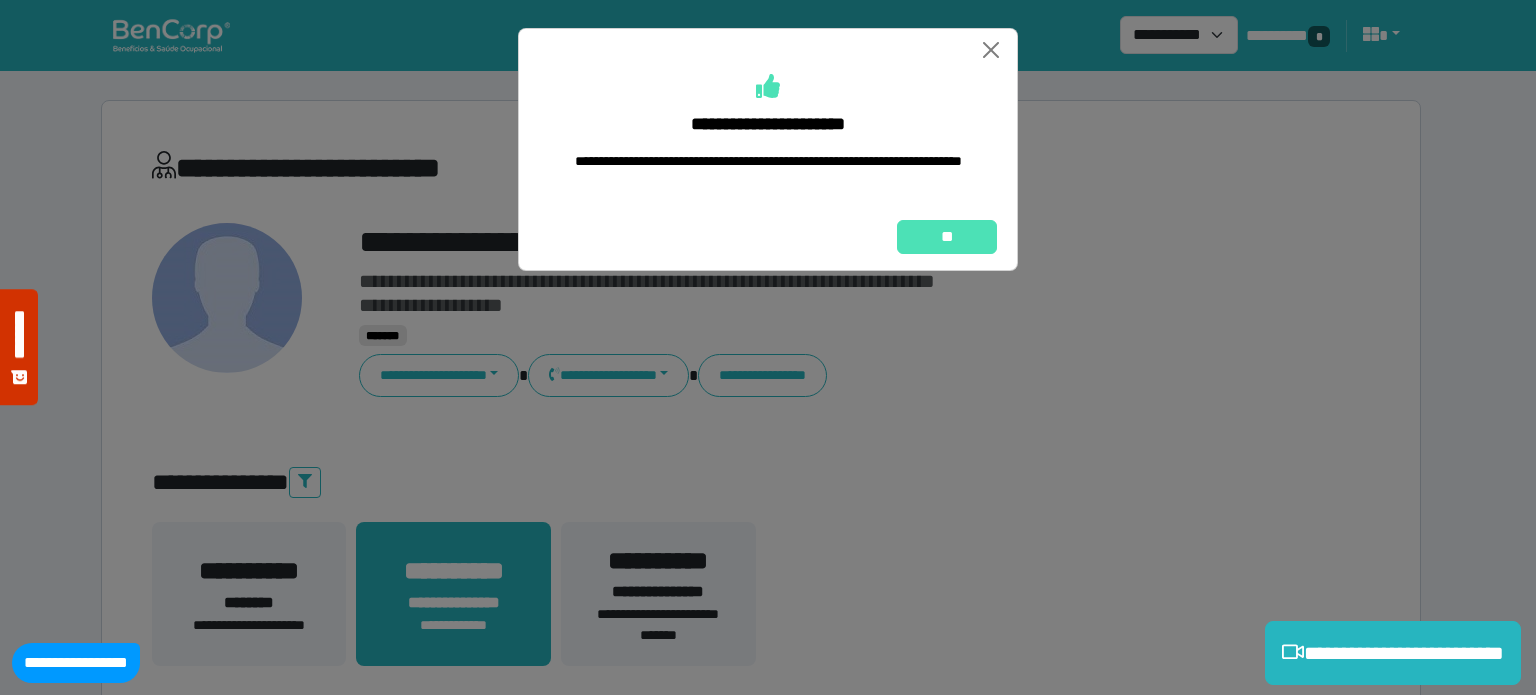 select on "**********" 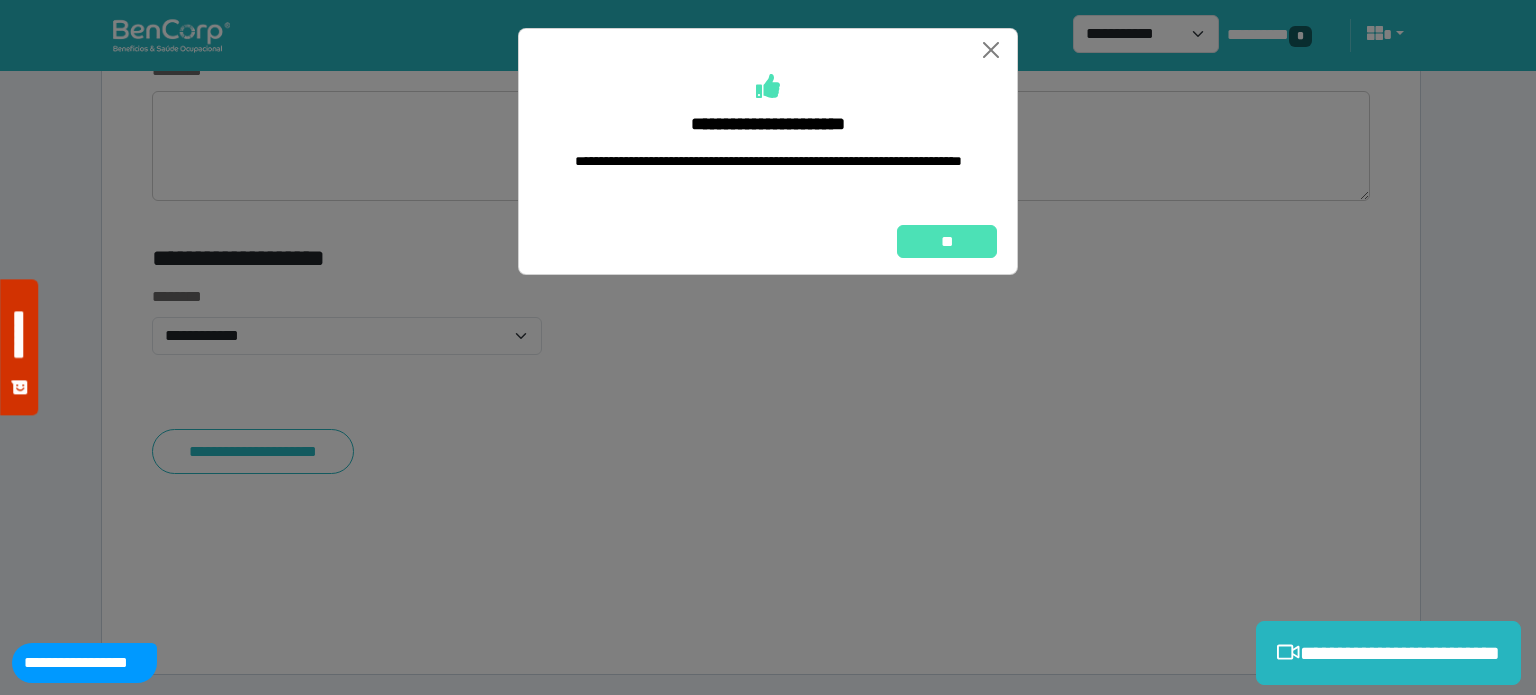 scroll, scrollTop: 0, scrollLeft: 0, axis: both 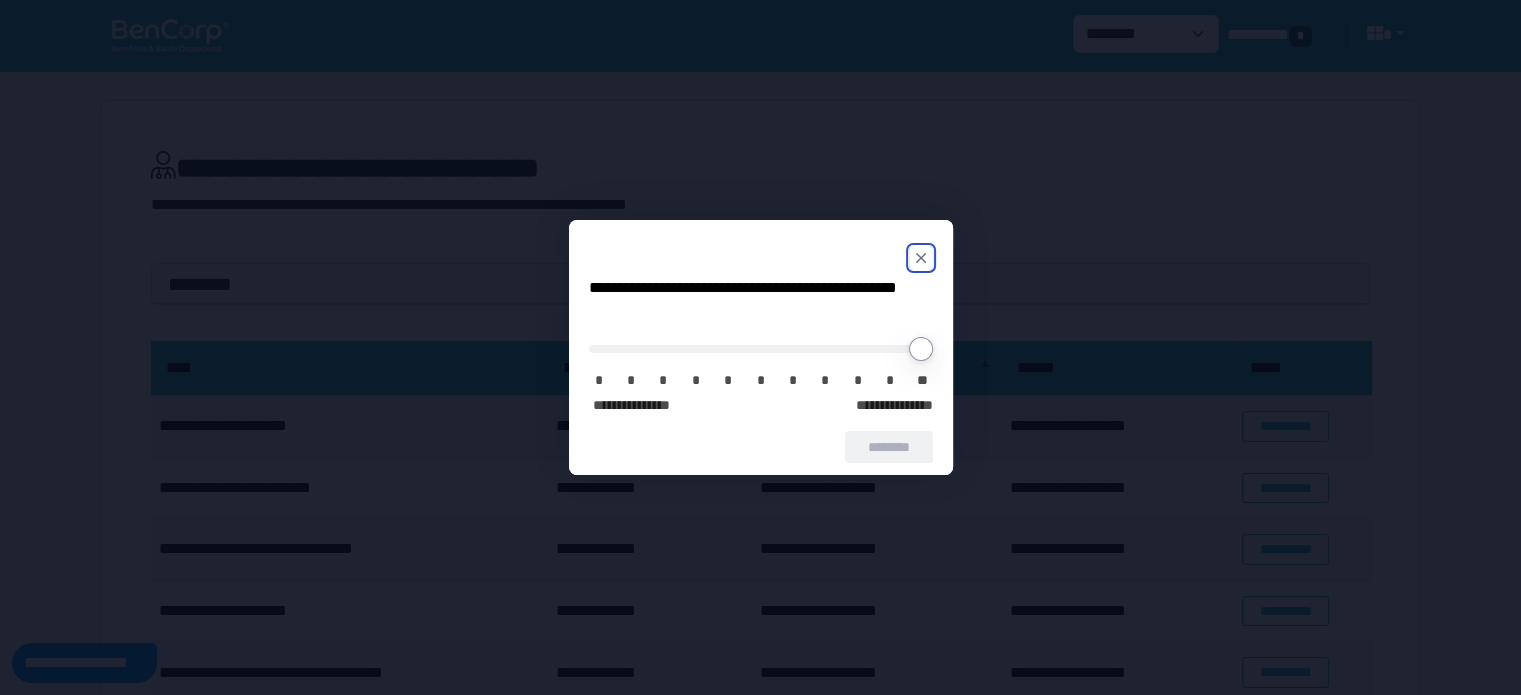 click 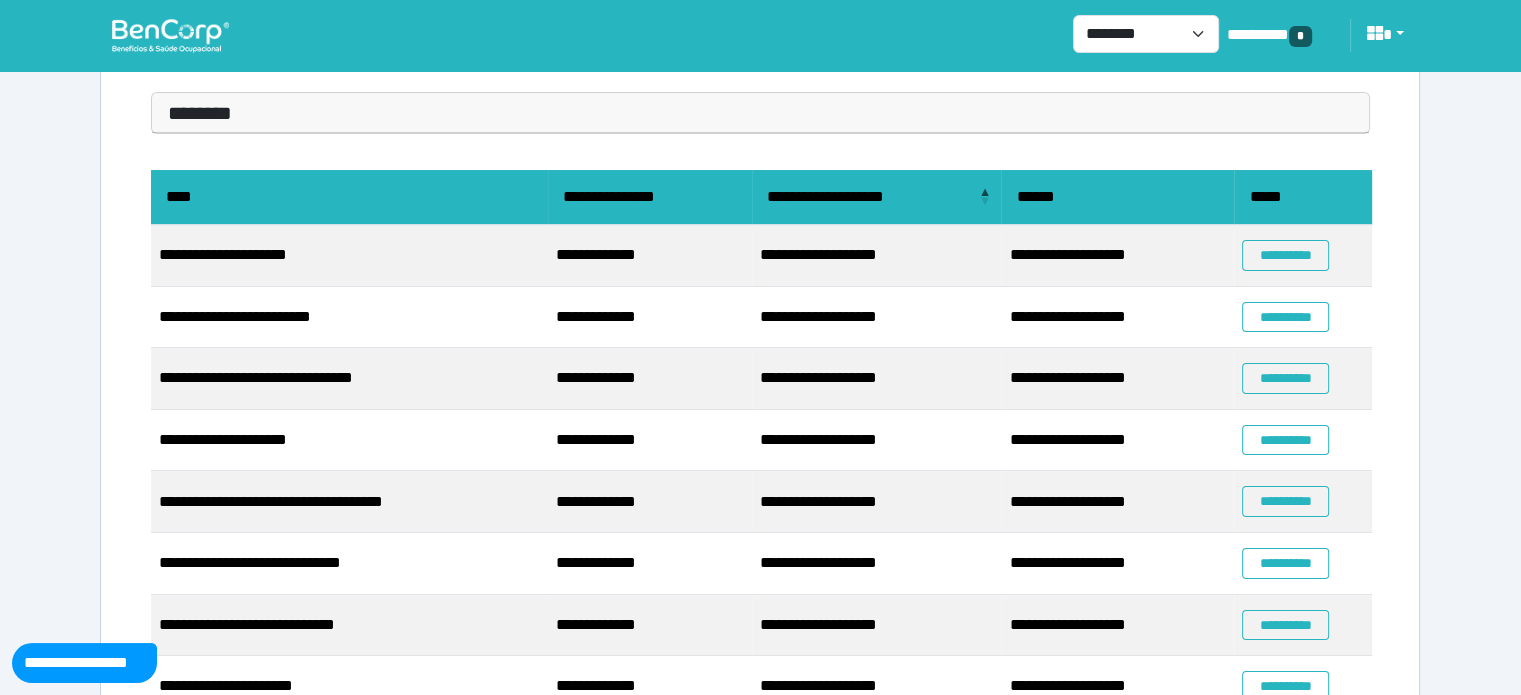 scroll, scrollTop: 211, scrollLeft: 0, axis: vertical 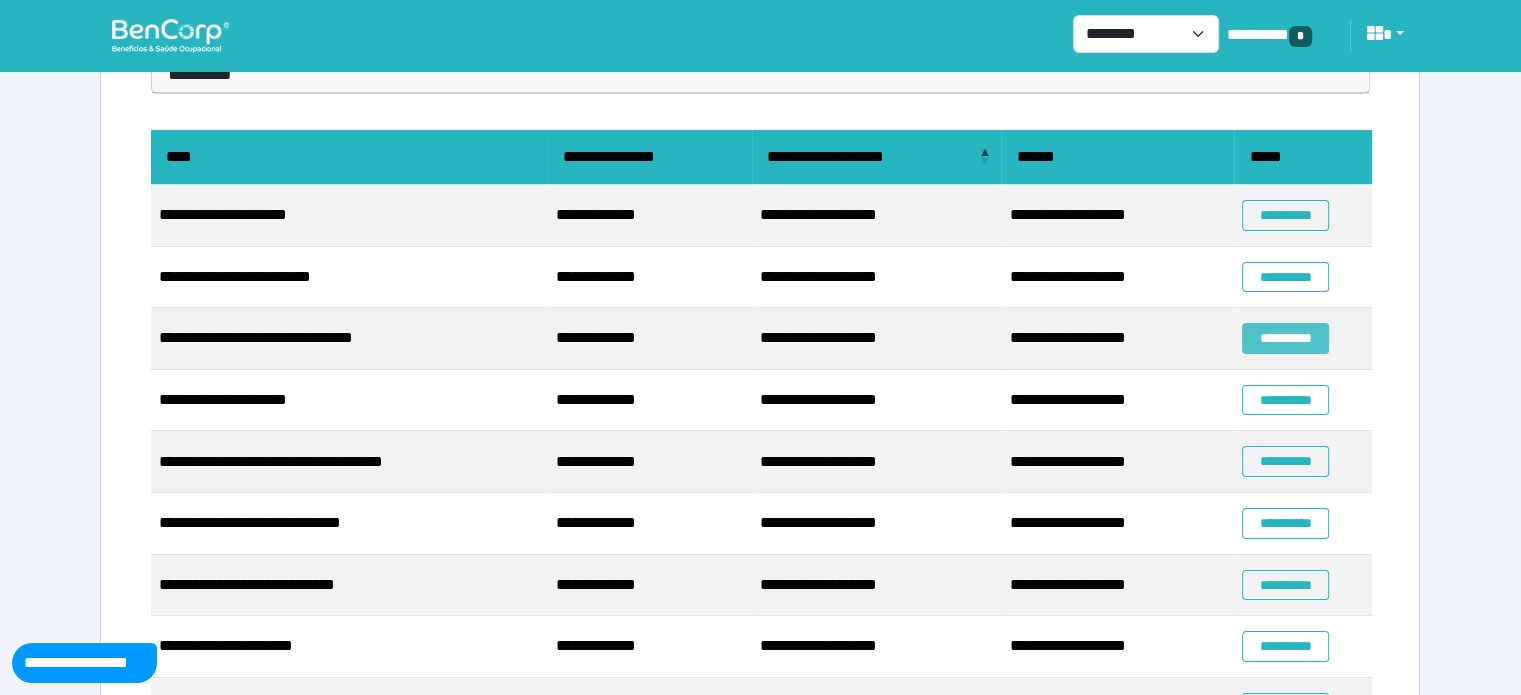 click on "**********" at bounding box center (1285, 338) 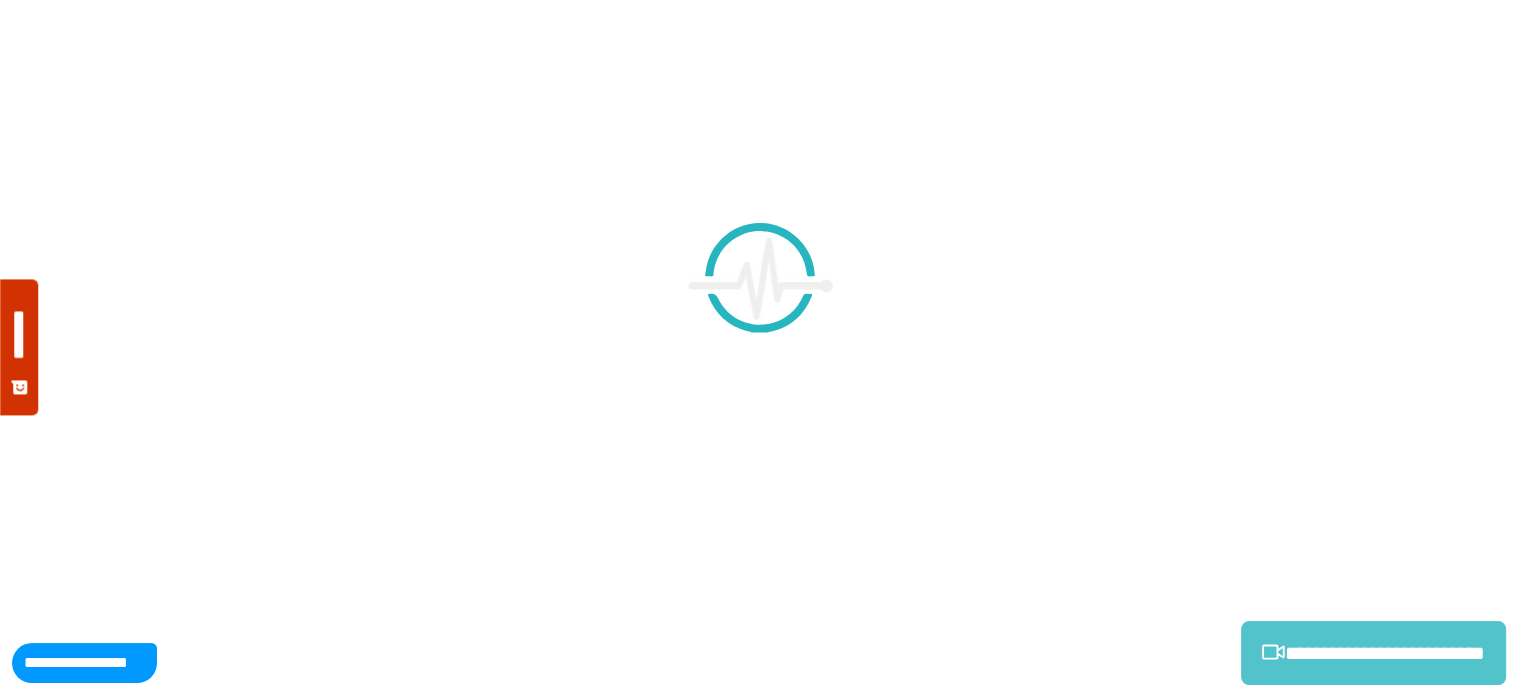 scroll, scrollTop: 0, scrollLeft: 0, axis: both 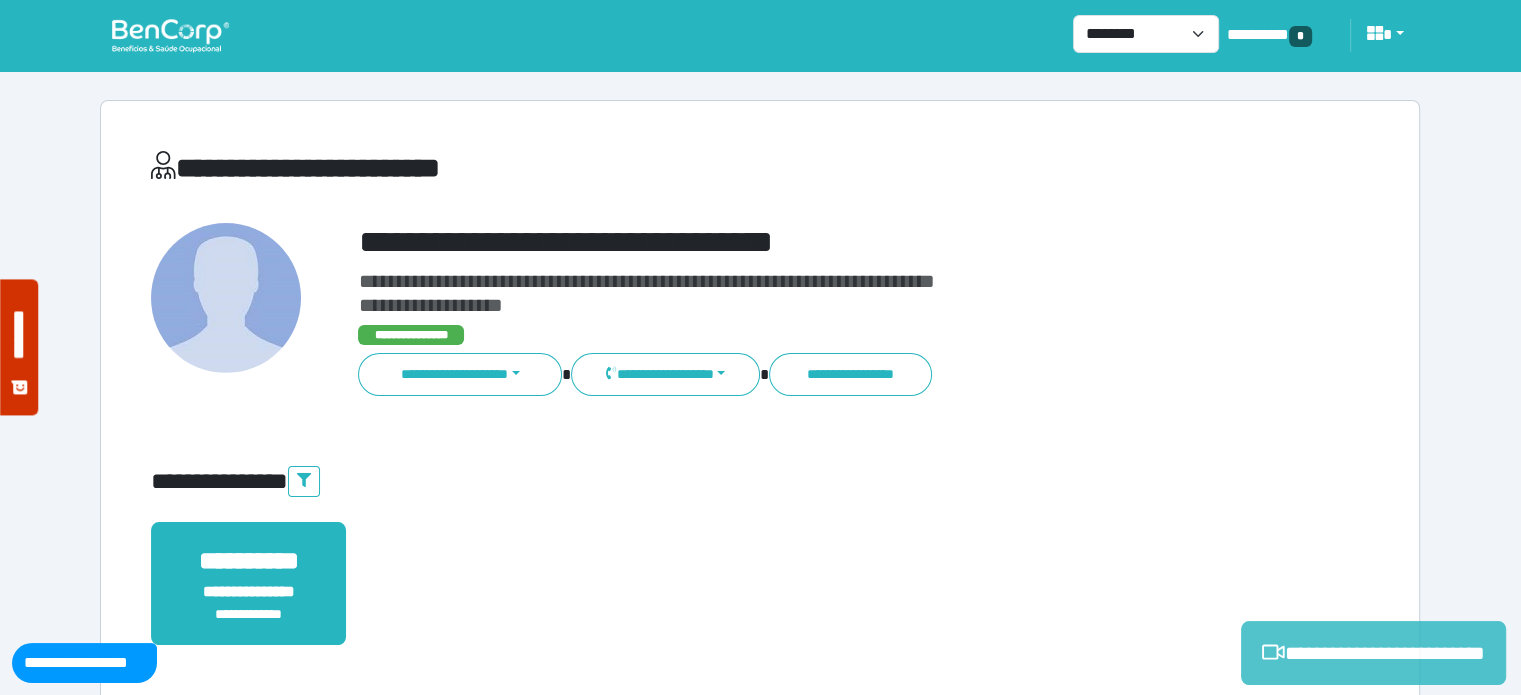 click on "**********" at bounding box center (1373, 653) 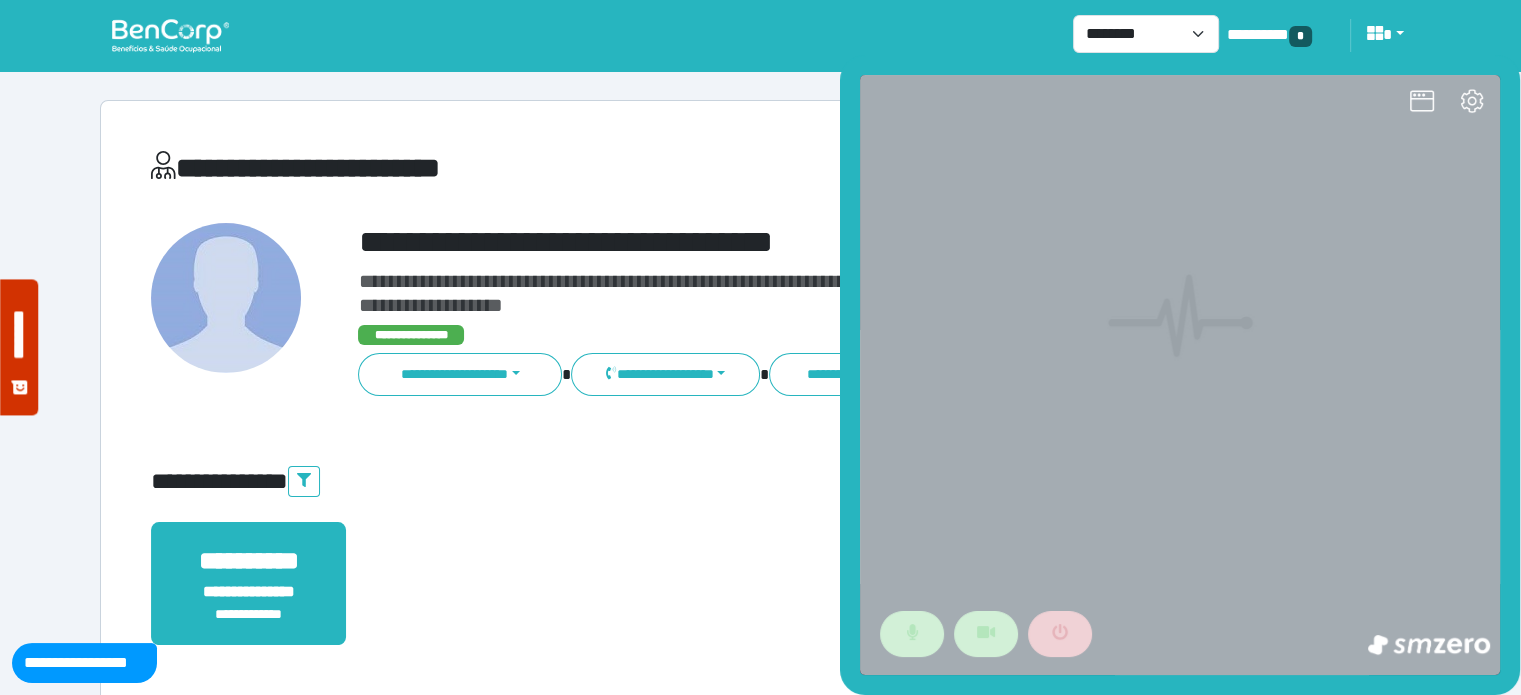 scroll, scrollTop: 0, scrollLeft: 0, axis: both 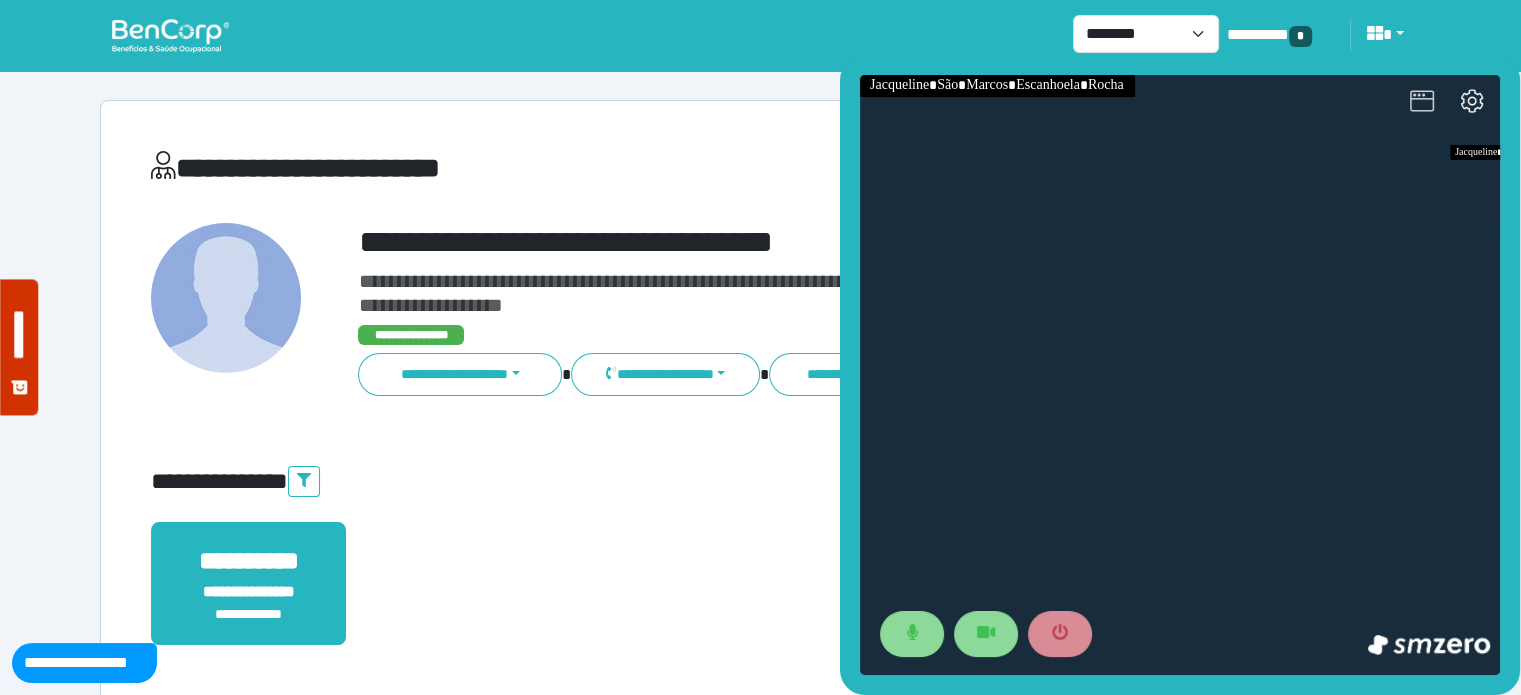 click 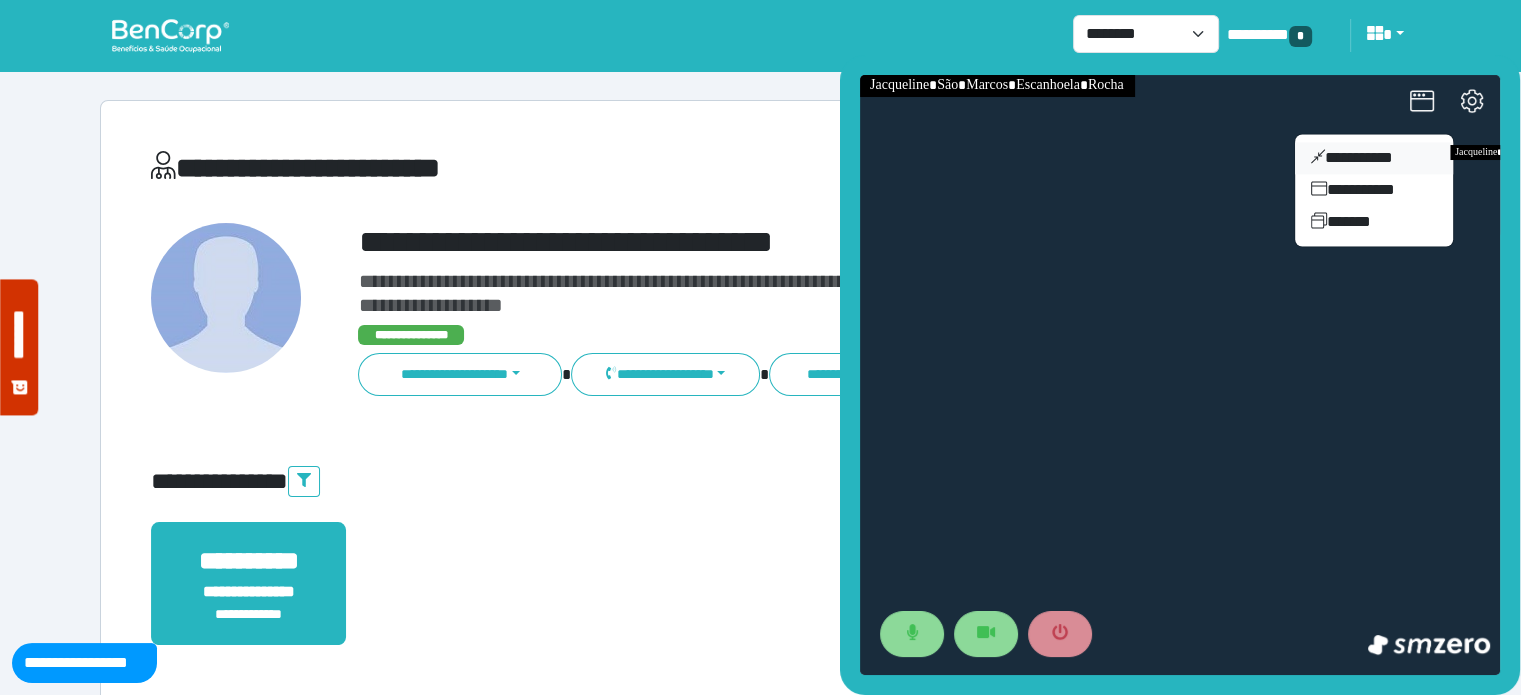 click on "**********" at bounding box center (1374, 158) 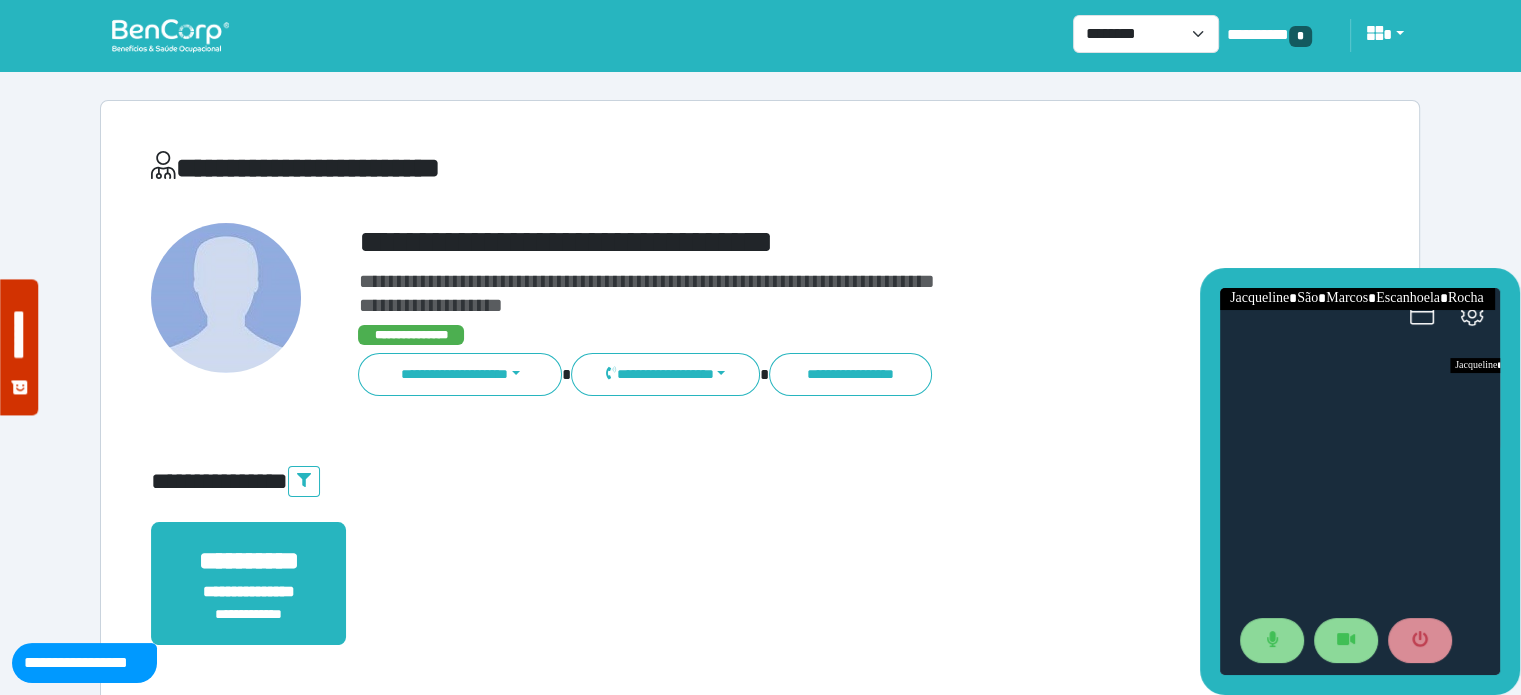 click on "**********" at bounding box center [812, 242] 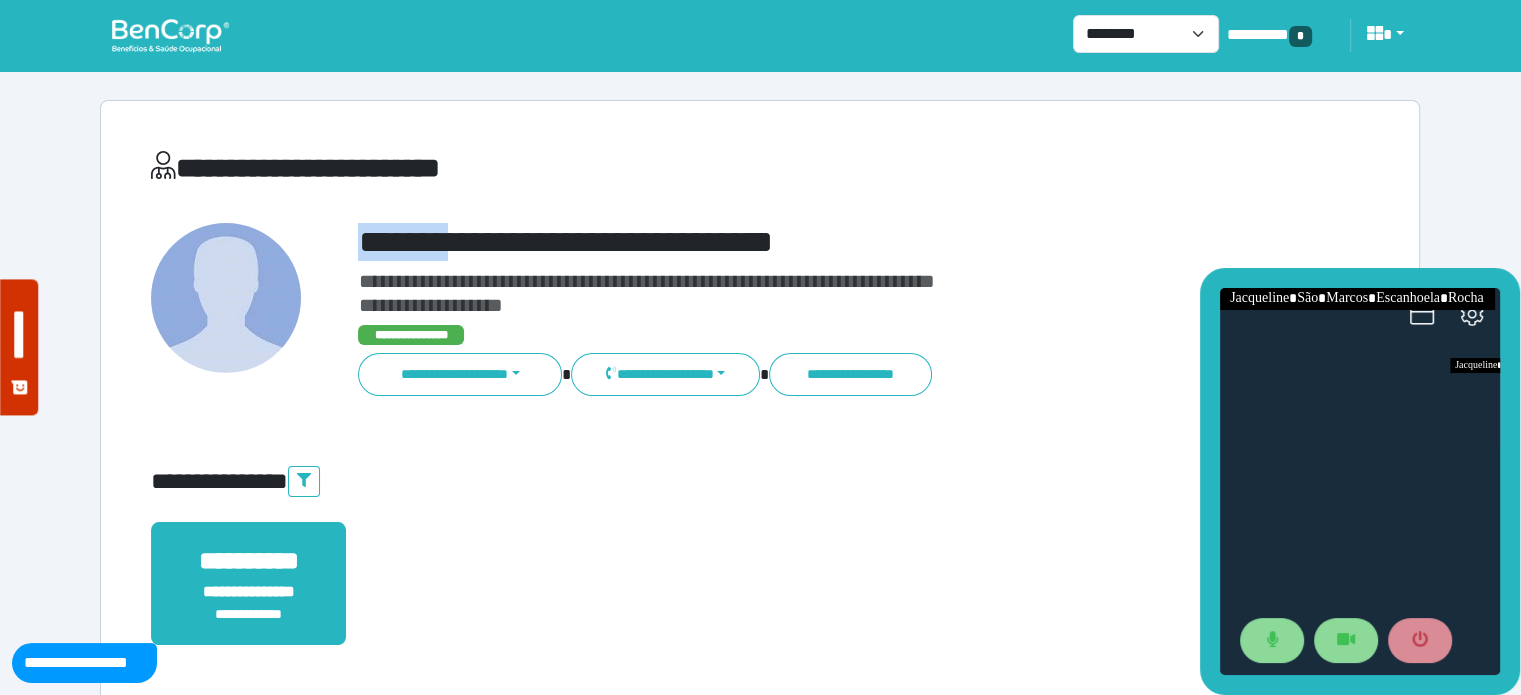 click on "**********" at bounding box center (812, 242) 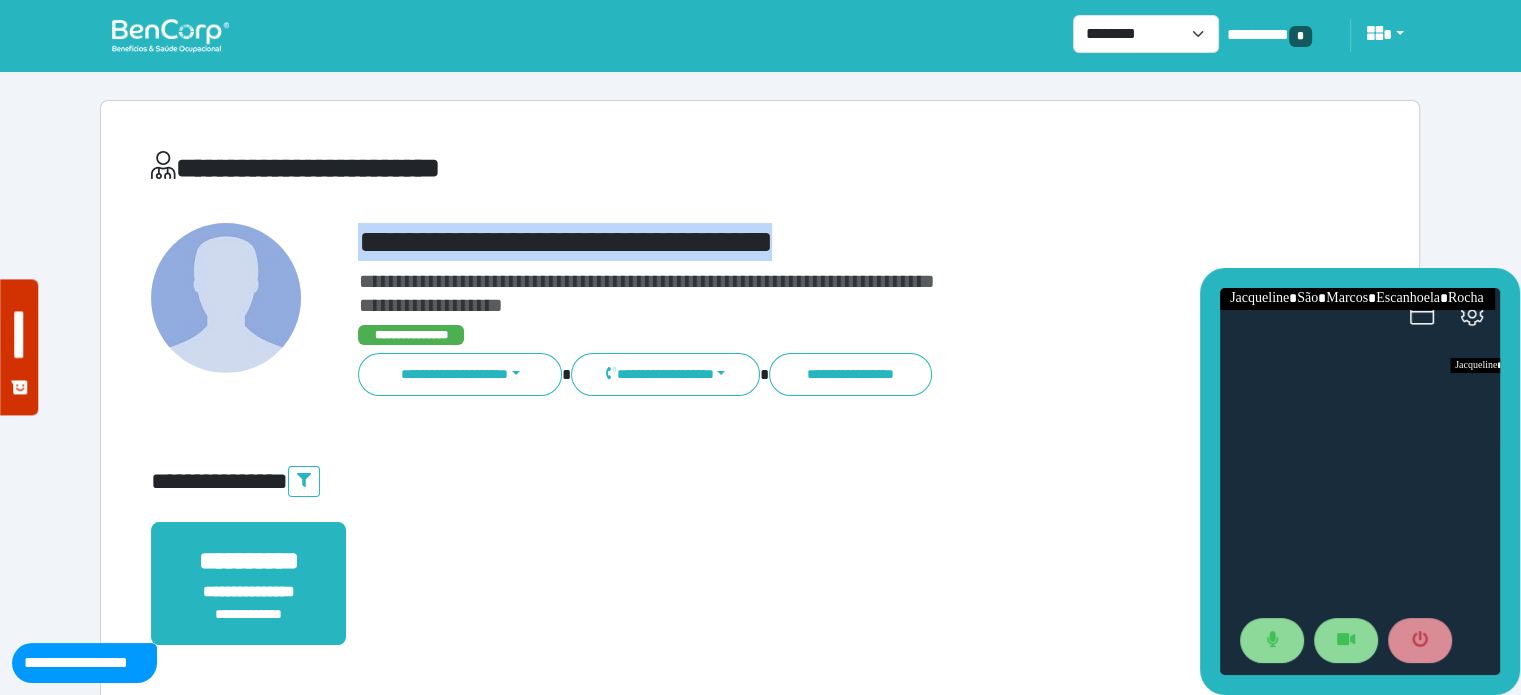 click on "**********" at bounding box center [812, 242] 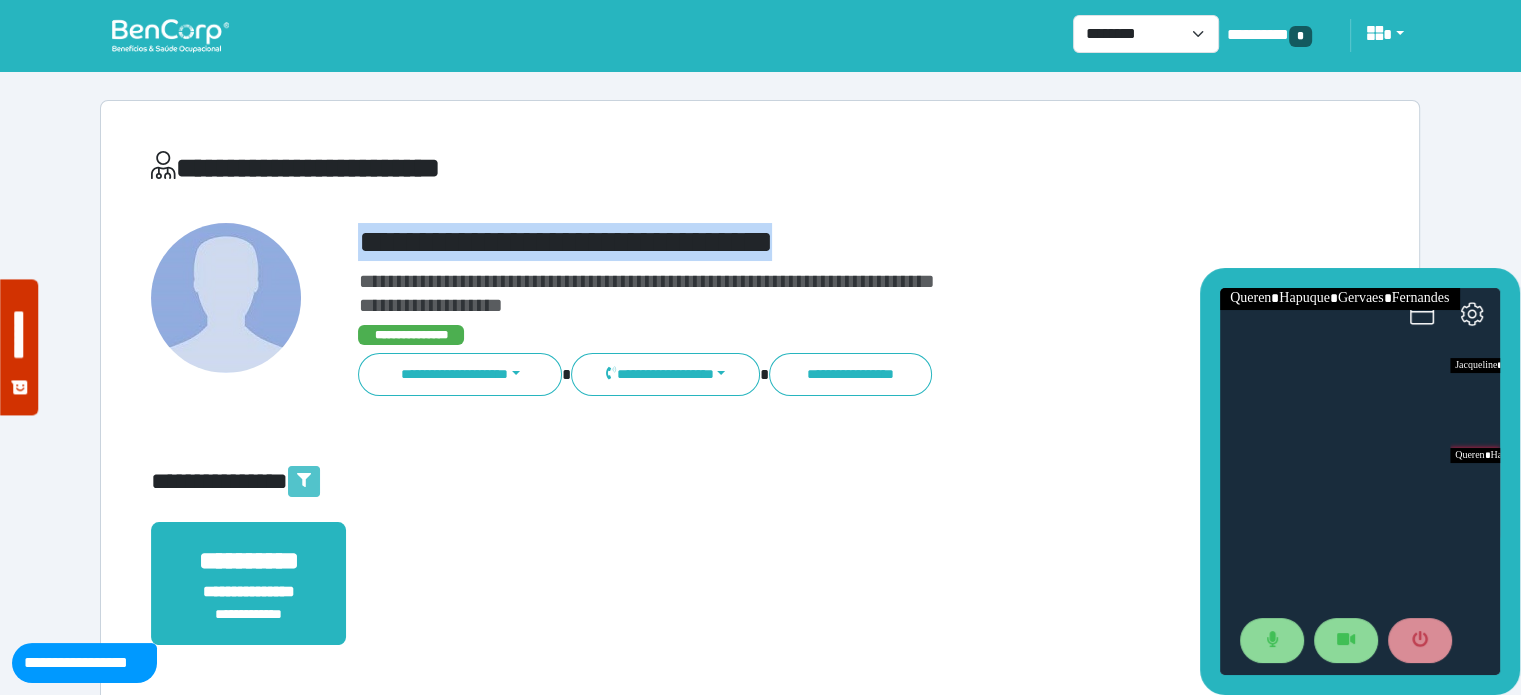 click at bounding box center (304, 481) 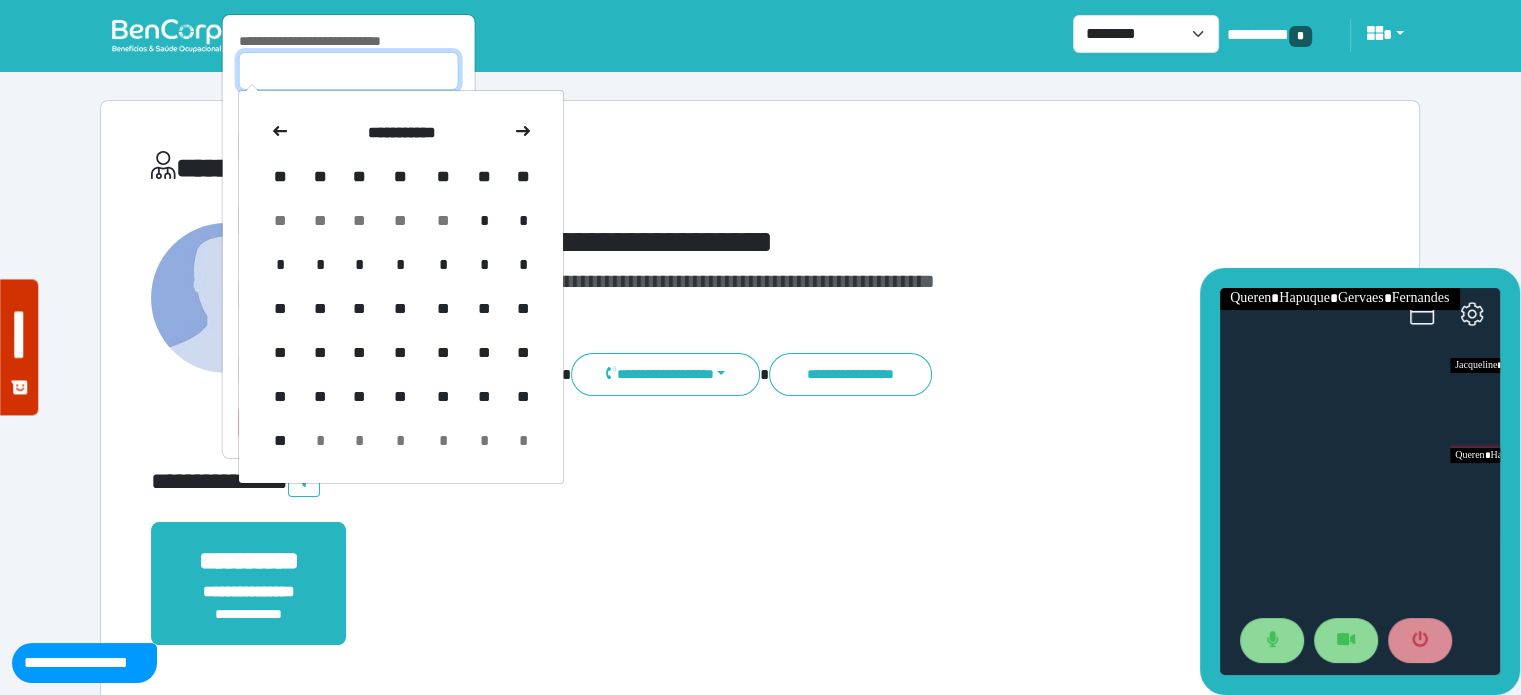 click at bounding box center [349, 71] 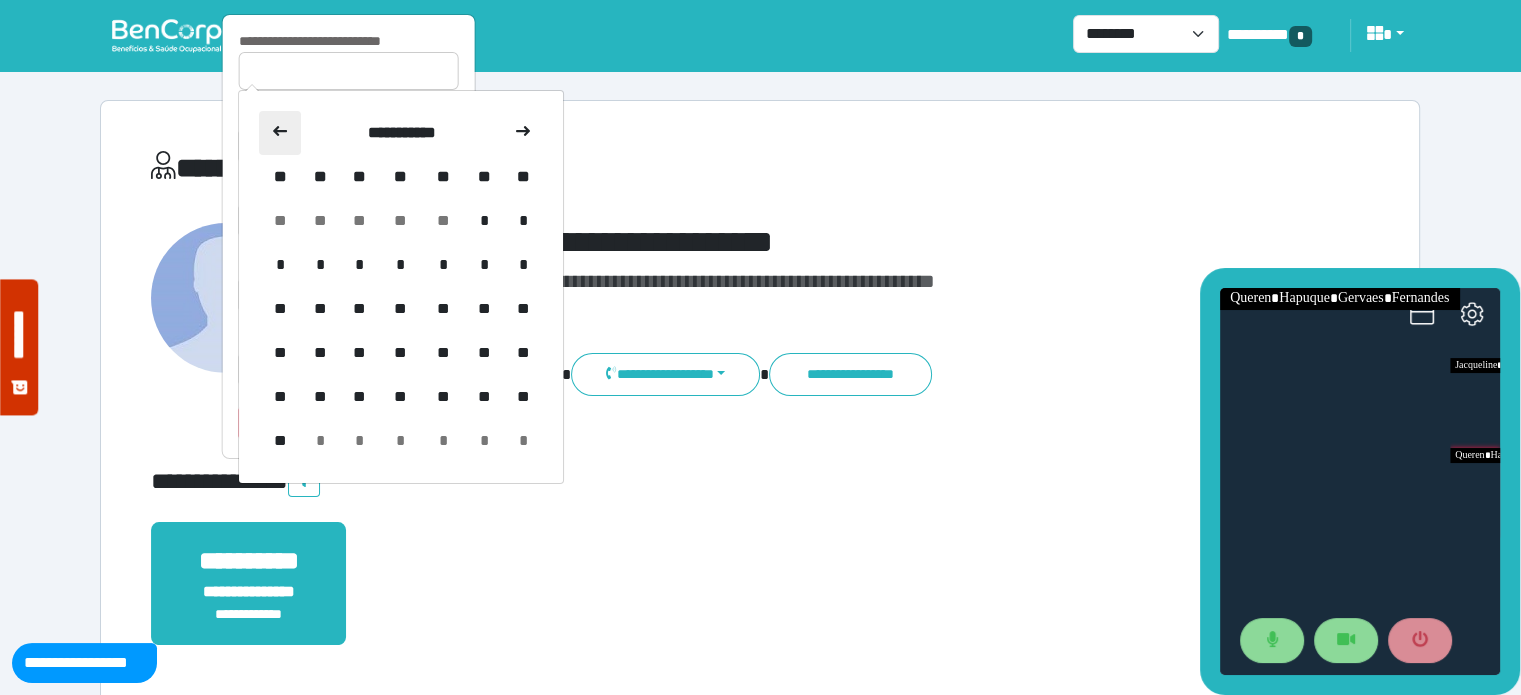 click 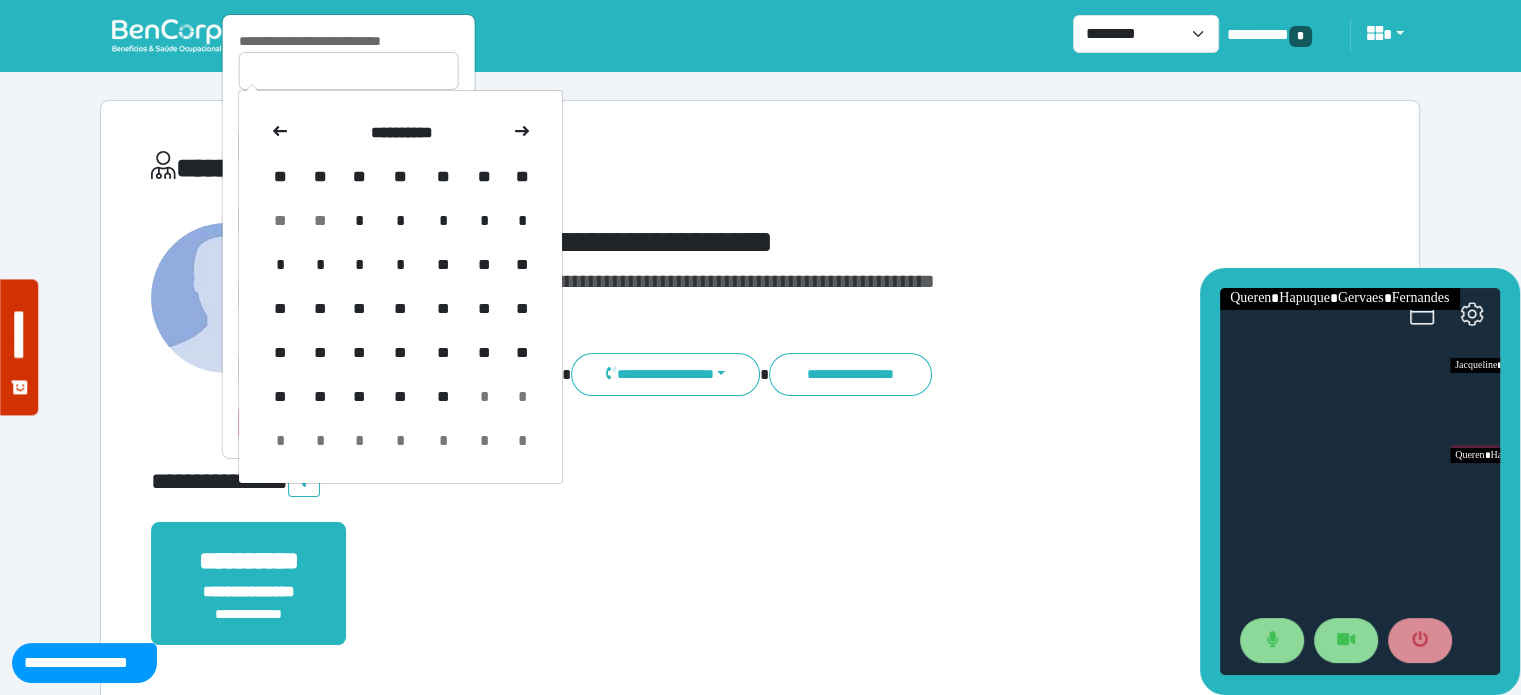 click 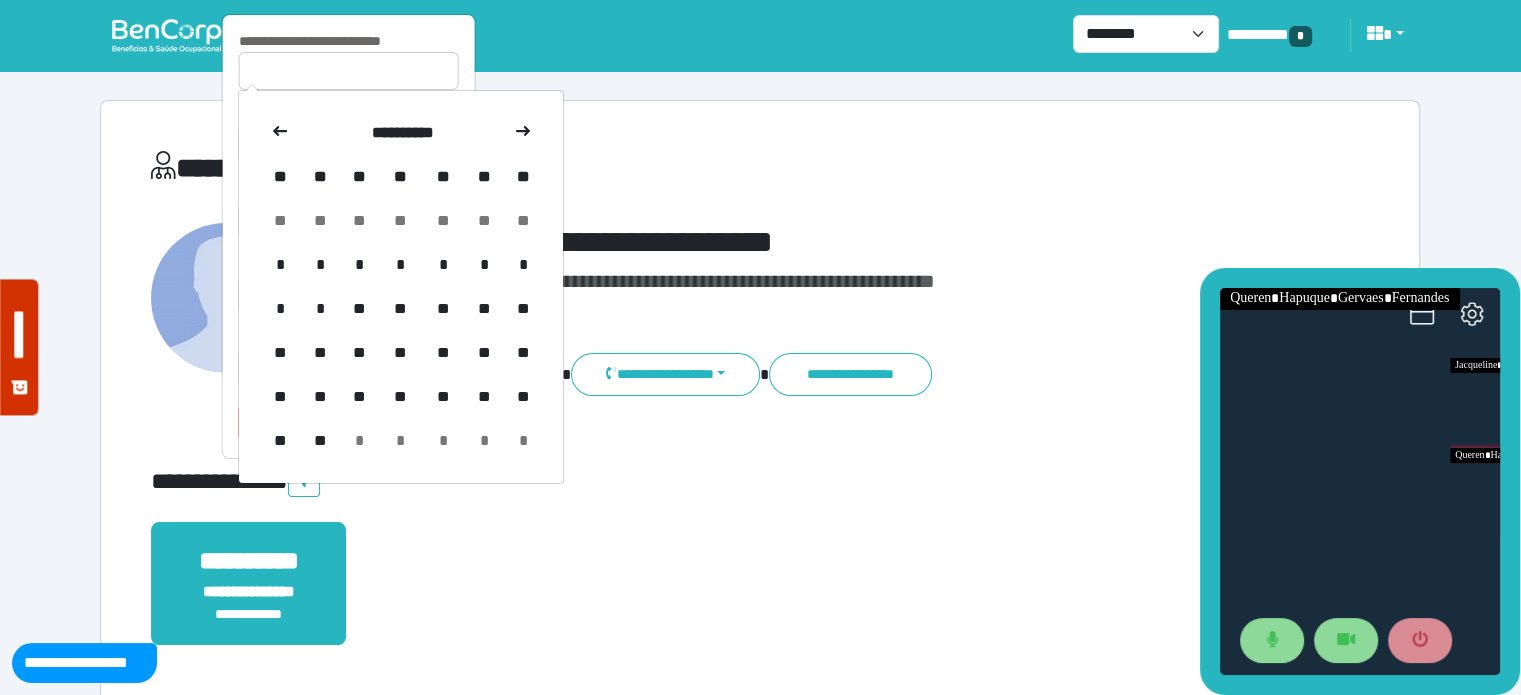 click 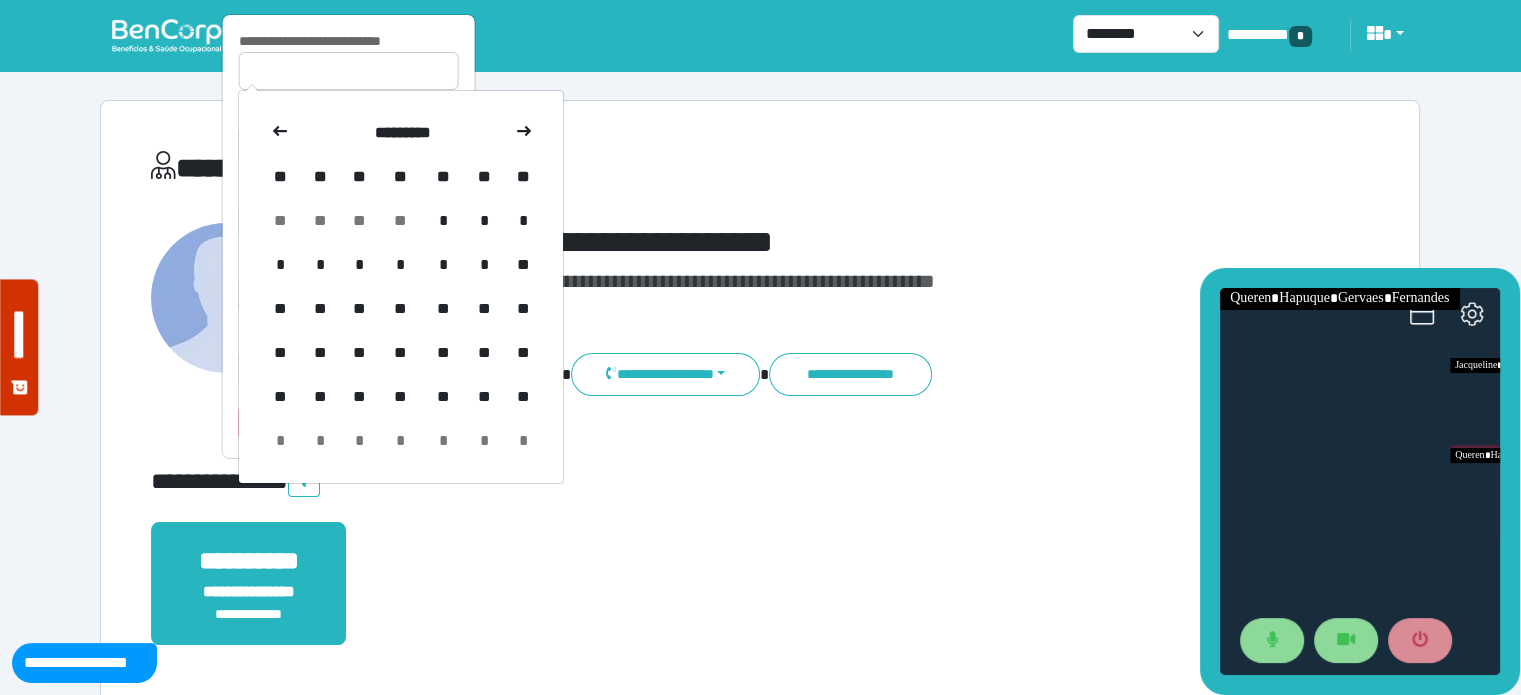 click 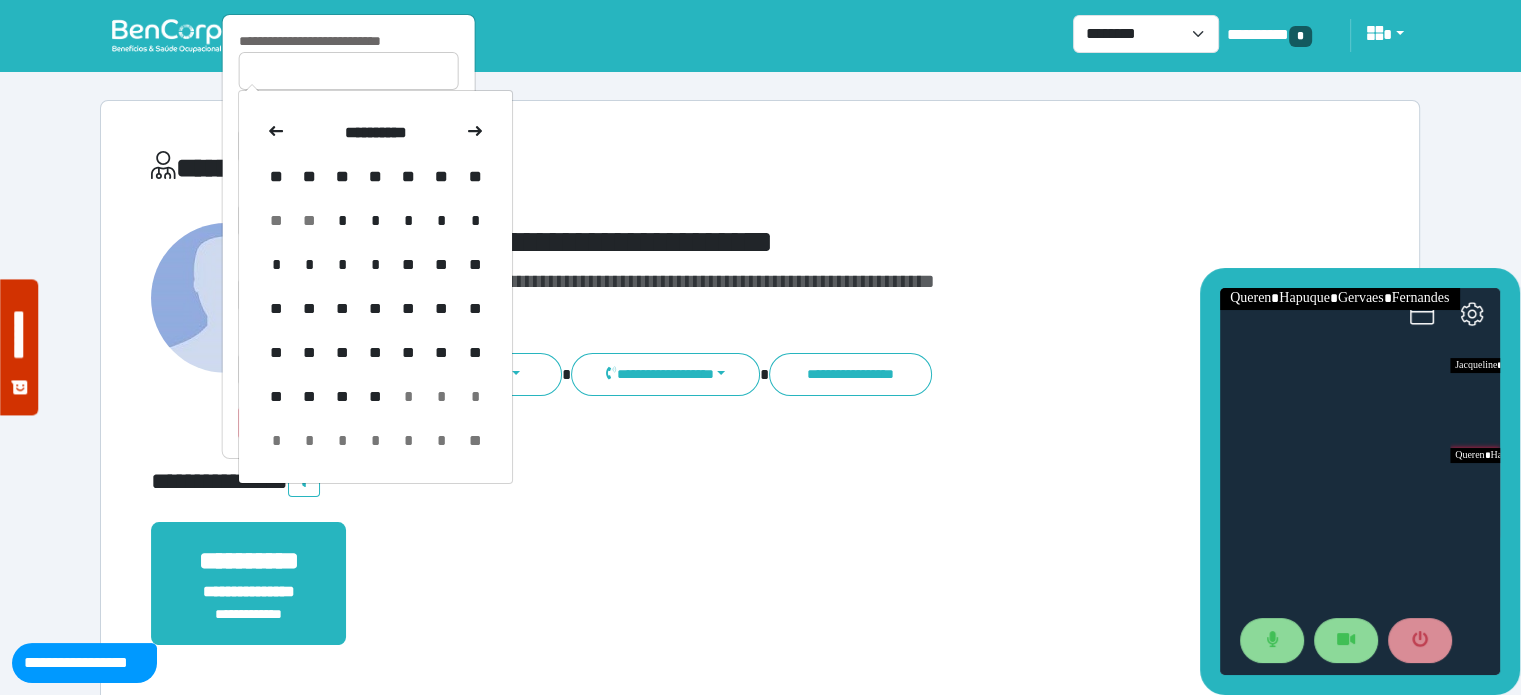 click 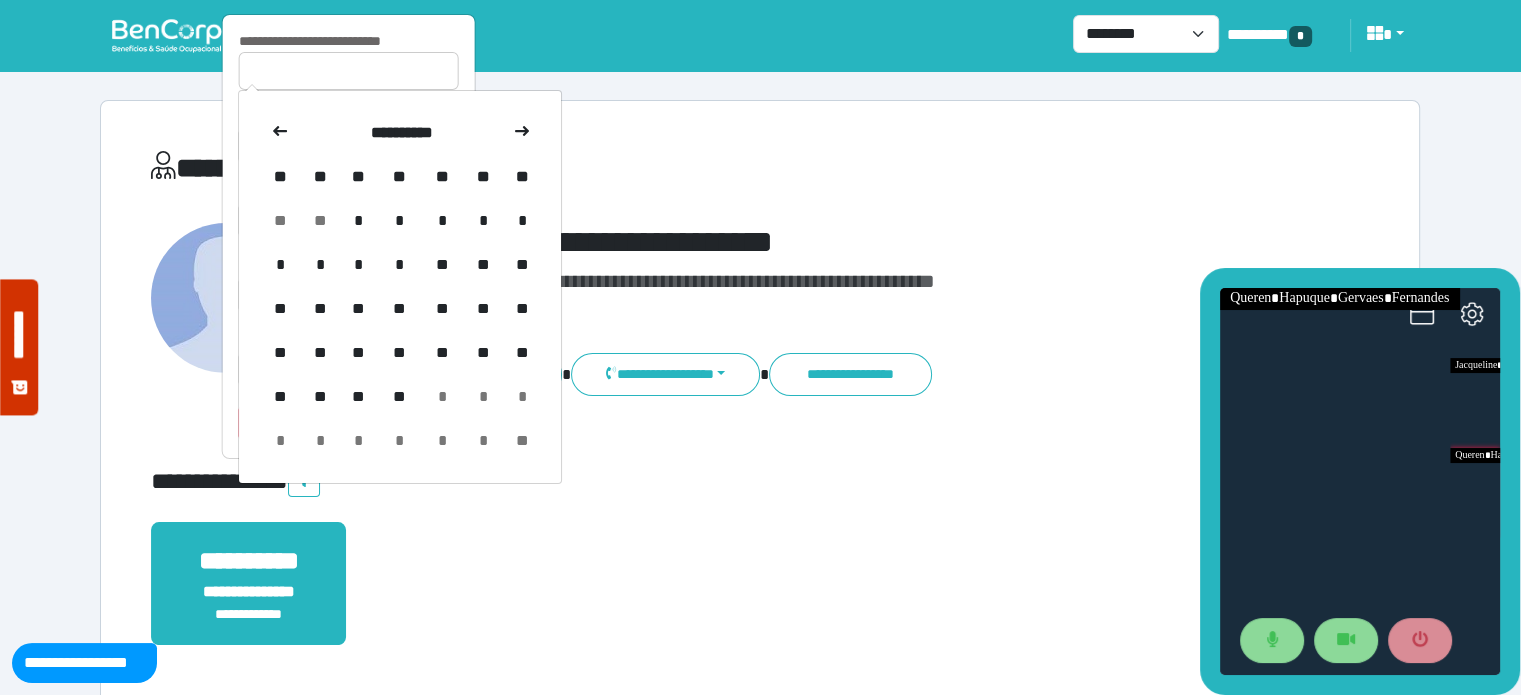 click 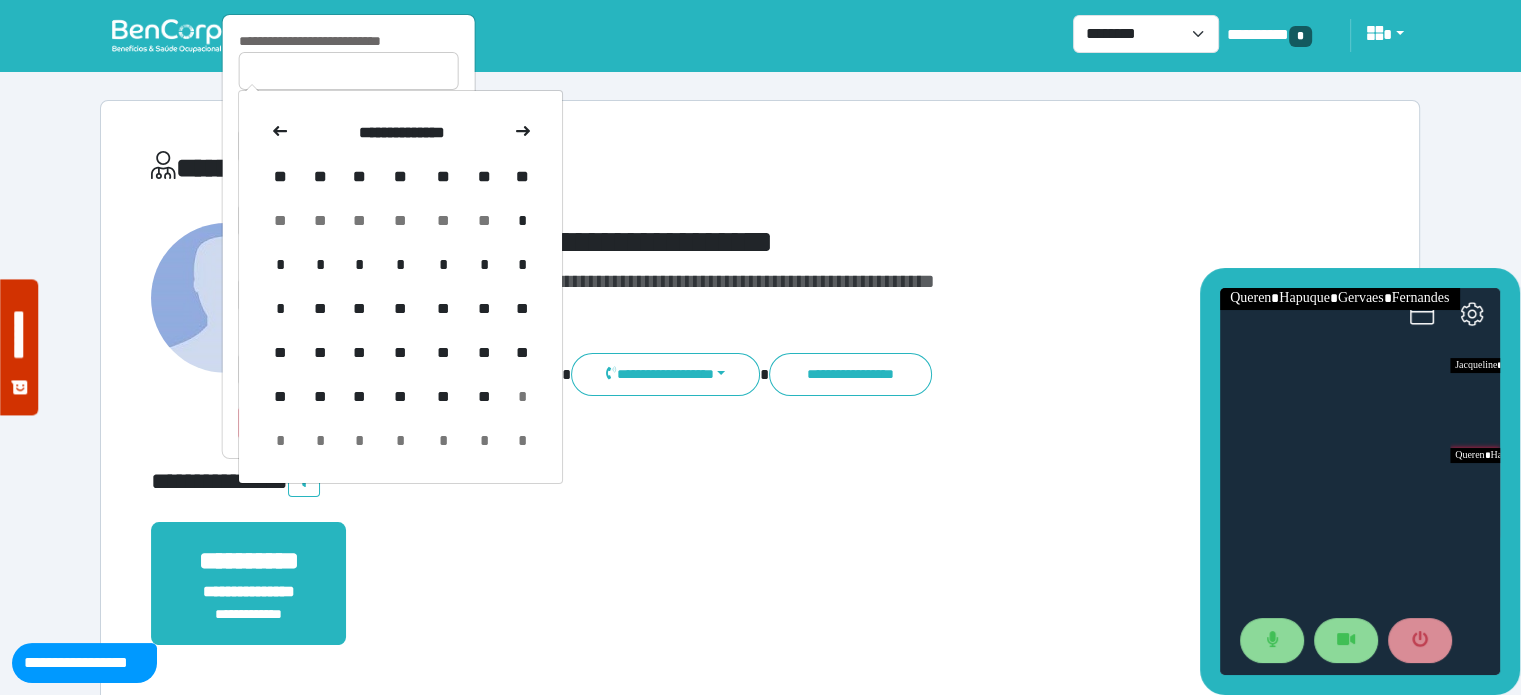 click 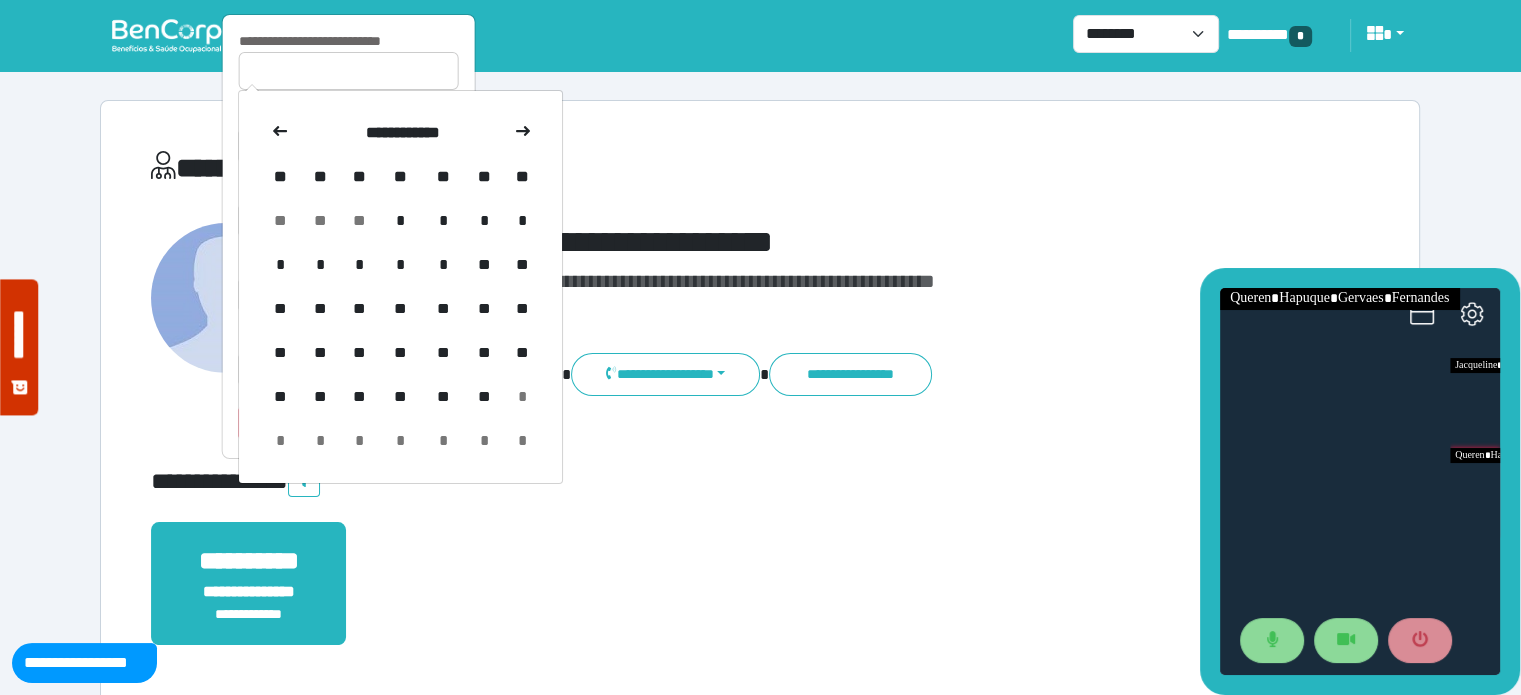 click 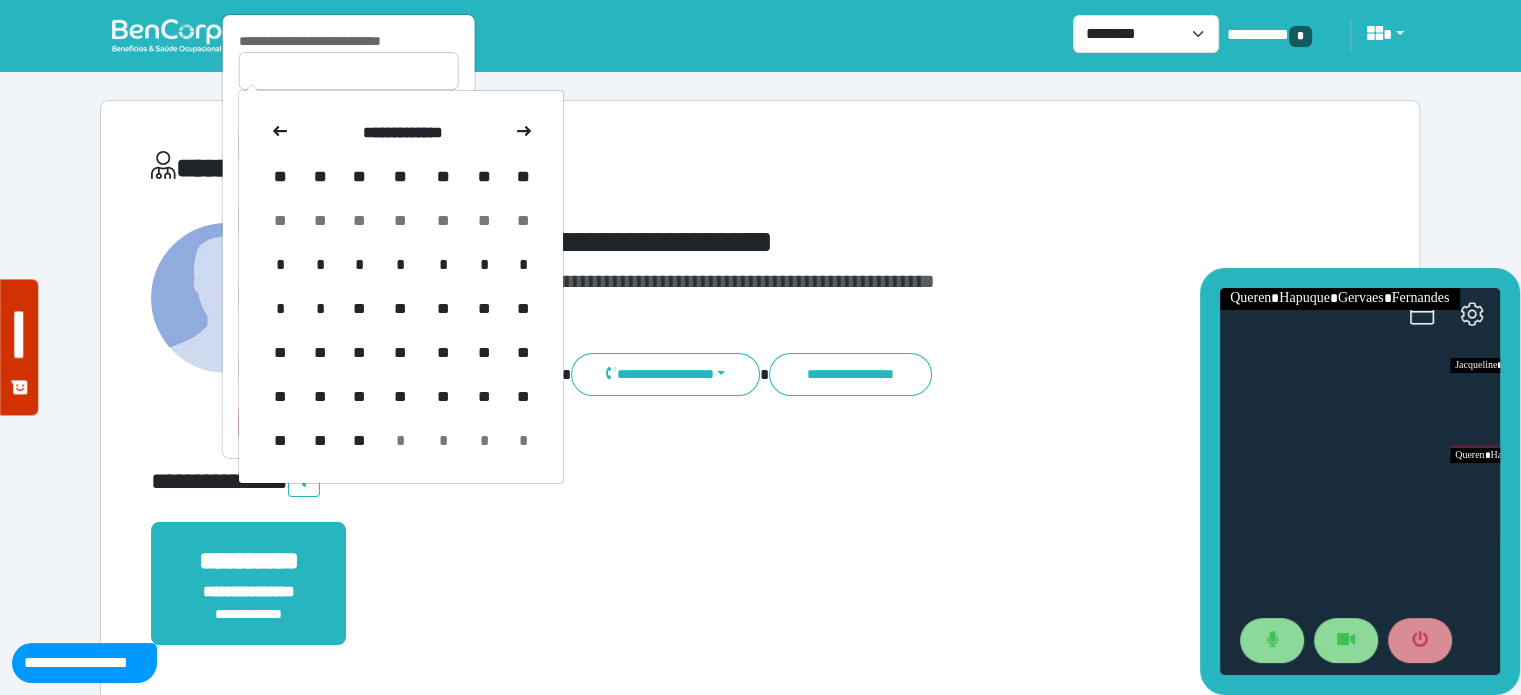 click 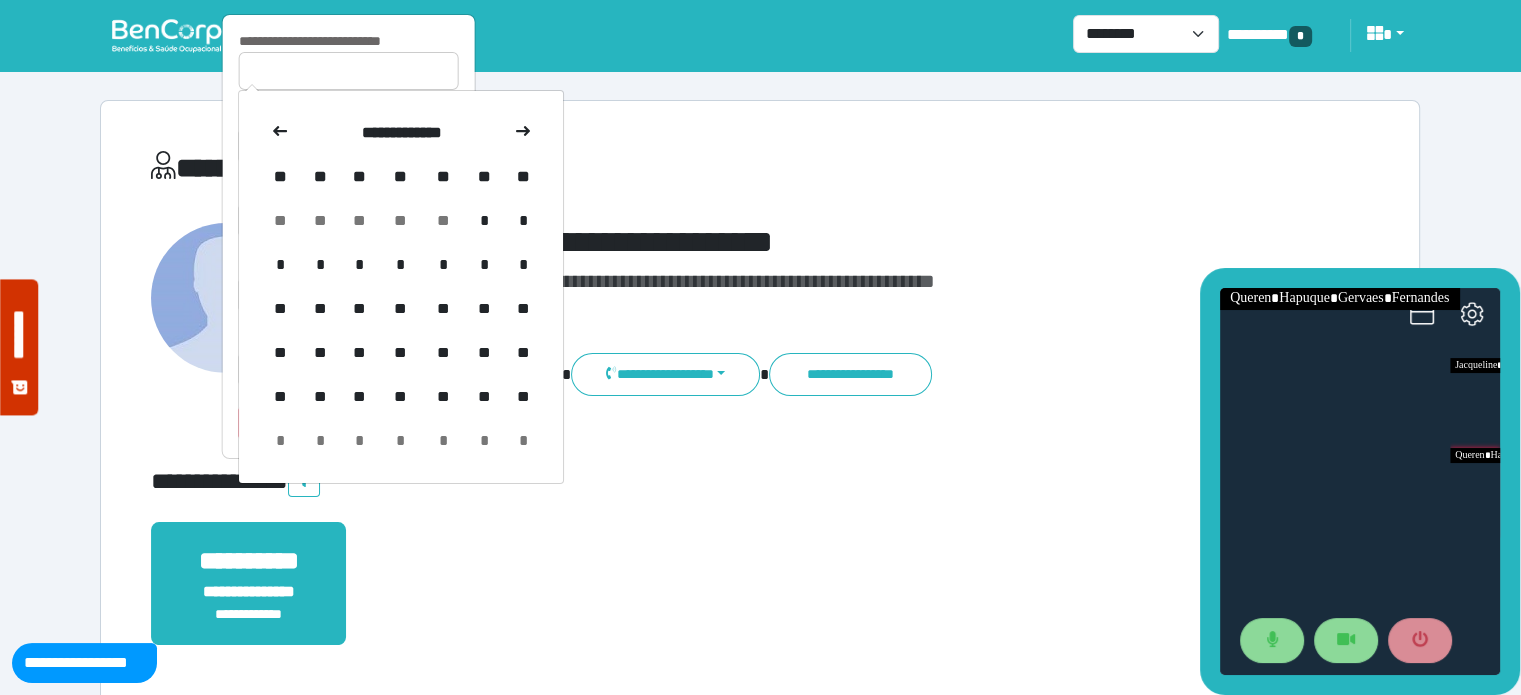 click 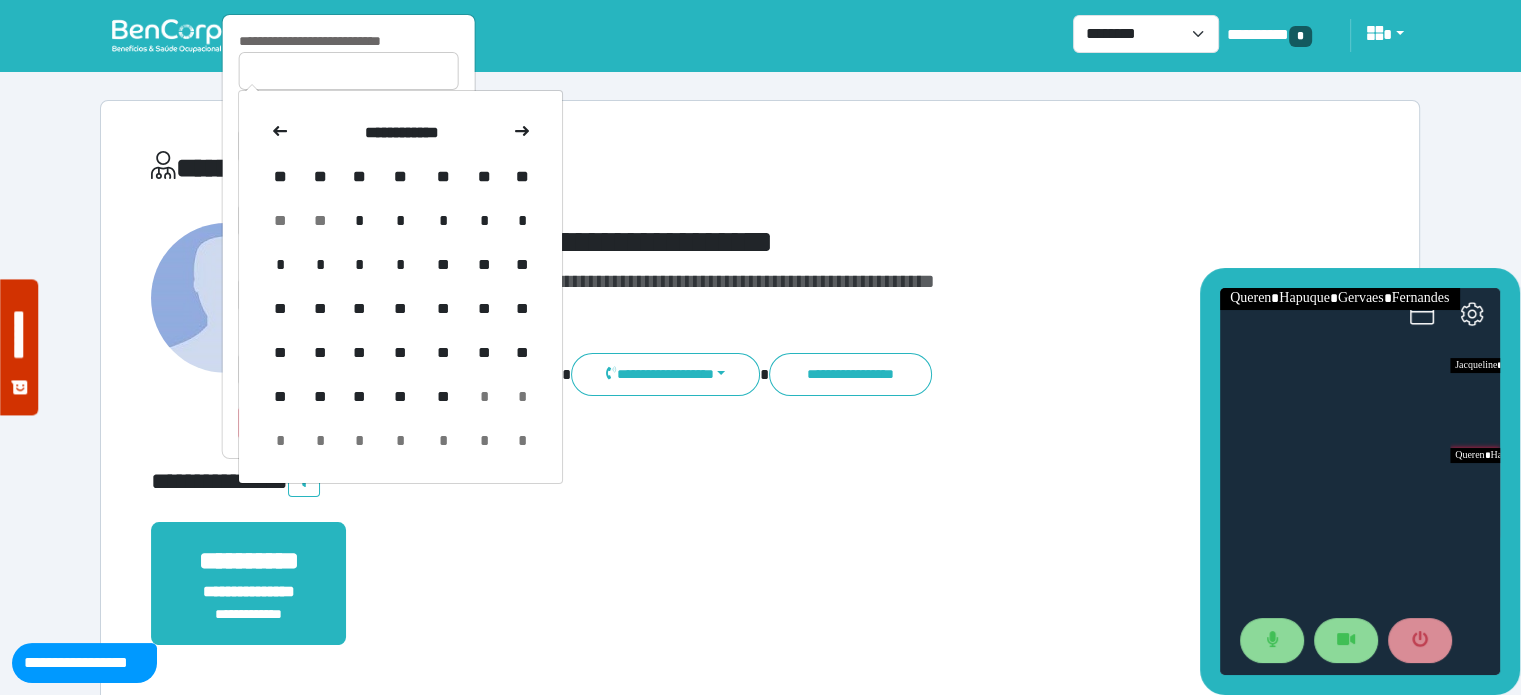 click 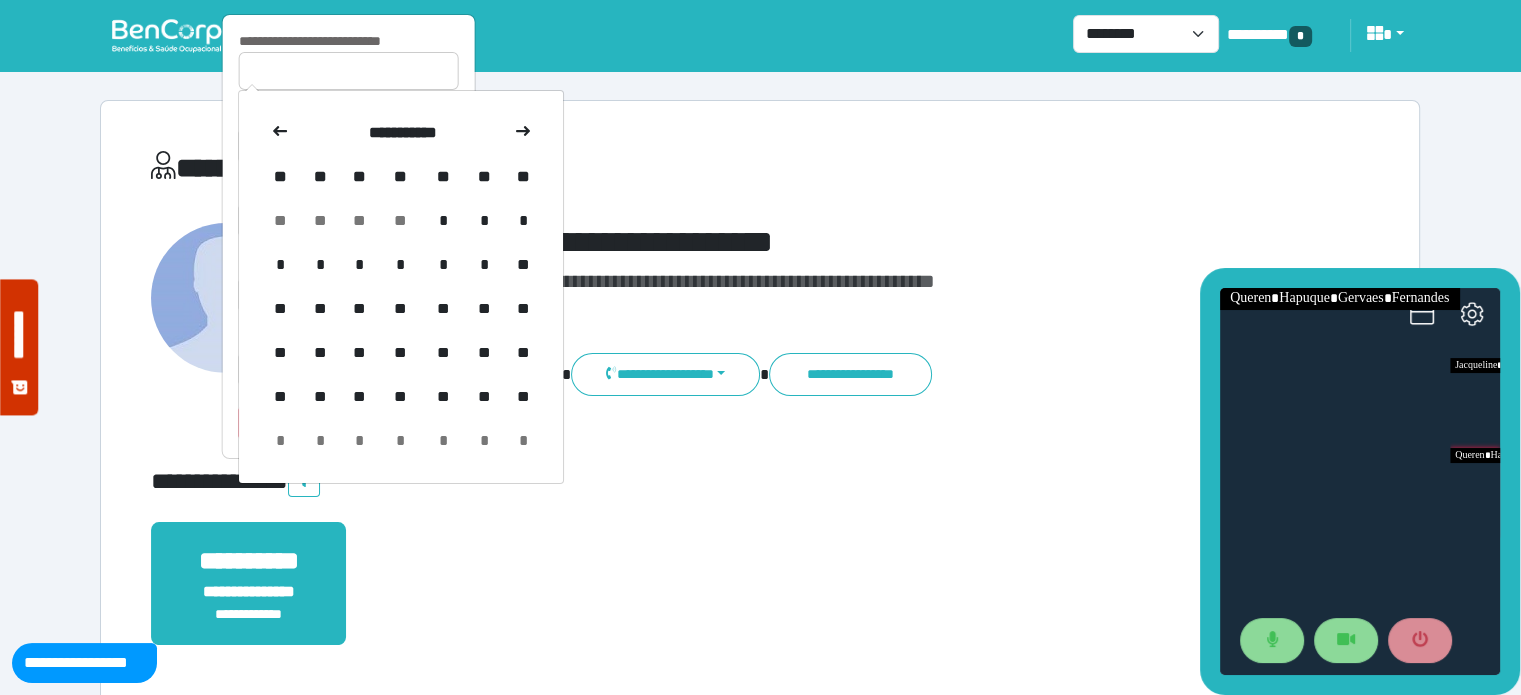 click 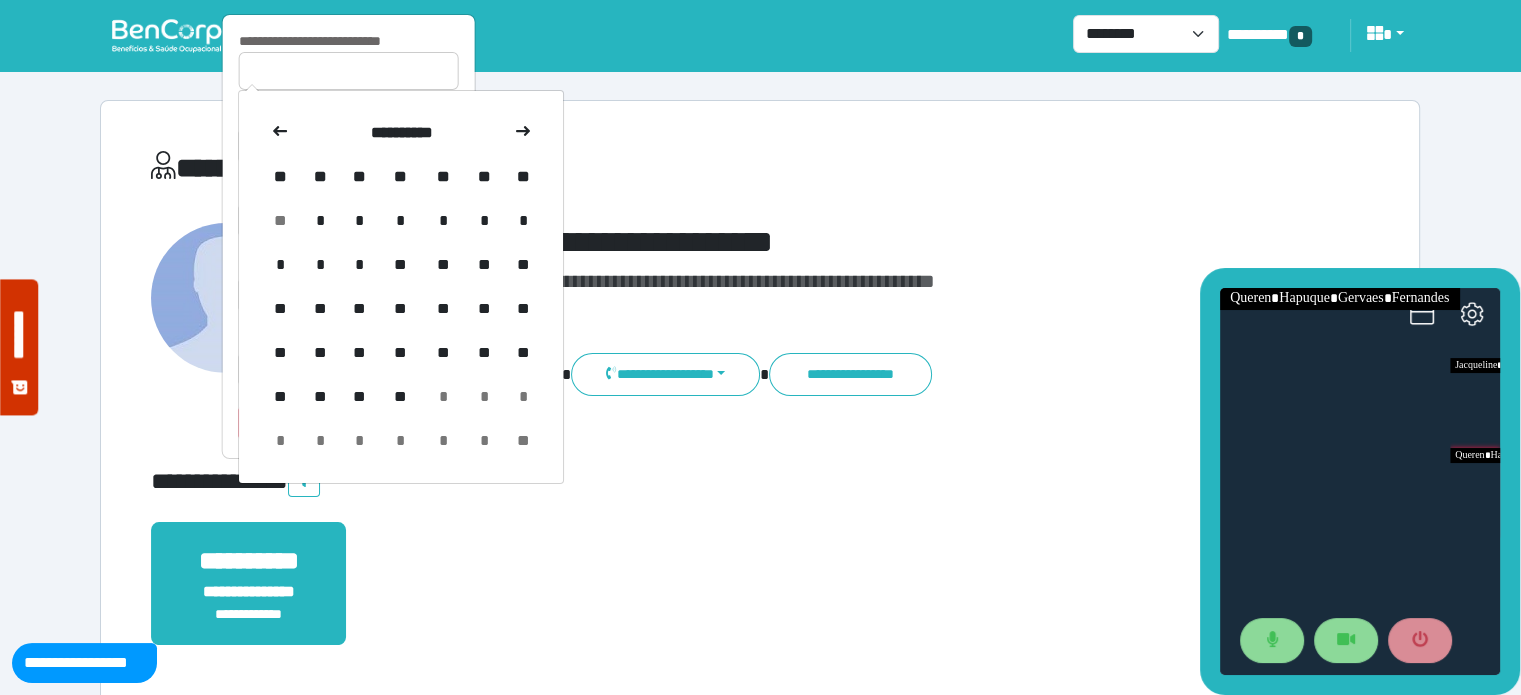 click 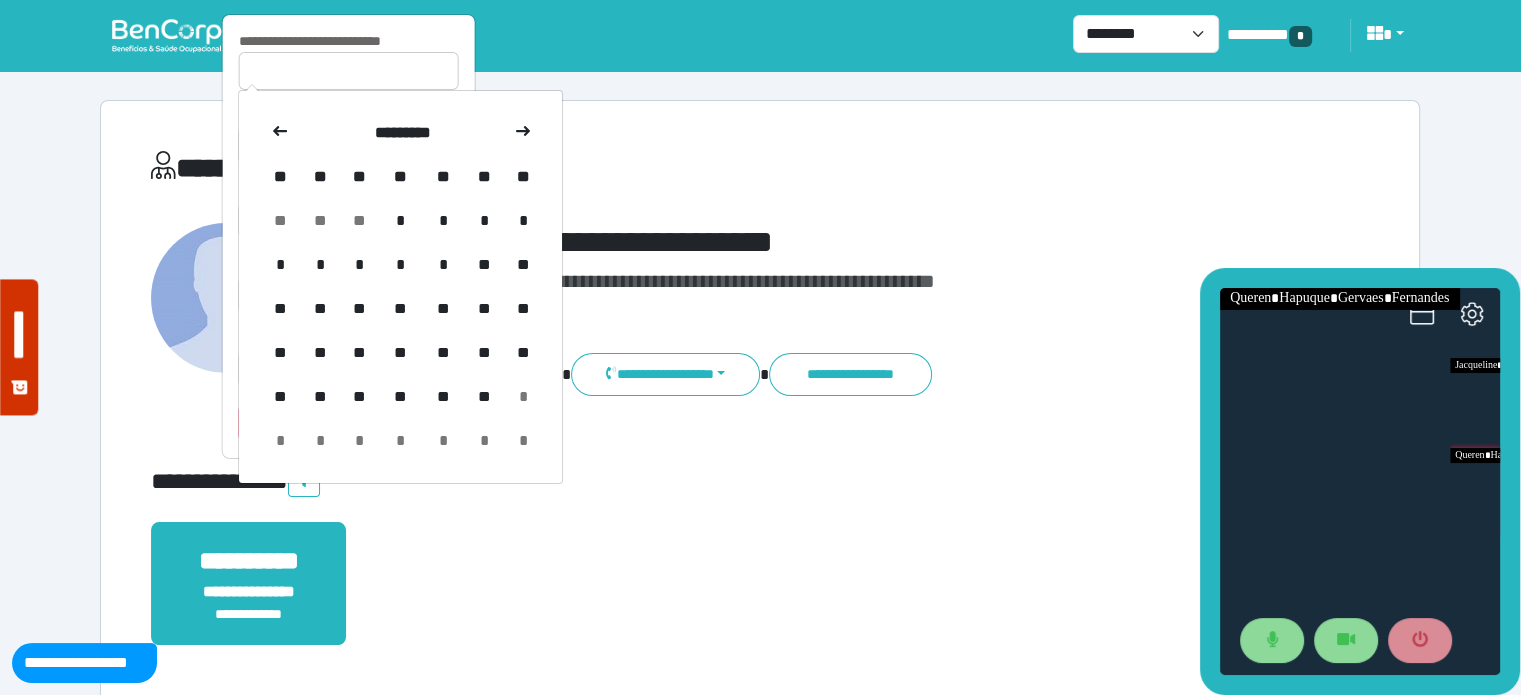 click 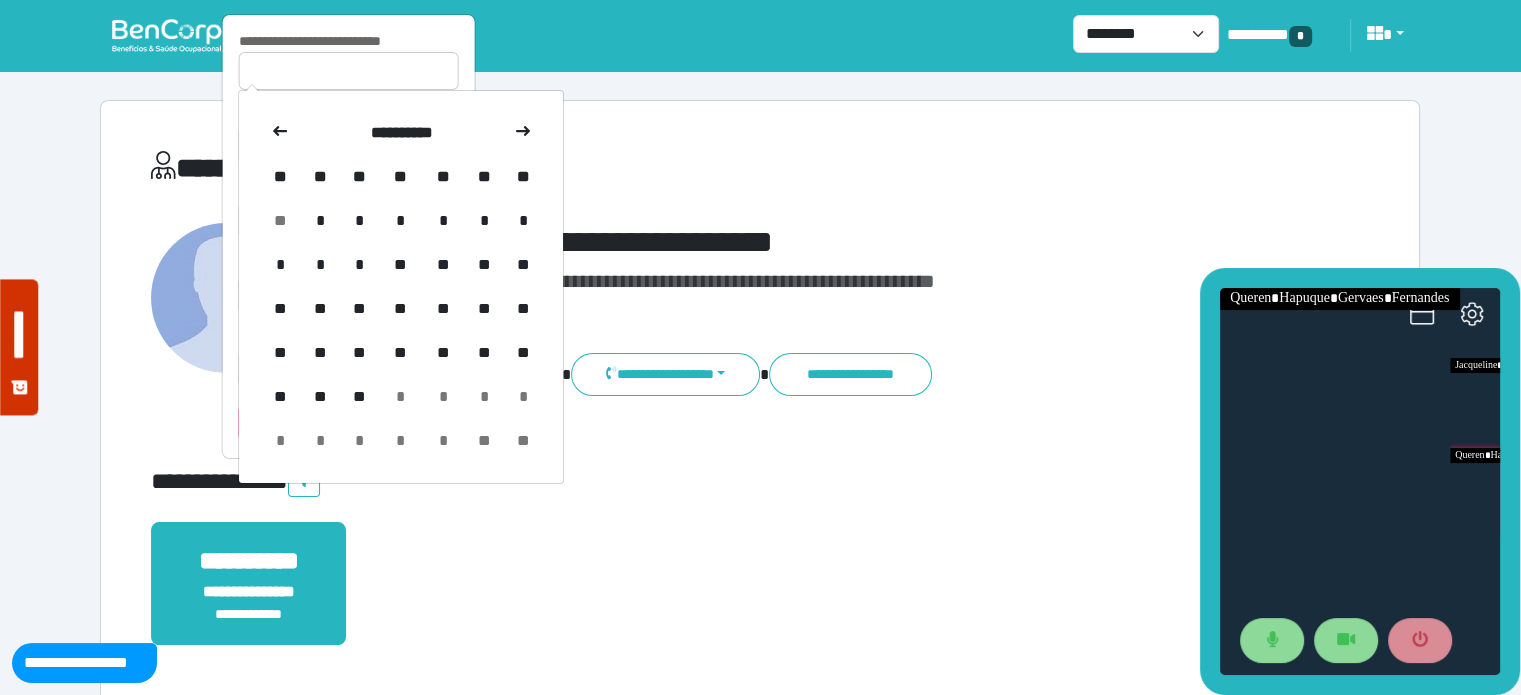 click 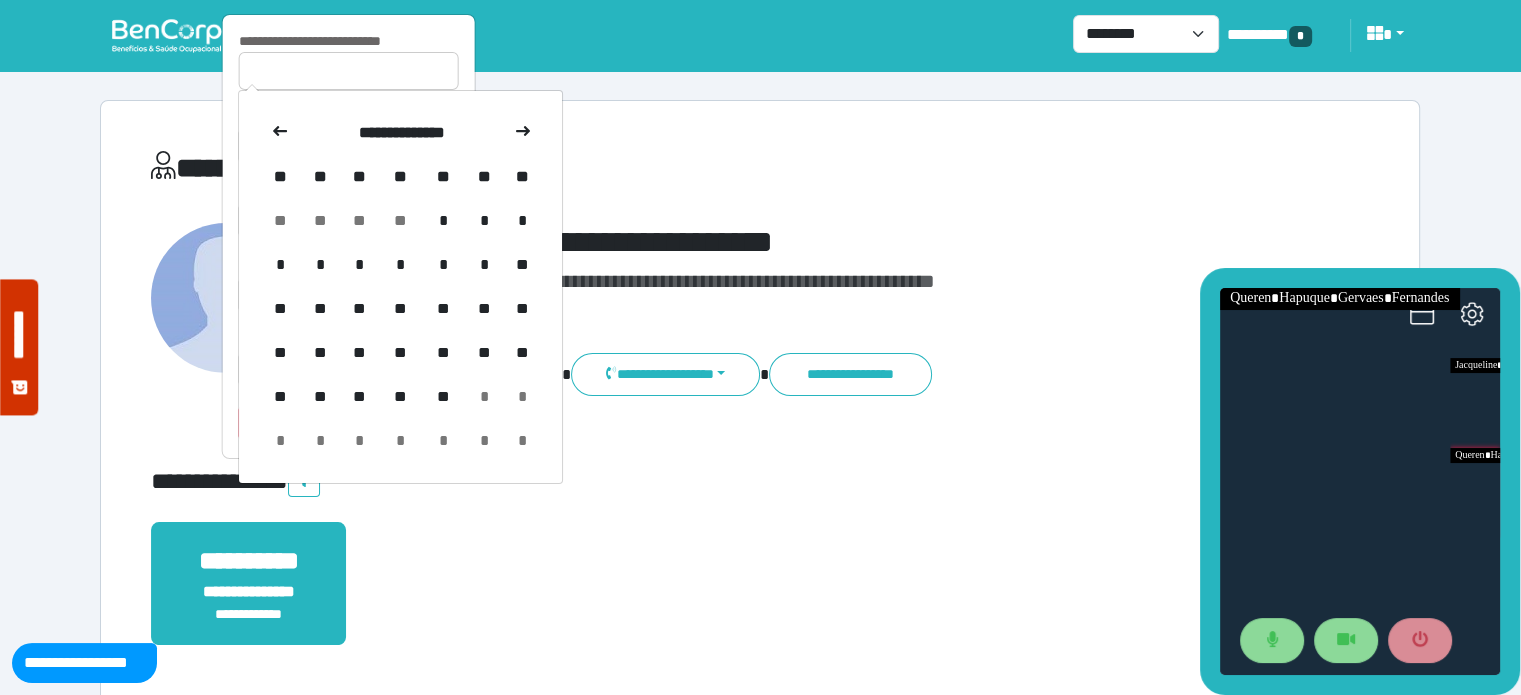 click 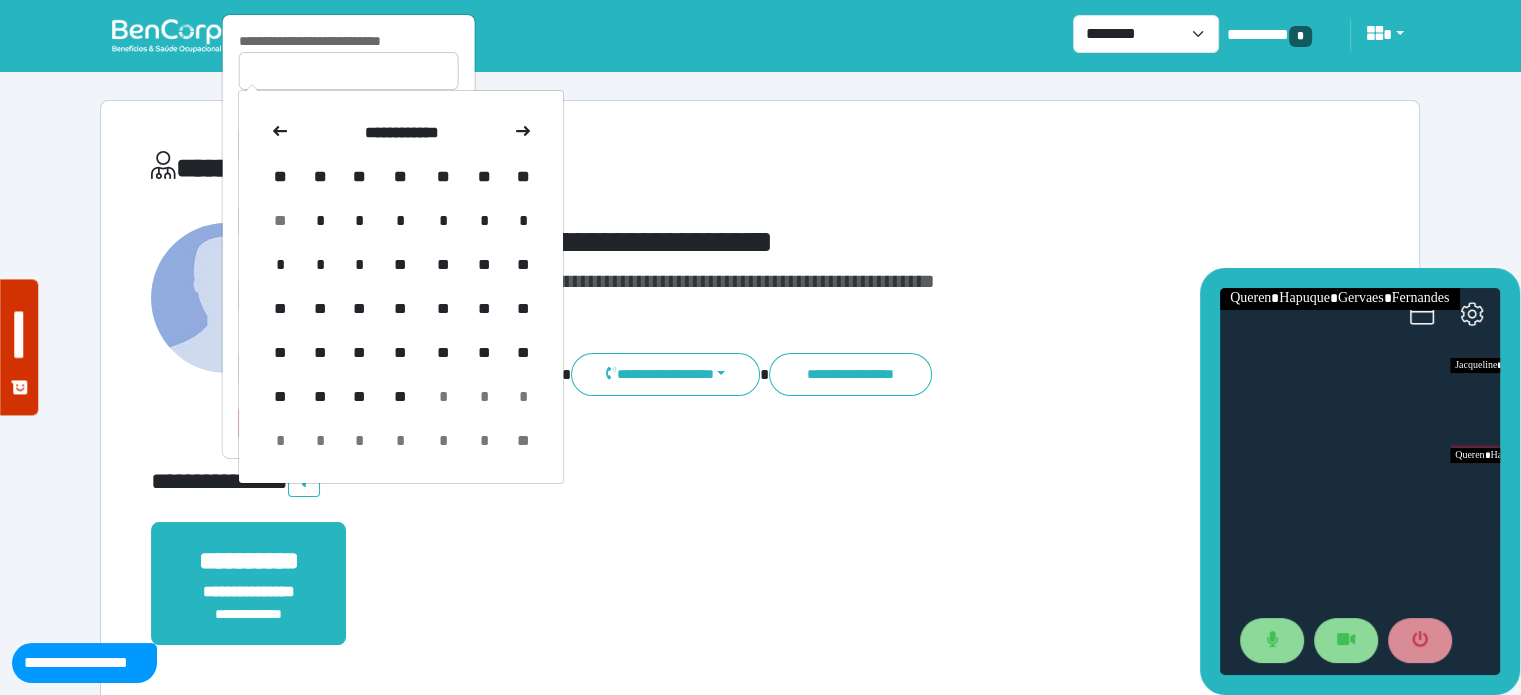 click 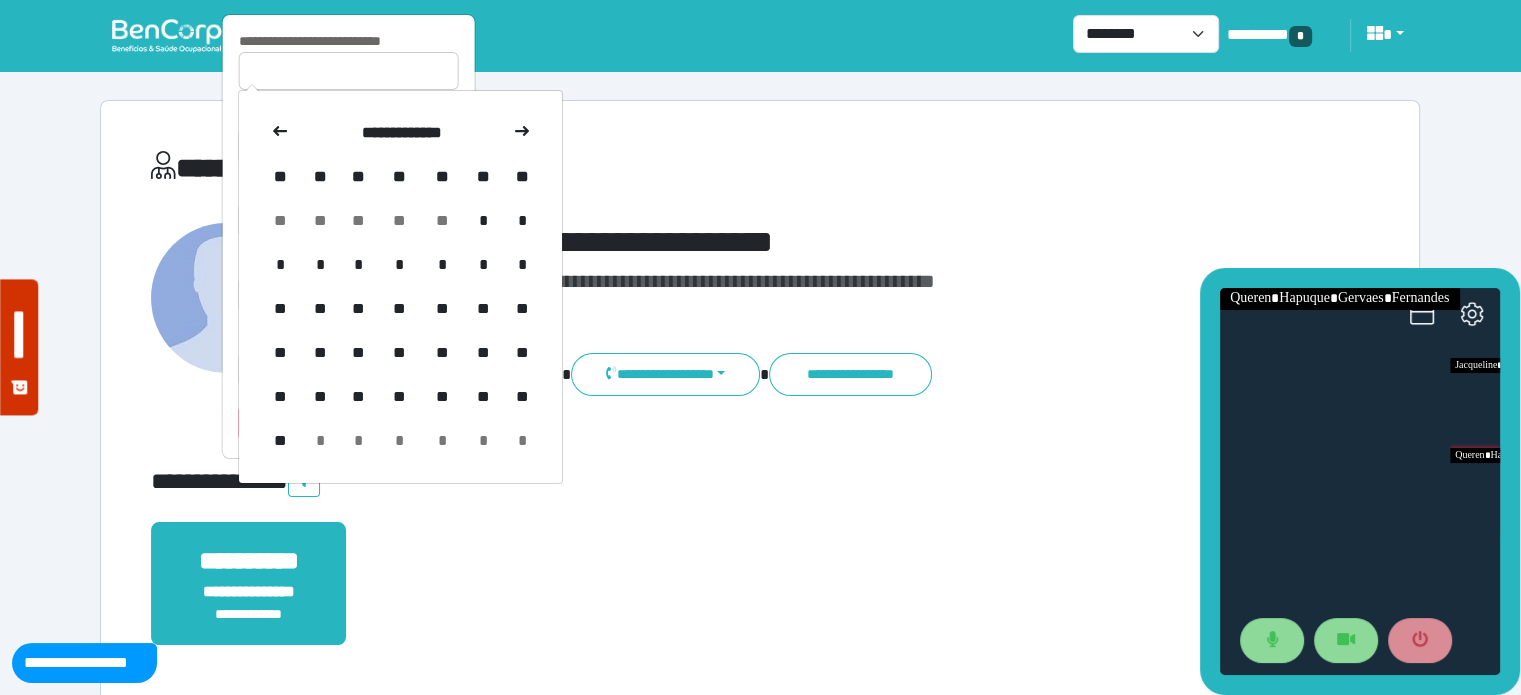 click 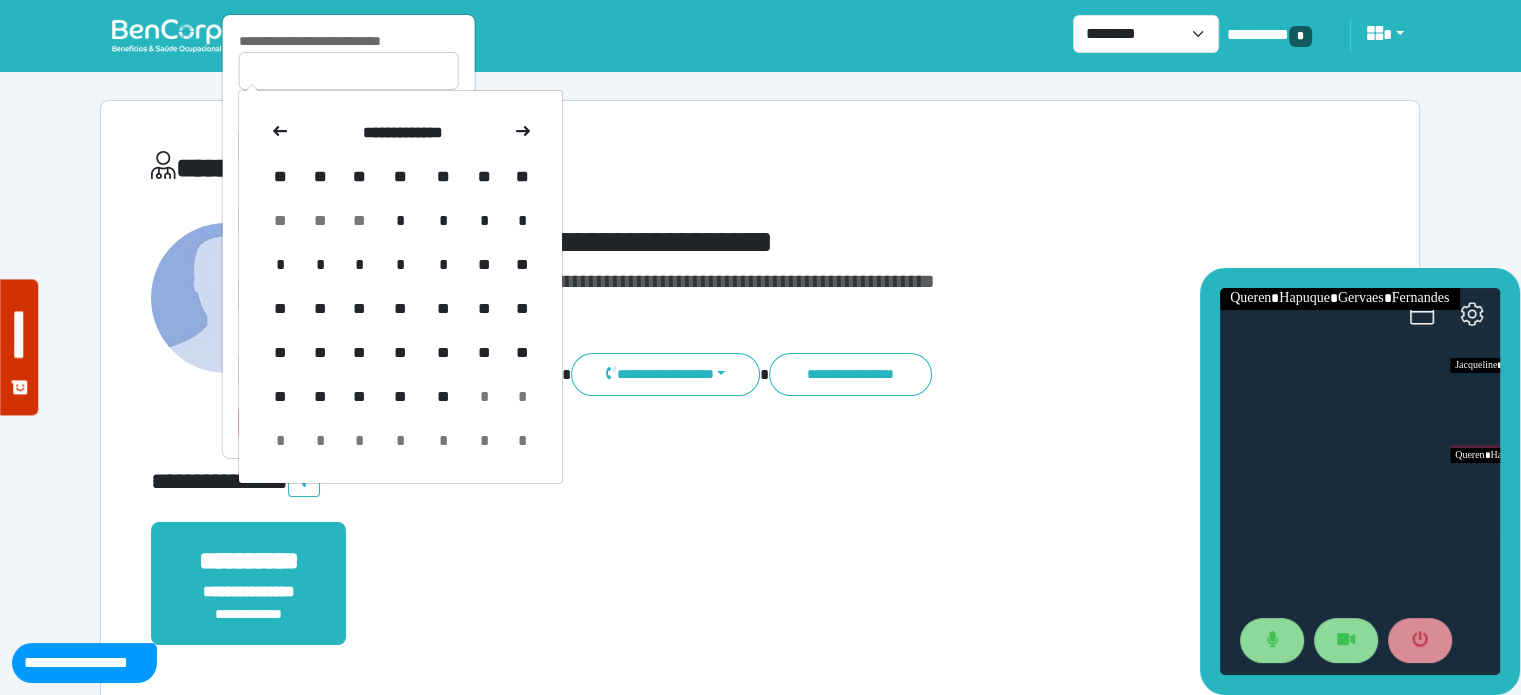 click 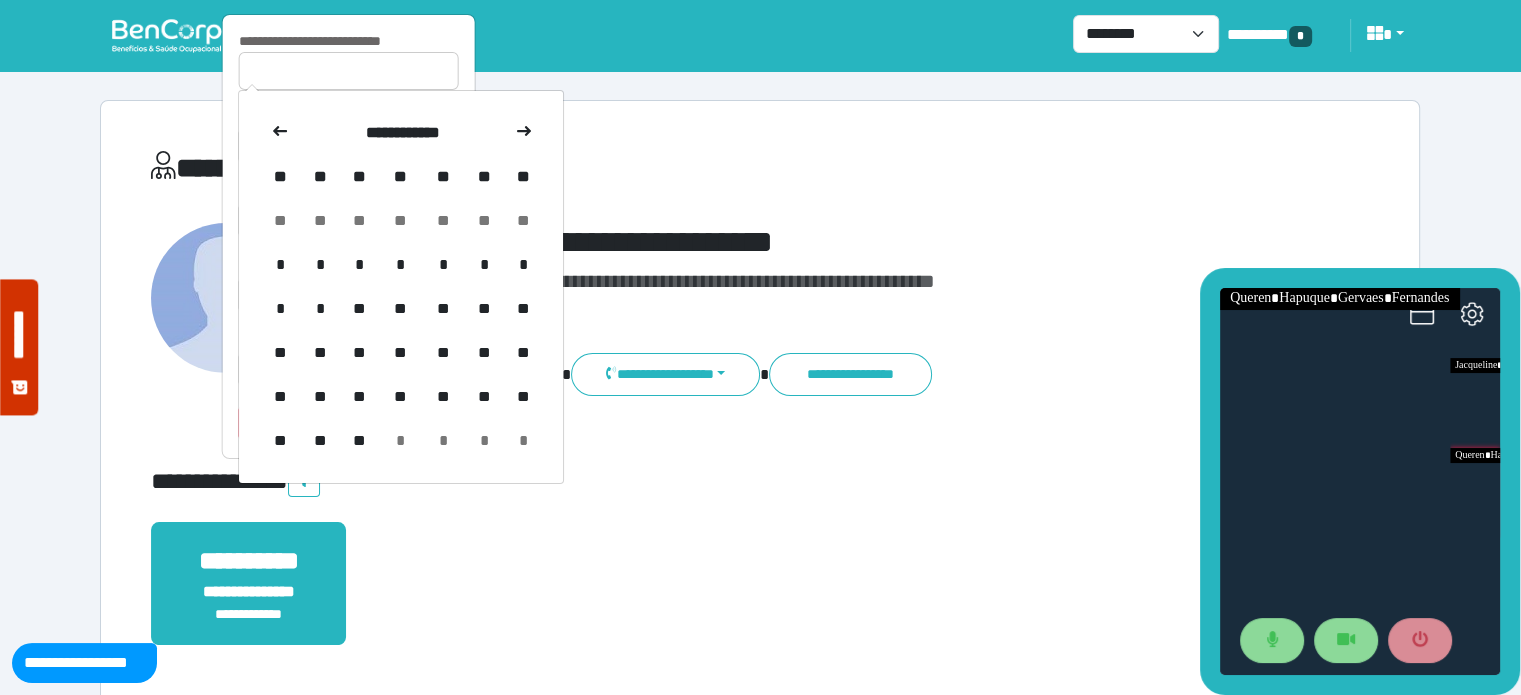 click 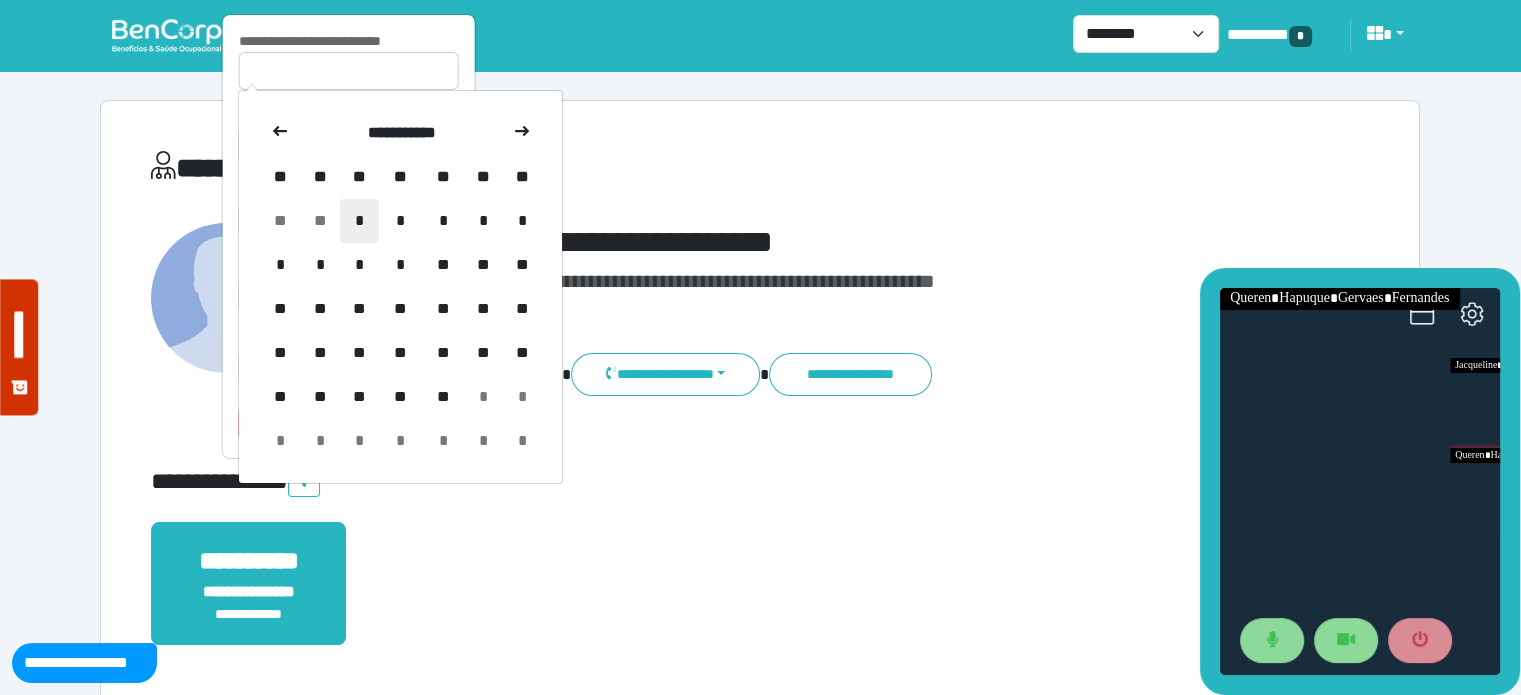 click on "*" at bounding box center [359, 221] 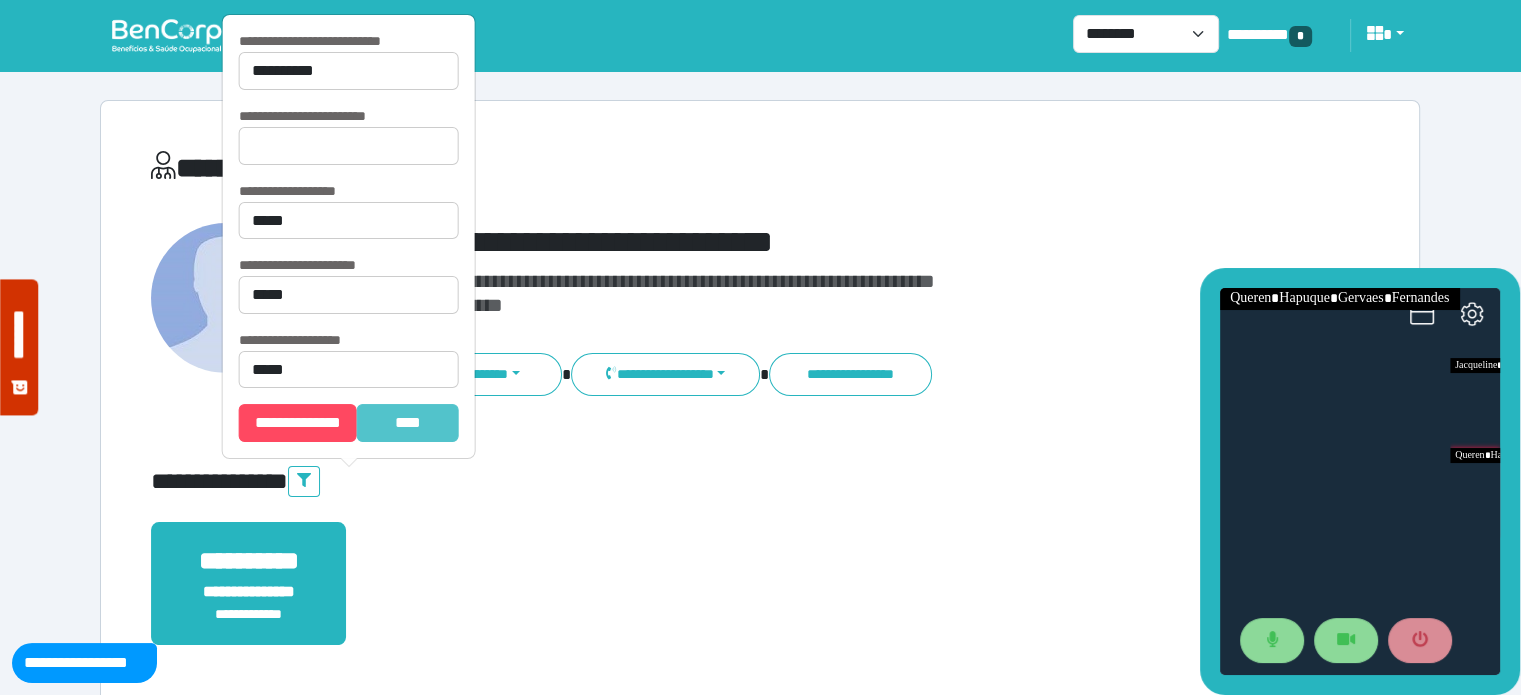 click on "*******" at bounding box center (408, 423) 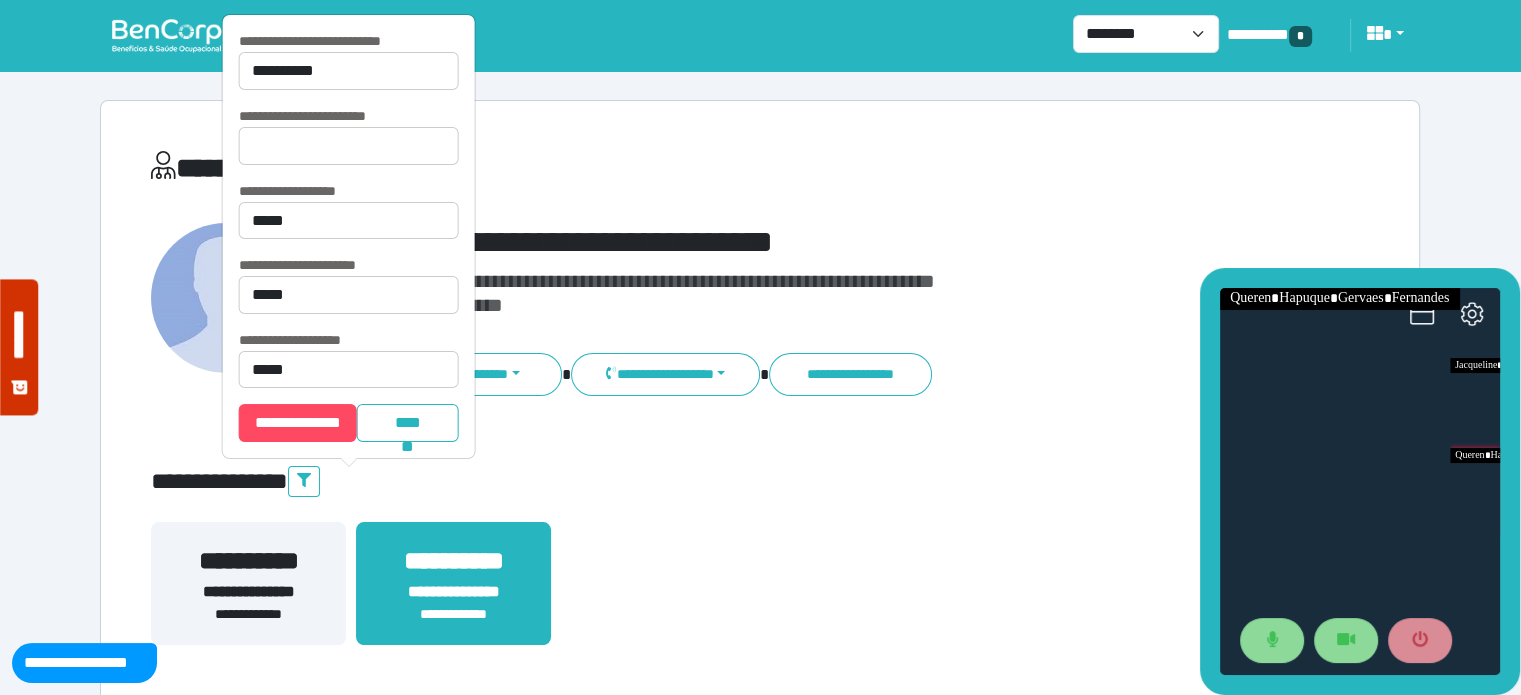 click on "**********" at bounding box center [248, 614] 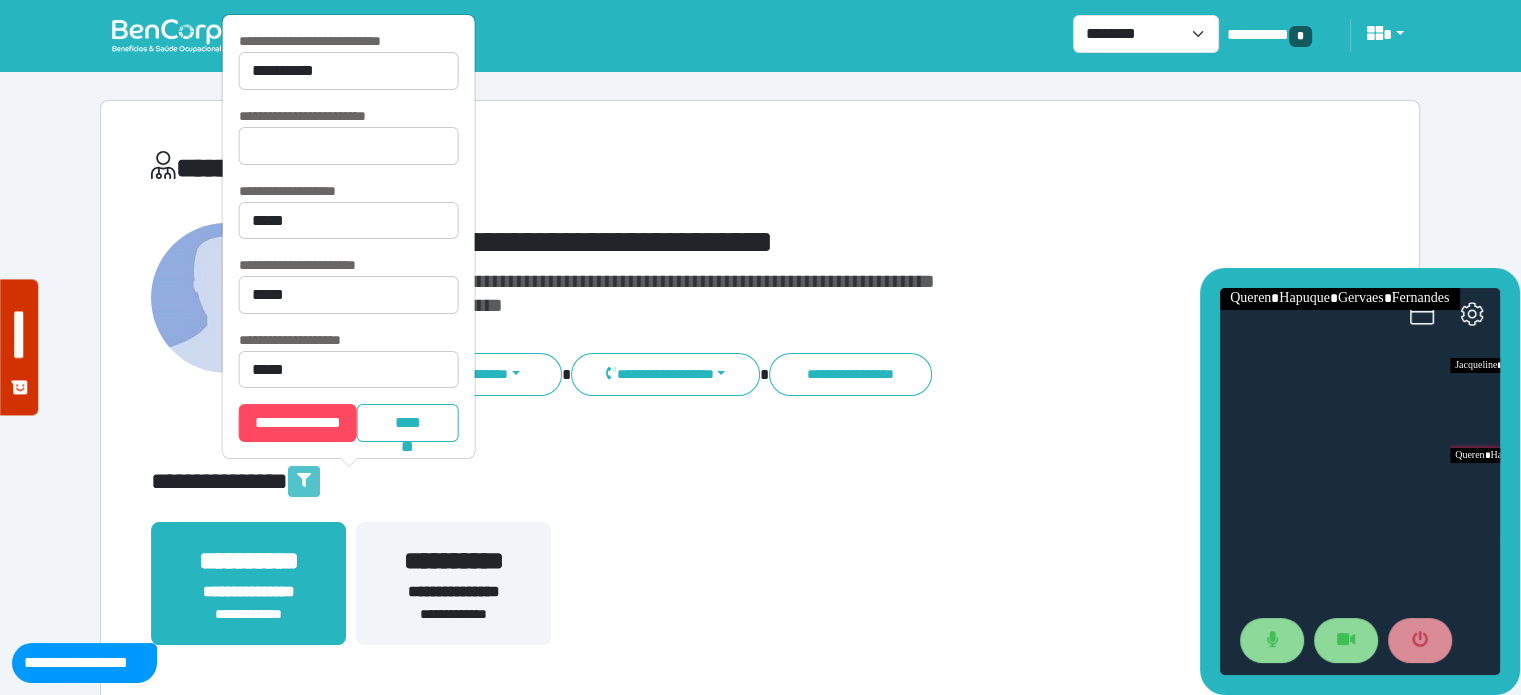 drag, startPoint x: 522, startPoint y: 478, endPoint x: 353, endPoint y: 476, distance: 169.01184 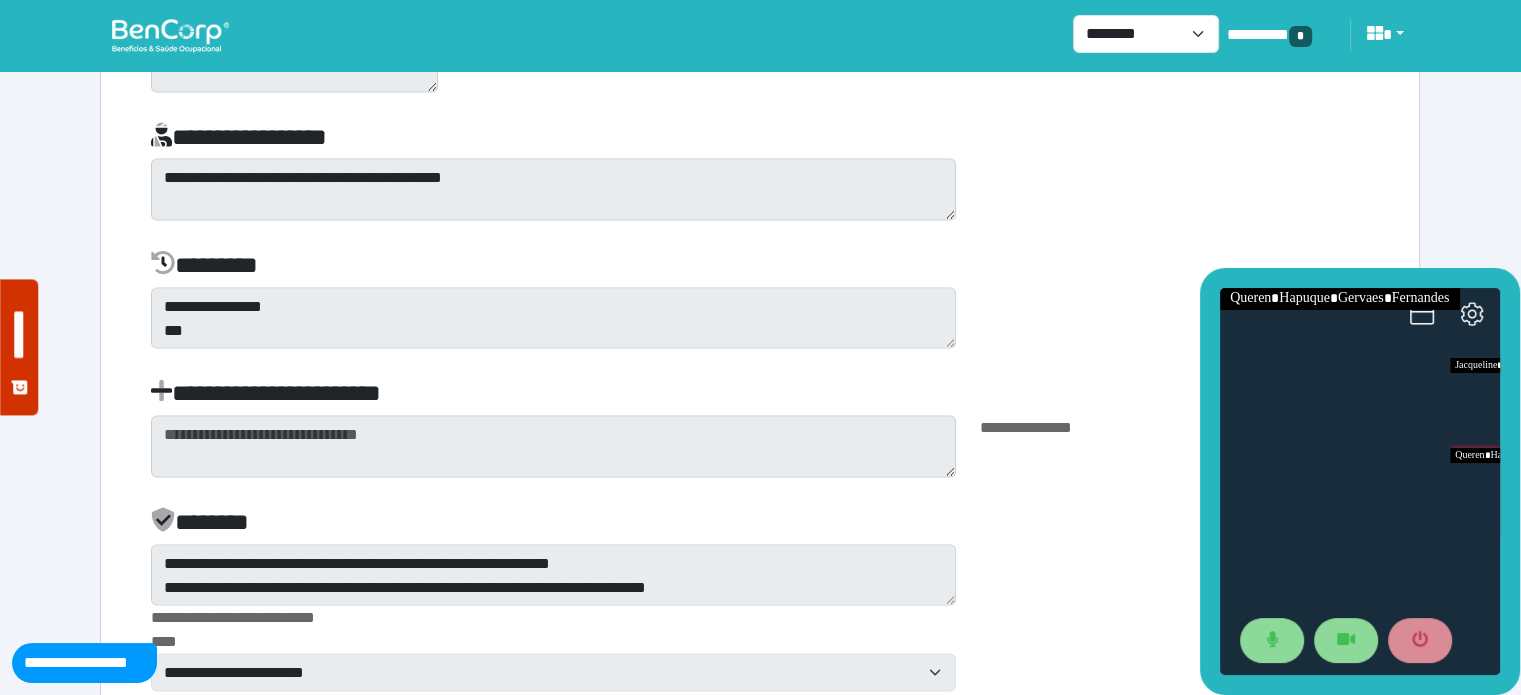 scroll, scrollTop: 3755, scrollLeft: 0, axis: vertical 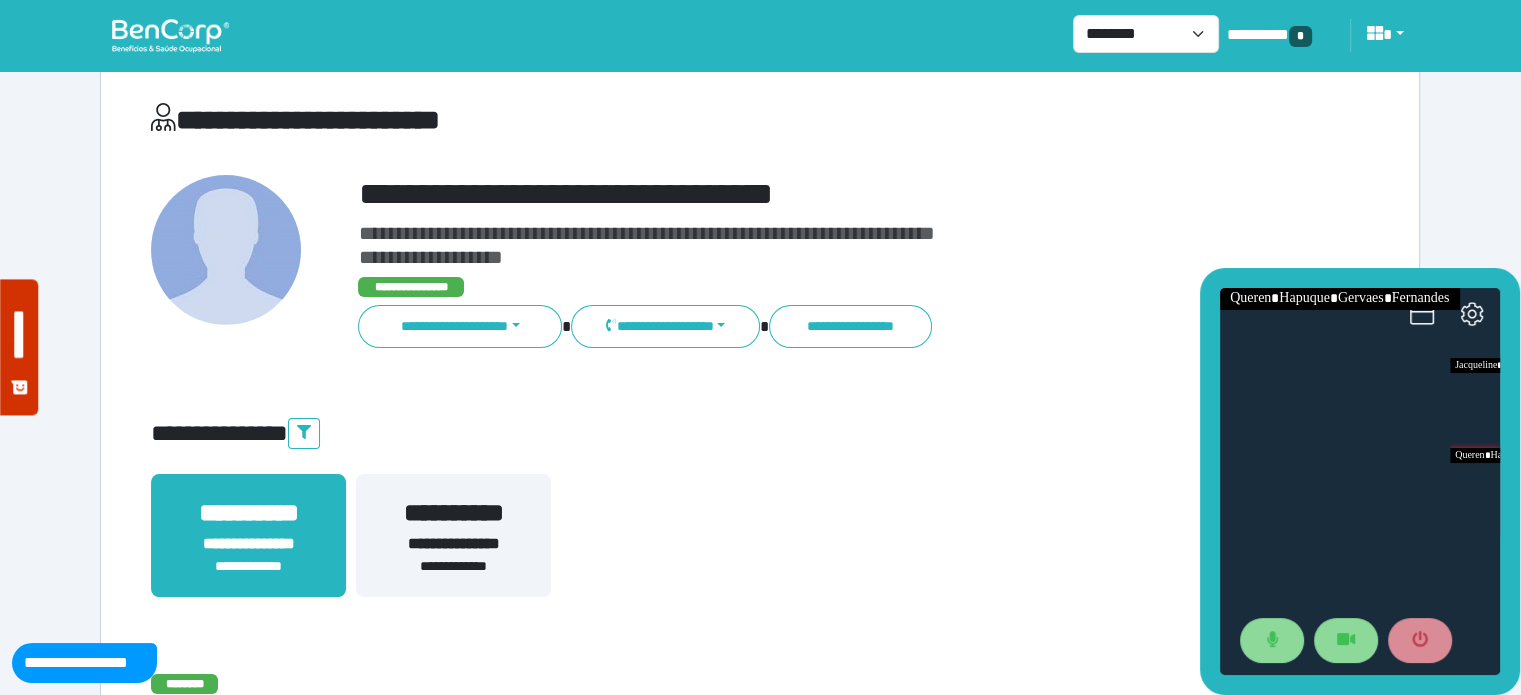 click on "**********" at bounding box center (453, 513) 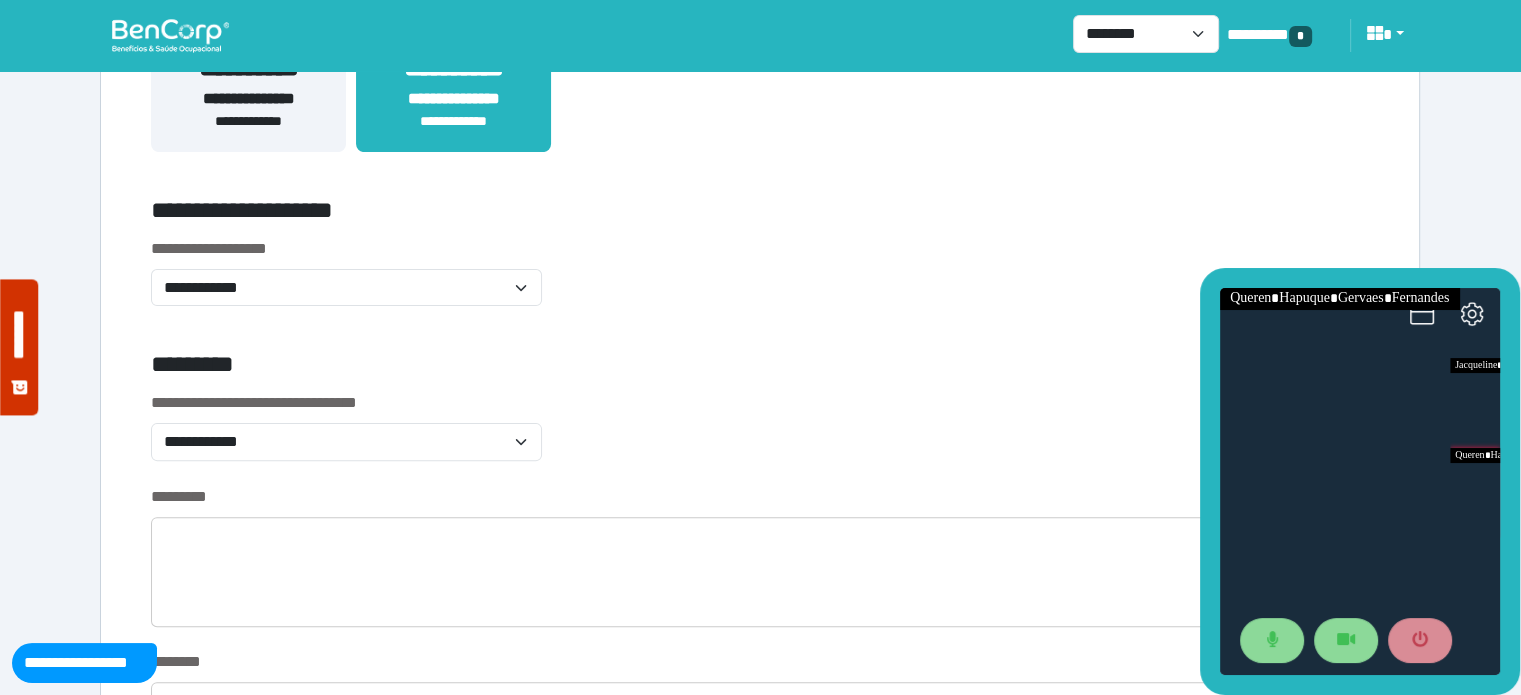 scroll, scrollTop: 504, scrollLeft: 0, axis: vertical 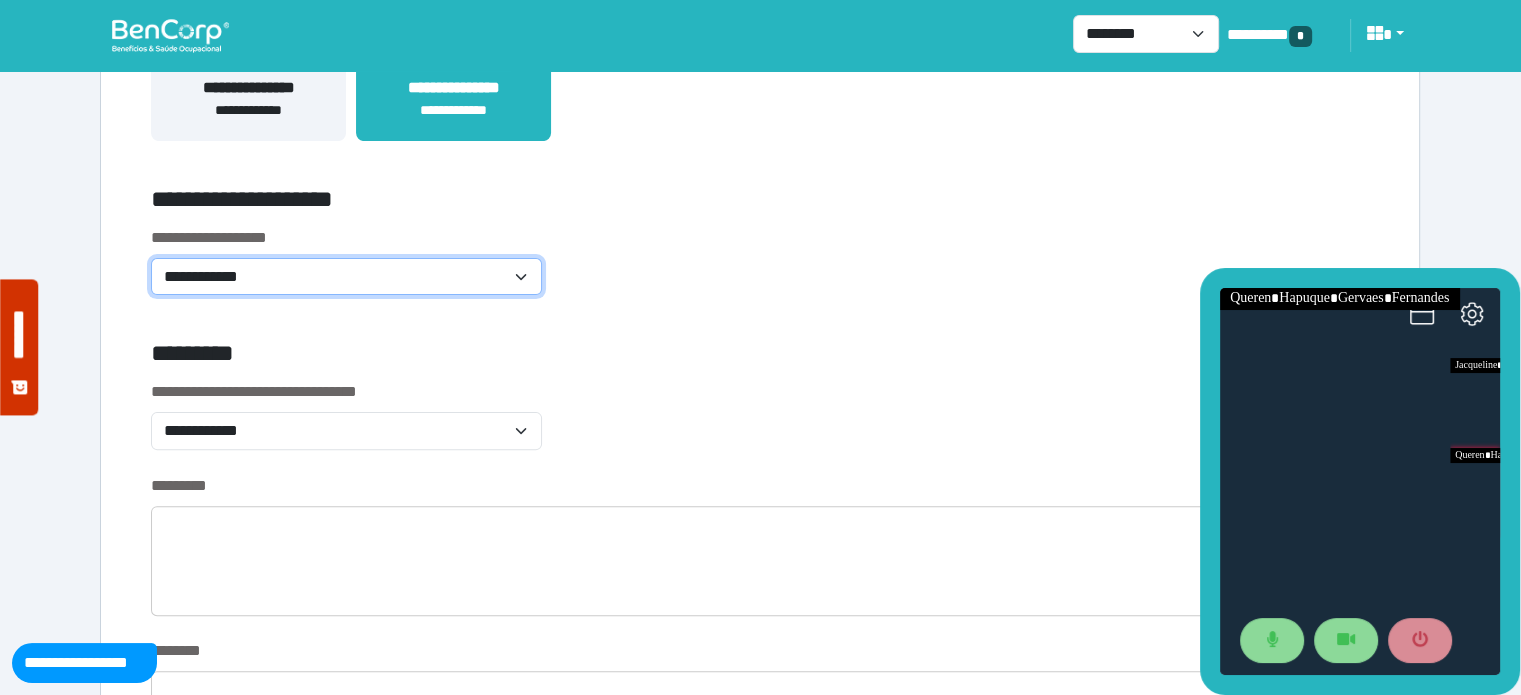 click on "**********" at bounding box center [346, 277] 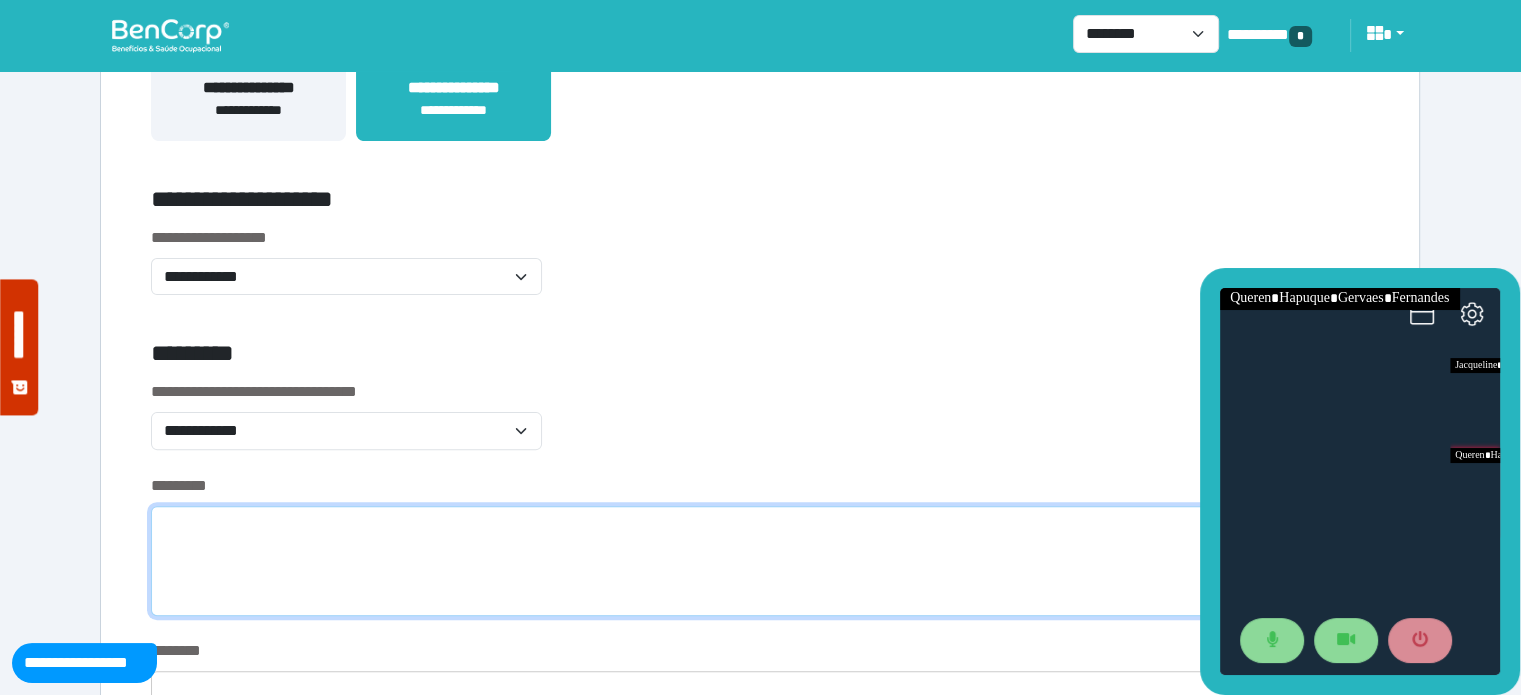 click at bounding box center (760, 561) 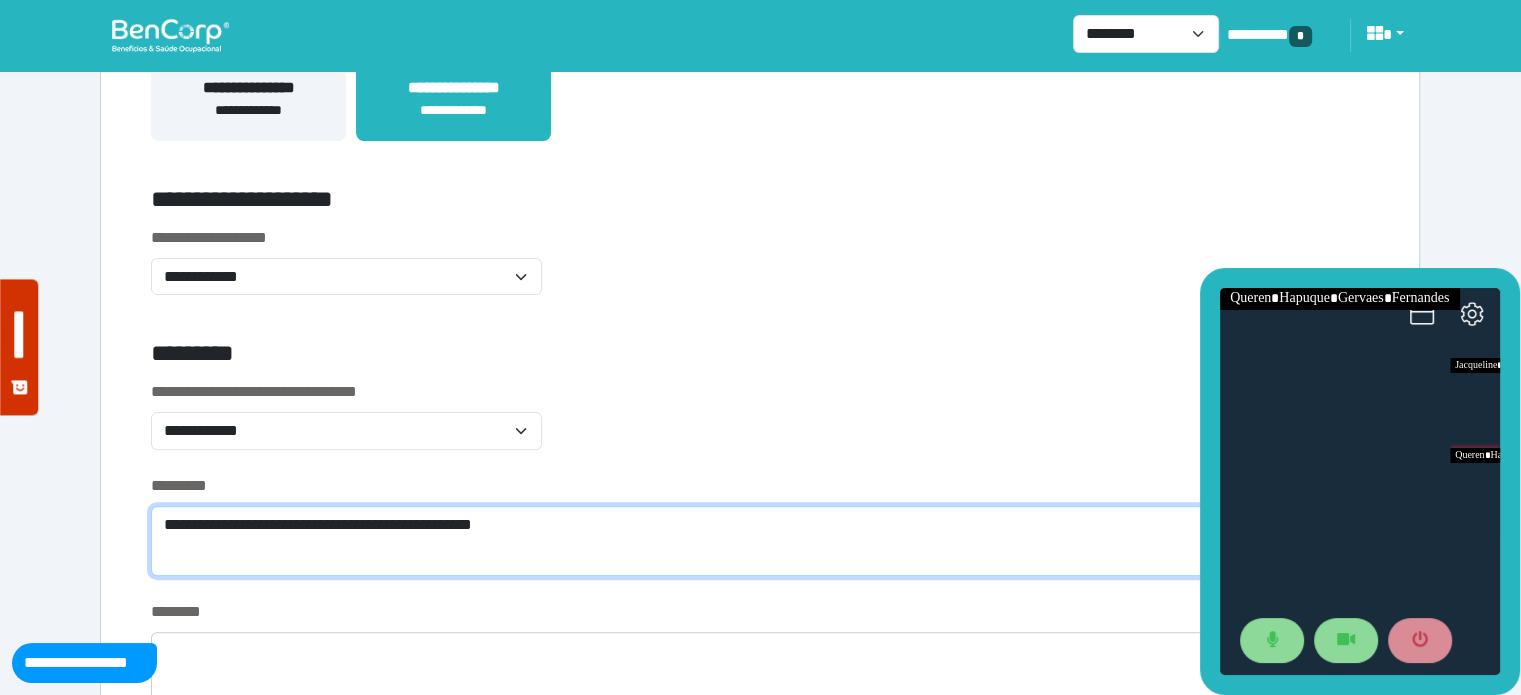 scroll, scrollTop: 0, scrollLeft: 0, axis: both 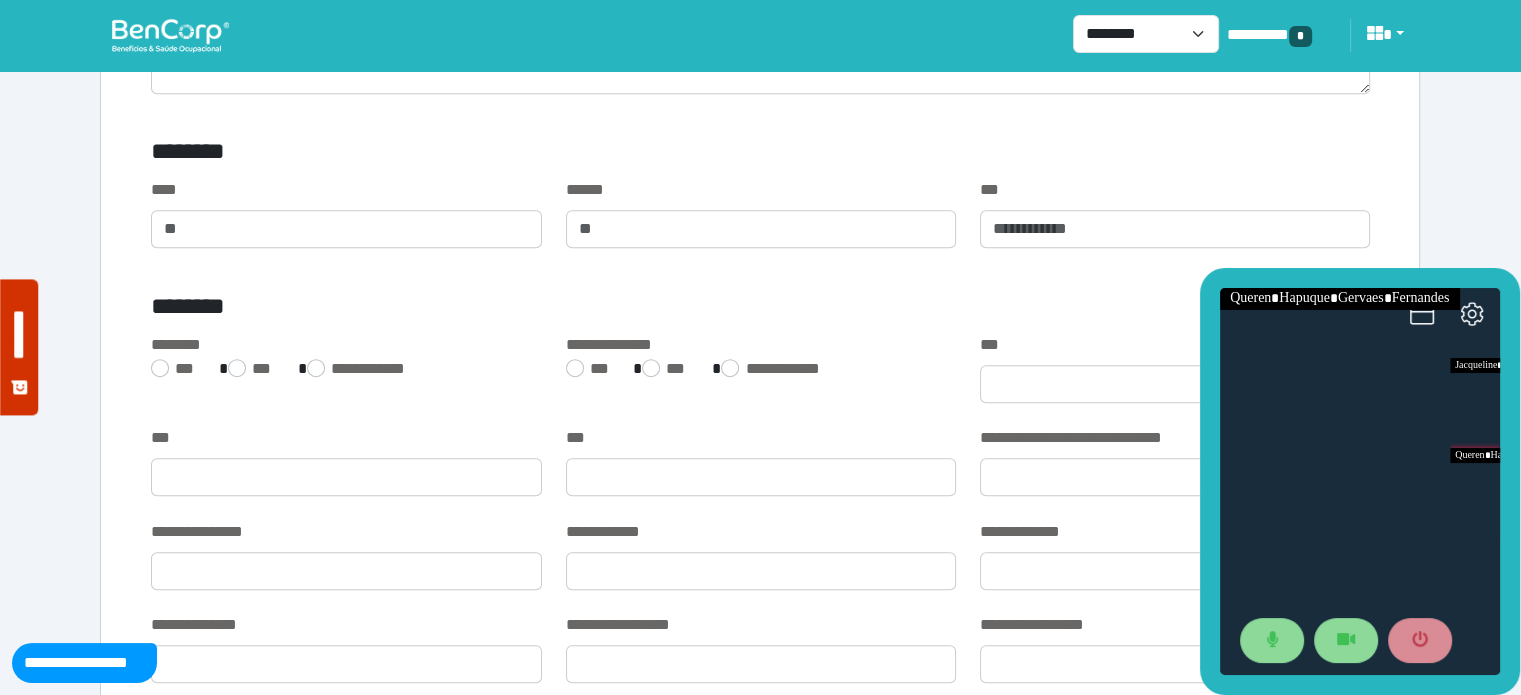 type on "**********" 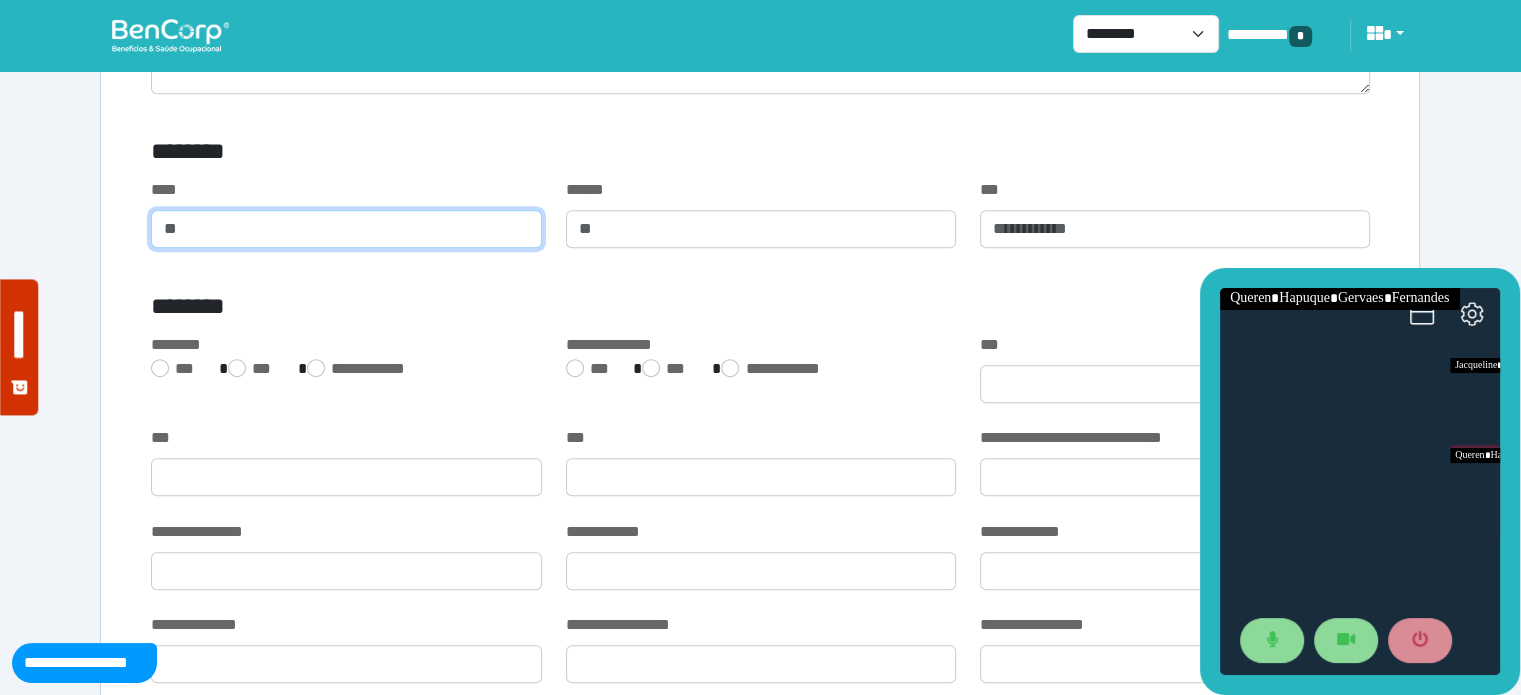 click at bounding box center (346, 229) 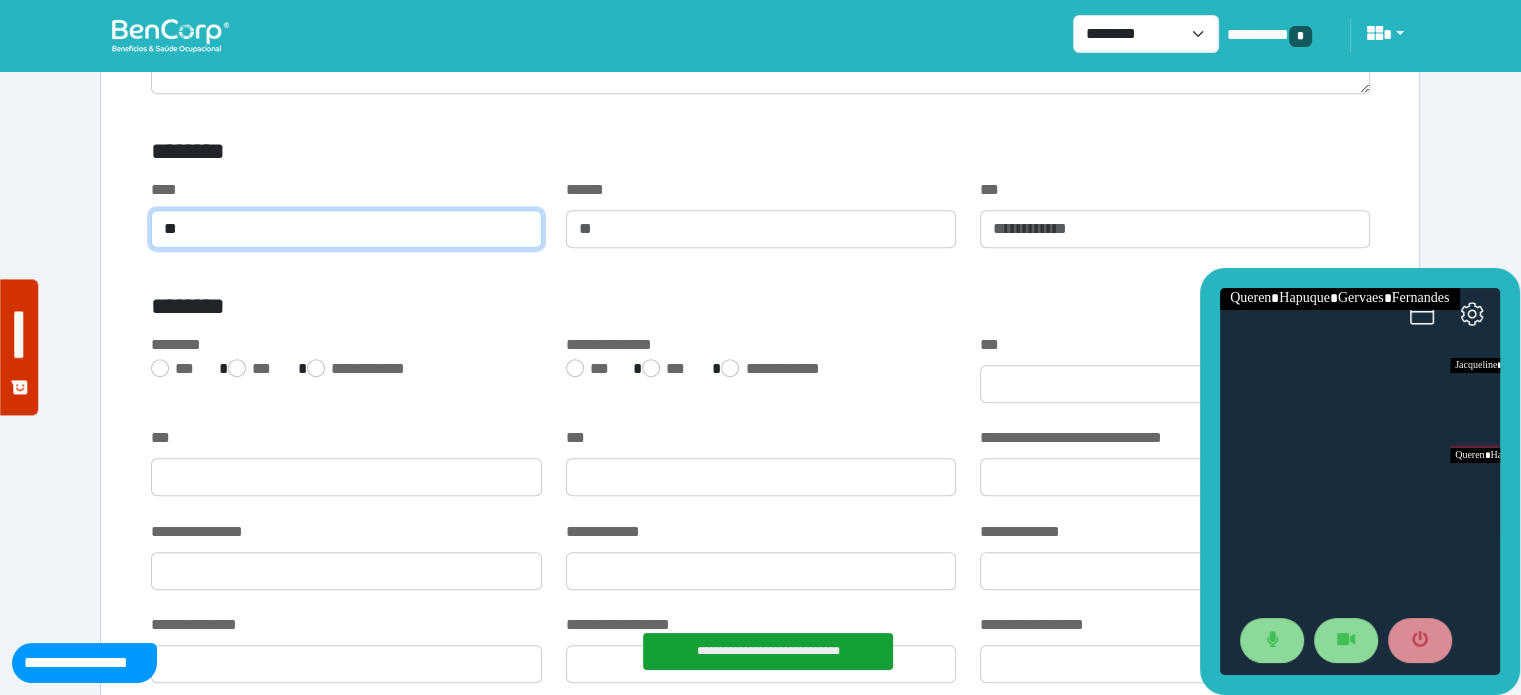 type on "**" 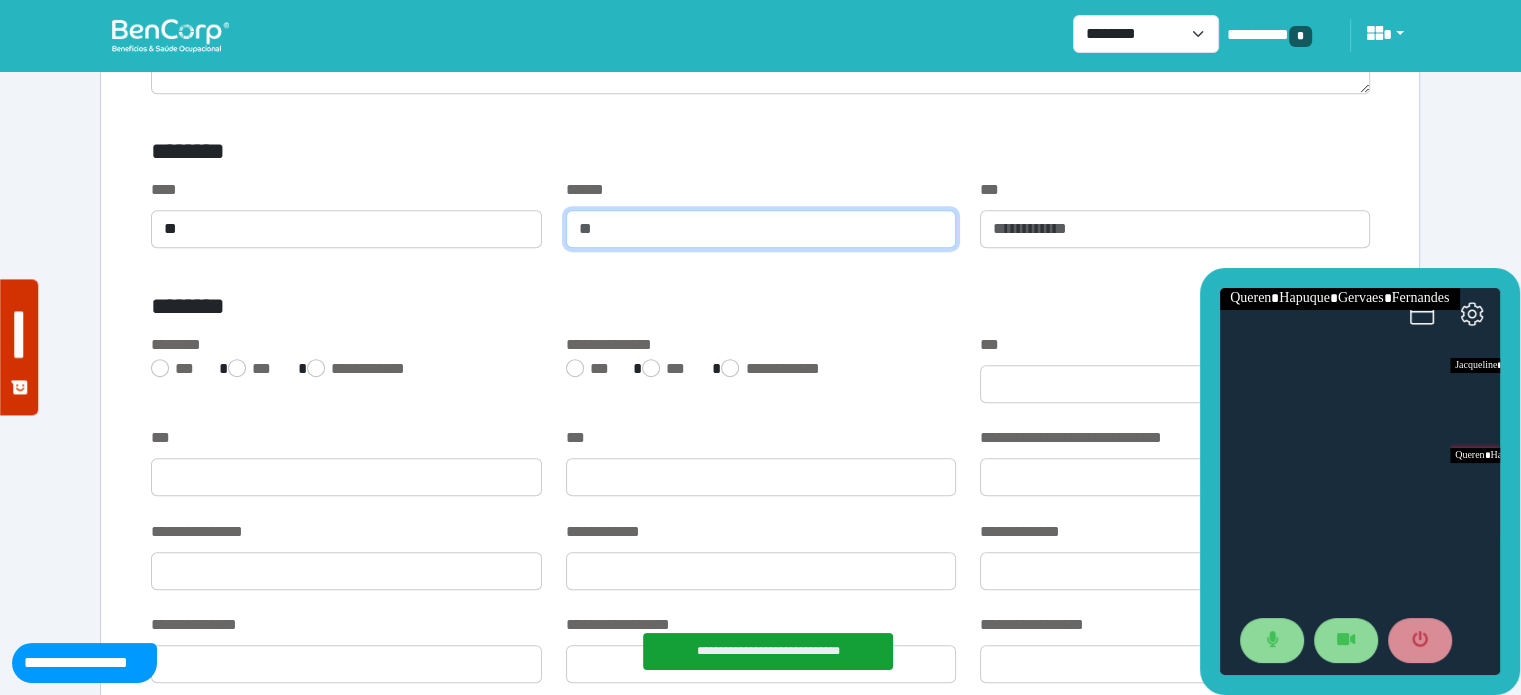 click at bounding box center (761, 229) 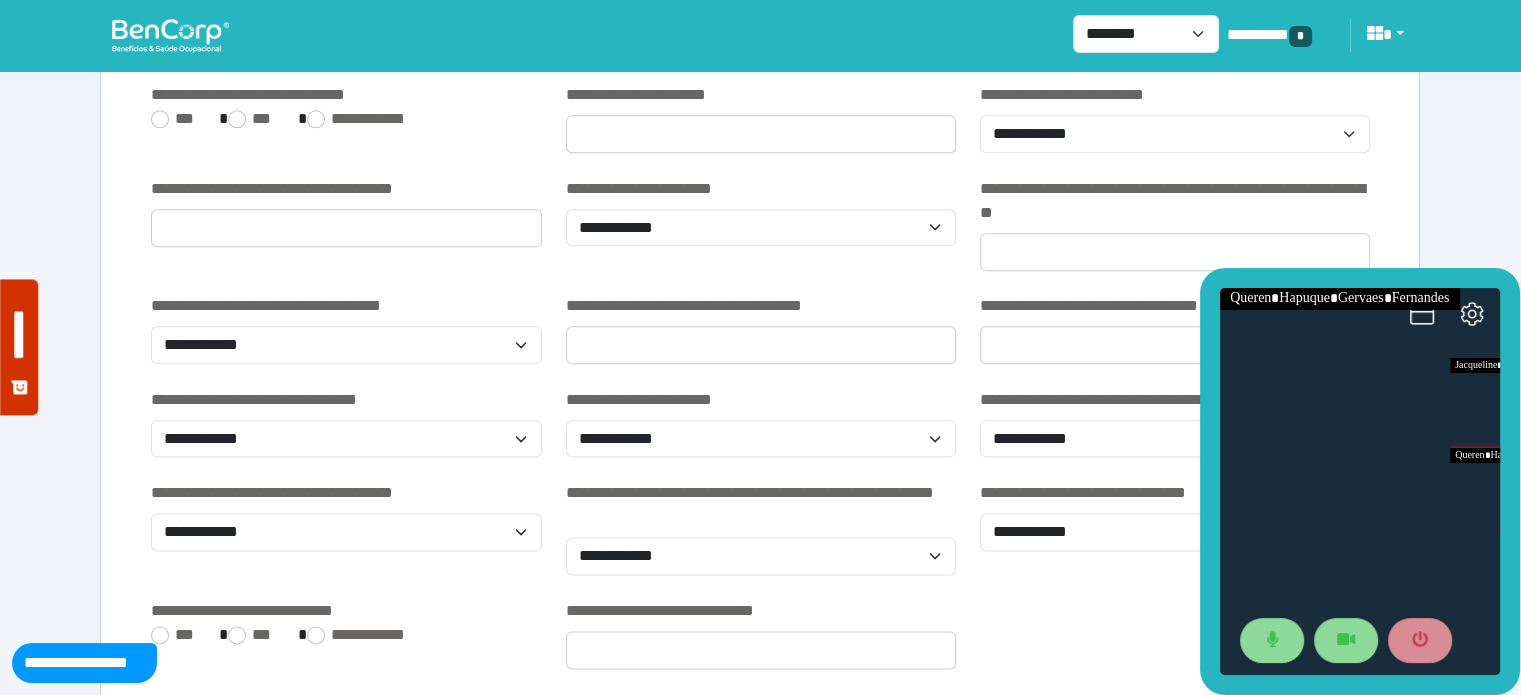 scroll, scrollTop: 2452, scrollLeft: 0, axis: vertical 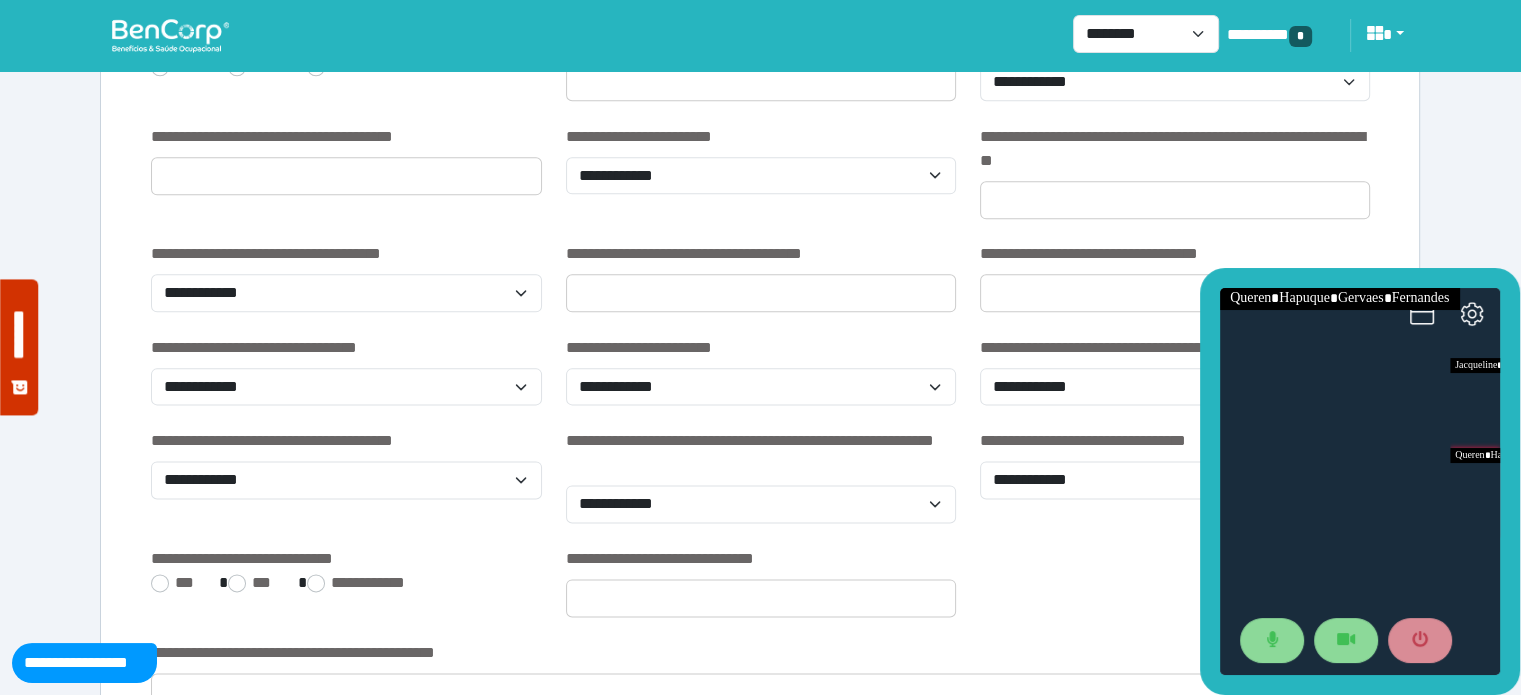 type on "***" 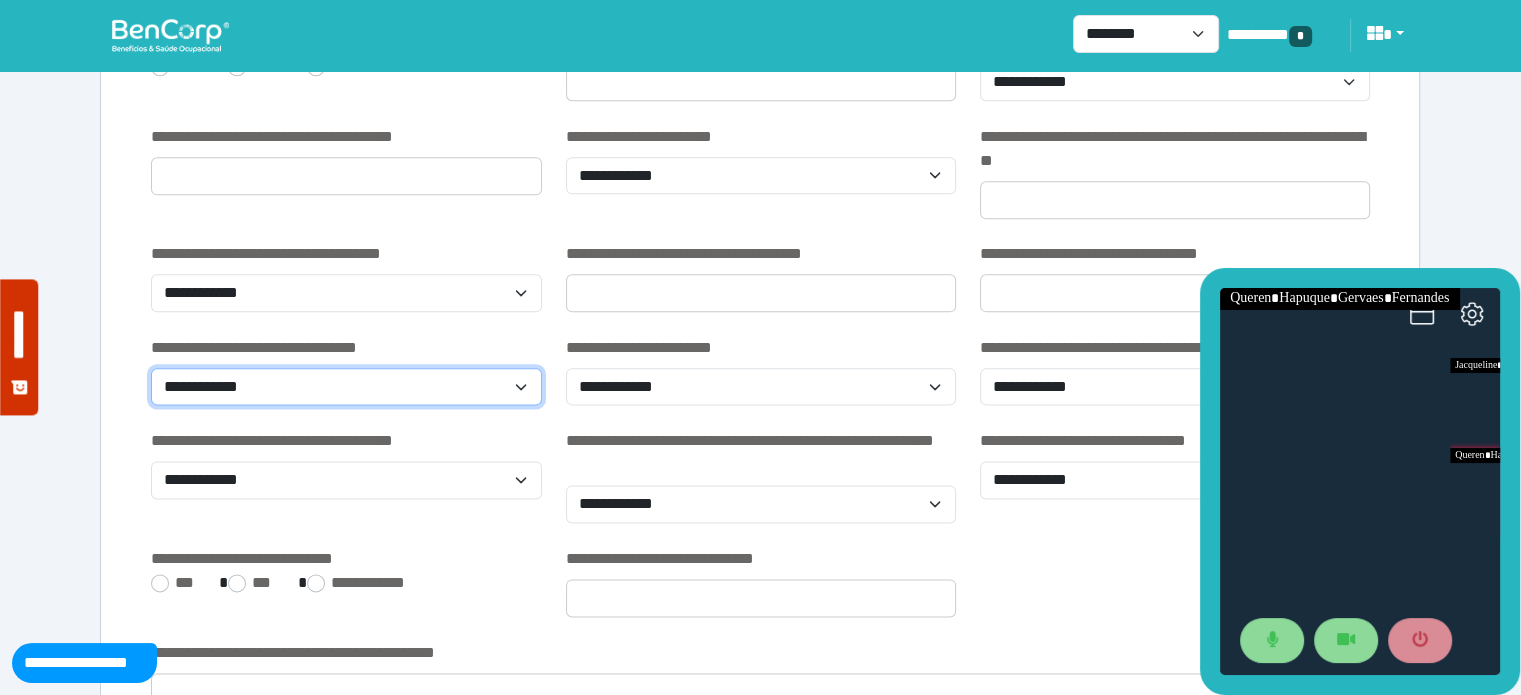 click on "**********" at bounding box center (346, 387) 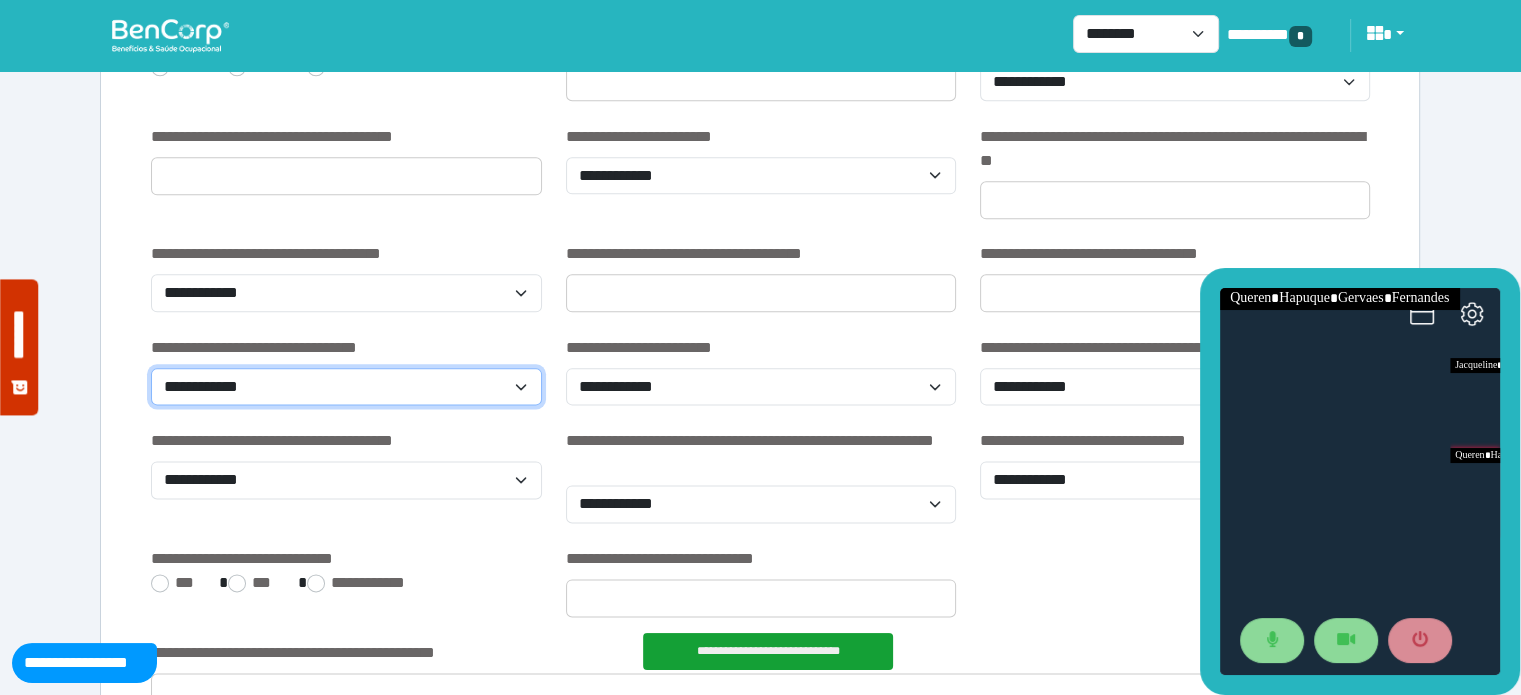 select on "**" 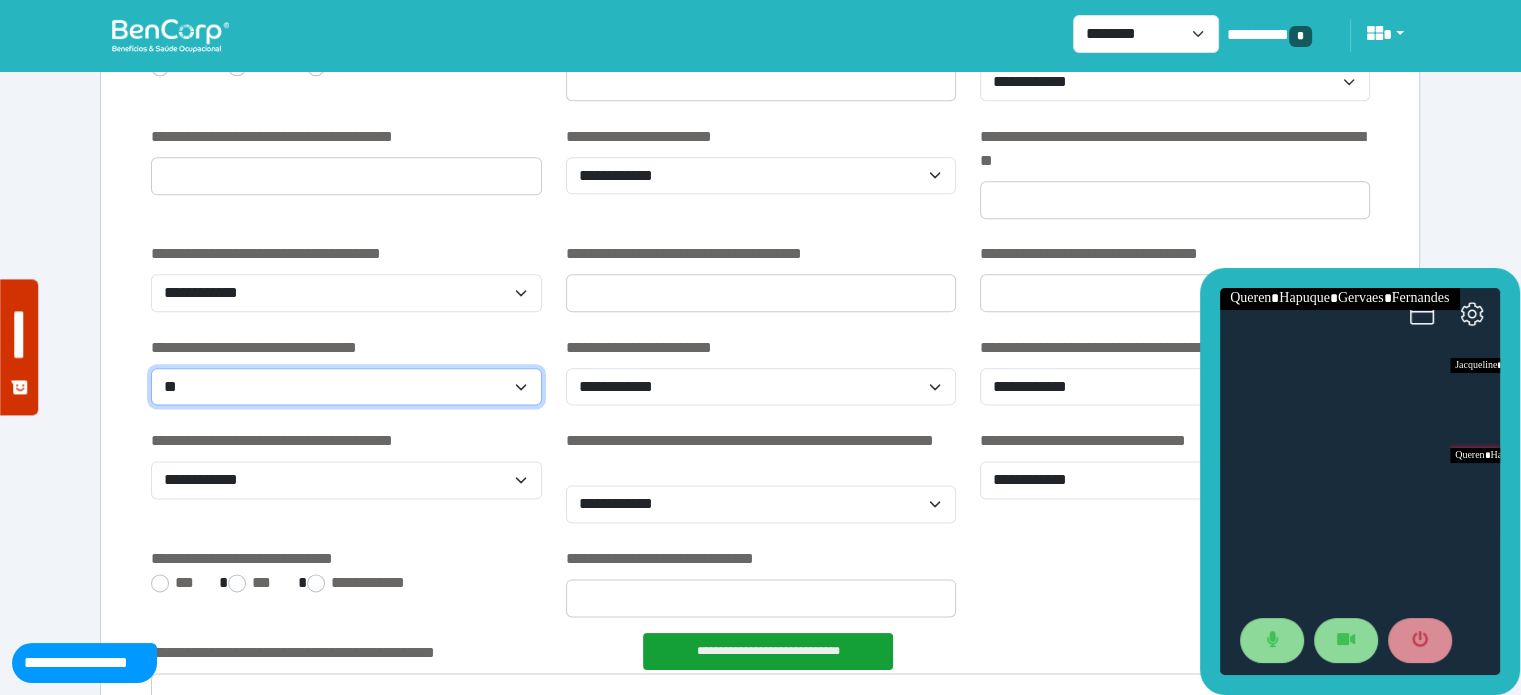 click on "**********" at bounding box center [346, 387] 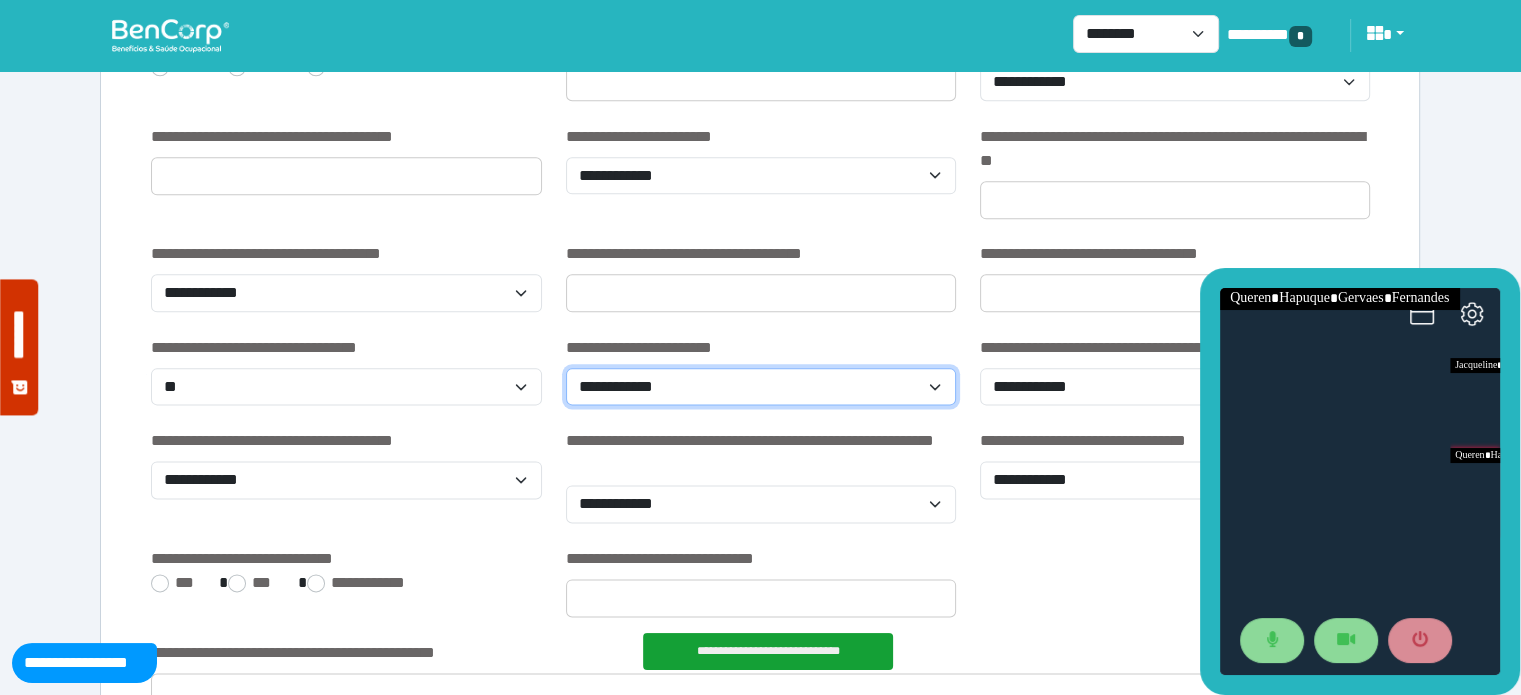 click on "**********" at bounding box center [761, 387] 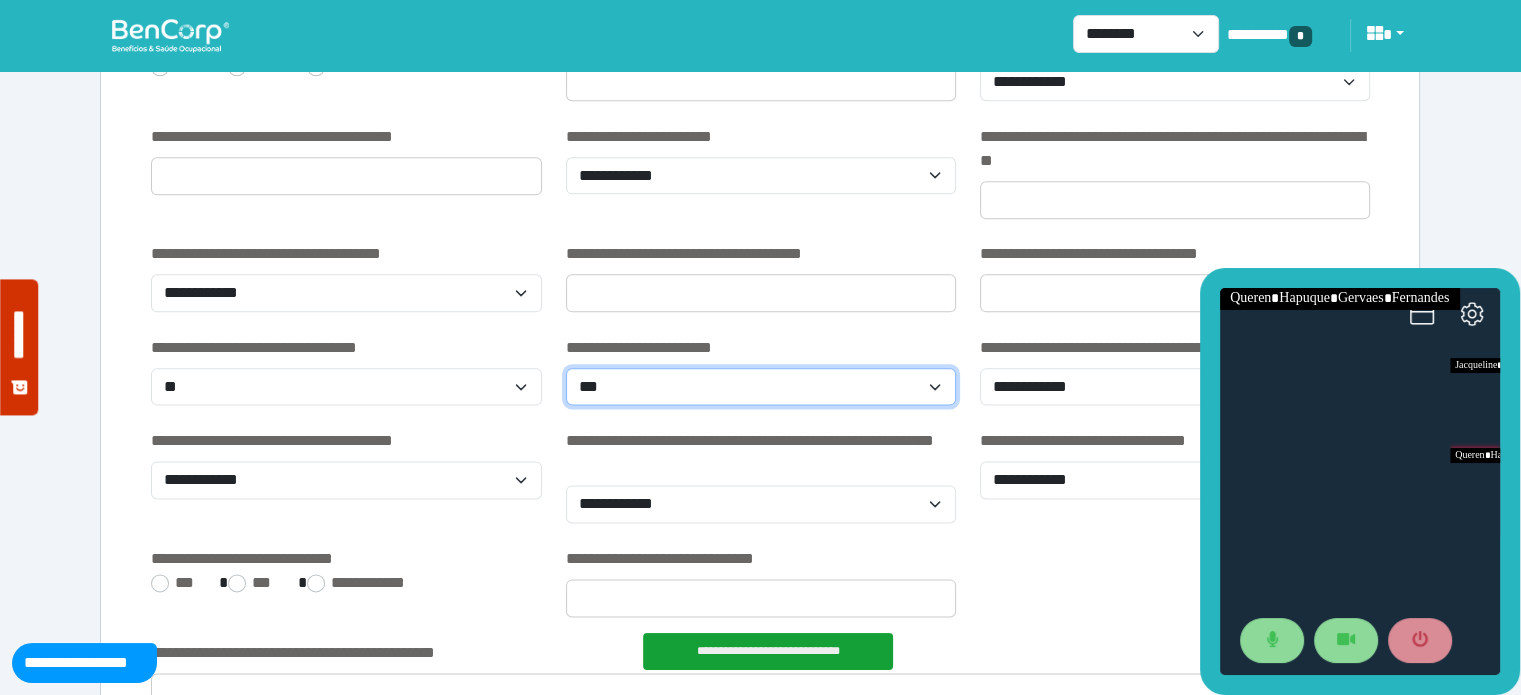 click on "**********" at bounding box center (761, 387) 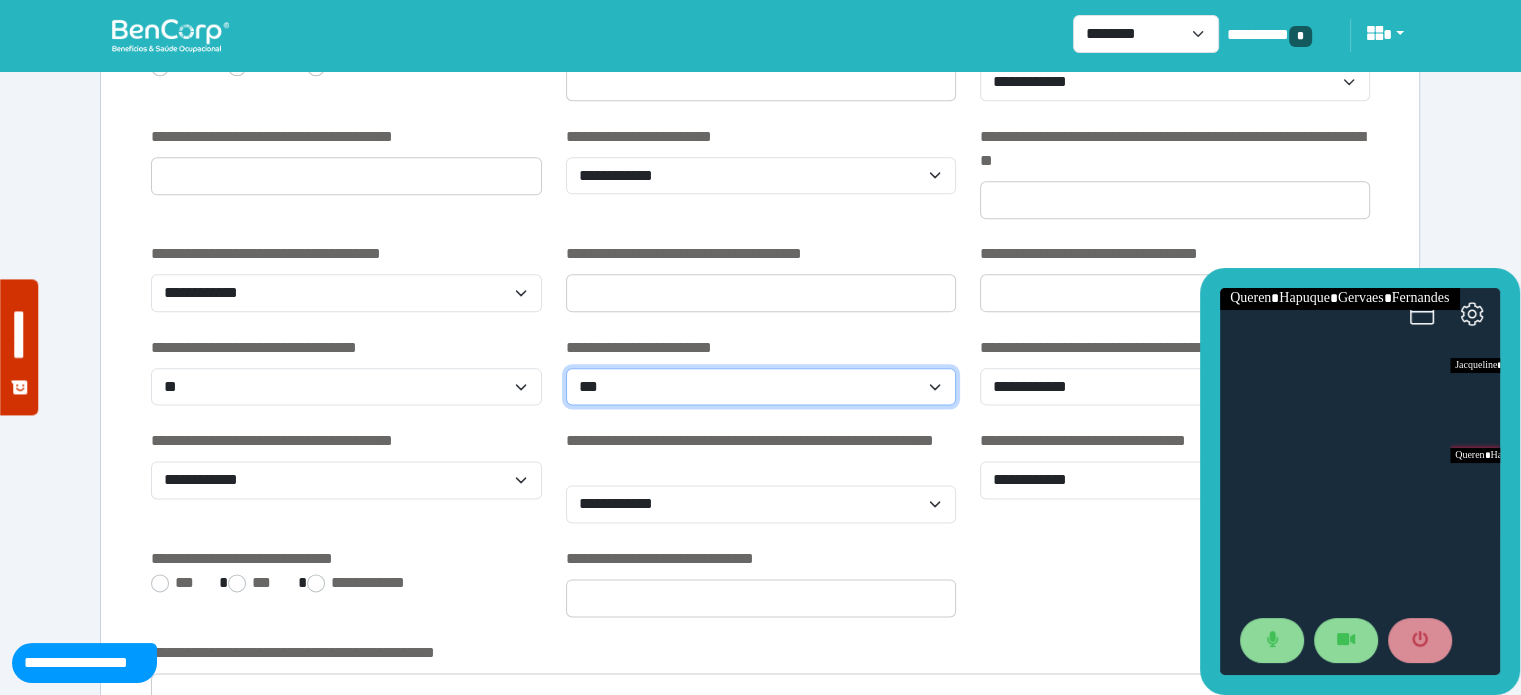 click on "**********" at bounding box center (761, 387) 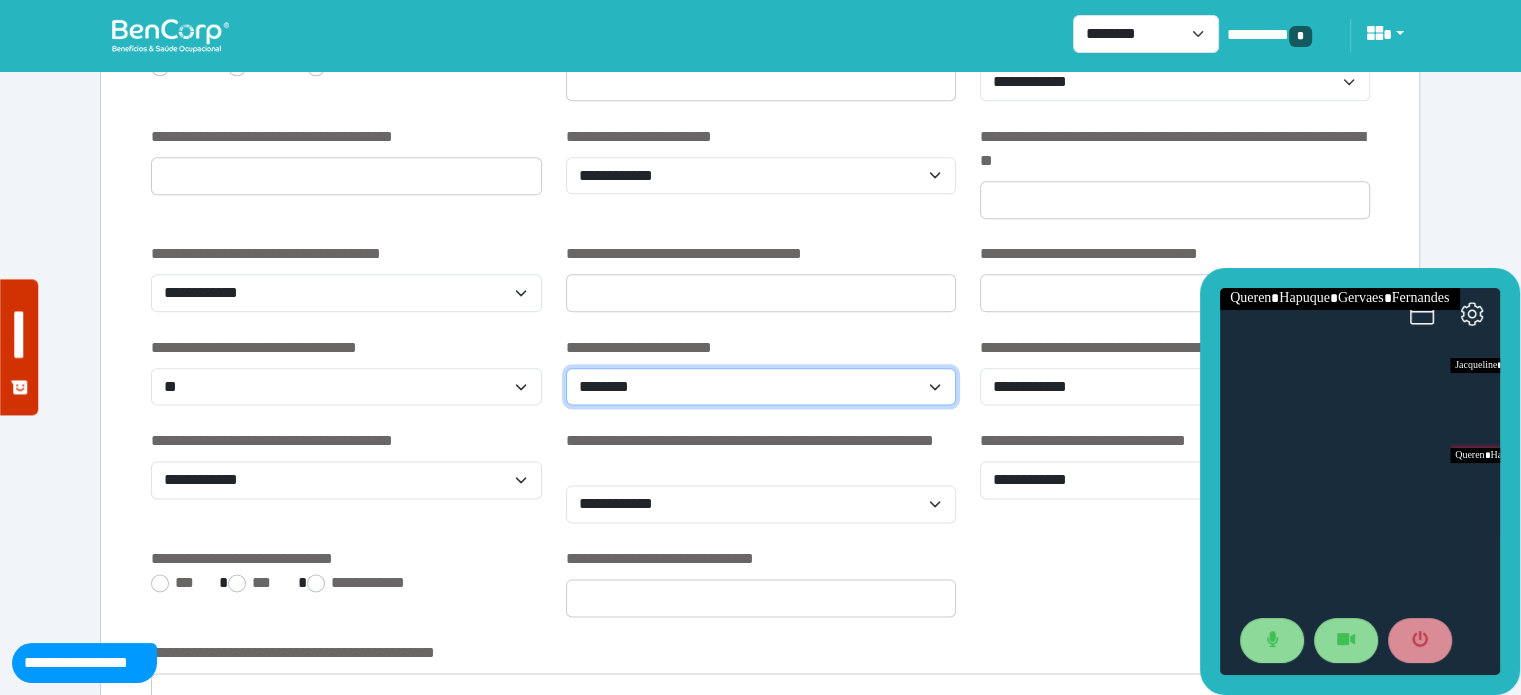 click on "**********" at bounding box center [761, 387] 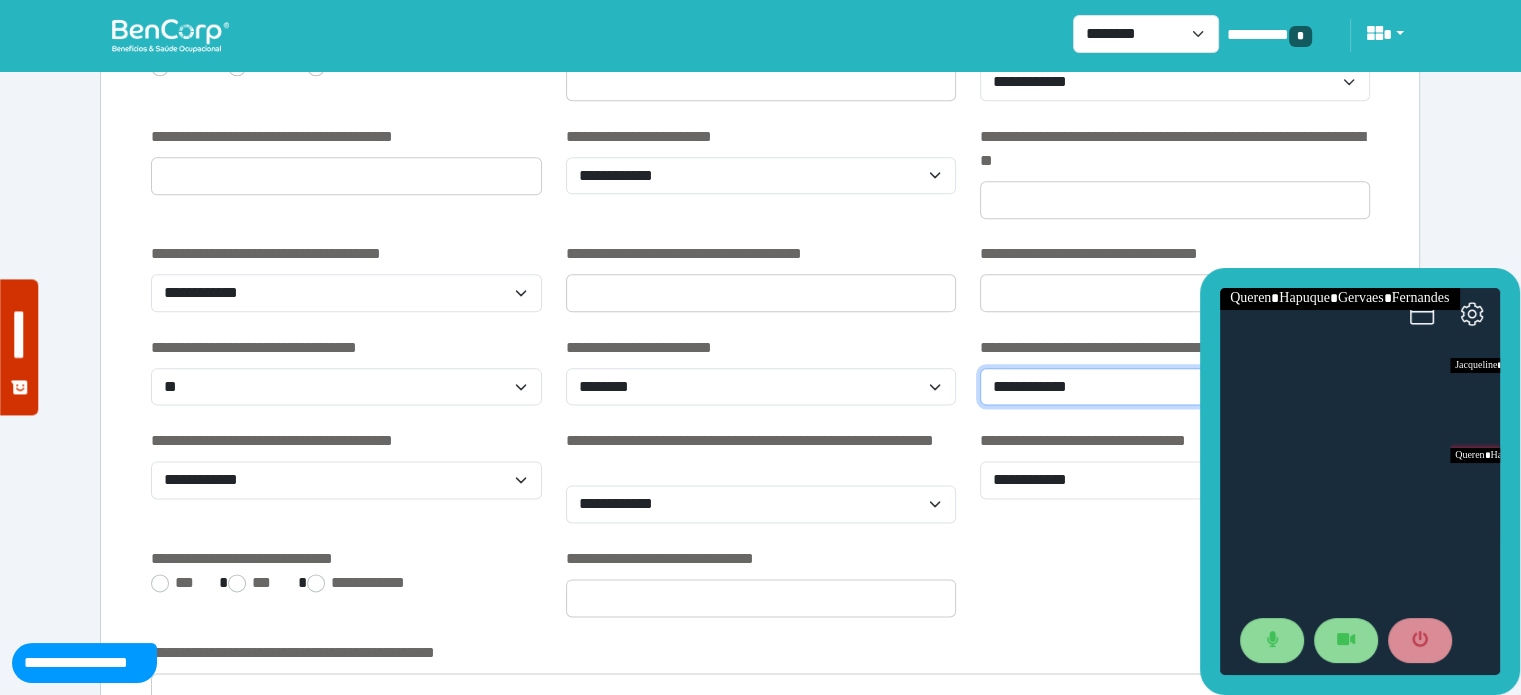 click on "**********" at bounding box center [1175, 387] 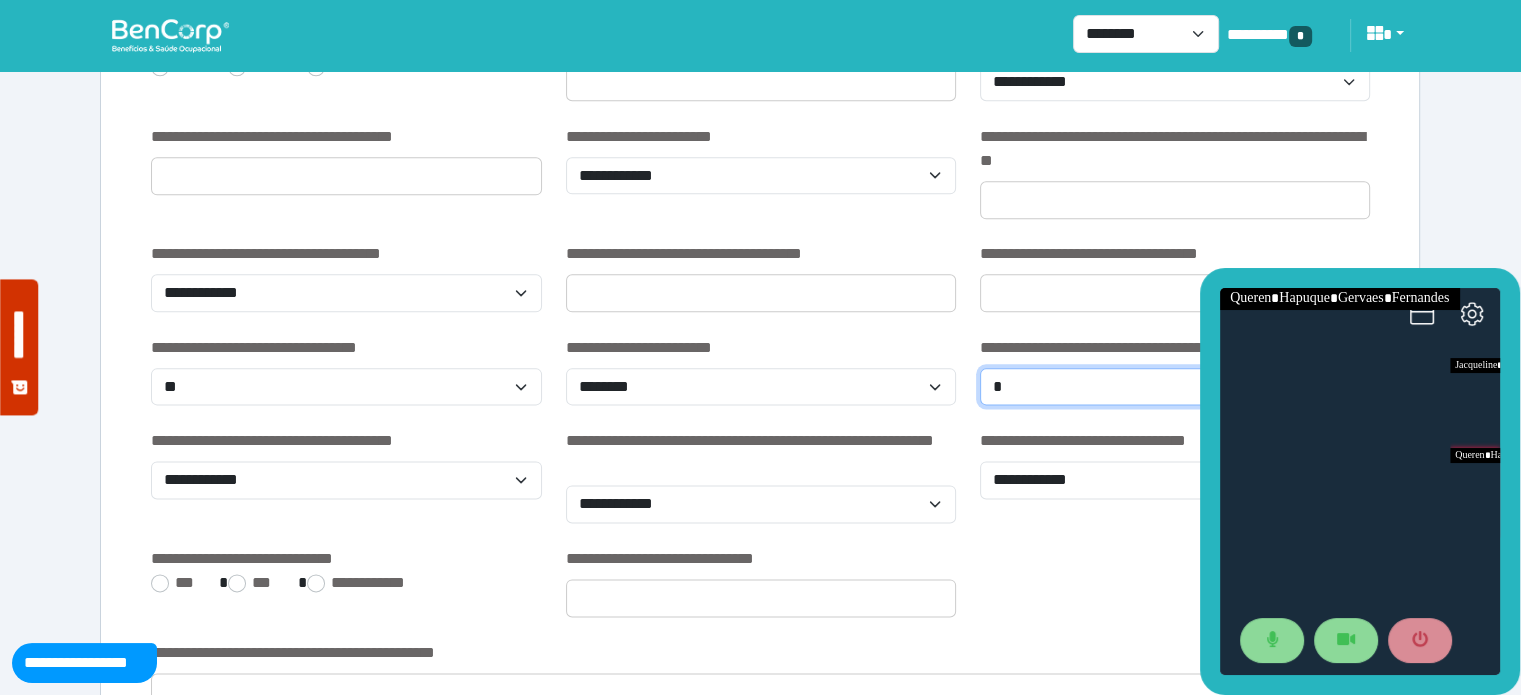 click on "**********" at bounding box center [1175, 387] 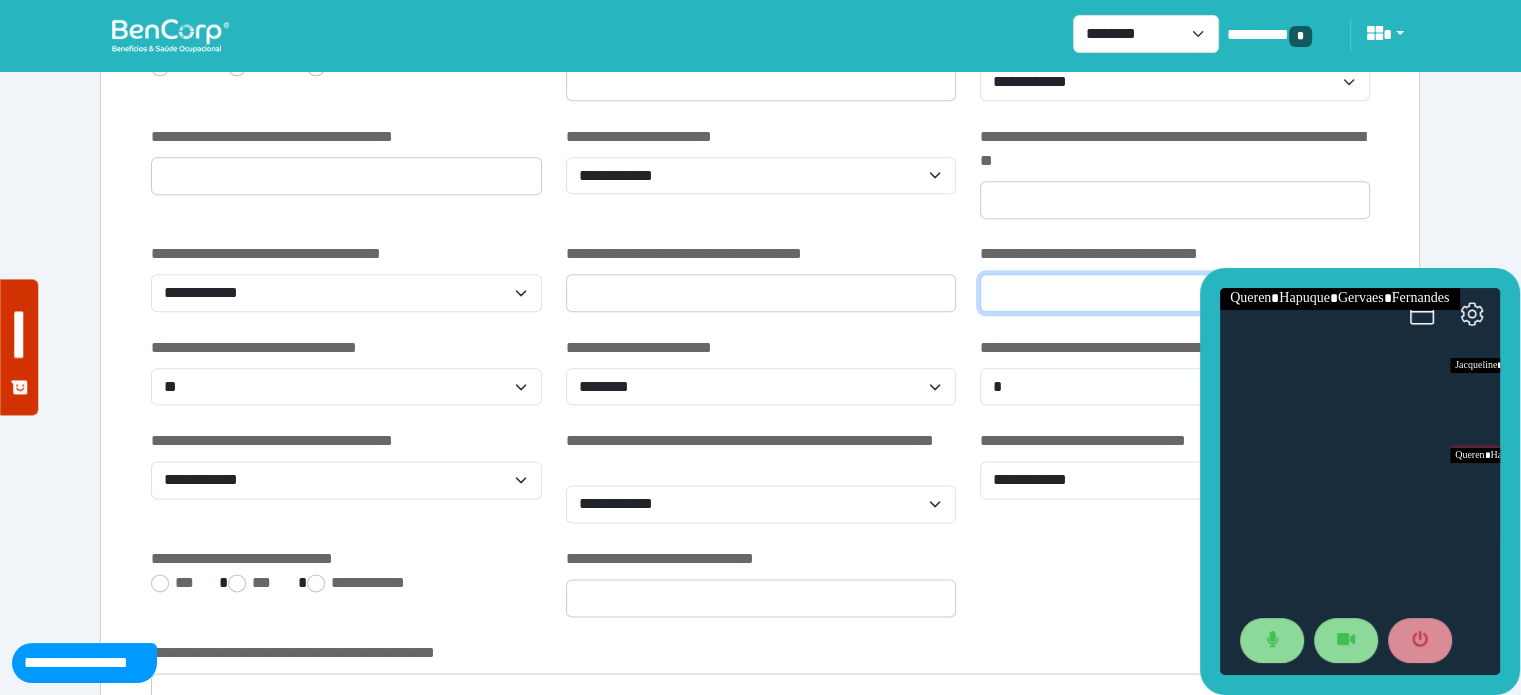 click at bounding box center (1175, 293) 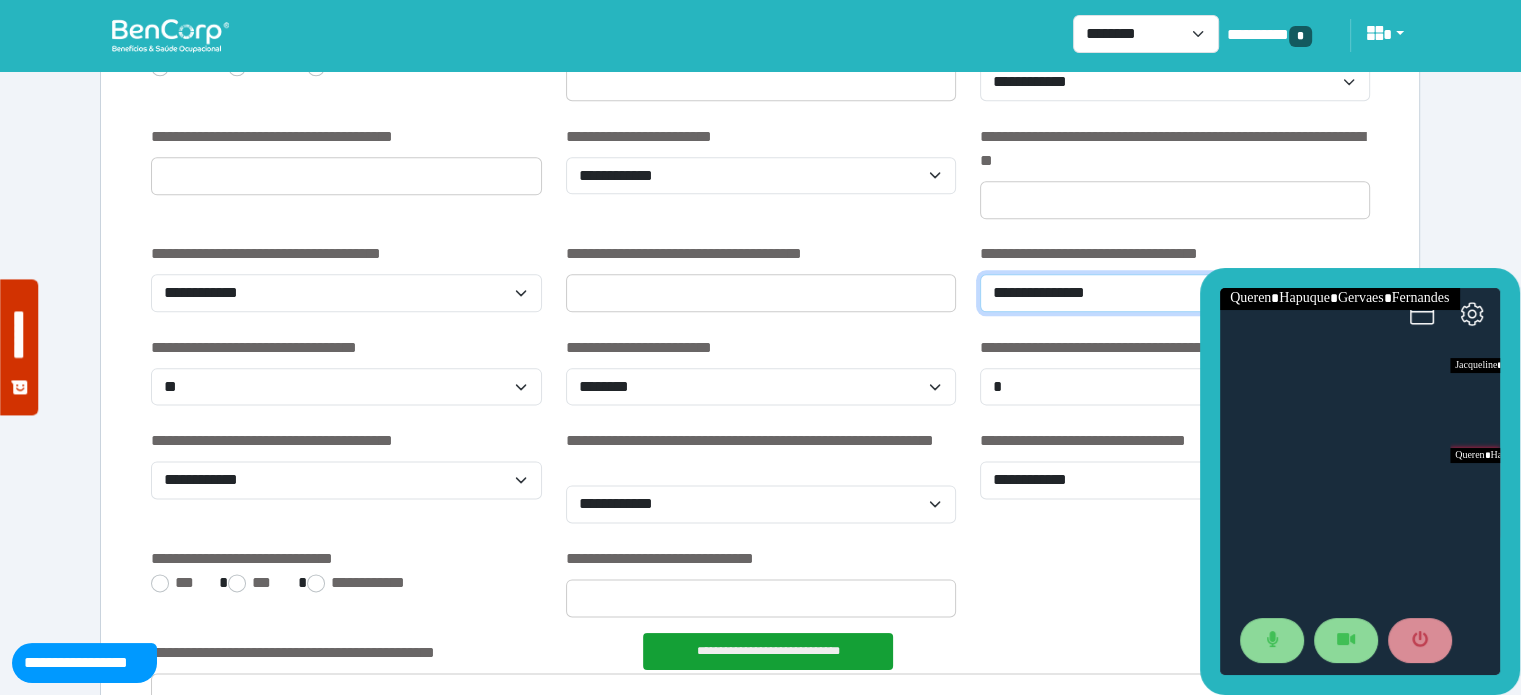 scroll, scrollTop: 2413, scrollLeft: 0, axis: vertical 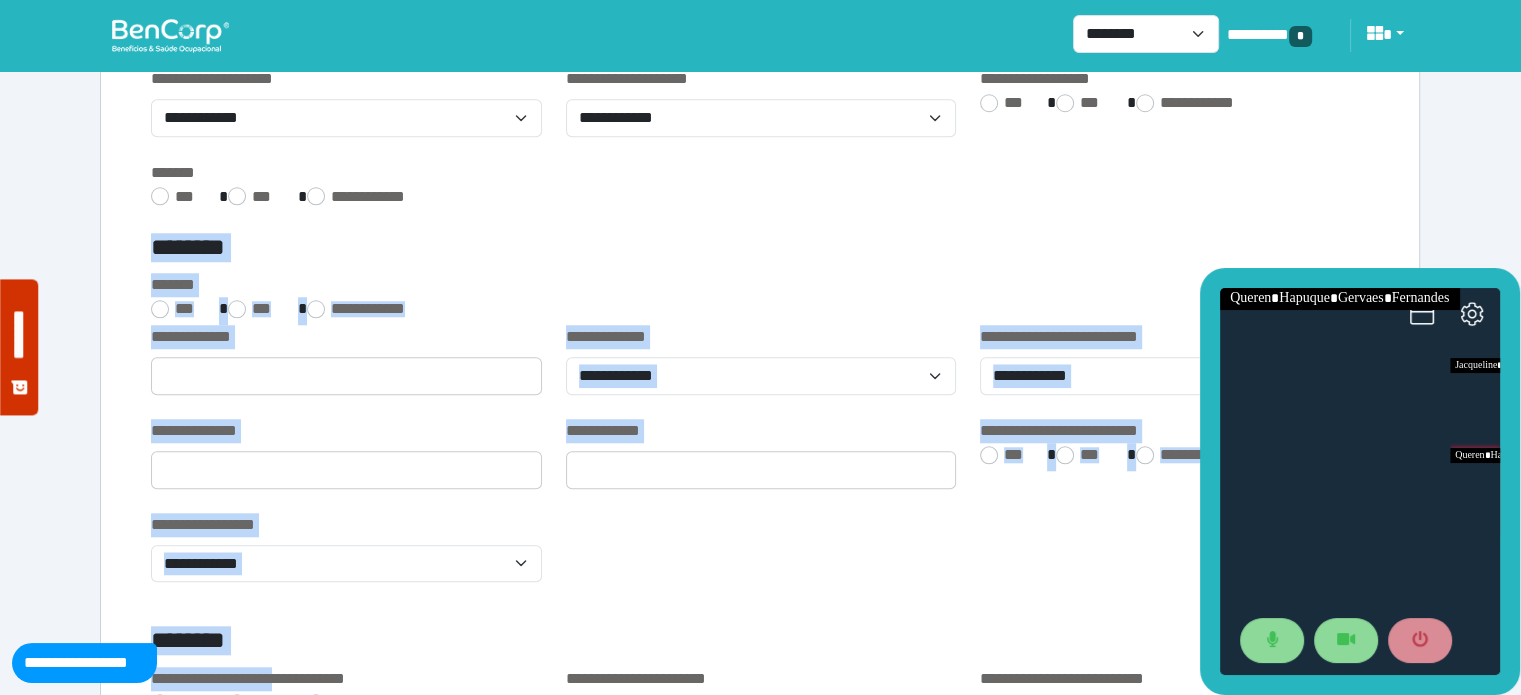drag, startPoint x: 299, startPoint y: 82, endPoint x: 433, endPoint y: 196, distance: 175.93181 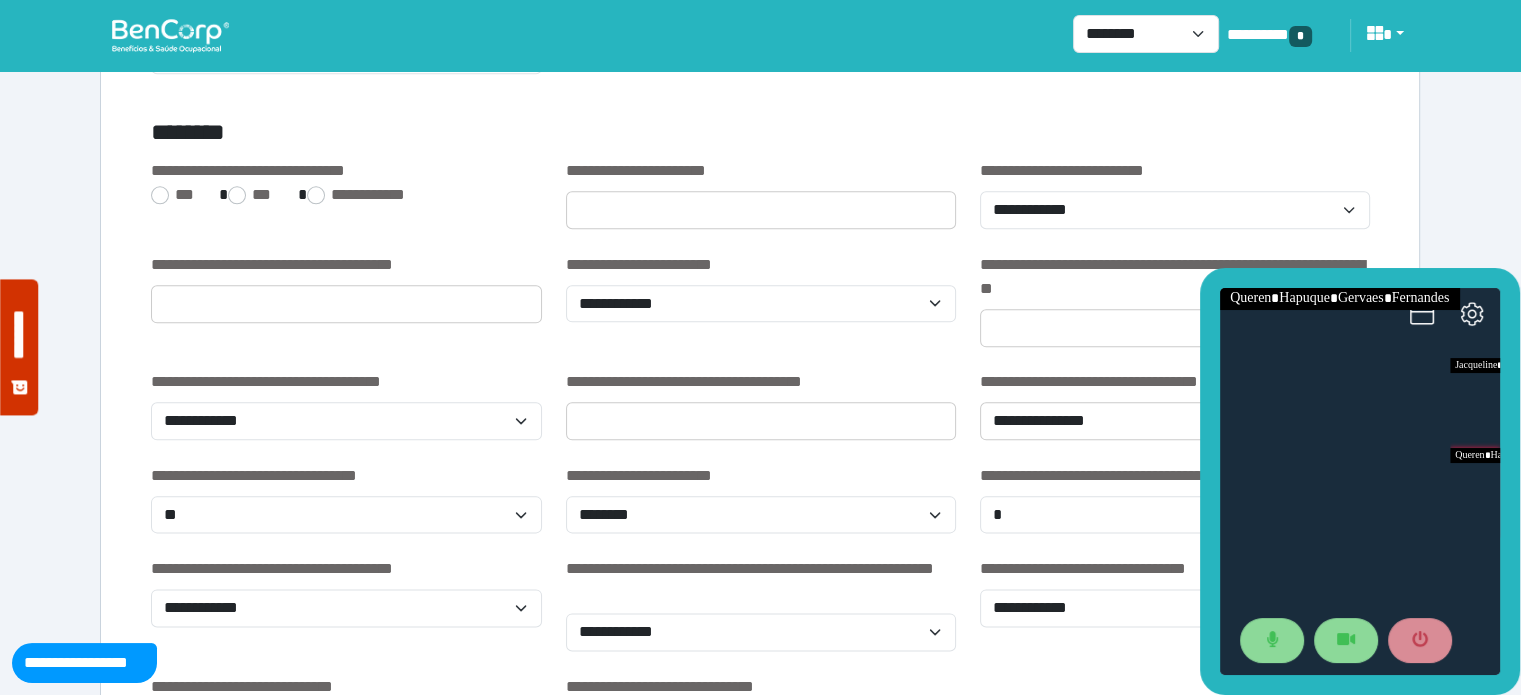 scroll, scrollTop: 2314, scrollLeft: 0, axis: vertical 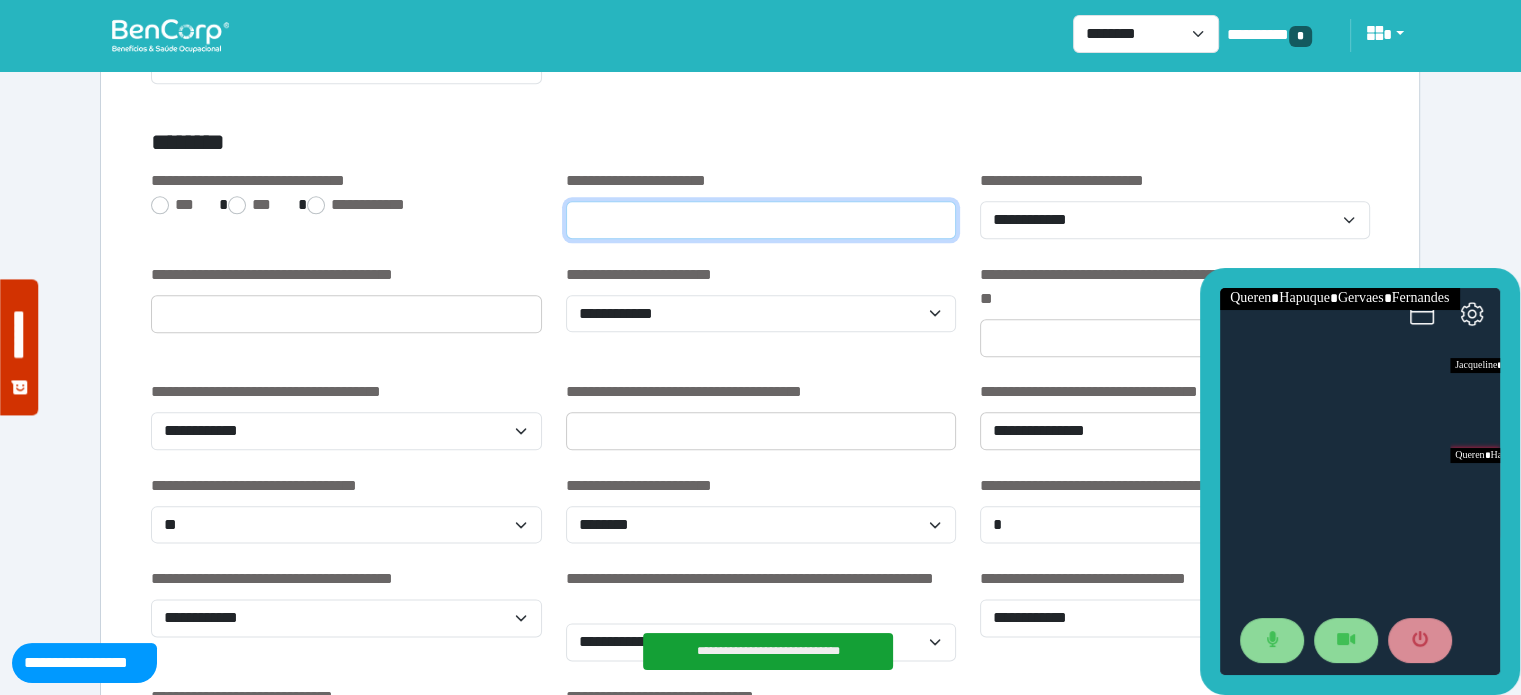click at bounding box center [761, 220] 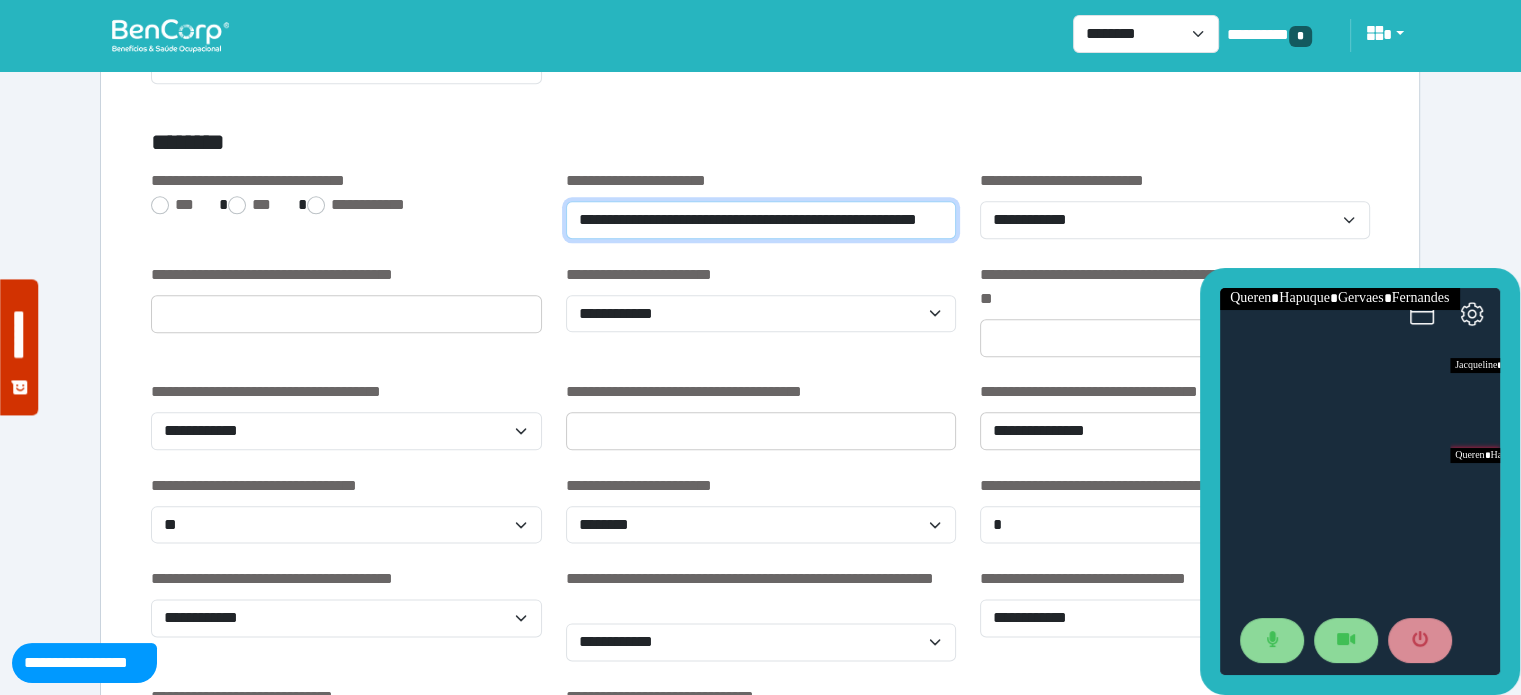scroll, scrollTop: 0, scrollLeft: 76, axis: horizontal 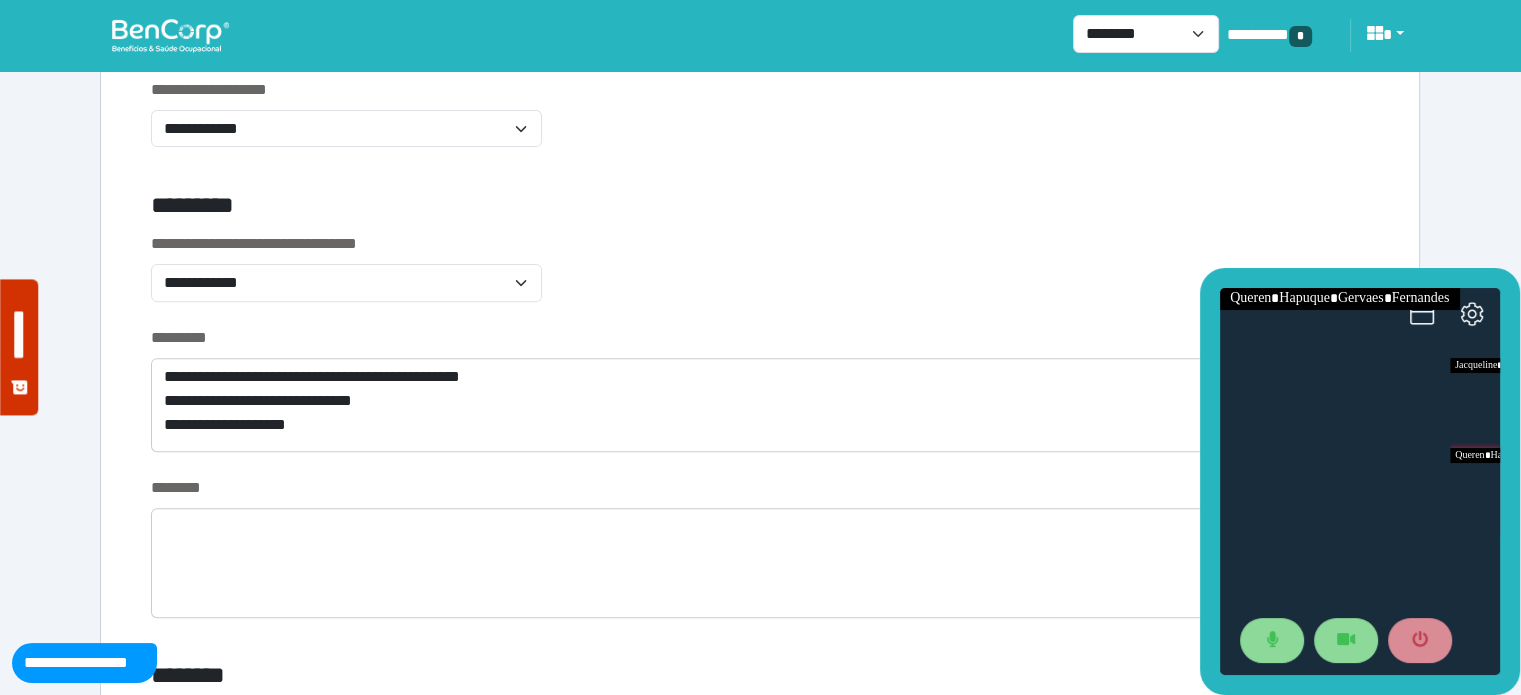 type on "**********" 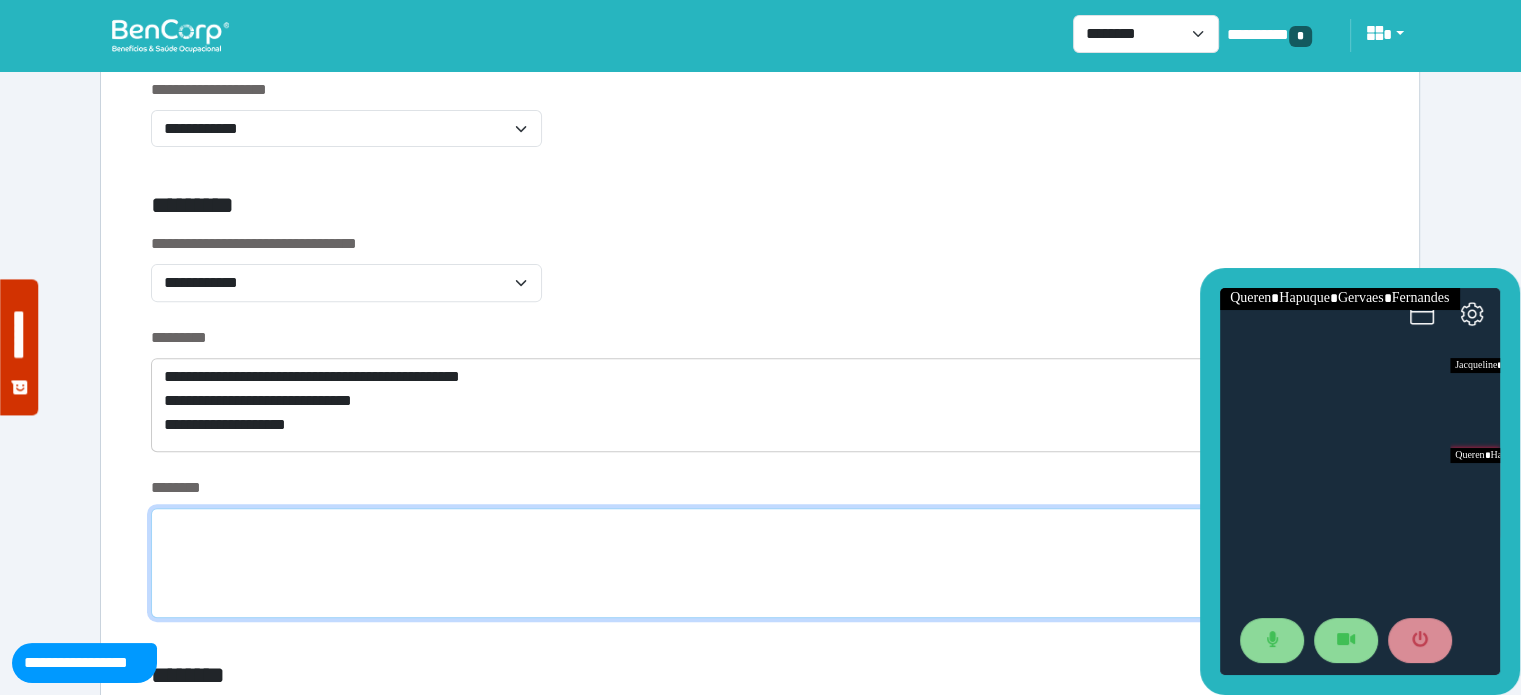 scroll, scrollTop: 0, scrollLeft: 0, axis: both 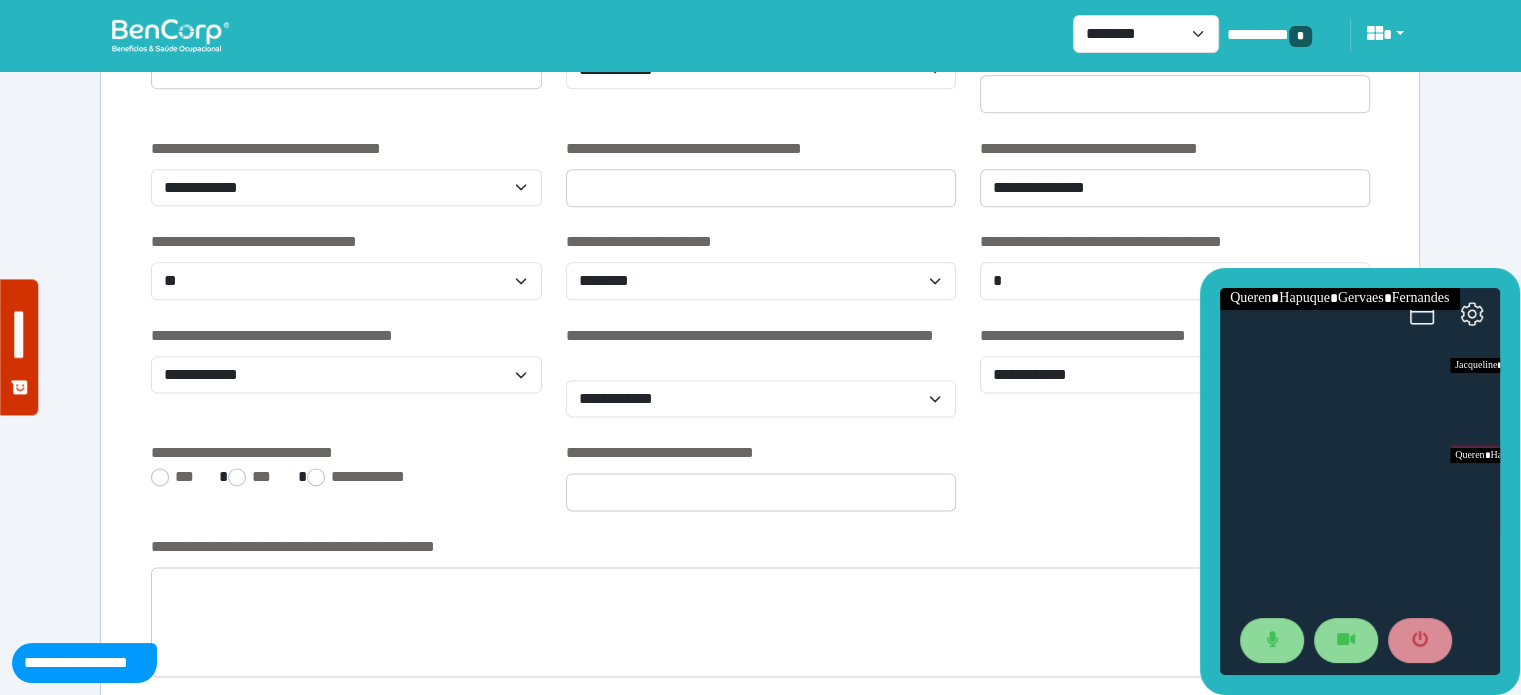 type on "****" 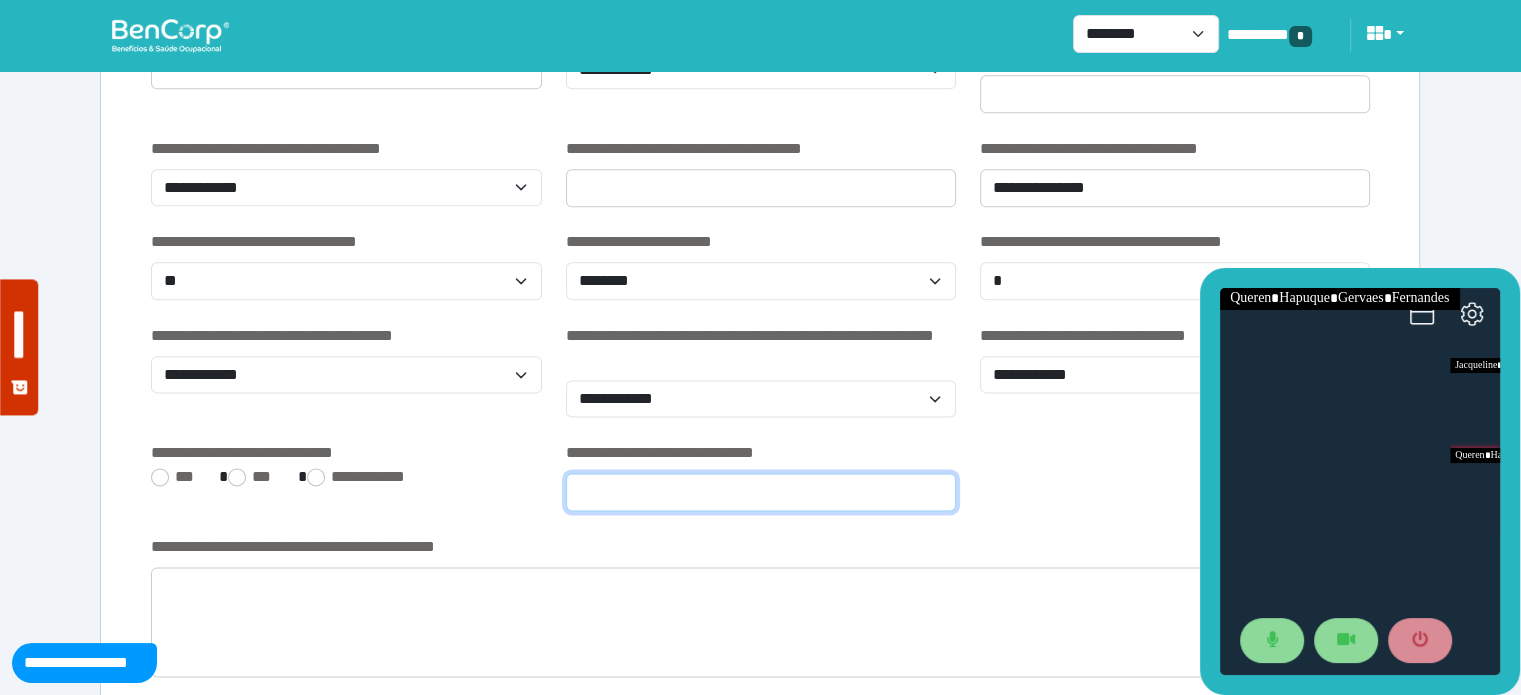 click at bounding box center (761, 492) 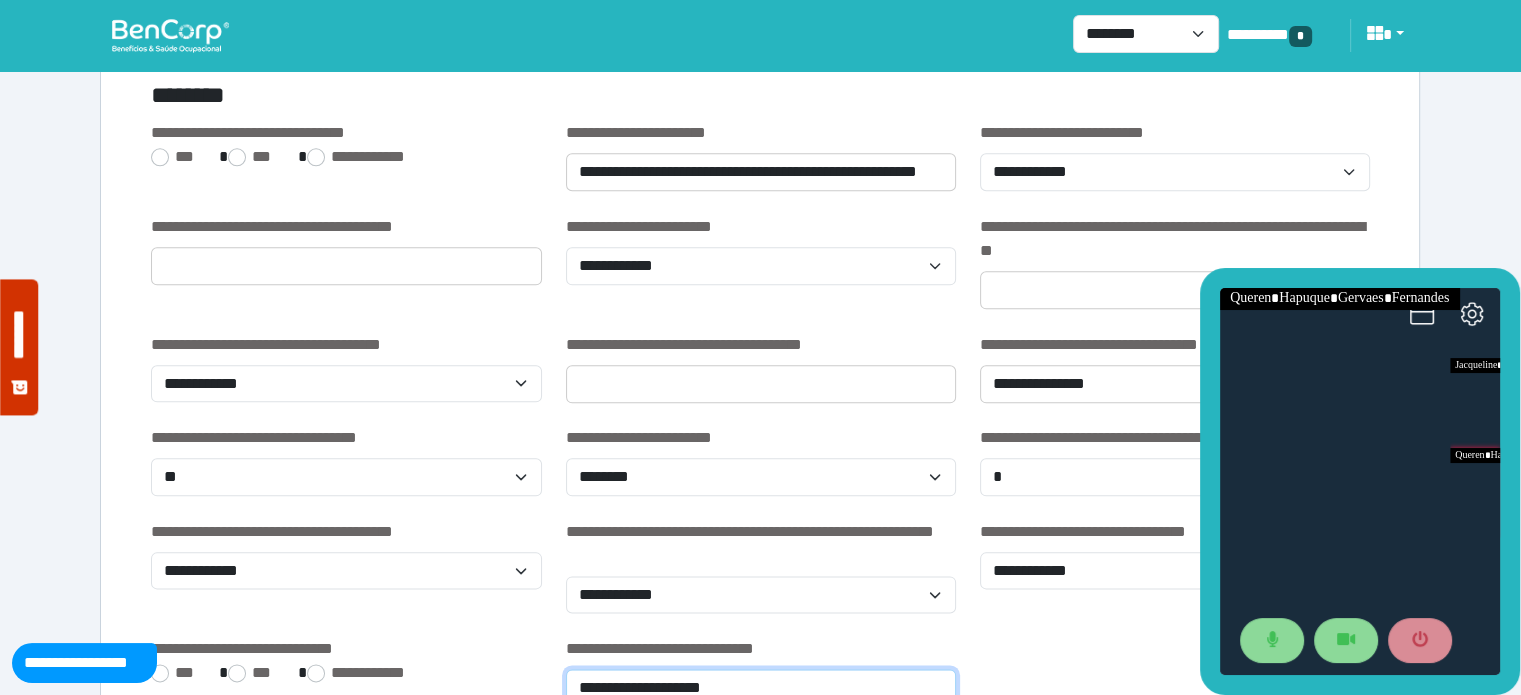 scroll, scrollTop: 2308, scrollLeft: 0, axis: vertical 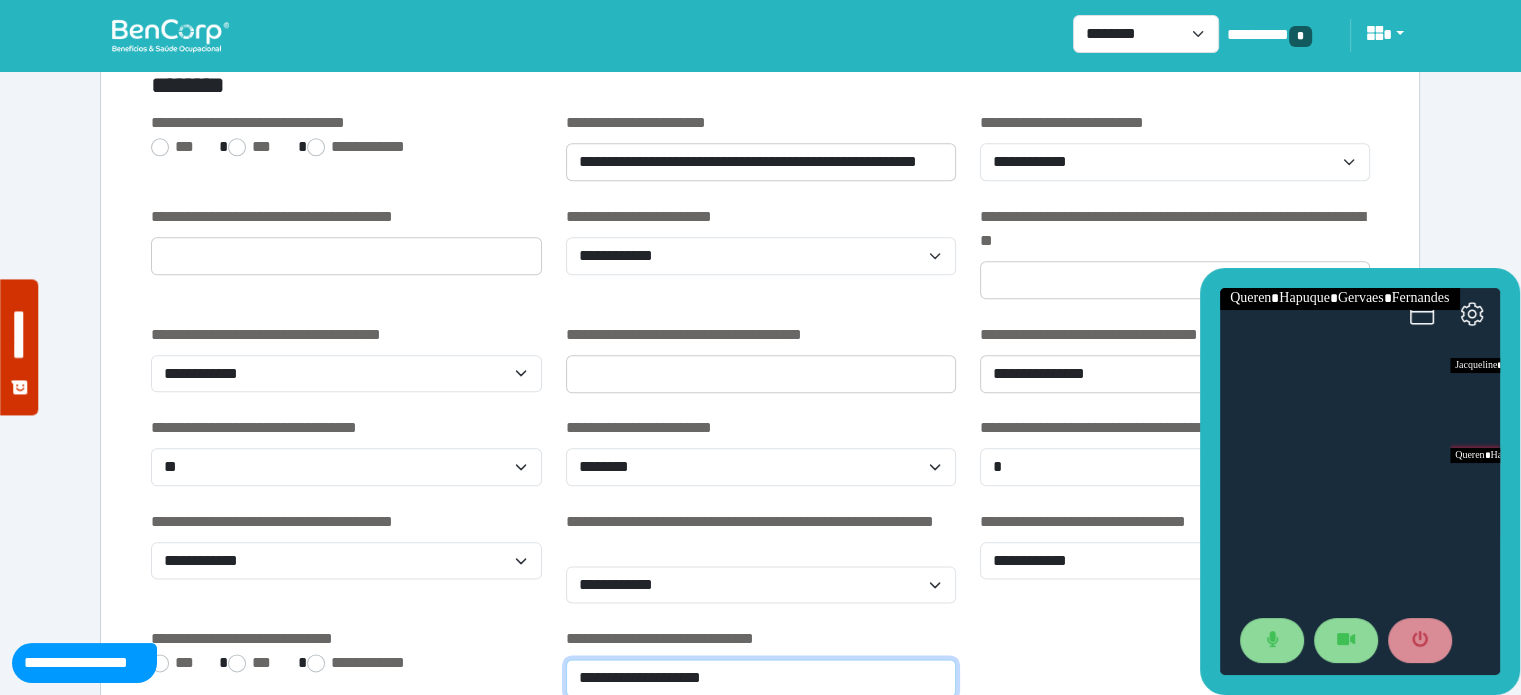 type on "**********" 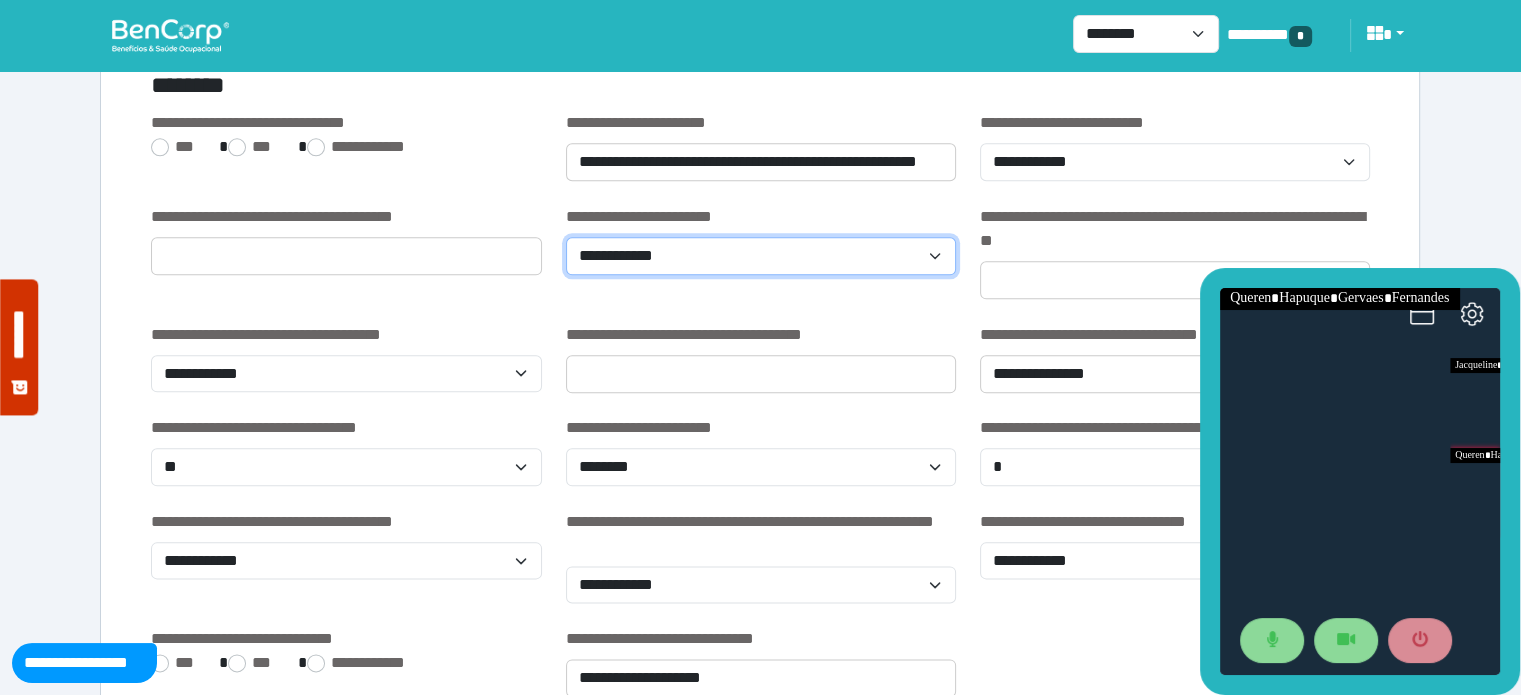 click on "**********" at bounding box center [761, 256] 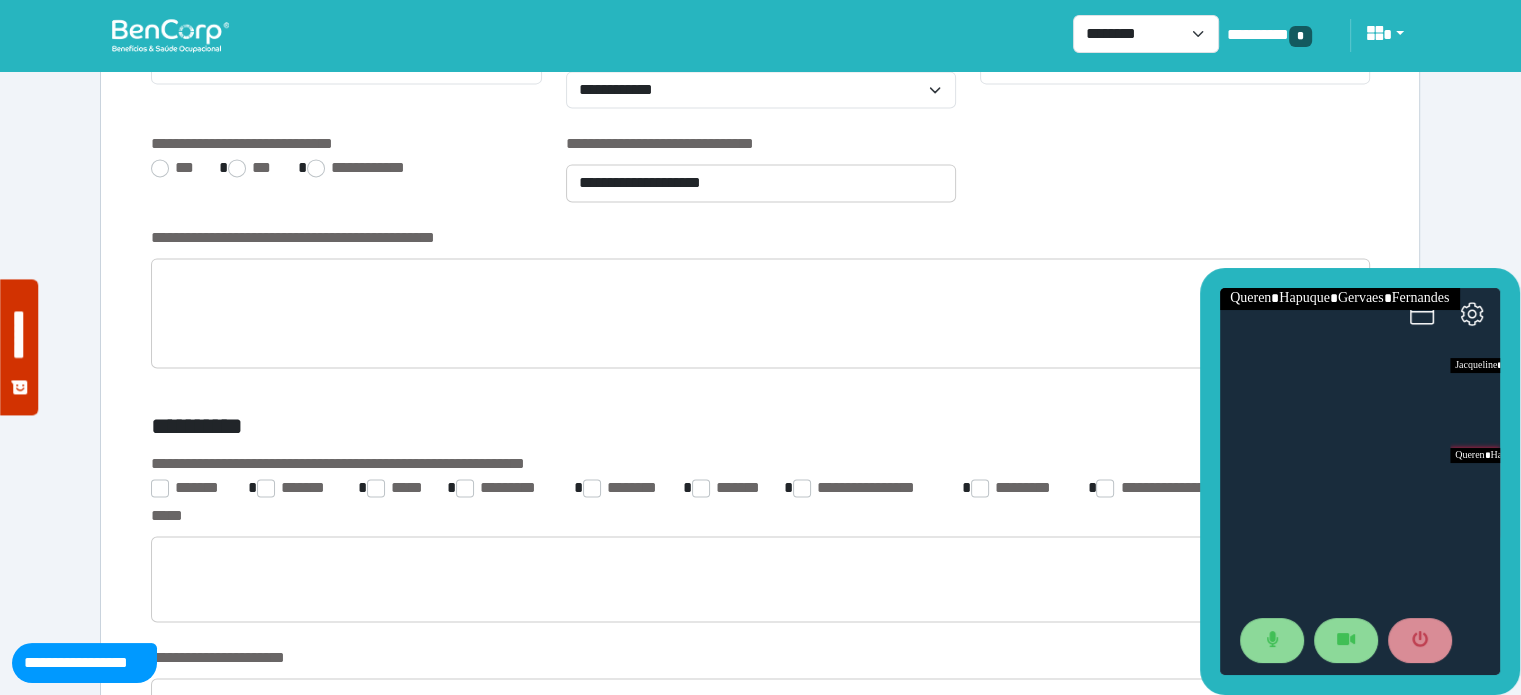 scroll, scrollTop: 2792, scrollLeft: 0, axis: vertical 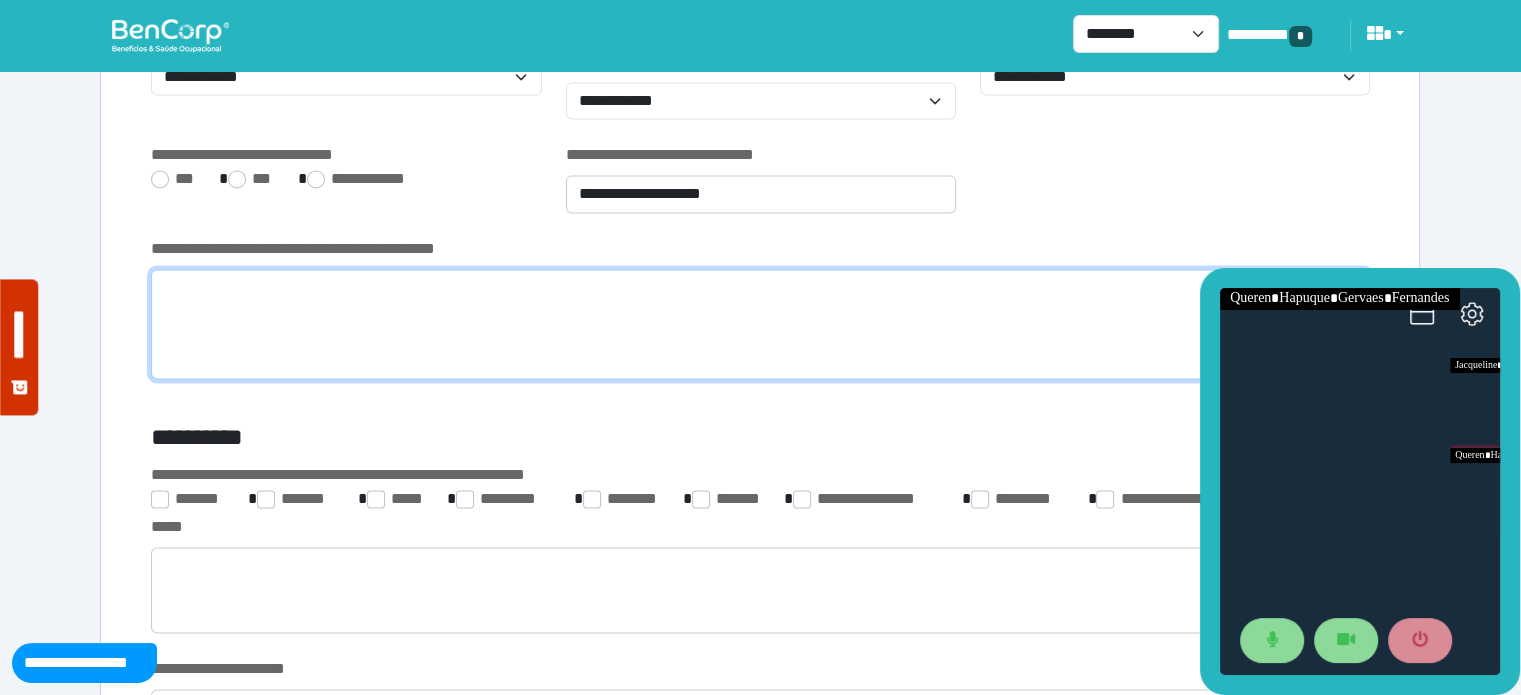 click at bounding box center (760, 324) 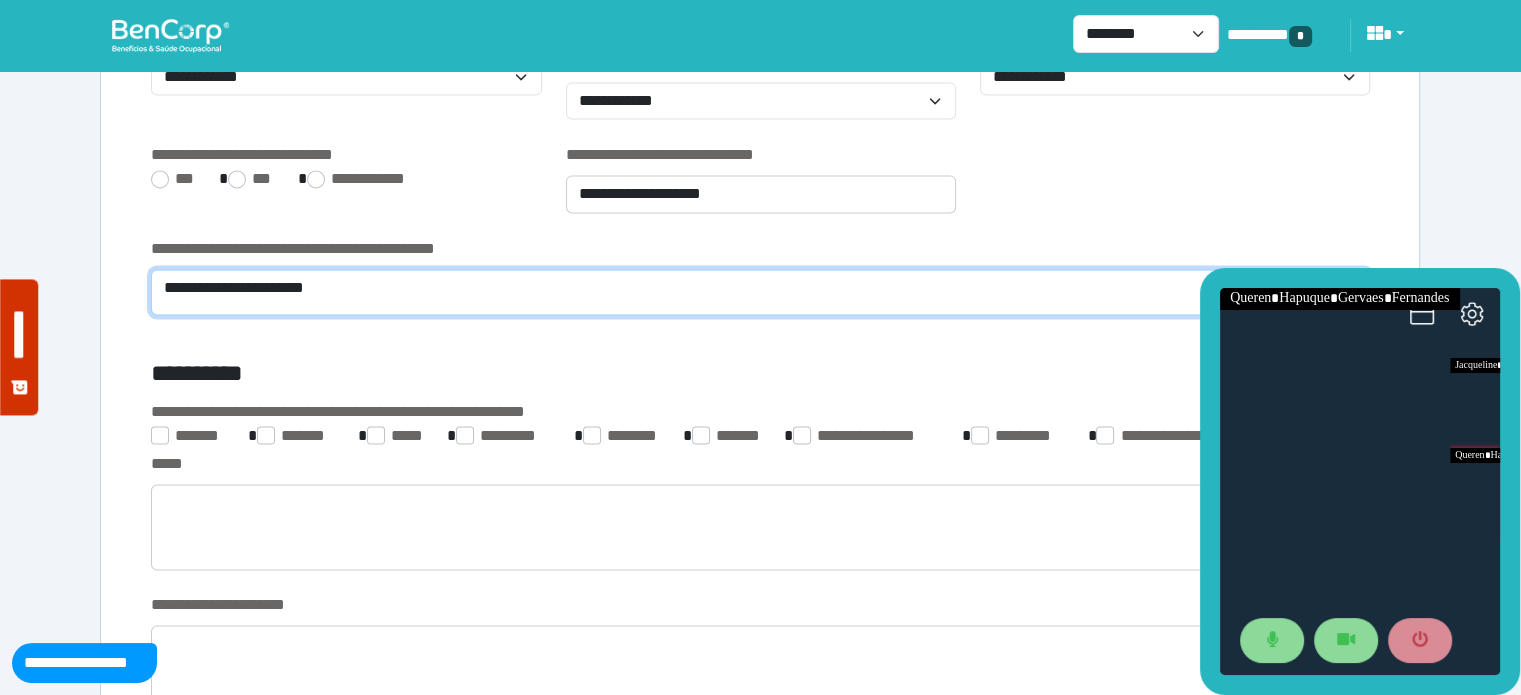 click on "**********" at bounding box center [760, 292] 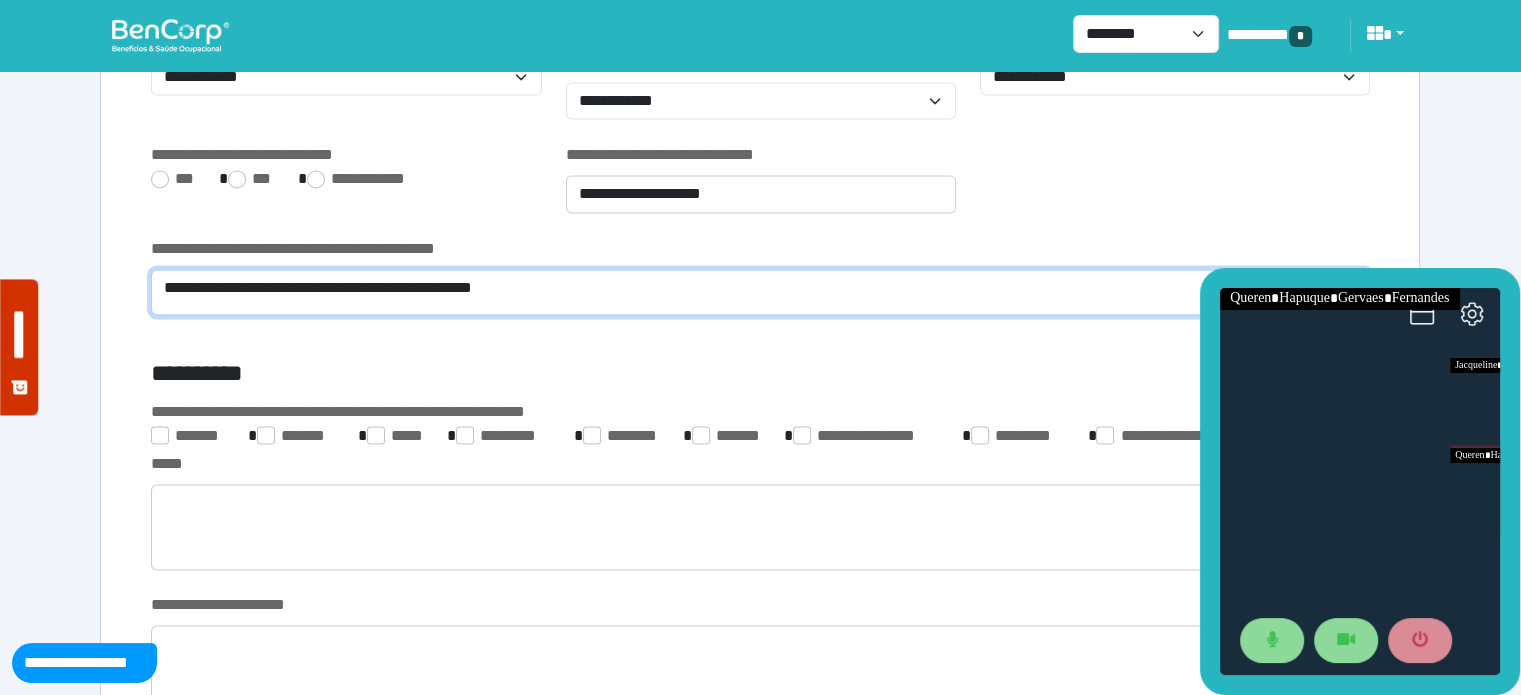 click on "**********" at bounding box center (760, 292) 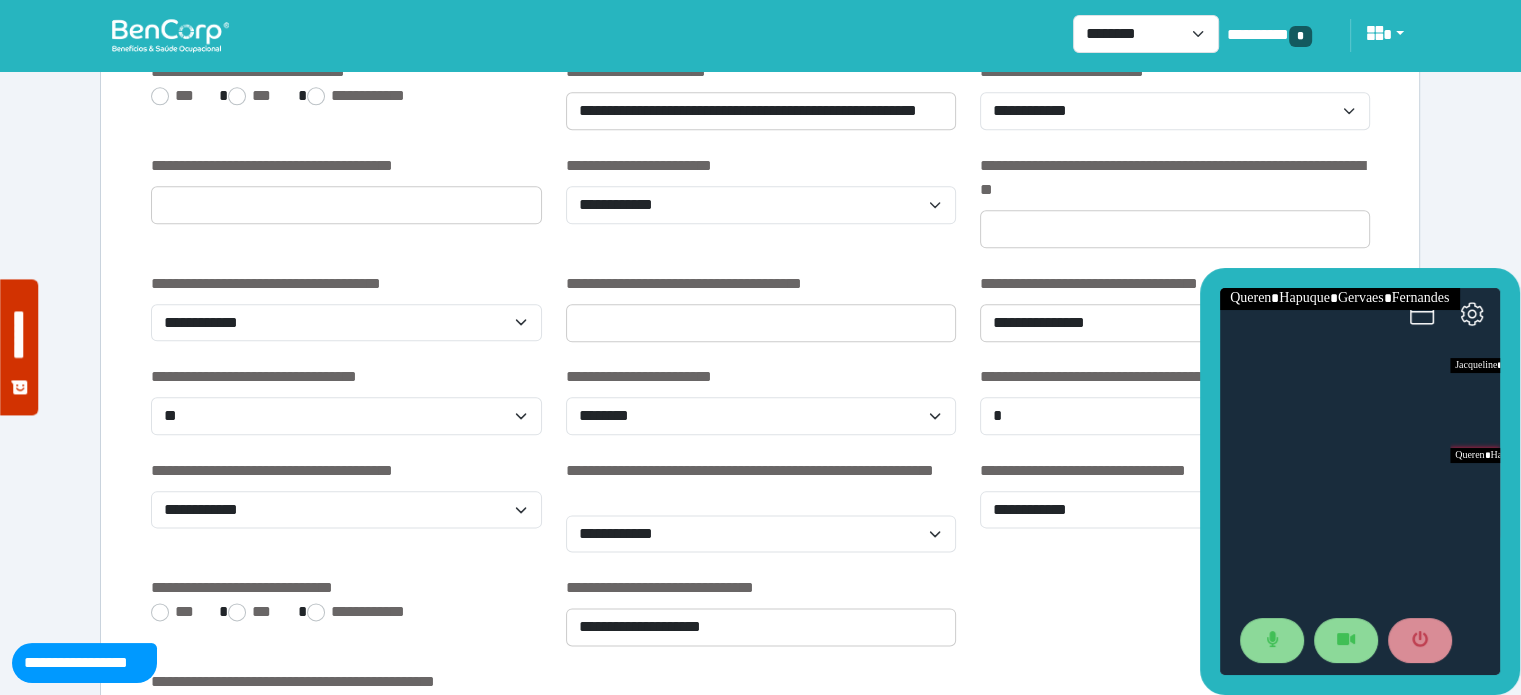 scroll, scrollTop: 2276, scrollLeft: 0, axis: vertical 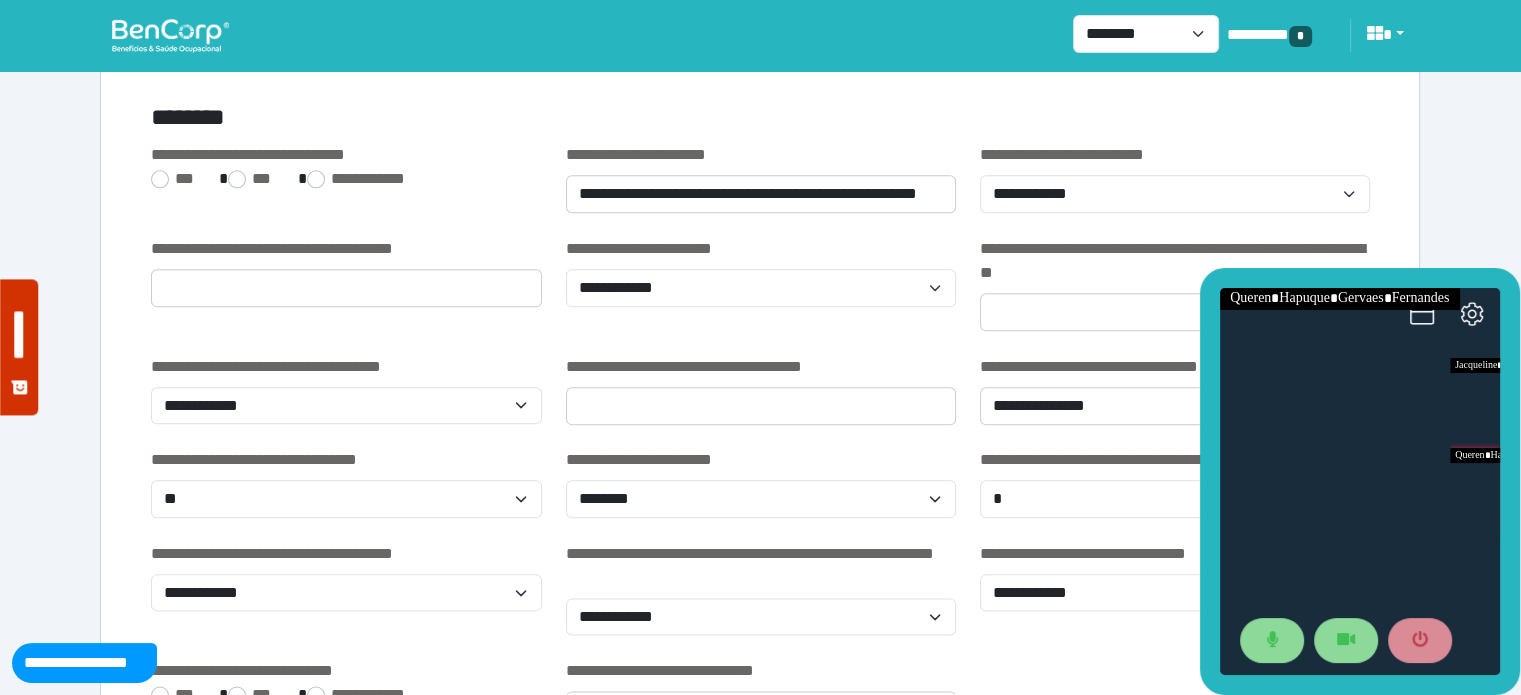 type on "**********" 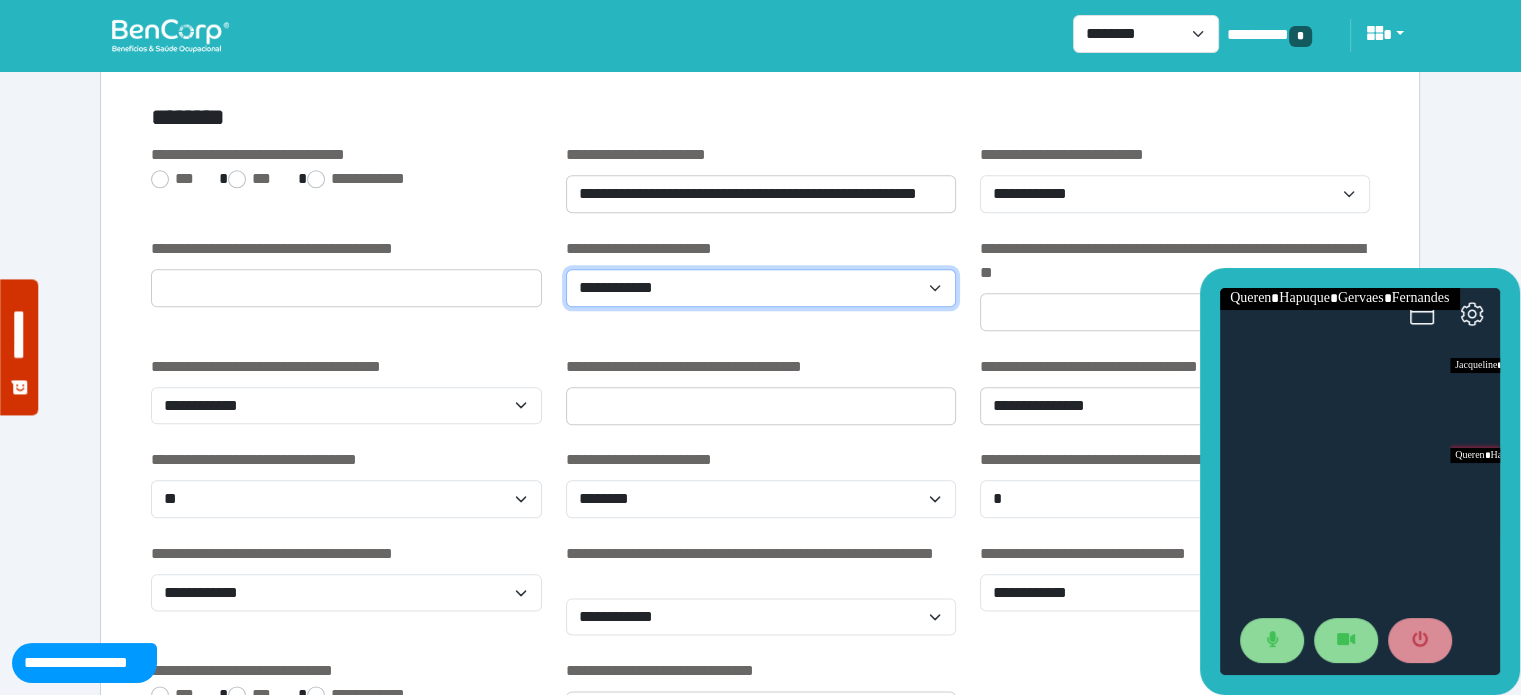 click on "**********" at bounding box center [761, 288] 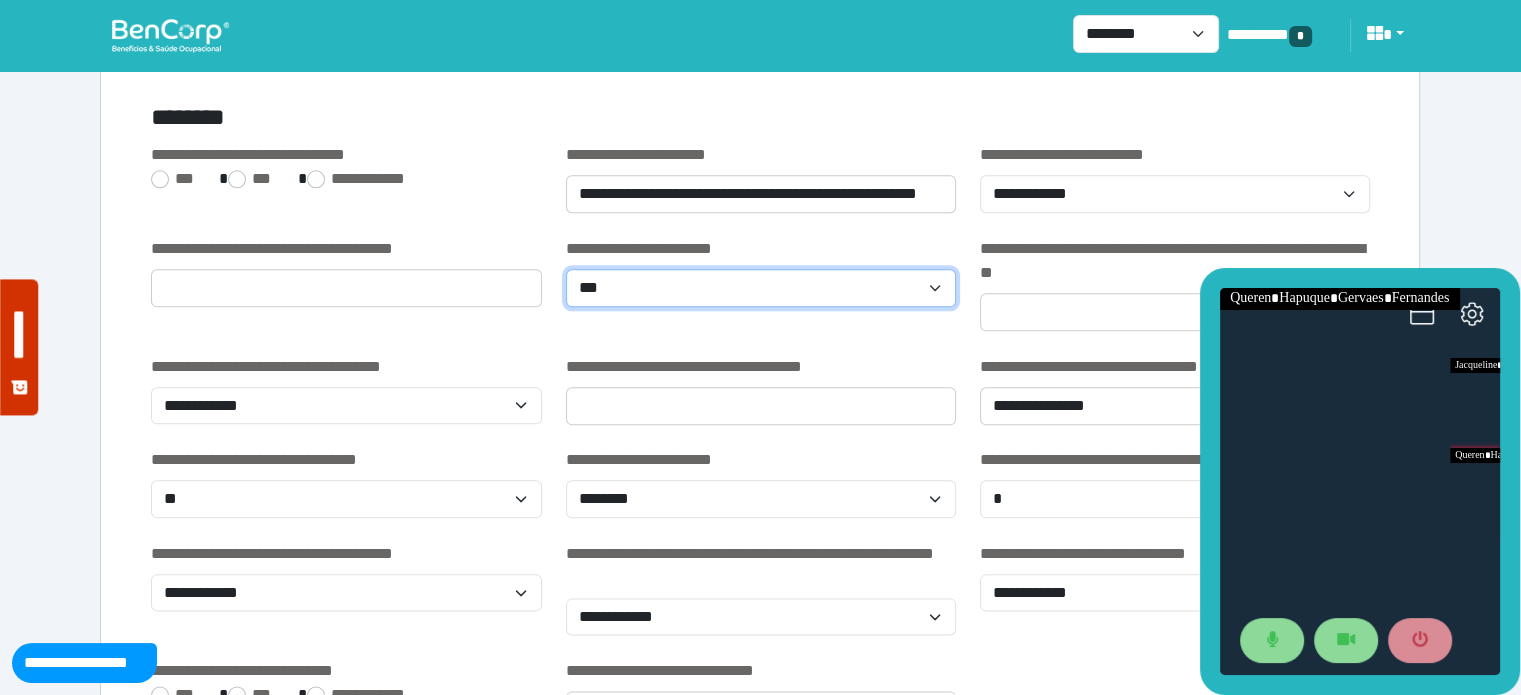 click on "**********" at bounding box center (761, 288) 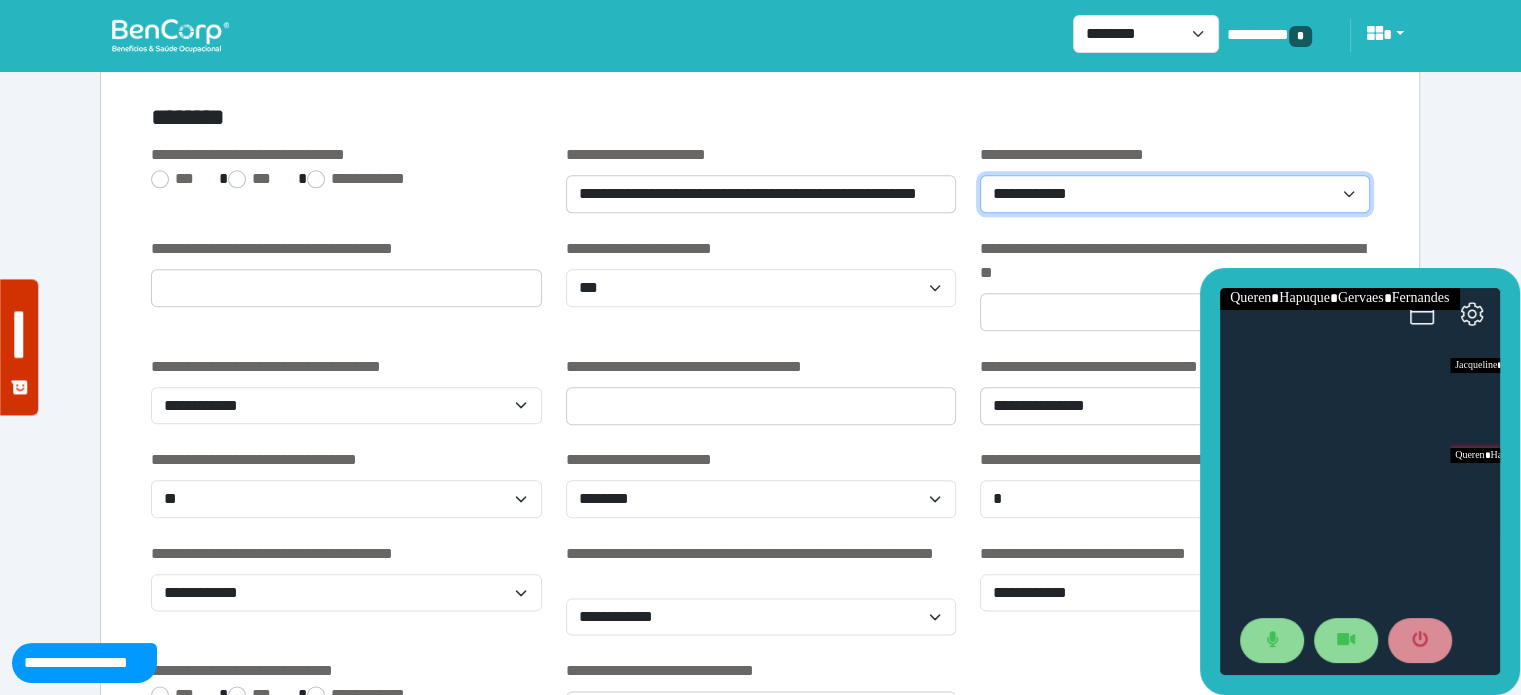 click on "**********" at bounding box center [1175, 194] 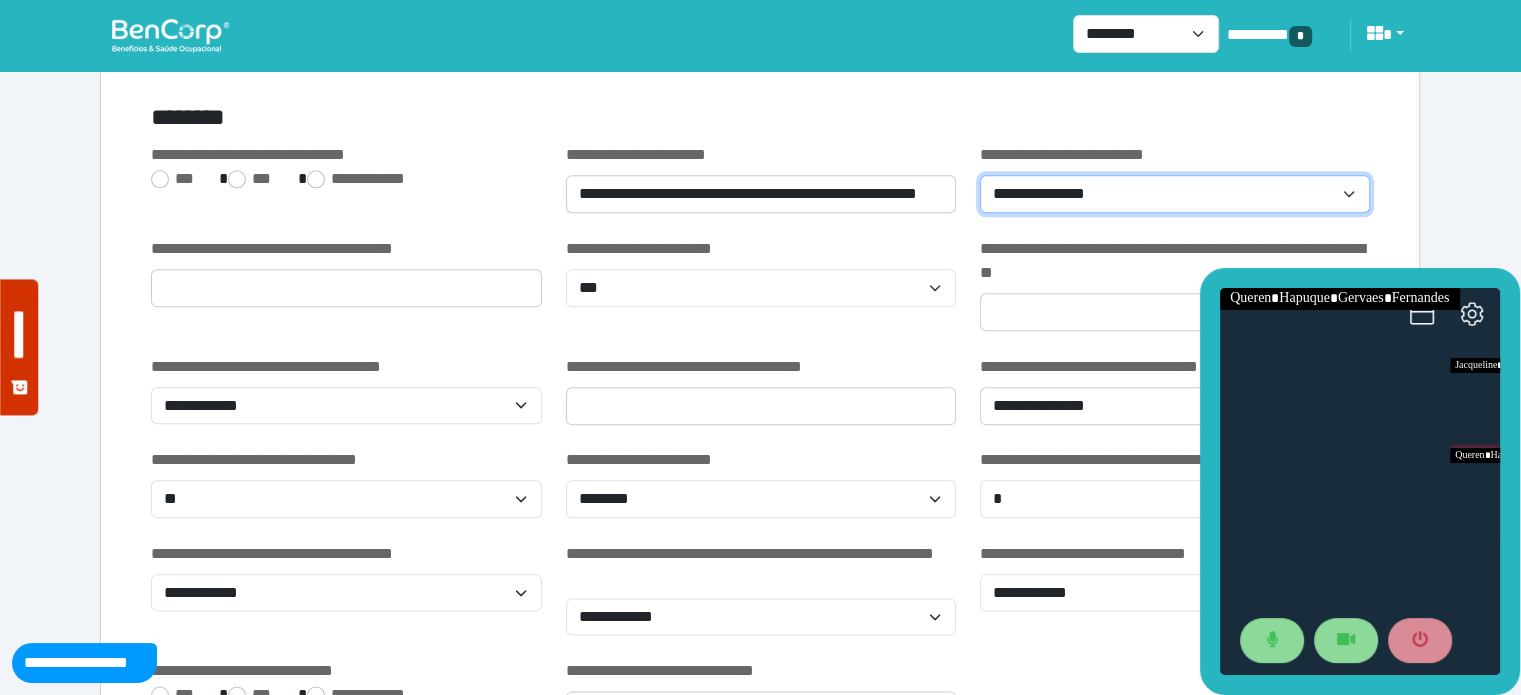 click on "**********" at bounding box center (1175, 194) 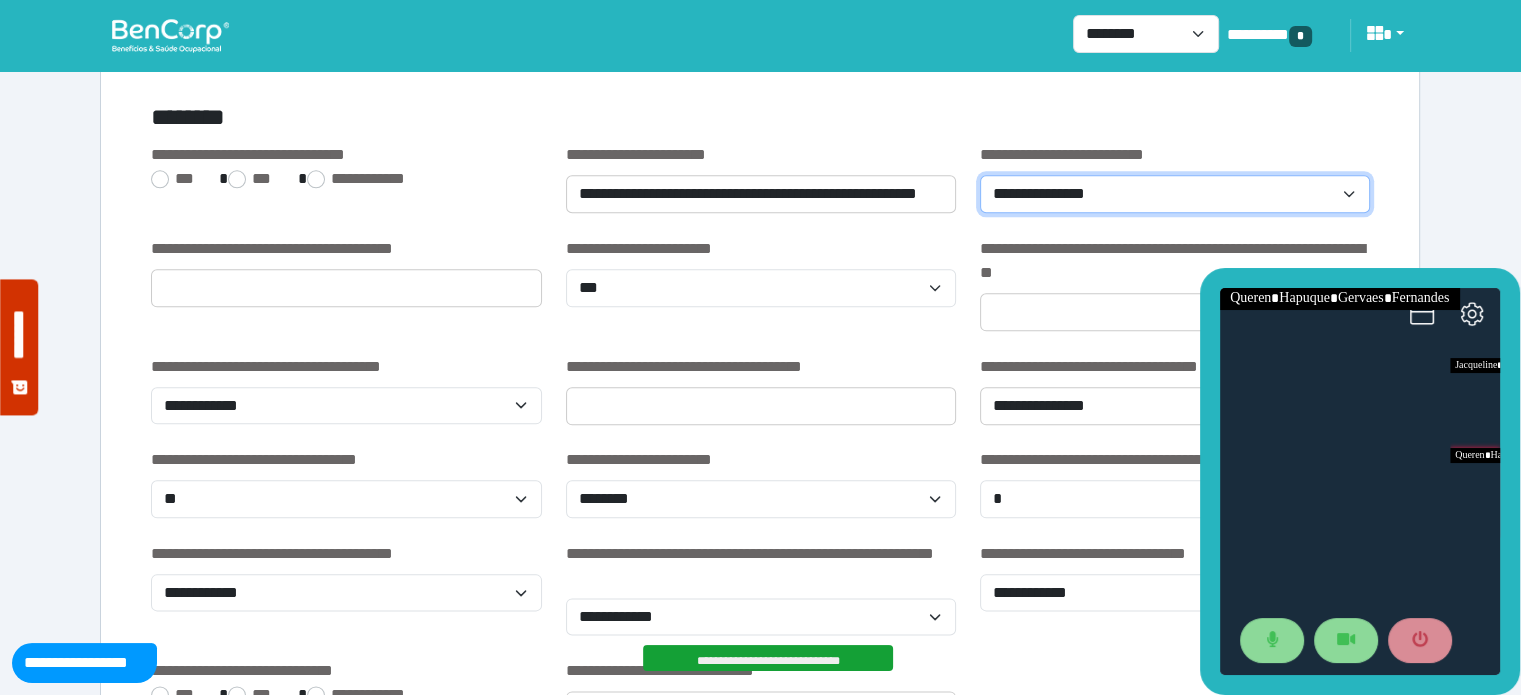click on "**********" at bounding box center (1175, 194) 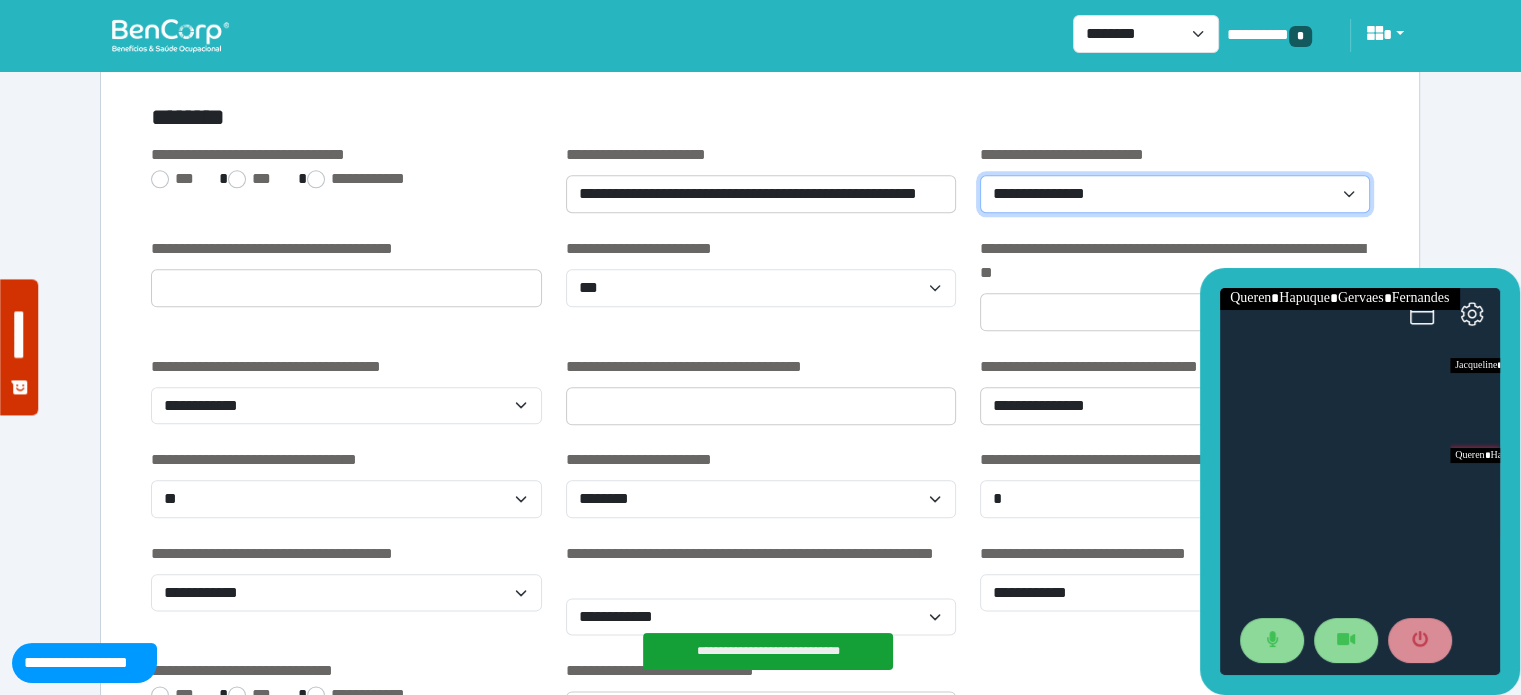 select on "**********" 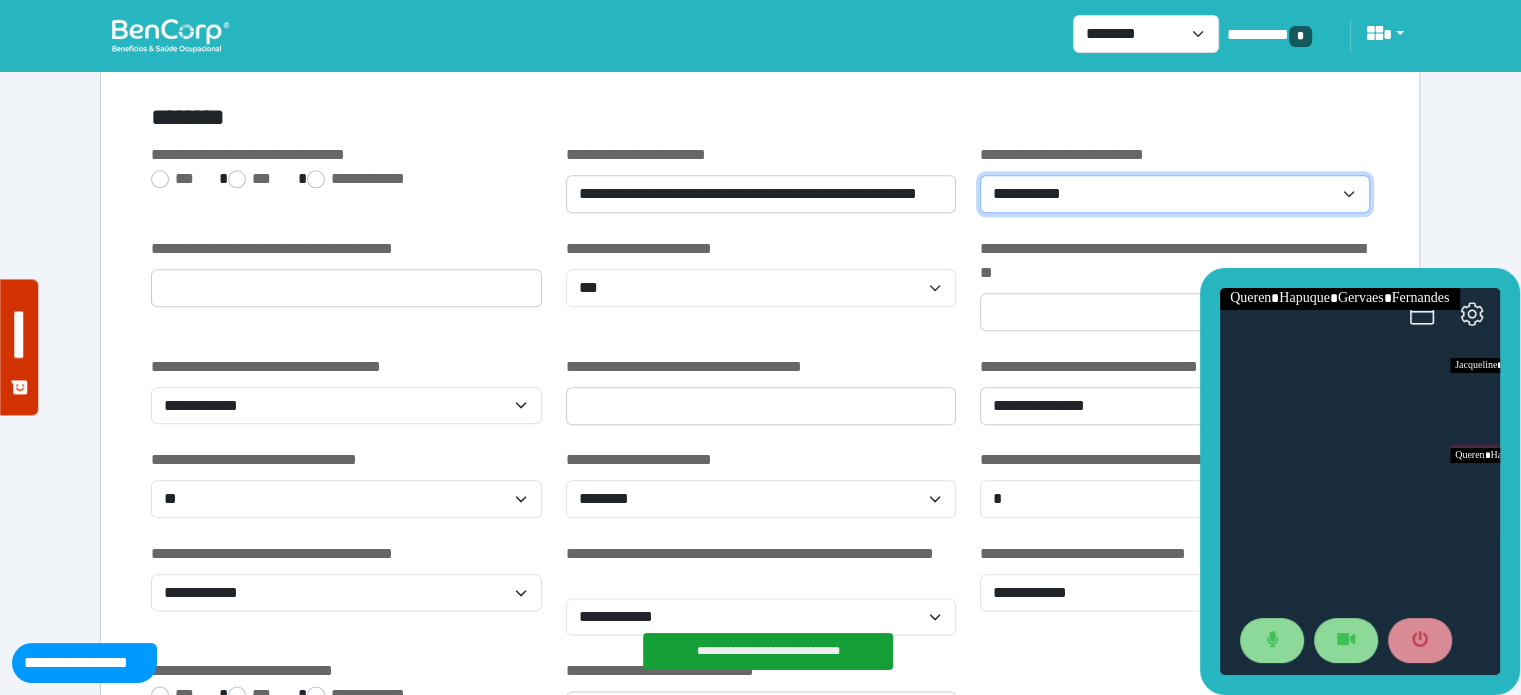 click on "**********" at bounding box center (1175, 194) 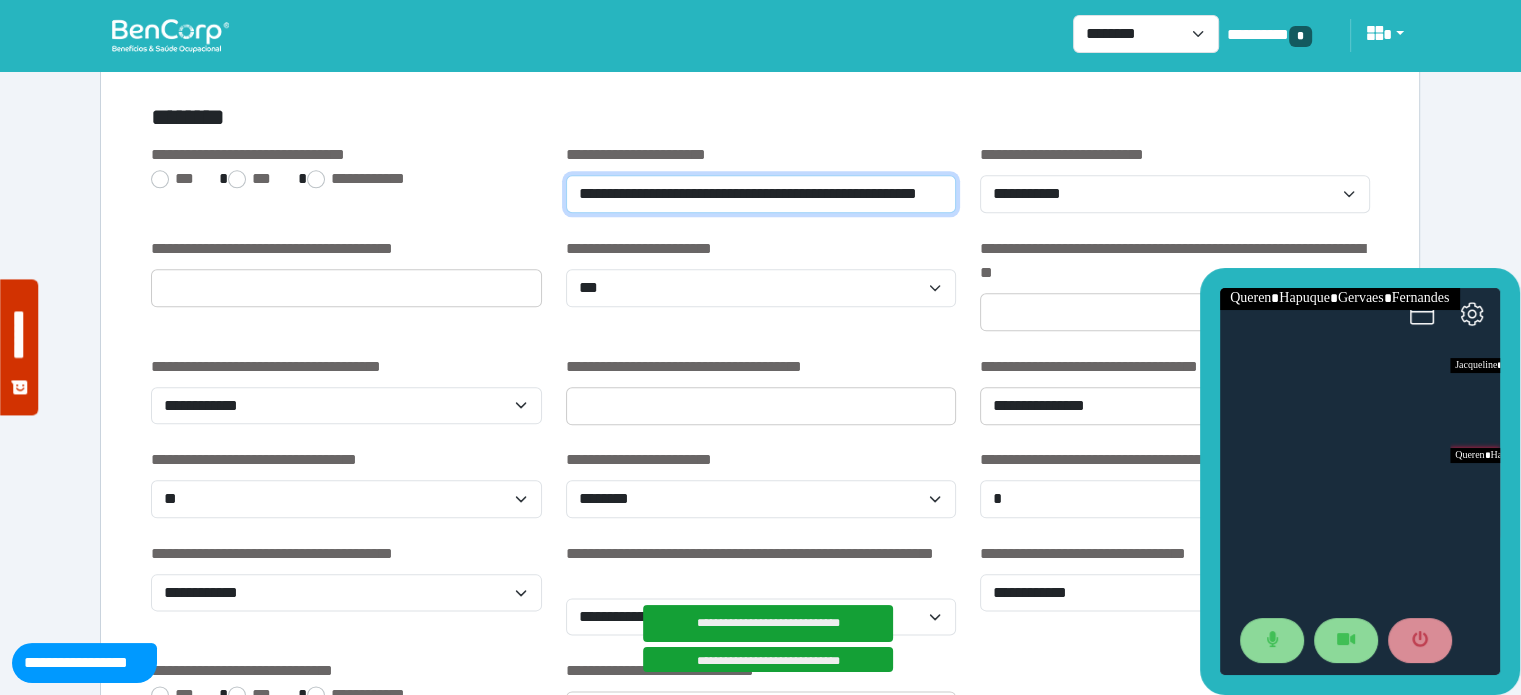 click on "**********" at bounding box center [761, 194] 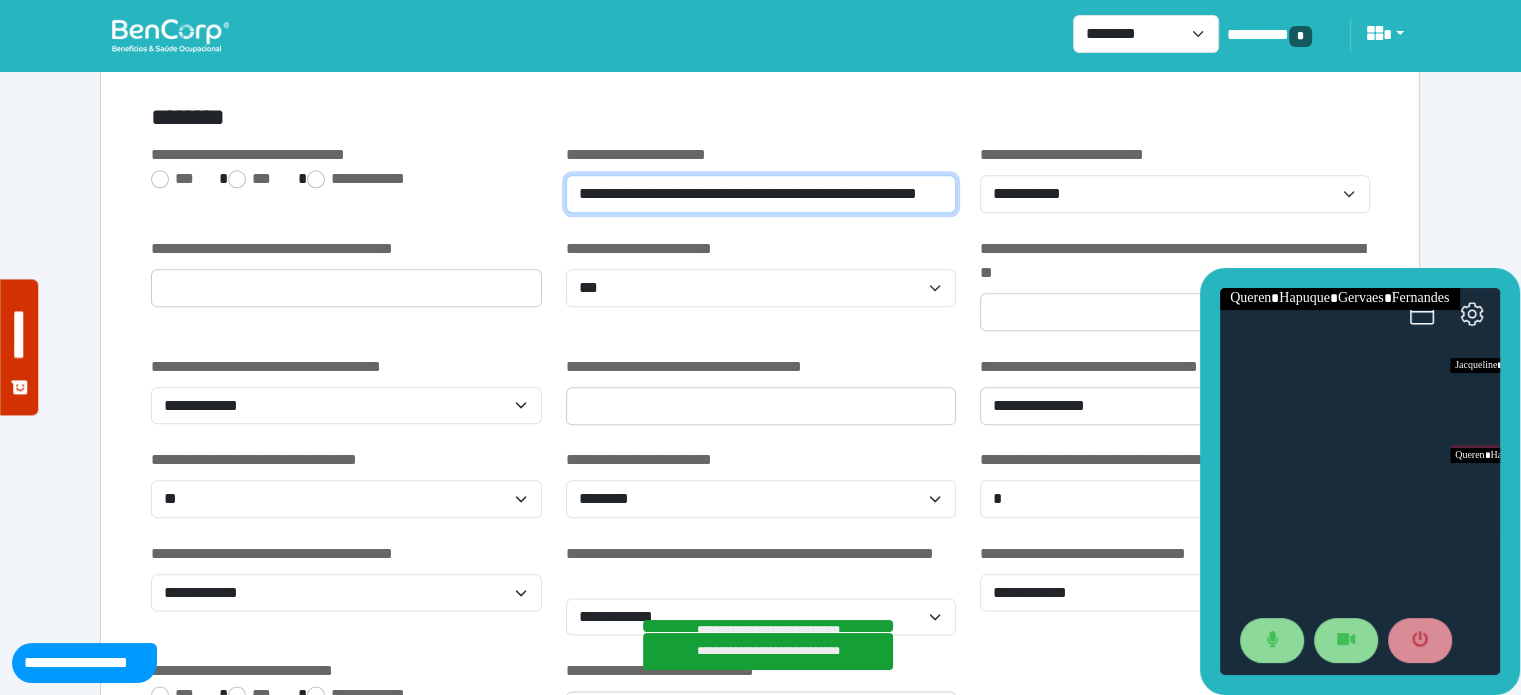 scroll, scrollTop: 0, scrollLeft: 76, axis: horizontal 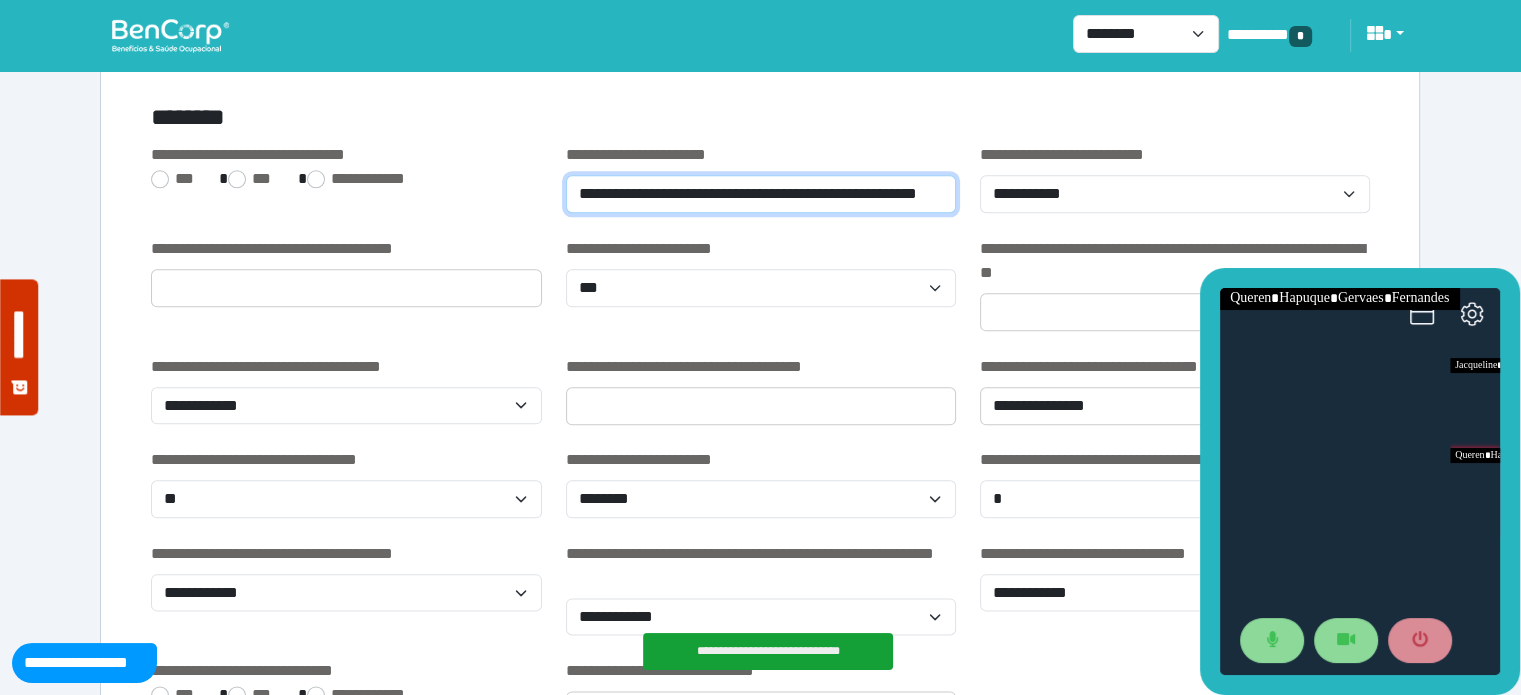 drag, startPoint x: 828, startPoint y: 193, endPoint x: 857, endPoint y: 190, distance: 29.15476 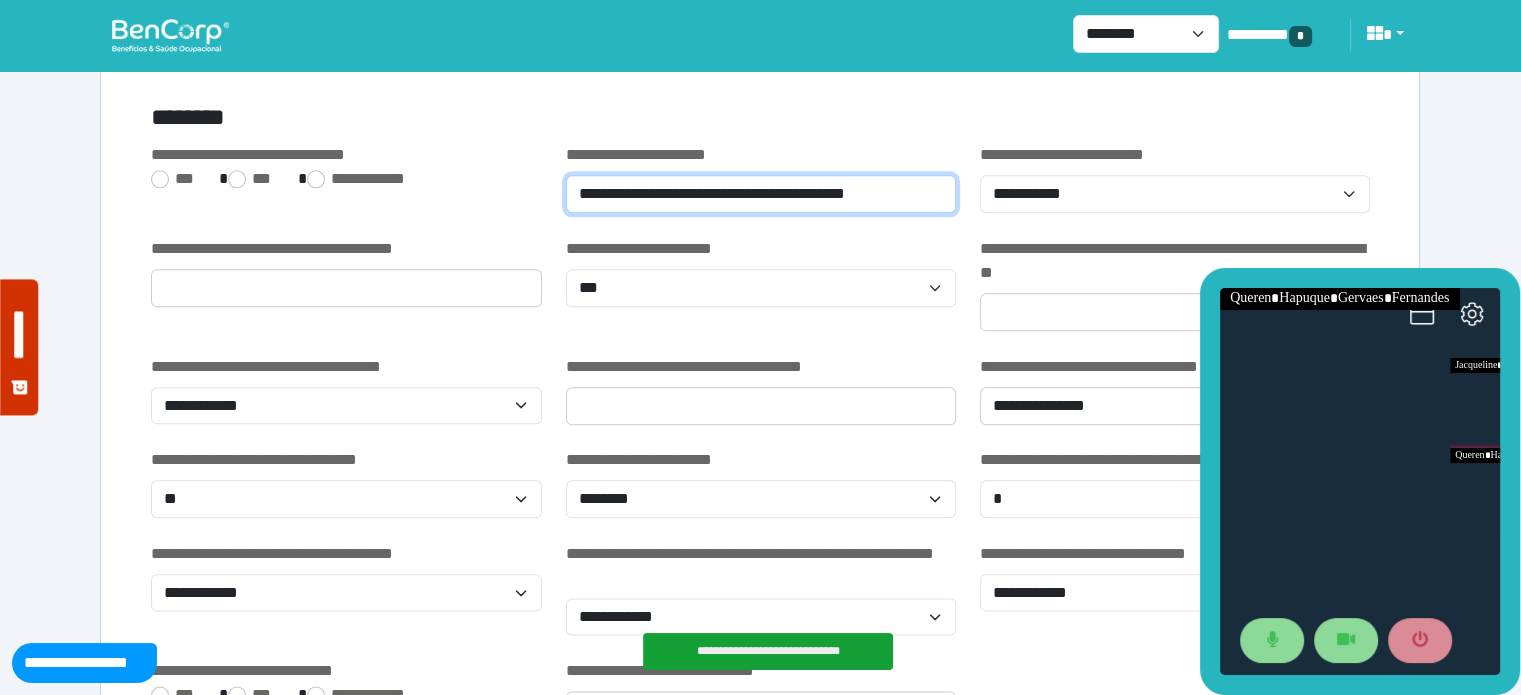 scroll, scrollTop: 0, scrollLeft: 0, axis: both 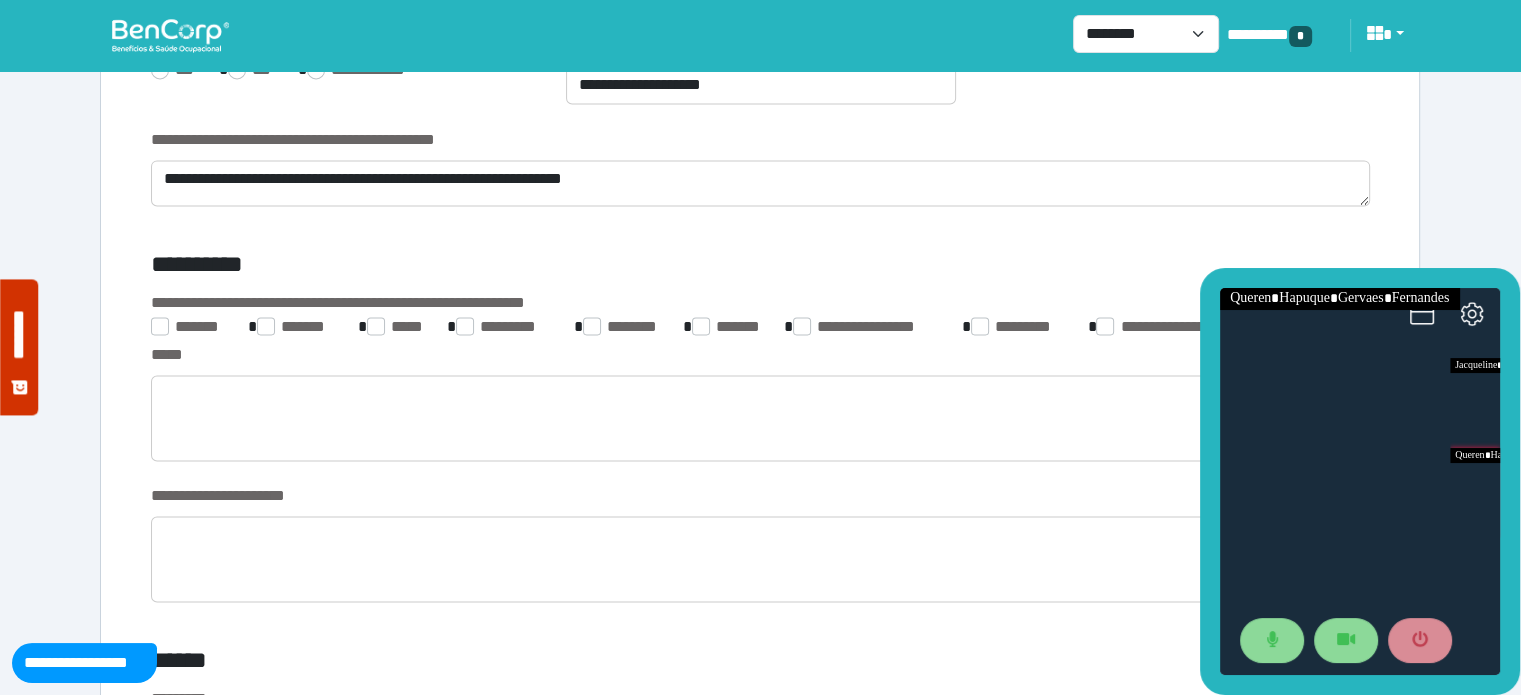 type on "**********" 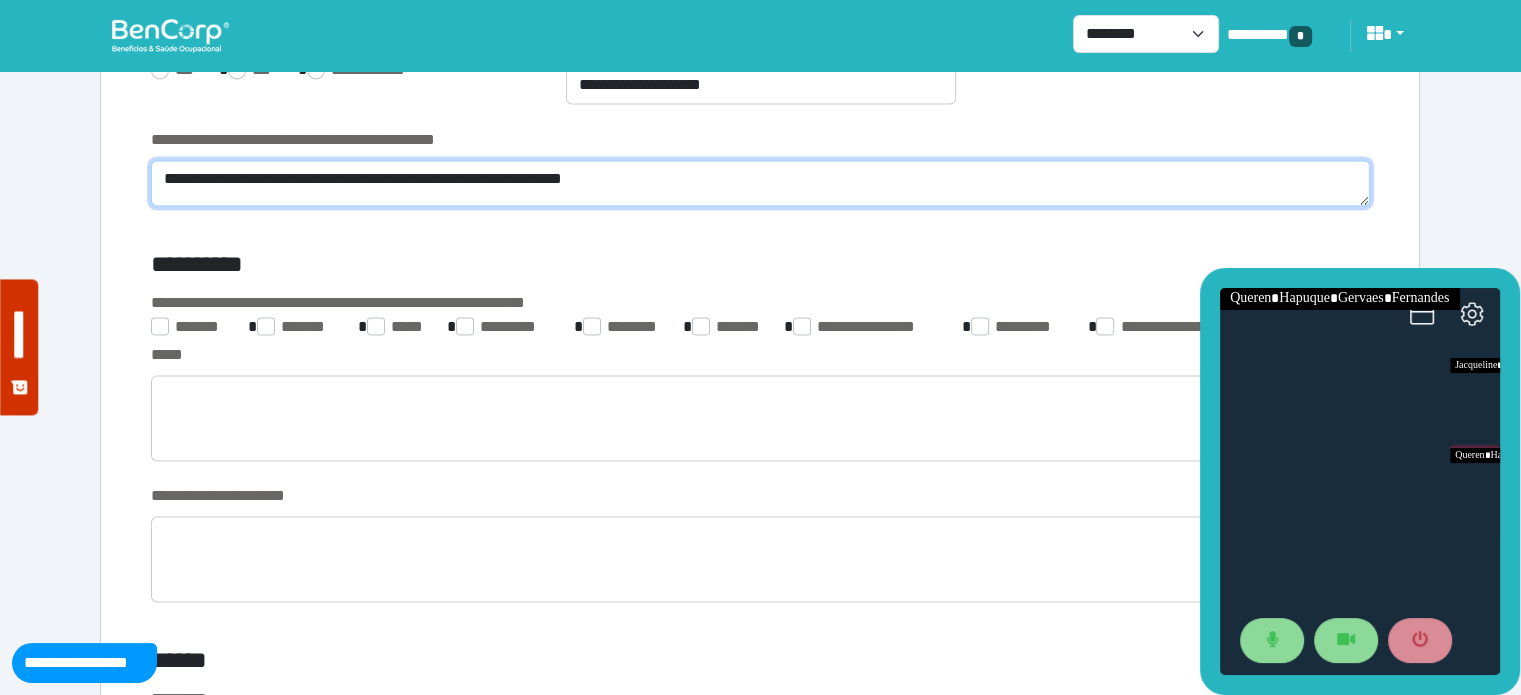click on "**********" at bounding box center (760, 183) 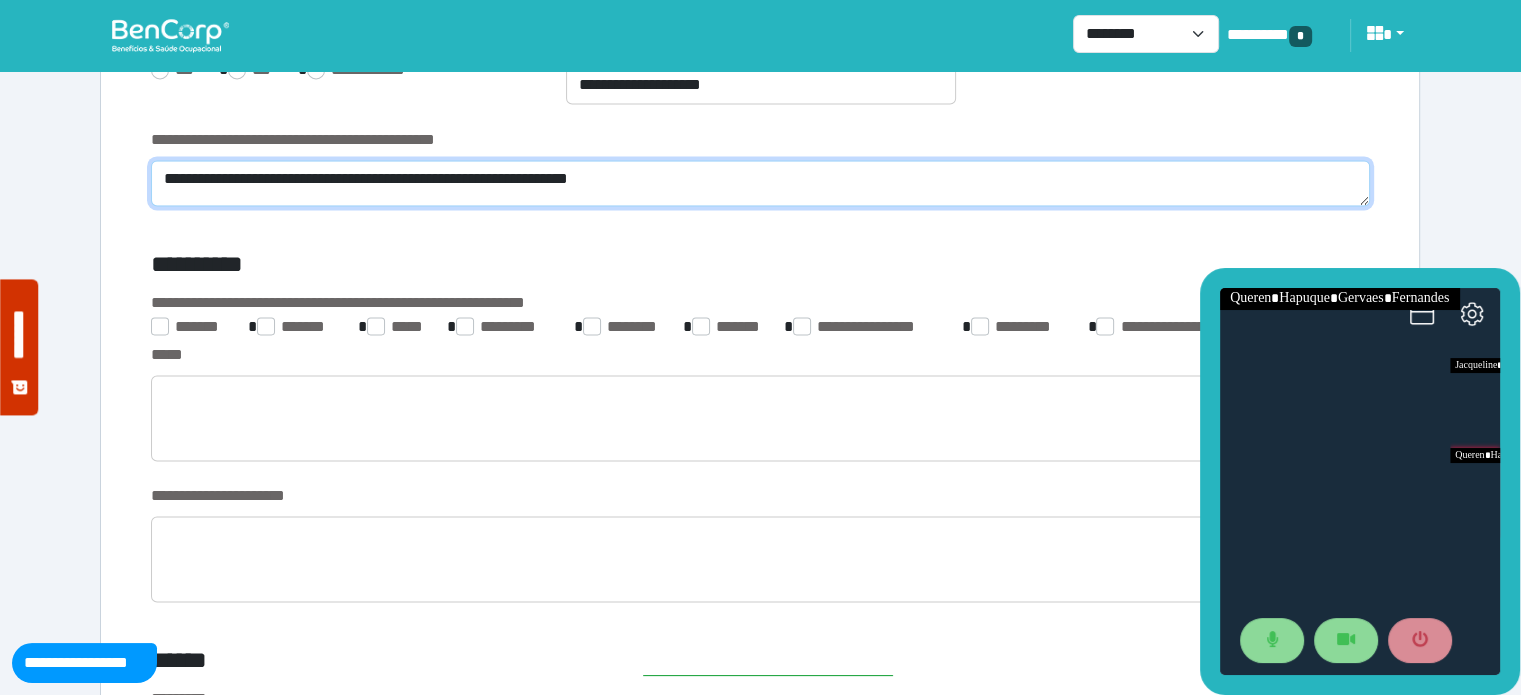 scroll, scrollTop: 0, scrollLeft: 0, axis: both 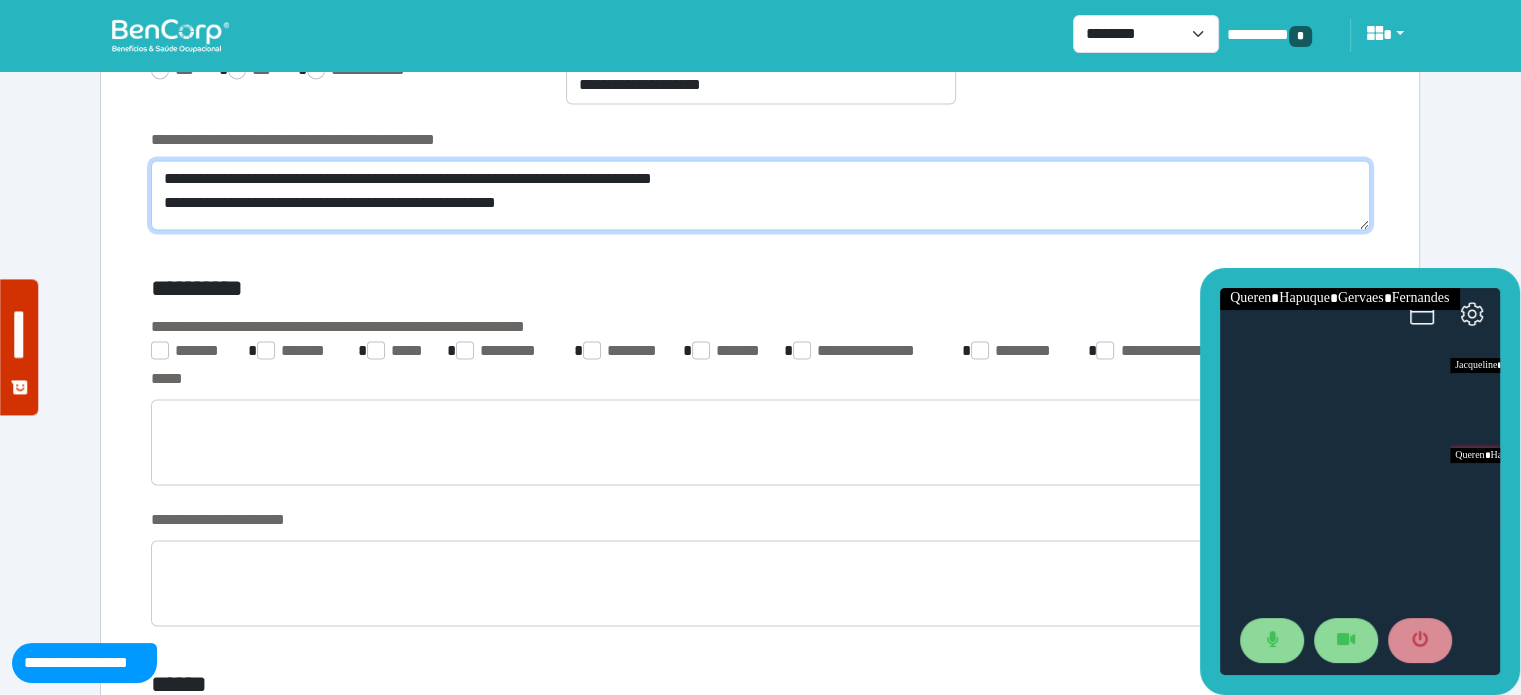 click on "**********" at bounding box center (760, 195) 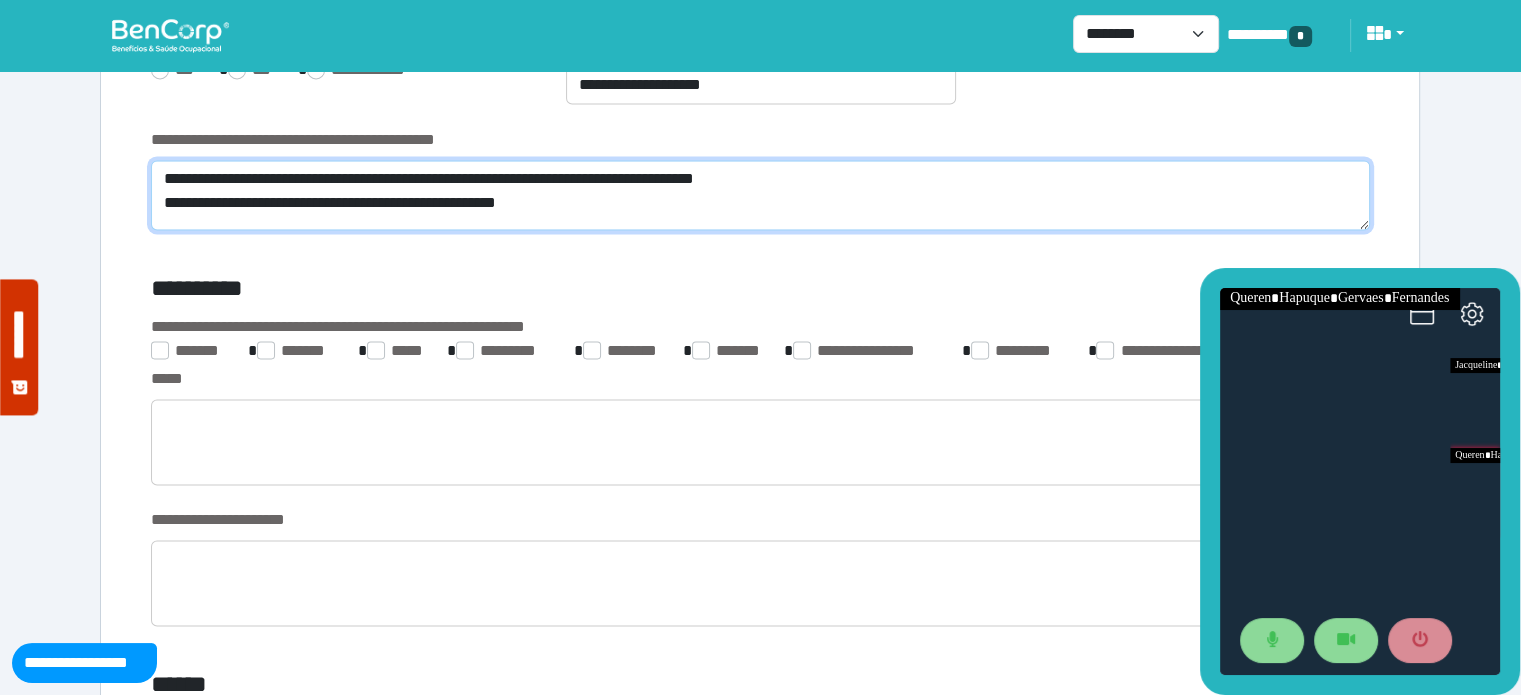 click on "**********" at bounding box center (760, 195) 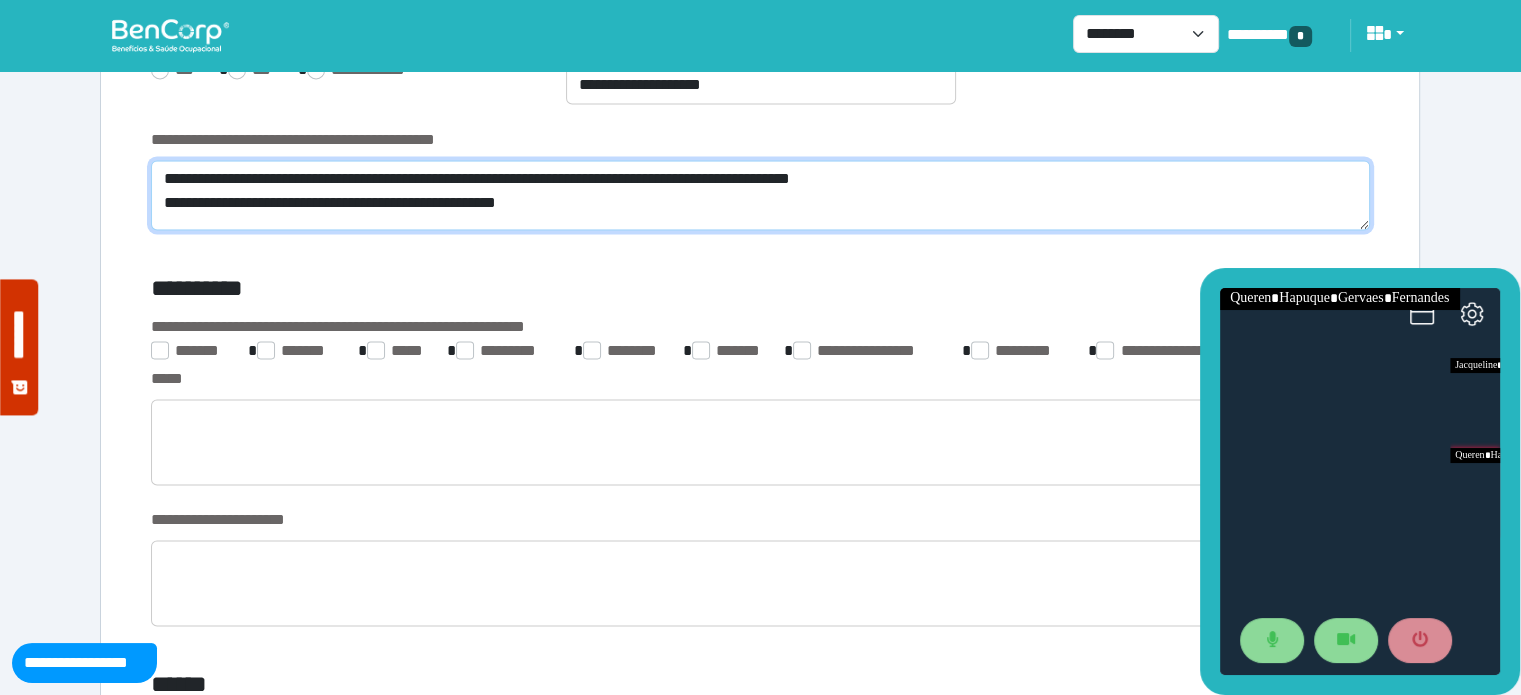 click on "**********" at bounding box center (760, 195) 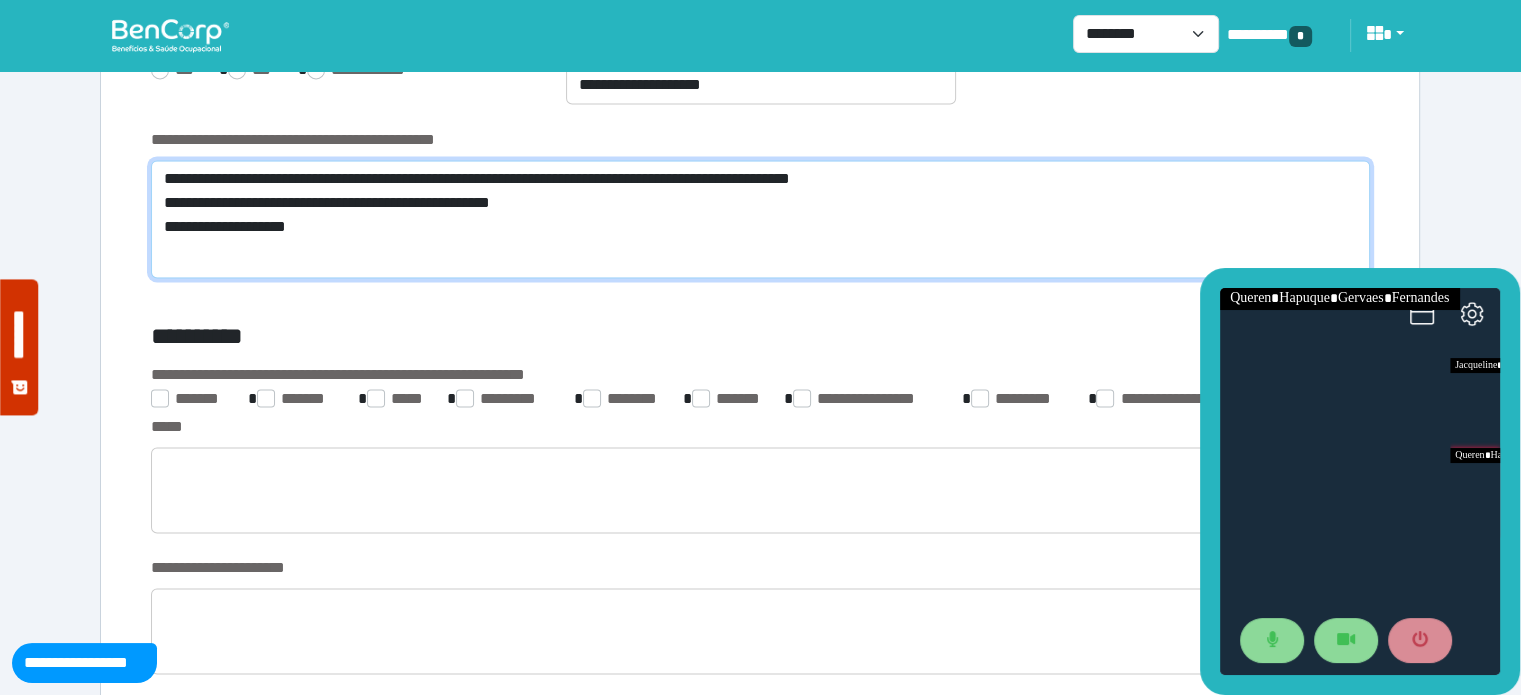 scroll, scrollTop: 0, scrollLeft: 0, axis: both 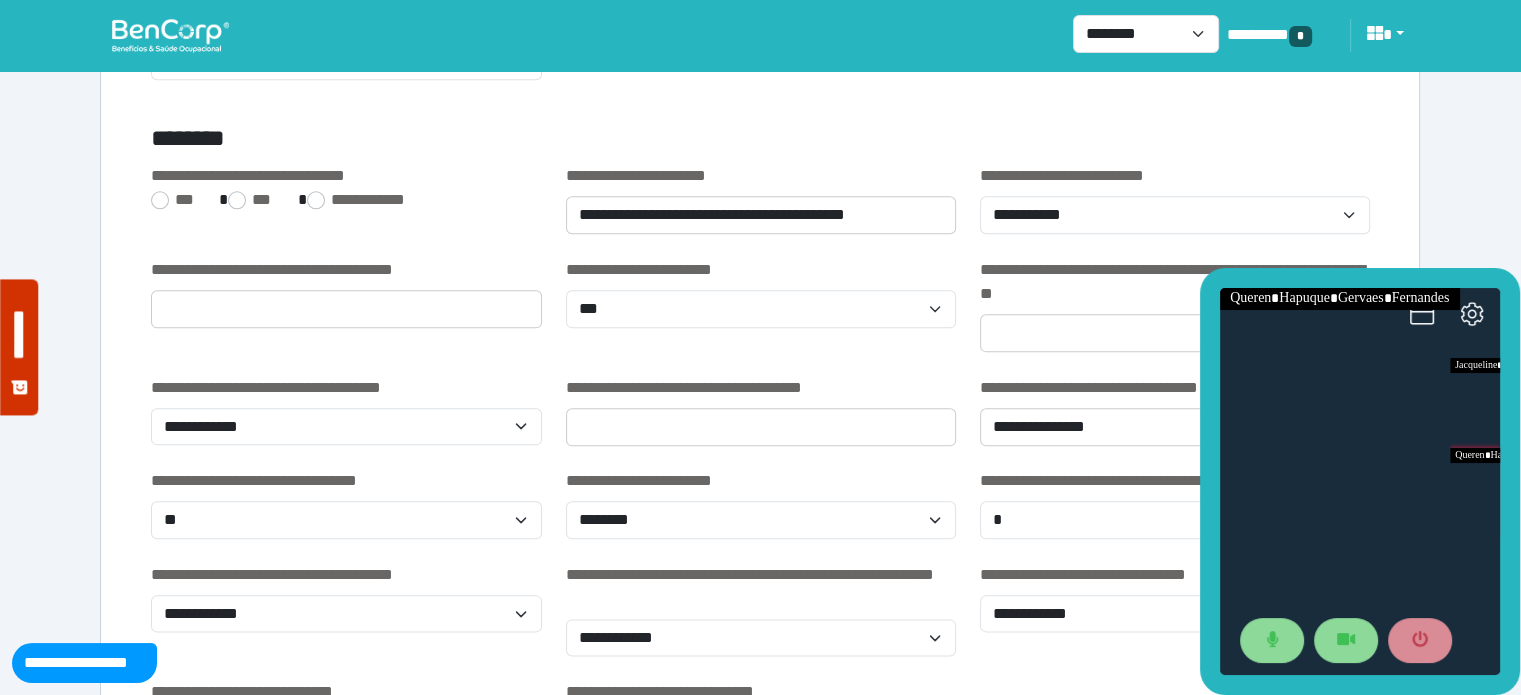 type on "**********" 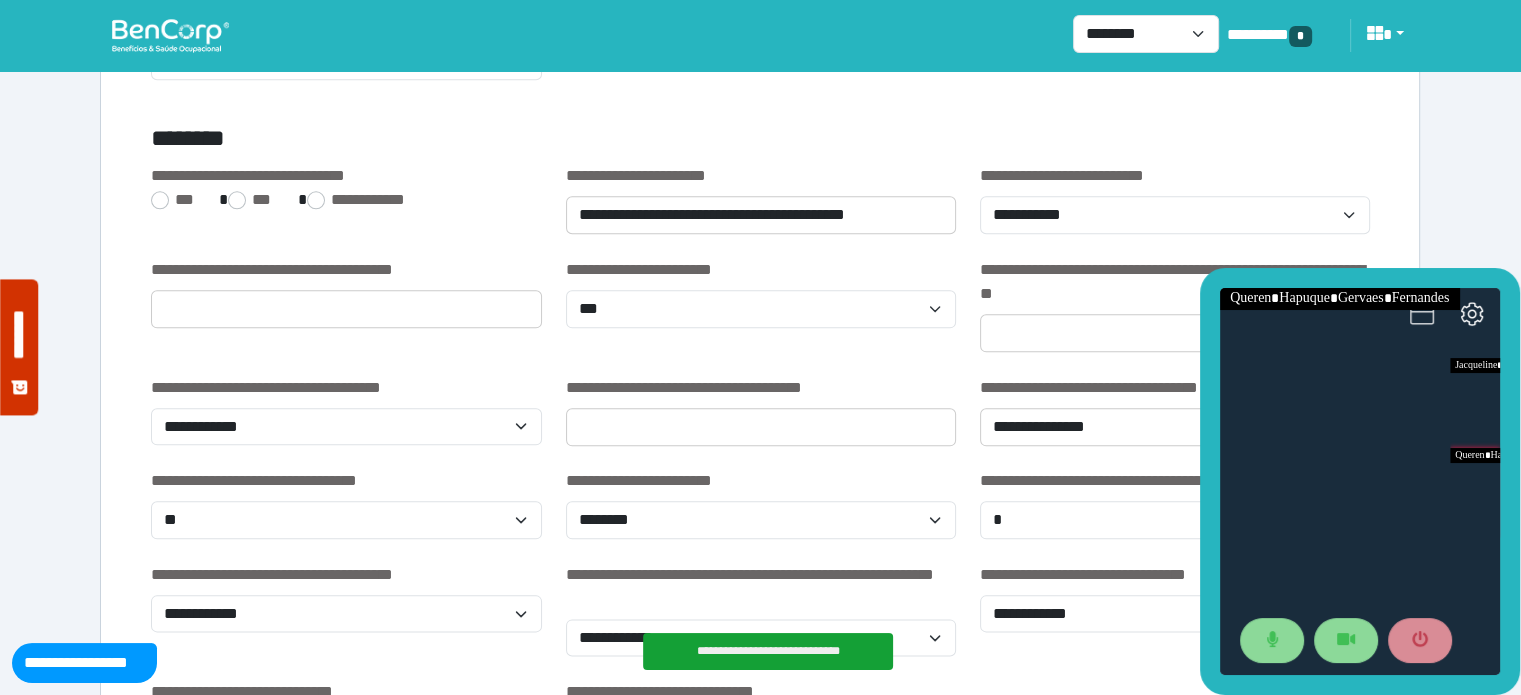 click 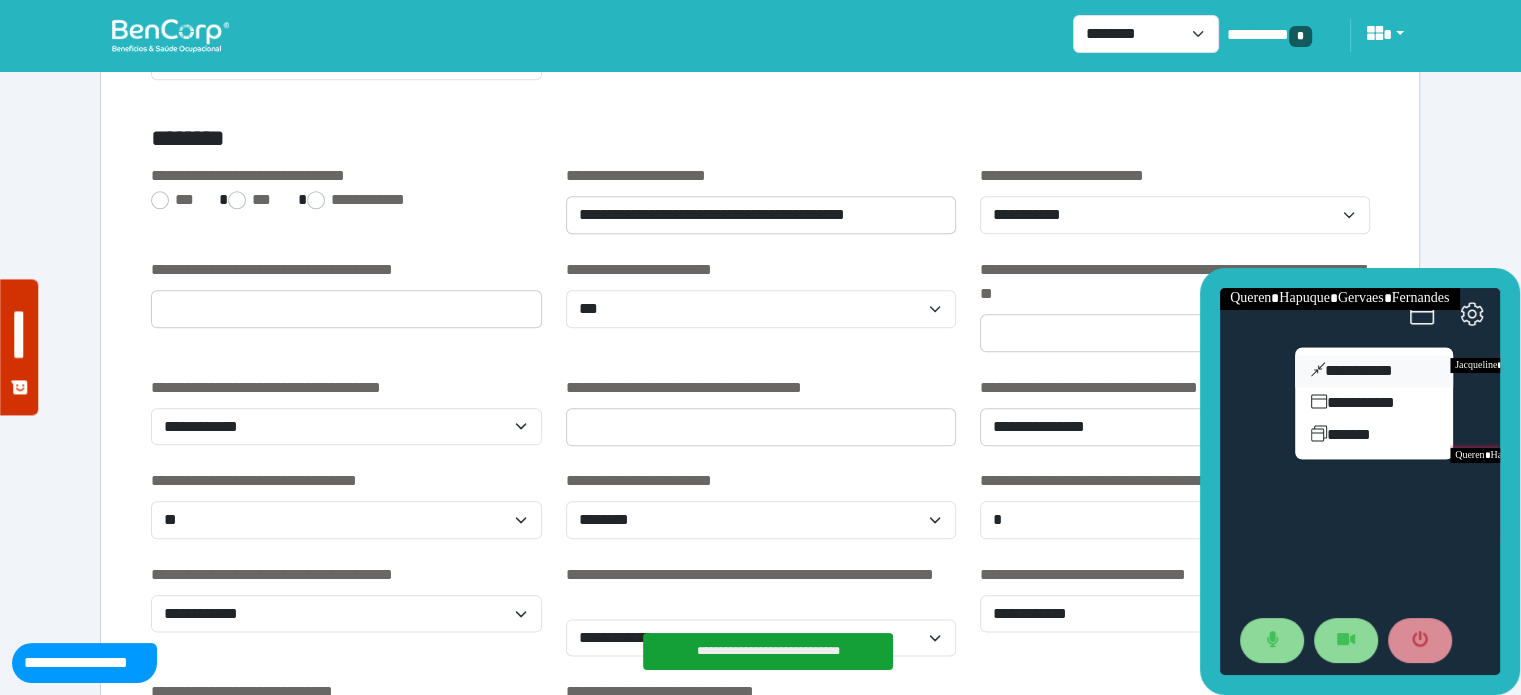 click on "**********" at bounding box center [1374, 371] 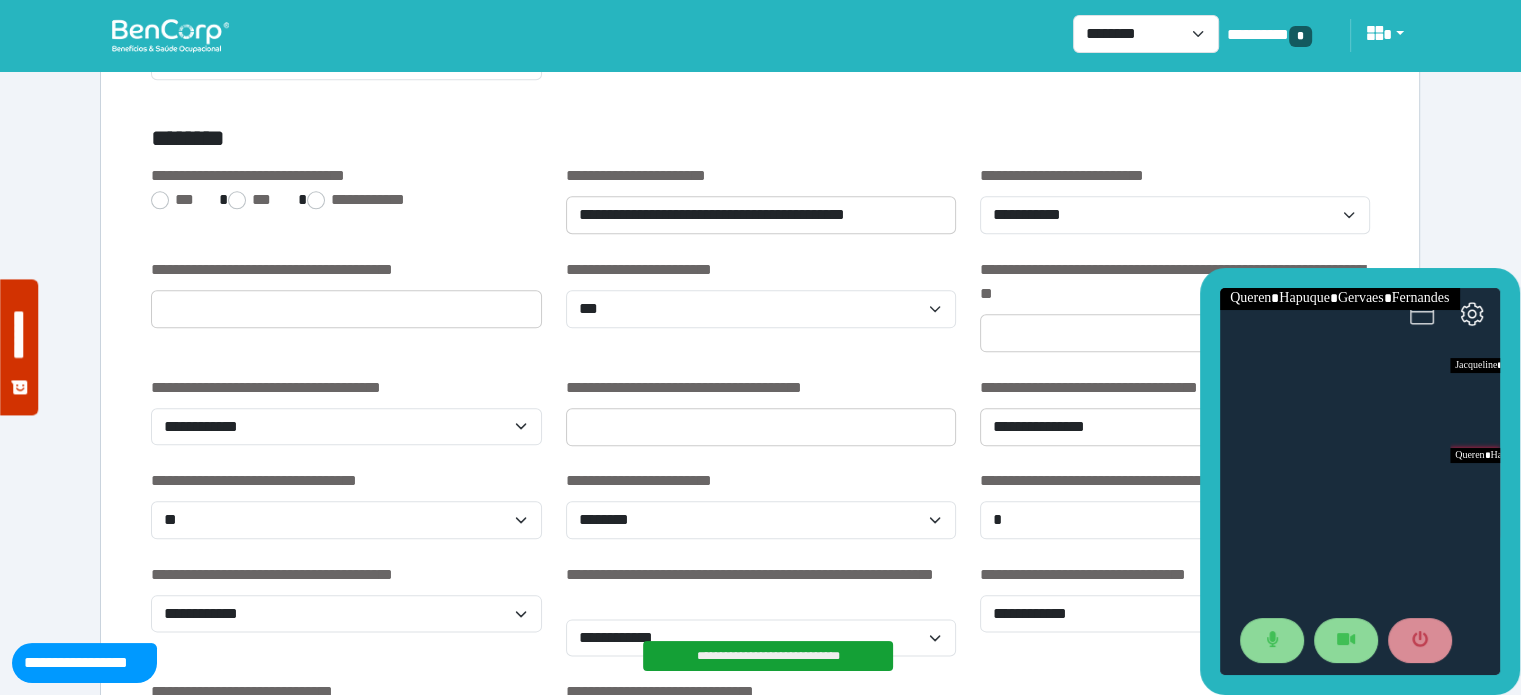 click 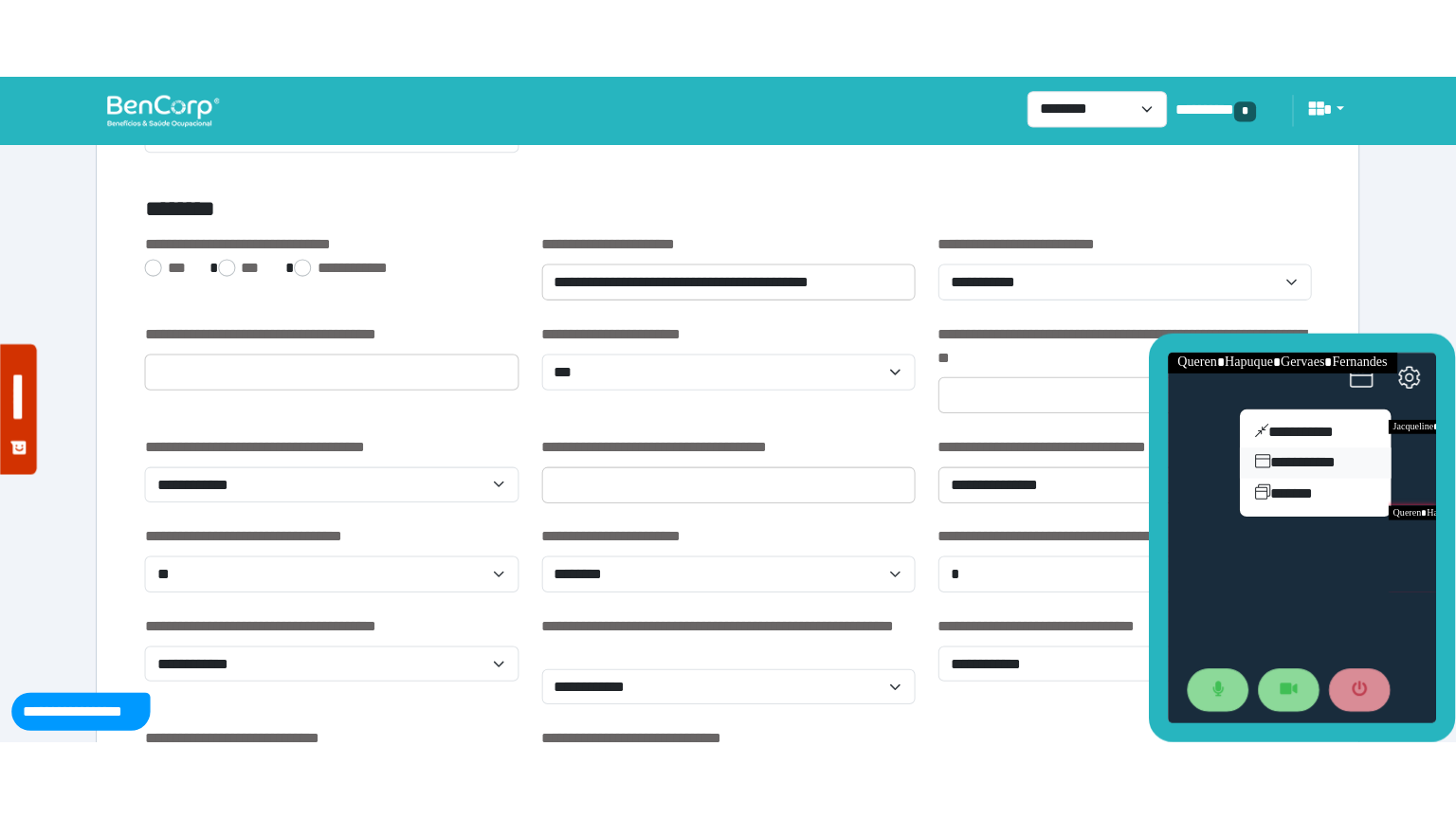 click on "**********" at bounding box center [1314, 461] 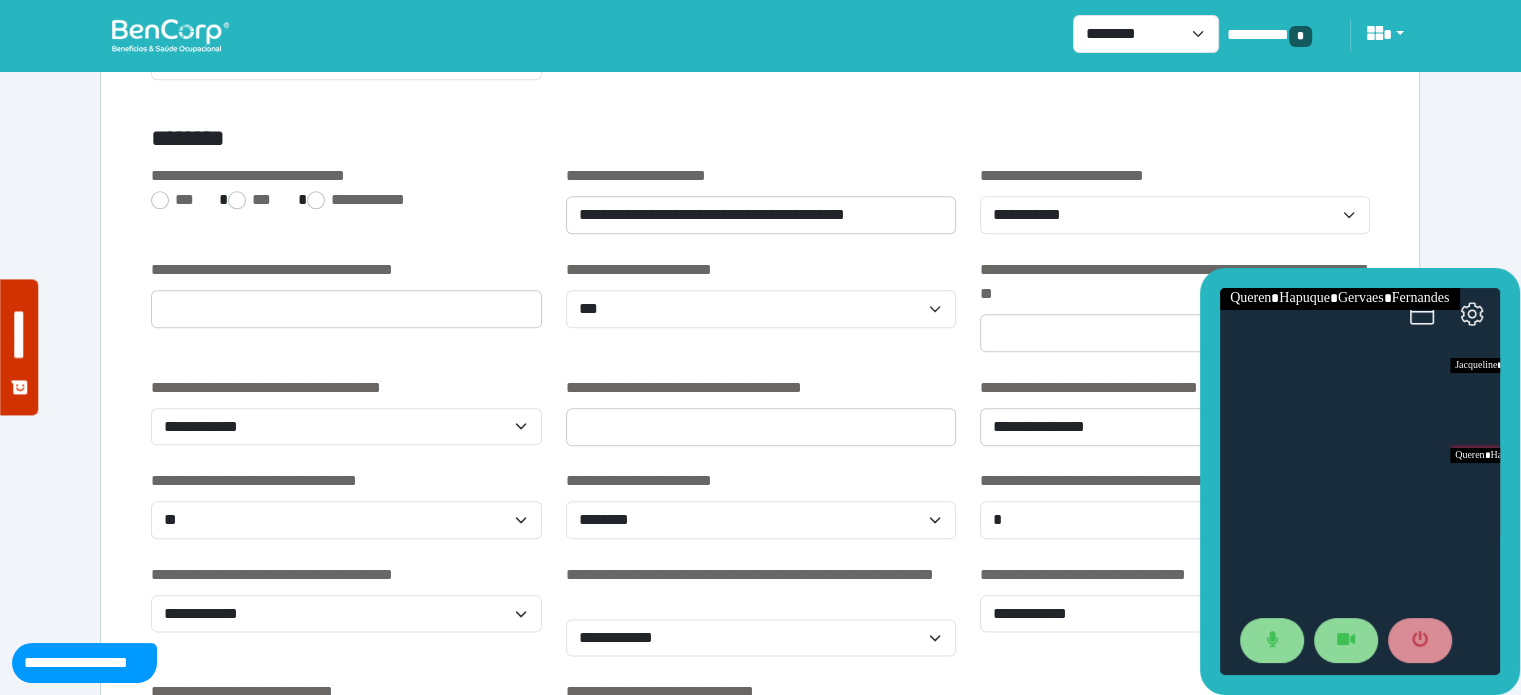 click on "**********" at bounding box center [760, 2052] 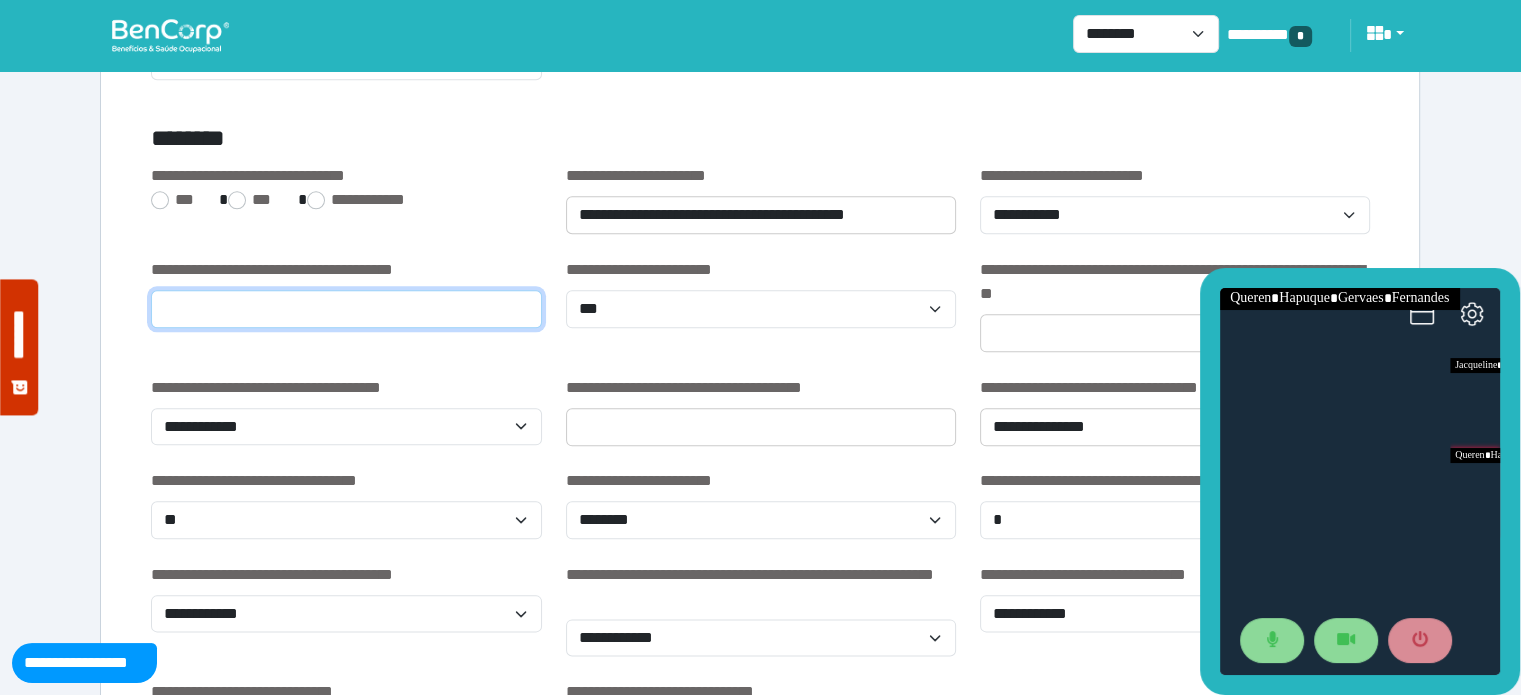 click at bounding box center (346, 309) 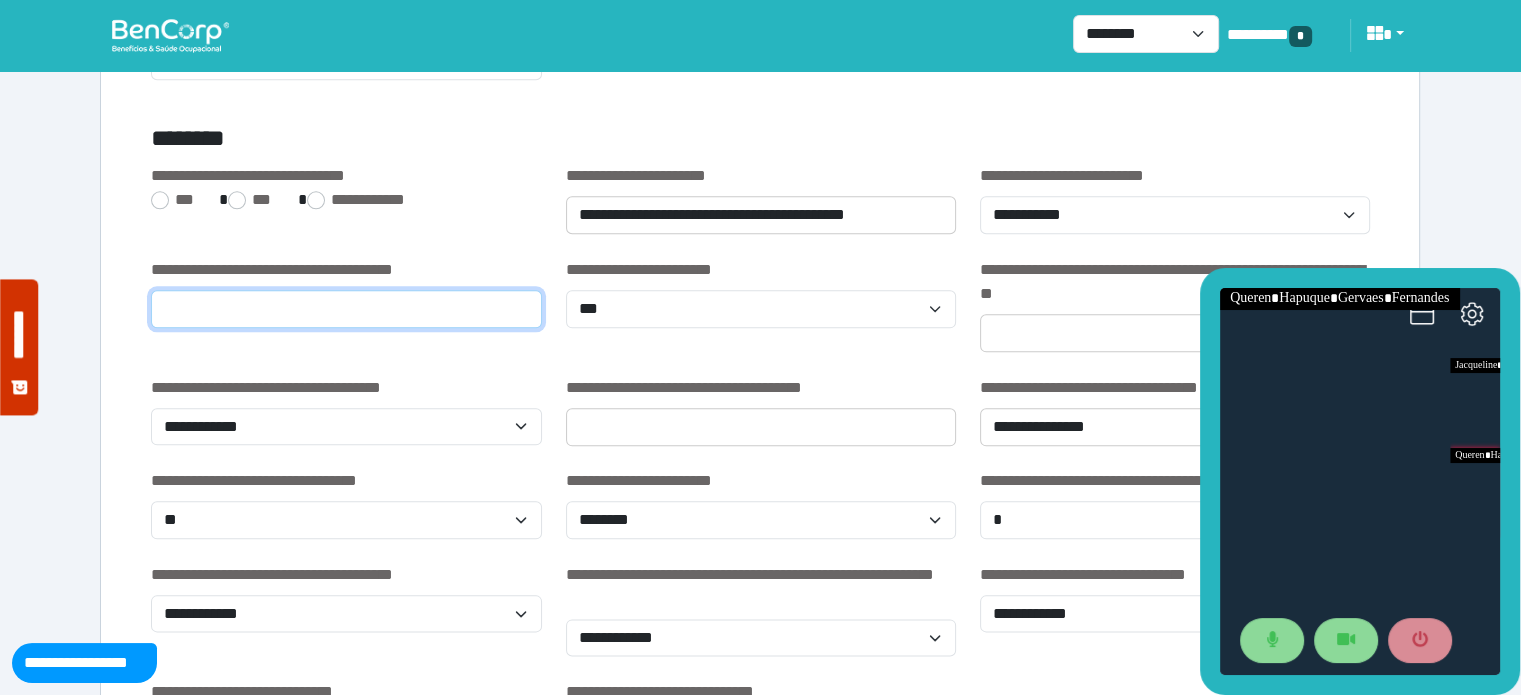 type on "*" 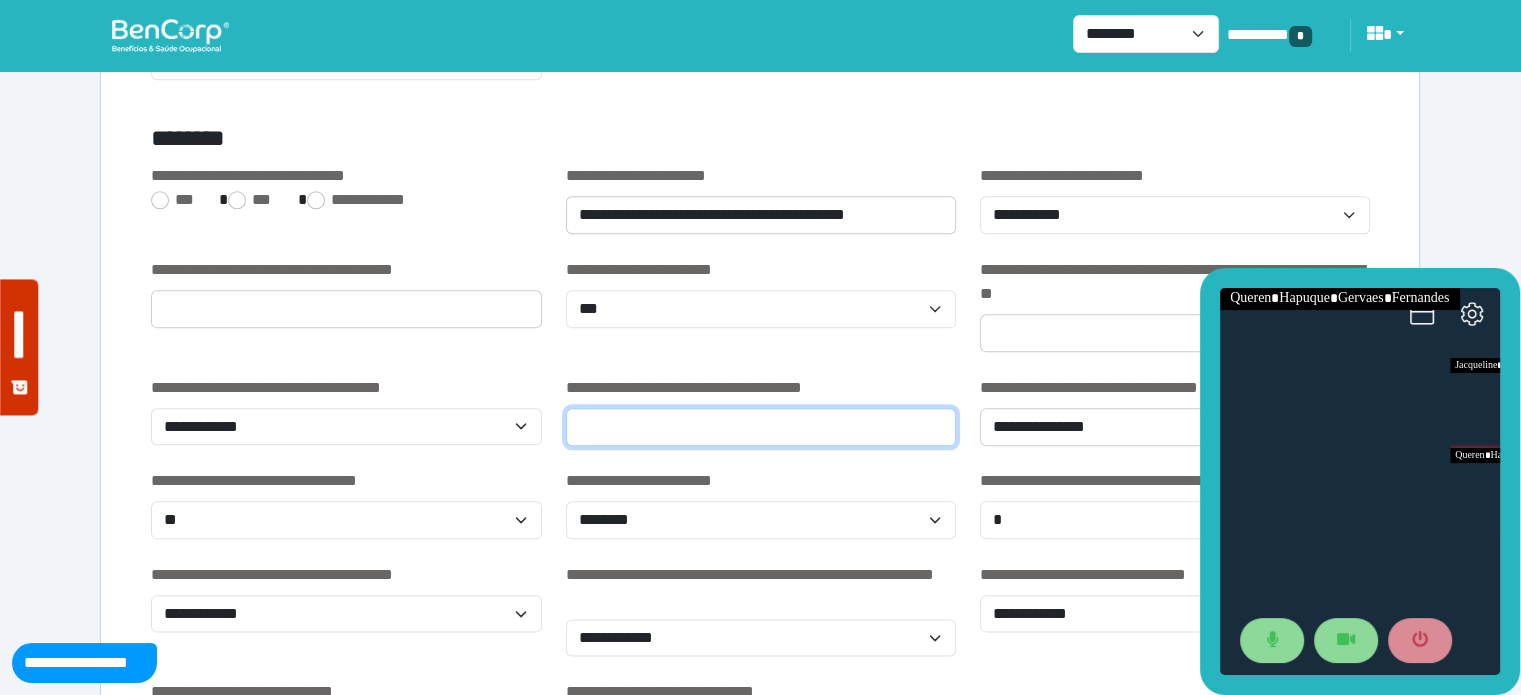 click at bounding box center (761, 427) 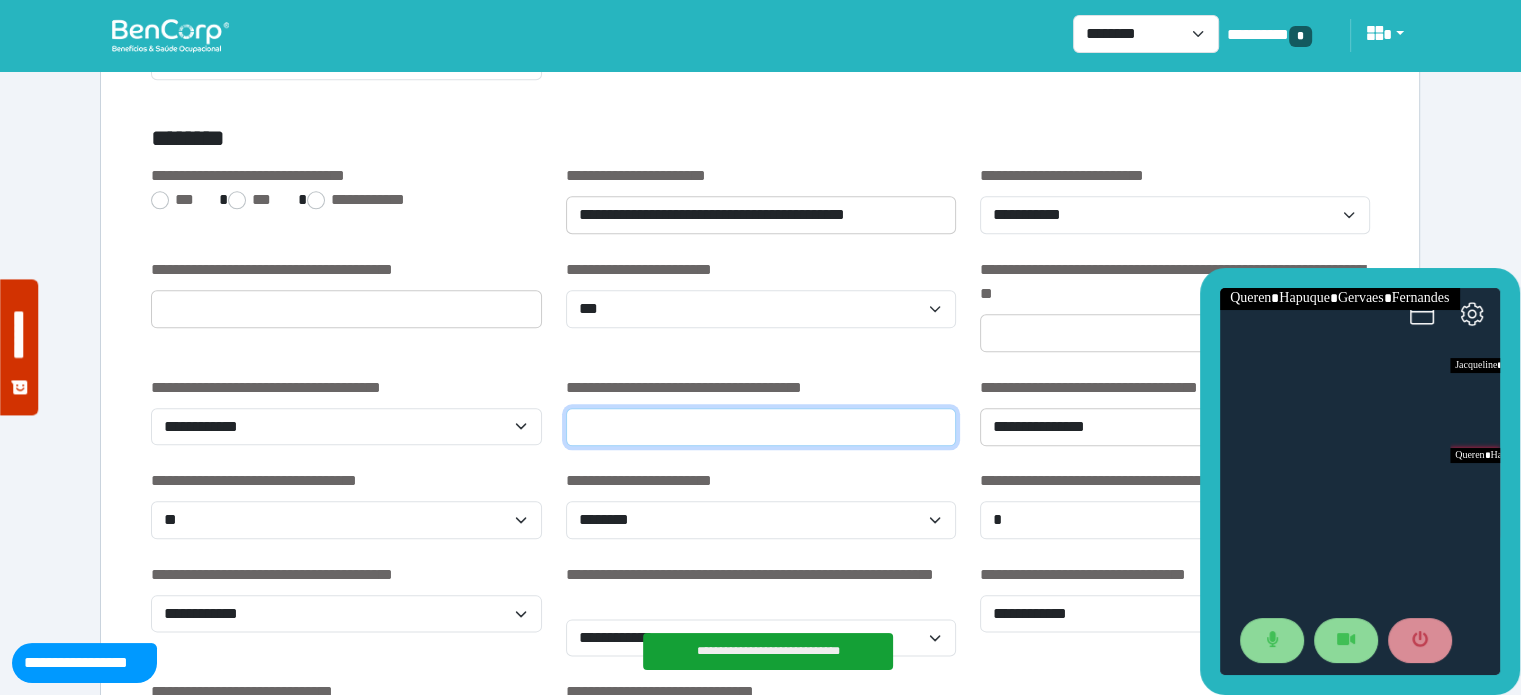 type on "*" 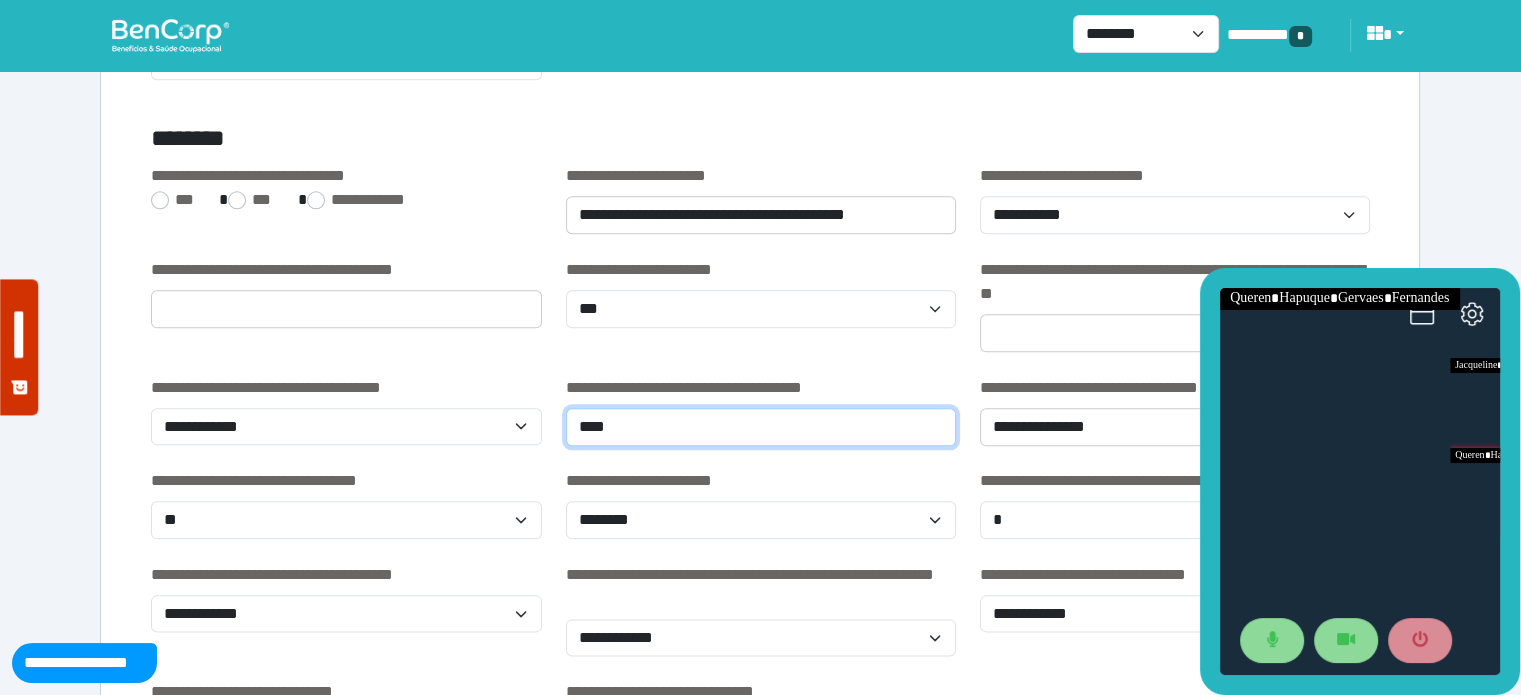 type on "****" 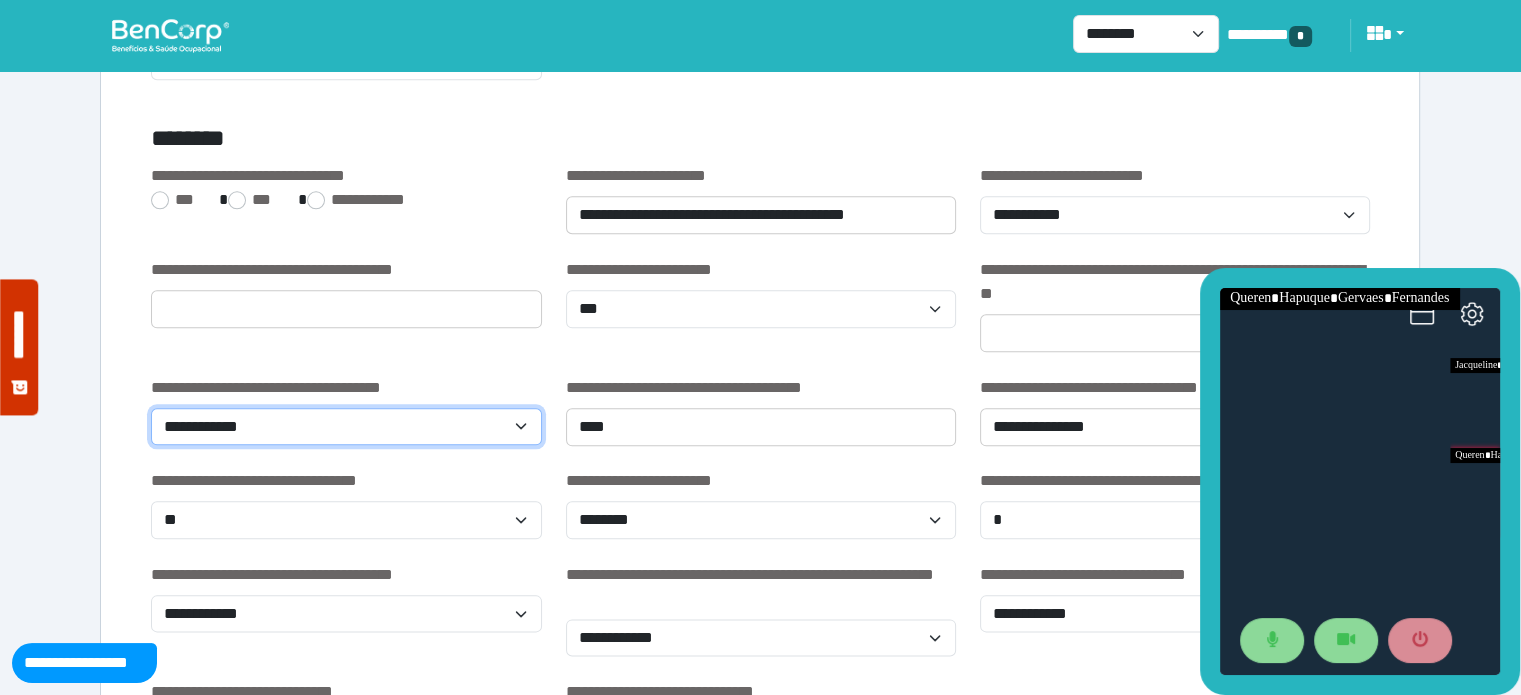 click on "**********" at bounding box center [346, 427] 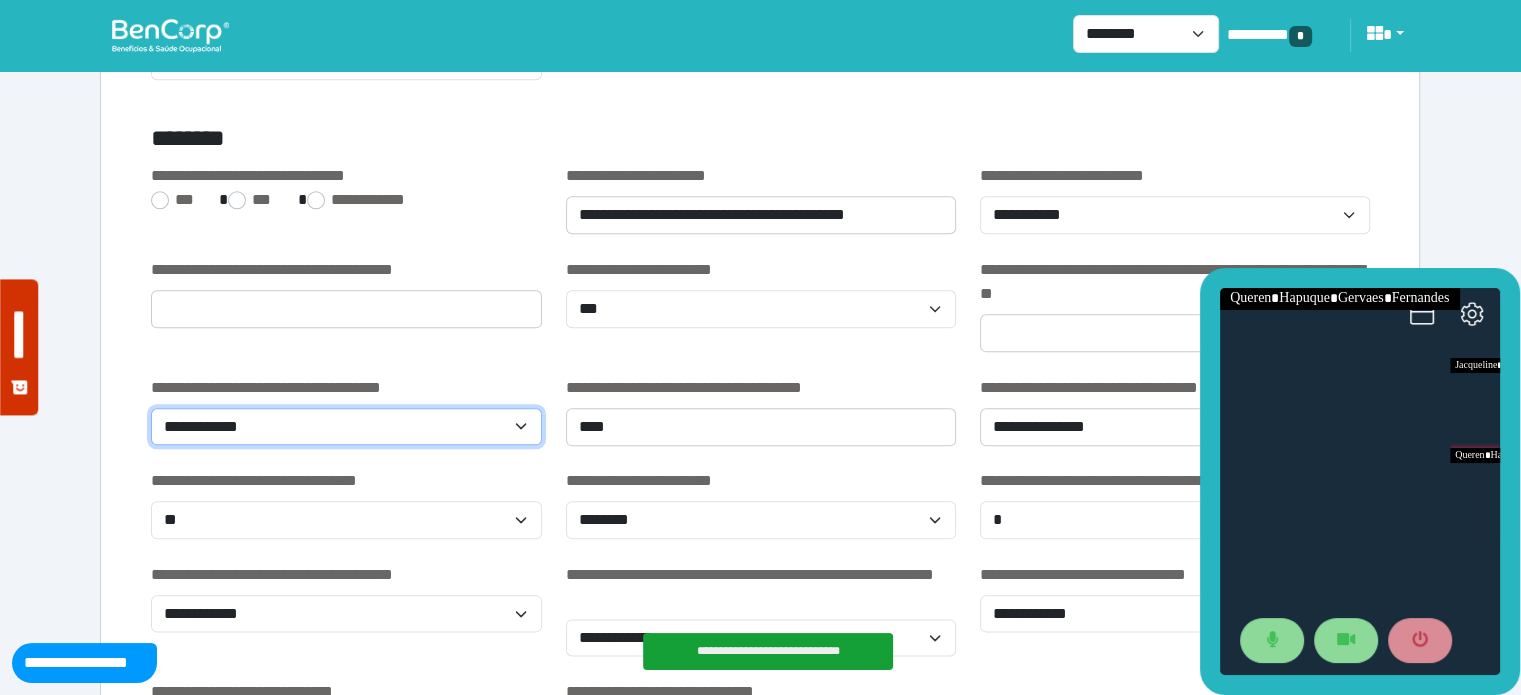 select on "***" 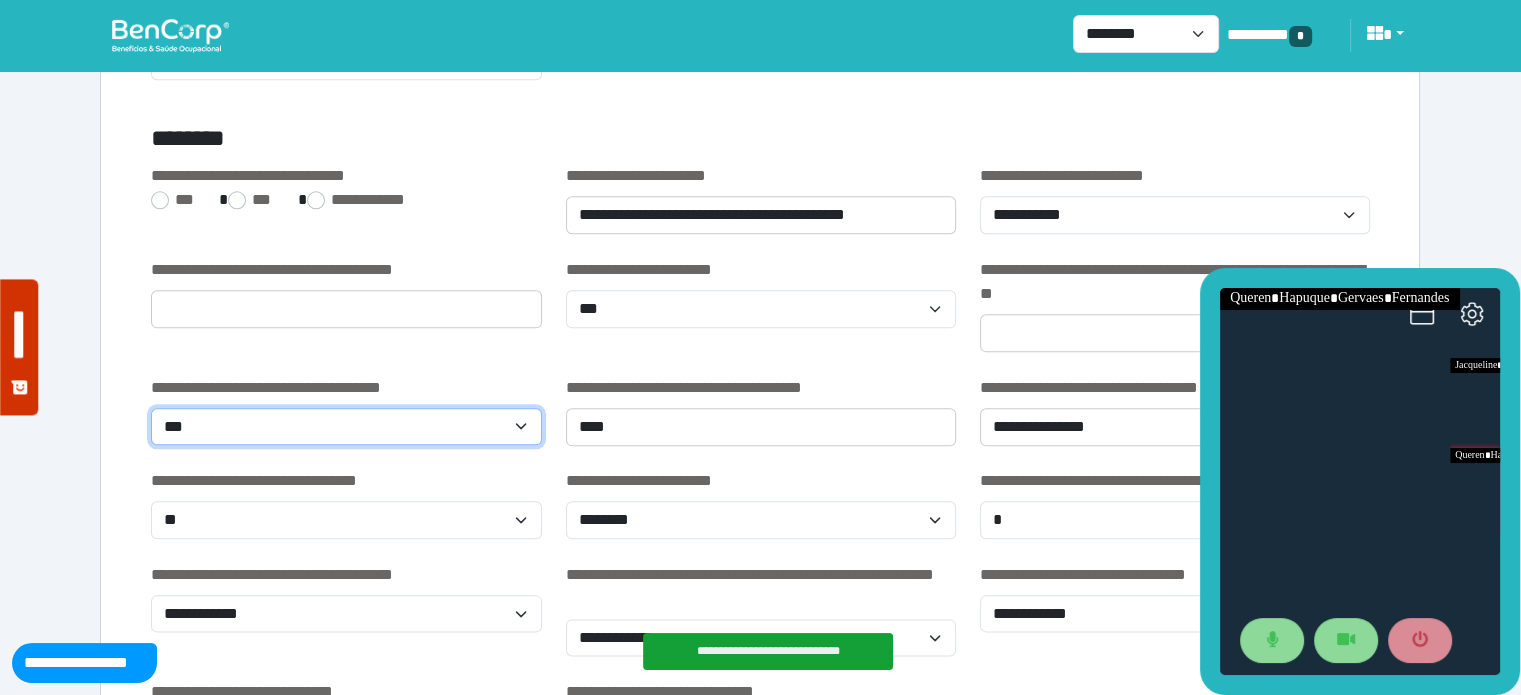 click on "**********" at bounding box center (346, 427) 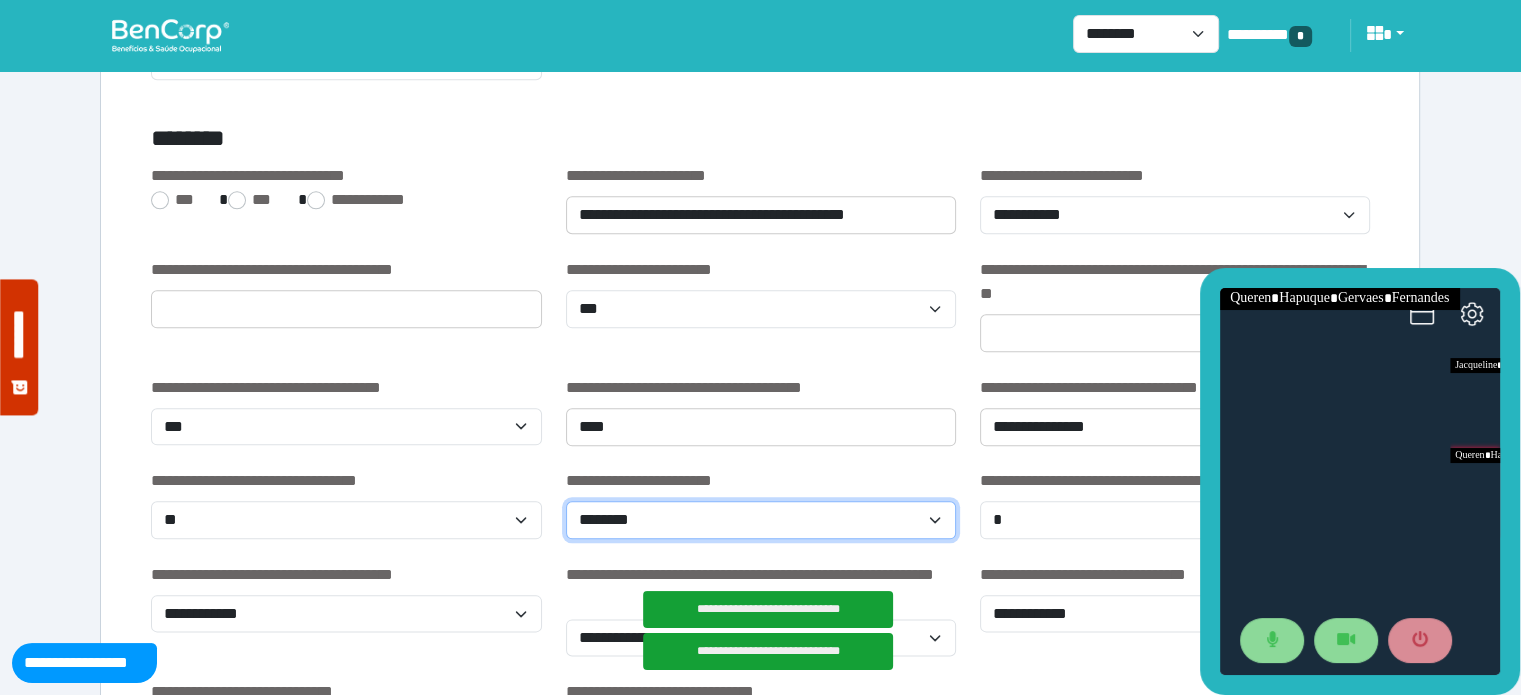 click on "**********" at bounding box center (761, 520) 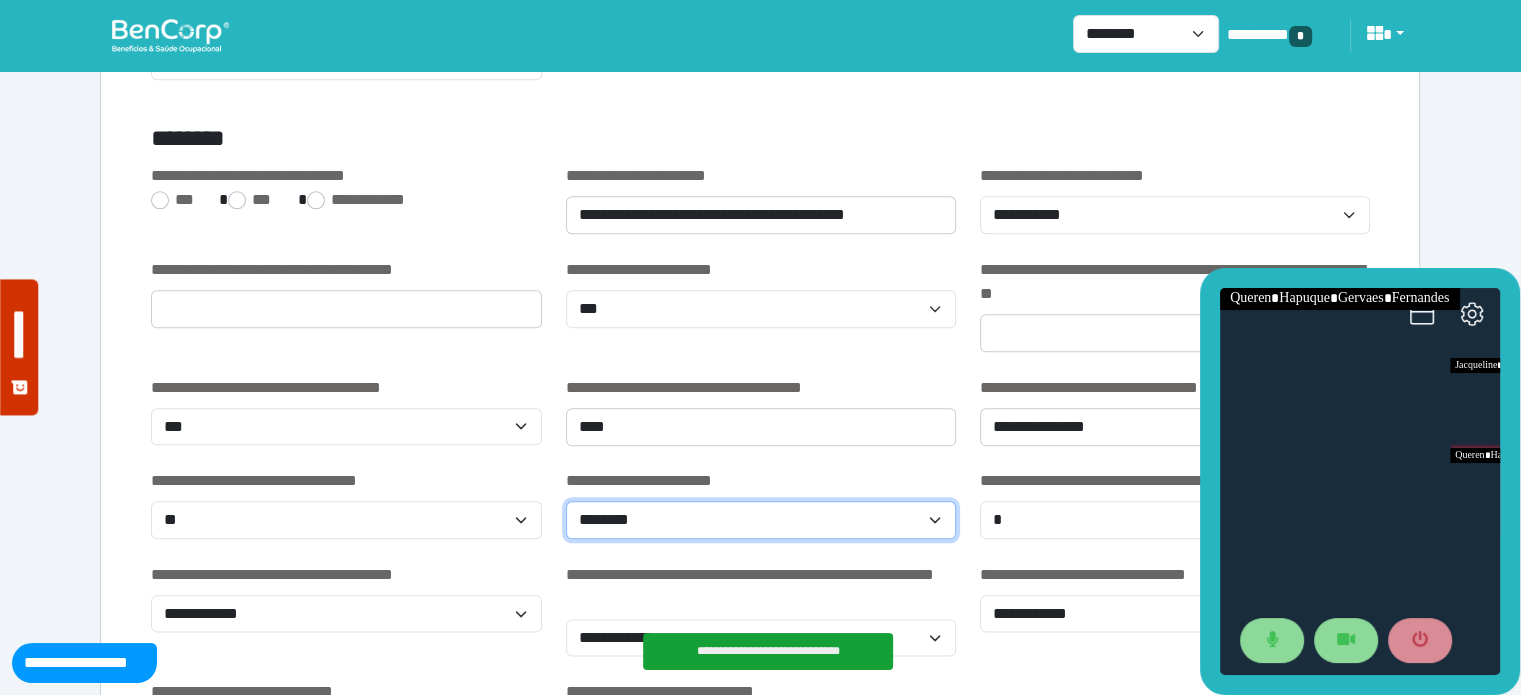 click on "**********" at bounding box center (761, 520) 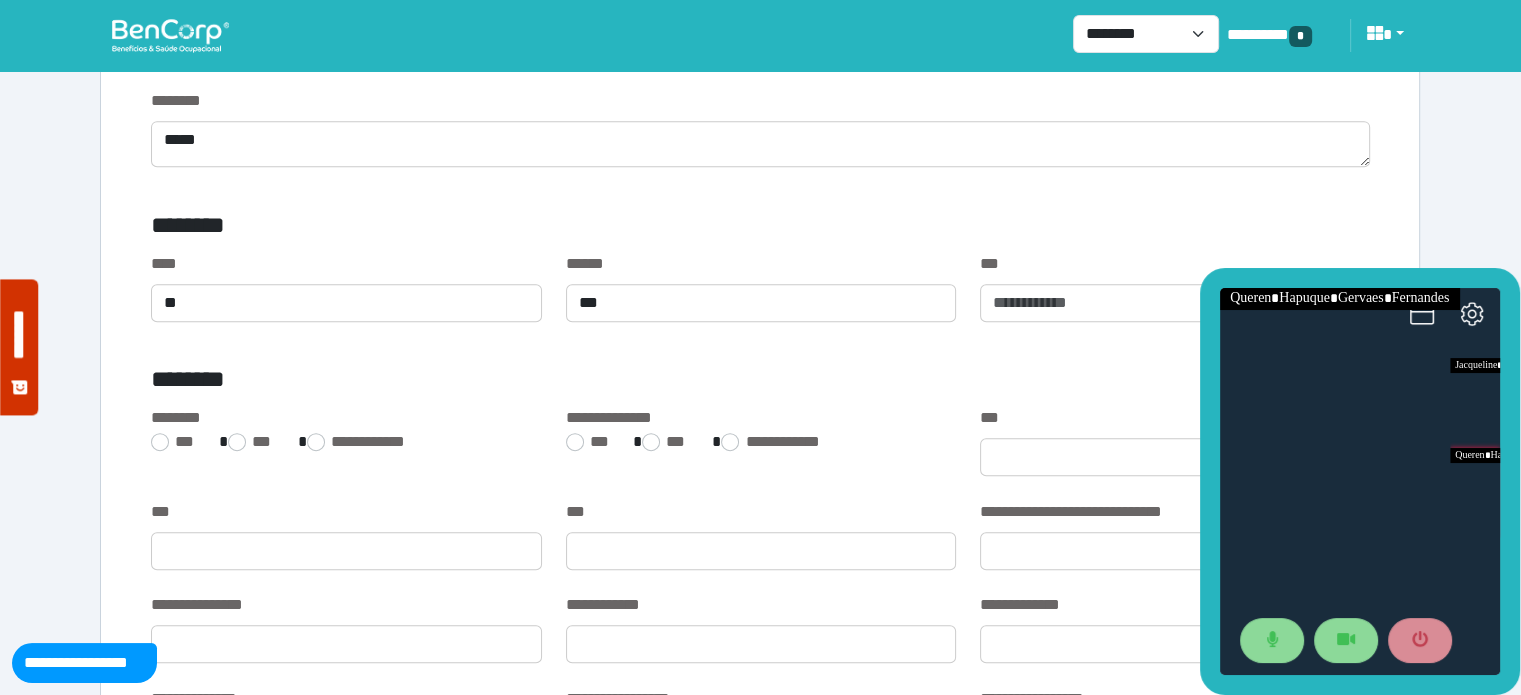 scroll, scrollTop: 836, scrollLeft: 0, axis: vertical 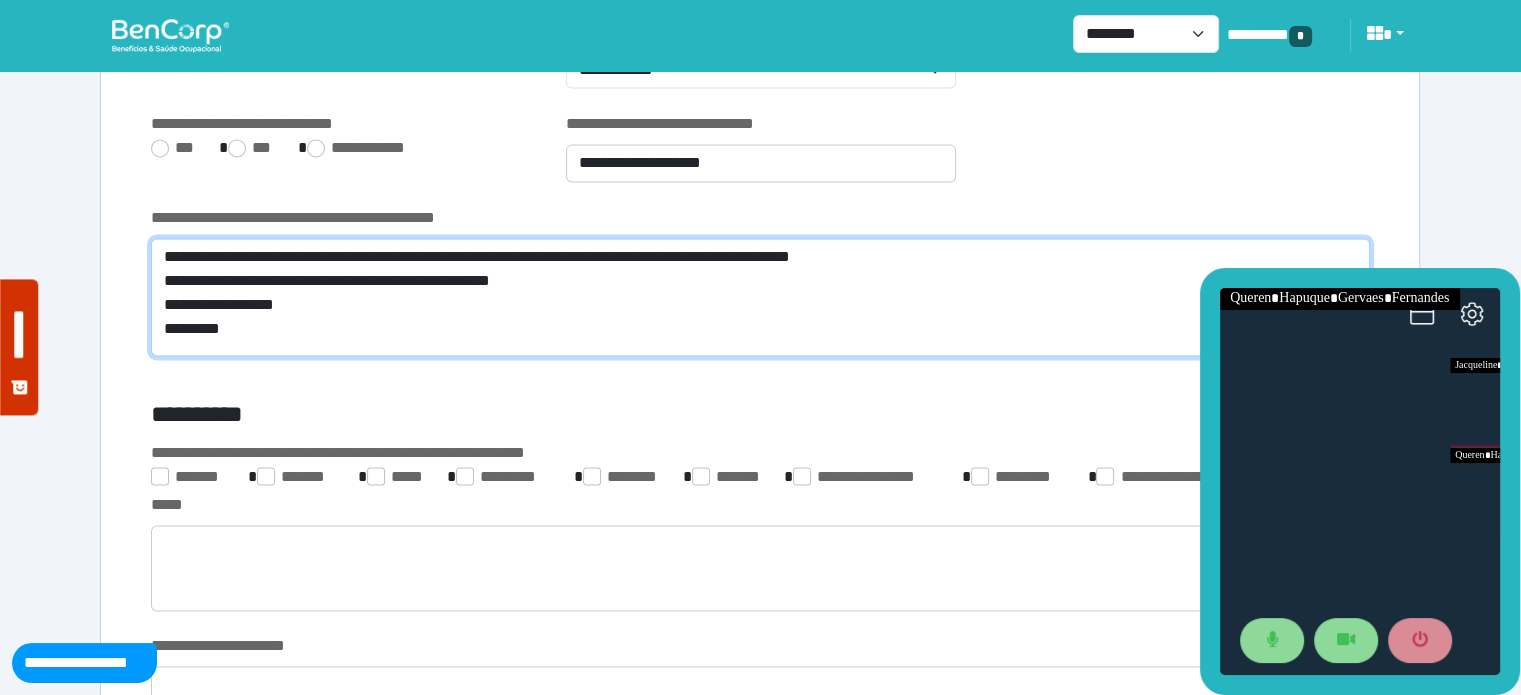 click on "**********" at bounding box center (760, 297) 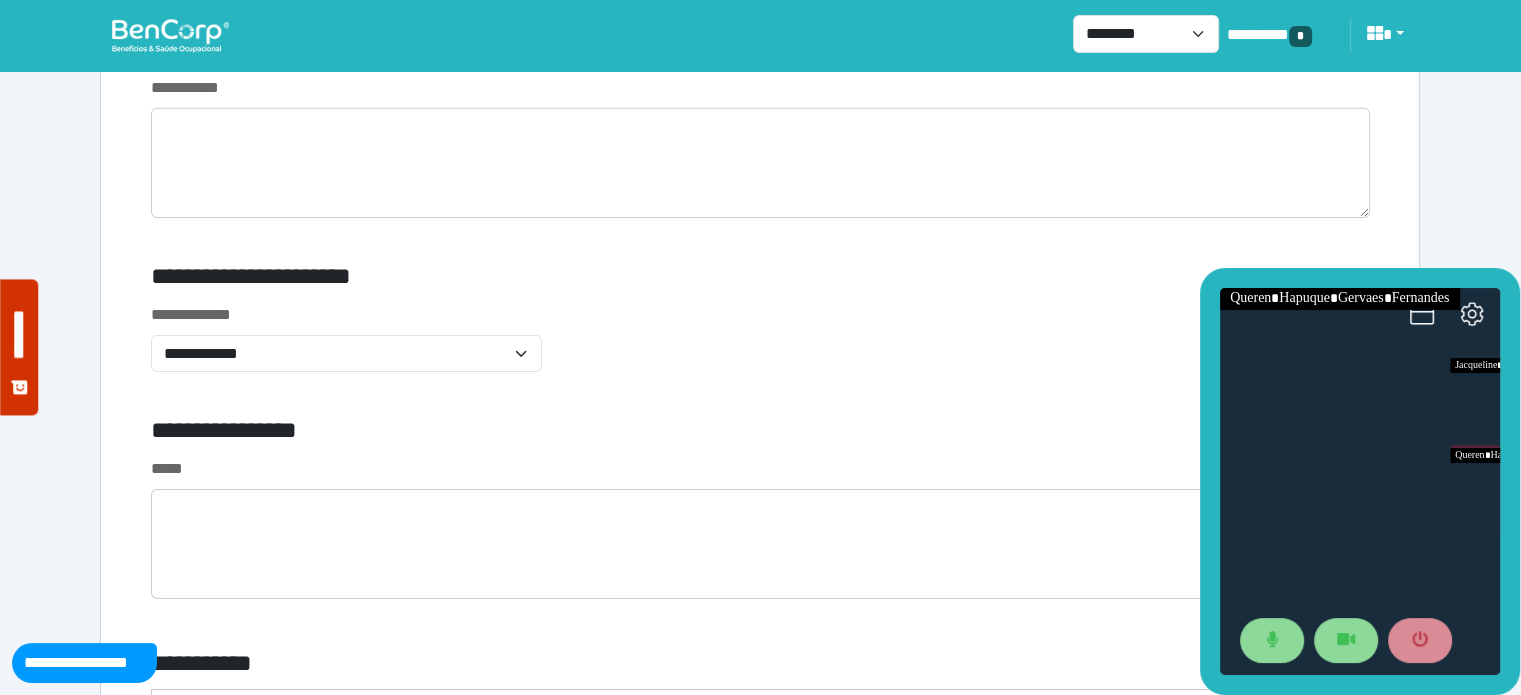 scroll, scrollTop: 6560, scrollLeft: 0, axis: vertical 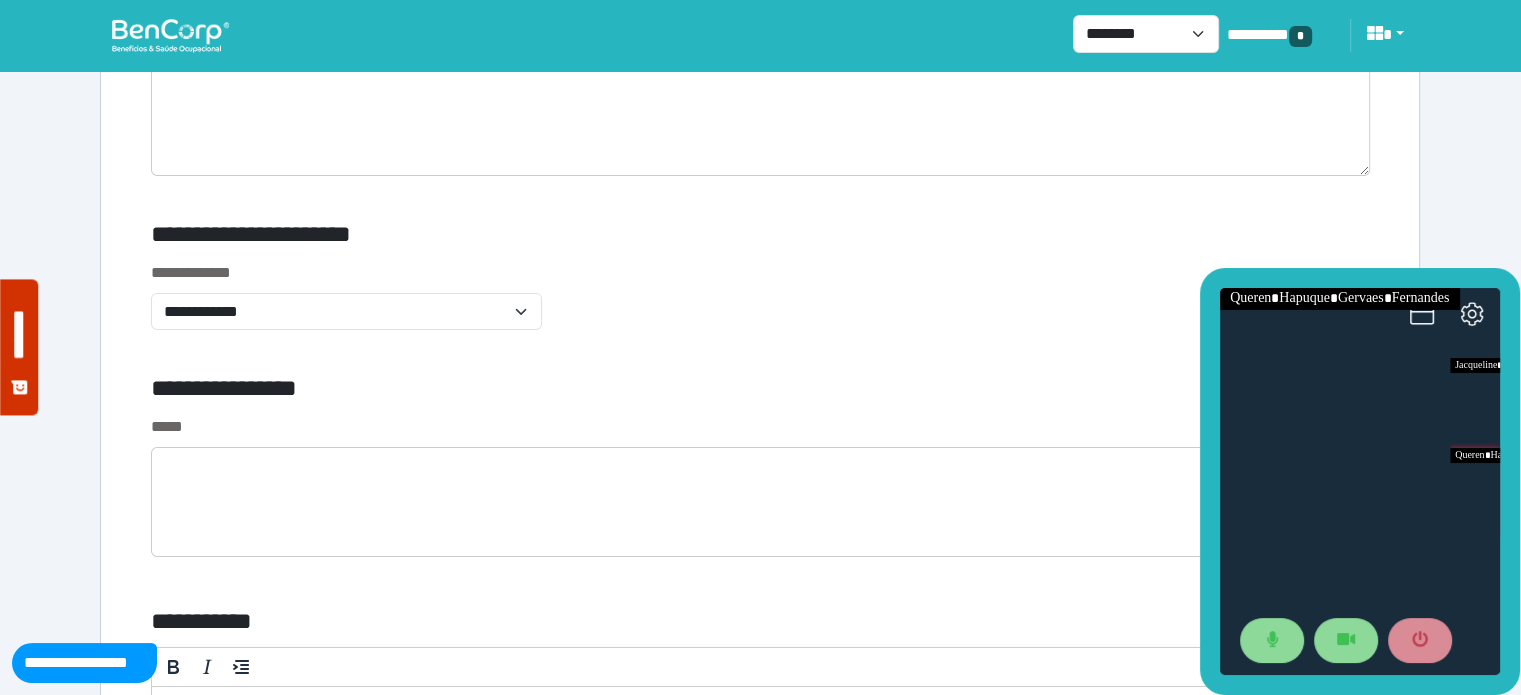 drag, startPoint x: 1527, startPoint y: 260, endPoint x: 211, endPoint y: 258, distance: 1316.0015 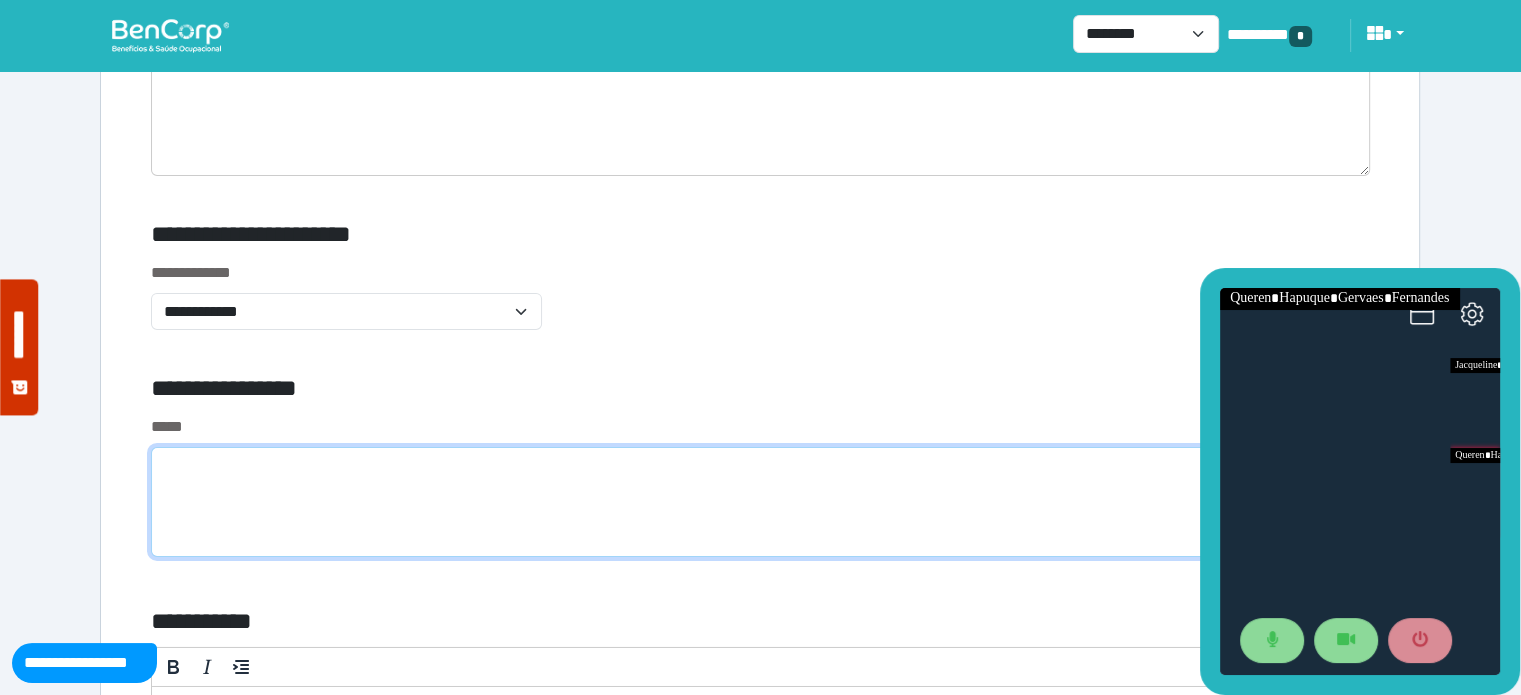 click at bounding box center [760, 502] 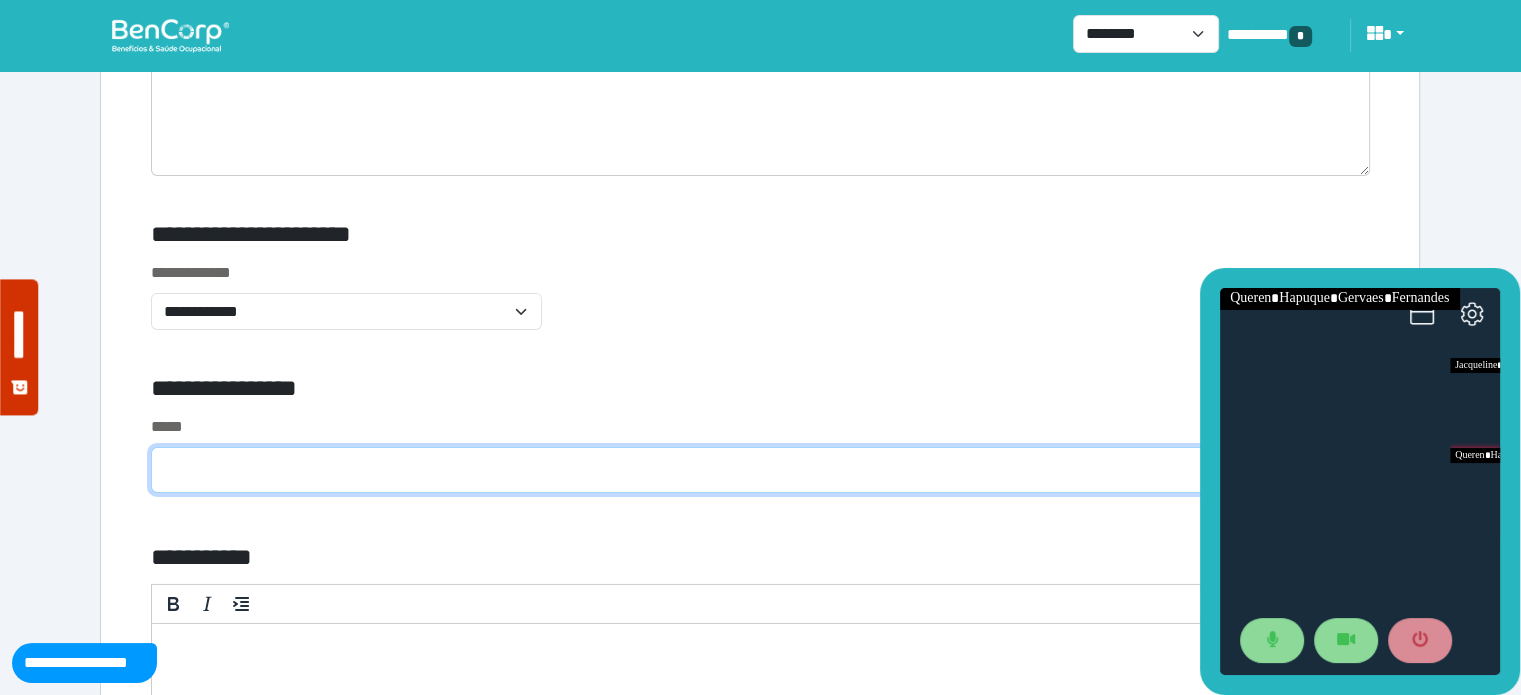click at bounding box center (760, 470) 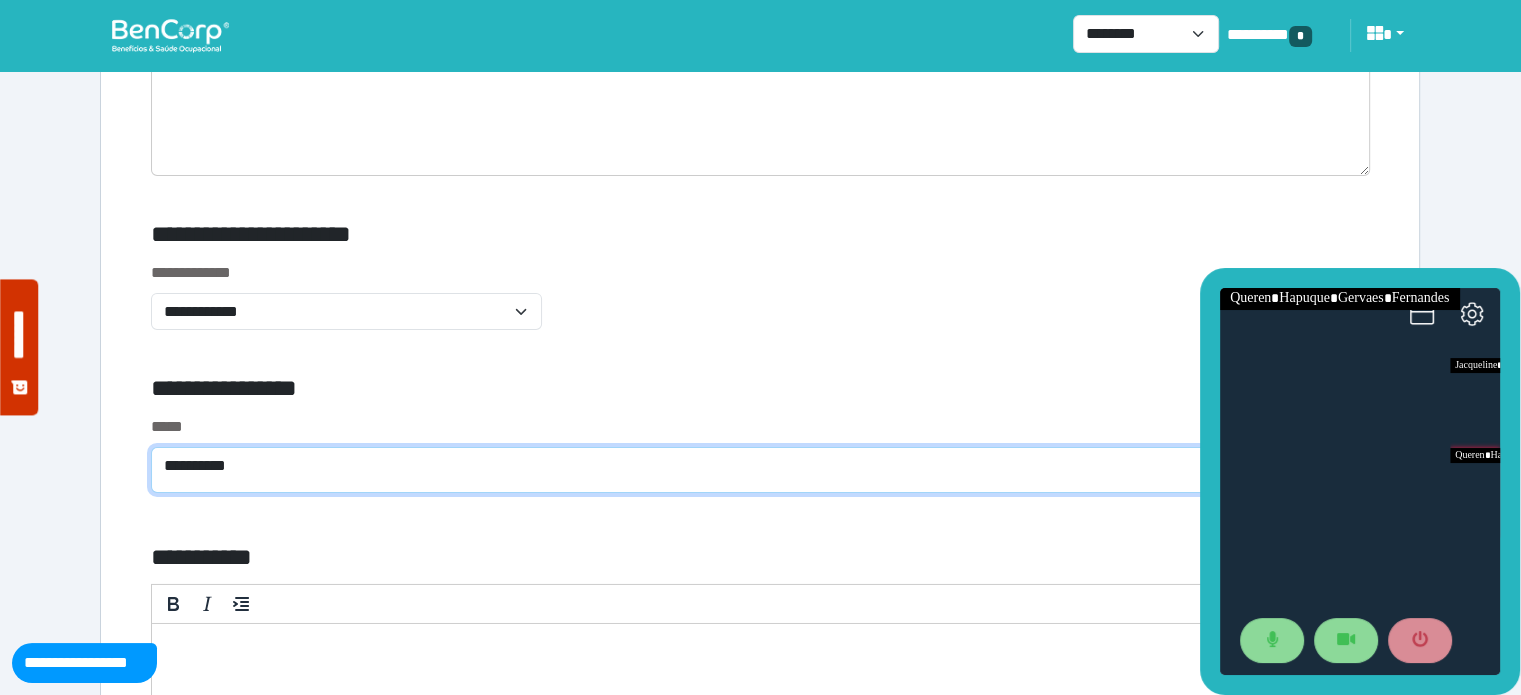 scroll, scrollTop: 0, scrollLeft: 0, axis: both 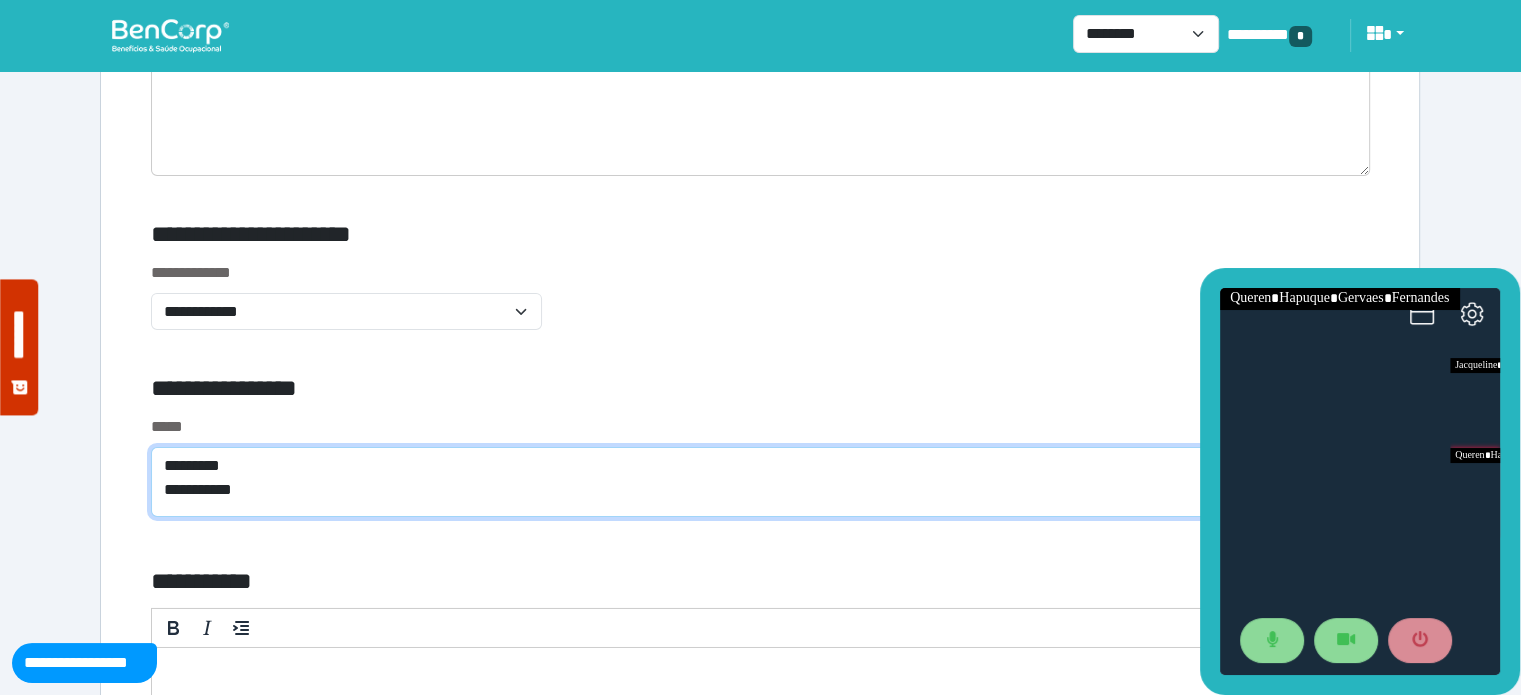 type on "**********" 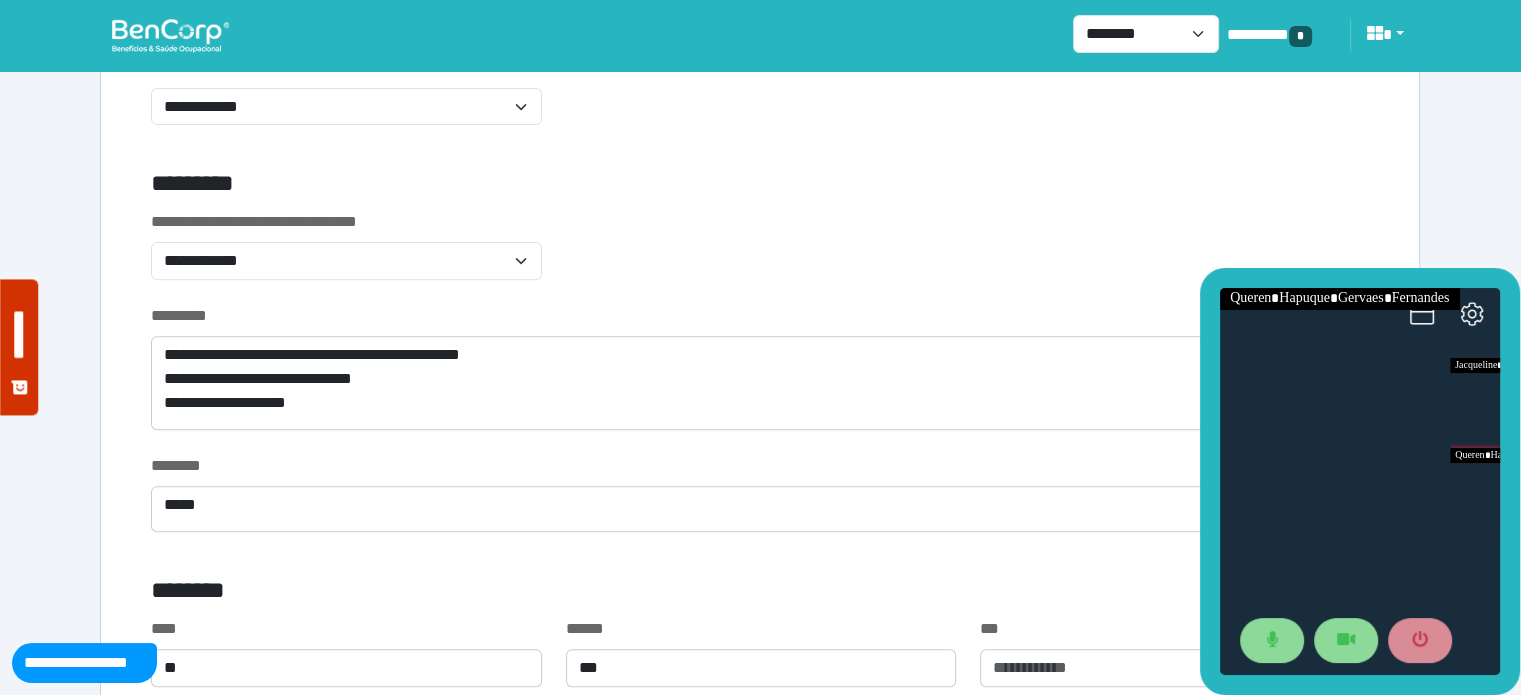 scroll, scrollTop: 695, scrollLeft: 0, axis: vertical 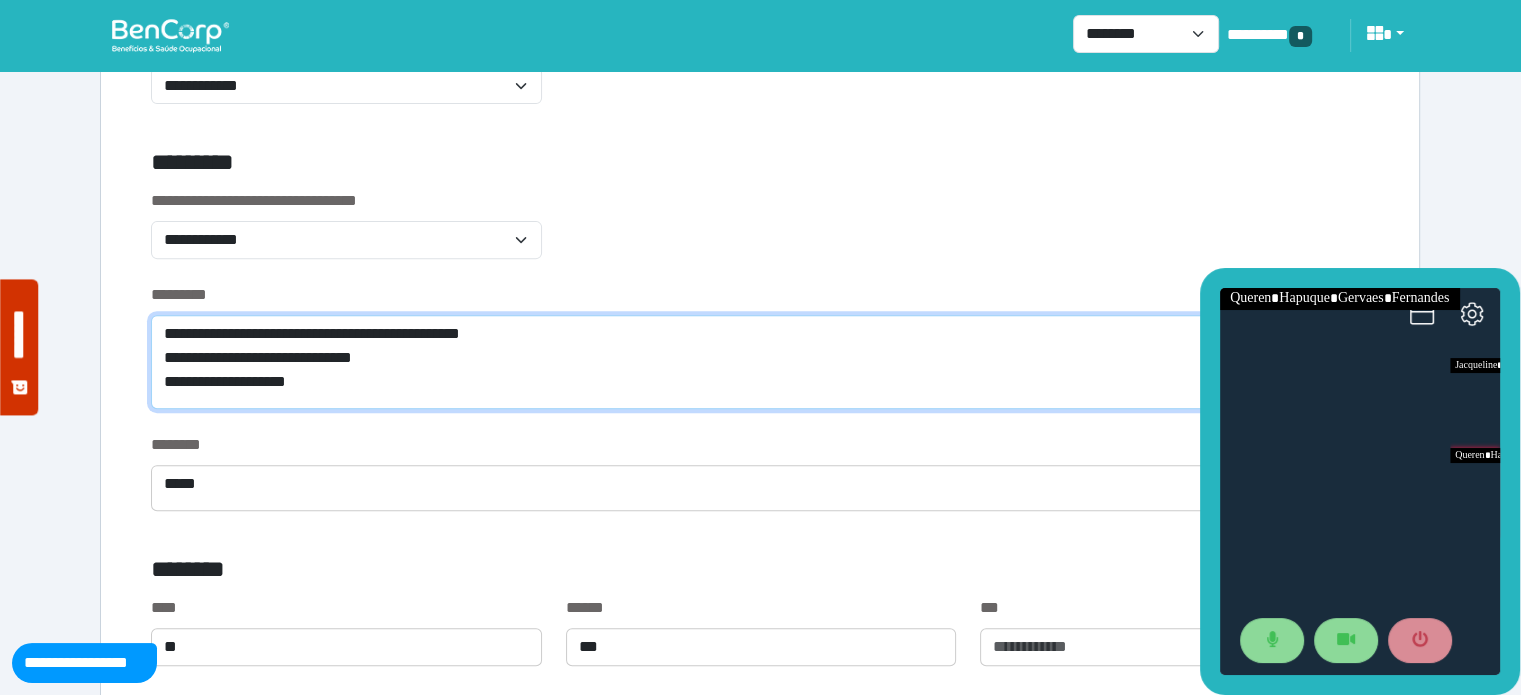 click on "**********" at bounding box center (760, 362) 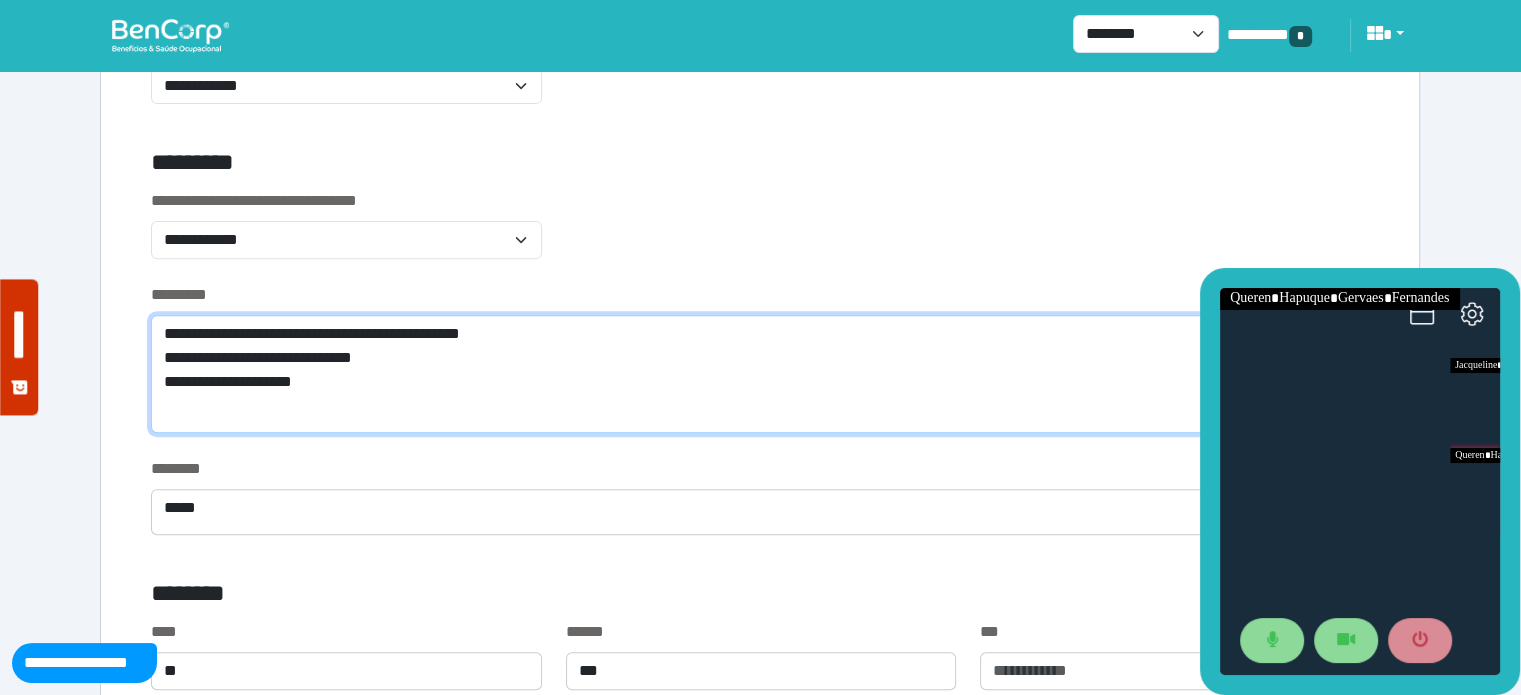 scroll, scrollTop: 0, scrollLeft: 0, axis: both 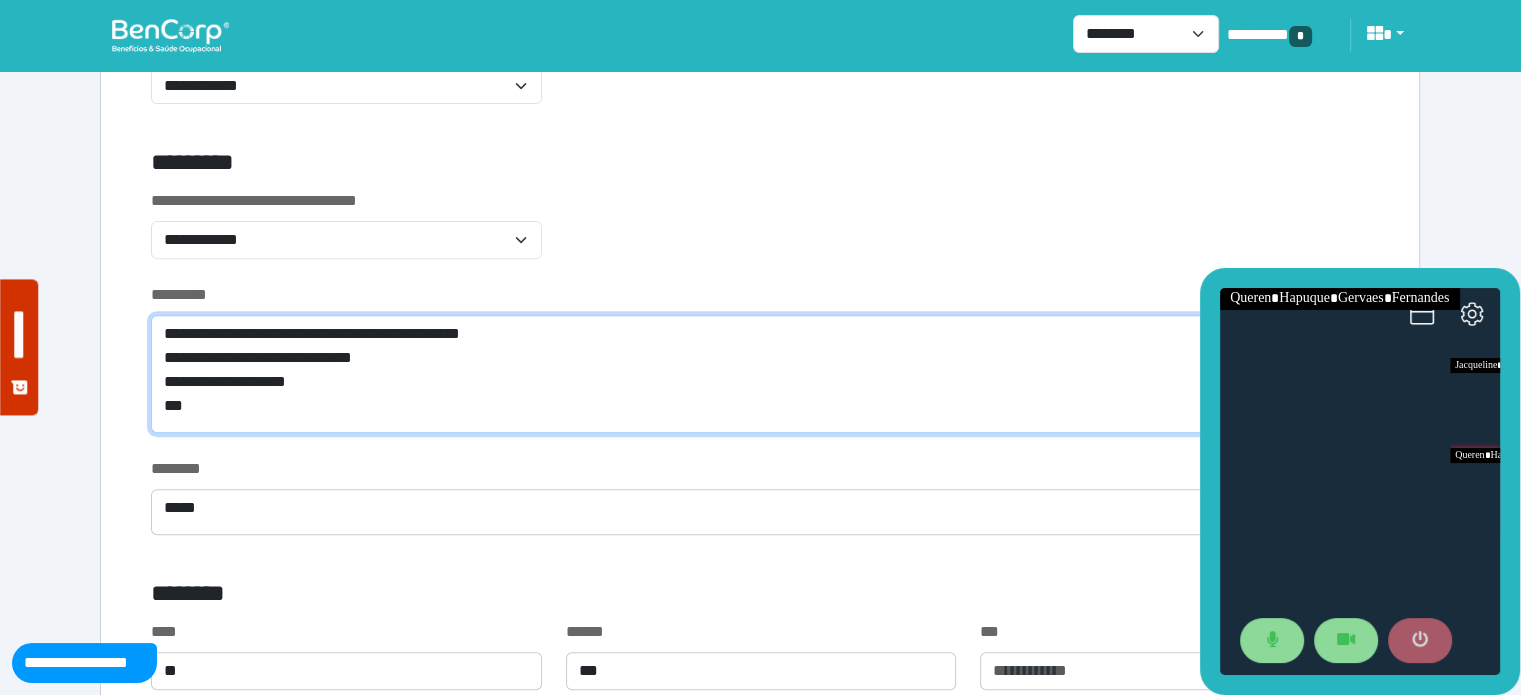 type on "**********" 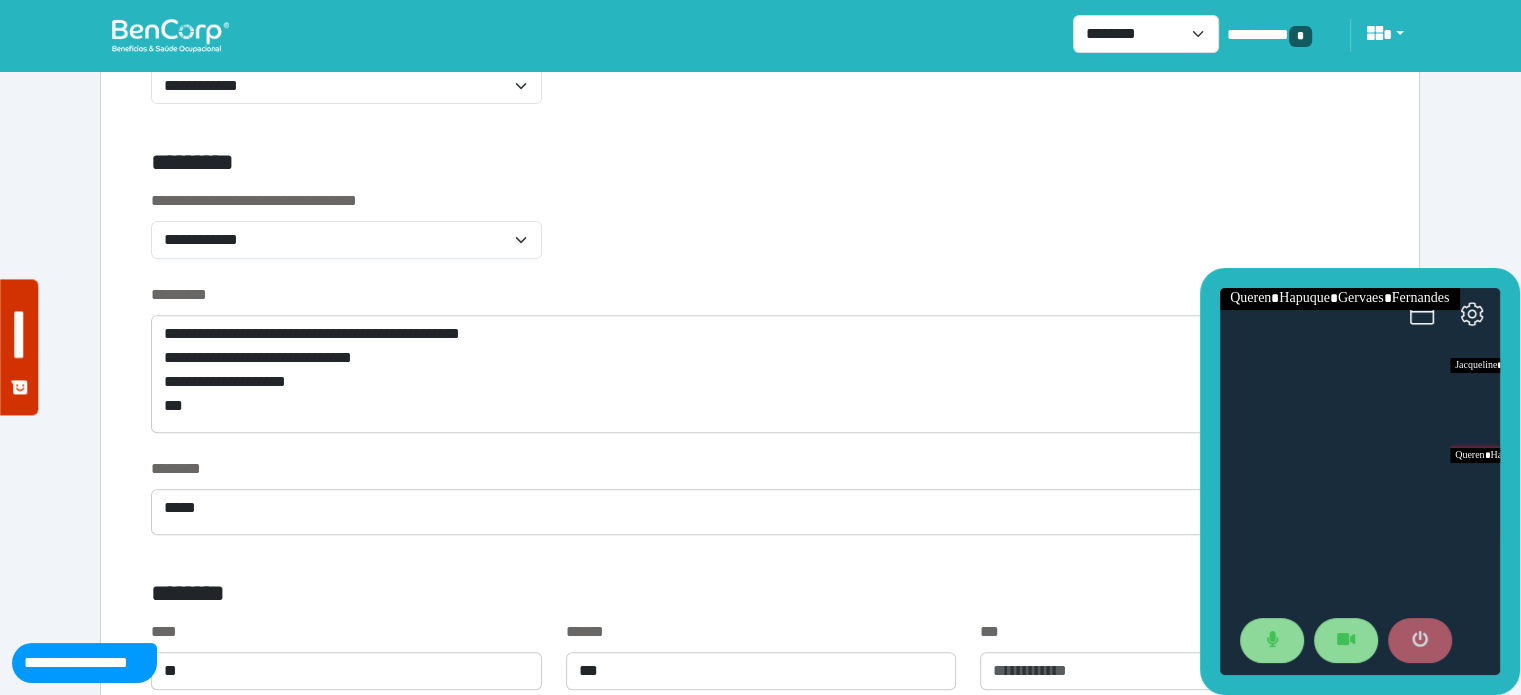 click 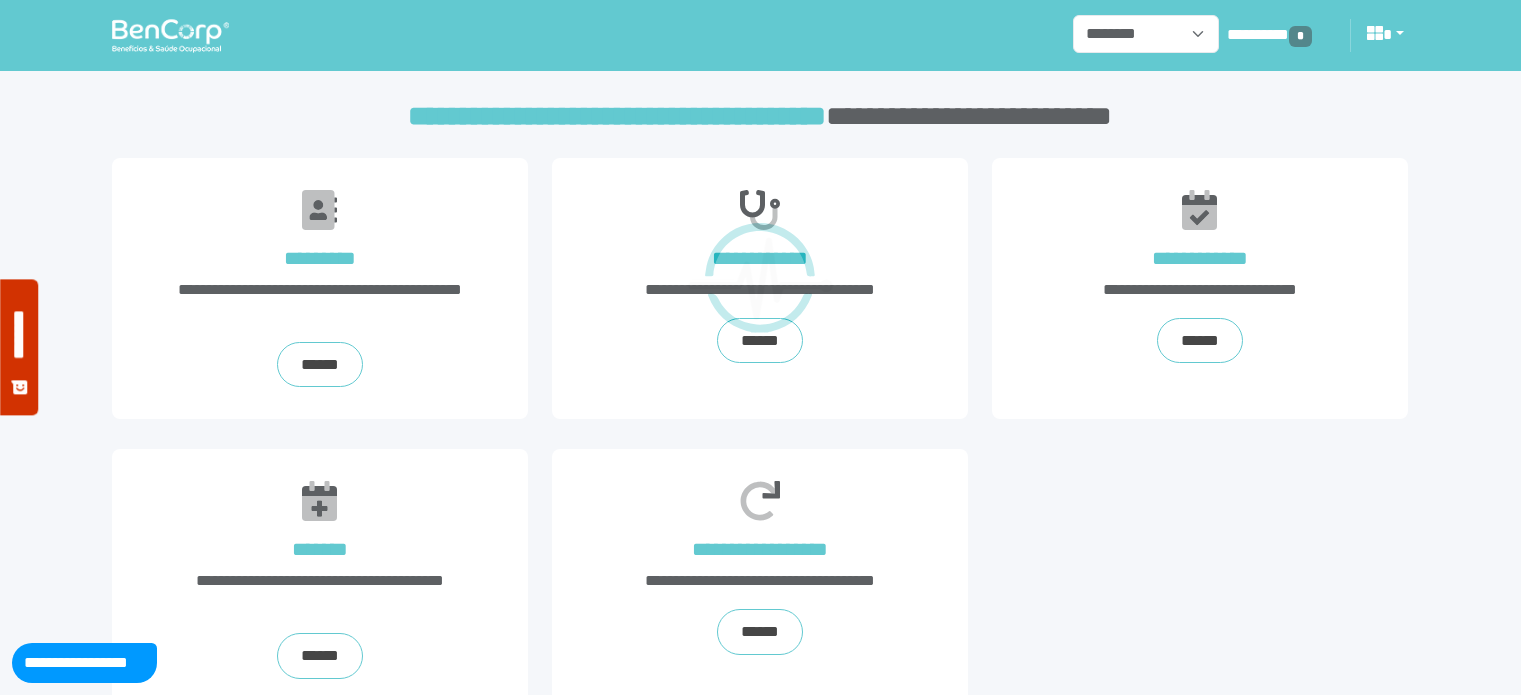 scroll, scrollTop: 0, scrollLeft: 0, axis: both 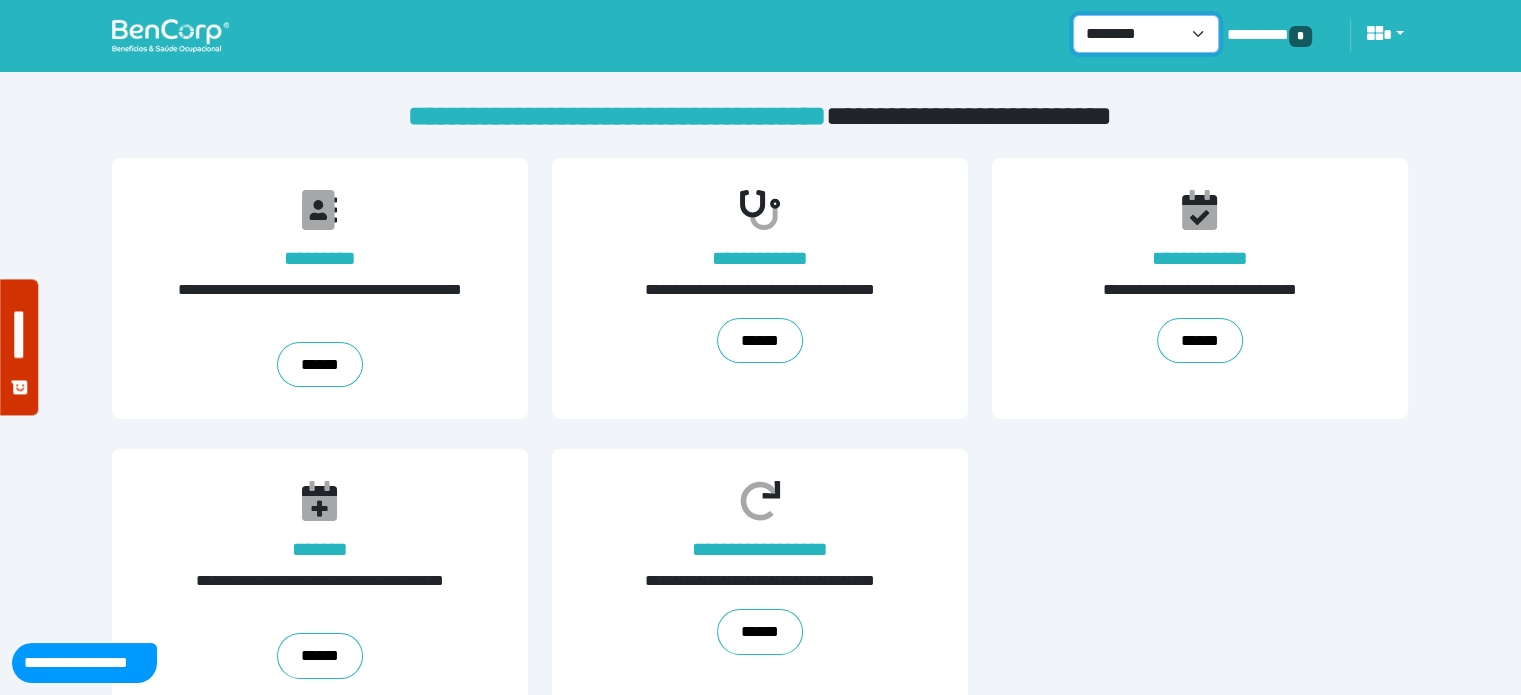 click on "**********" at bounding box center [1146, 34] 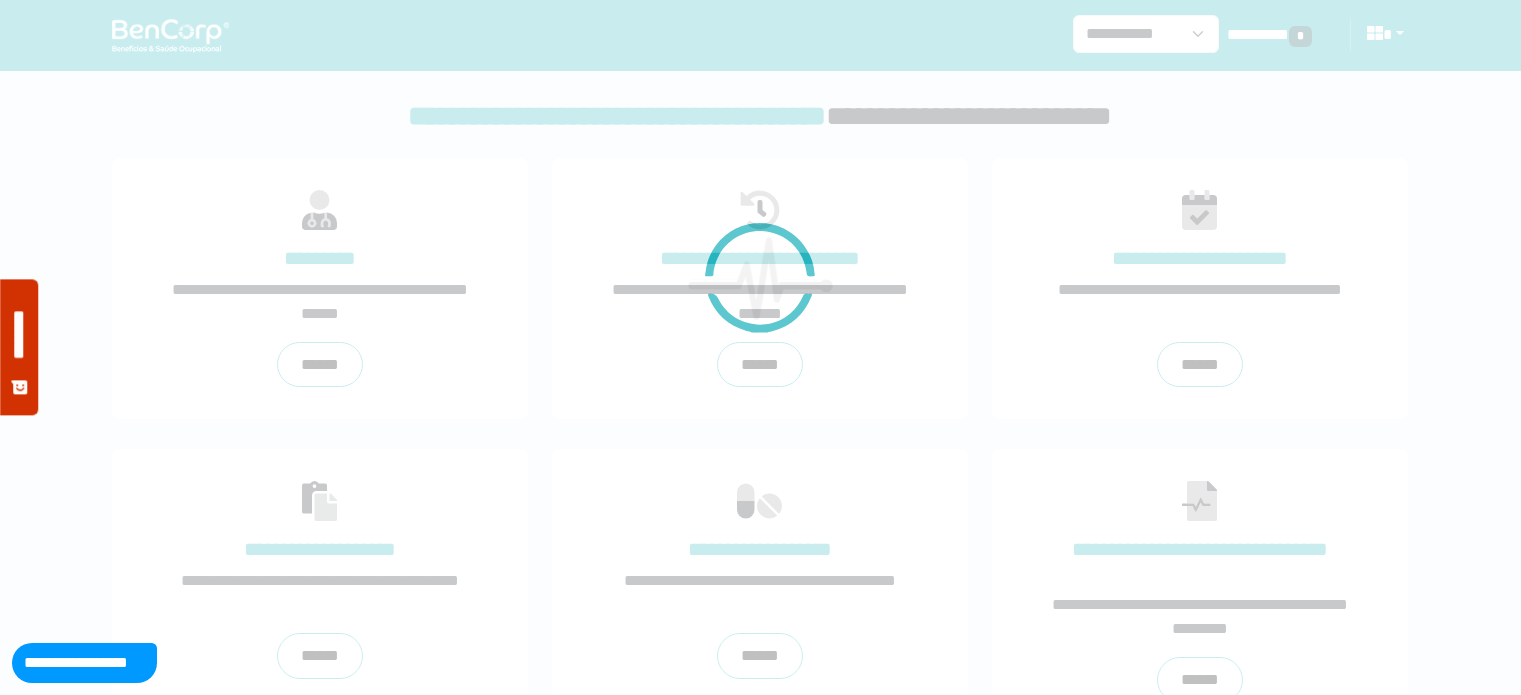 scroll, scrollTop: 0, scrollLeft: 0, axis: both 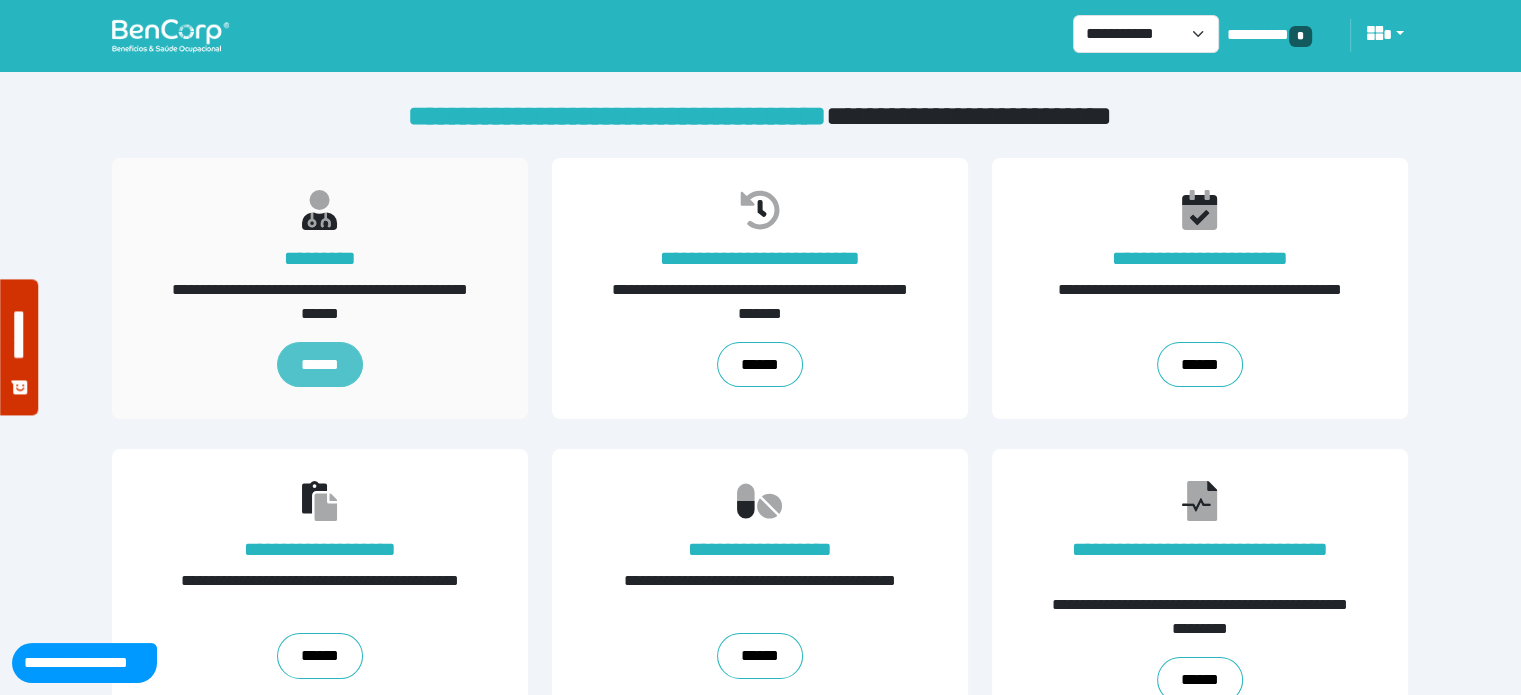 click on "******" at bounding box center (320, 365) 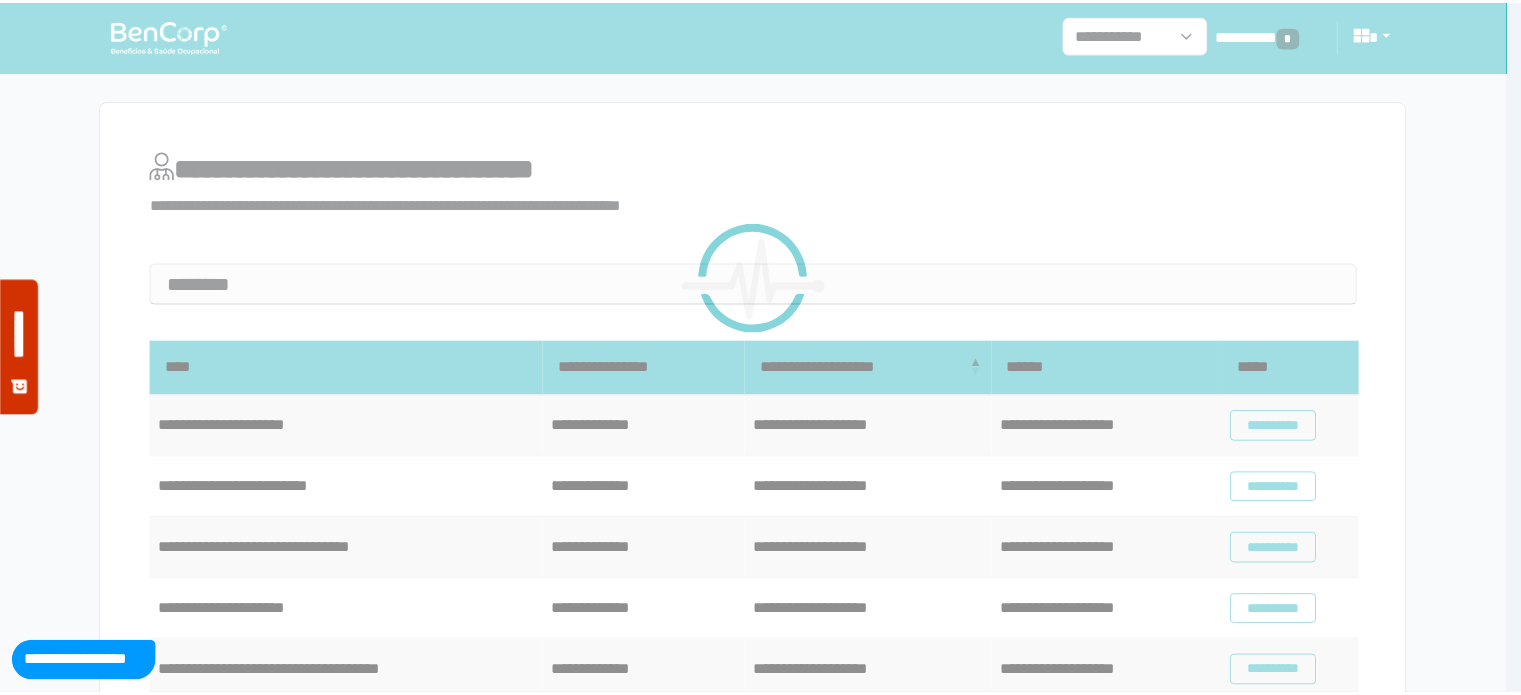 scroll, scrollTop: 0, scrollLeft: 0, axis: both 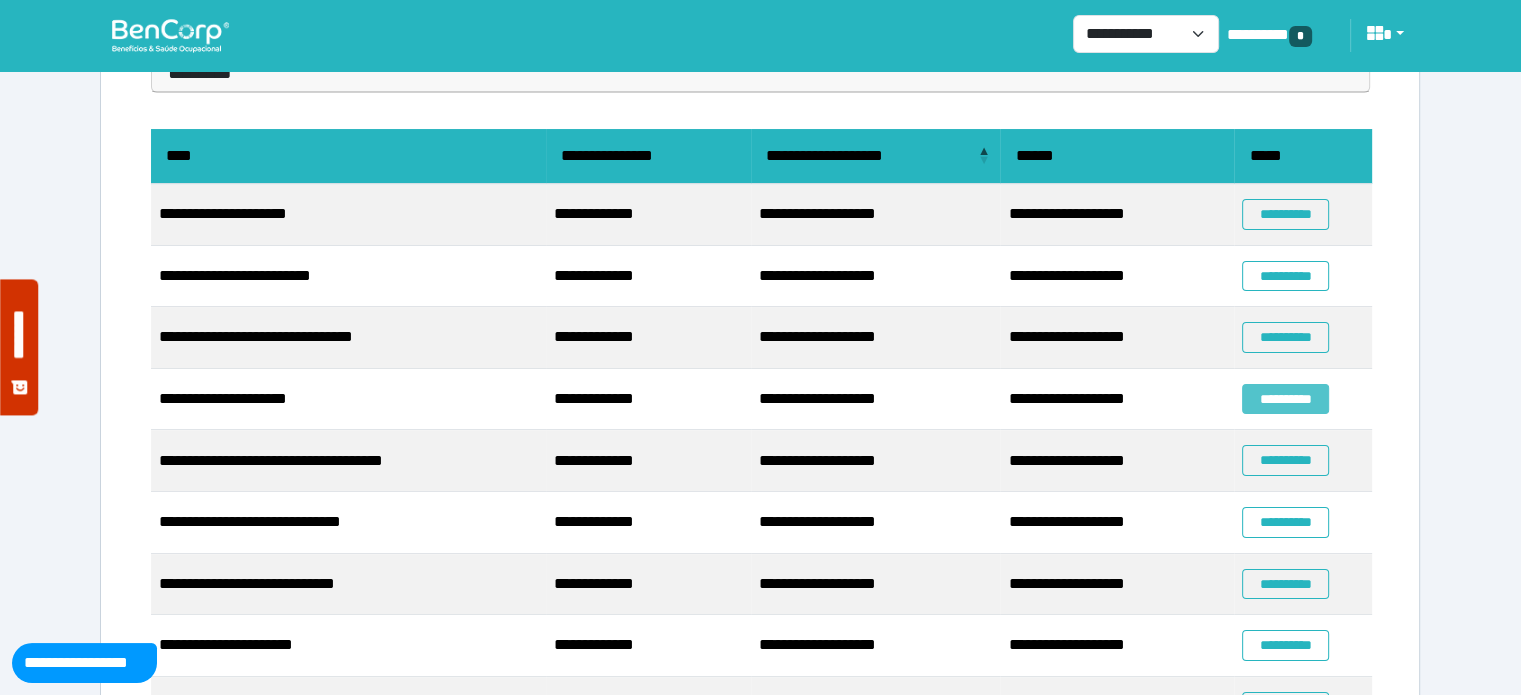 click on "**********" at bounding box center (1285, 399) 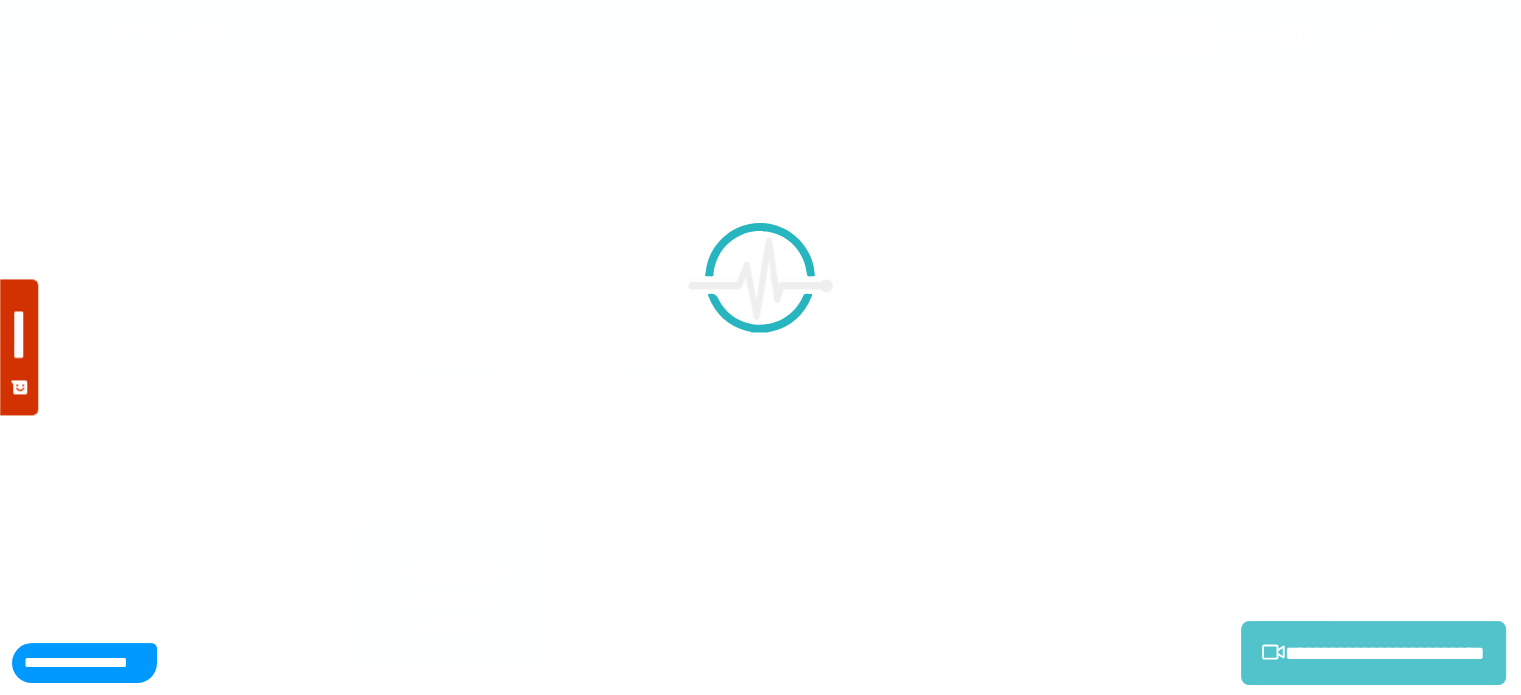 scroll, scrollTop: 0, scrollLeft: 0, axis: both 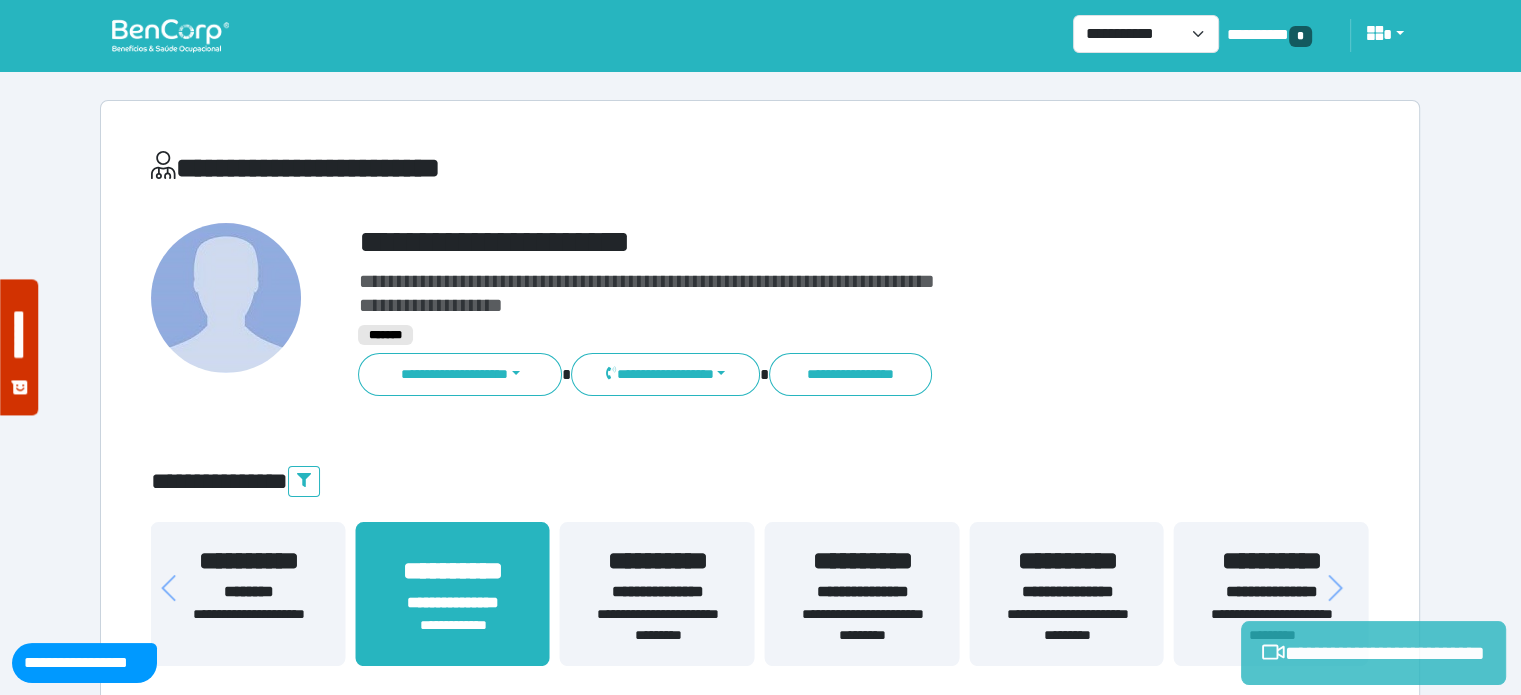 click on "**********" at bounding box center (1373, 653) 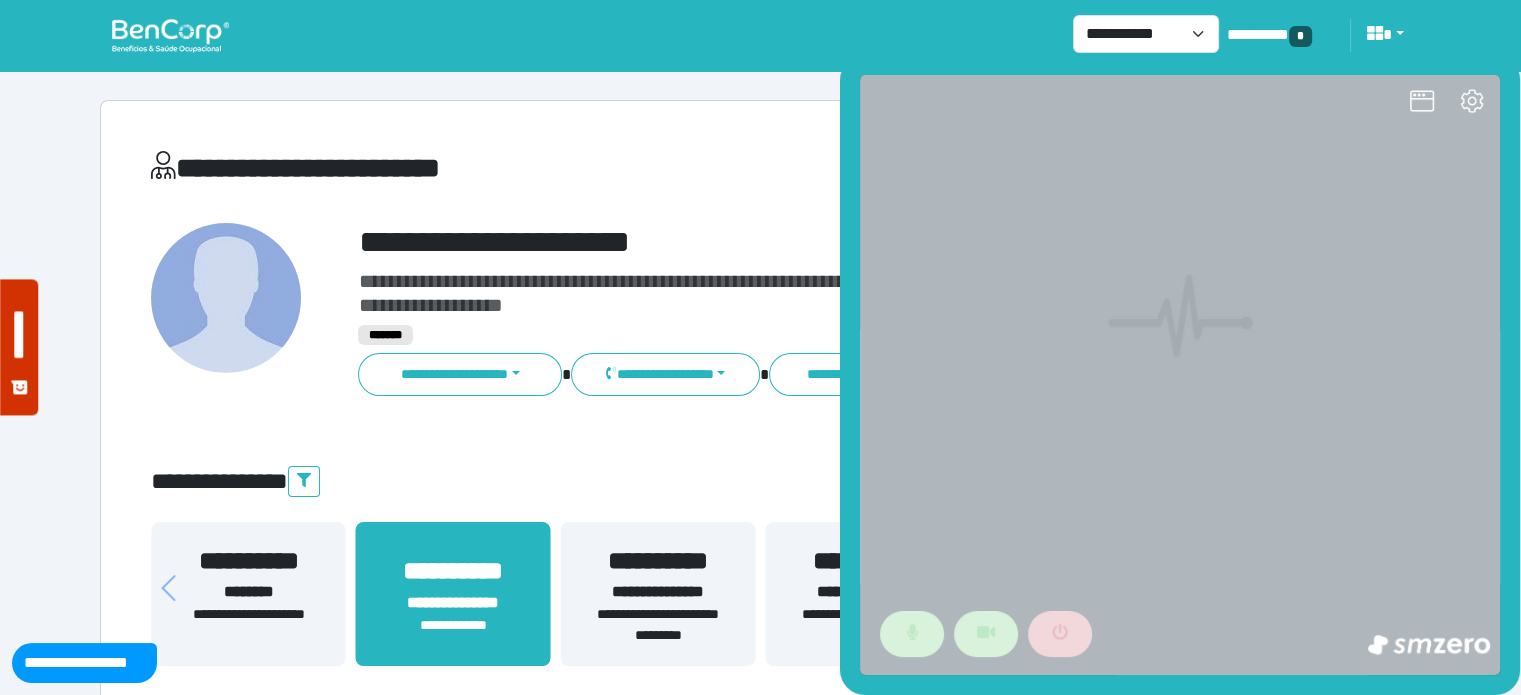 scroll, scrollTop: 0, scrollLeft: 0, axis: both 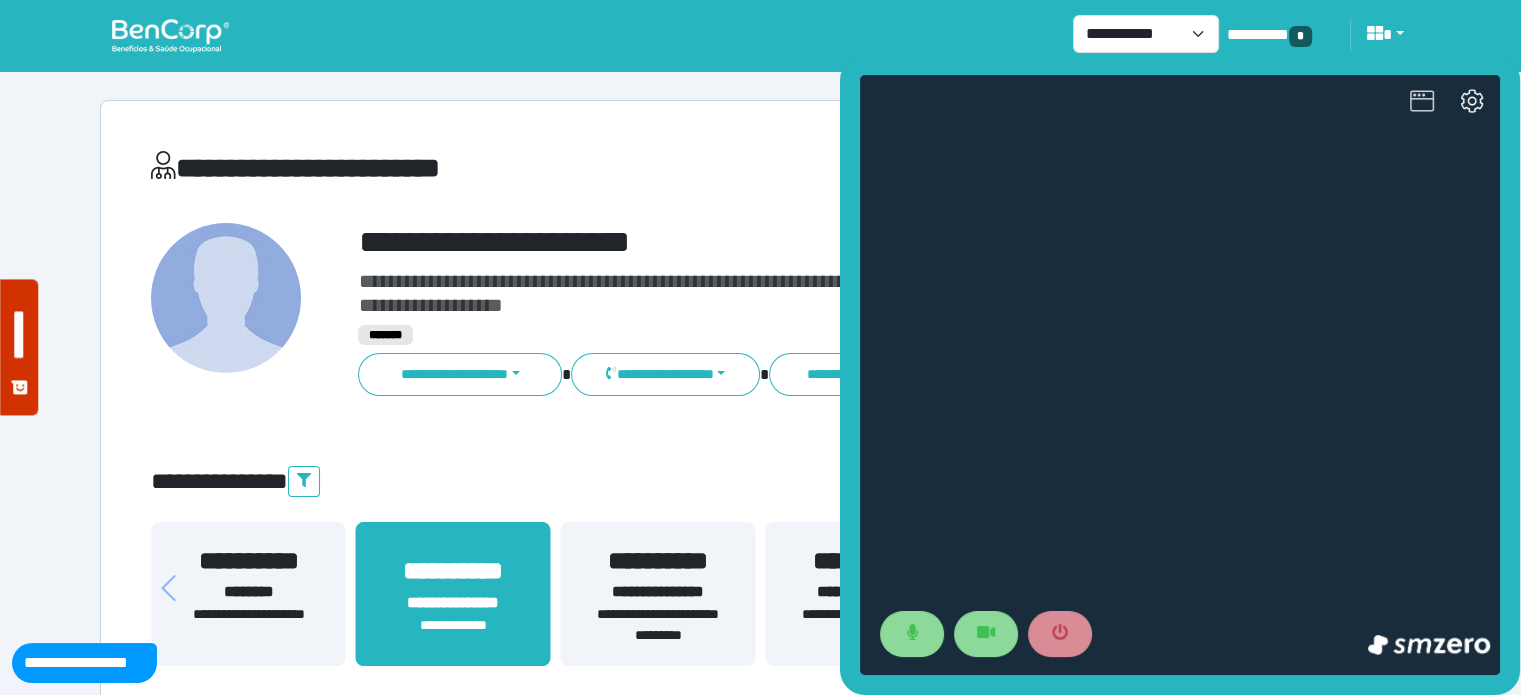 click at bounding box center [1422, 103] 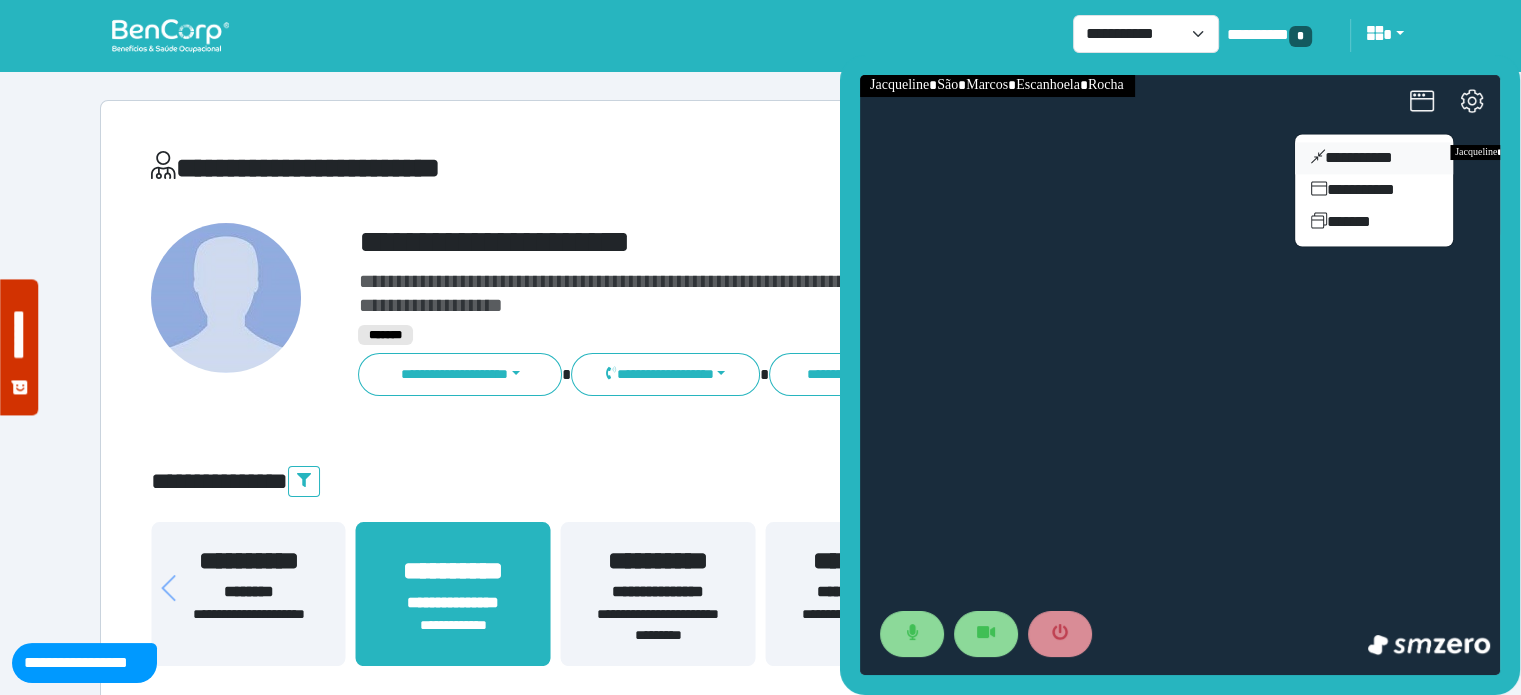 click on "**********" at bounding box center [1374, 158] 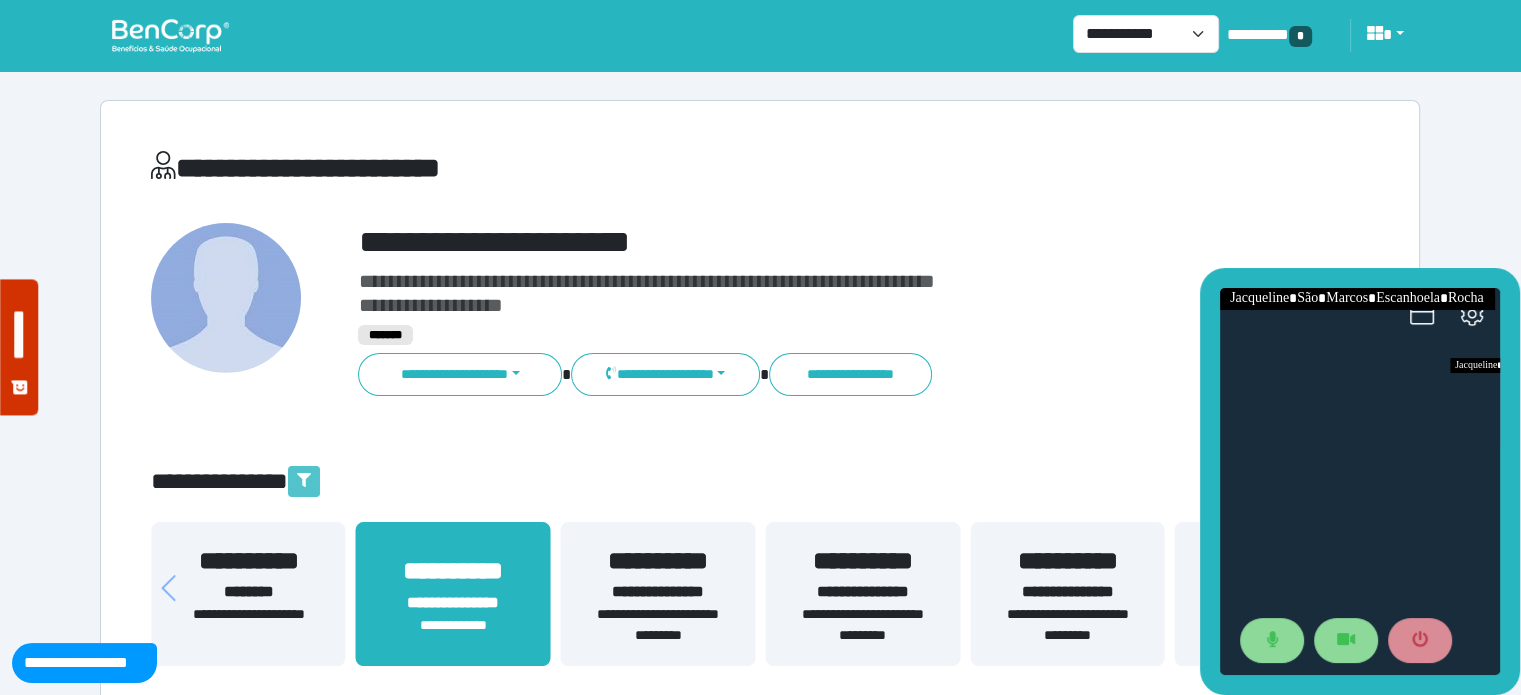 click at bounding box center (304, 481) 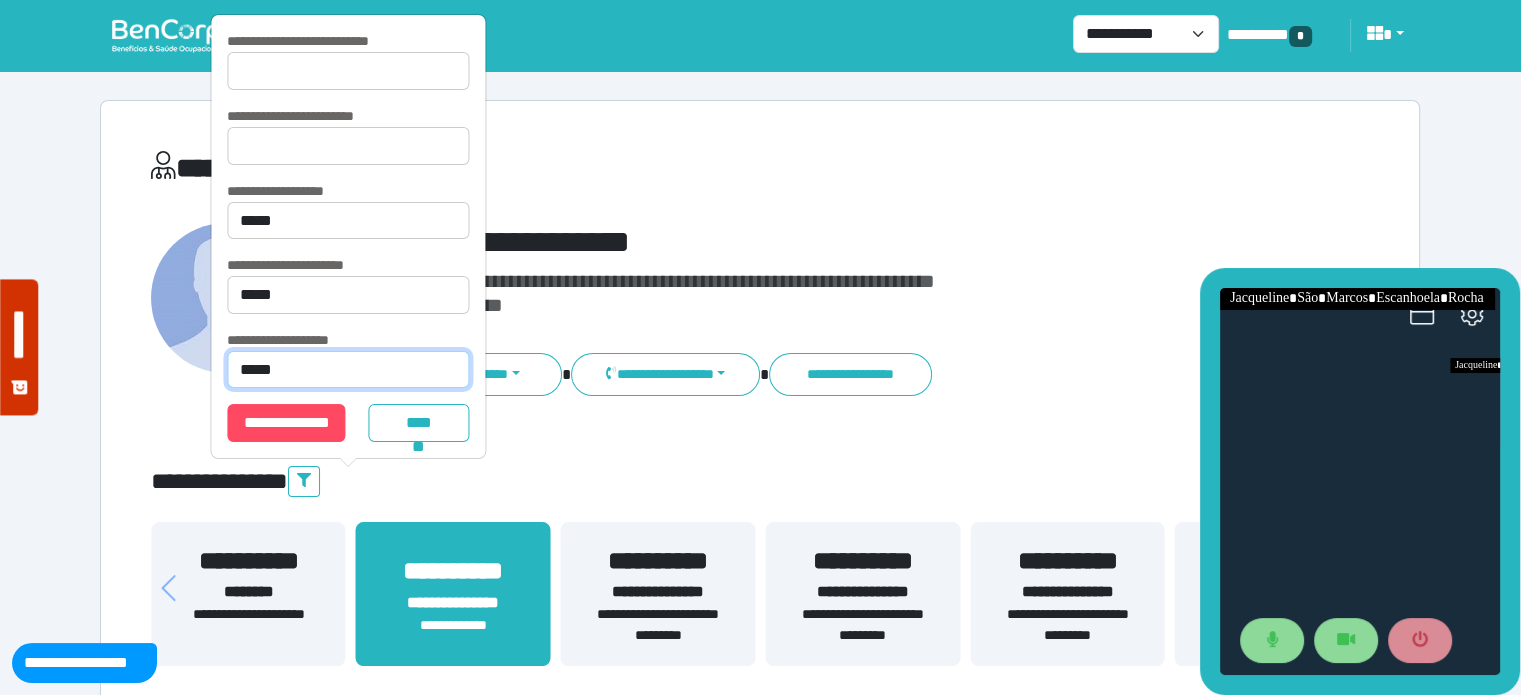 click on "**********" at bounding box center [348, 370] 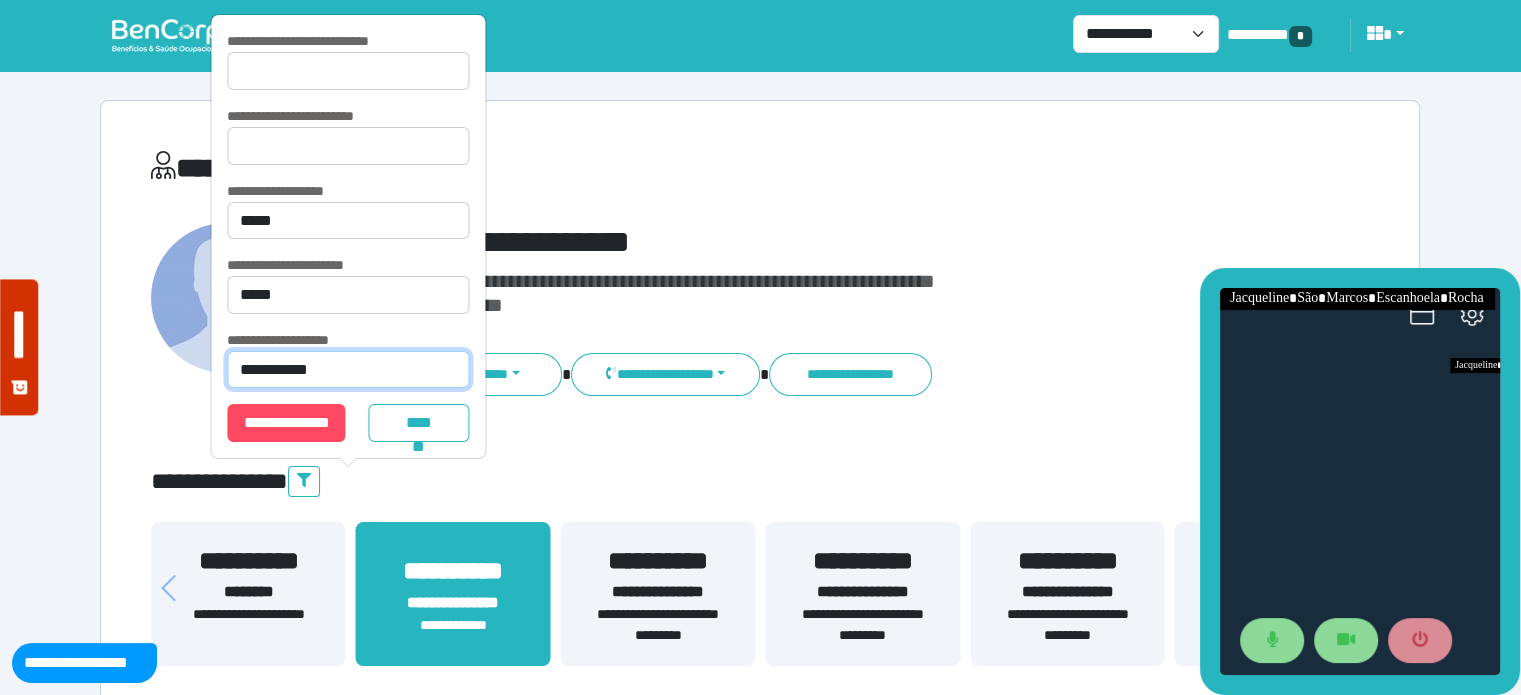 click on "**********" at bounding box center [348, 370] 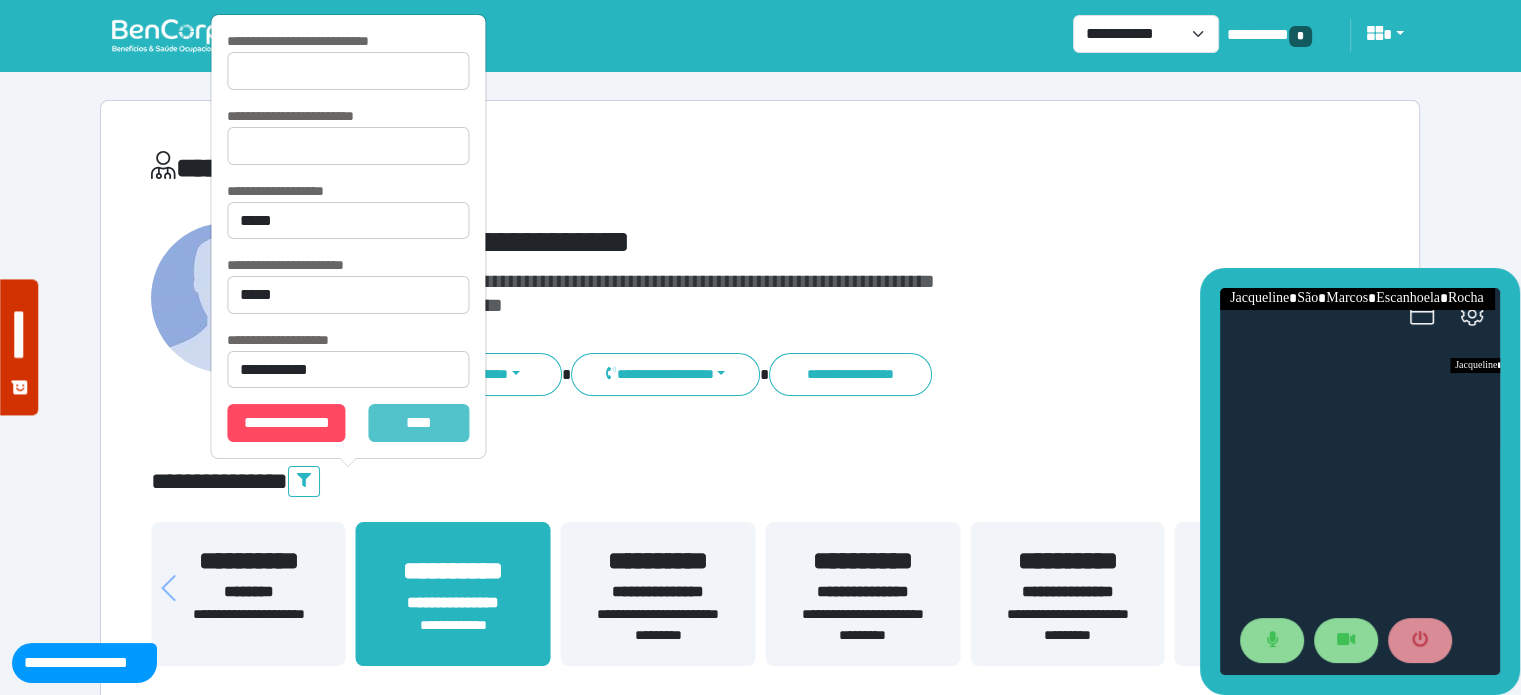 click on "*******" at bounding box center (419, 423) 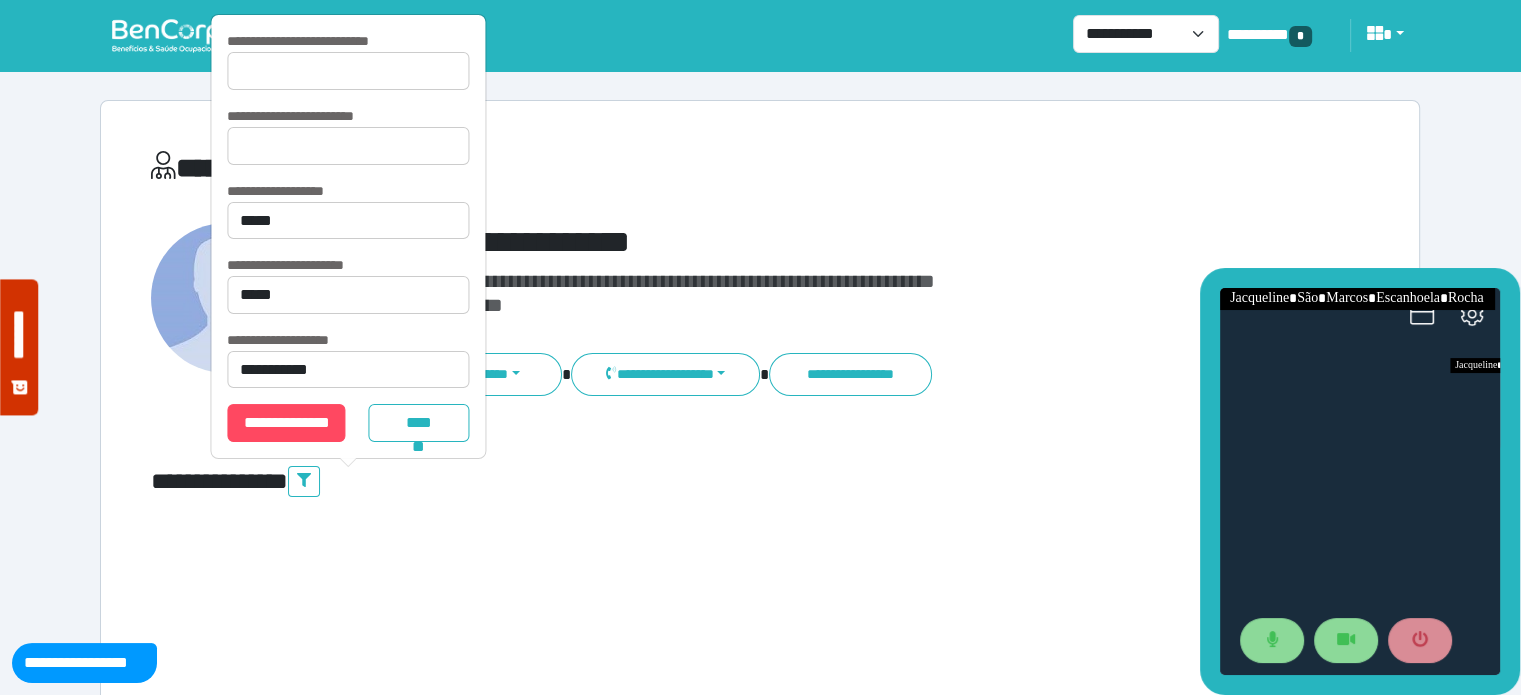 click on "**********" at bounding box center (348, 41) 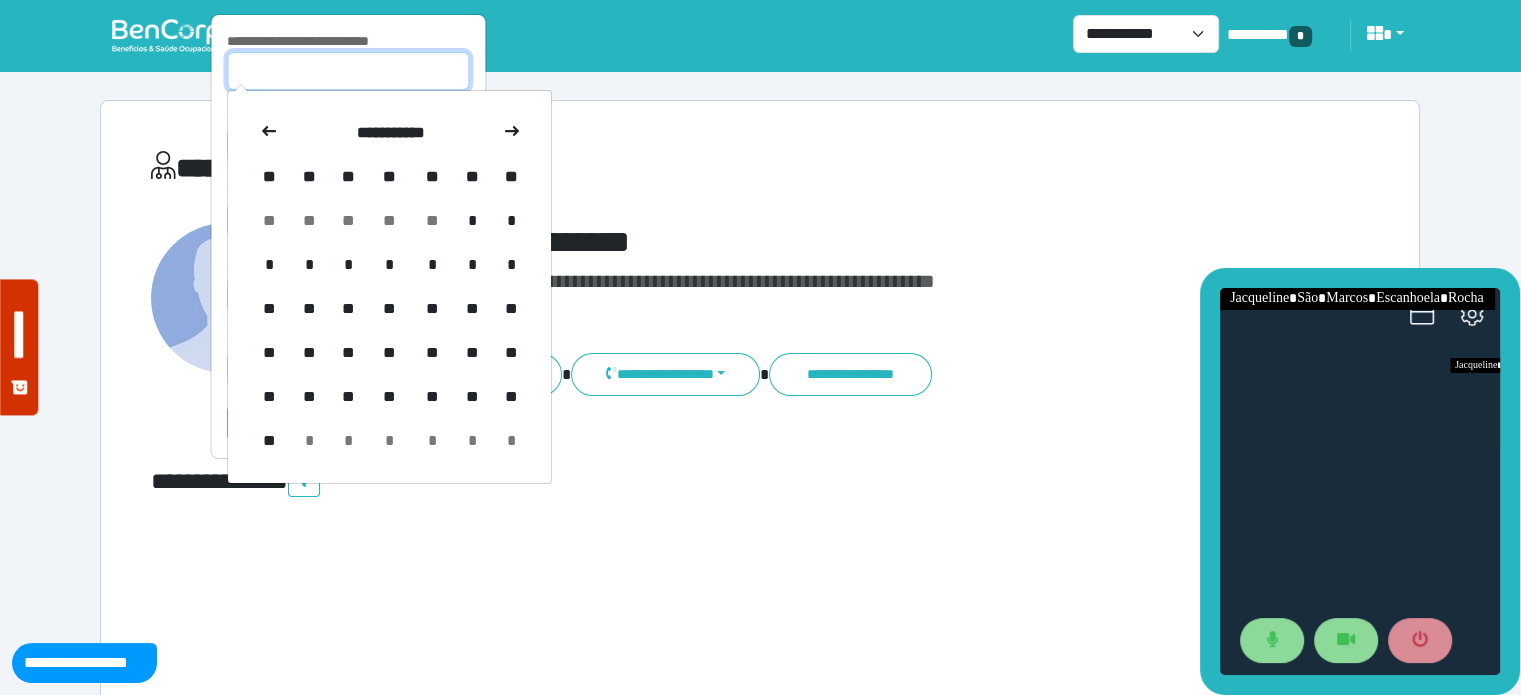 click at bounding box center (348, 71) 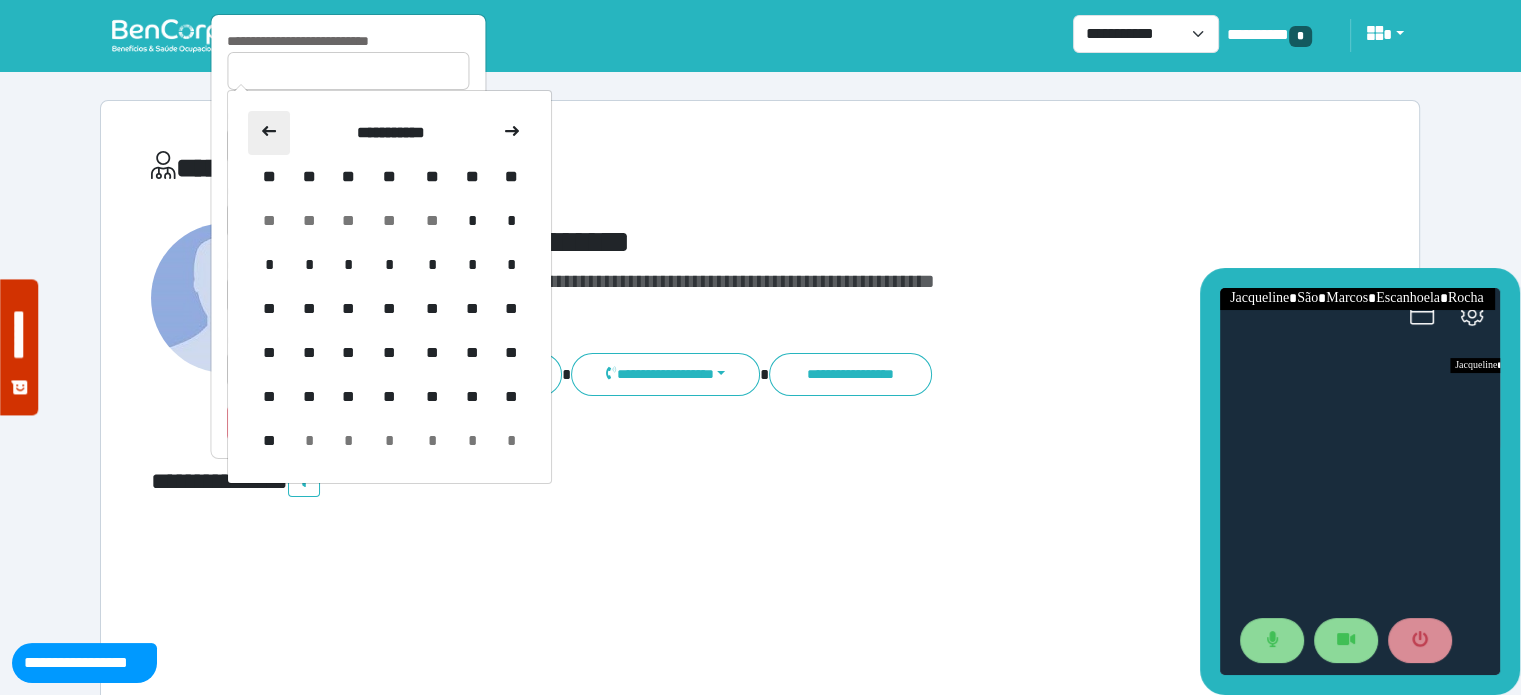 click at bounding box center [269, 133] 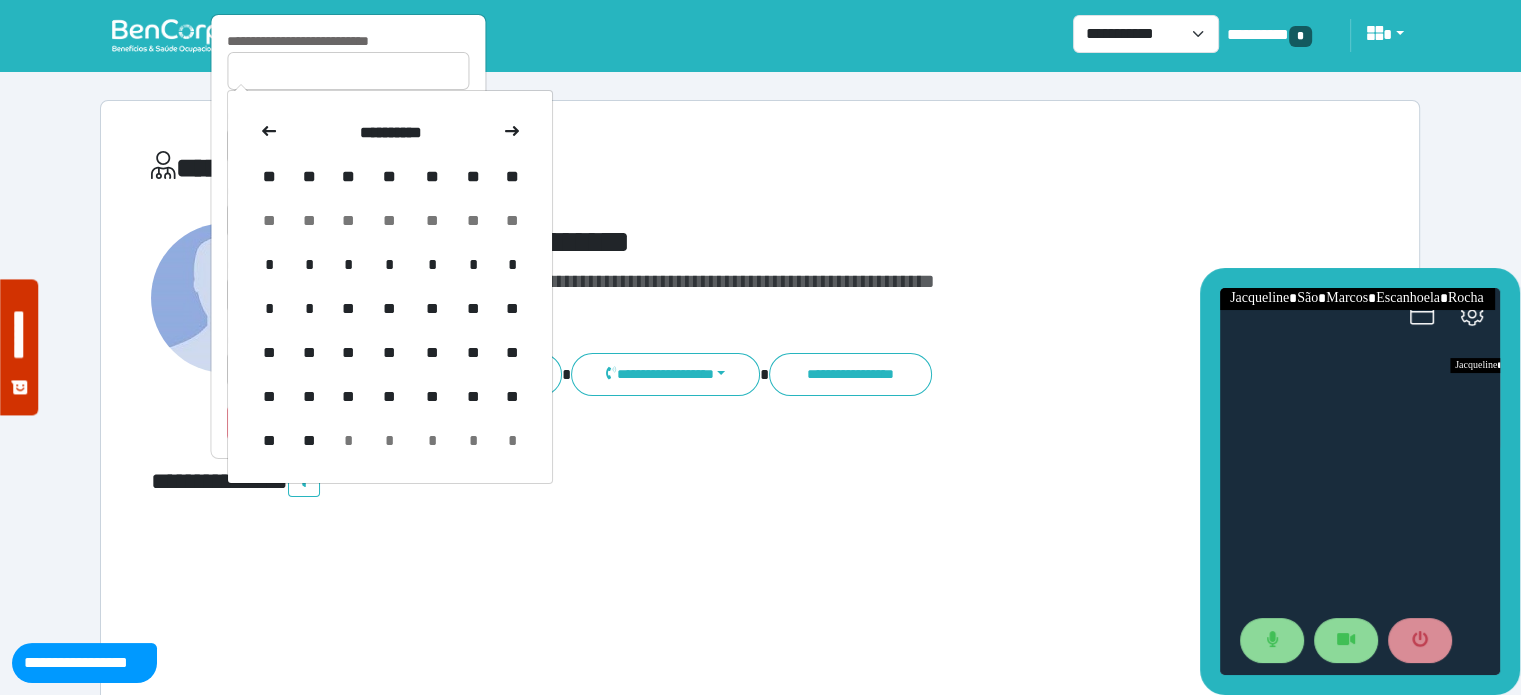 click at bounding box center [269, 133] 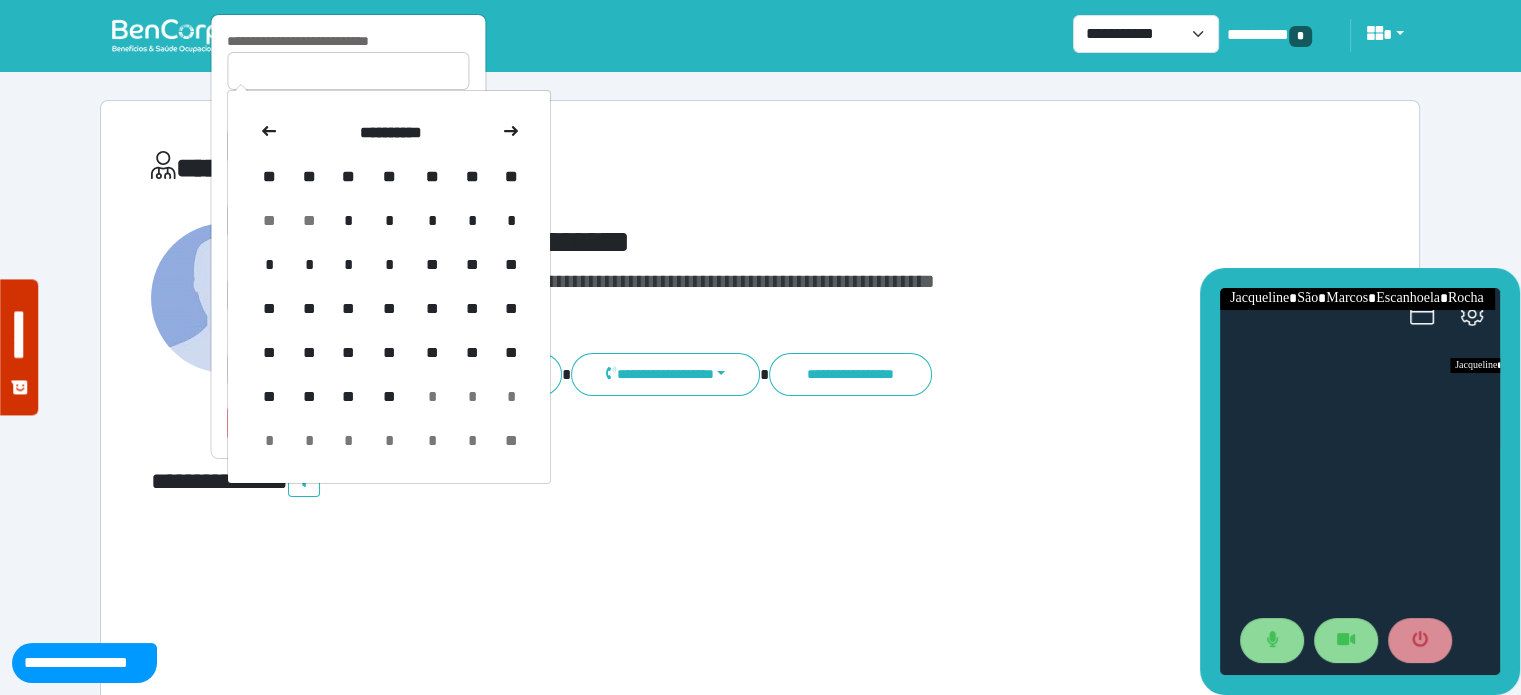 click at bounding box center [269, 133] 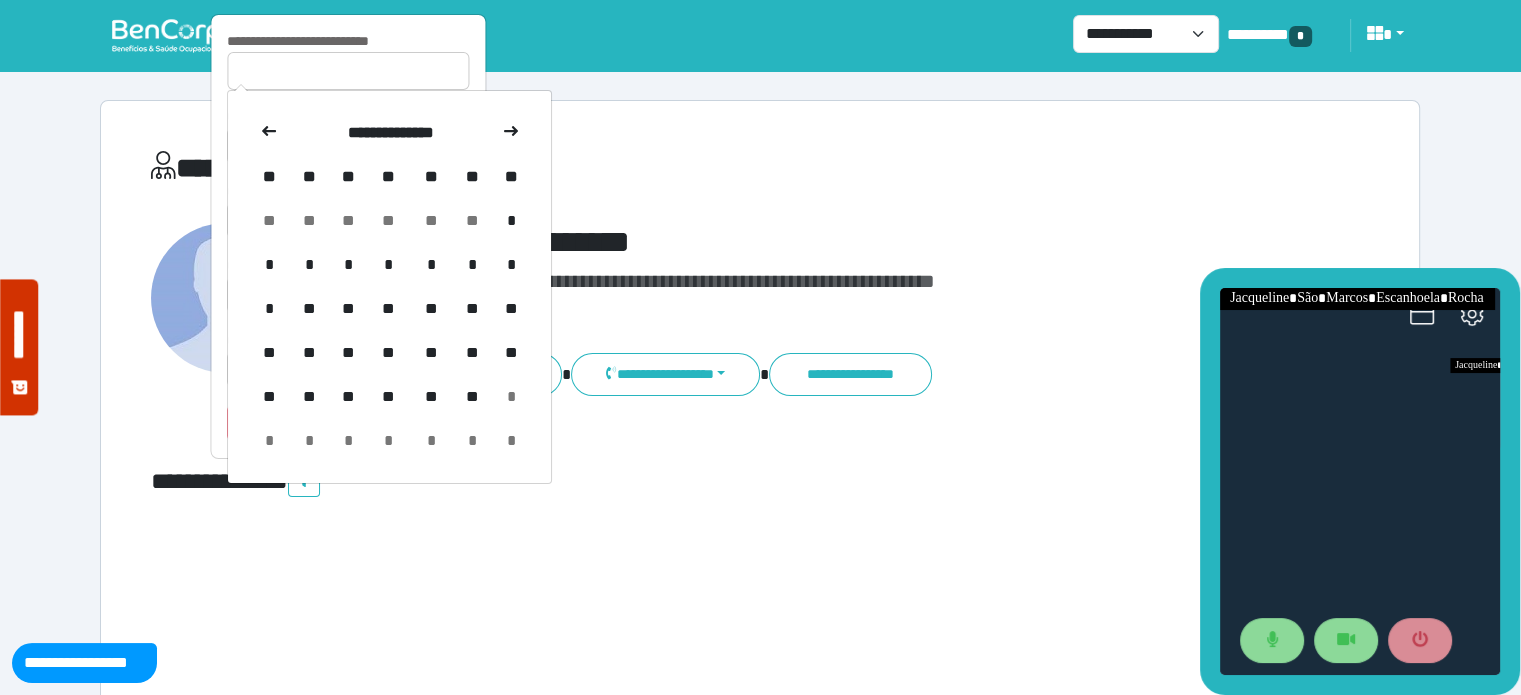 click at bounding box center [269, 133] 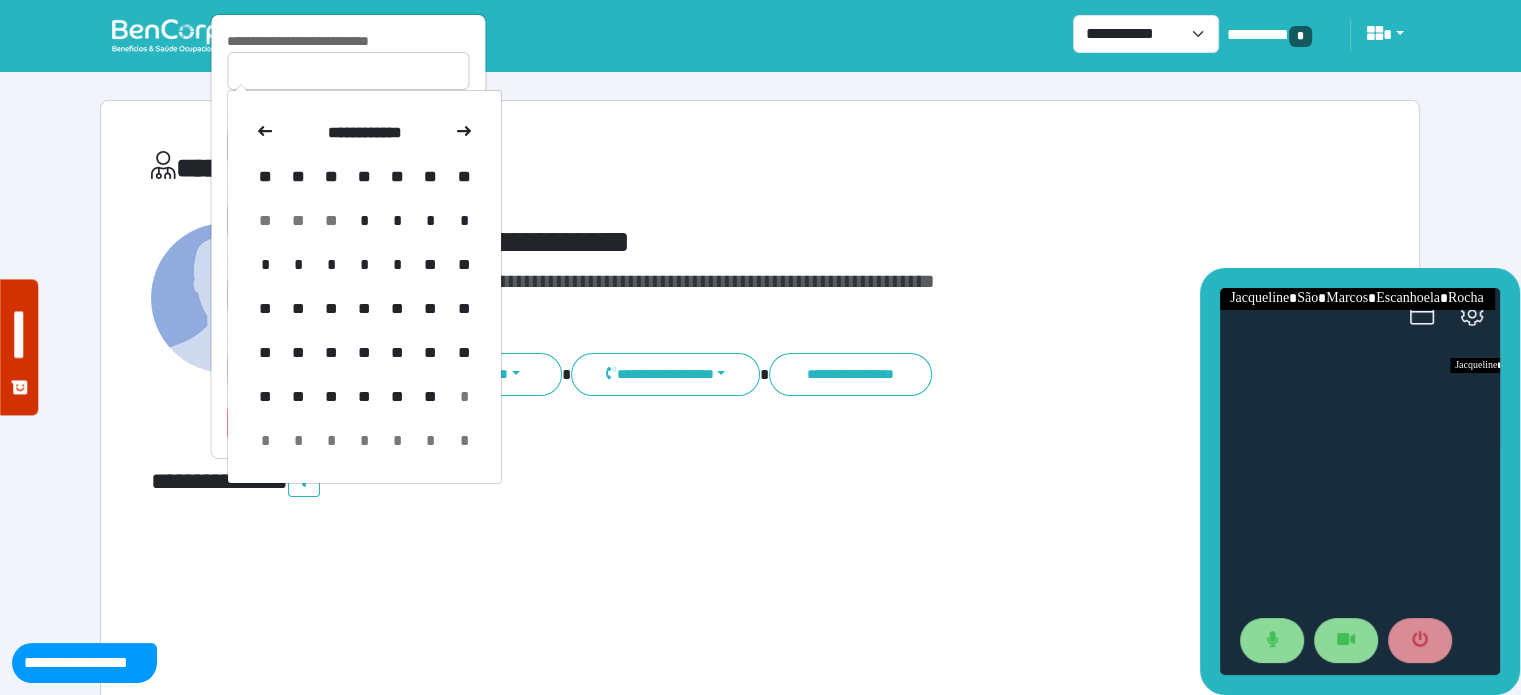 click at bounding box center (265, 133) 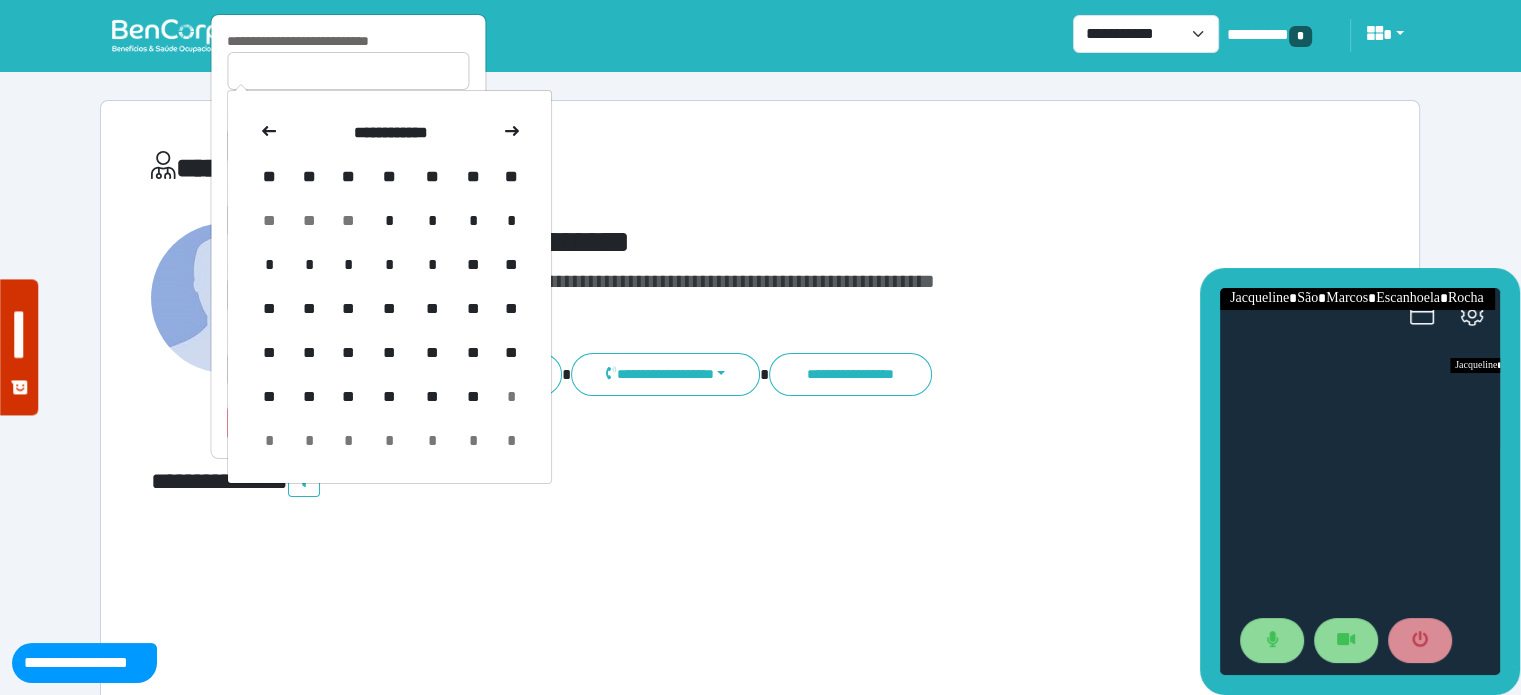 click at bounding box center [269, 133] 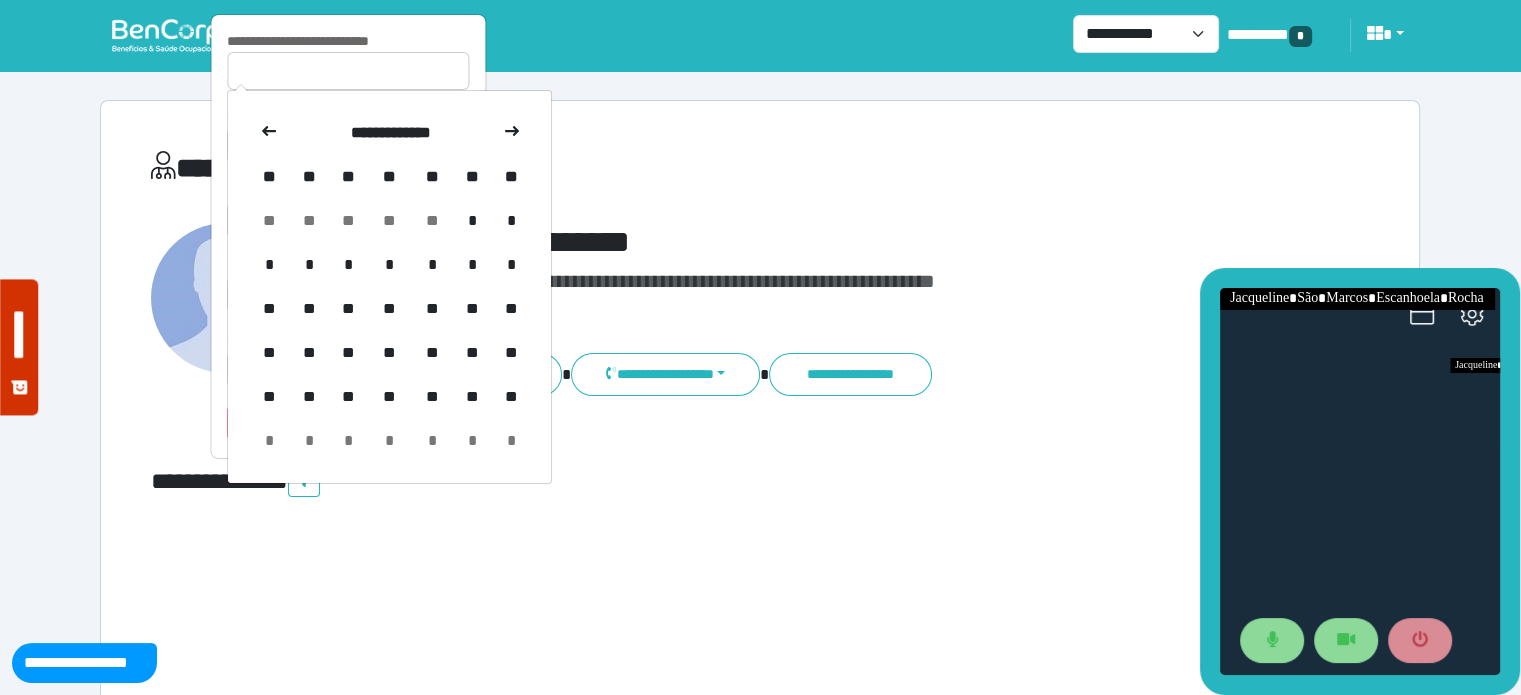 click at bounding box center (269, 133) 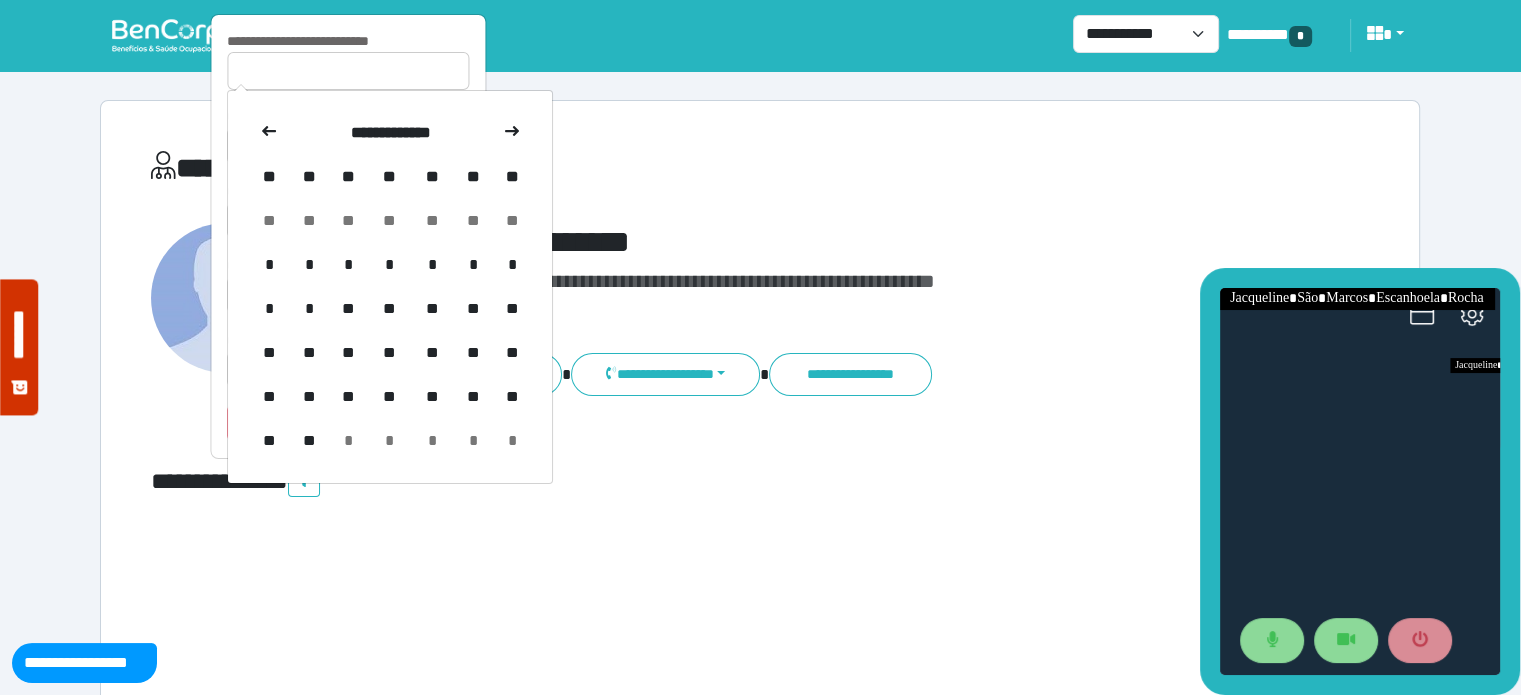 click at bounding box center (269, 133) 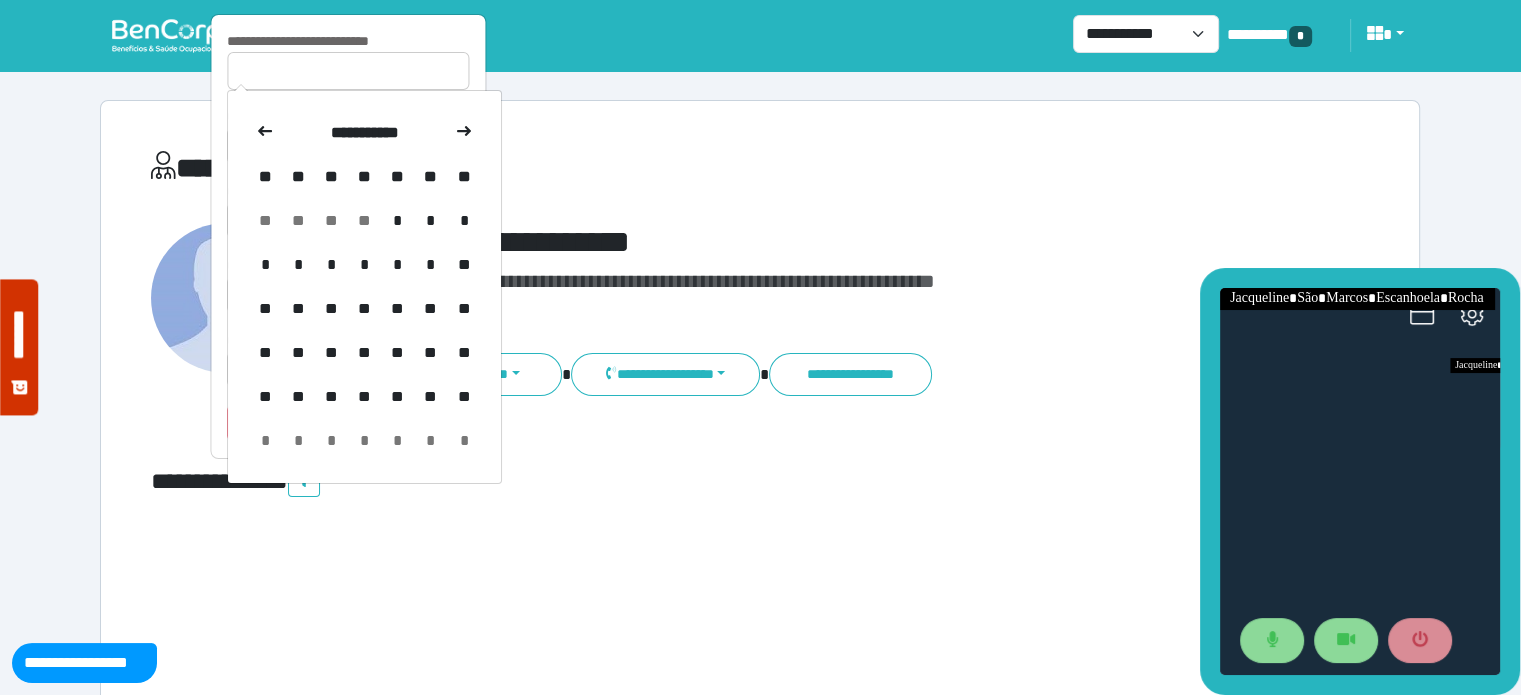 click at bounding box center (265, 133) 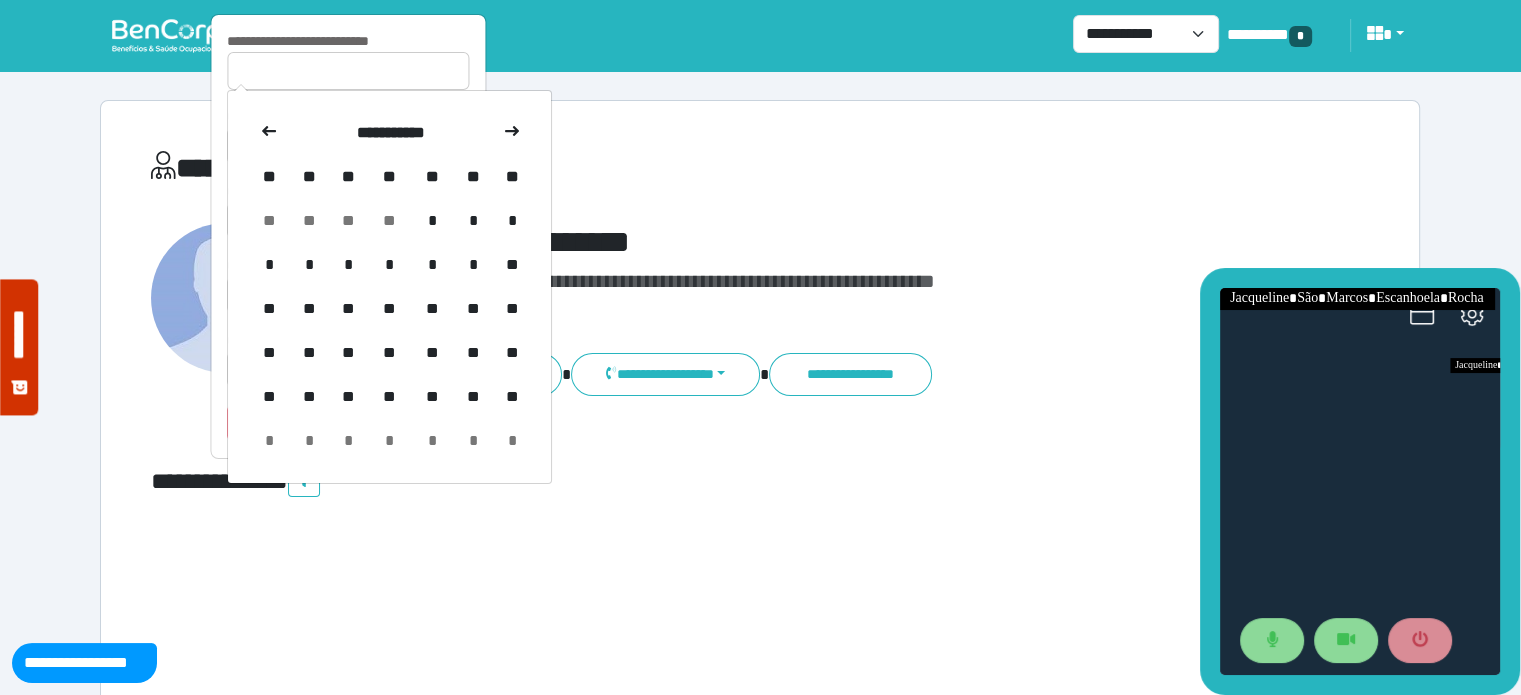 click at bounding box center [269, 133] 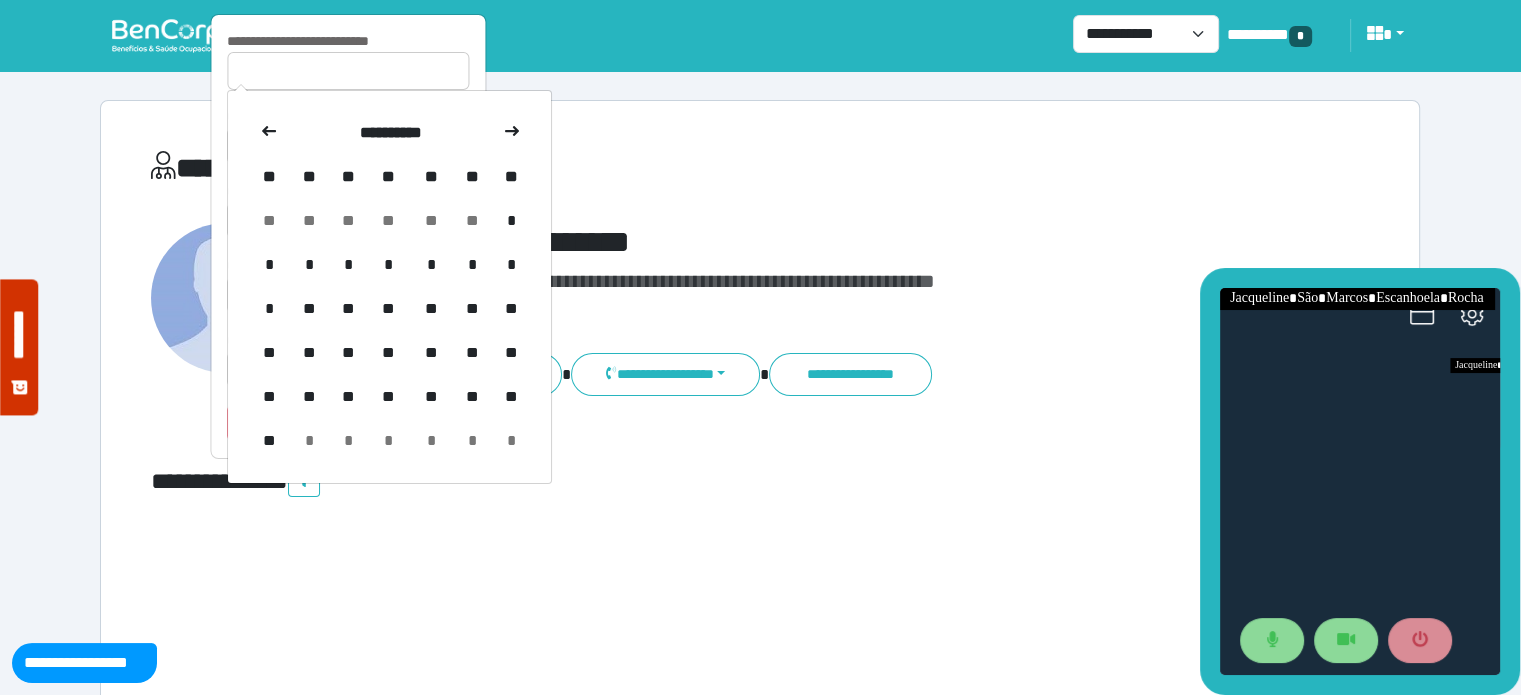 click at bounding box center [269, 133] 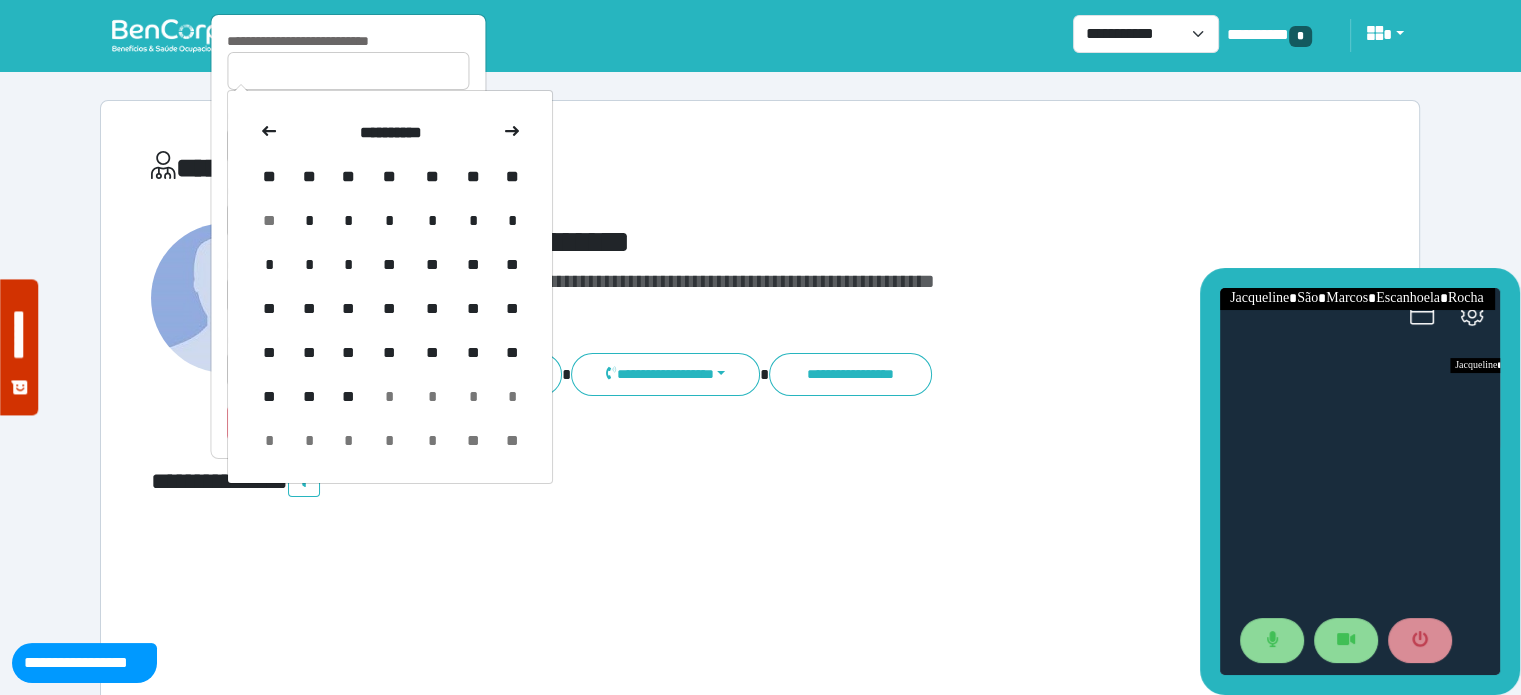 click at bounding box center (269, 133) 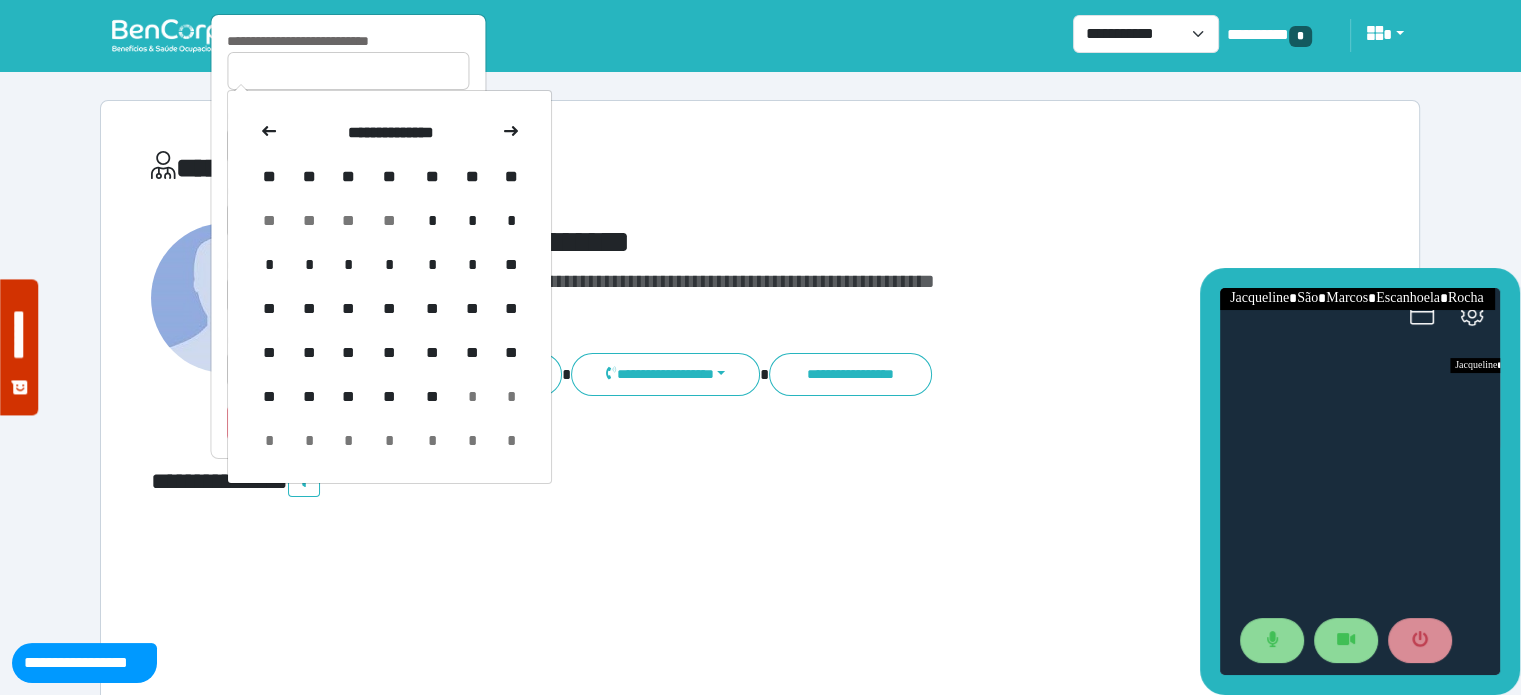 click at bounding box center [269, 133] 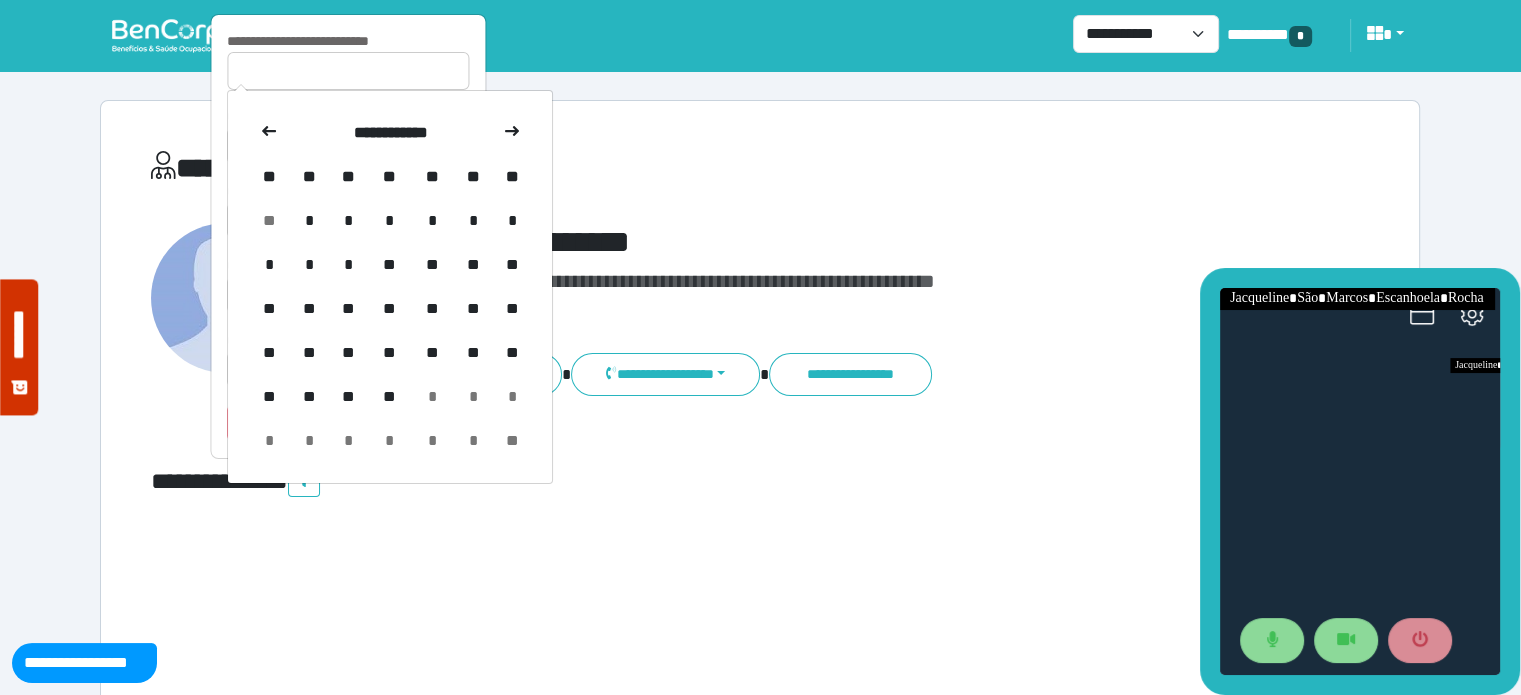 click at bounding box center (269, 133) 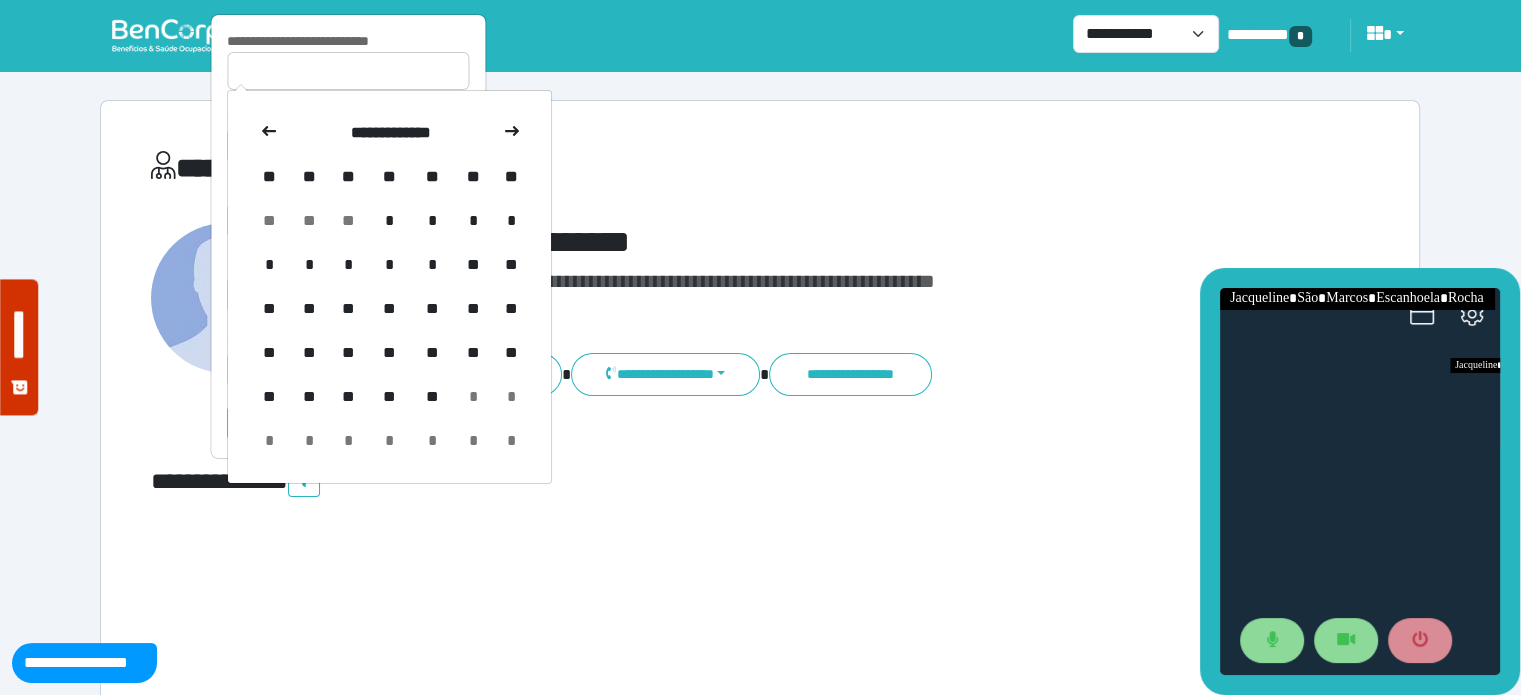 click at bounding box center (269, 133) 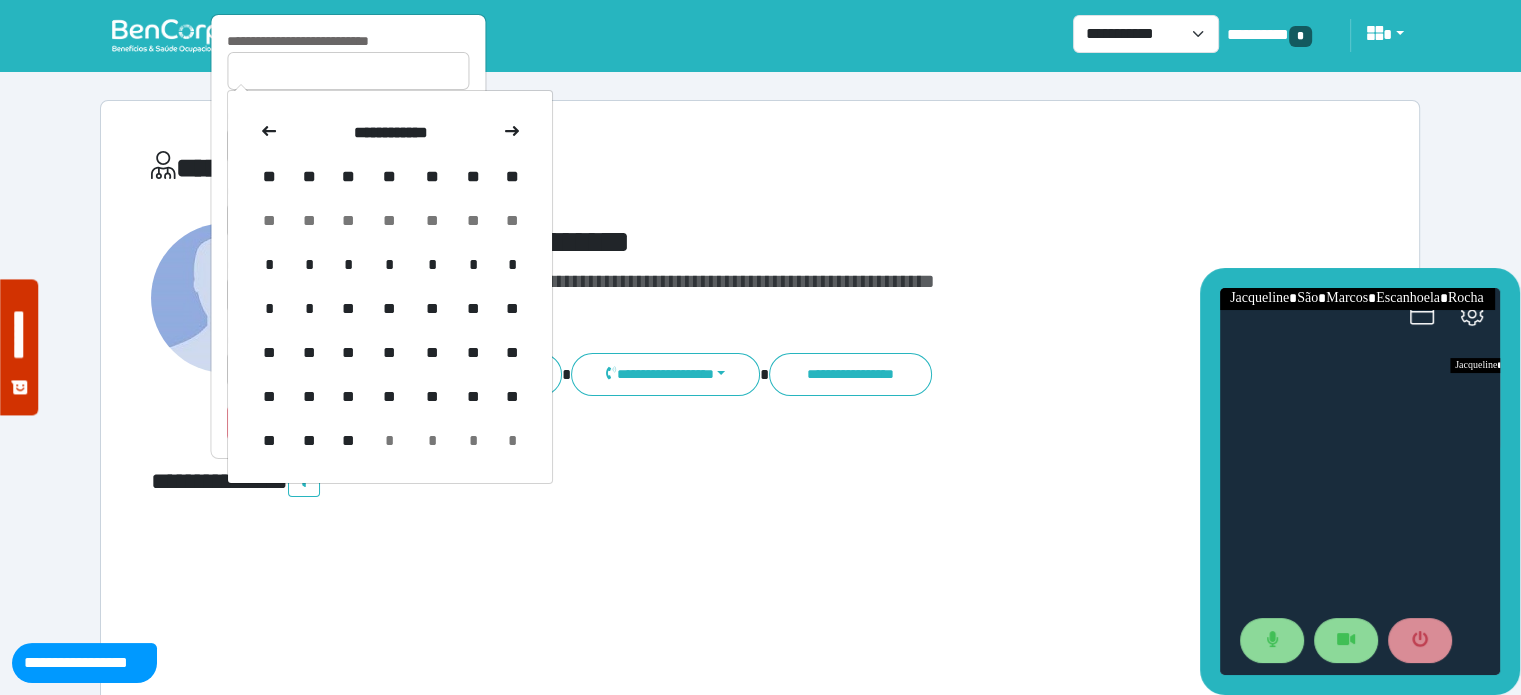 click at bounding box center [269, 133] 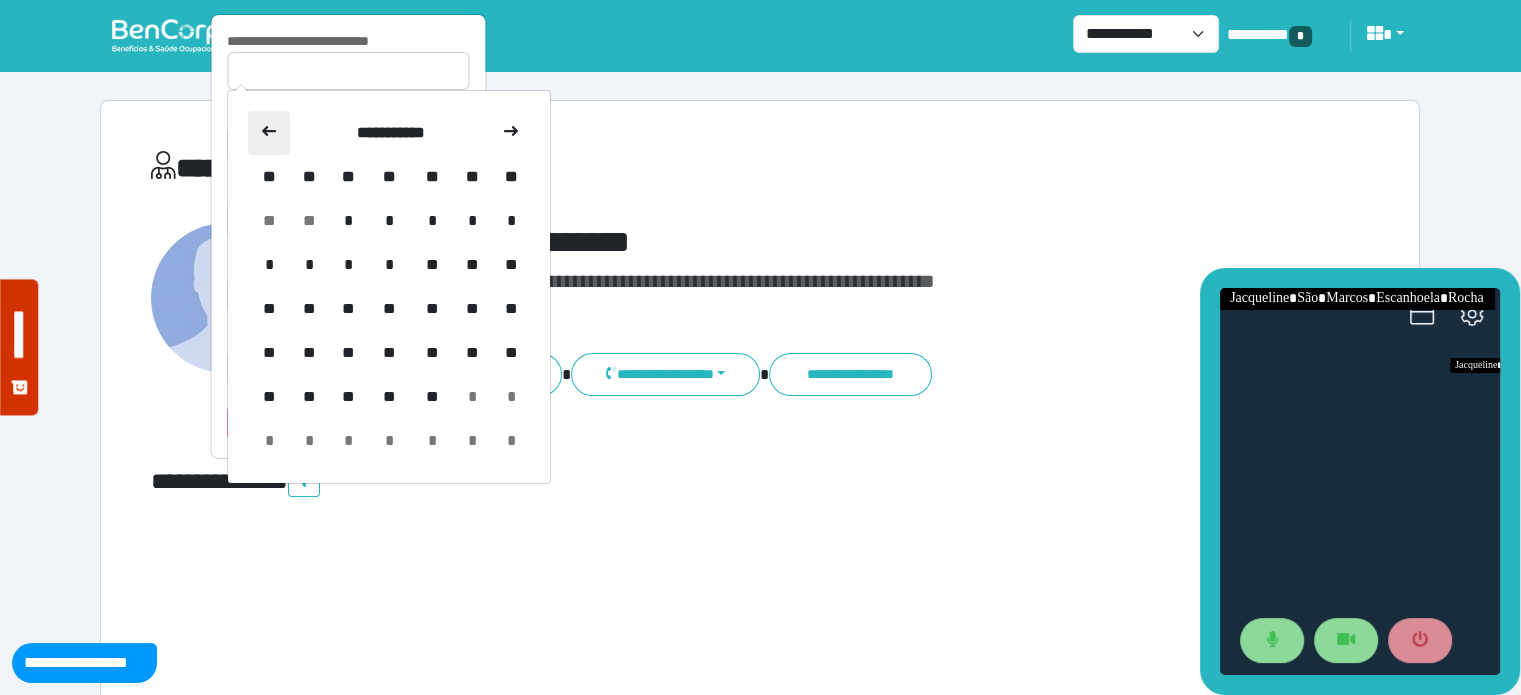 click at bounding box center [269, 133] 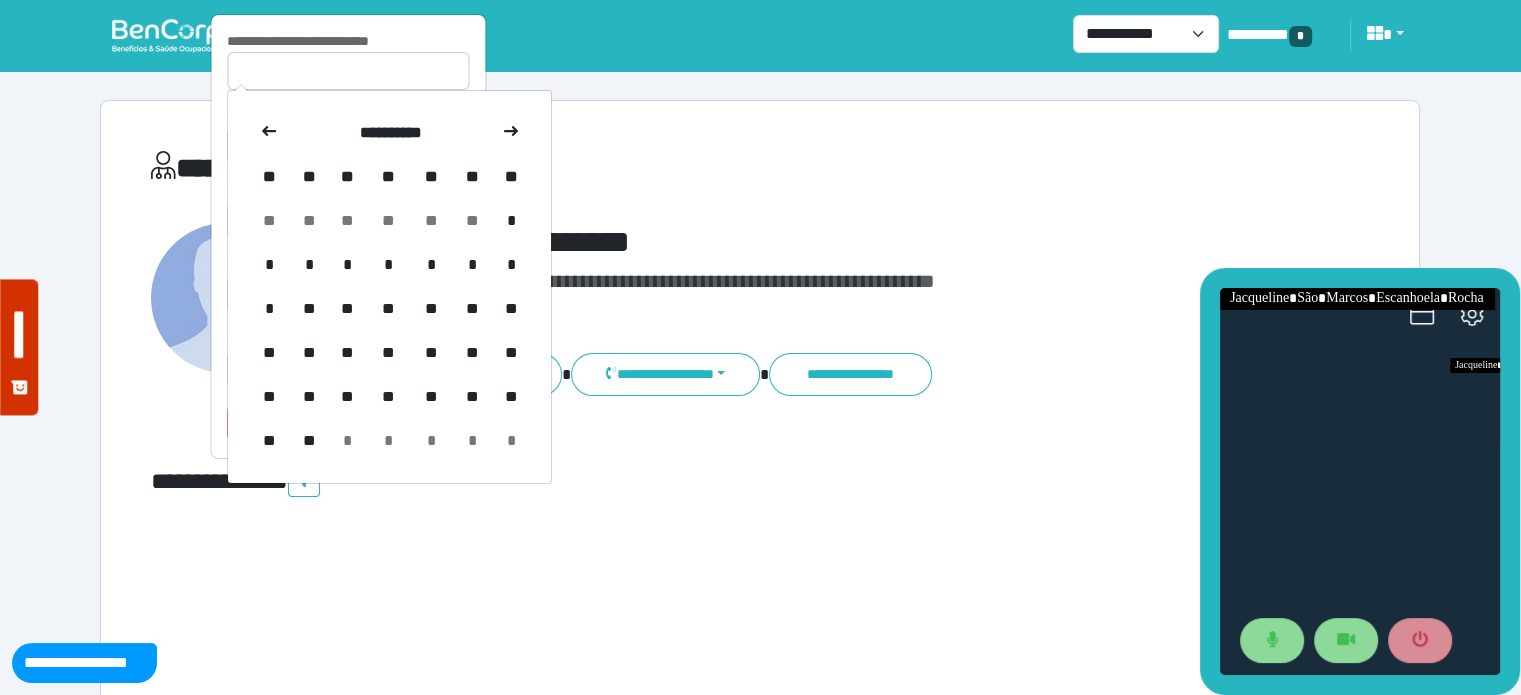 click at bounding box center [269, 133] 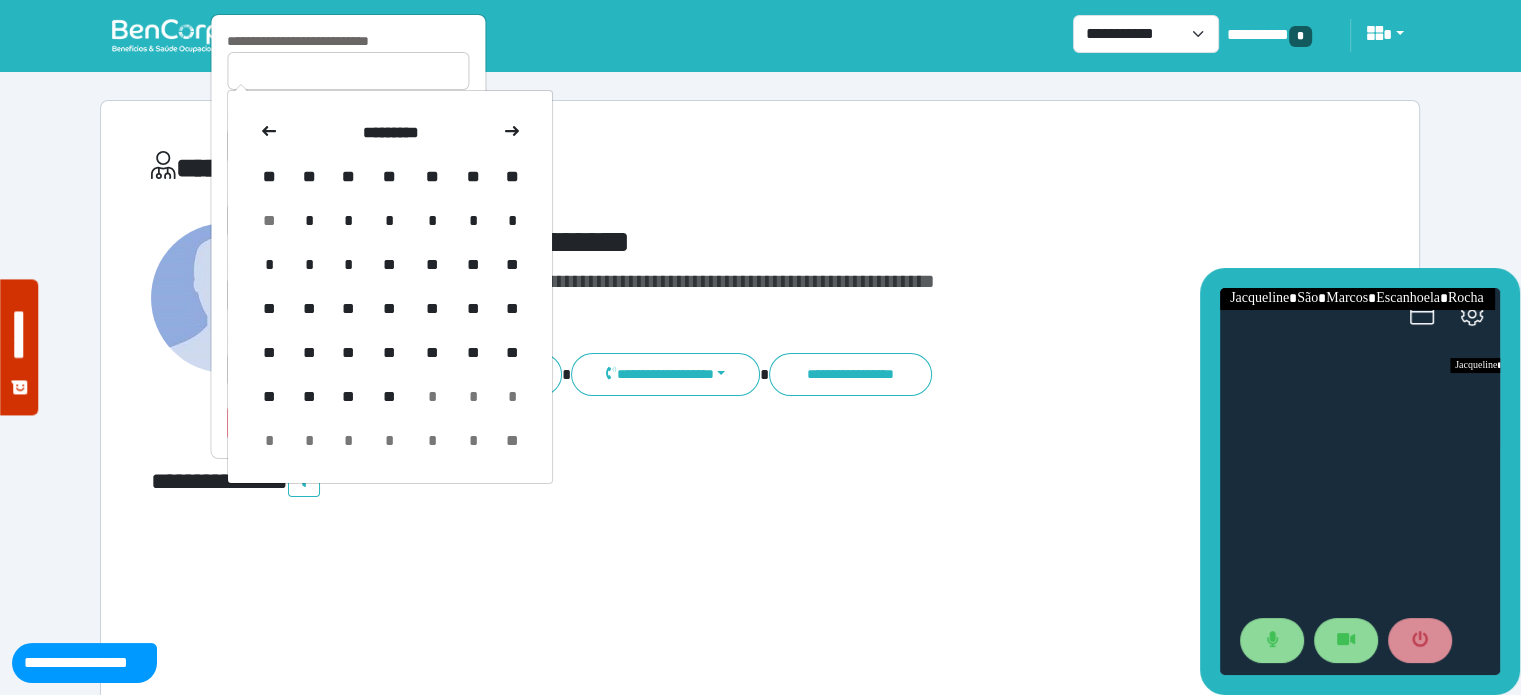 click at bounding box center (269, 133) 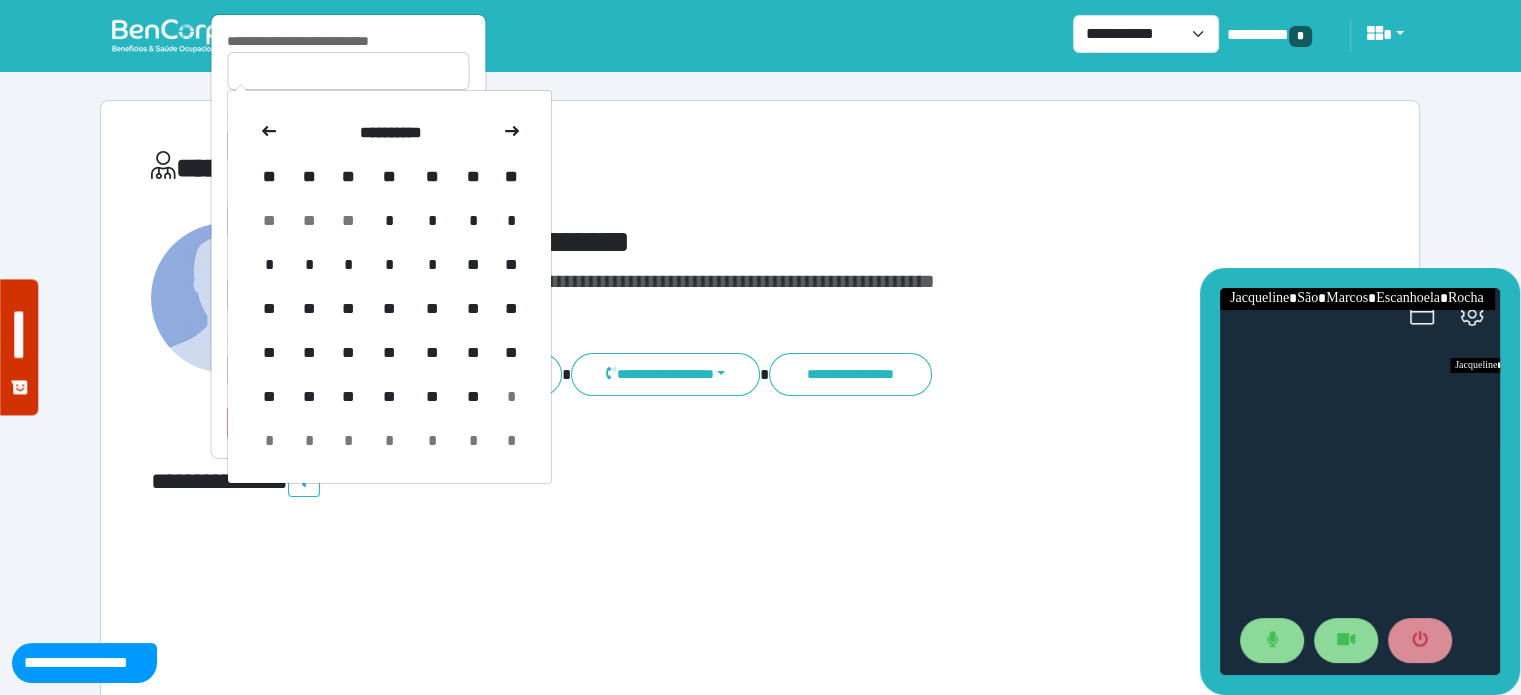 click at bounding box center [269, 133] 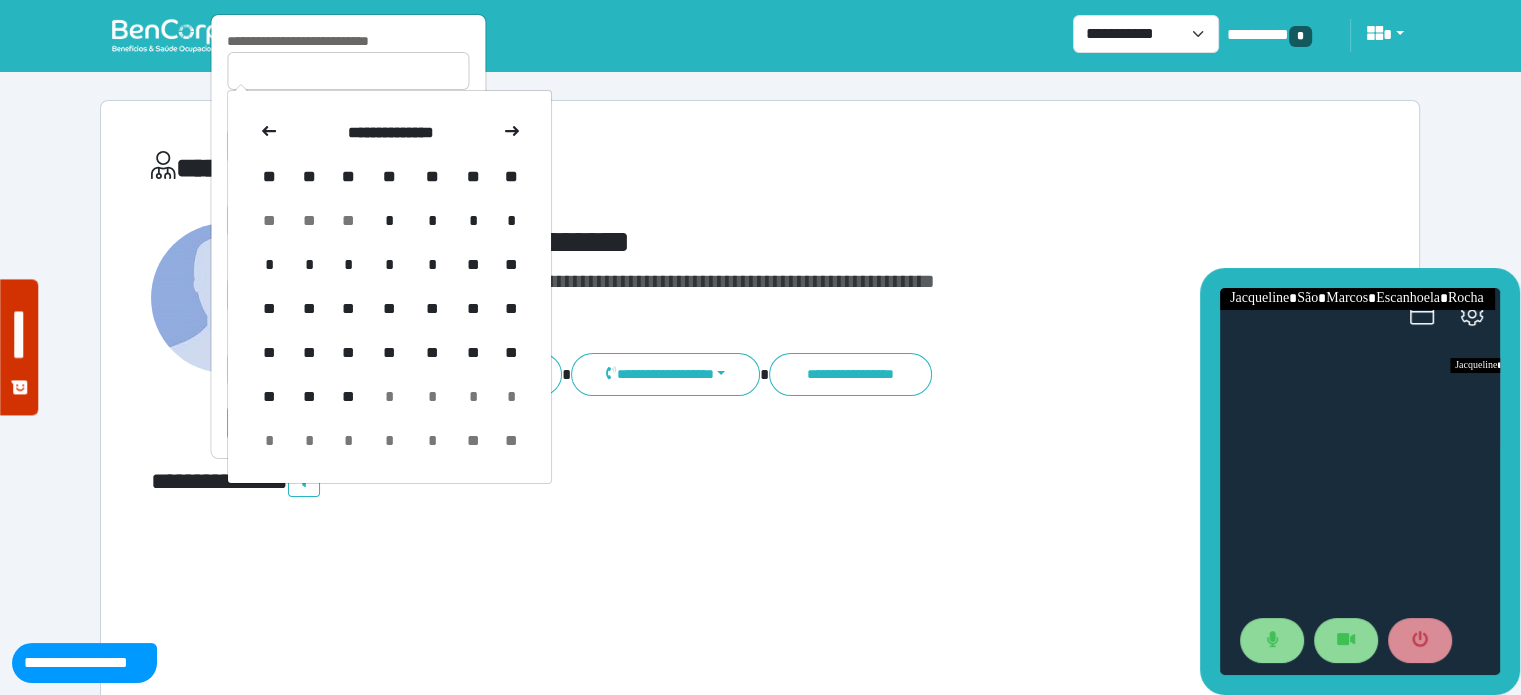 click at bounding box center (269, 133) 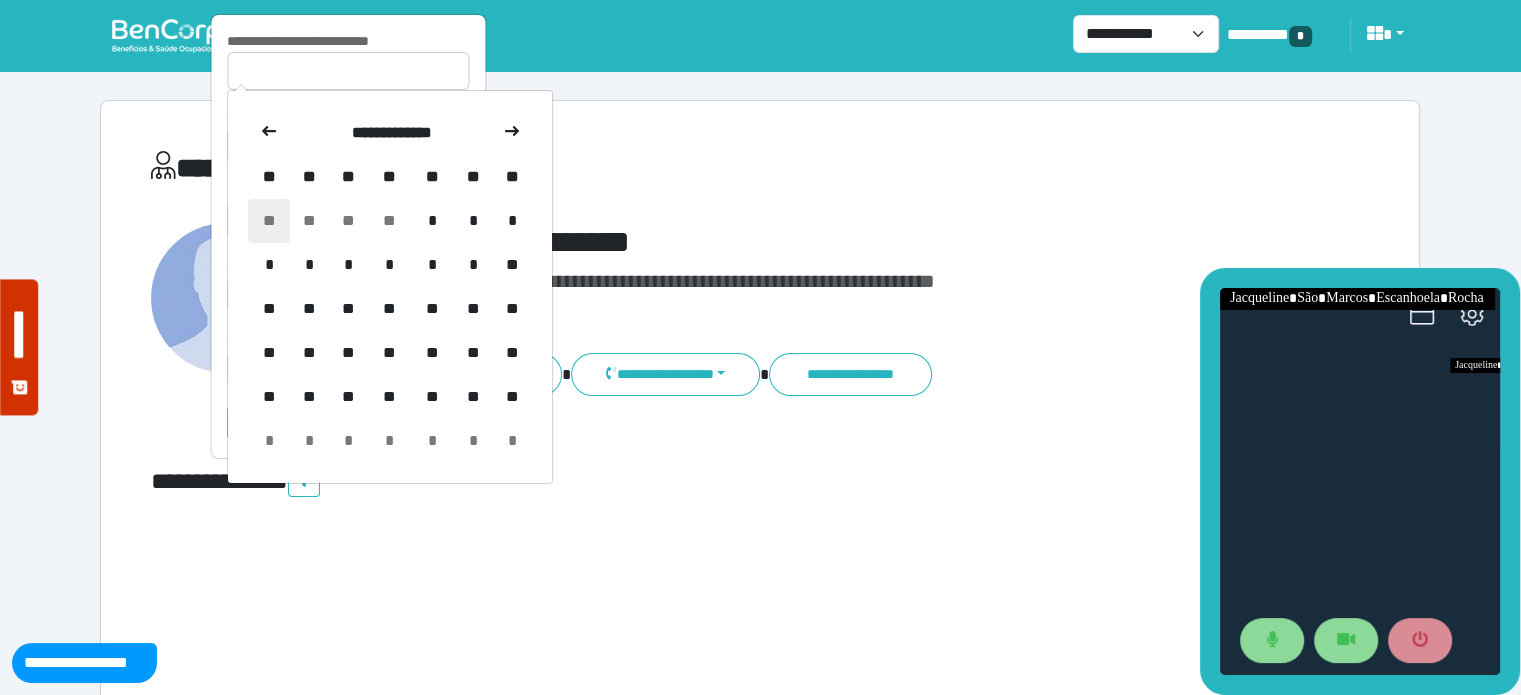 drag, startPoint x: 275, startPoint y: 141, endPoint x: 269, endPoint y: 218, distance: 77.23341 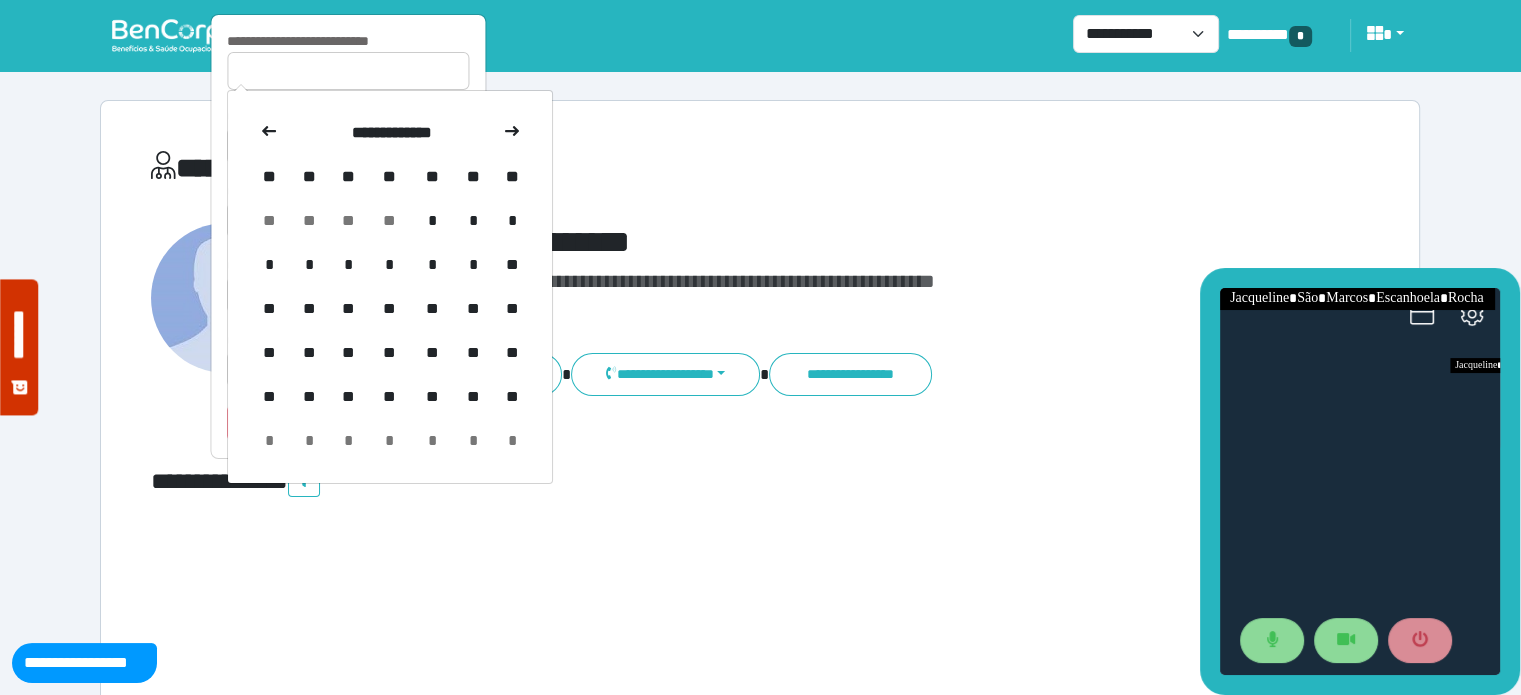 click on "**" at bounding box center (269, 221) 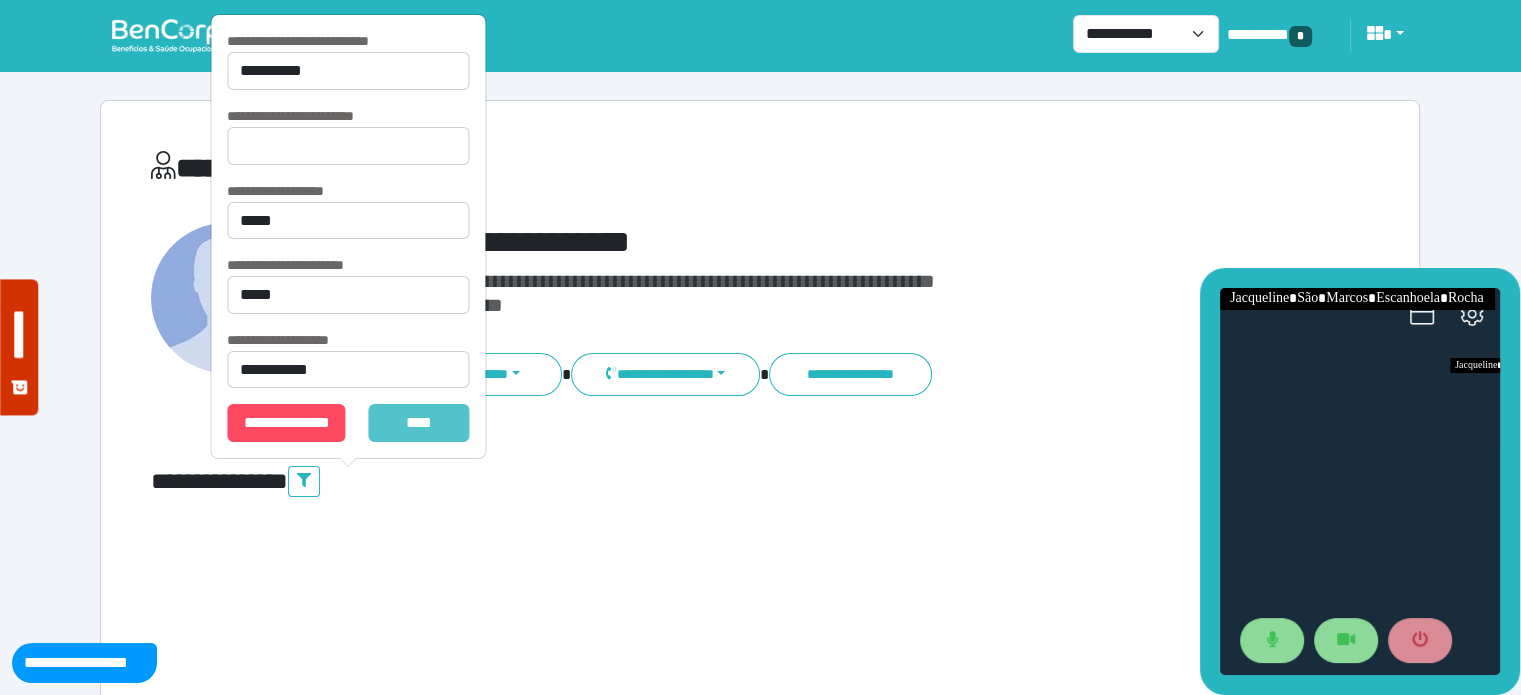 click on "*******" at bounding box center [419, 423] 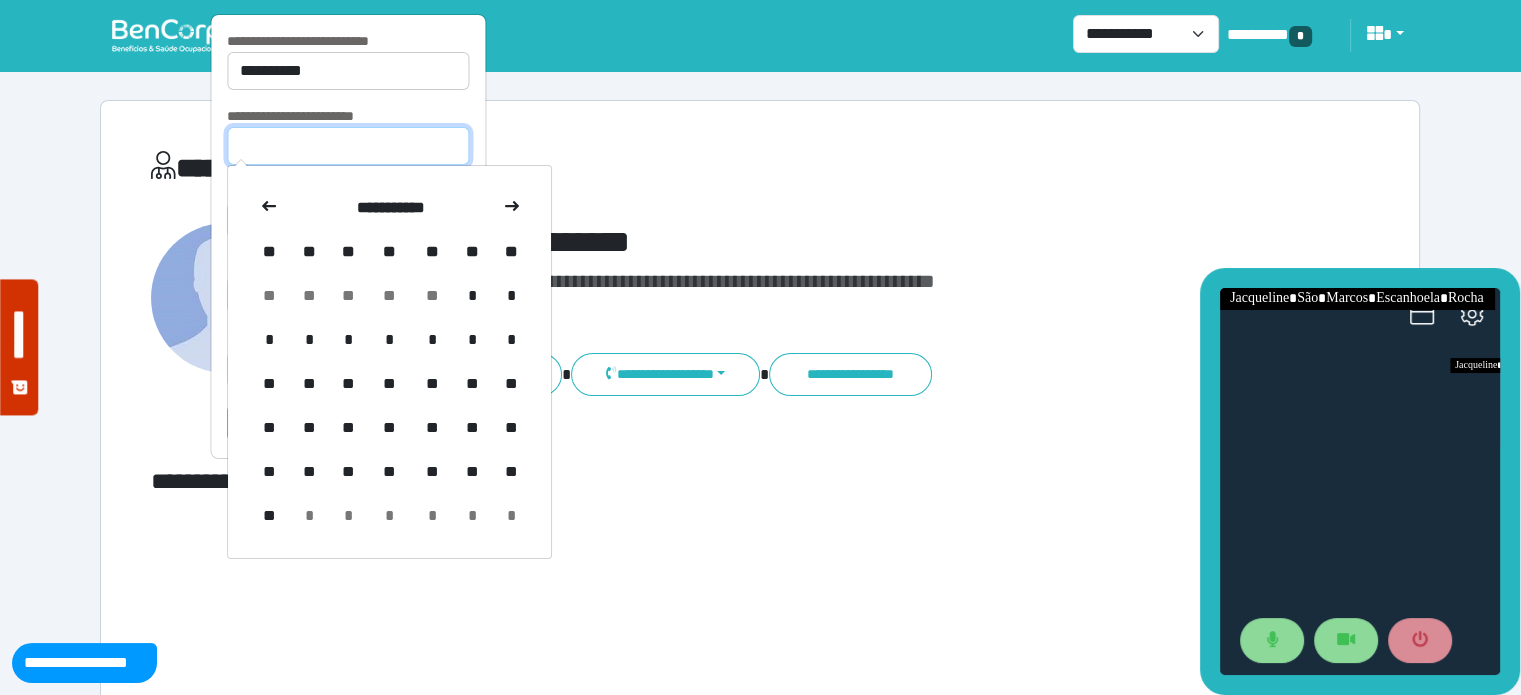 click at bounding box center (348, 146) 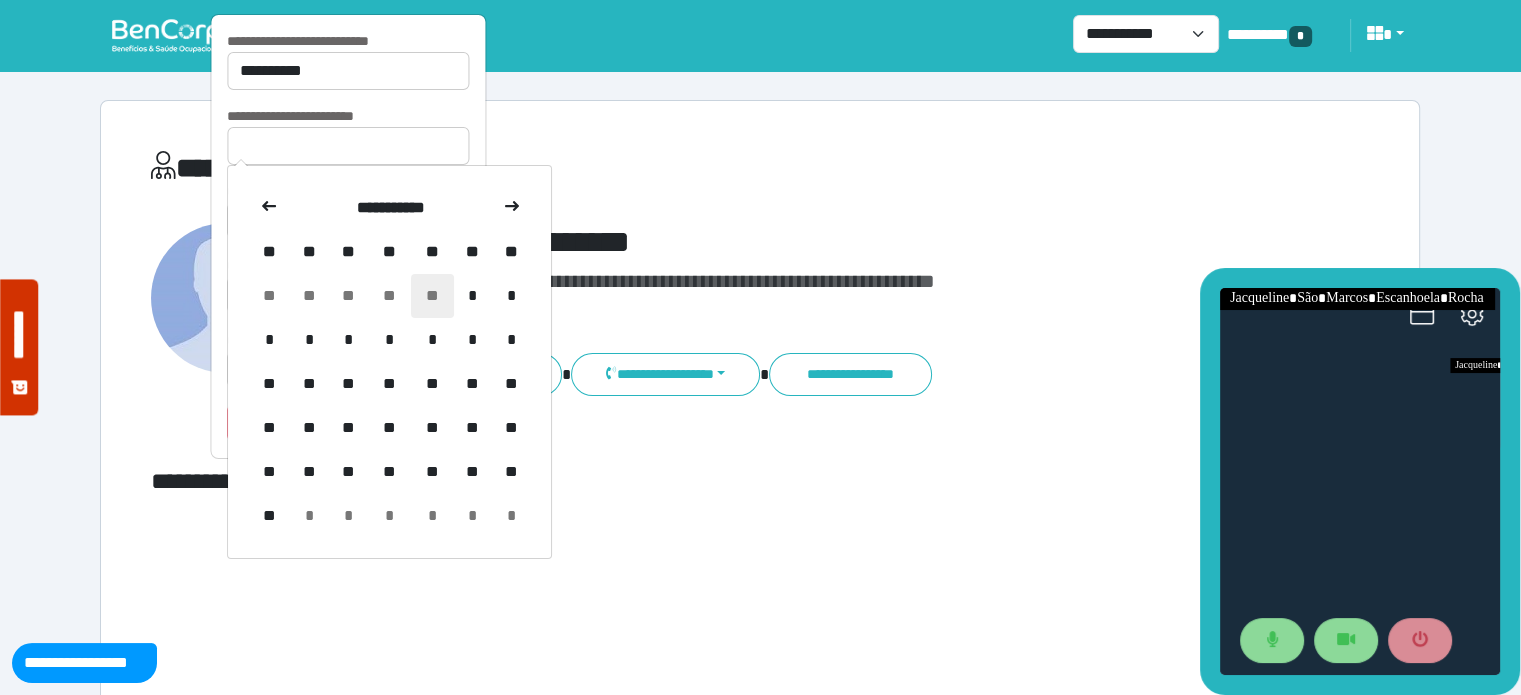 click on "**" at bounding box center [432, 296] 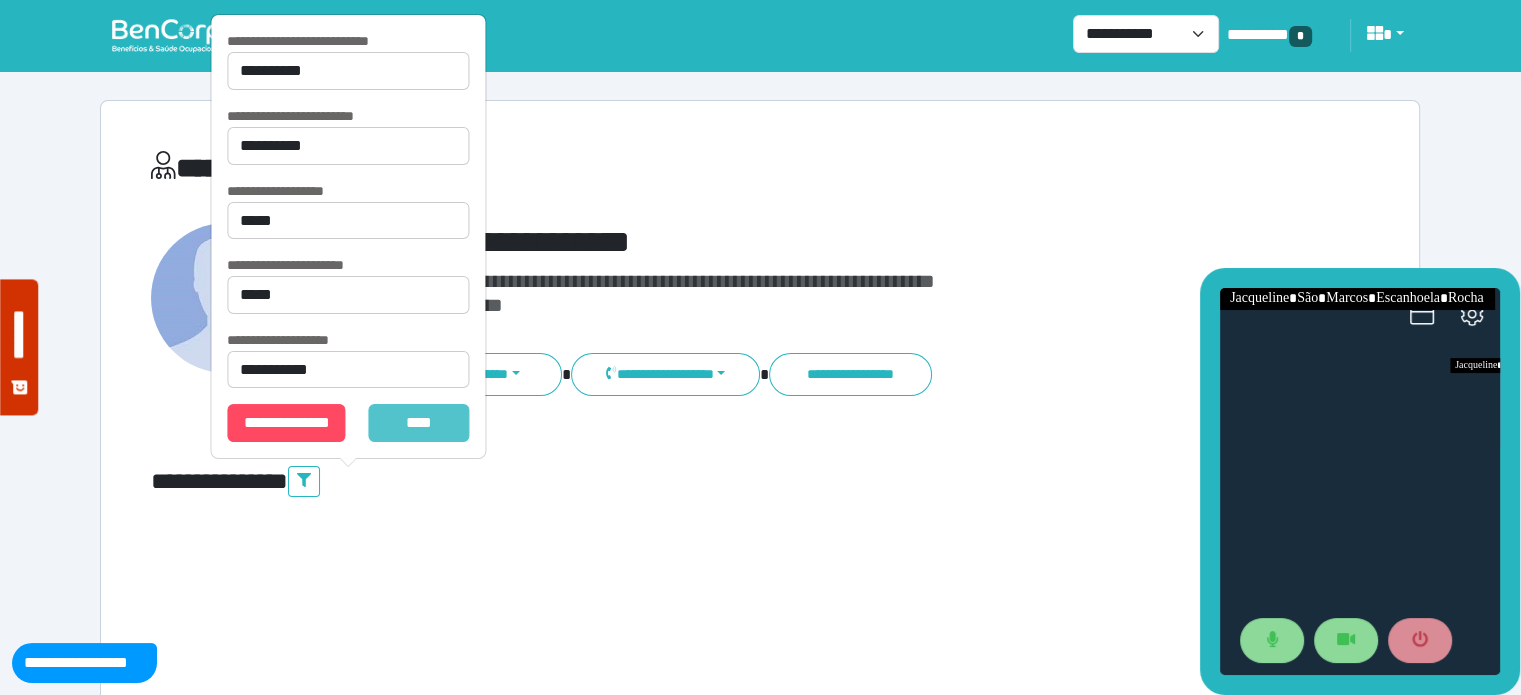 click on "*******" at bounding box center [419, 423] 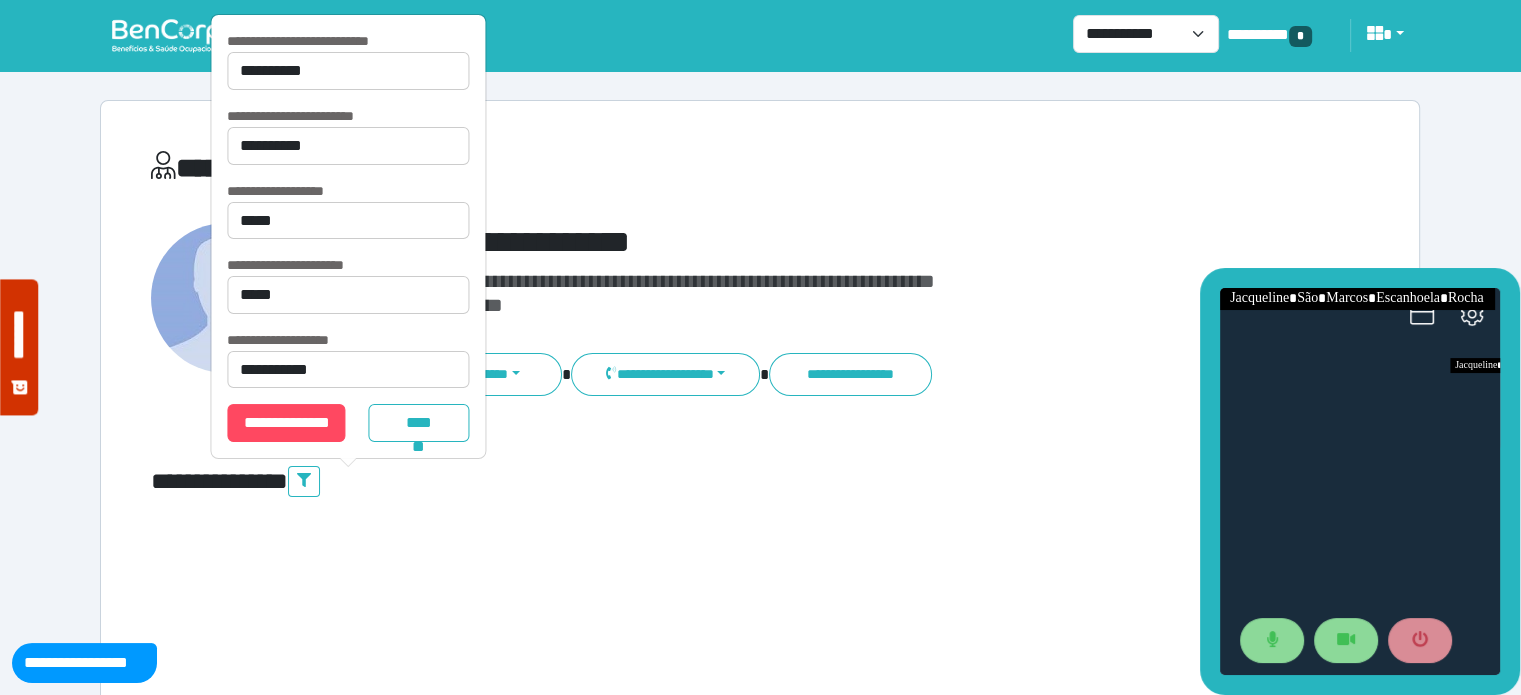 click on "**********" at bounding box center [760, 4409] 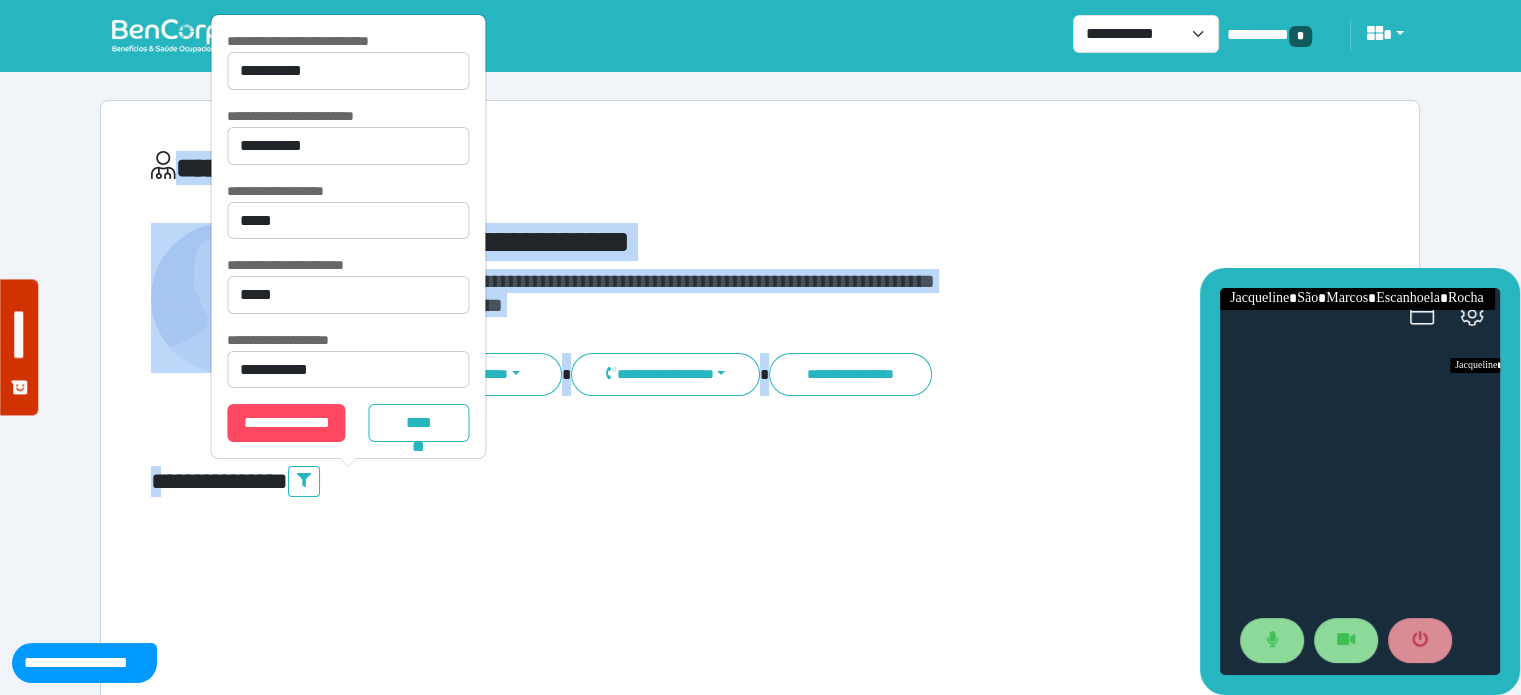 drag, startPoint x: 921, startPoint y: 149, endPoint x: 594, endPoint y: 403, distance: 414.05917 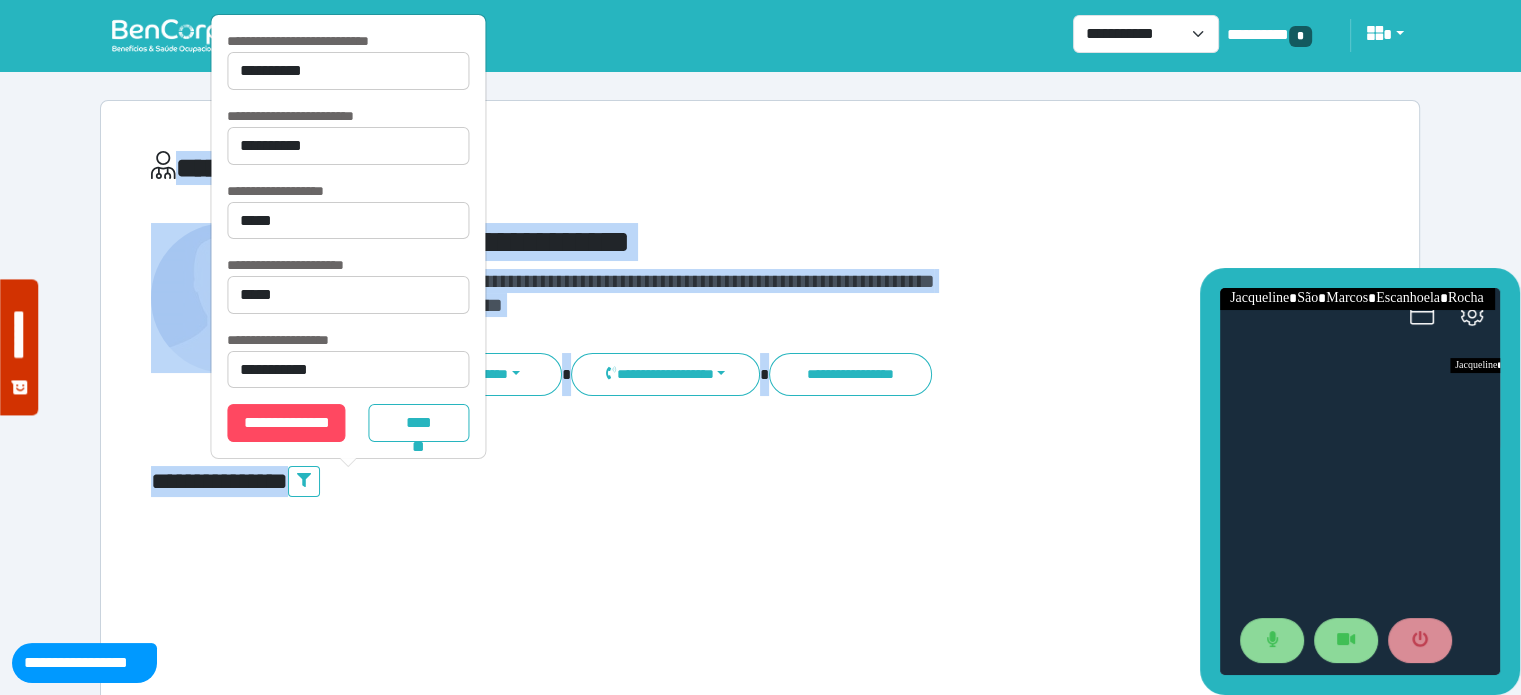 click on "**********" at bounding box center [760, 595] 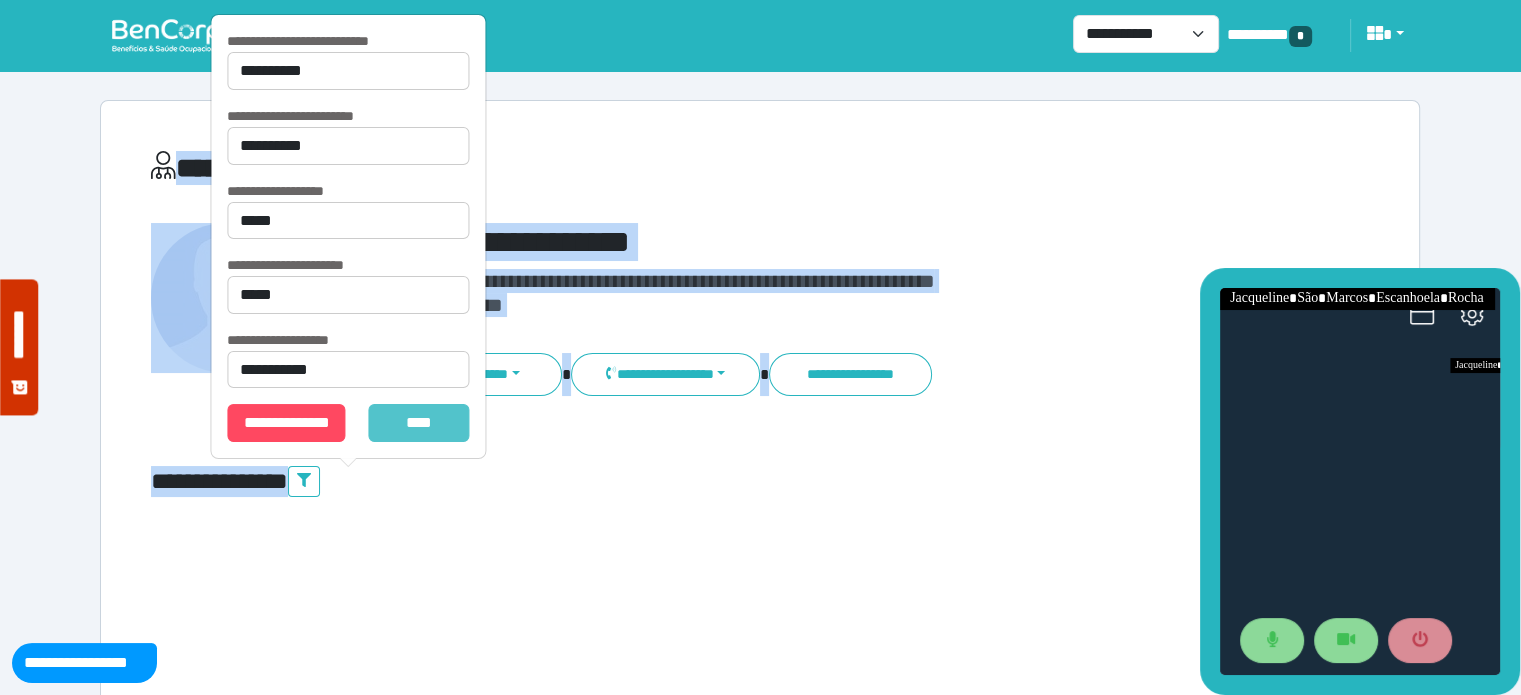 click on "*******" at bounding box center (419, 423) 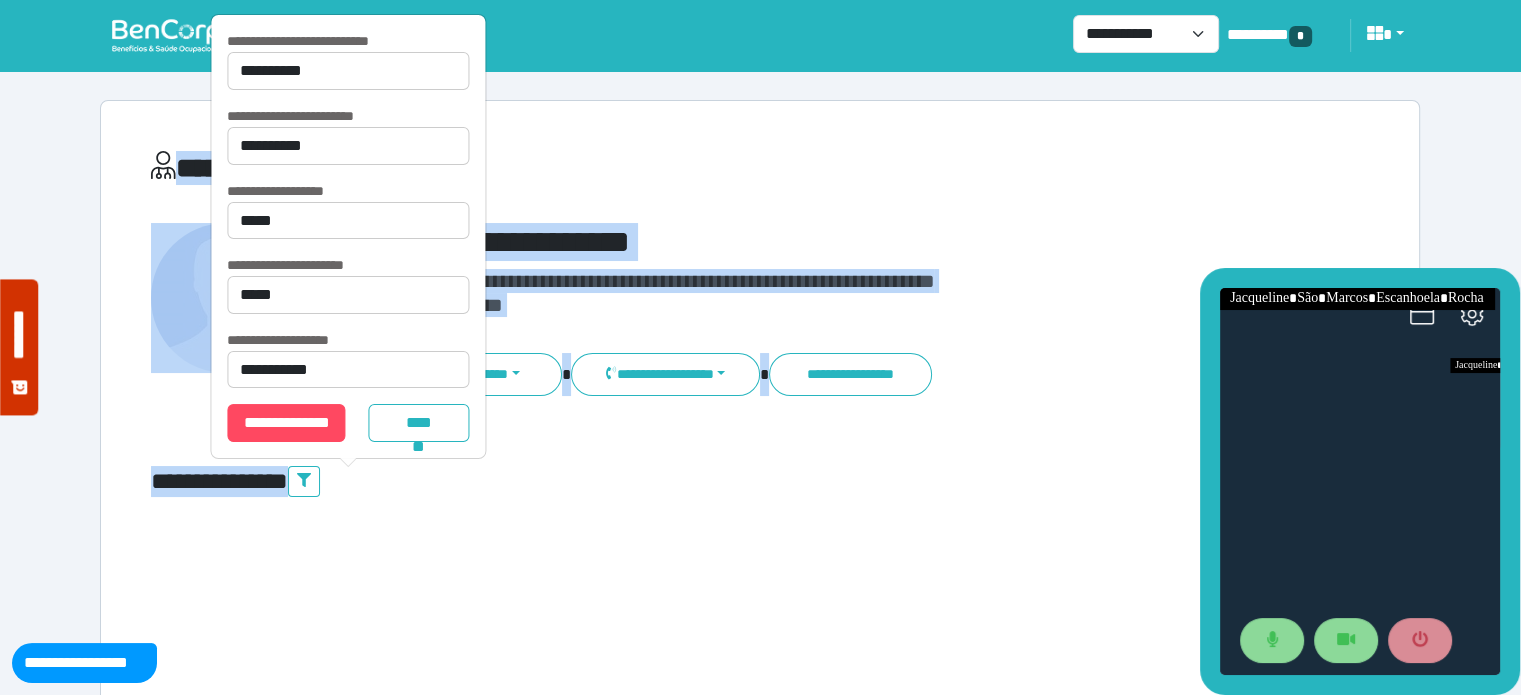 click on "**********" at bounding box center (760, 4369) 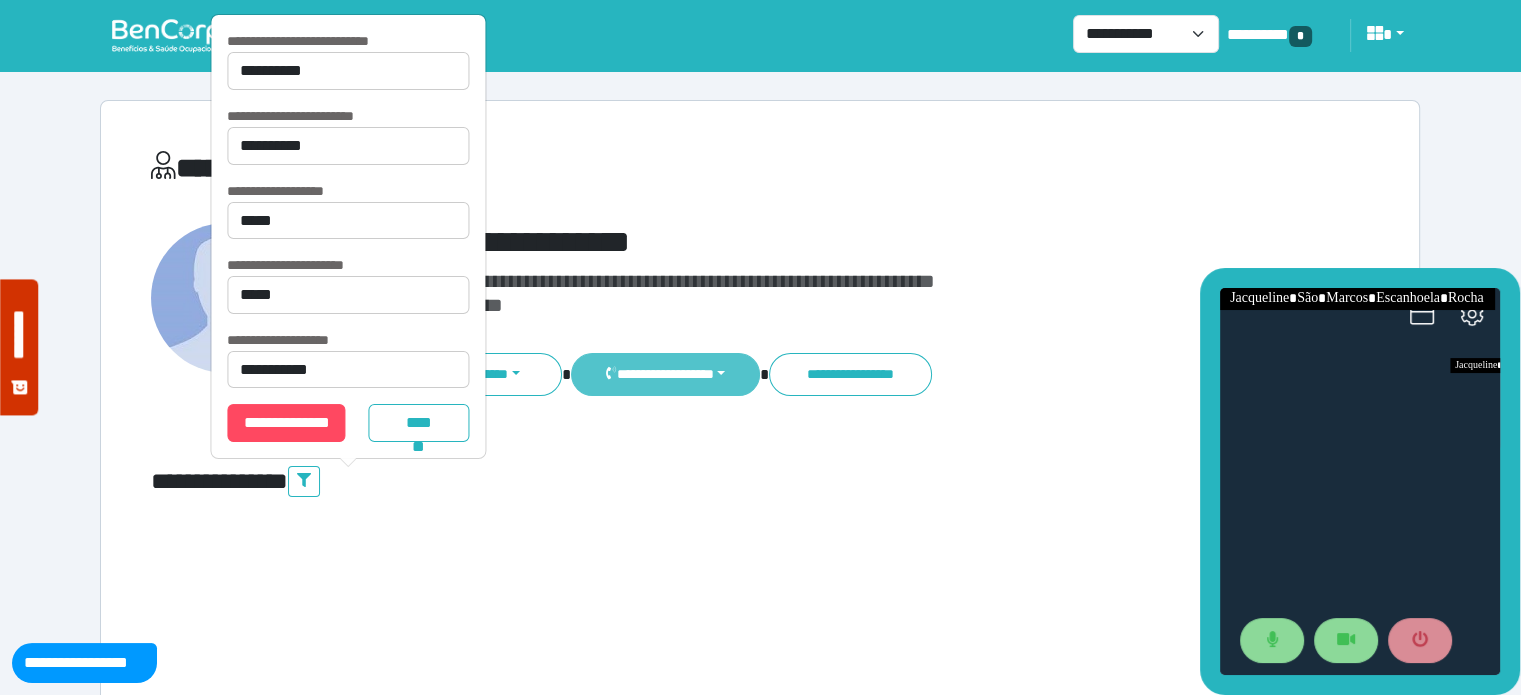 click on "**********" at bounding box center (665, 374) 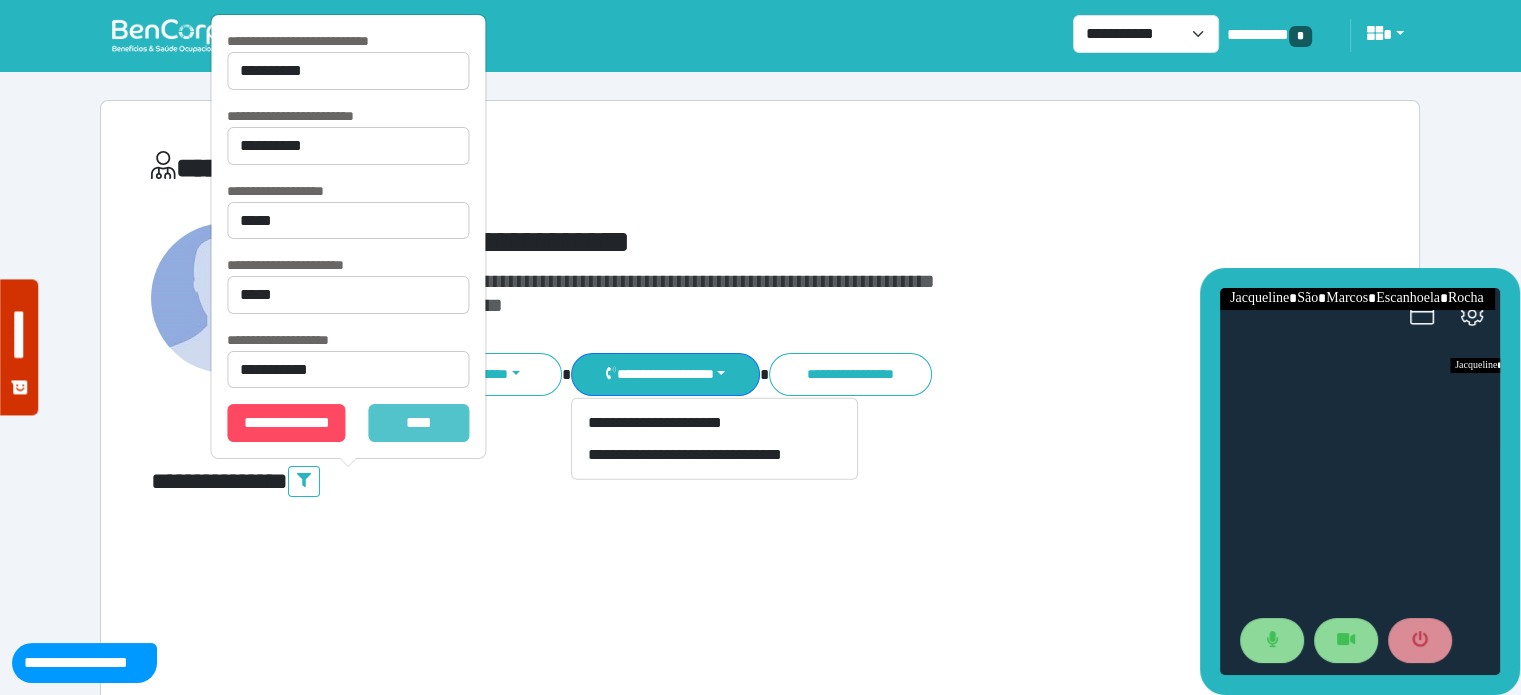 click on "*******" at bounding box center (419, 423) 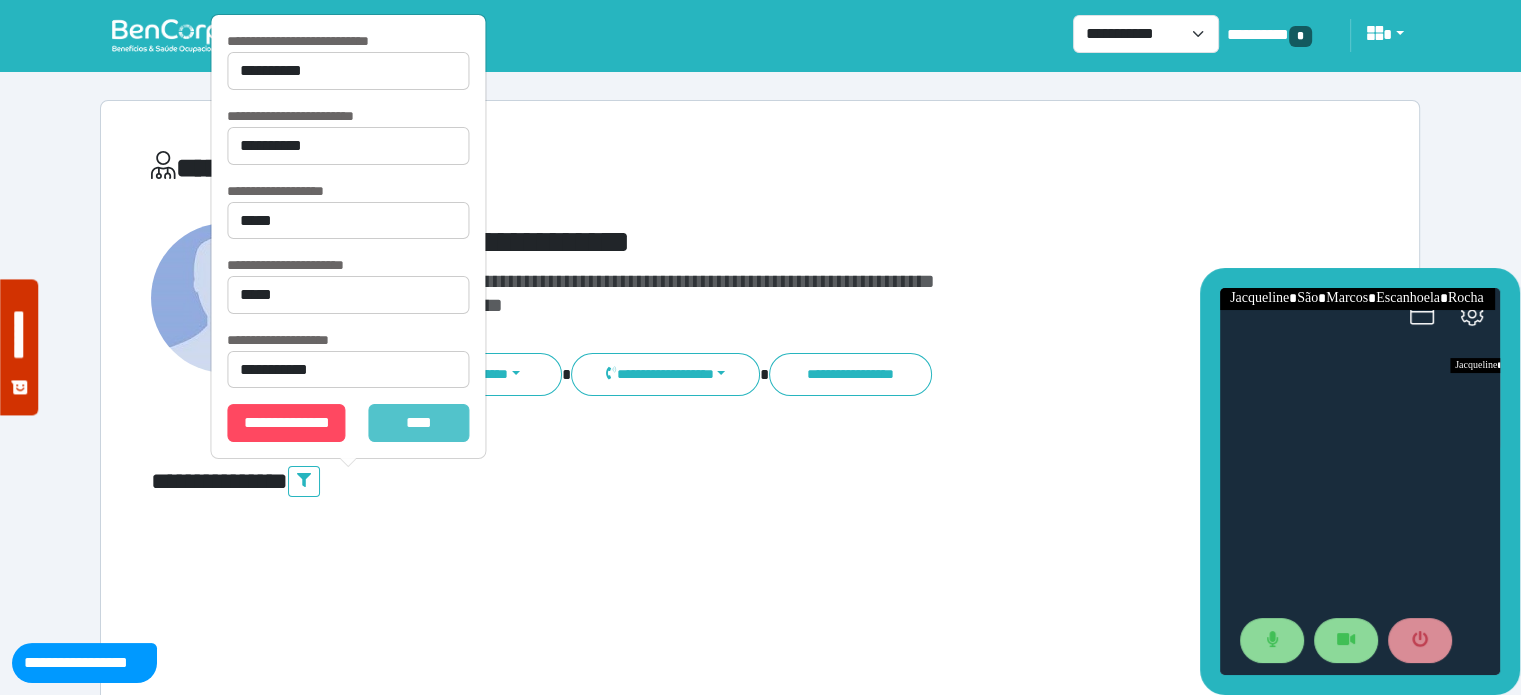 click on "*******" at bounding box center [419, 423] 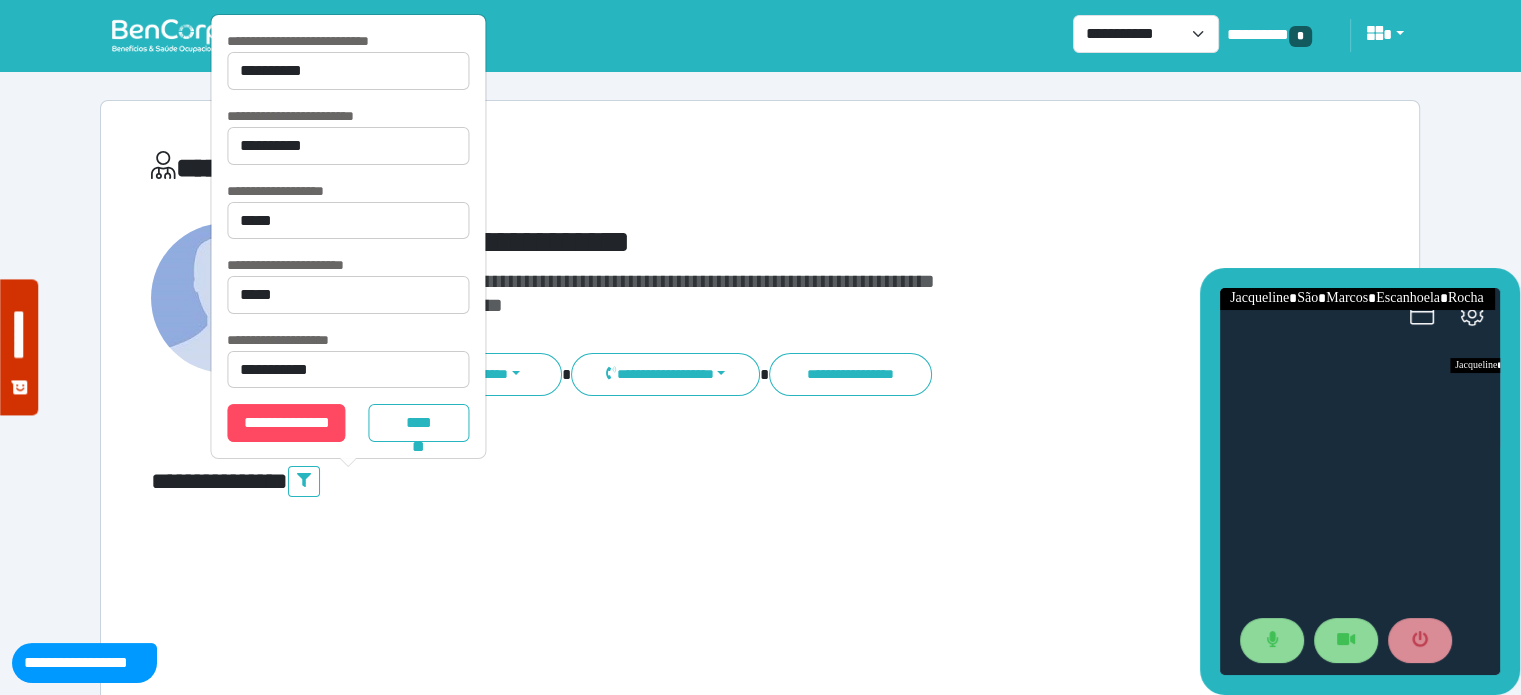 click on "**********" at bounding box center [812, 242] 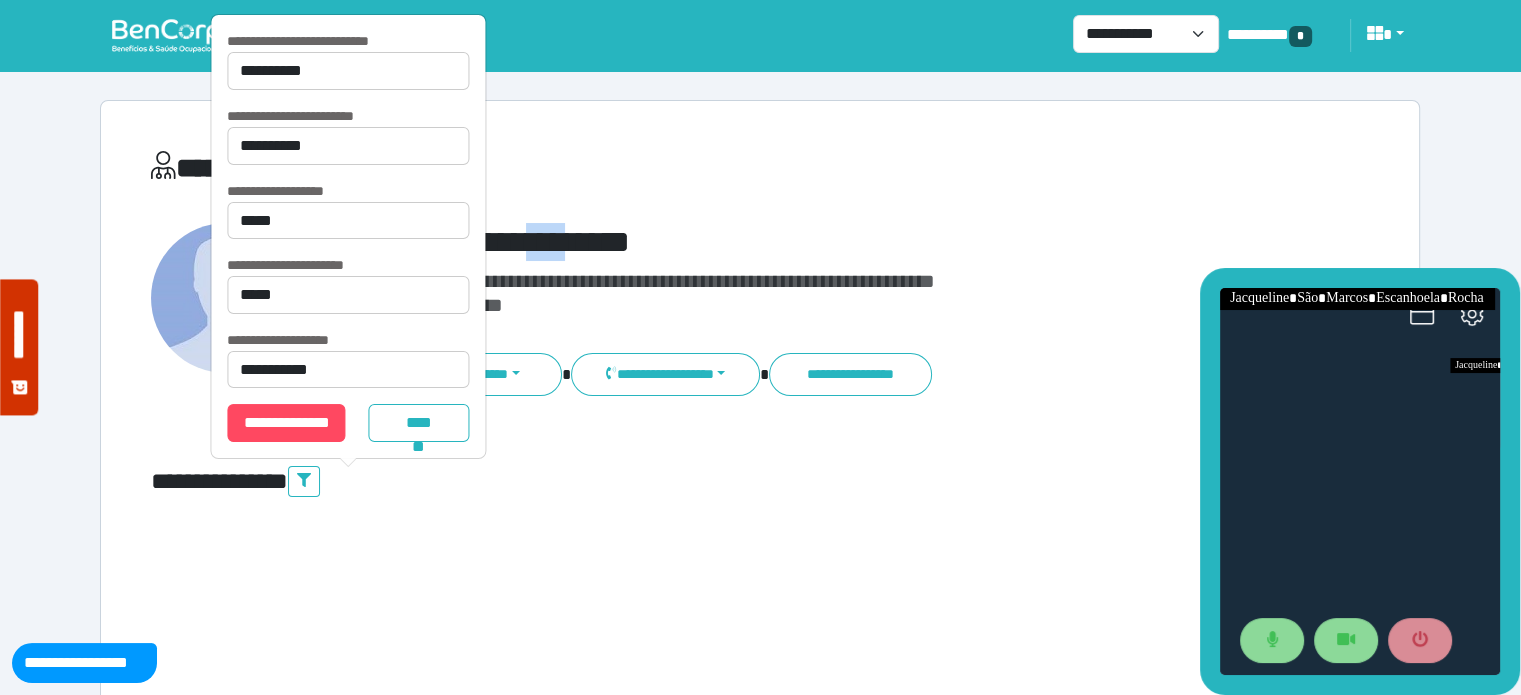 click on "**********" at bounding box center [812, 242] 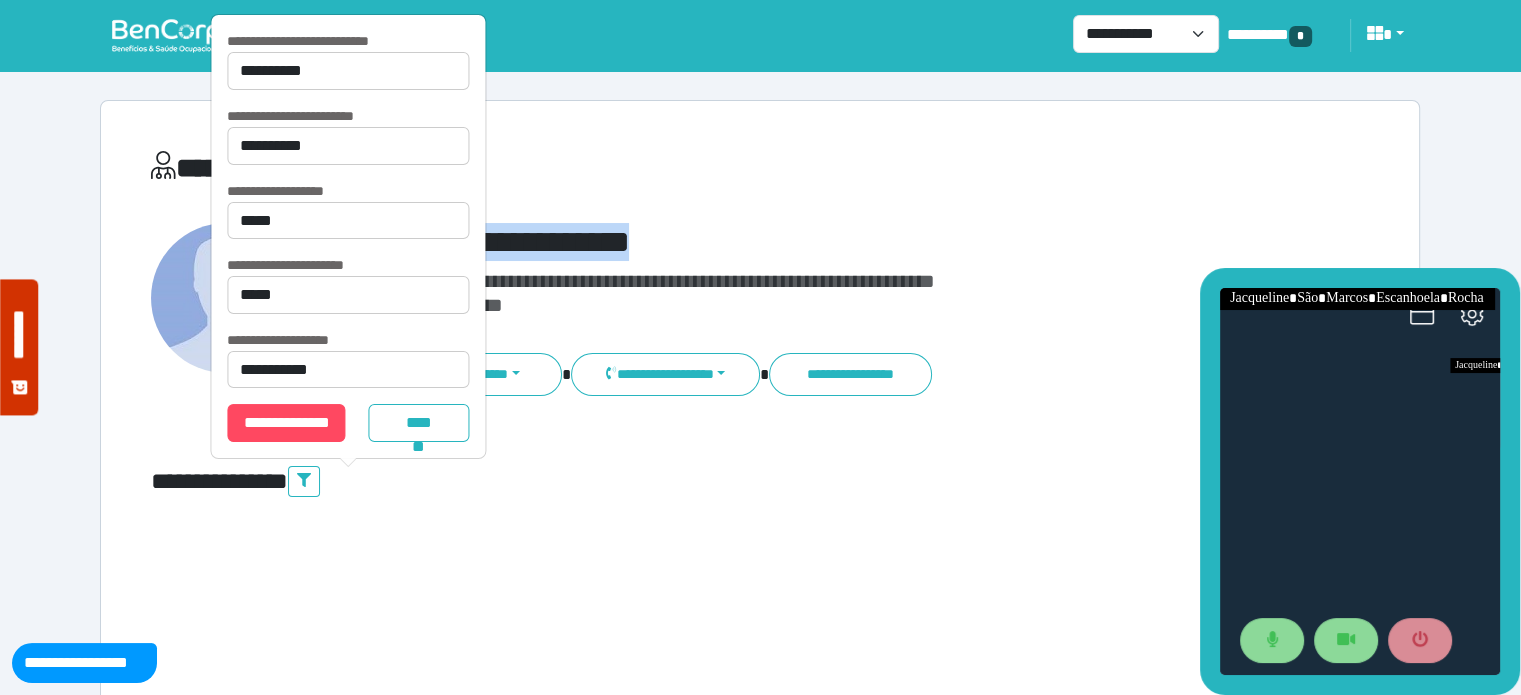 click on "**********" at bounding box center (812, 242) 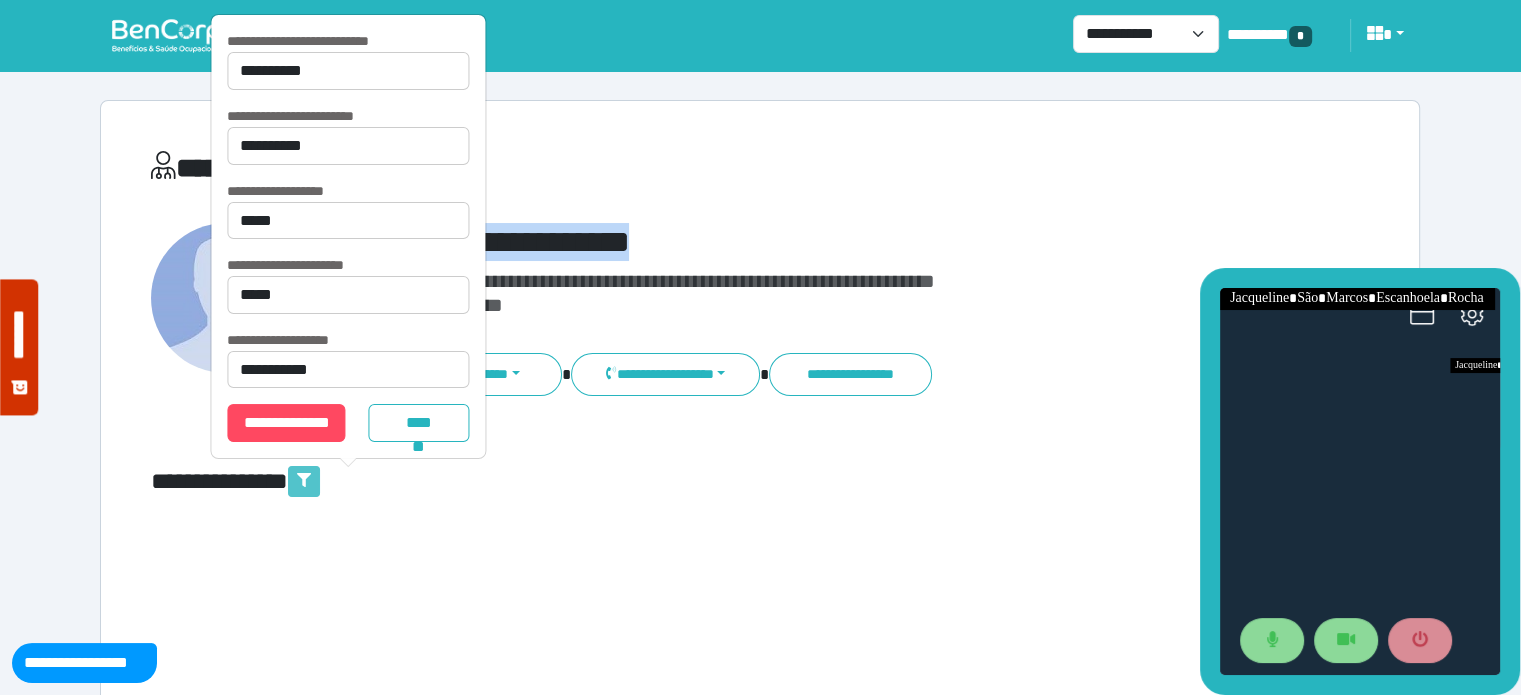 click at bounding box center [304, 481] 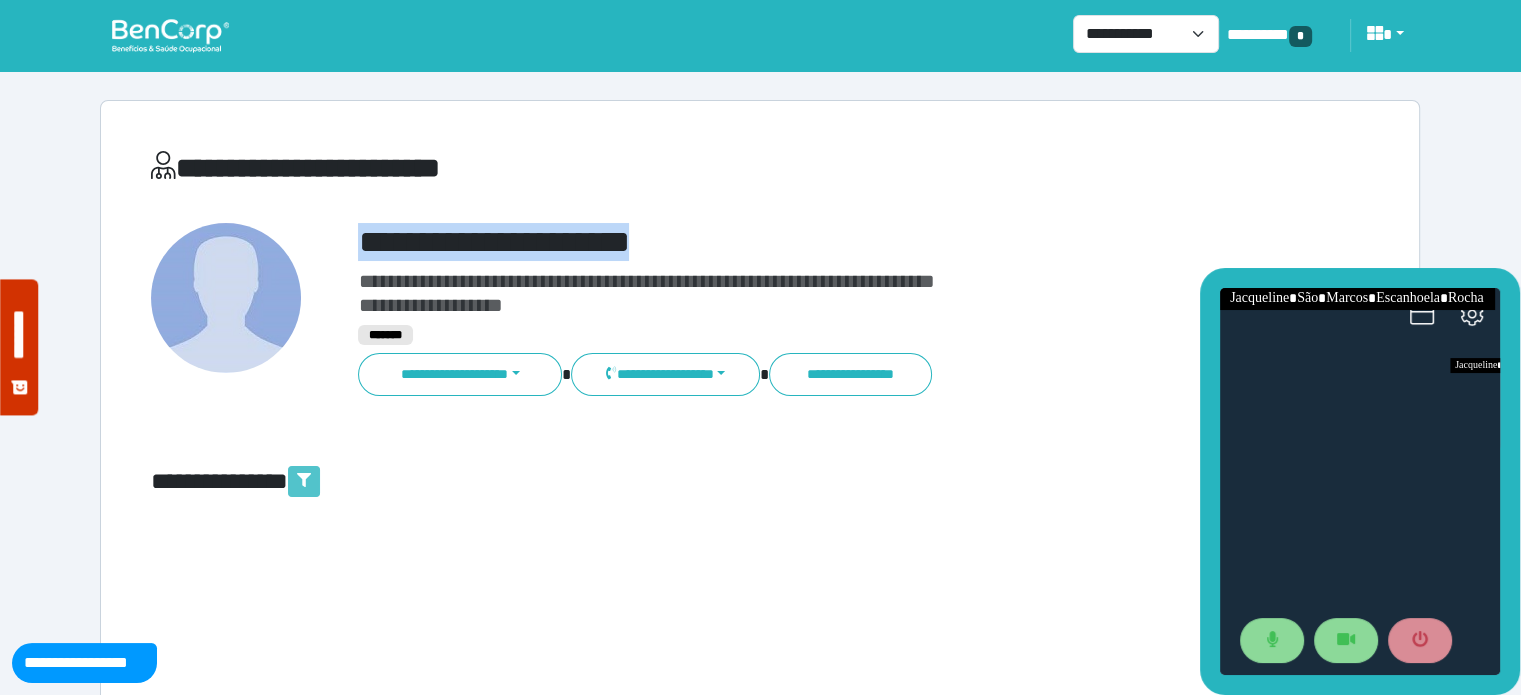 type 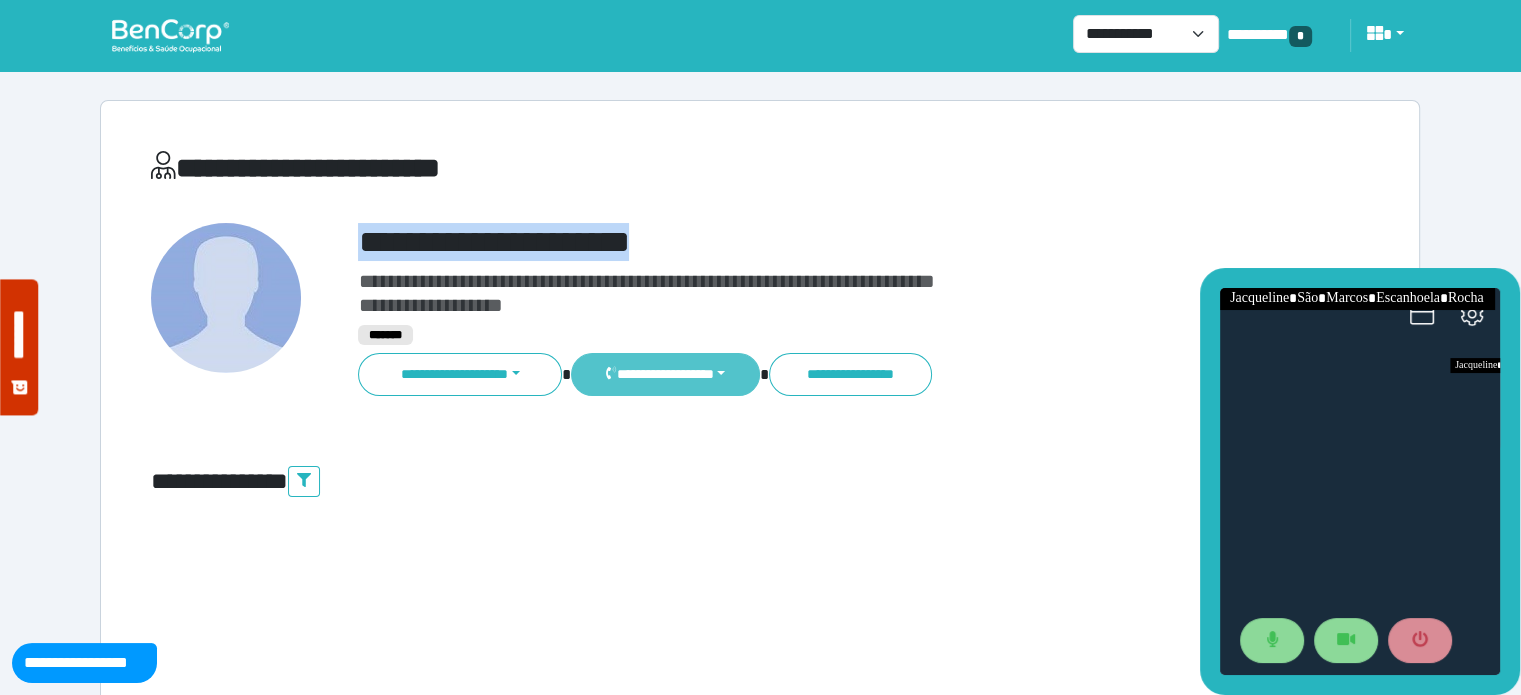 click on "**********" at bounding box center (665, 374) 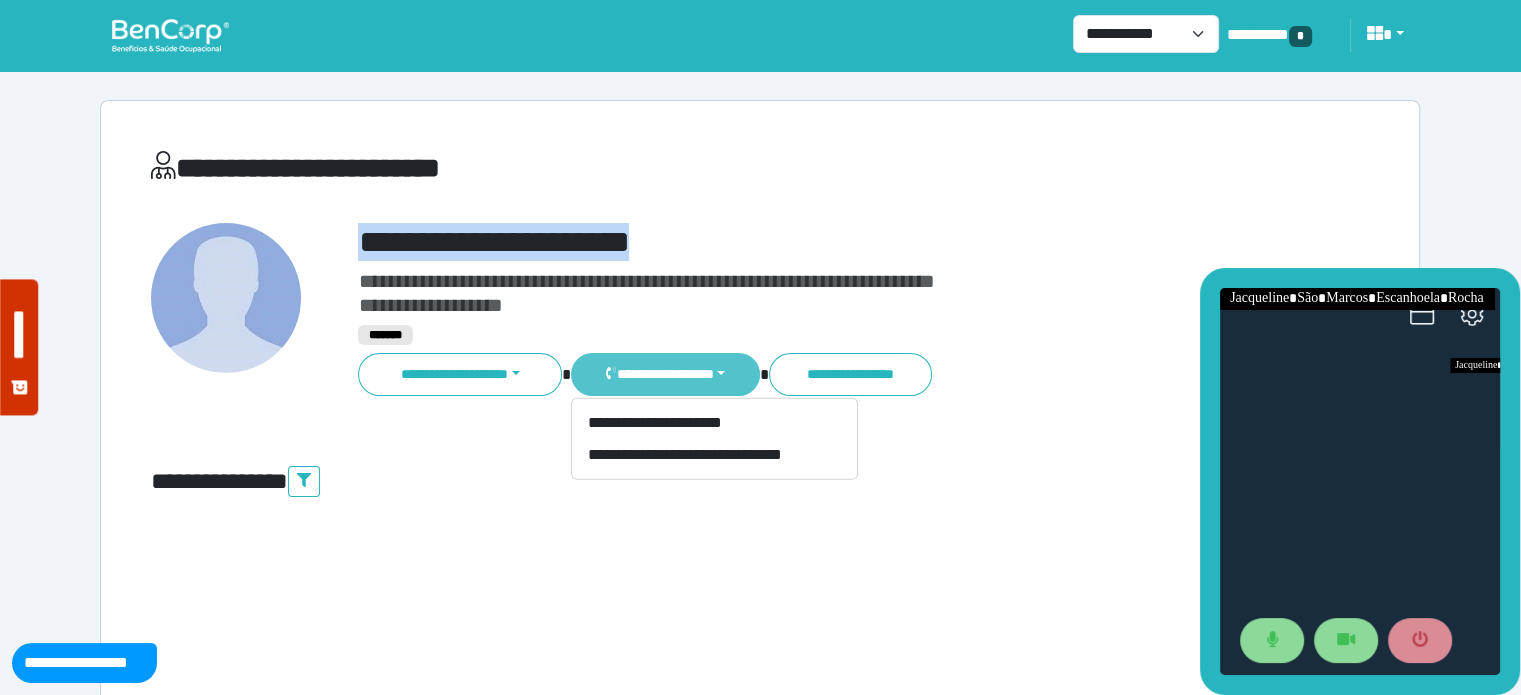 type 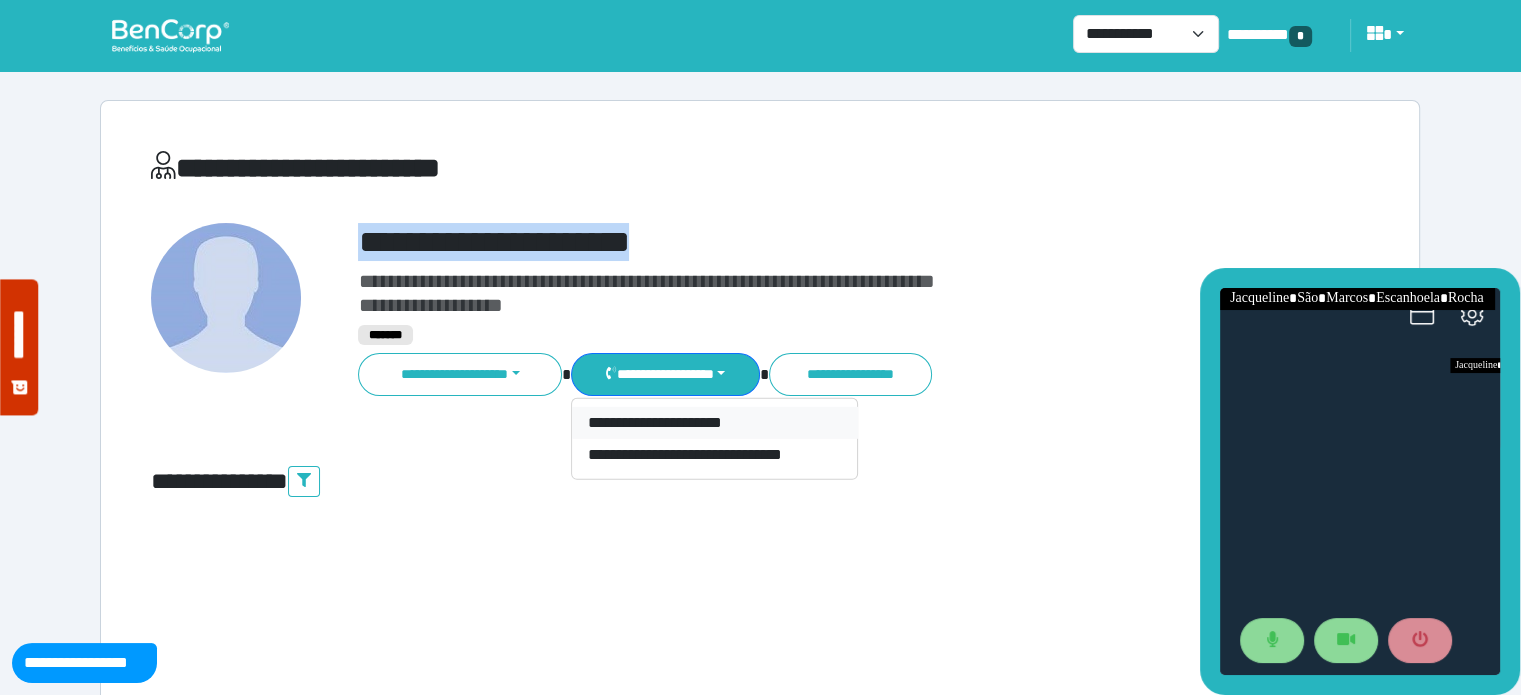 click on "**********" at bounding box center (715, 423) 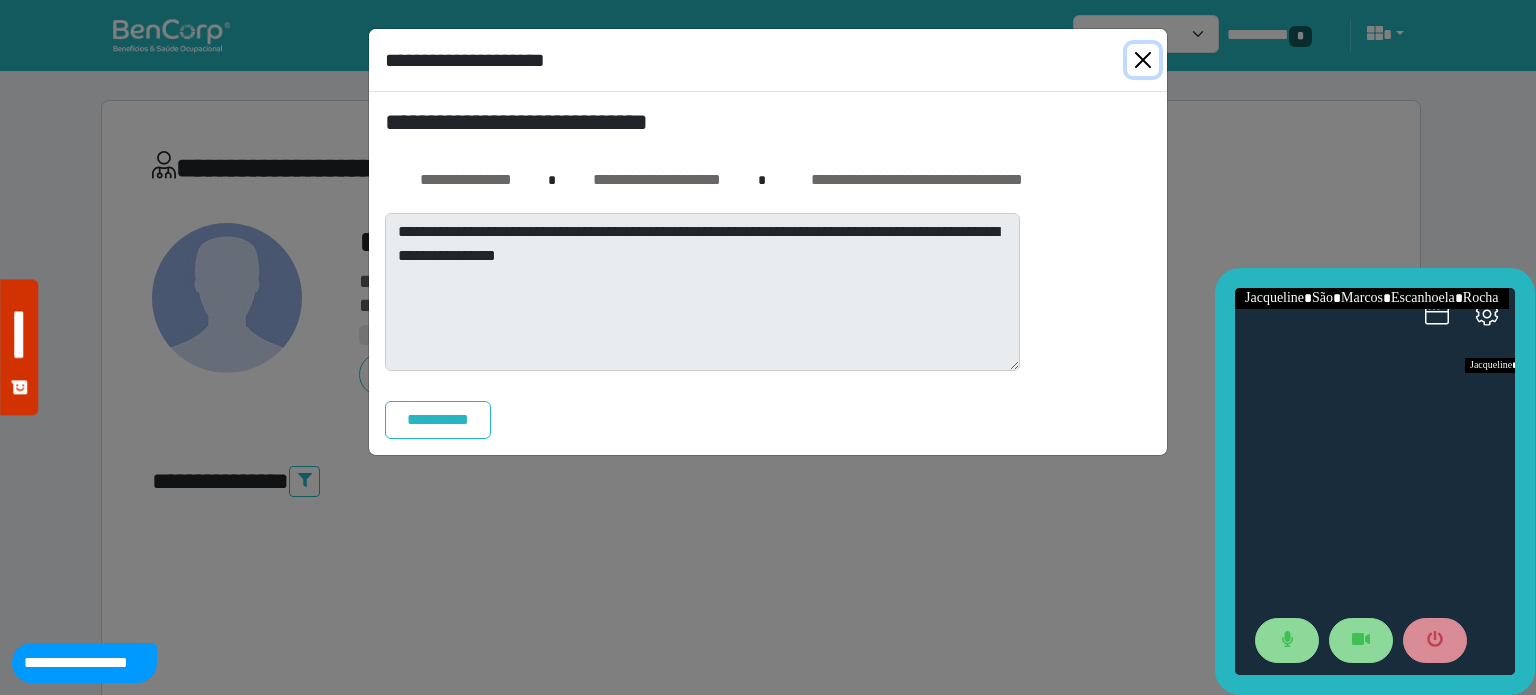 click at bounding box center [1143, 60] 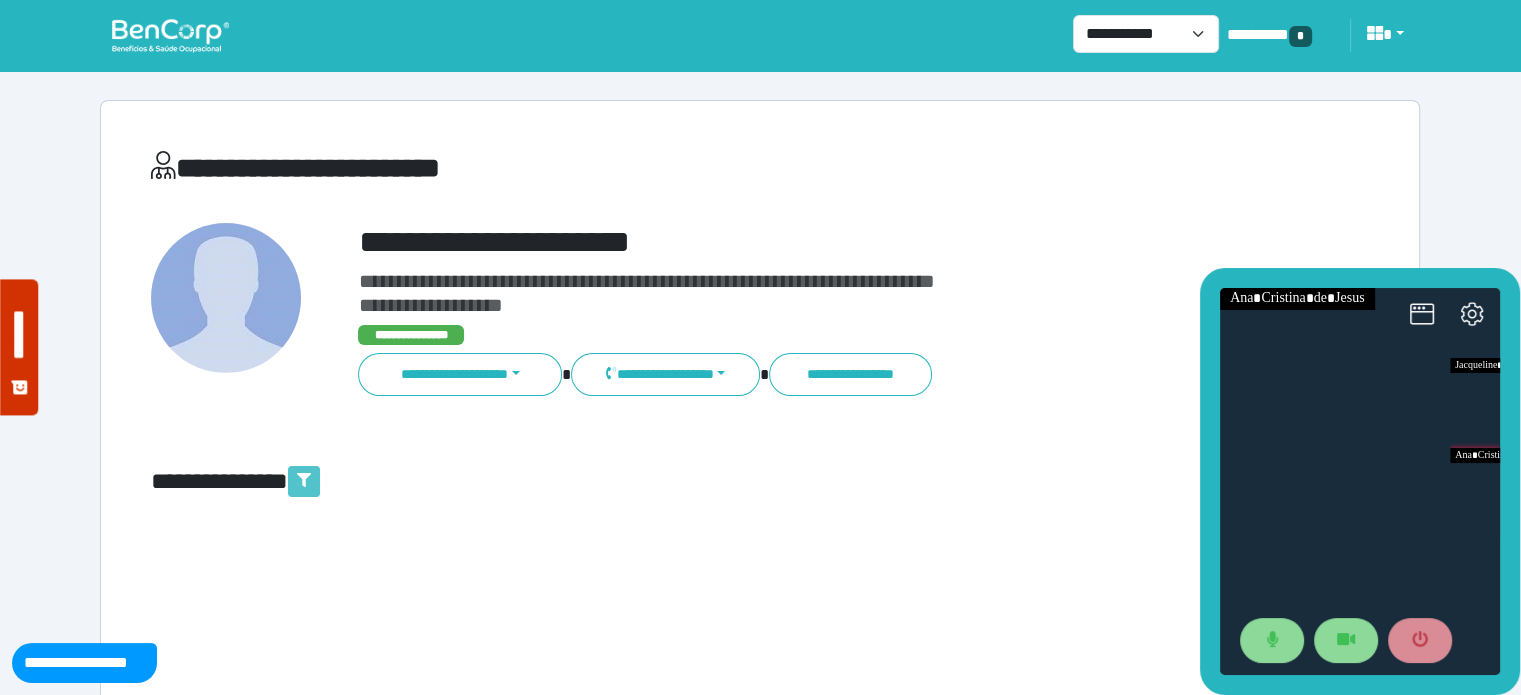 click 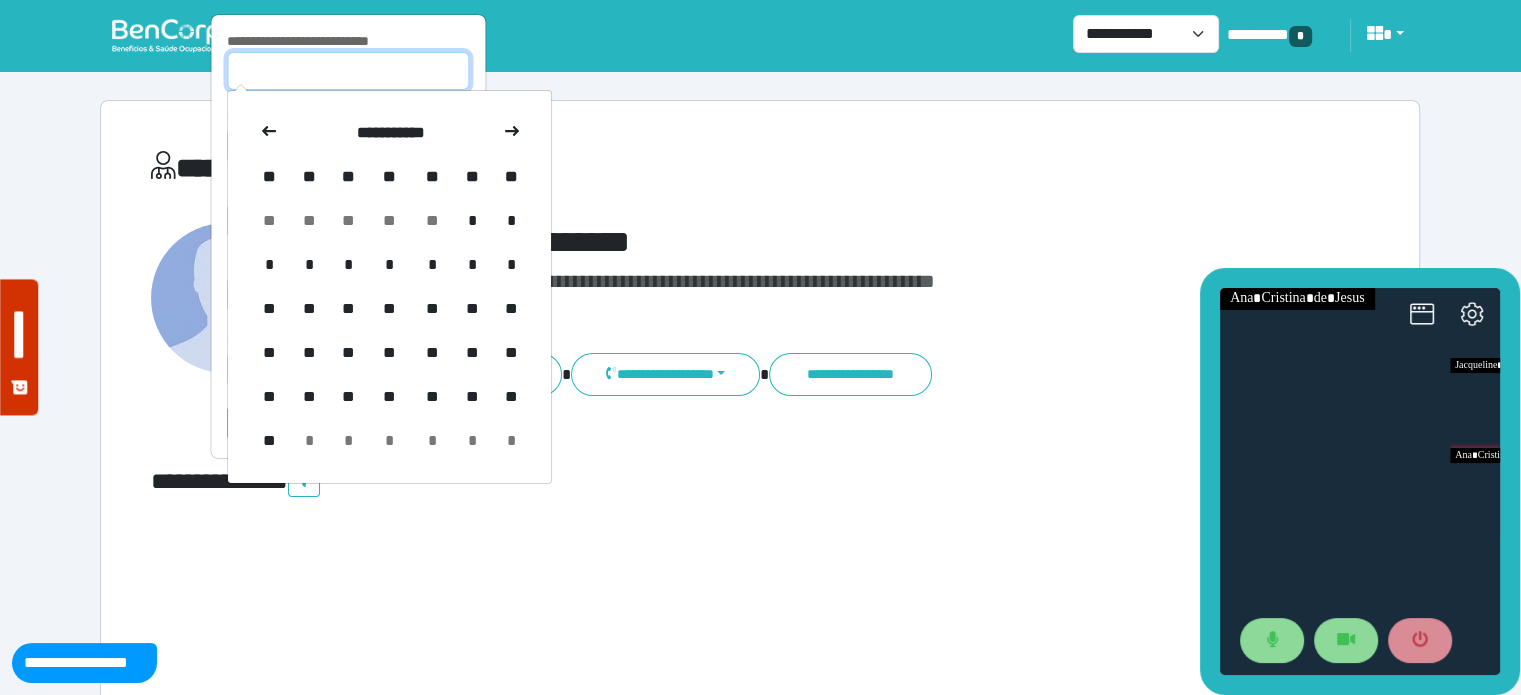 click at bounding box center (348, 71) 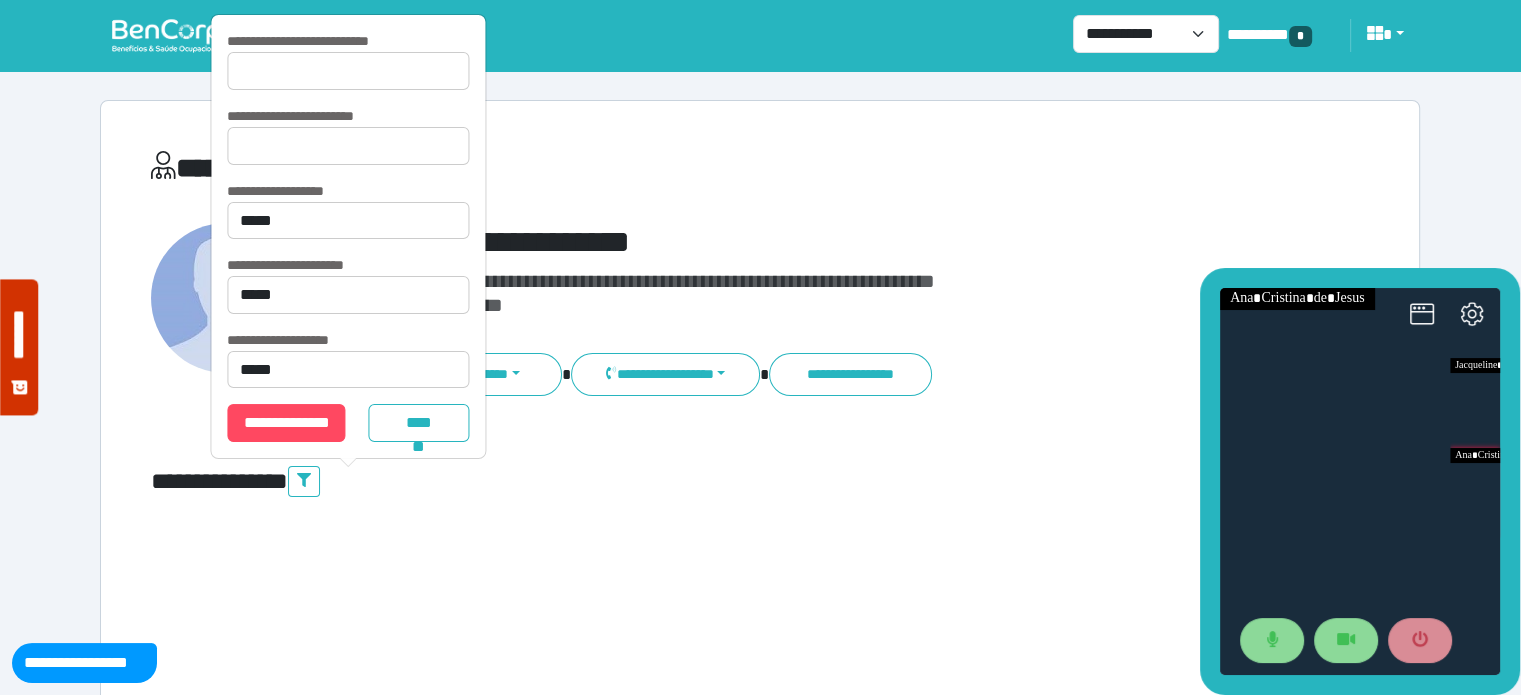 click on "**********" at bounding box center (760, 4409) 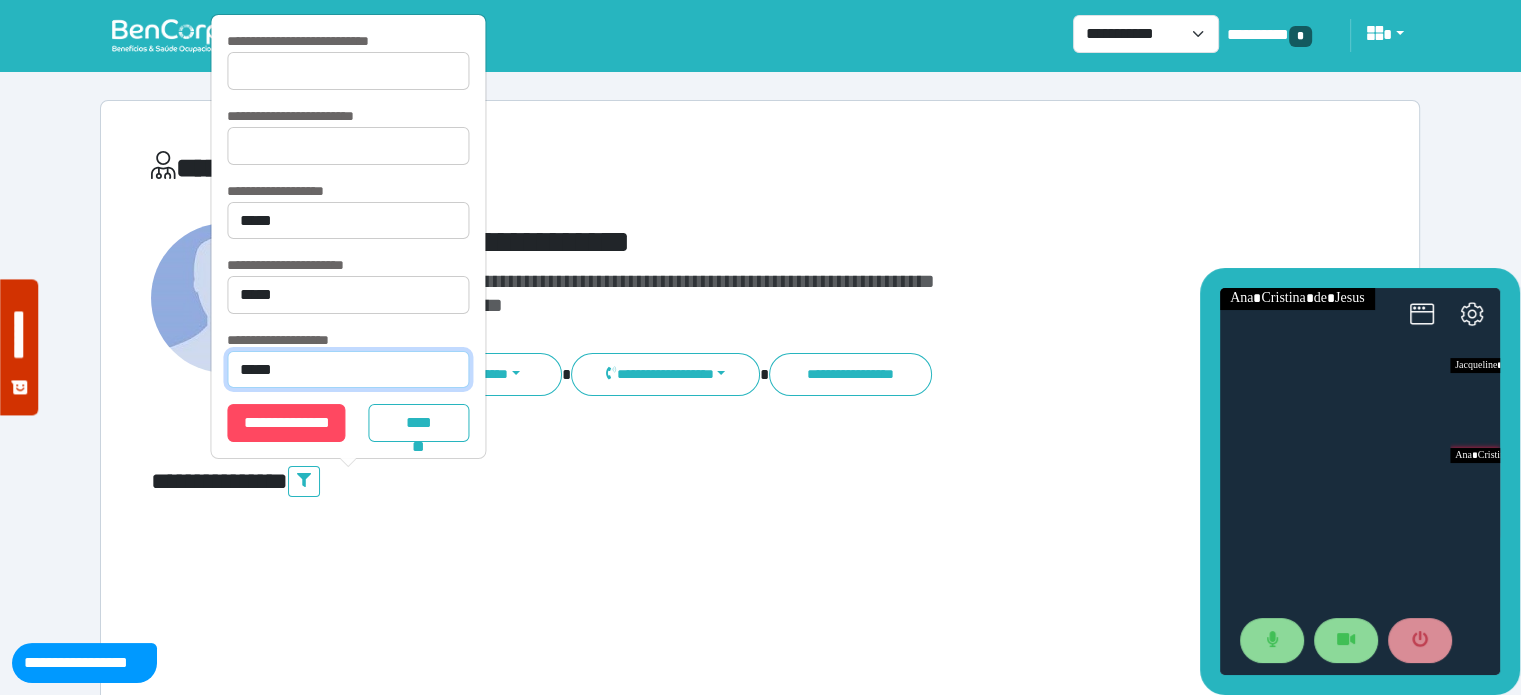 click on "**********" at bounding box center (348, 370) 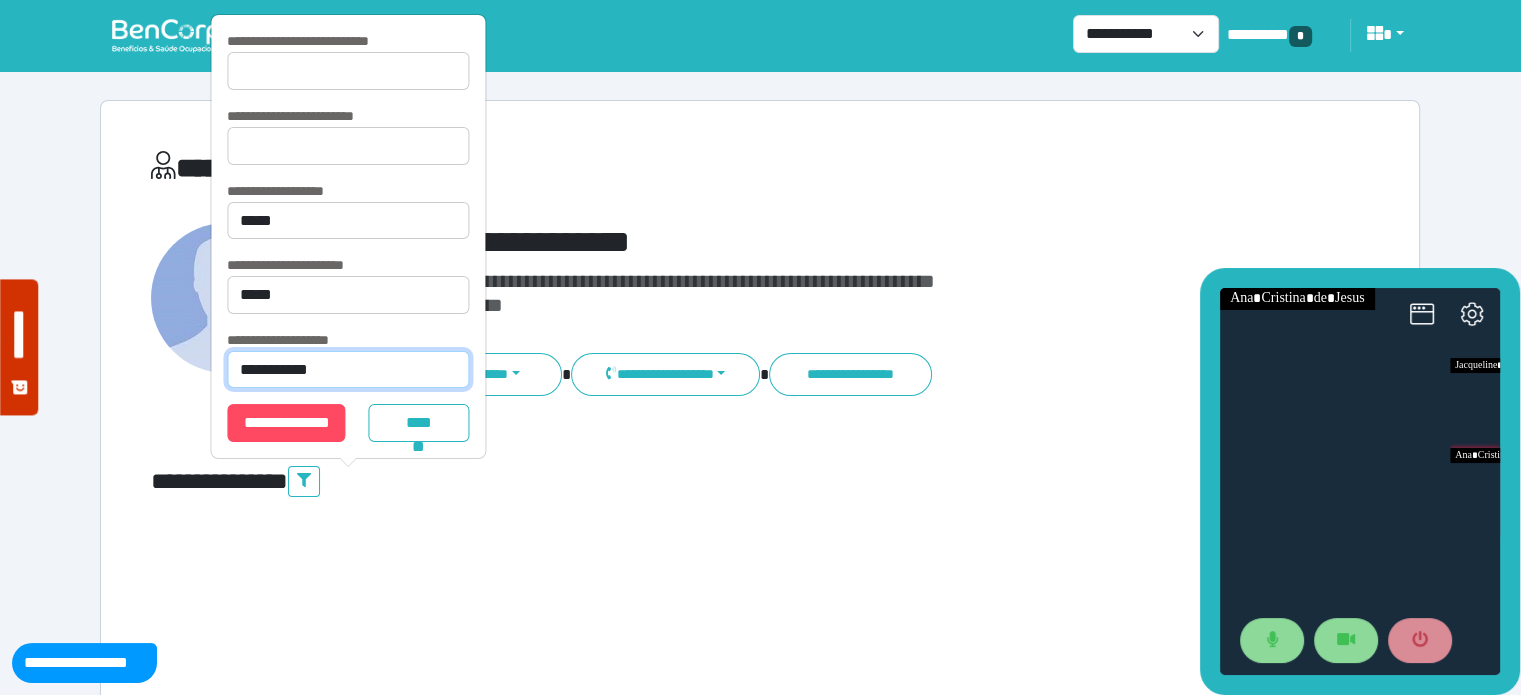 click on "**********" at bounding box center [348, 370] 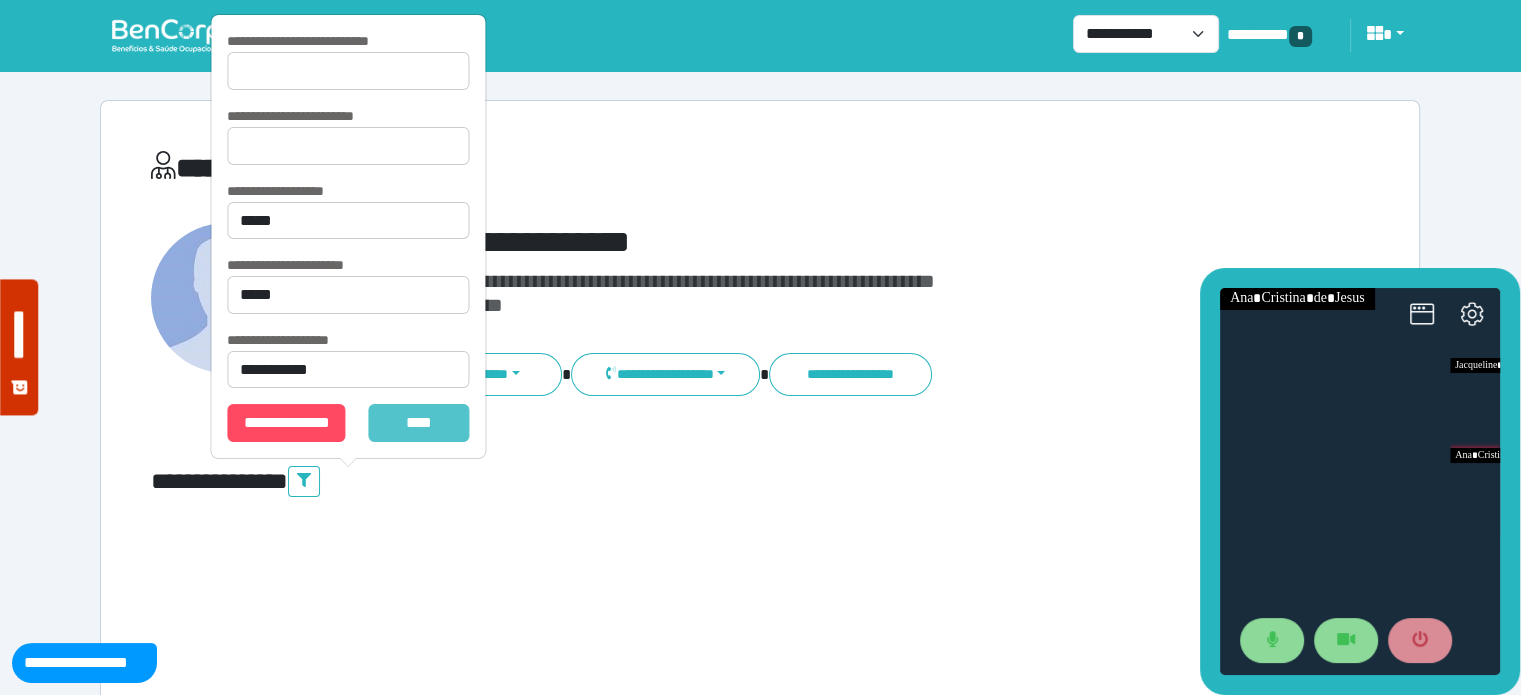 click on "*******" at bounding box center [419, 423] 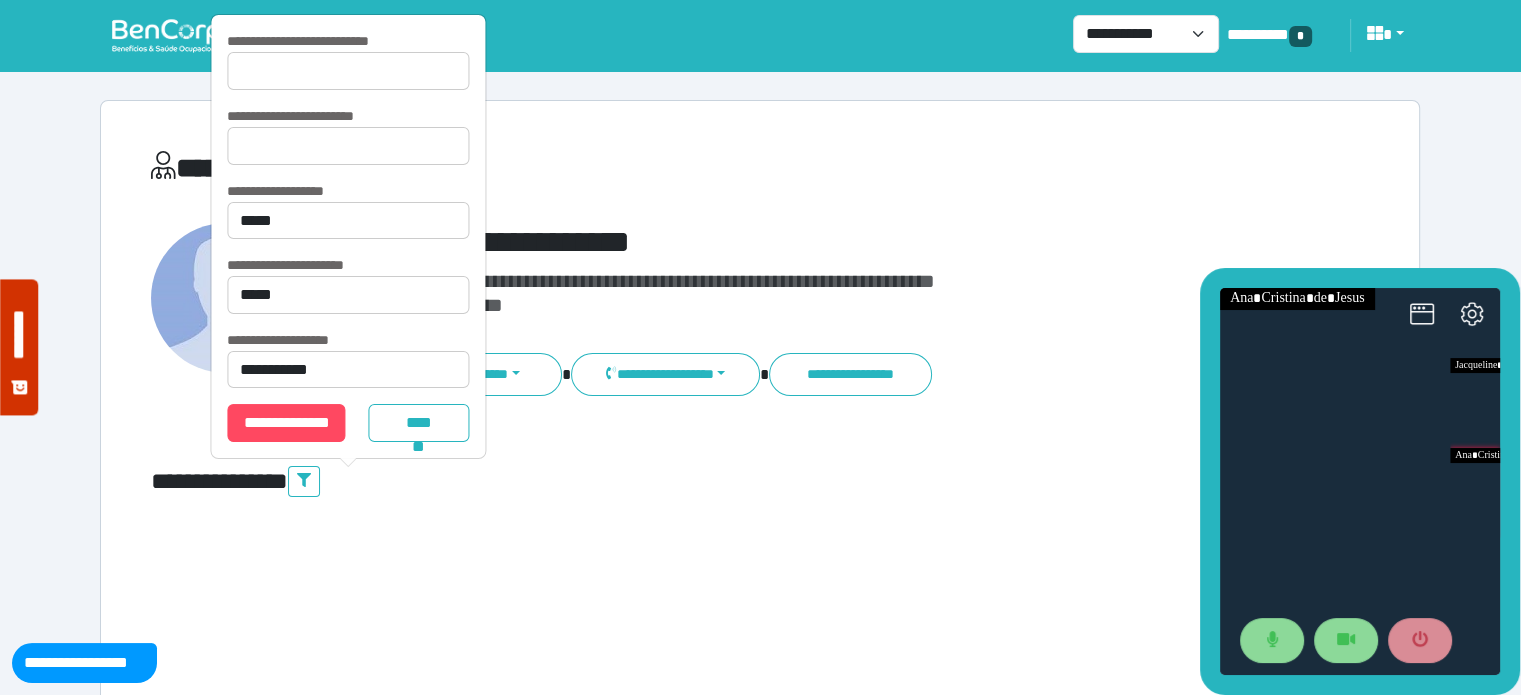 click on "**********" at bounding box center (553, 168) 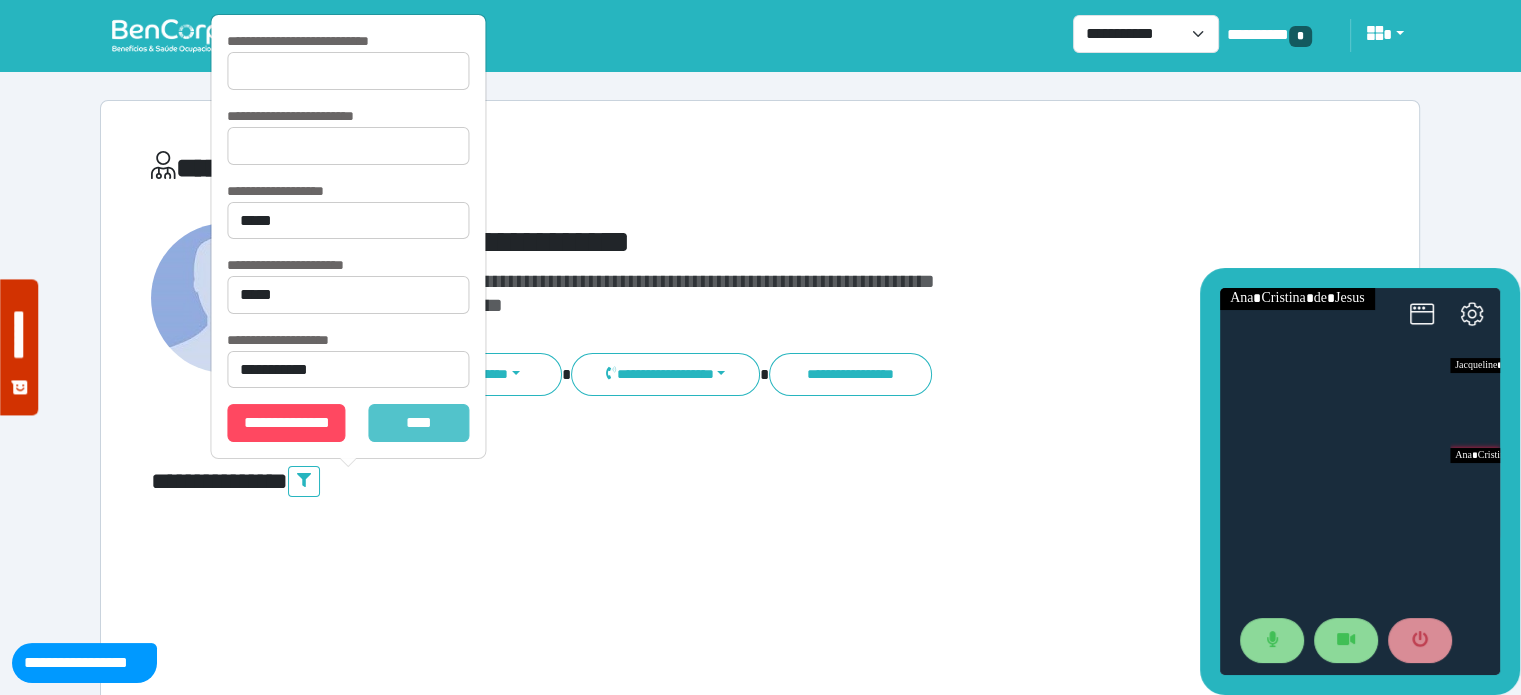 click on "*******" at bounding box center [419, 423] 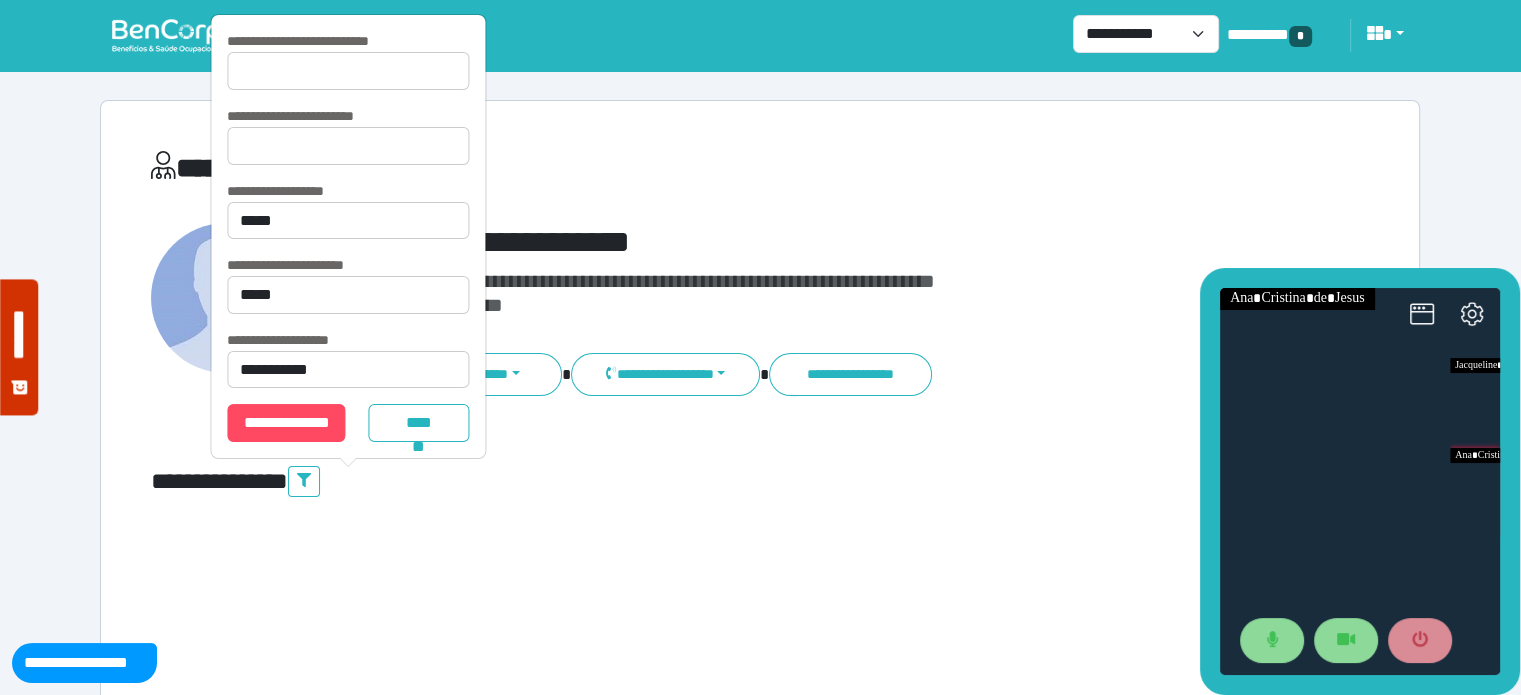 click on "**********" at bounding box center (760, 4369) 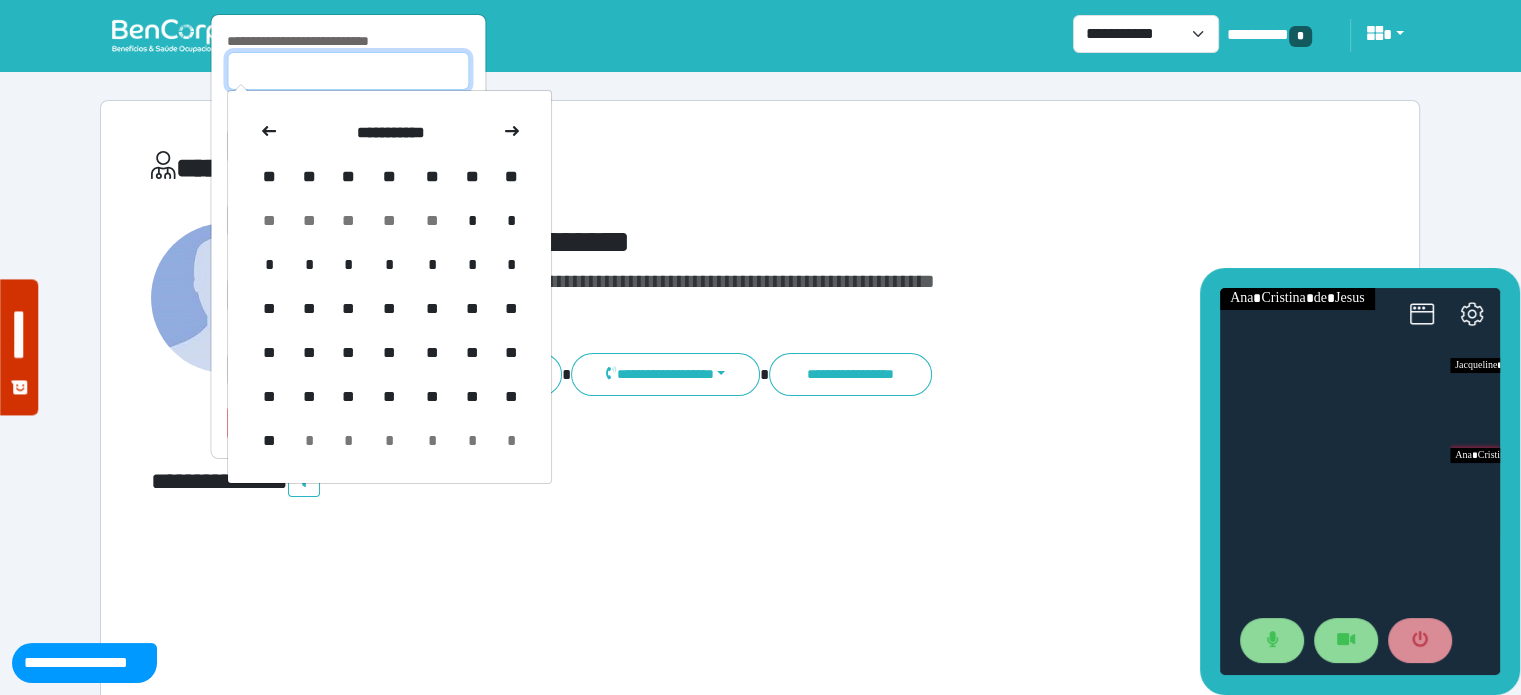 click at bounding box center [348, 71] 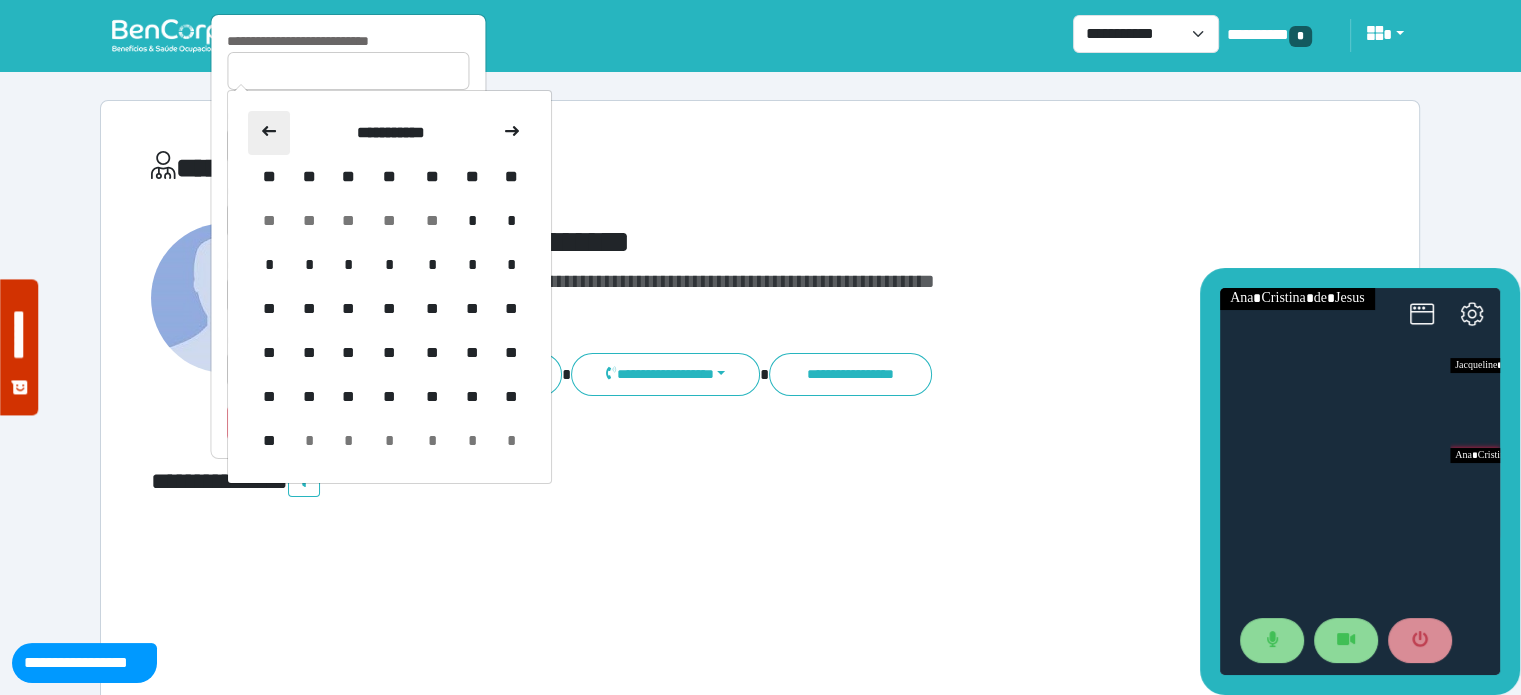 click 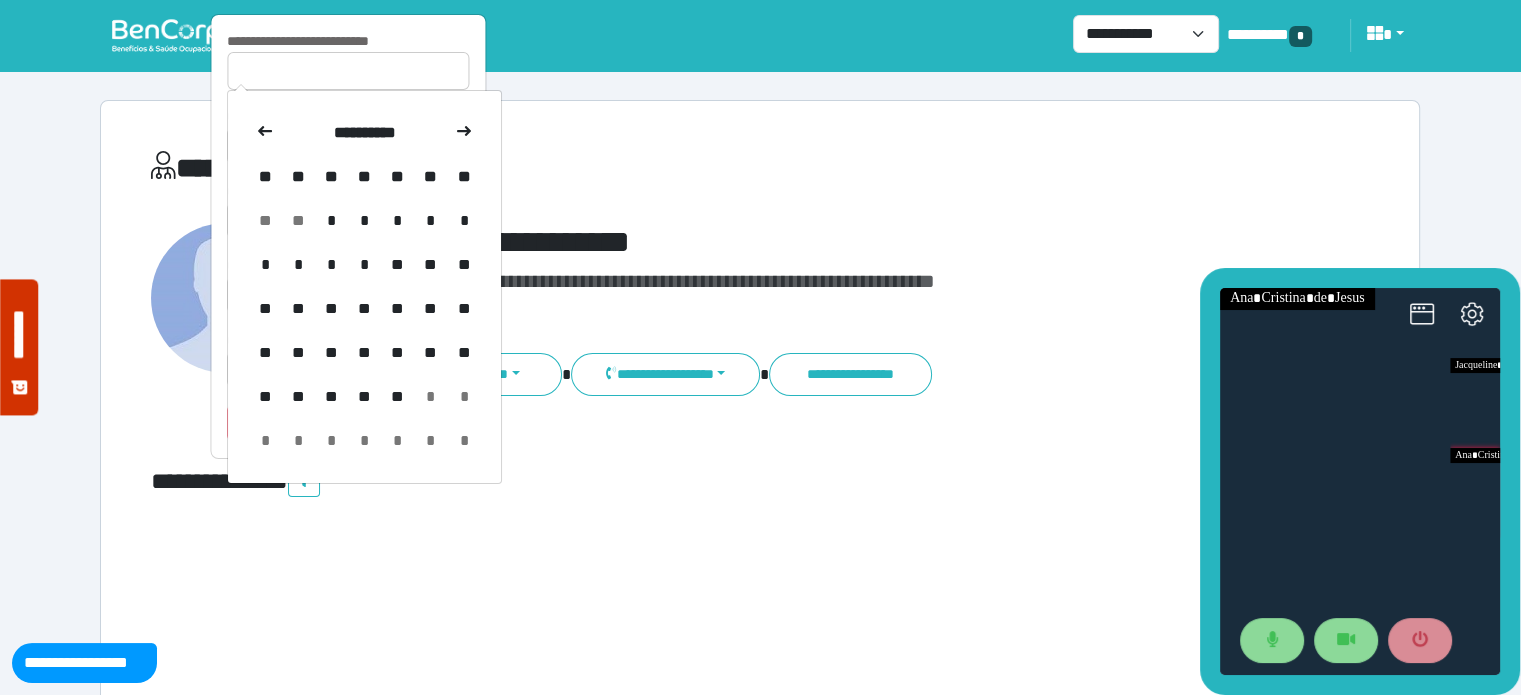 click 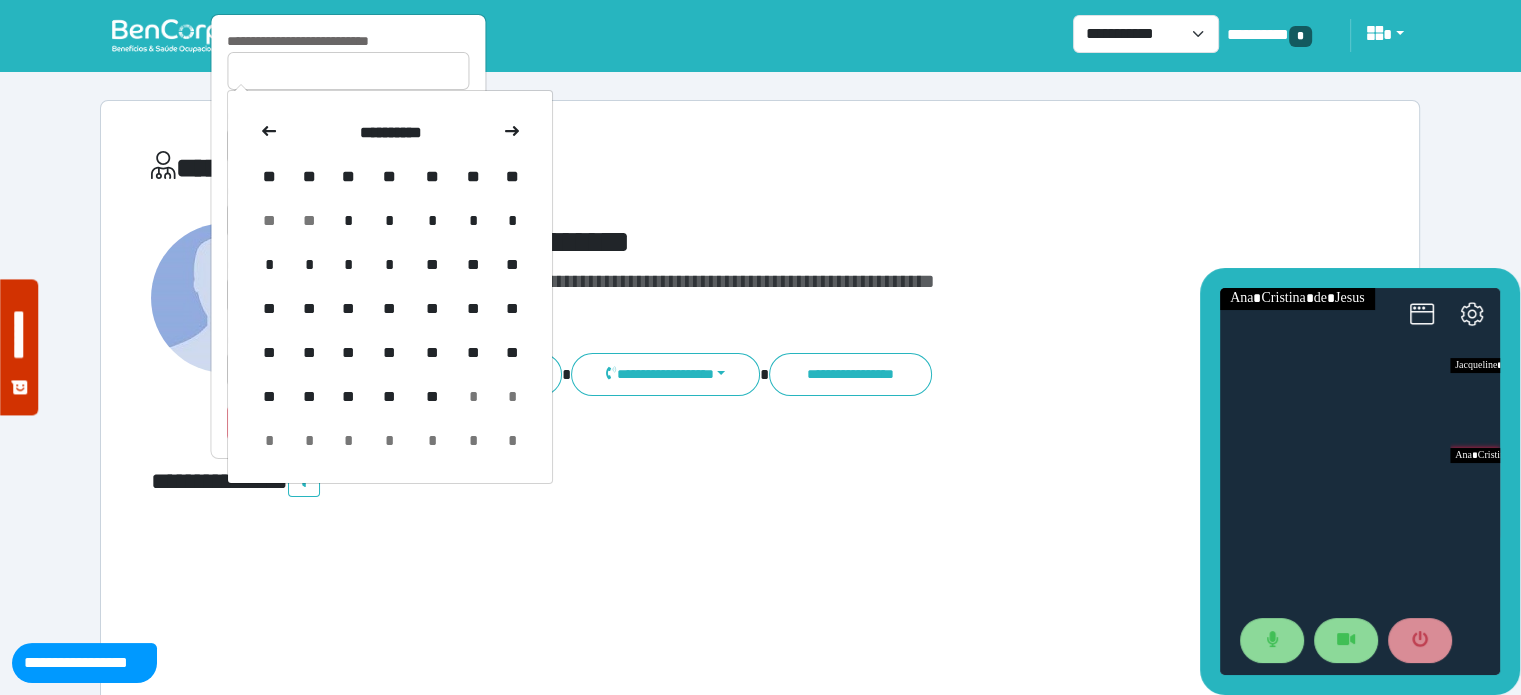 click 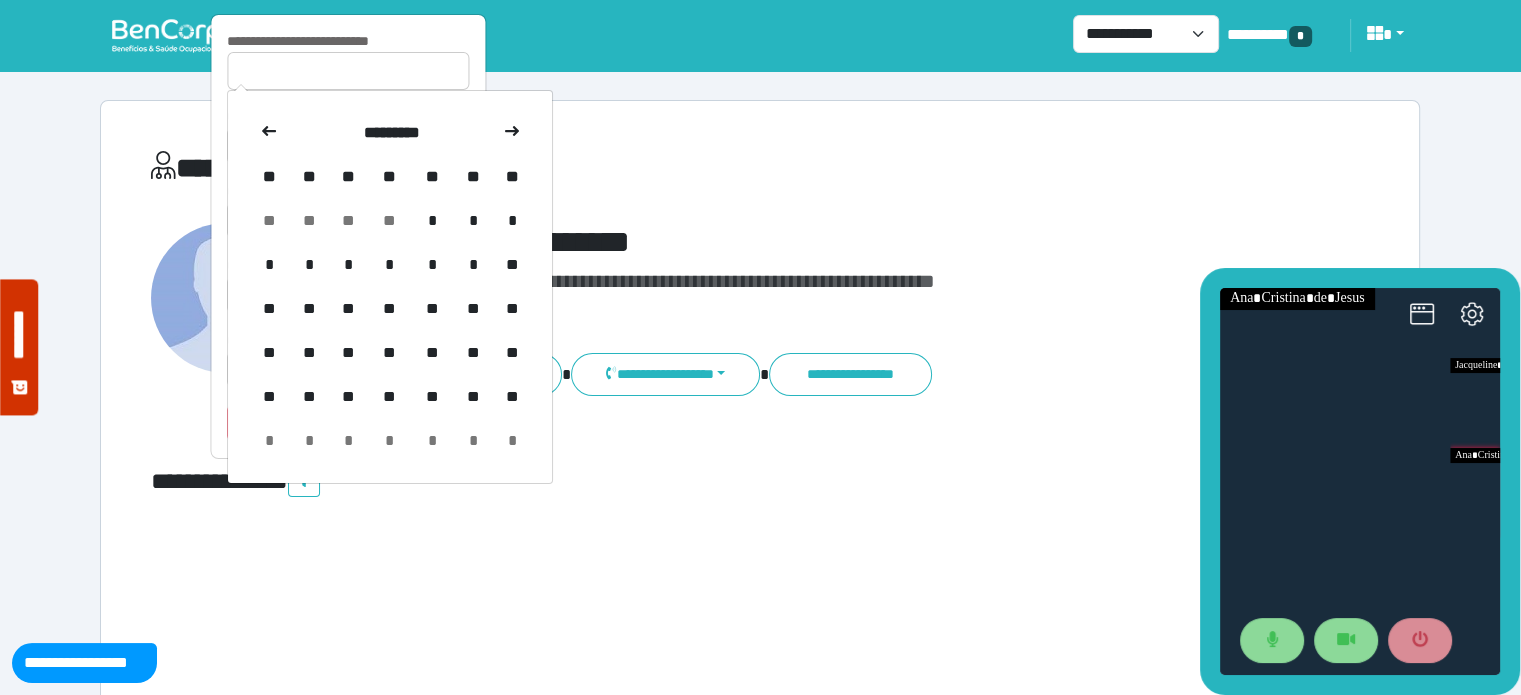 click 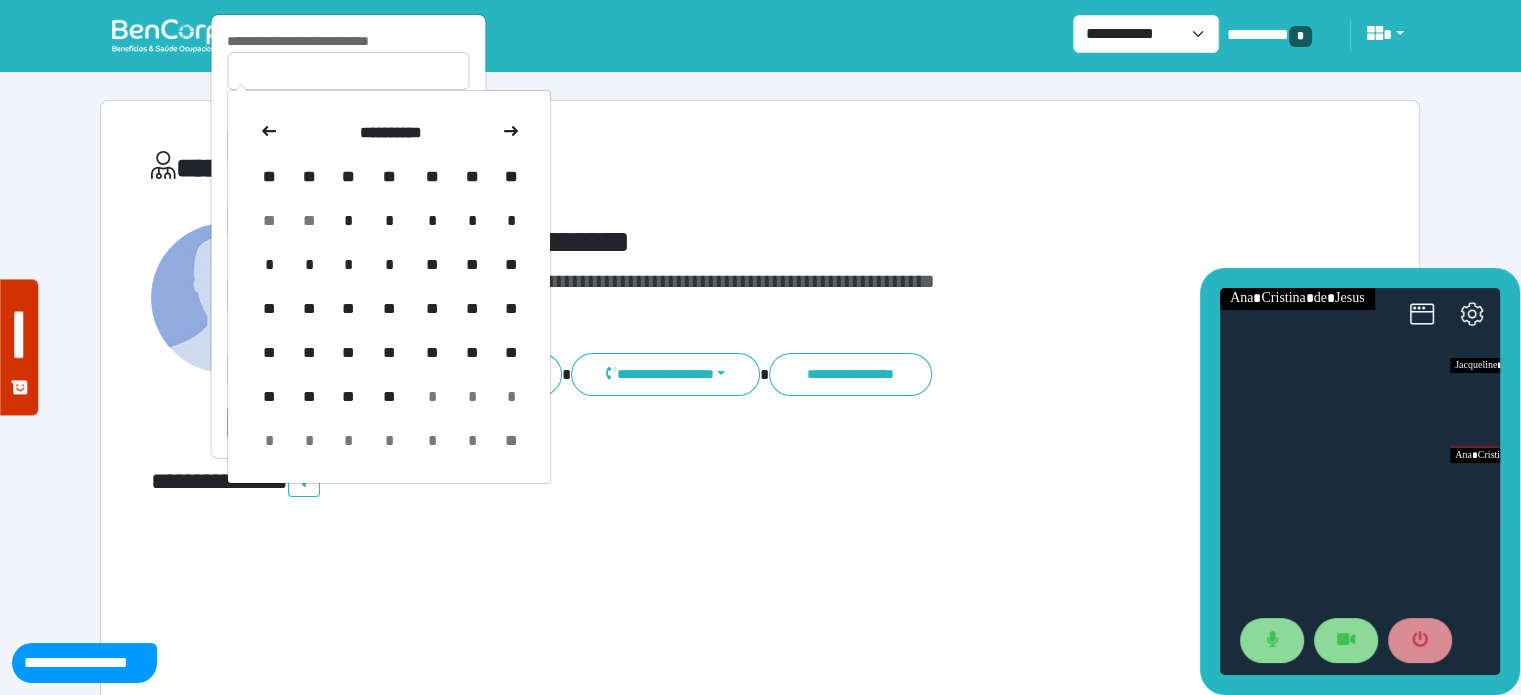 click 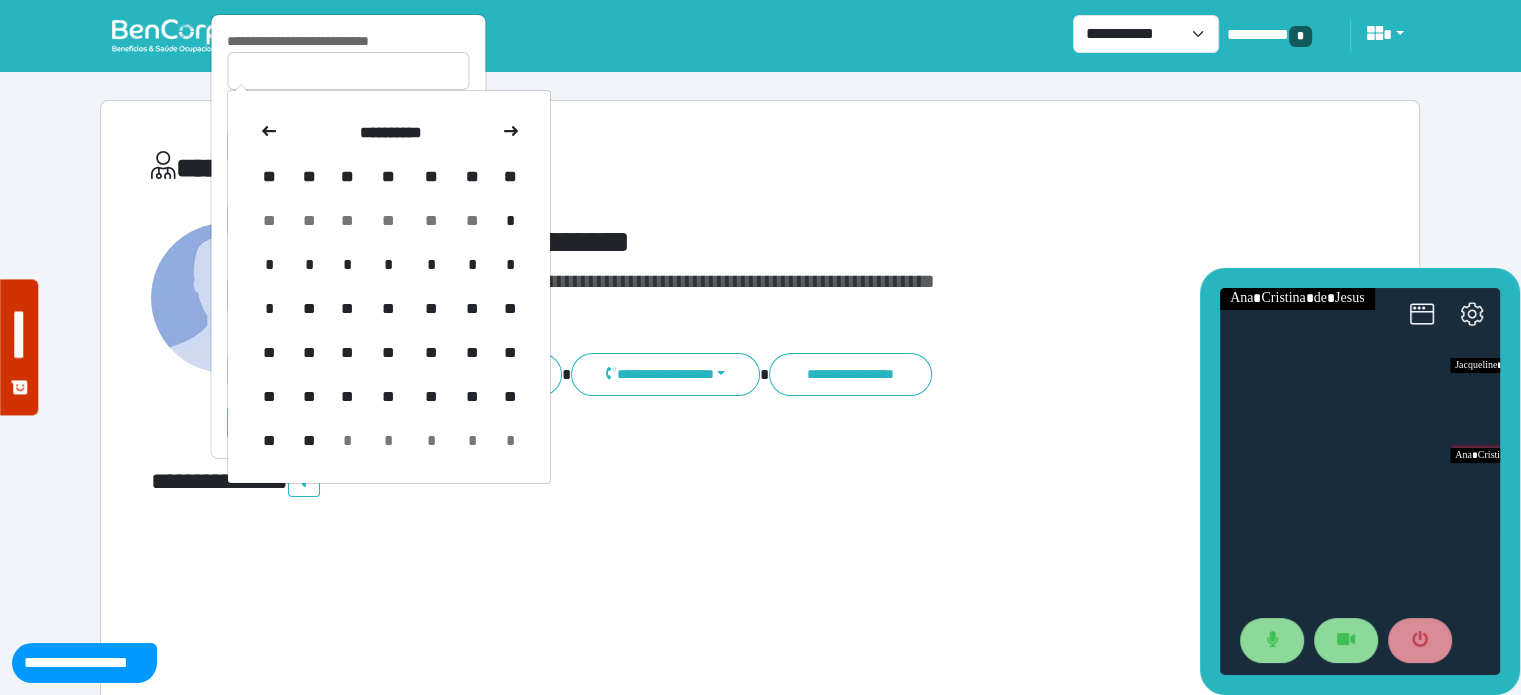 click 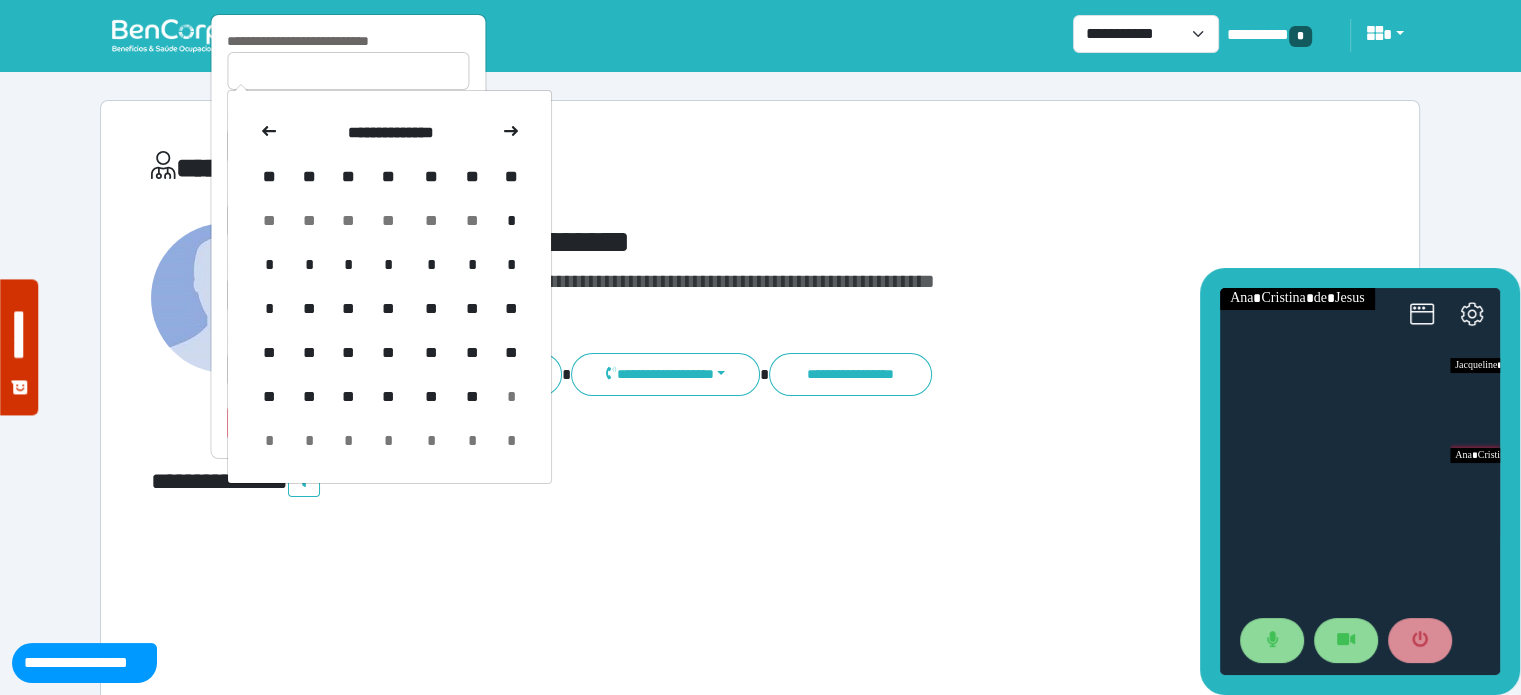 click 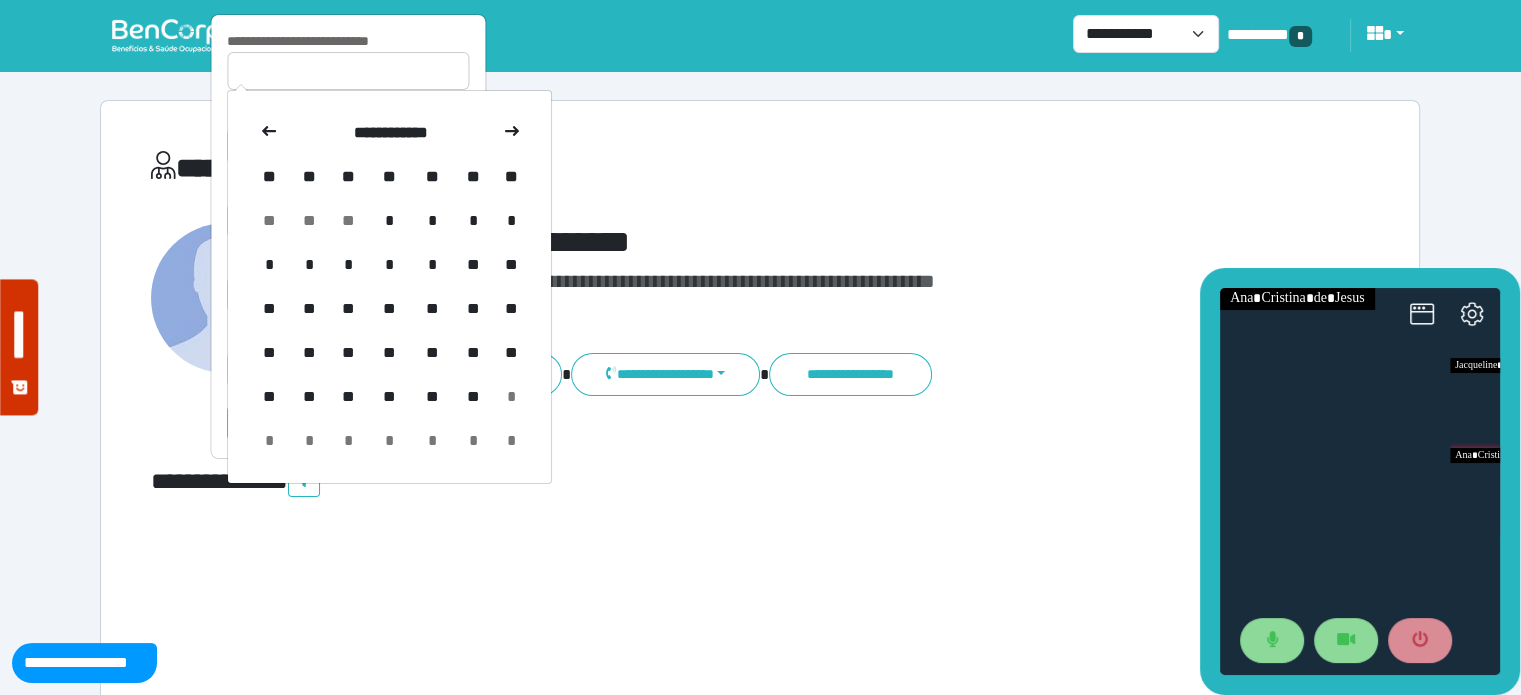 click 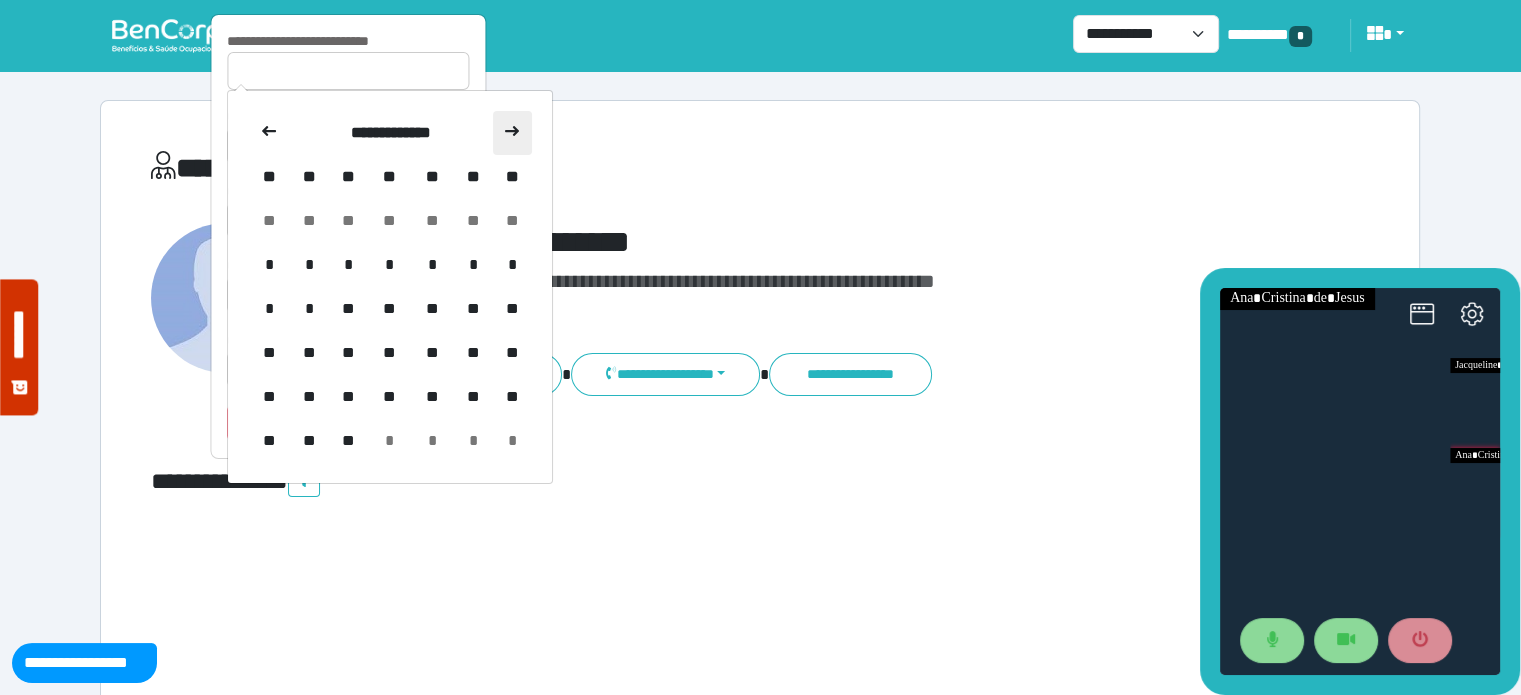 click 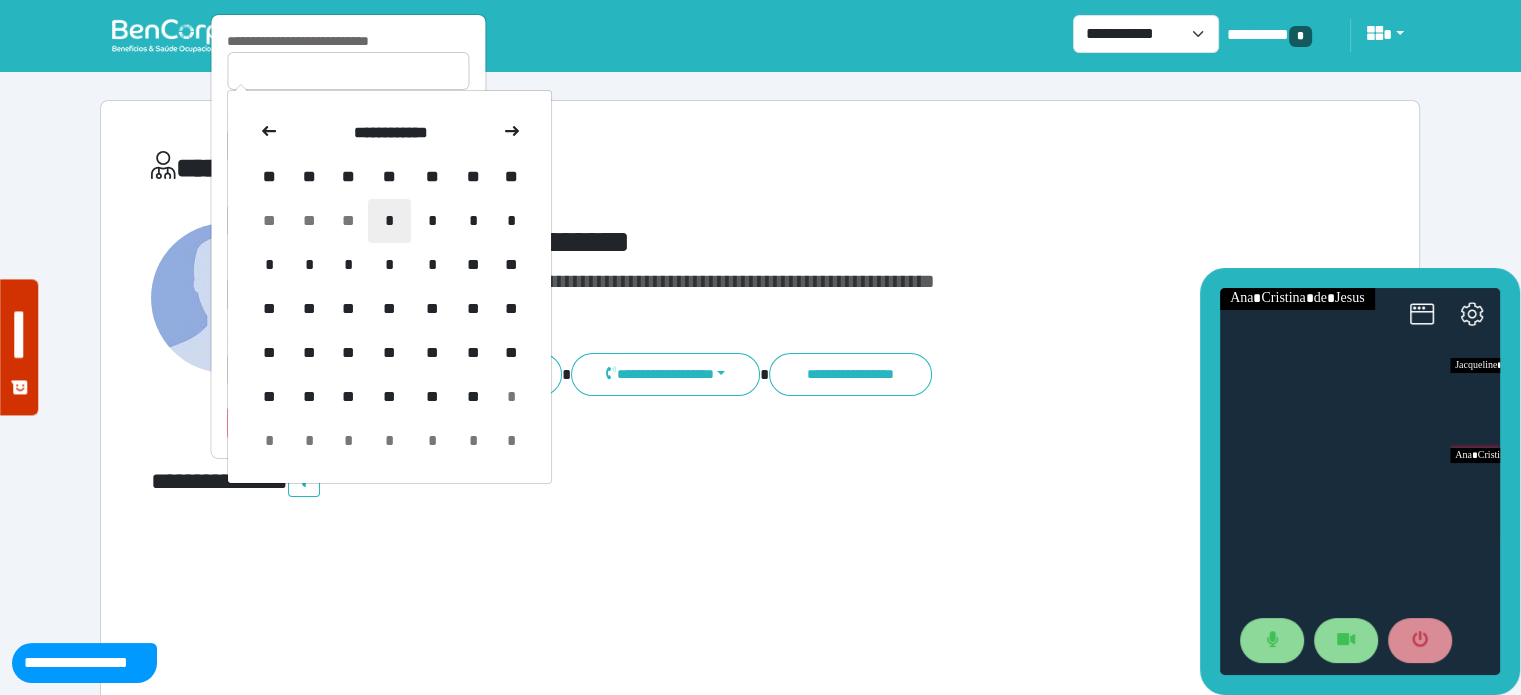 click on "*" at bounding box center (389, 221) 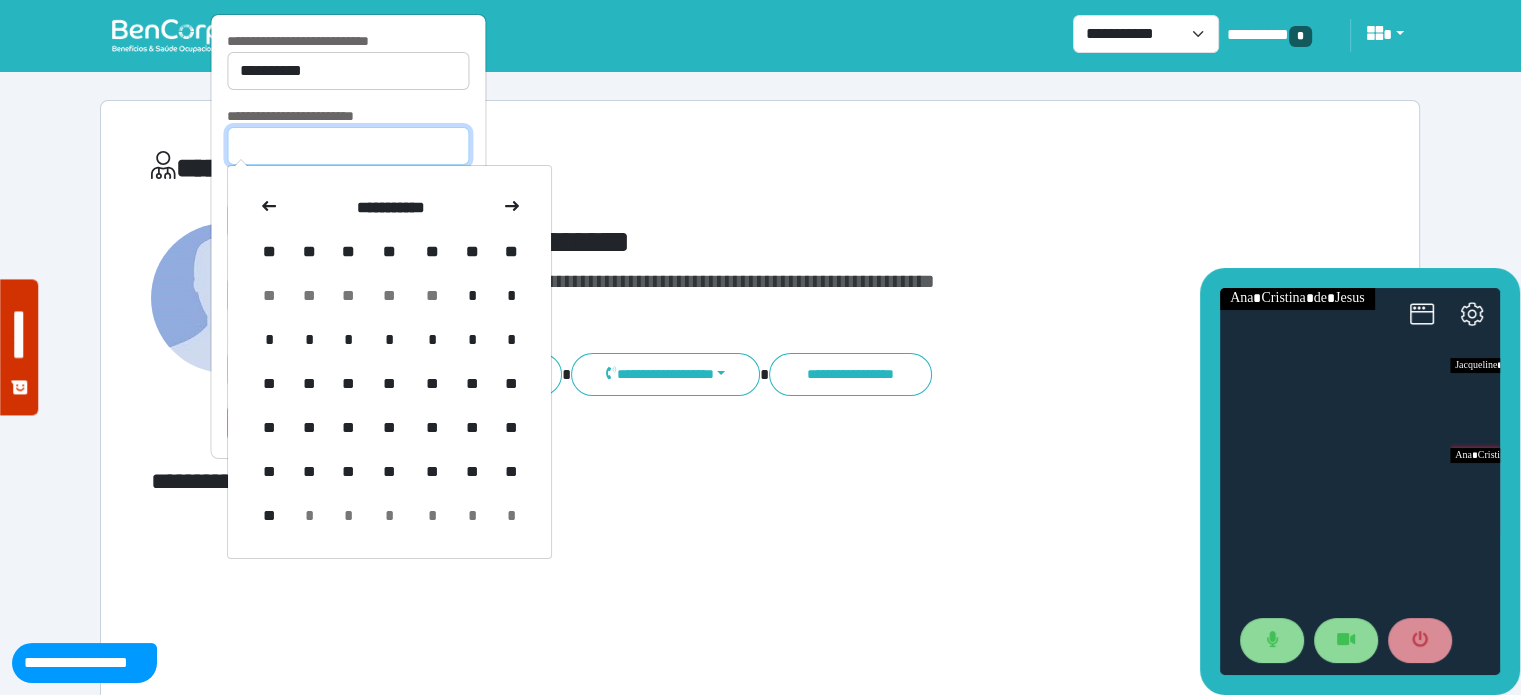 click at bounding box center (348, 146) 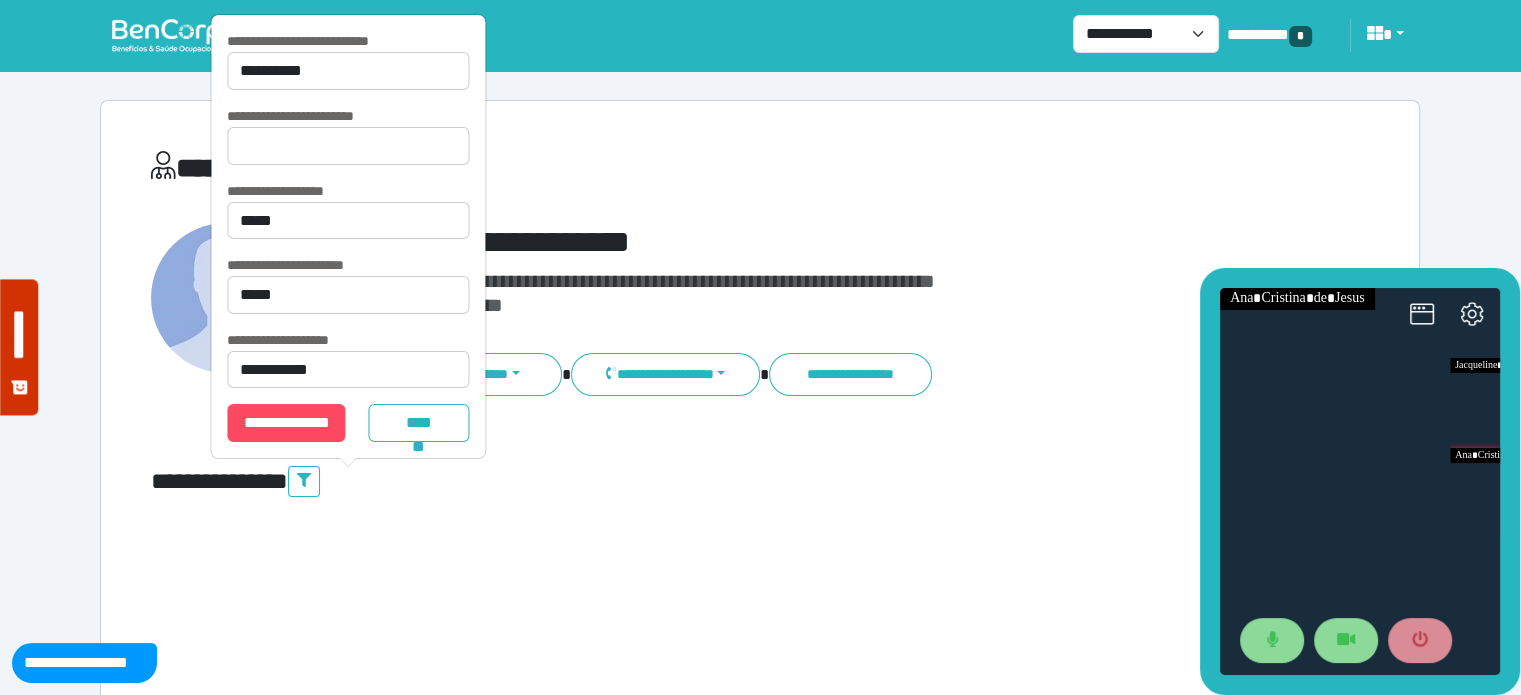 click on "**********" at bounding box center (760, 482) 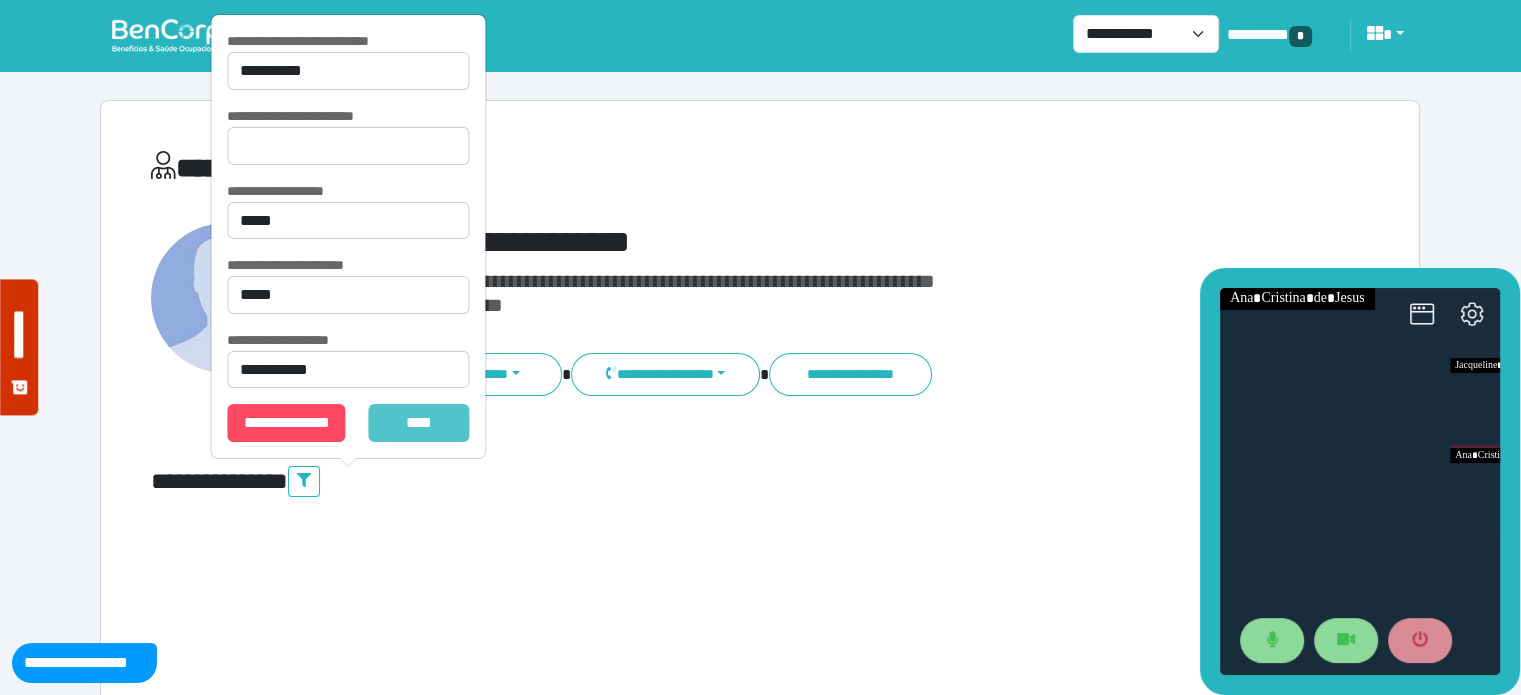 click on "*******" at bounding box center (419, 423) 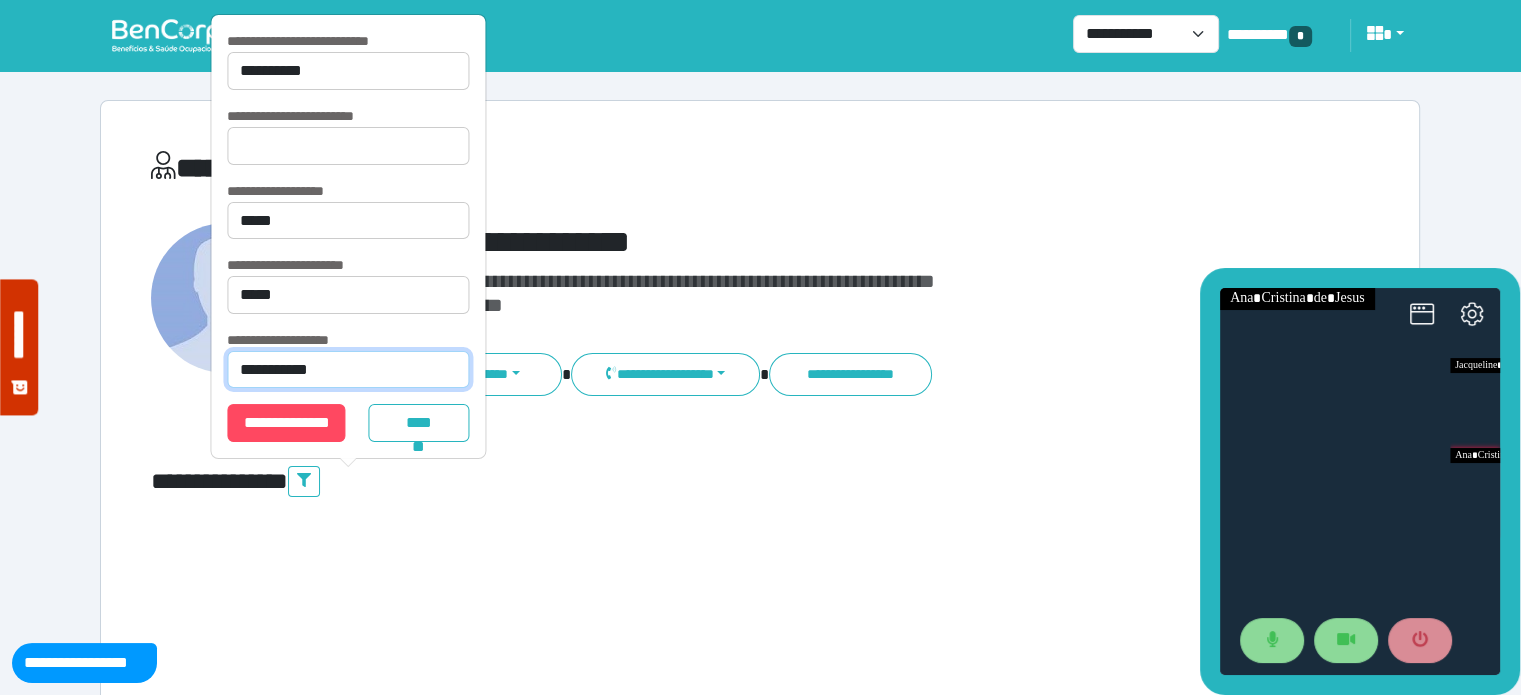 click on "**********" at bounding box center [348, 370] 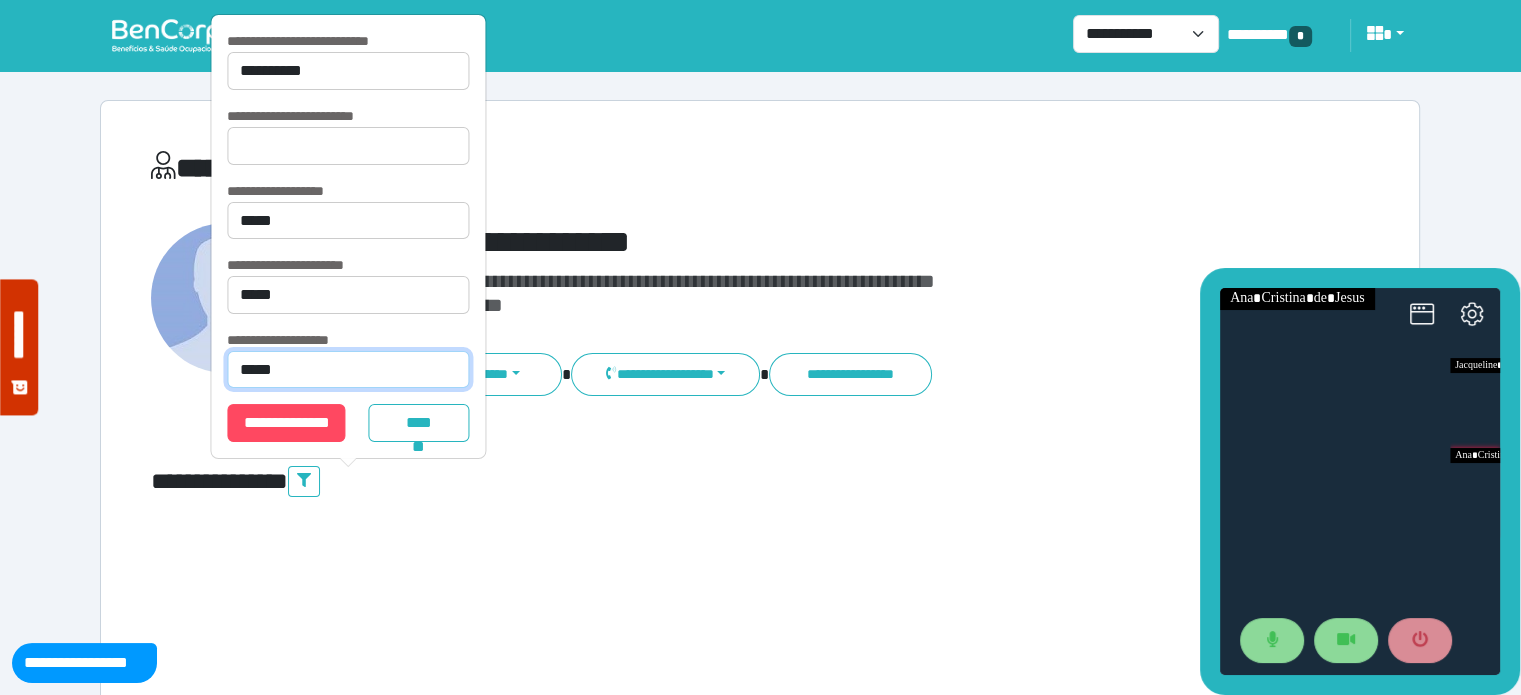 click on "**********" at bounding box center (348, 370) 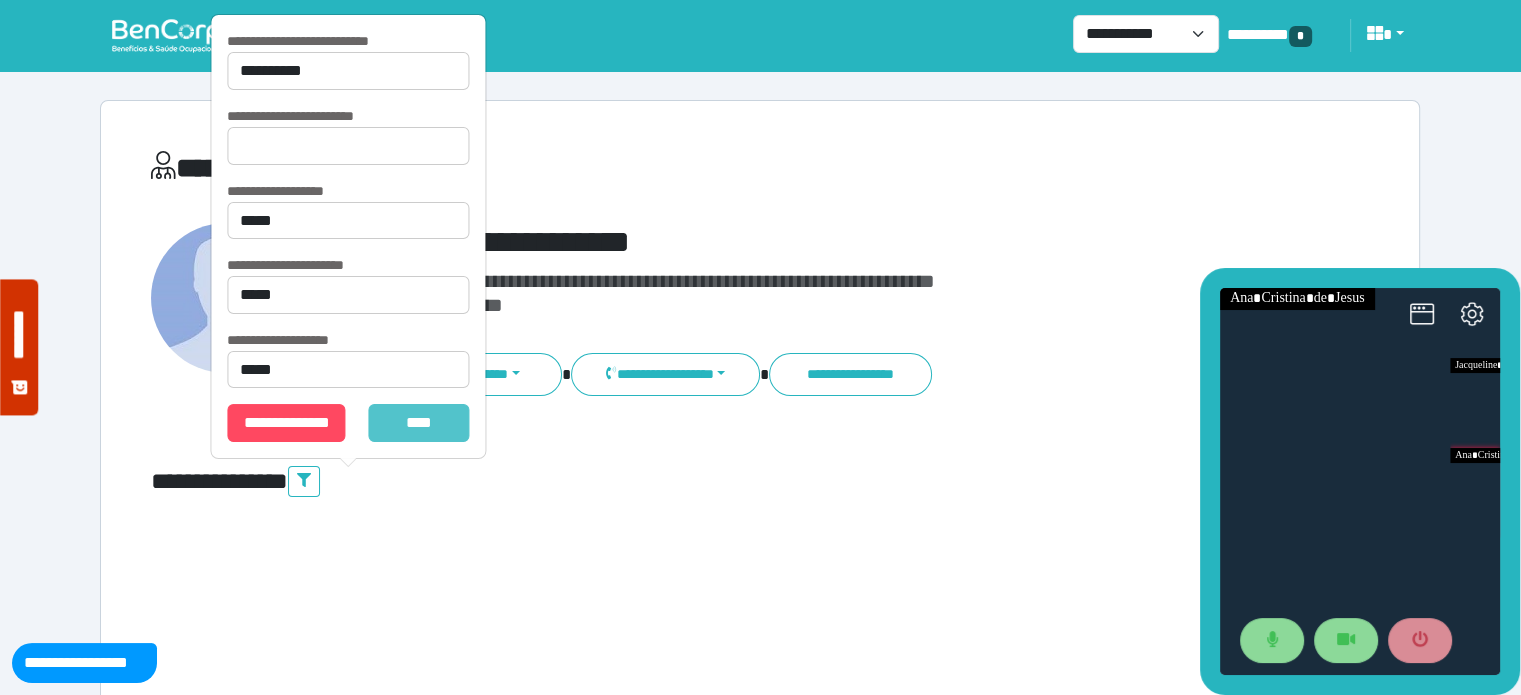 click on "*******" at bounding box center (419, 423) 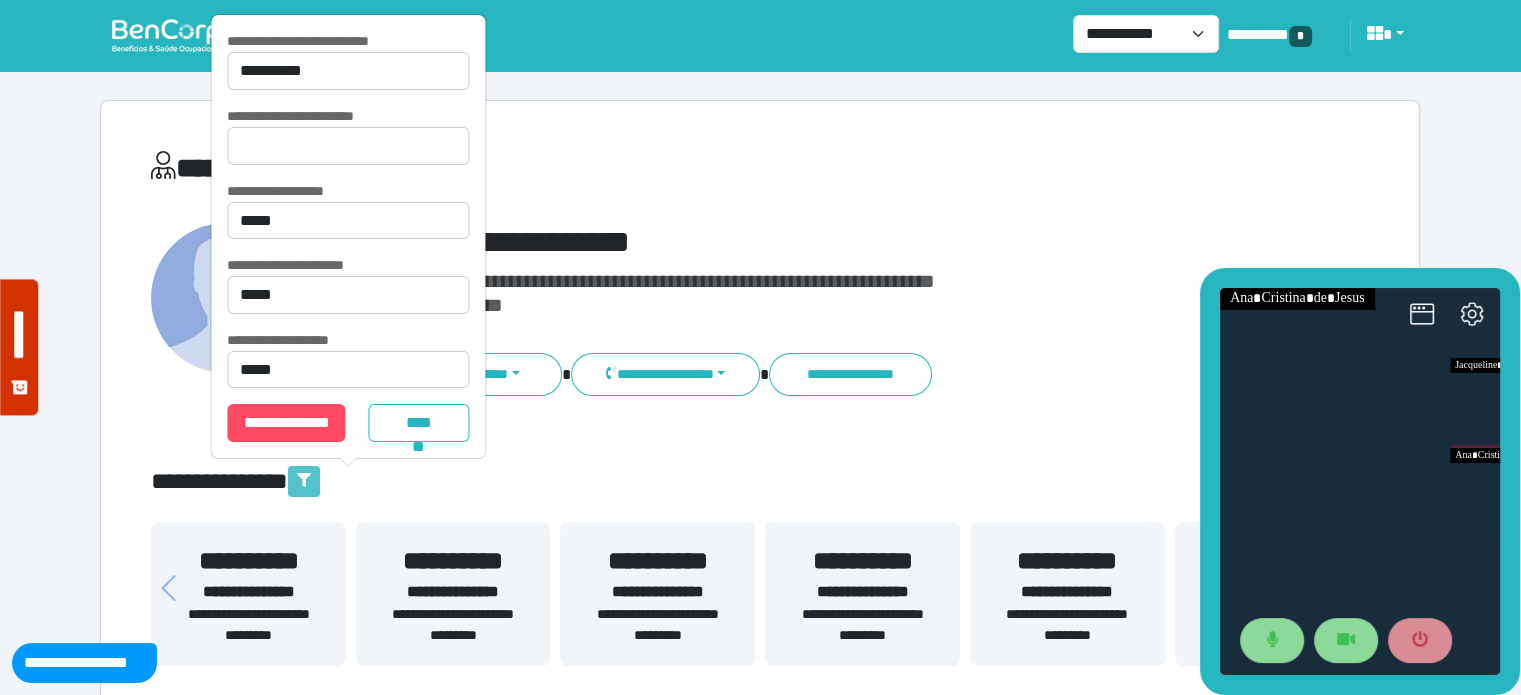 drag, startPoint x: 608, startPoint y: 448, endPoint x: 344, endPoint y: 487, distance: 266.86514 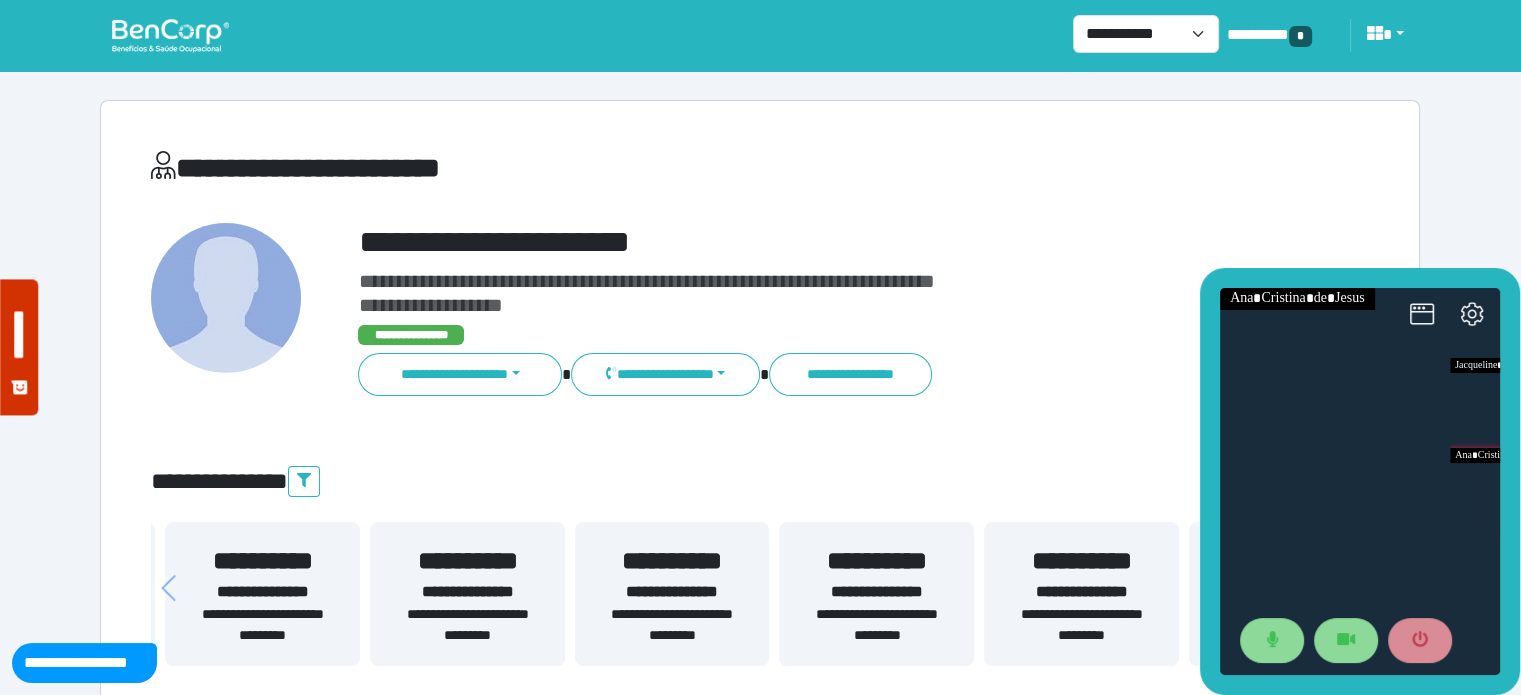 drag, startPoint x: 706, startPoint y: 558, endPoint x: 925, endPoint y: 553, distance: 219.05707 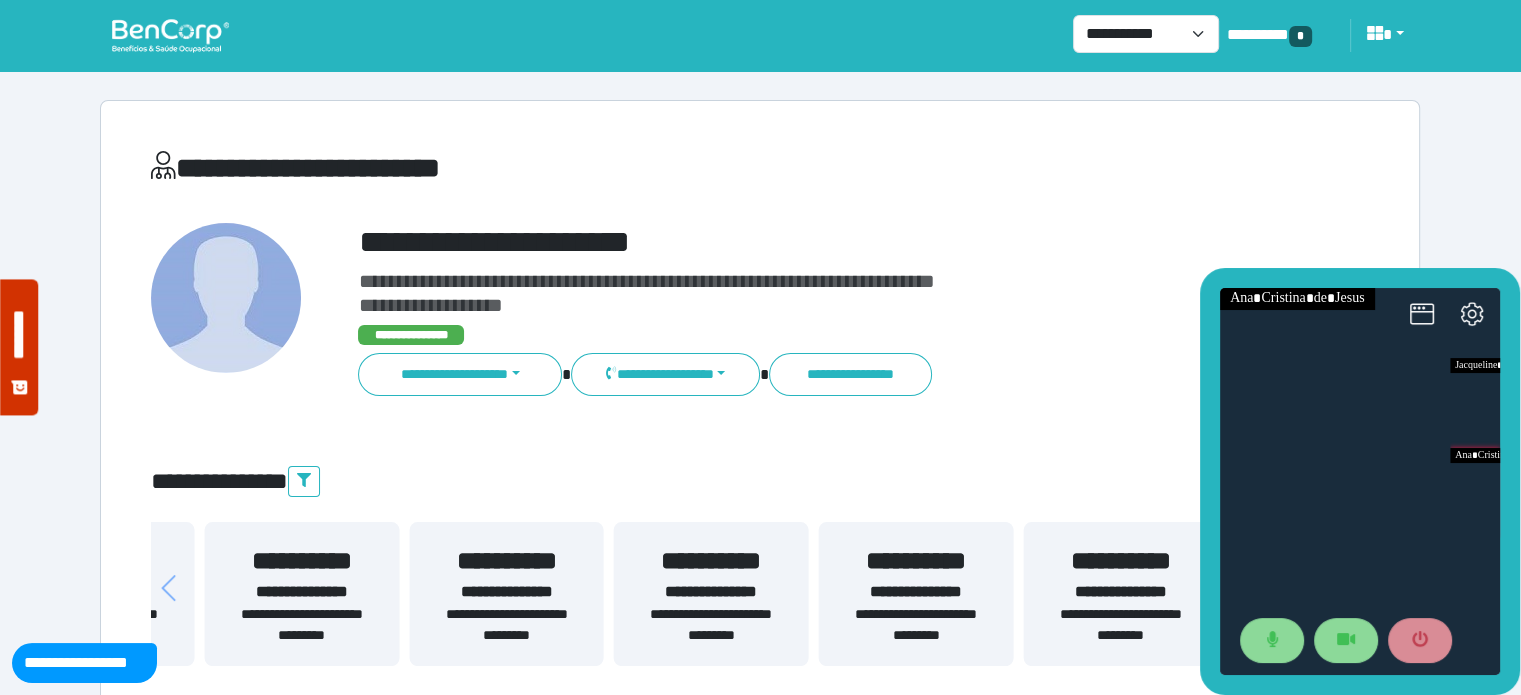 drag, startPoint x: 494, startPoint y: 582, endPoint x: 784, endPoint y: 623, distance: 292.88394 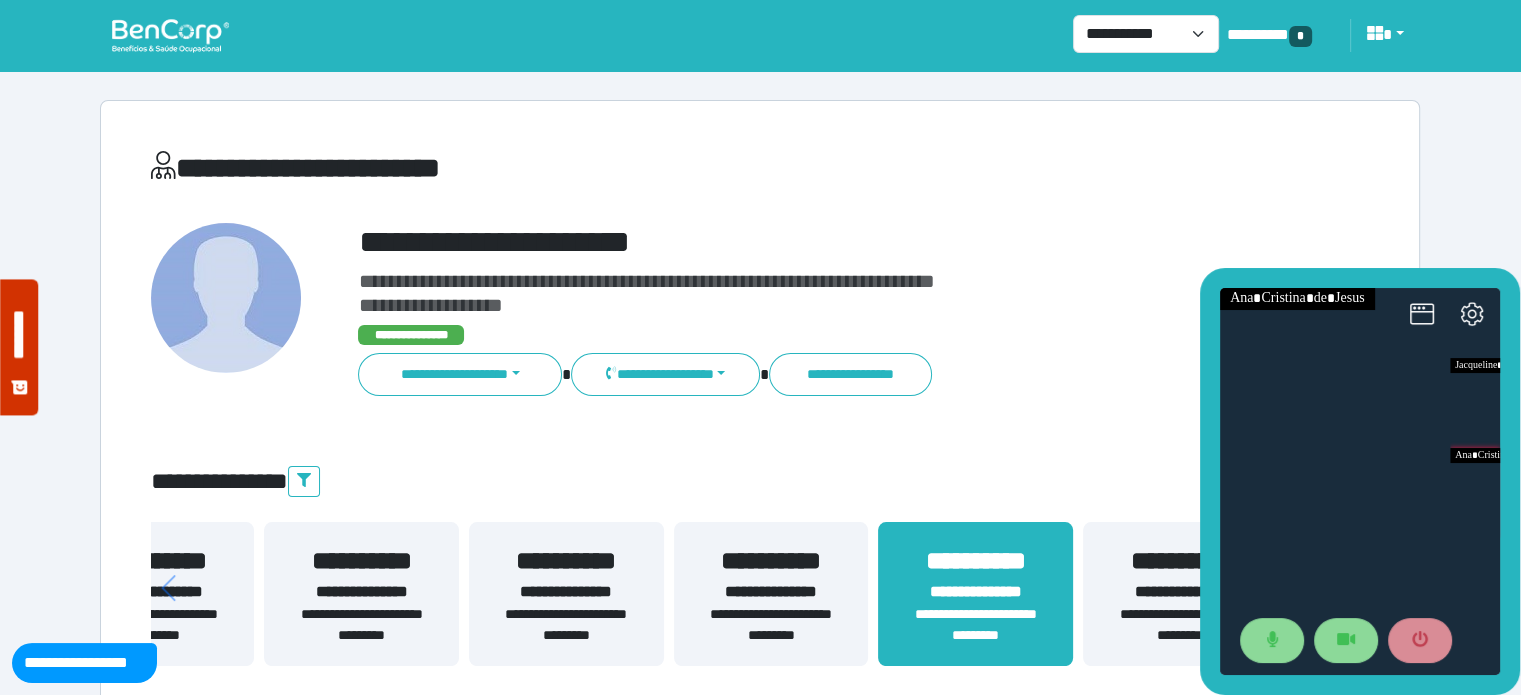 drag, startPoint x: 419, startPoint y: 621, endPoint x: 760, endPoint y: 656, distance: 342.79147 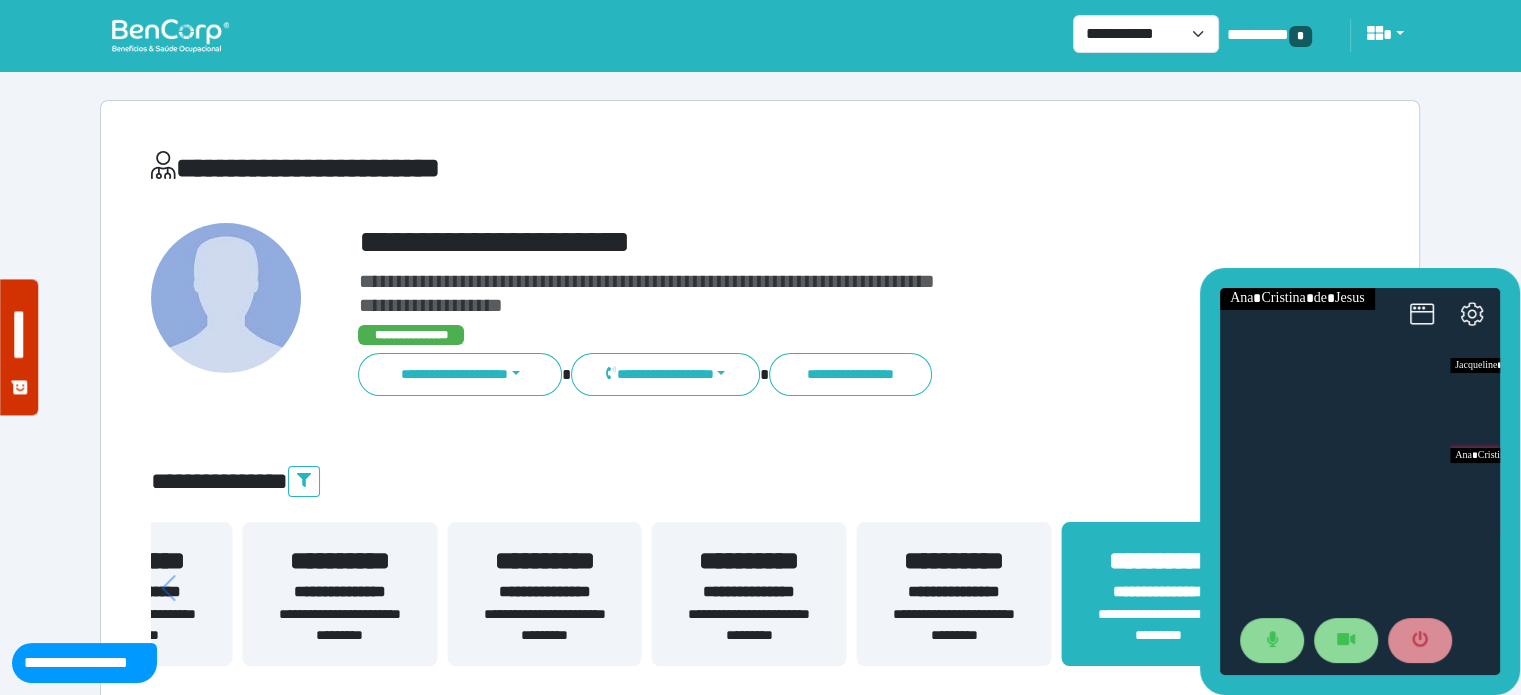 drag, startPoint x: 429, startPoint y: 637, endPoint x: 725, endPoint y: 651, distance: 296.3309 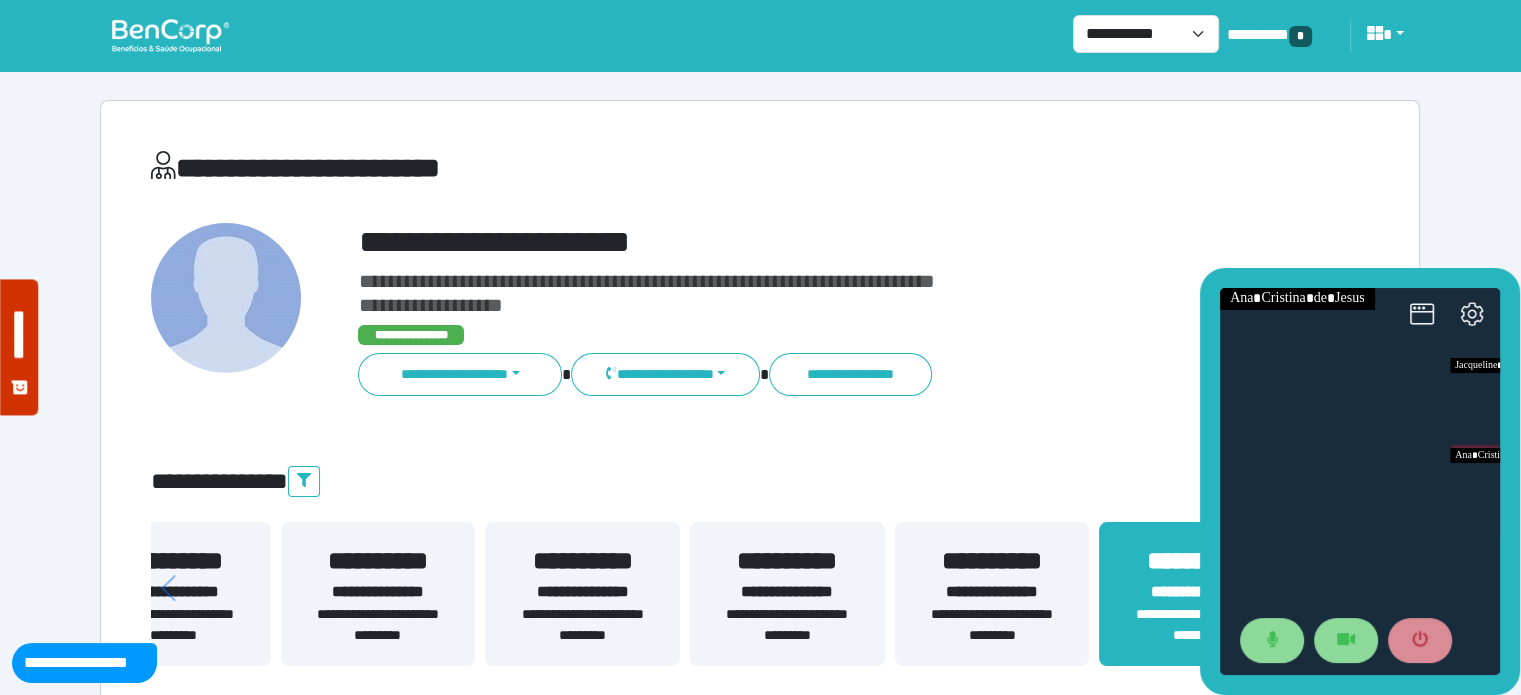 drag, startPoint x: 329, startPoint y: 635, endPoint x: 663, endPoint y: 665, distance: 335.3446 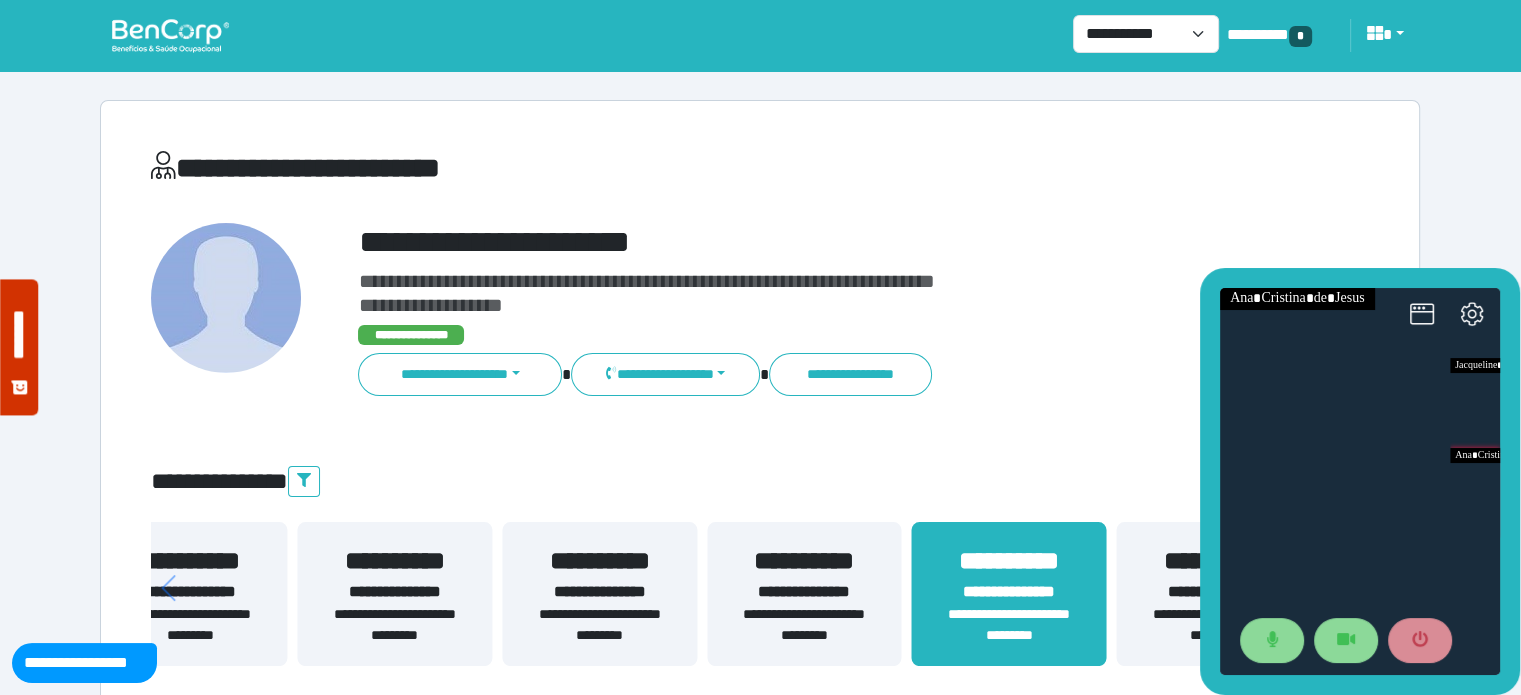 drag, startPoint x: 420, startPoint y: 633, endPoint x: 771, endPoint y: 645, distance: 351.20508 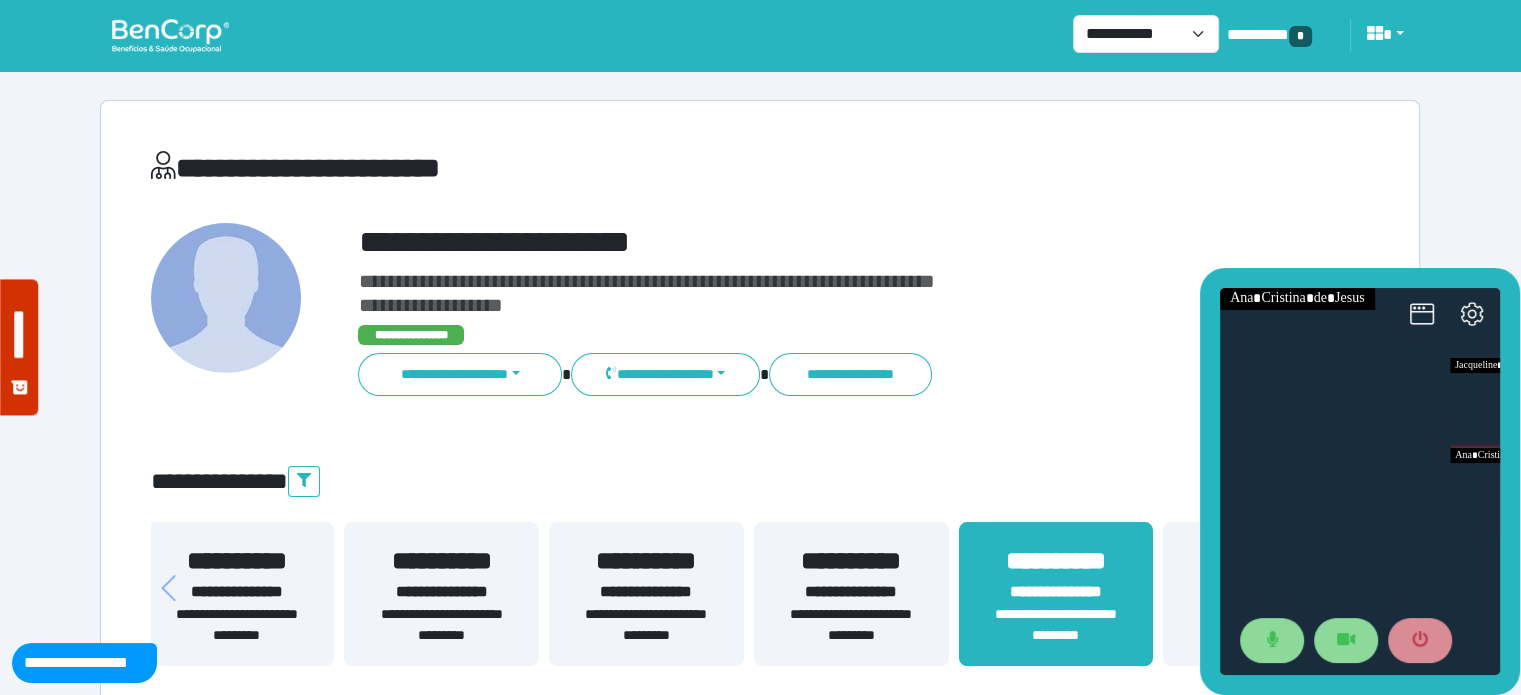 drag, startPoint x: 479, startPoint y: 620, endPoint x: 839, endPoint y: 629, distance: 360.1125 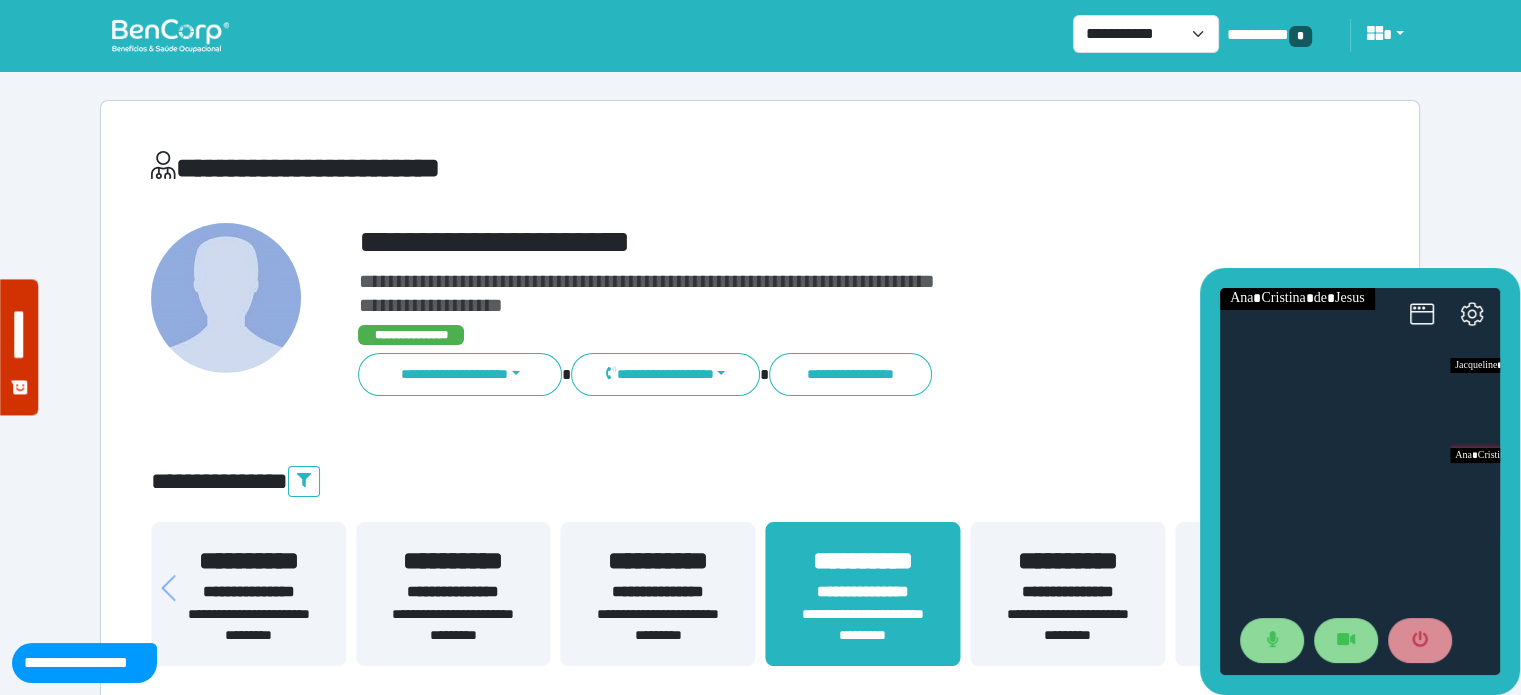 drag, startPoint x: 516, startPoint y: 595, endPoint x: 830, endPoint y: 641, distance: 317.35153 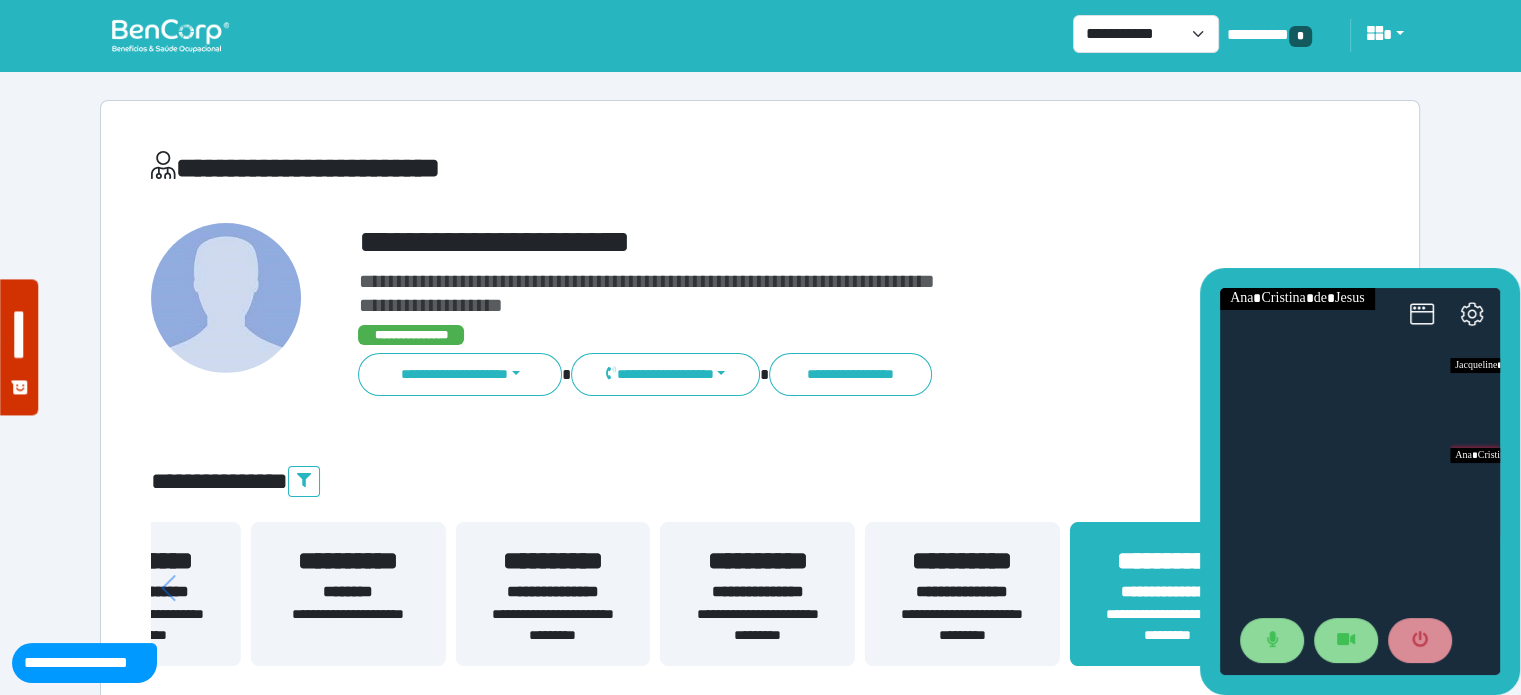 drag, startPoint x: 477, startPoint y: 622, endPoint x: 801, endPoint y: 639, distance: 324.44568 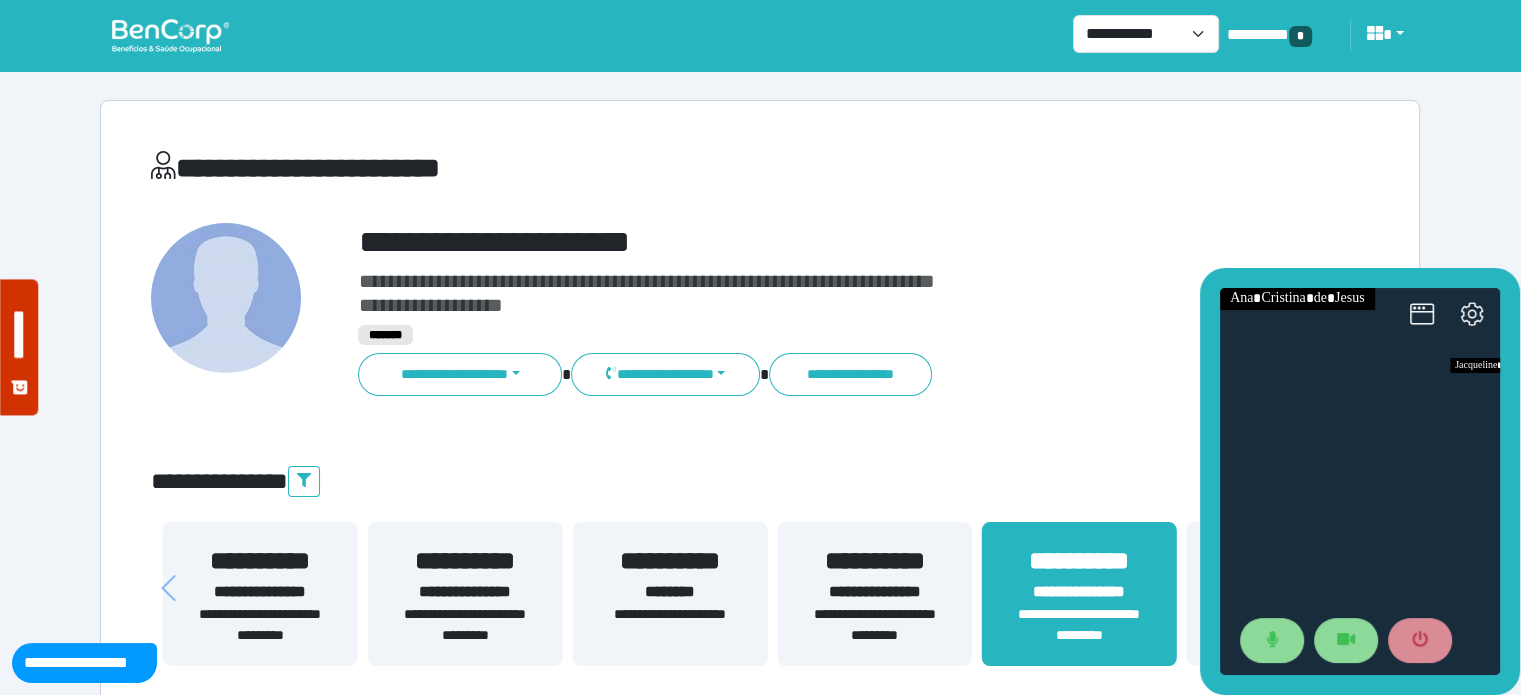 drag, startPoint x: 493, startPoint y: 610, endPoint x: 757, endPoint y: 615, distance: 264.04733 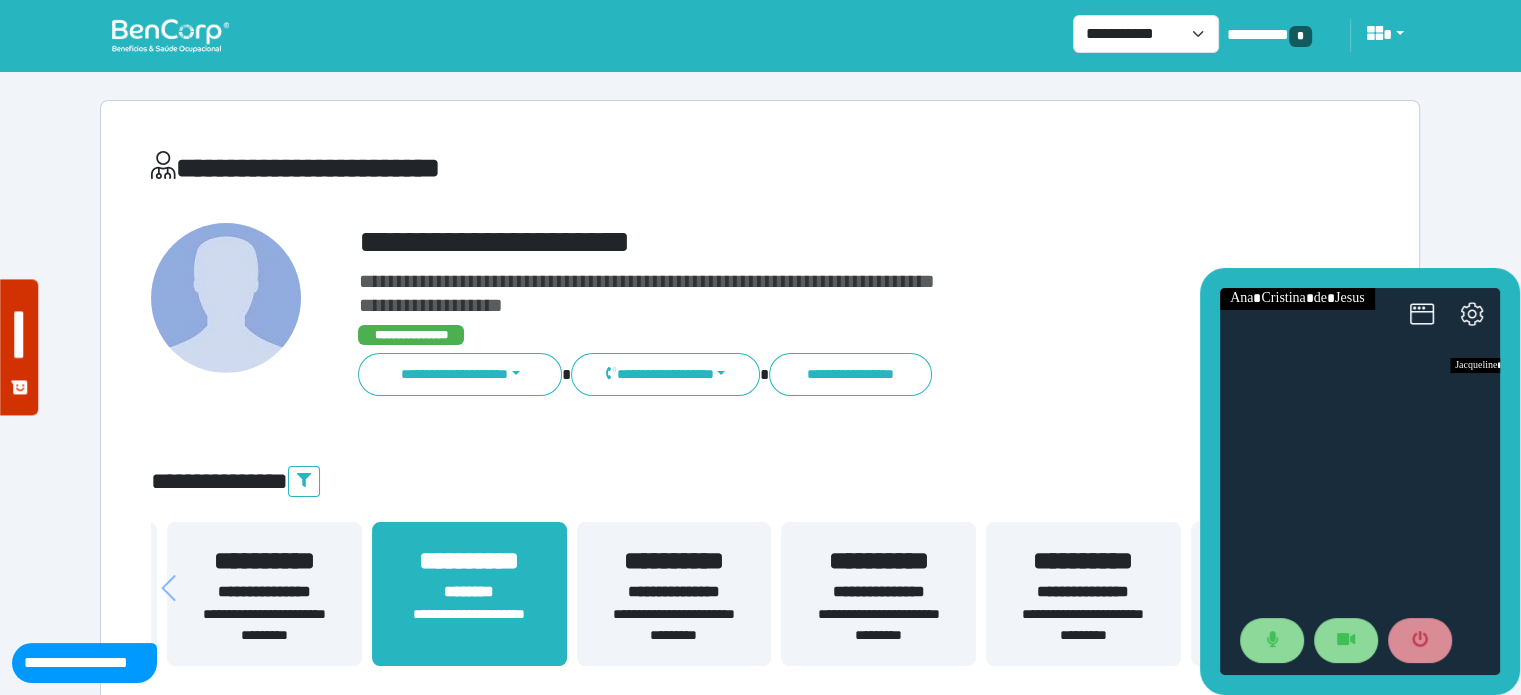 drag, startPoint x: 509, startPoint y: 651, endPoint x: 320, endPoint y: 601, distance: 195.50192 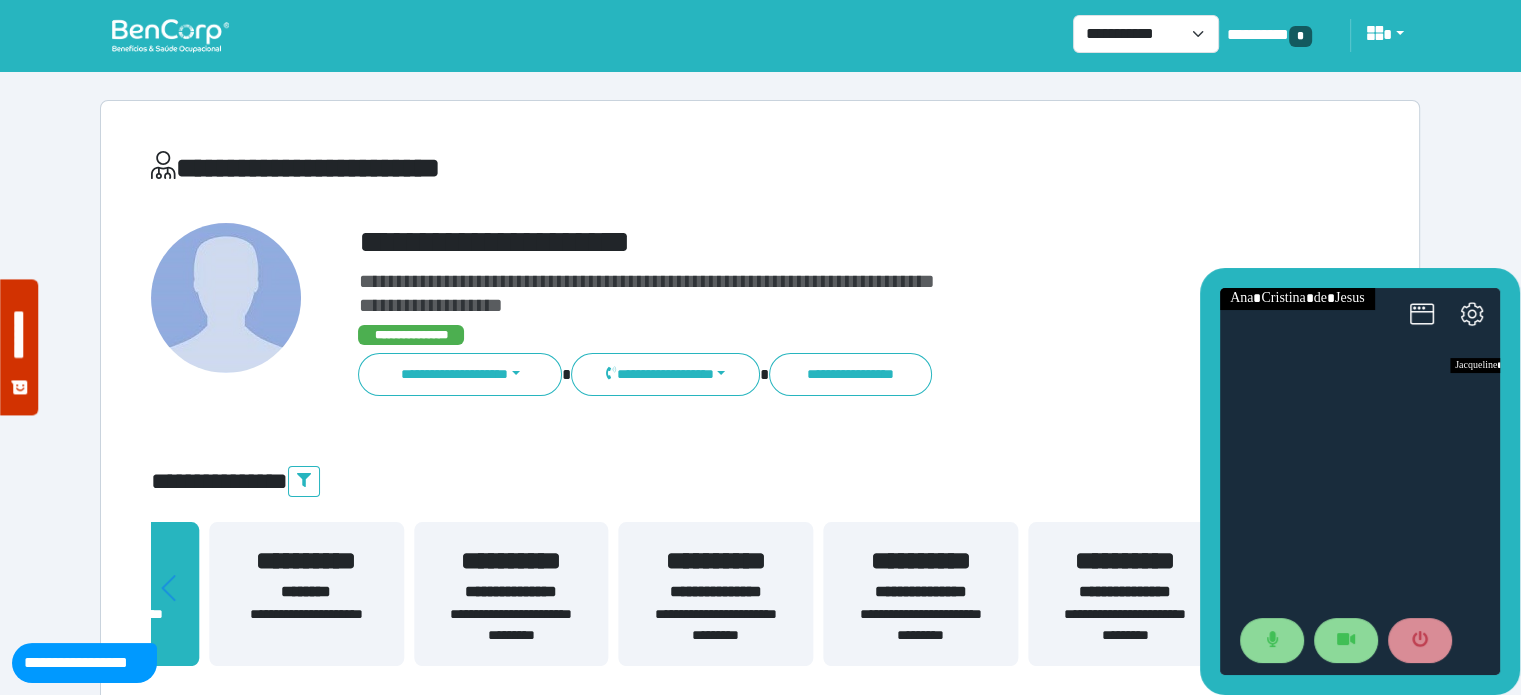 drag, startPoint x: 888, startPoint y: 595, endPoint x: 604, endPoint y: 599, distance: 284.02817 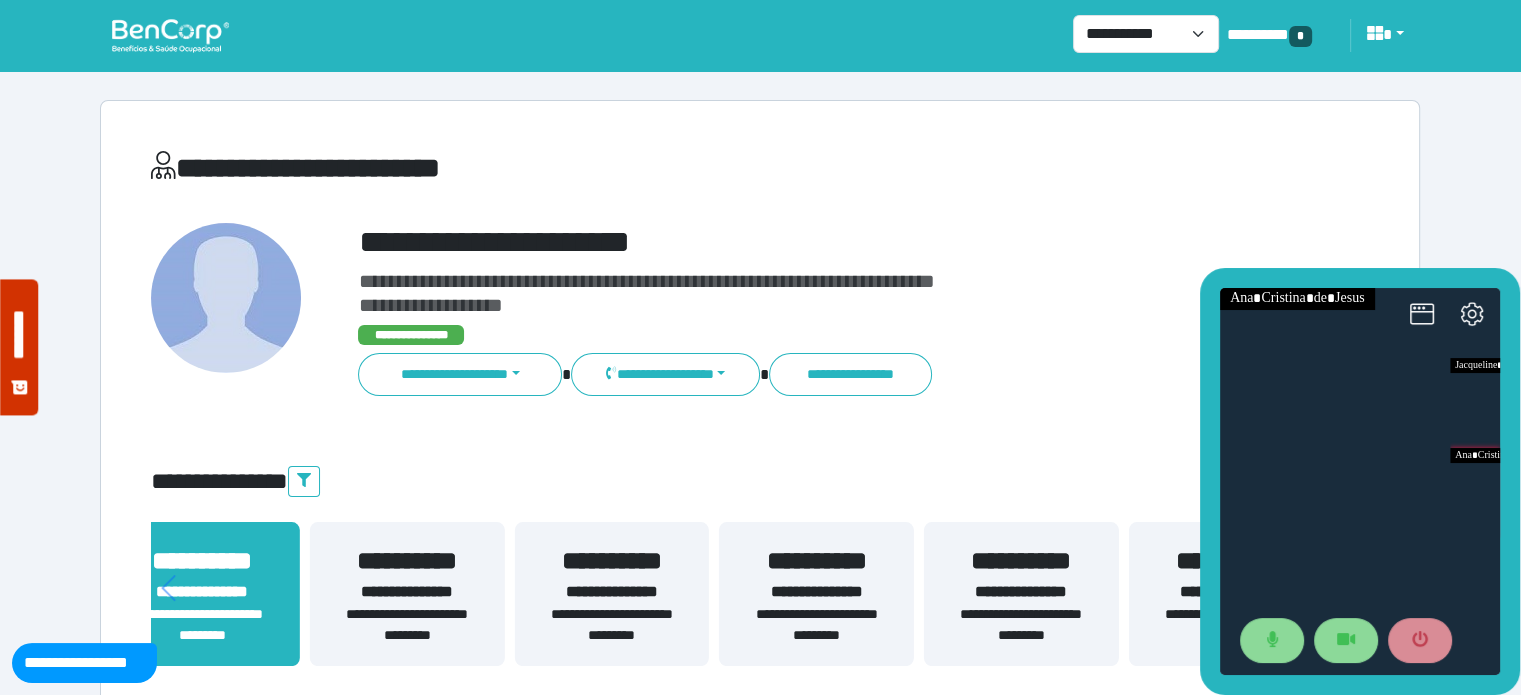 drag, startPoint x: 904, startPoint y: 611, endPoint x: 653, endPoint y: 589, distance: 251.9623 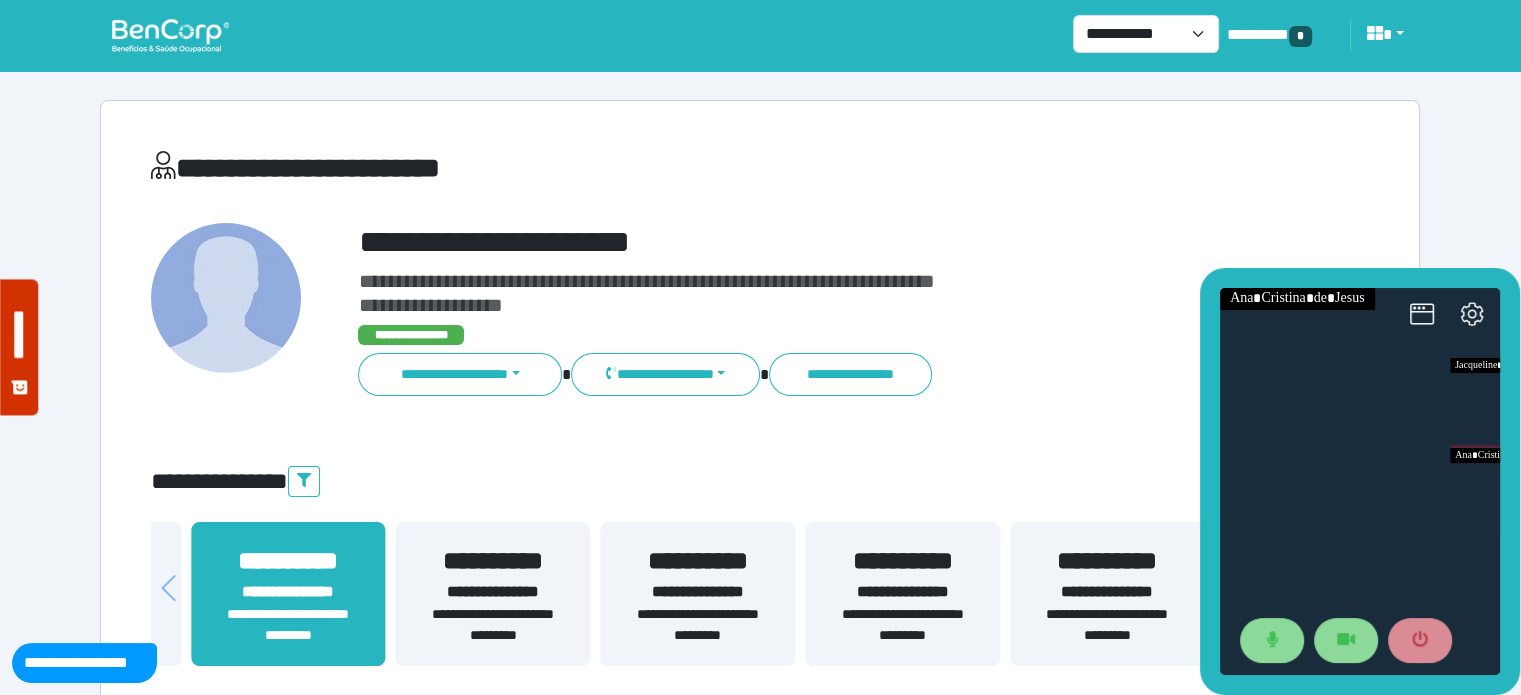 drag, startPoint x: 818, startPoint y: 575, endPoint x: 579, endPoint y: 563, distance: 239.30107 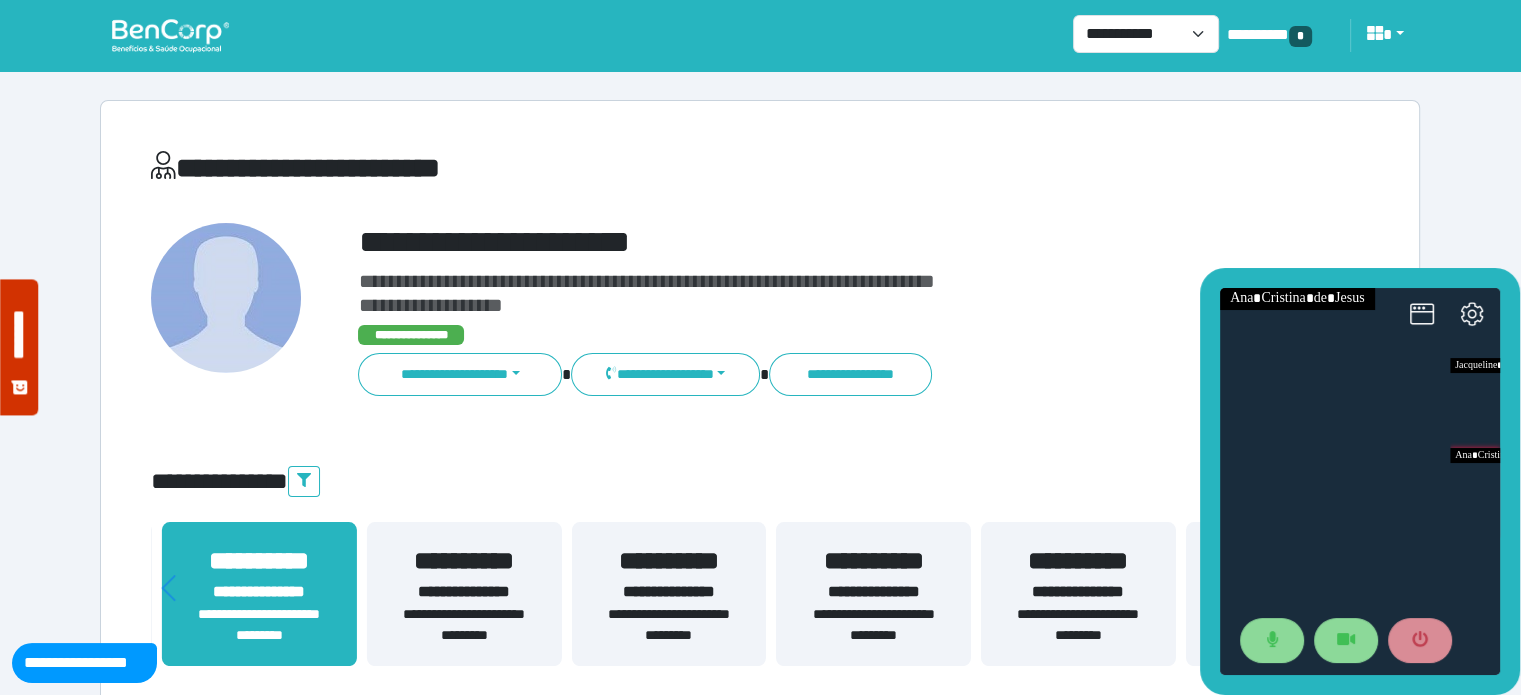 drag, startPoint x: 794, startPoint y: 584, endPoint x: 600, endPoint y: 580, distance: 194.04123 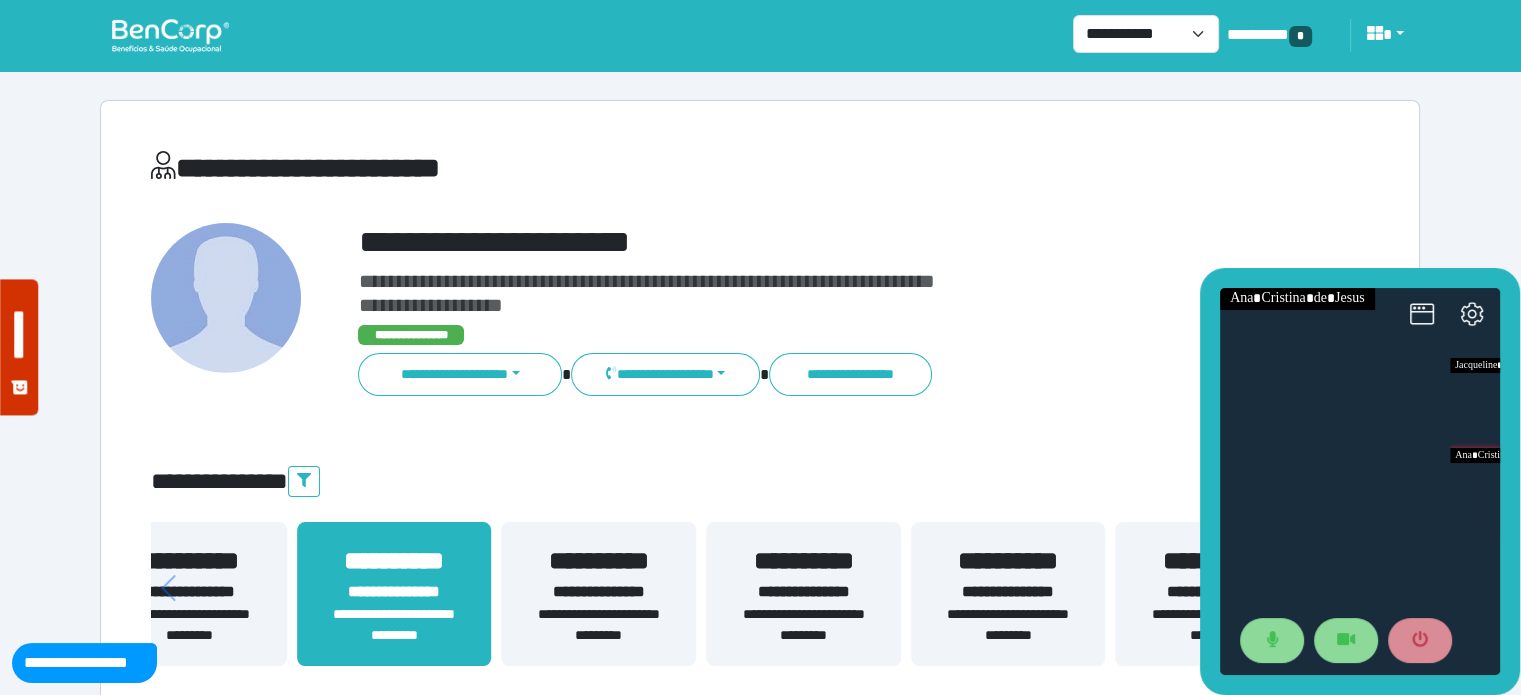 drag, startPoint x: 792, startPoint y: 593, endPoint x: 389, endPoint y: 608, distance: 403.27905 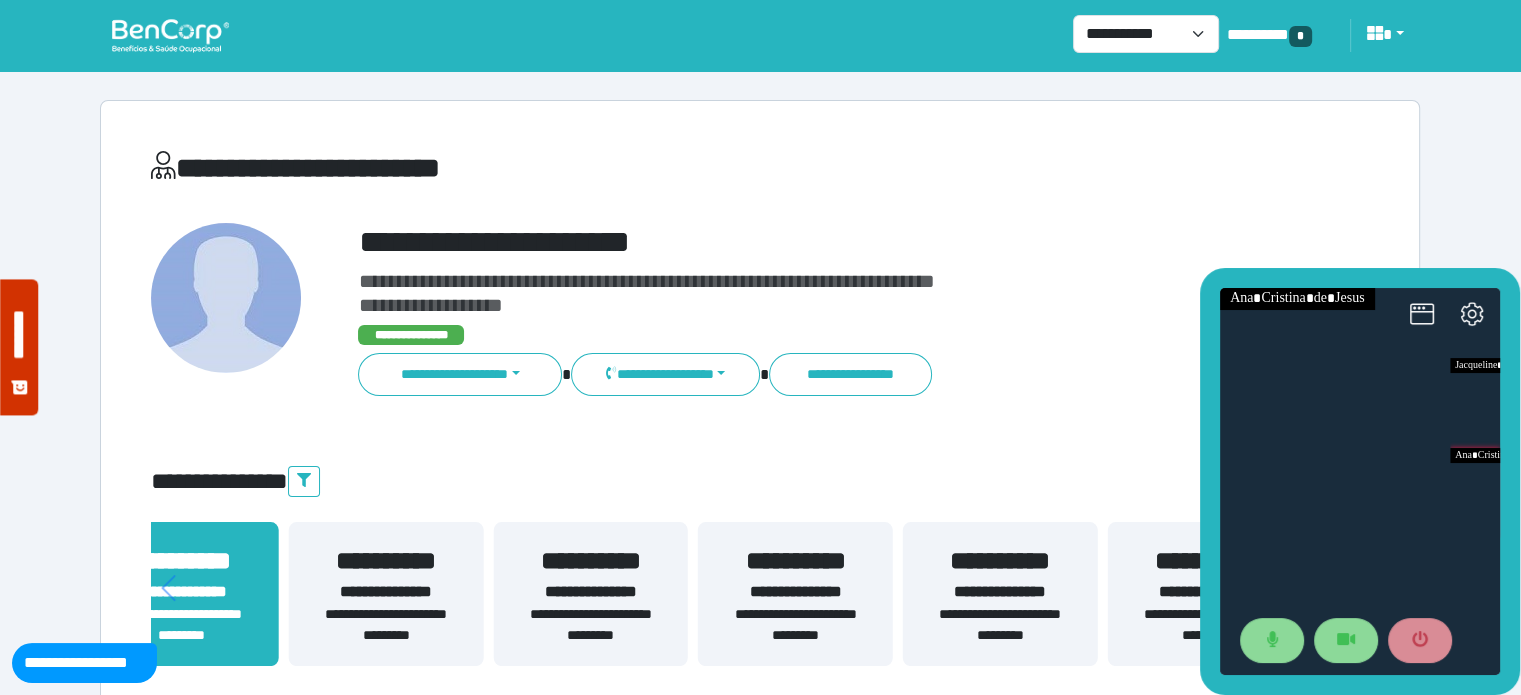 drag, startPoint x: 736, startPoint y: 621, endPoint x: 464, endPoint y: 615, distance: 272.06616 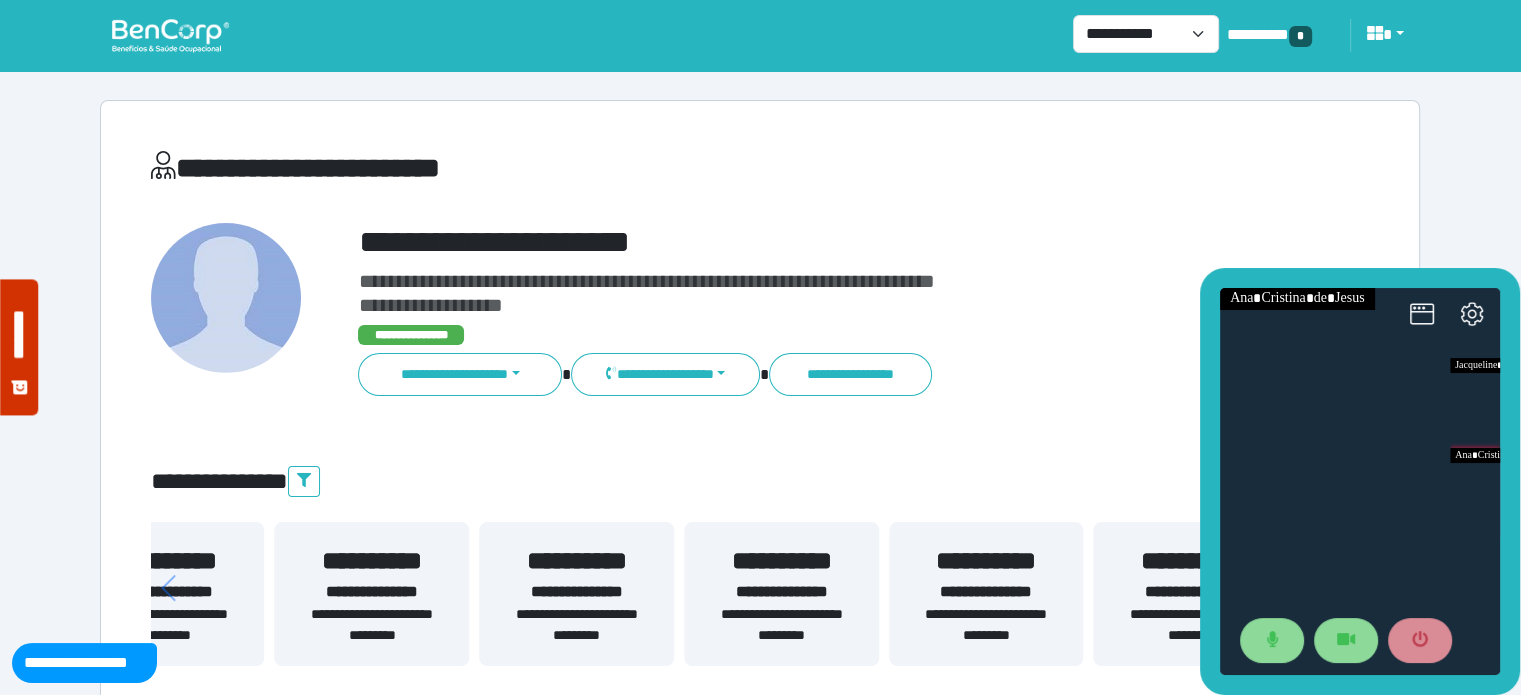 drag, startPoint x: 679, startPoint y: 631, endPoint x: 438, endPoint y: 603, distance: 242.62111 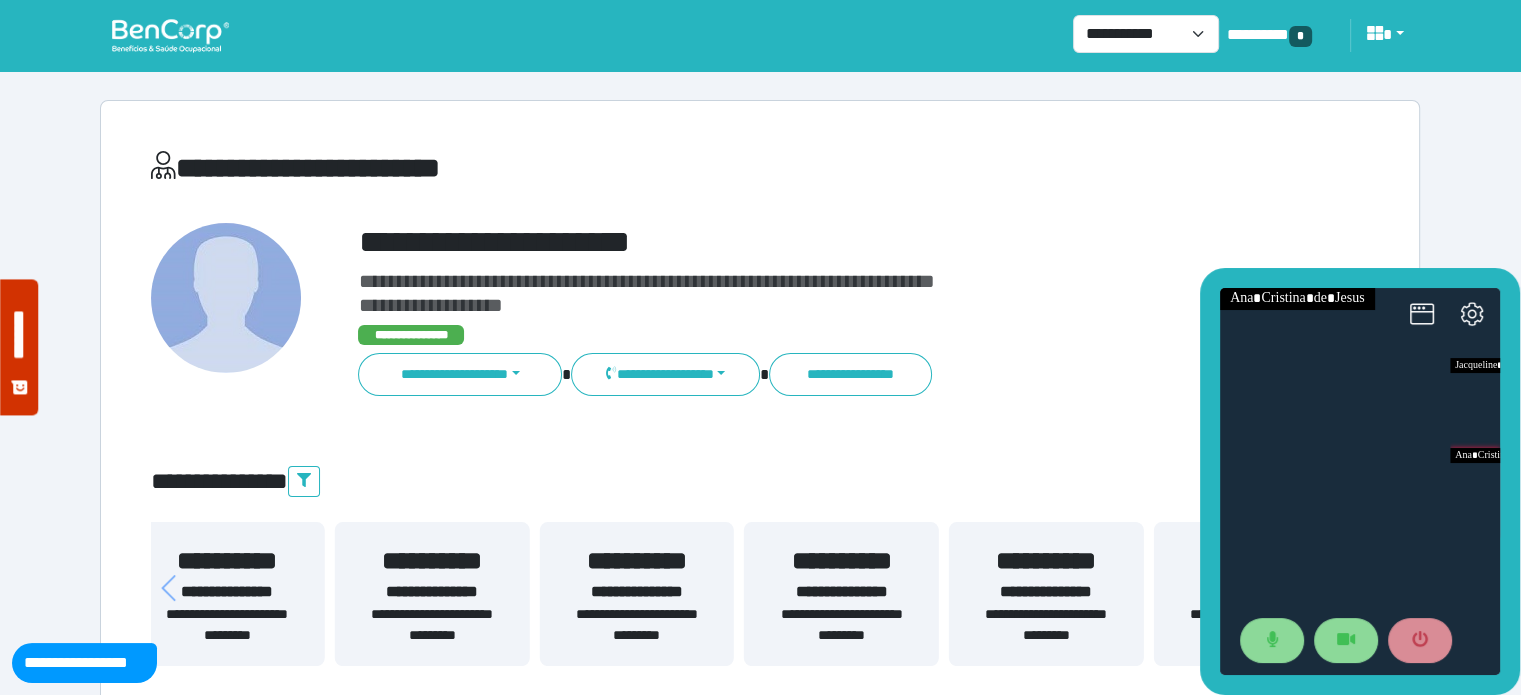 drag, startPoint x: 728, startPoint y: 612, endPoint x: 587, endPoint y: 623, distance: 141.42842 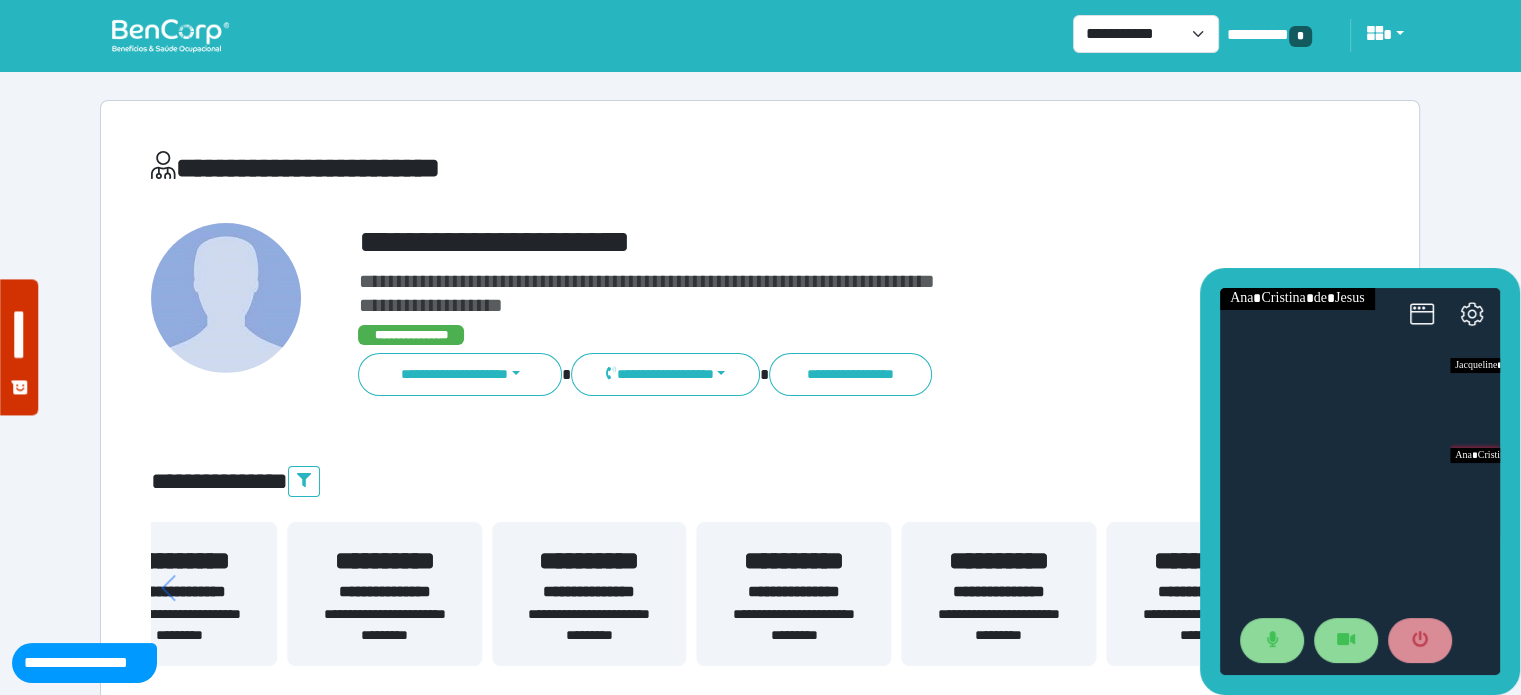 drag, startPoint x: 928, startPoint y: 655, endPoint x: 430, endPoint y: 609, distance: 500.12 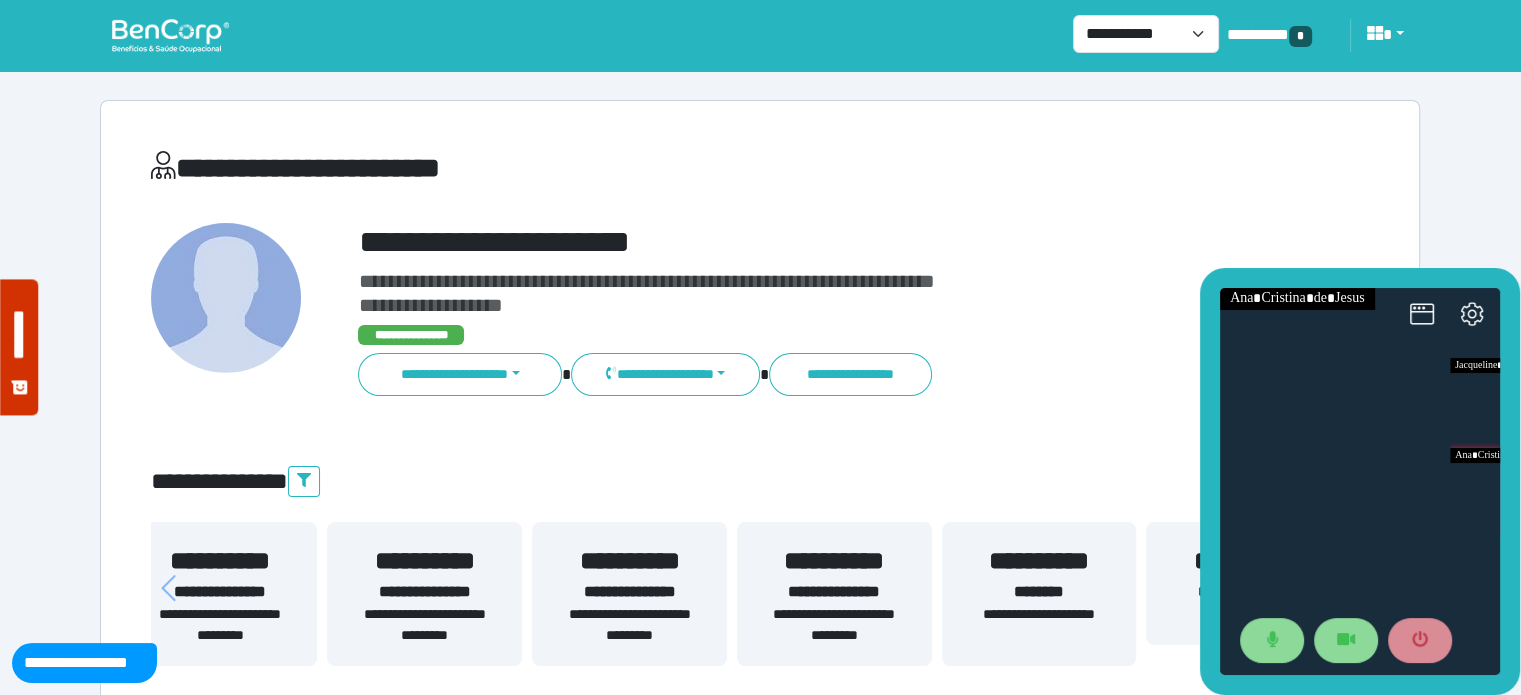 drag, startPoint x: 777, startPoint y: 606, endPoint x: 533, endPoint y: 582, distance: 245.17749 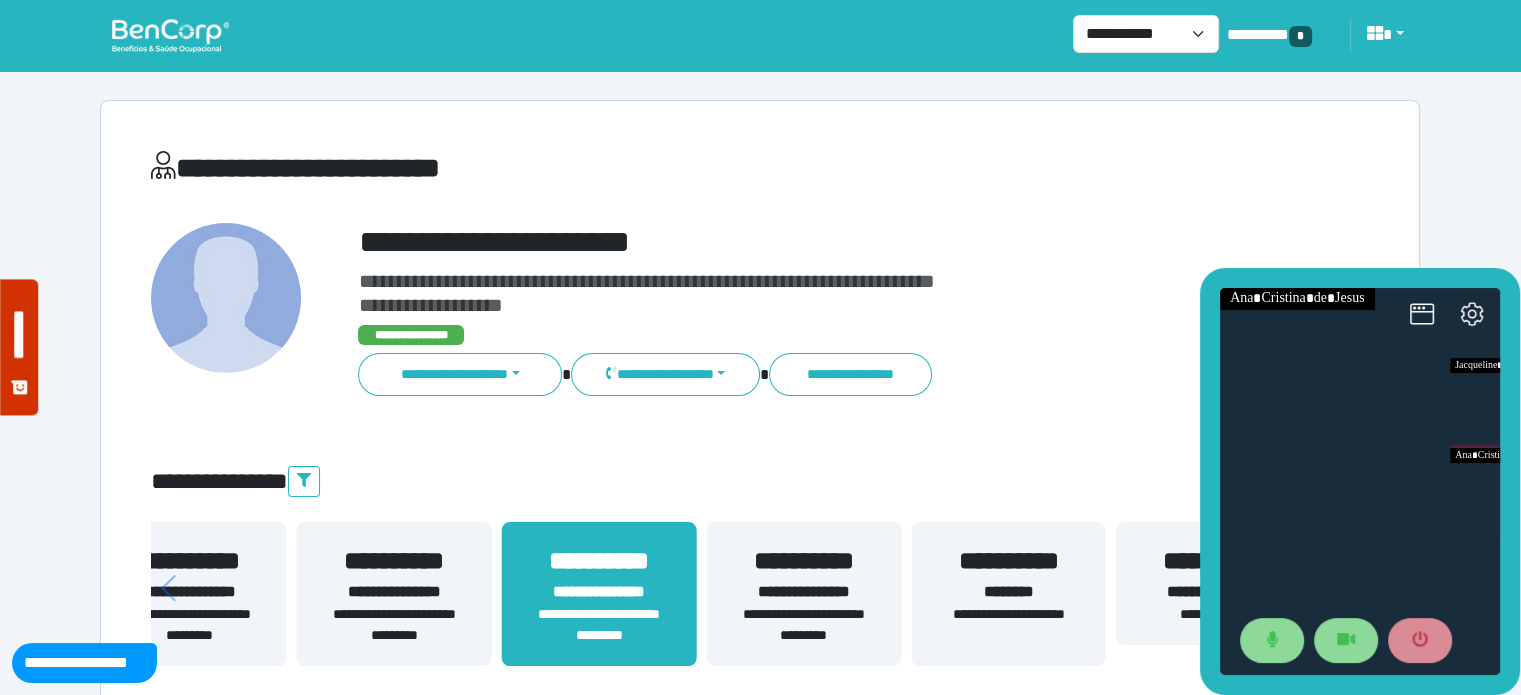 drag, startPoint x: 894, startPoint y: 587, endPoint x: 1048, endPoint y: 610, distance: 155.70805 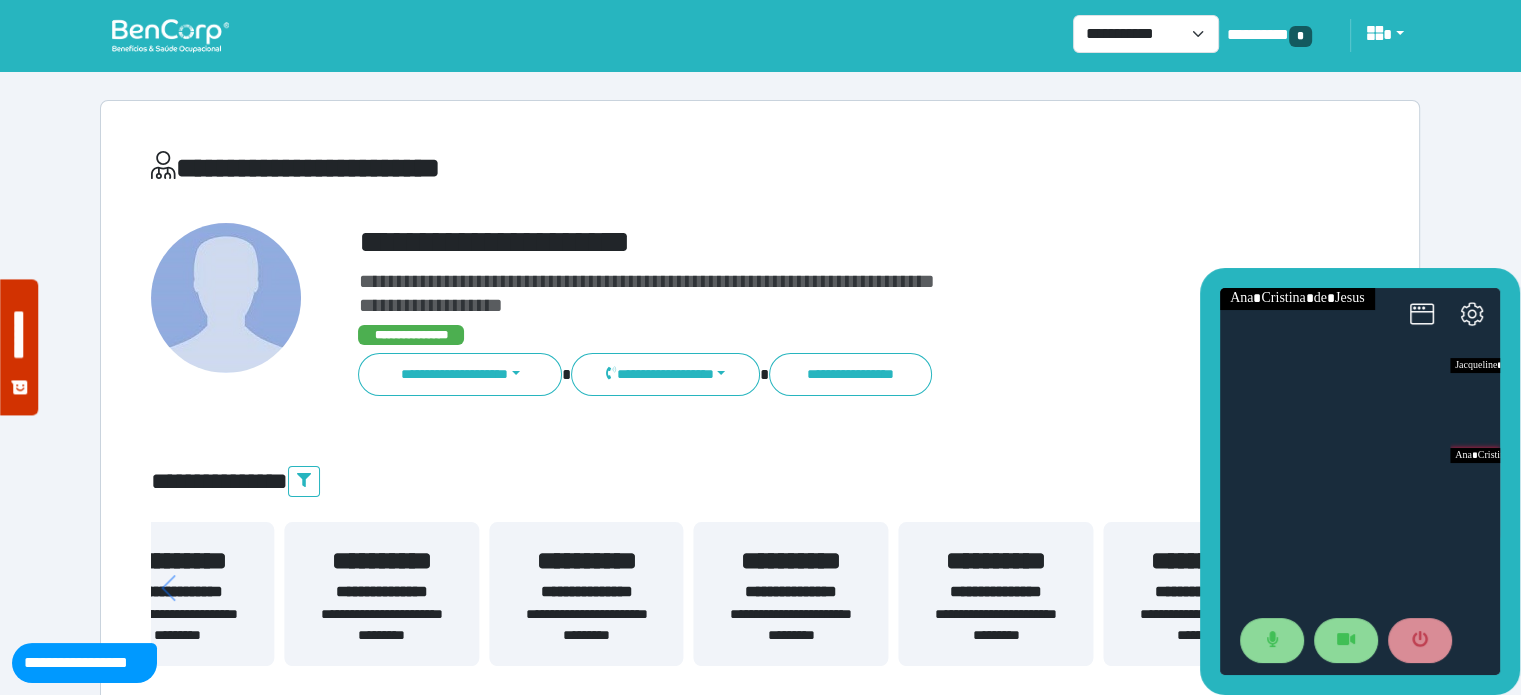 drag, startPoint x: 662, startPoint y: 583, endPoint x: 1000, endPoint y: 599, distance: 338.37848 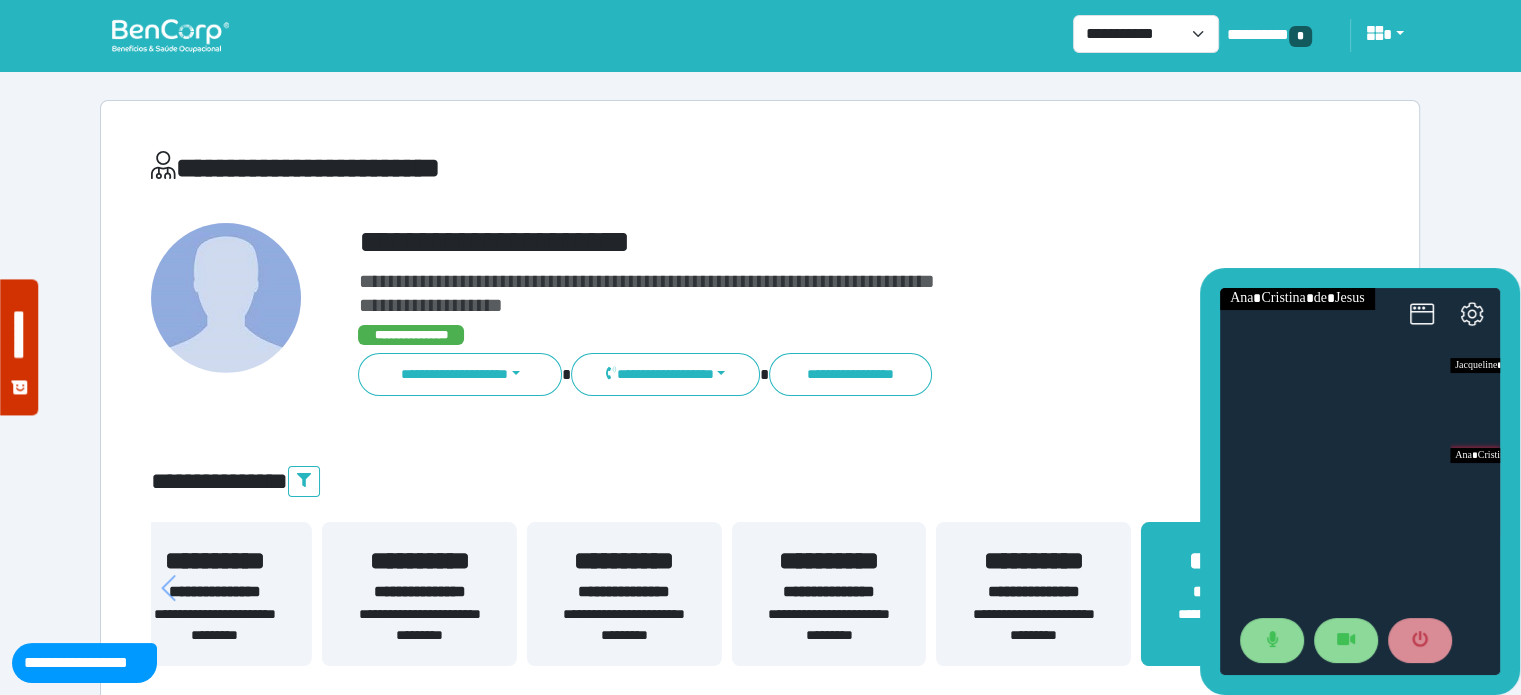drag, startPoint x: 701, startPoint y: 618, endPoint x: 893, endPoint y: 639, distance: 193.14502 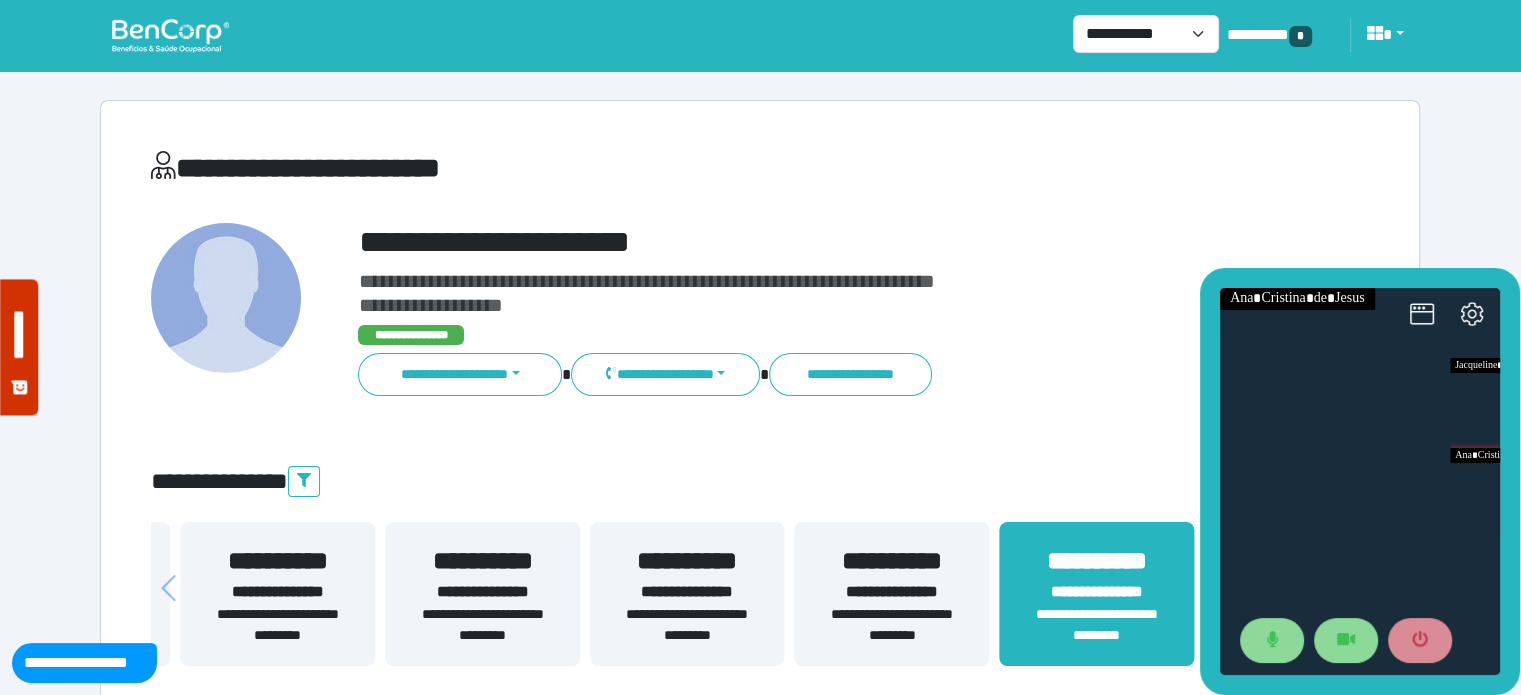 drag, startPoint x: 374, startPoint y: 669, endPoint x: 703, endPoint y: 591, distance: 338.1198 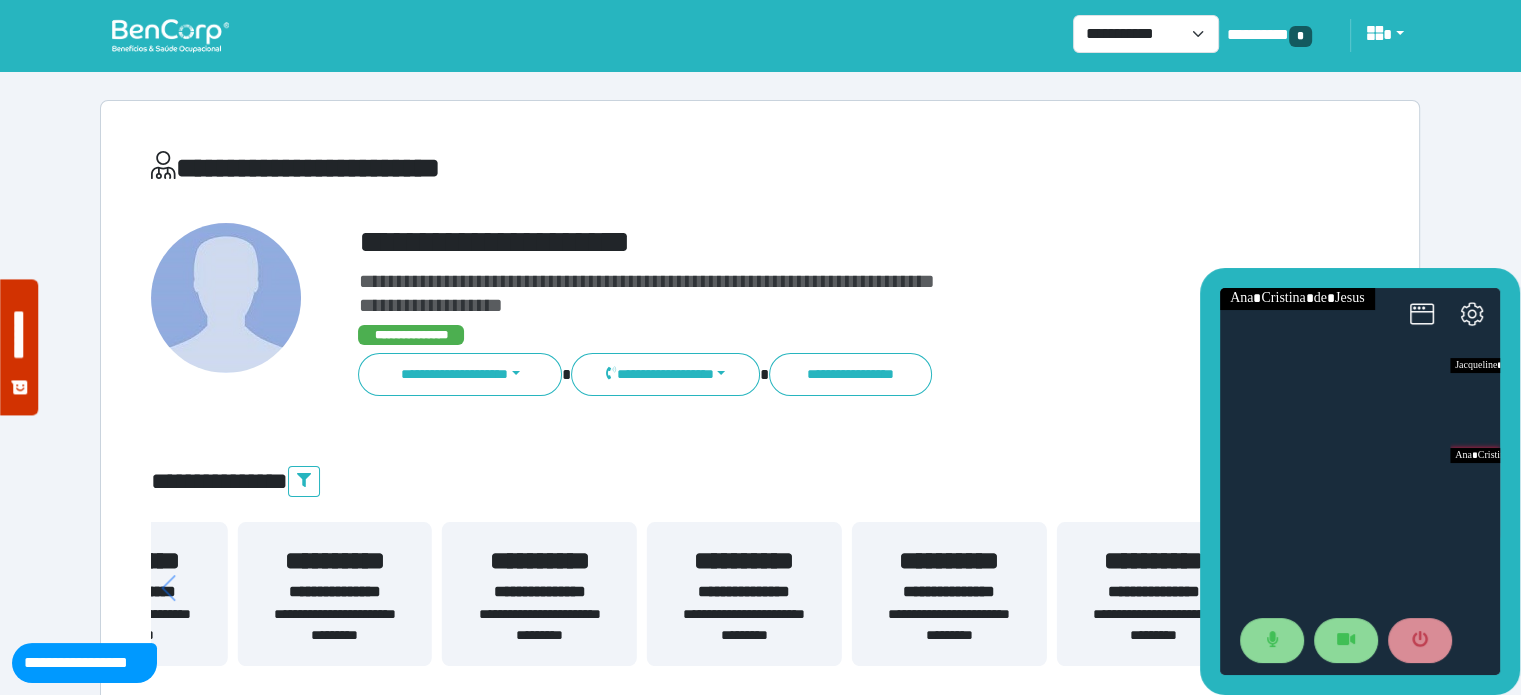 click on "**********" at bounding box center [744, 561] 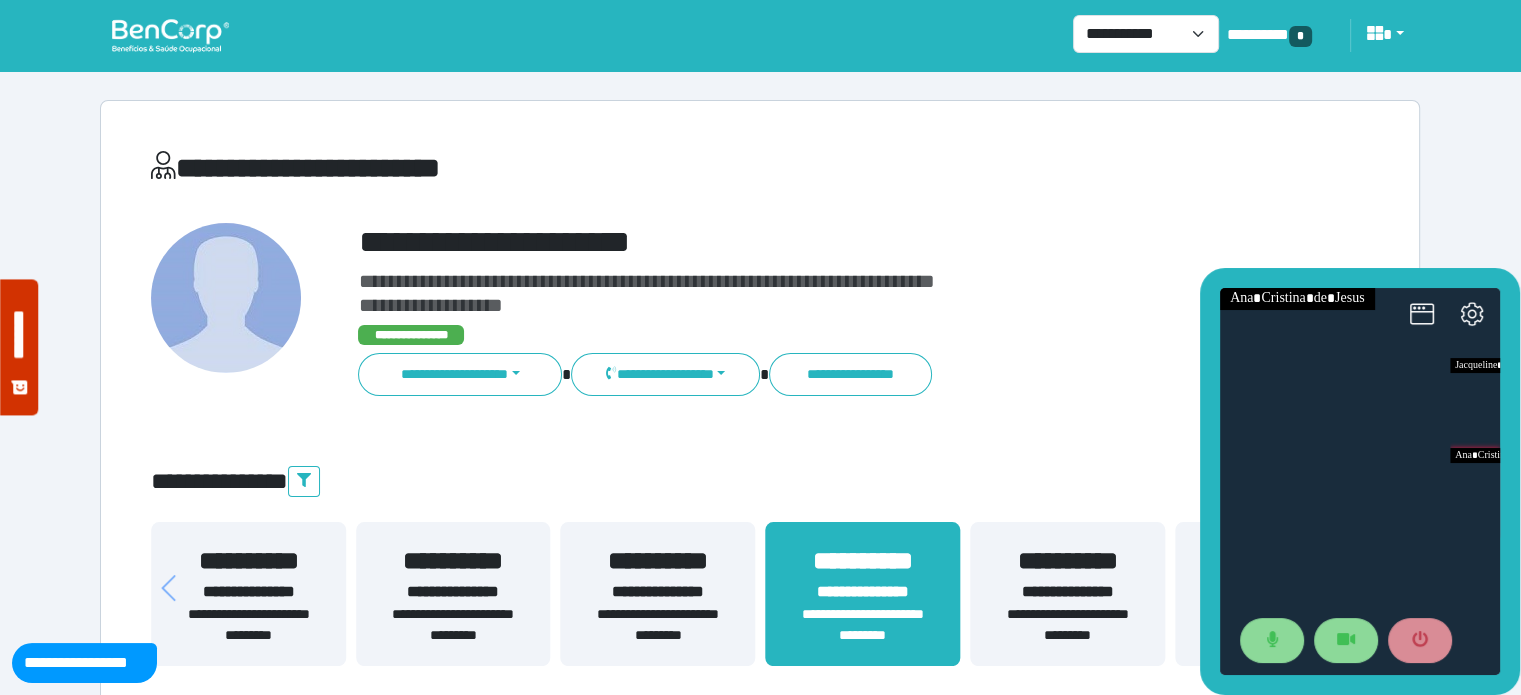 drag, startPoint x: 637, startPoint y: 564, endPoint x: 676, endPoint y: 565, distance: 39.012817 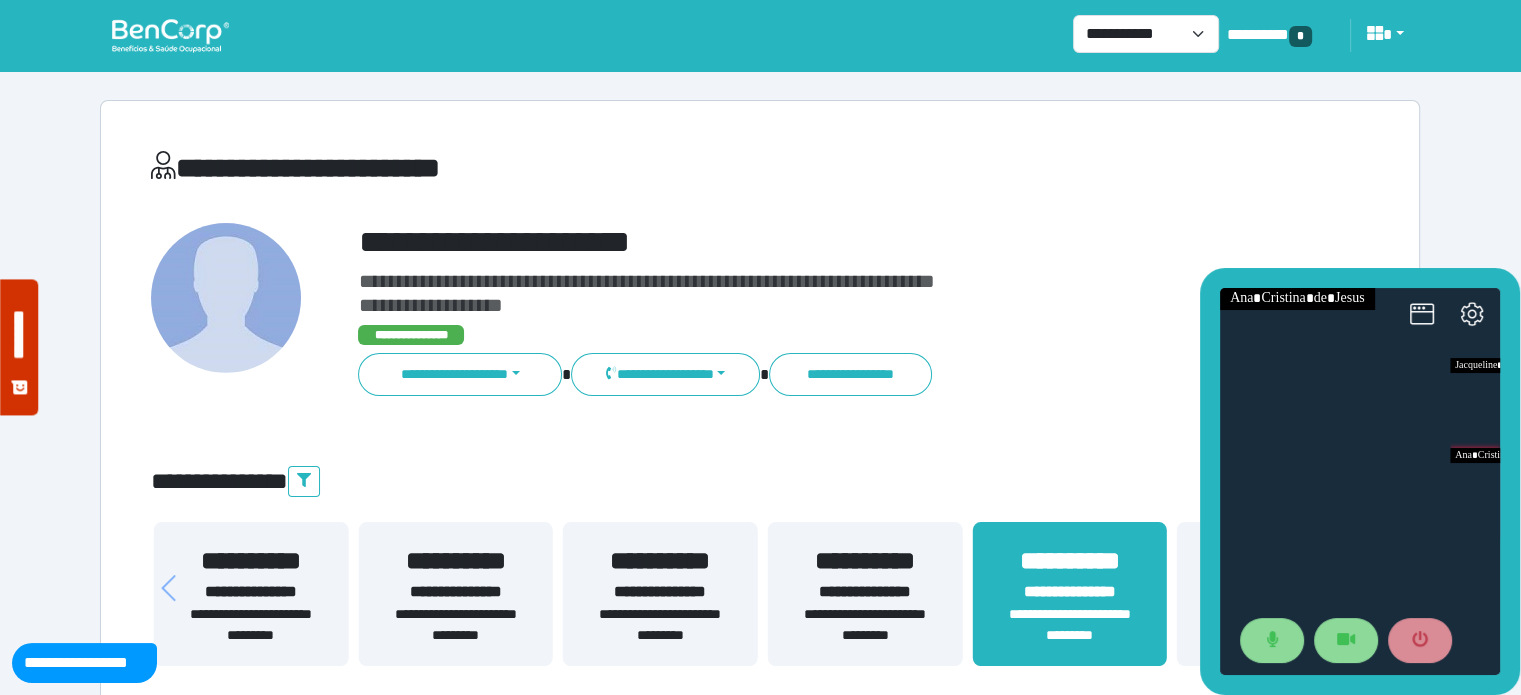 drag, startPoint x: 336, startPoint y: 562, endPoint x: 612, endPoint y: 566, distance: 276.029 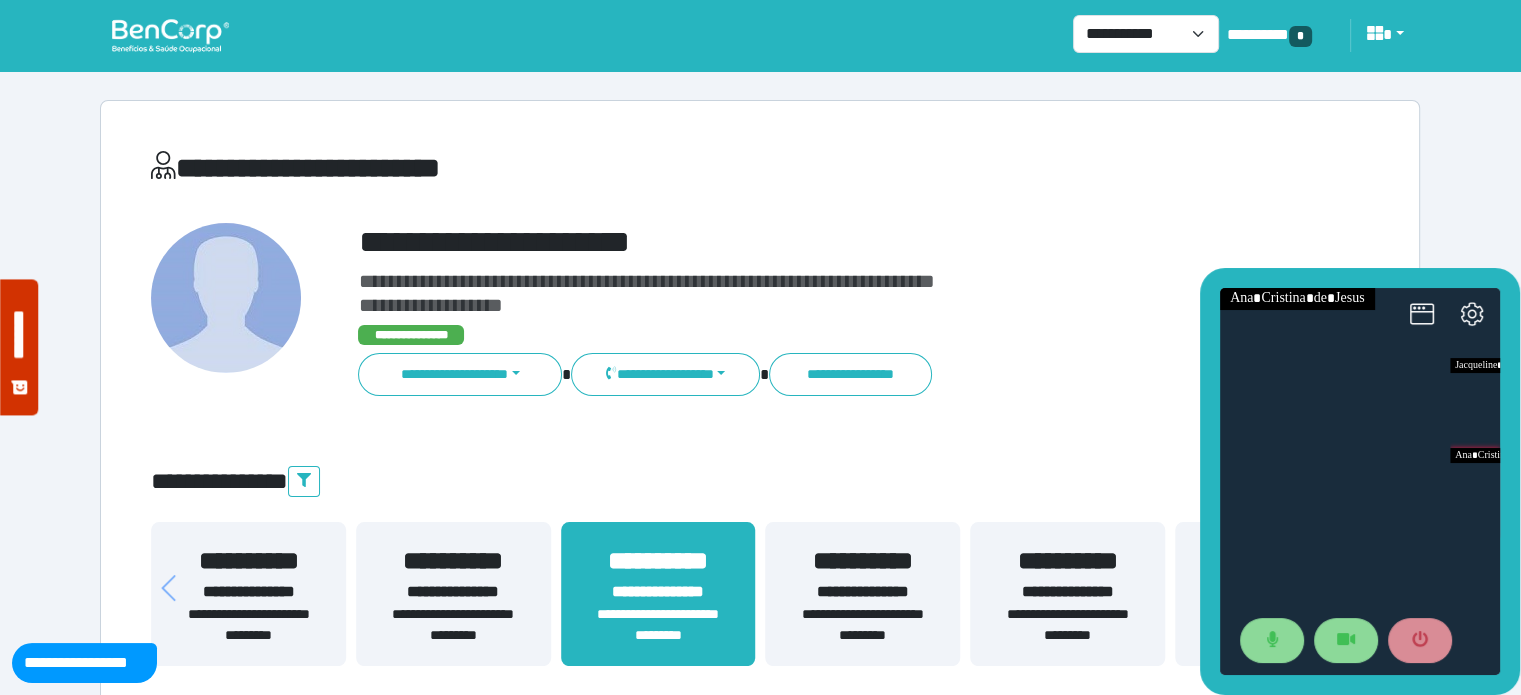 drag, startPoint x: 411, startPoint y: 575, endPoint x: 704, endPoint y: 590, distance: 293.3837 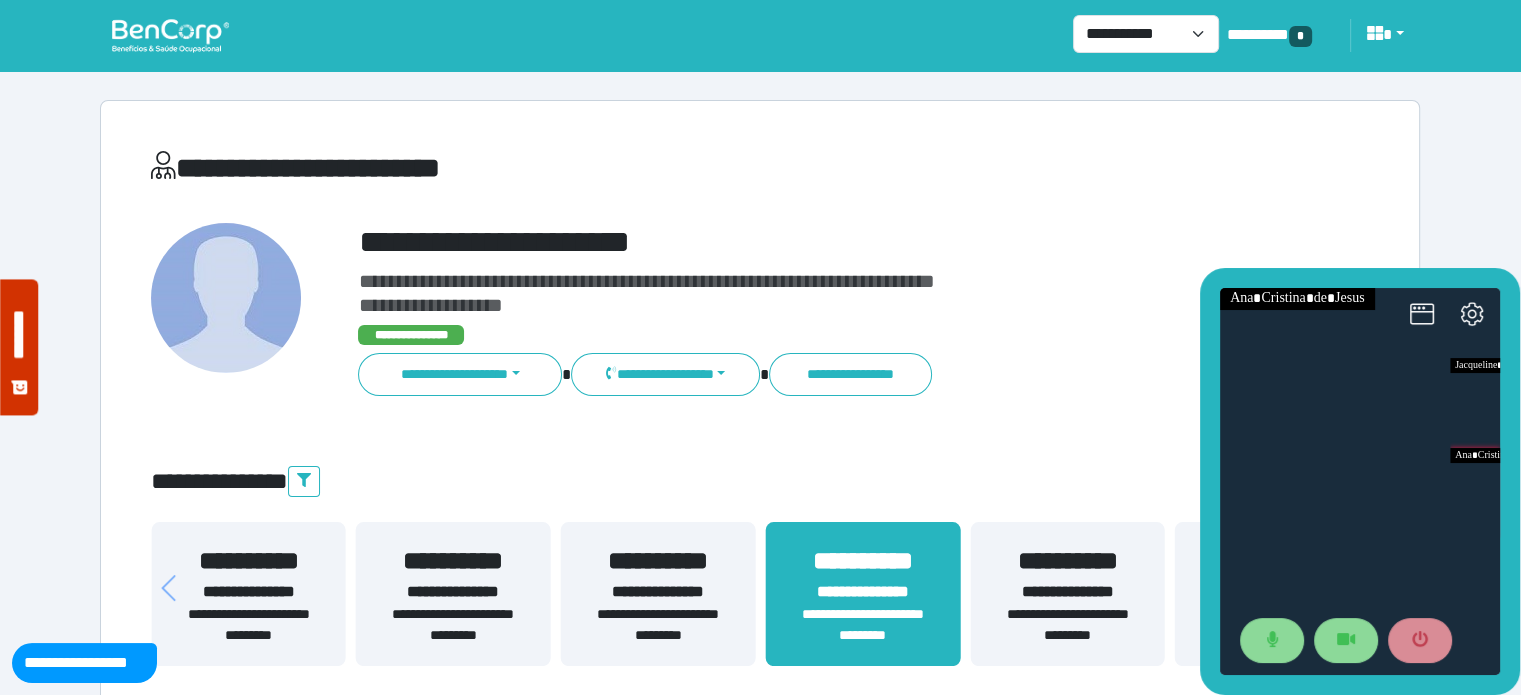 drag, startPoint x: 512, startPoint y: 583, endPoint x: 881, endPoint y: 563, distance: 369.5416 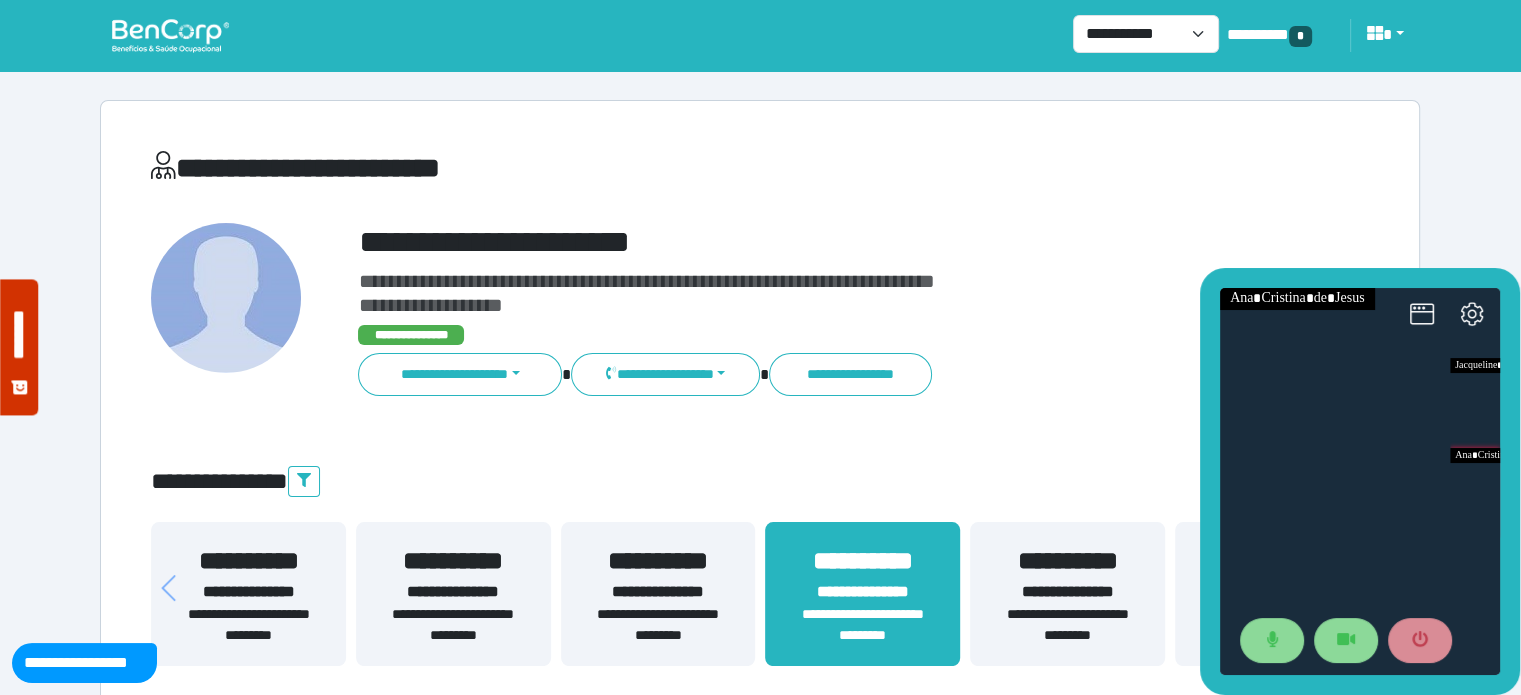 drag 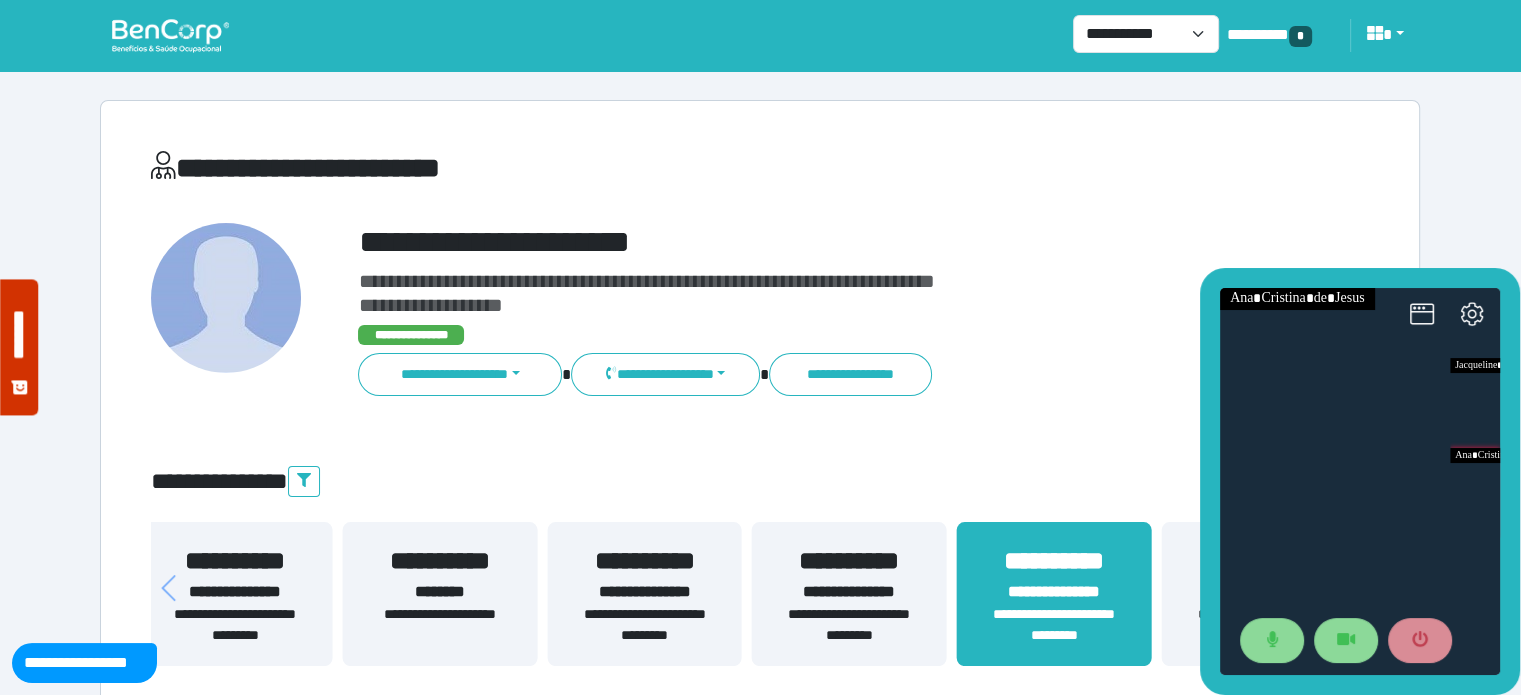 click on "**********" at bounding box center (644, 594) 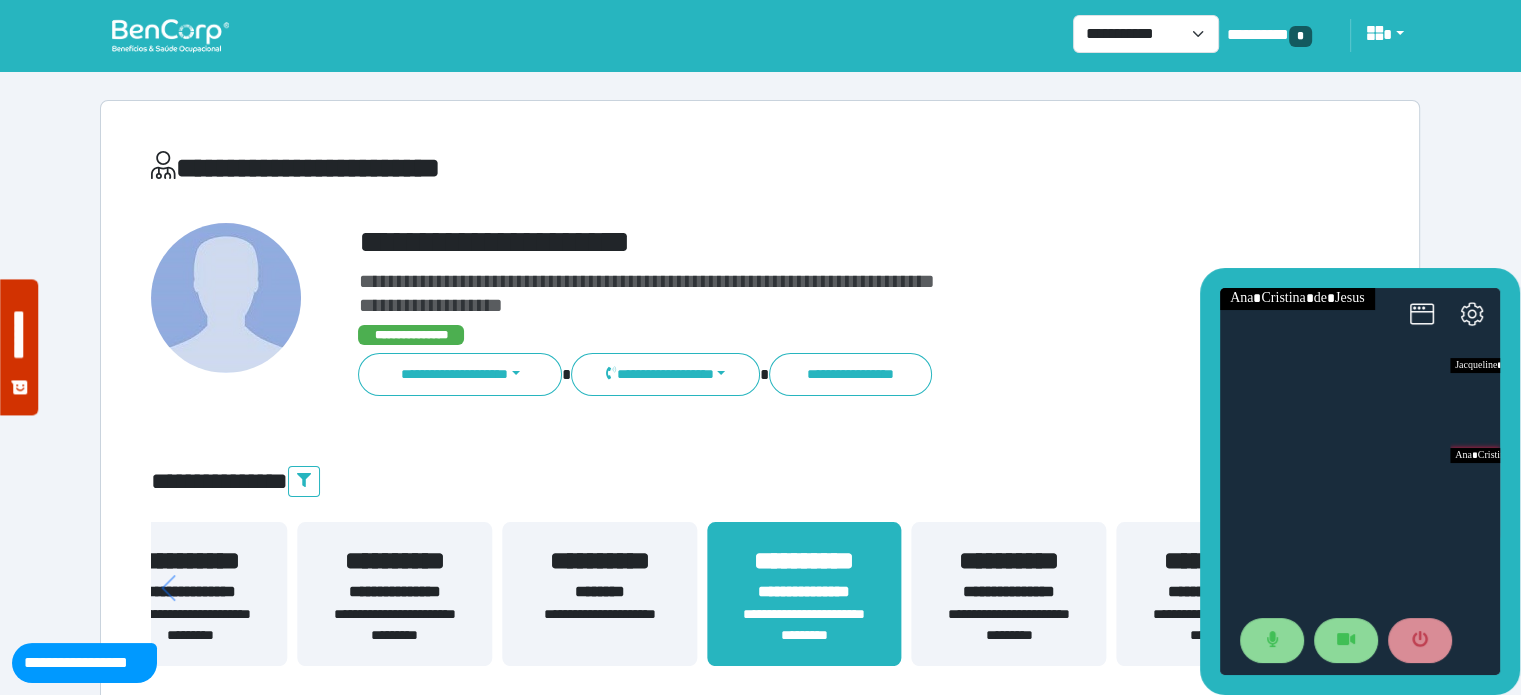 click on "**********" at bounding box center (599, 561) 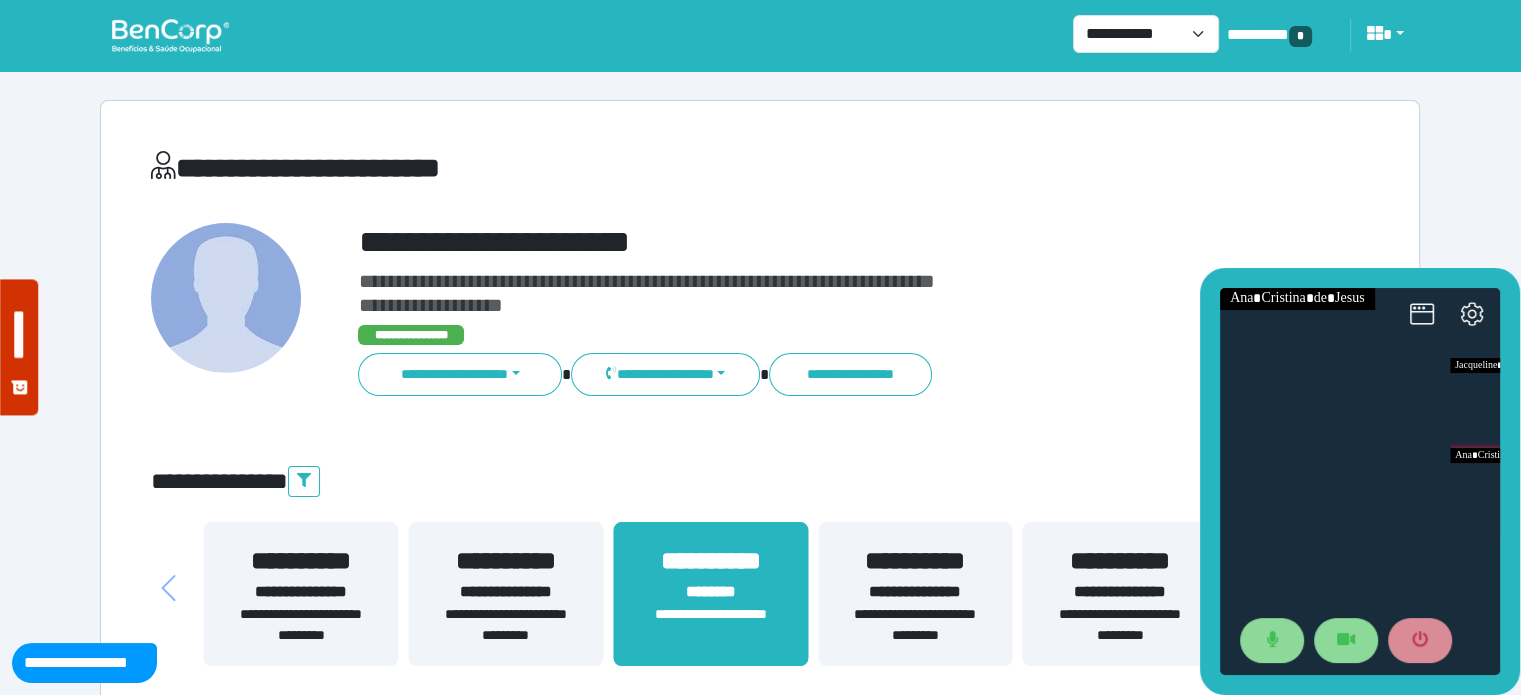 click on "**********" at bounding box center (3275, 594) 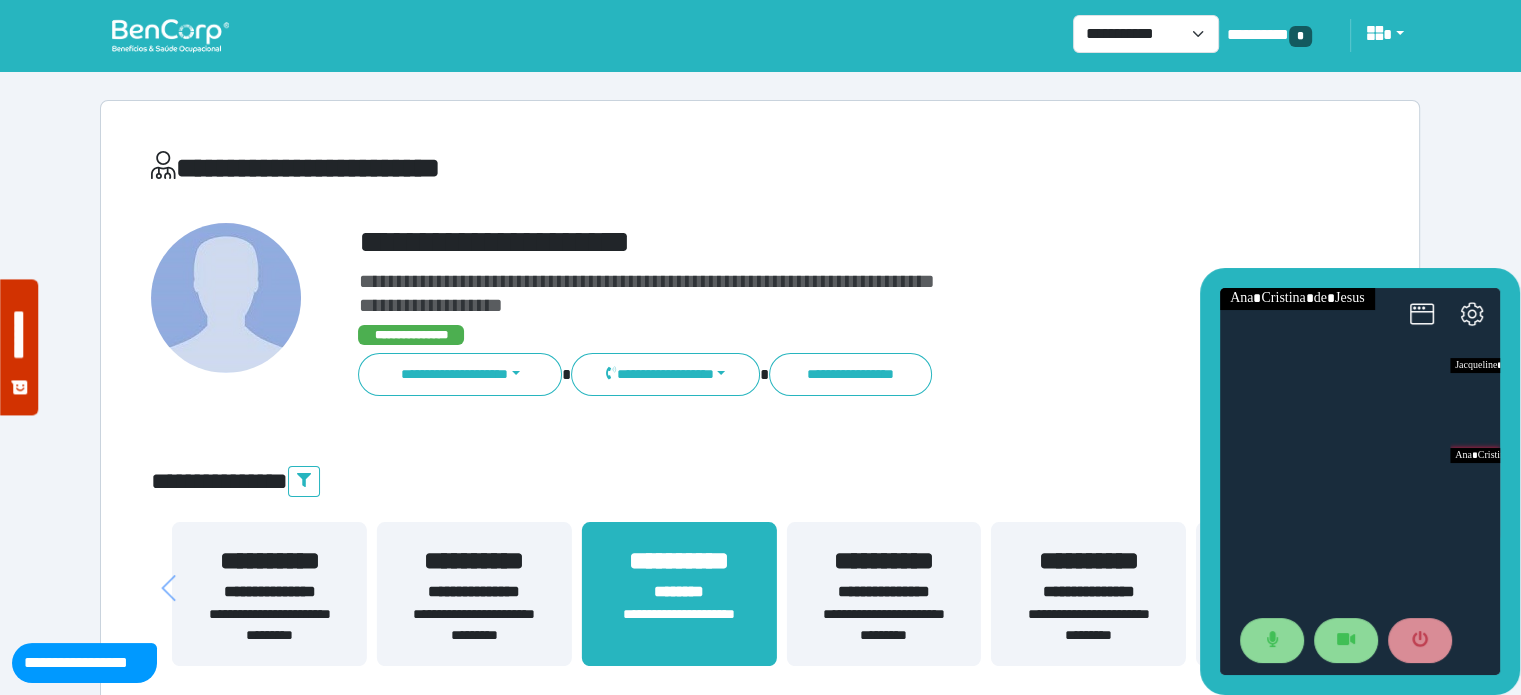 drag, startPoint x: 536, startPoint y: 611, endPoint x: 640, endPoint y: 606, distance: 104.120125 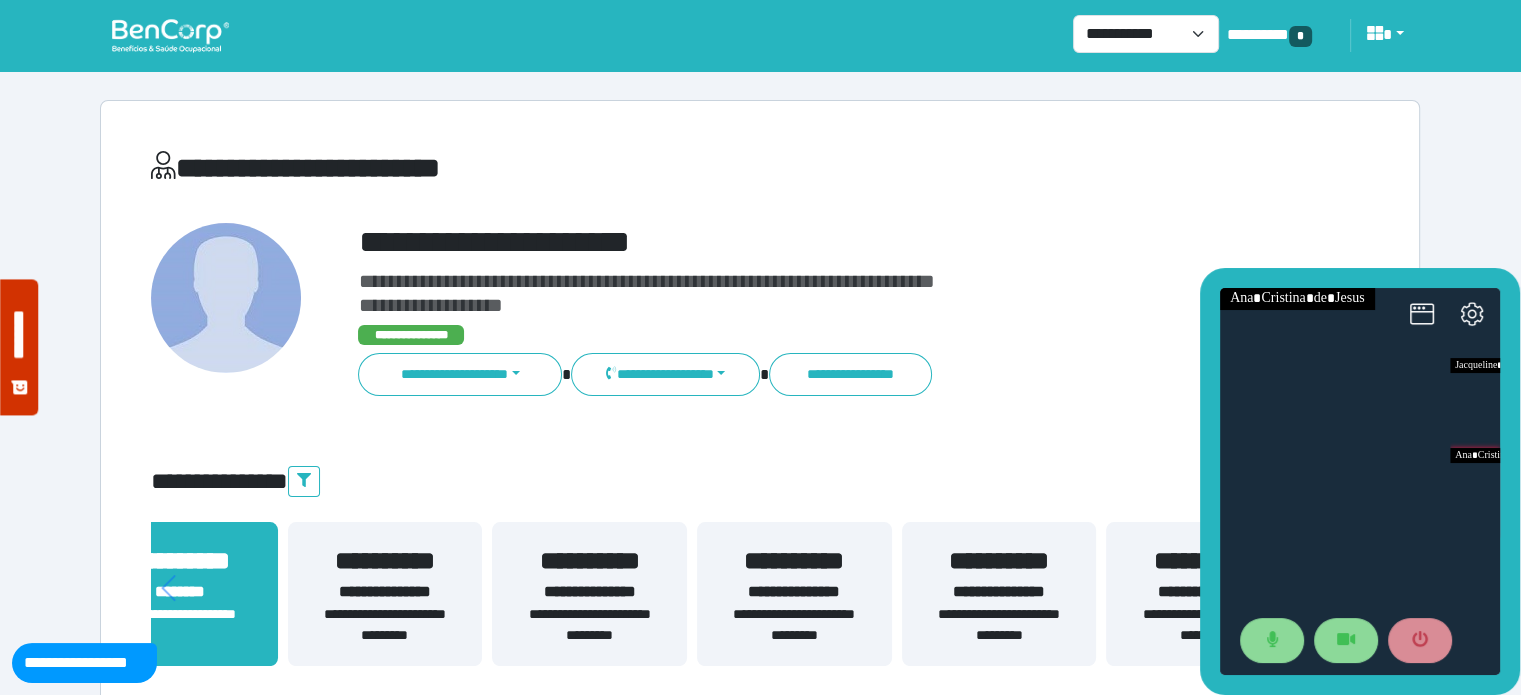 drag, startPoint x: 1058, startPoint y: 624, endPoint x: 484, endPoint y: 660, distance: 575.1278 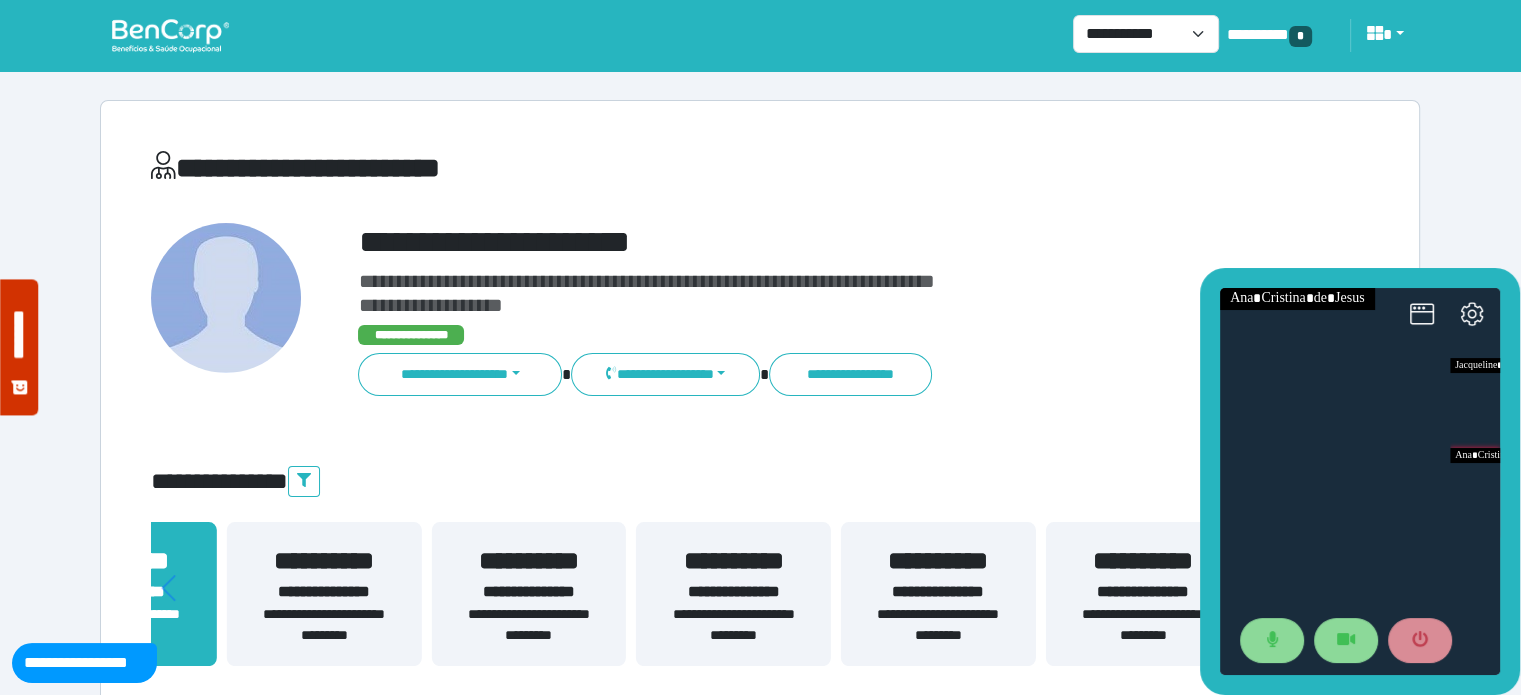 drag, startPoint x: 934, startPoint y: 614, endPoint x: 600, endPoint y: 575, distance: 336.26923 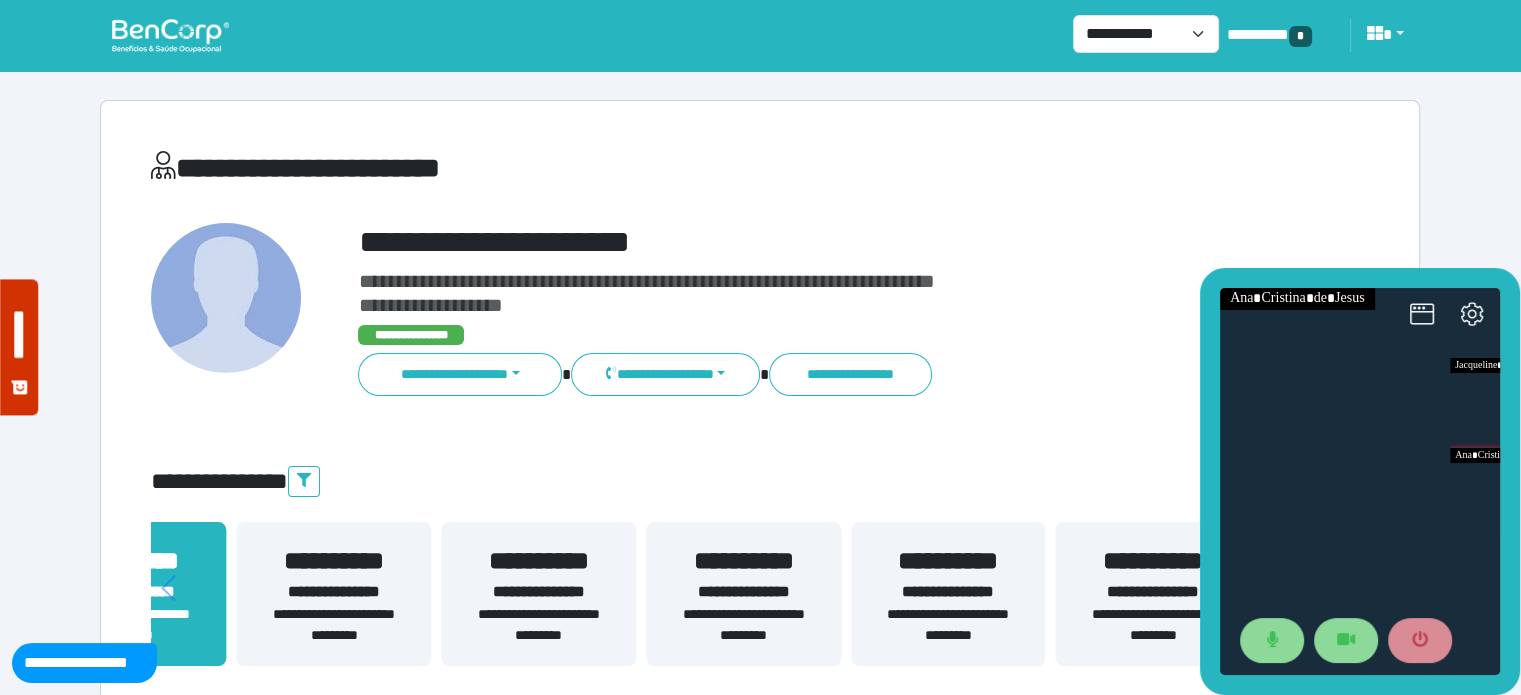 drag, startPoint x: 883, startPoint y: 599, endPoint x: 356, endPoint y: 600, distance: 527.001 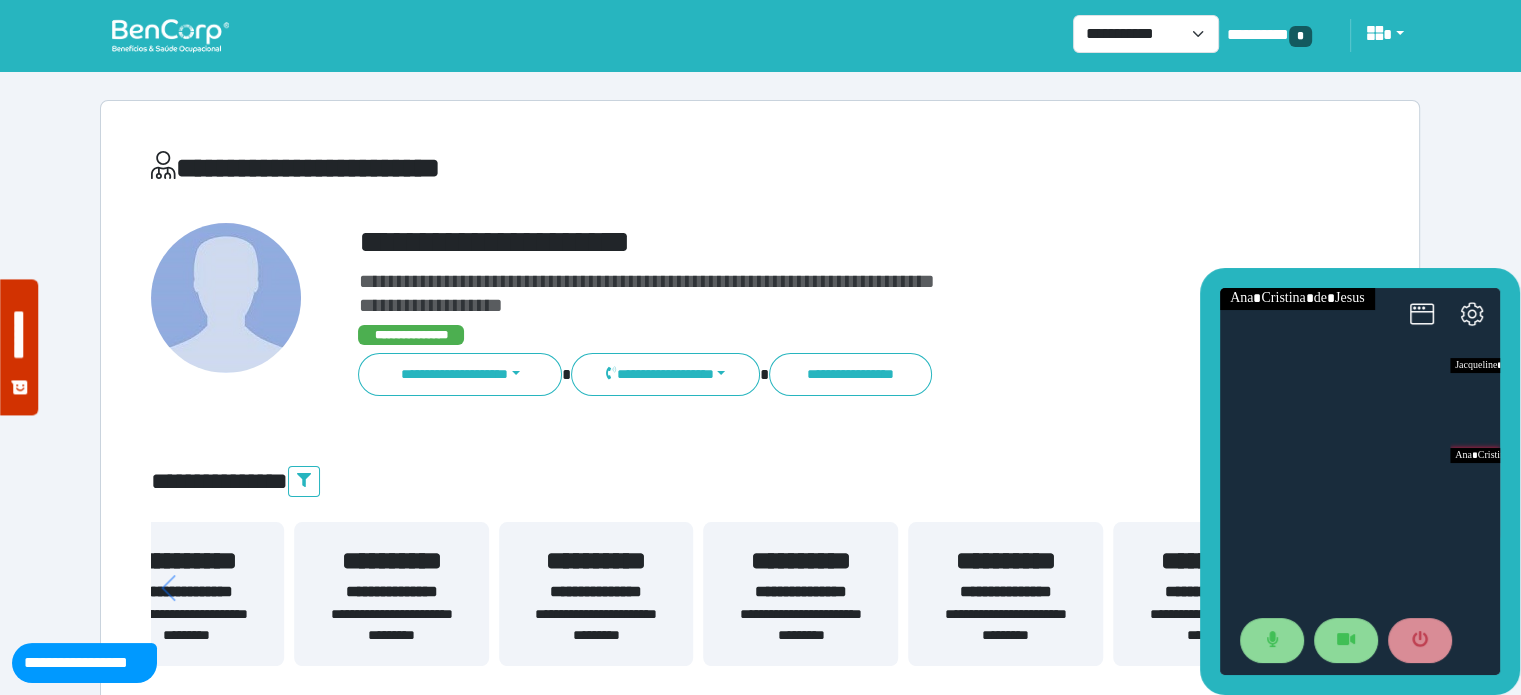 drag, startPoint x: 1028, startPoint y: 627, endPoint x: 308, endPoint y: 681, distance: 722.02216 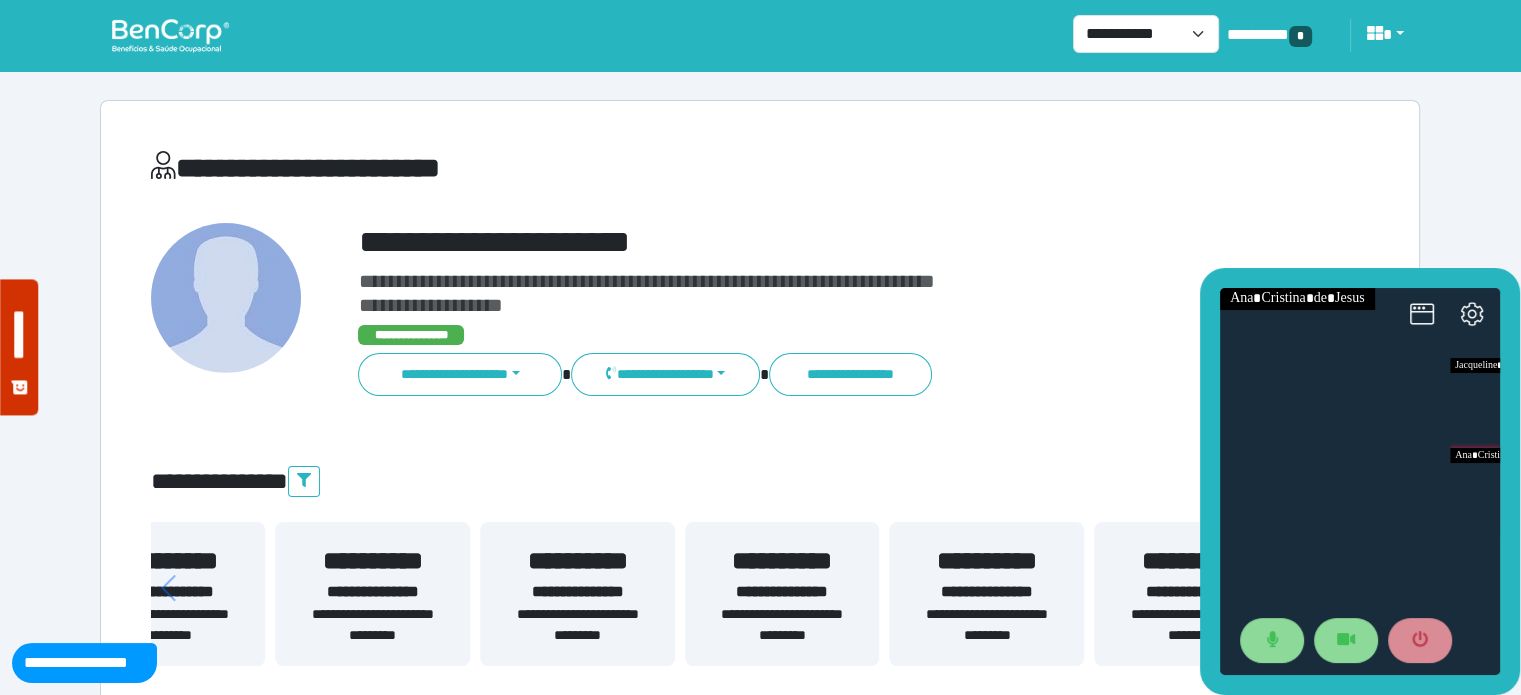 drag, startPoint x: 943, startPoint y: 600, endPoint x: 453, endPoint y: 582, distance: 490.3305 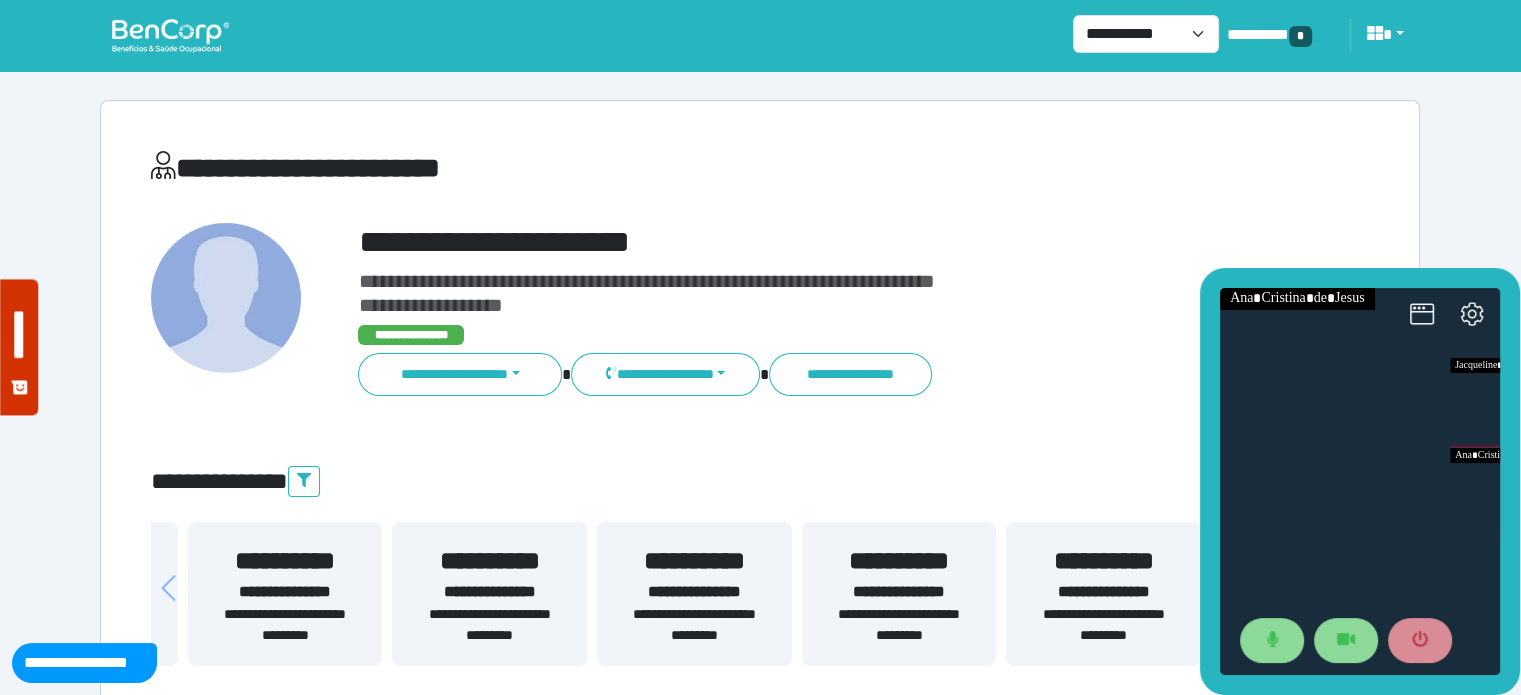 drag, startPoint x: 947, startPoint y: 575, endPoint x: 574, endPoint y: 602, distance: 373.97592 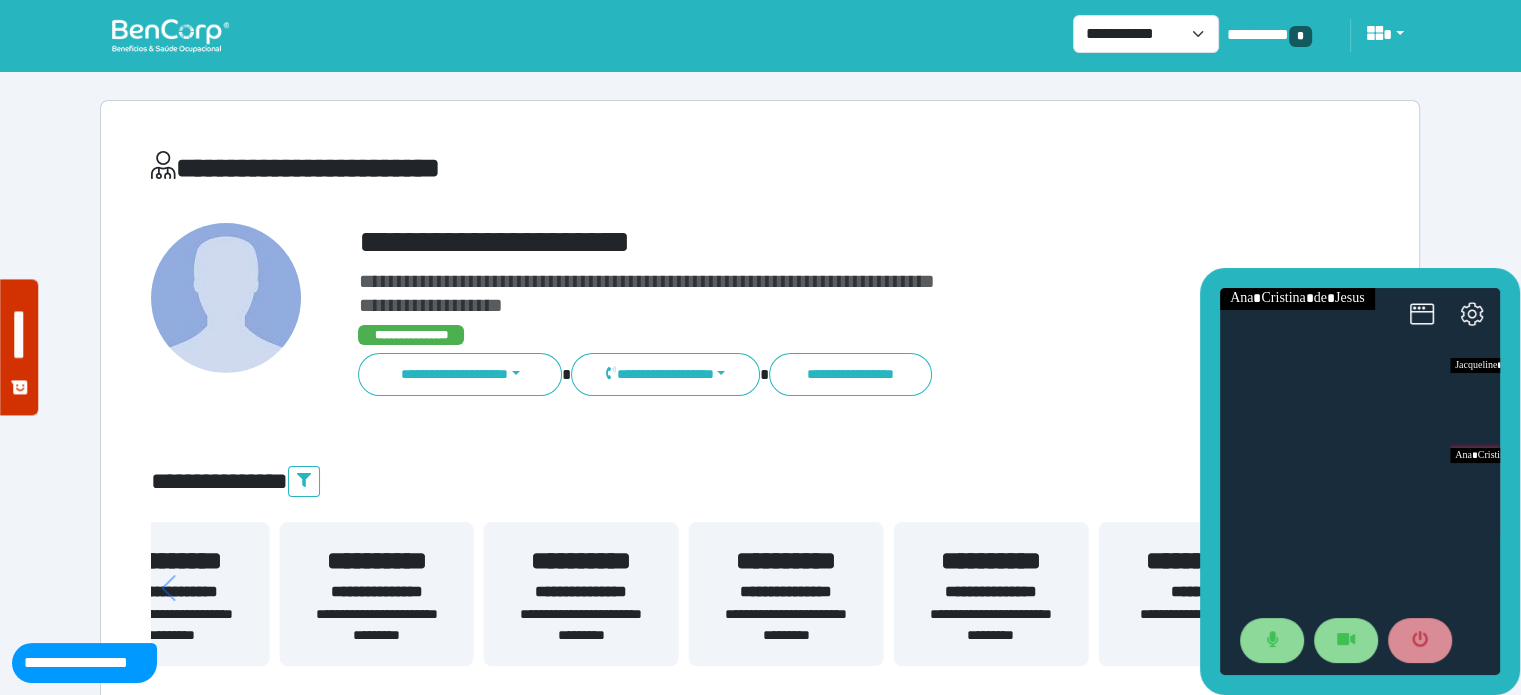 drag, startPoint x: 1027, startPoint y: 635, endPoint x: 540, endPoint y: 663, distance: 487.80426 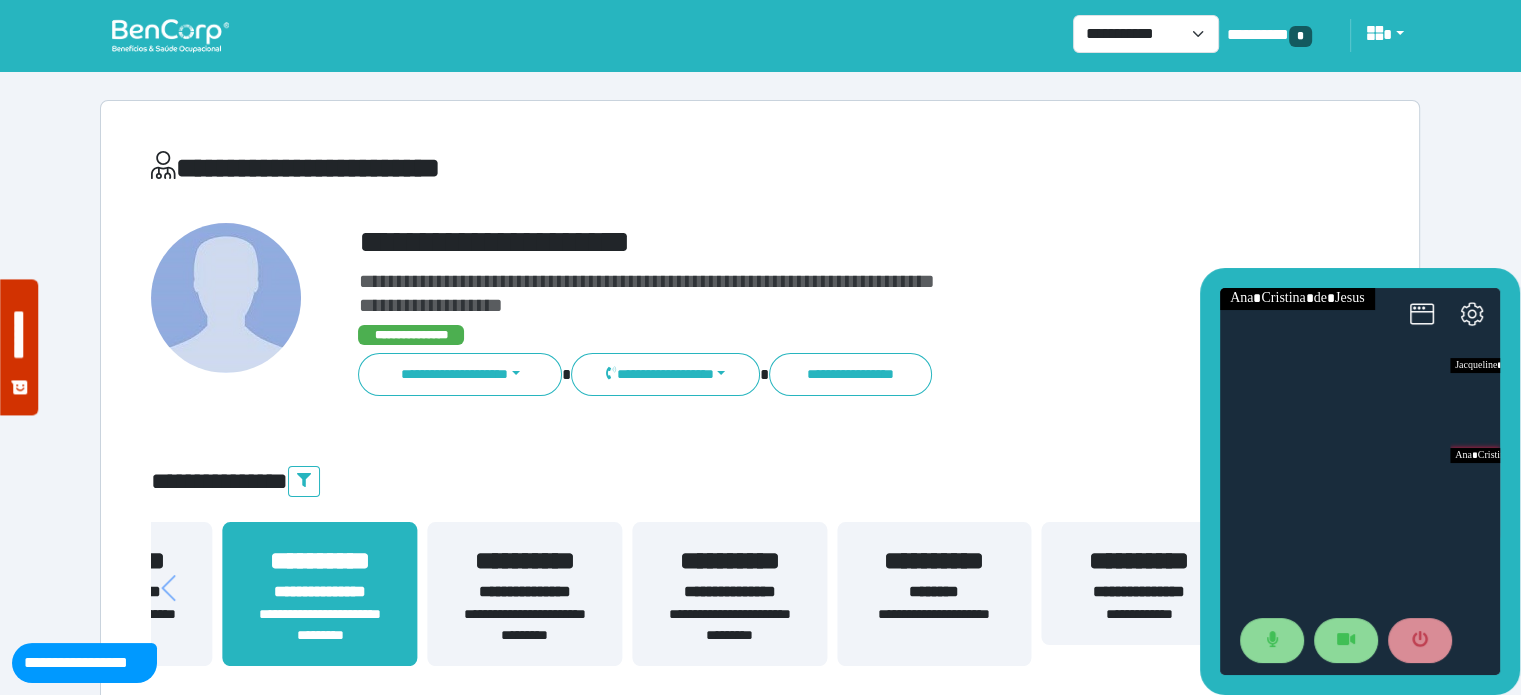 drag, startPoint x: 1001, startPoint y: 622, endPoint x: 574, endPoint y: 638, distance: 427.29965 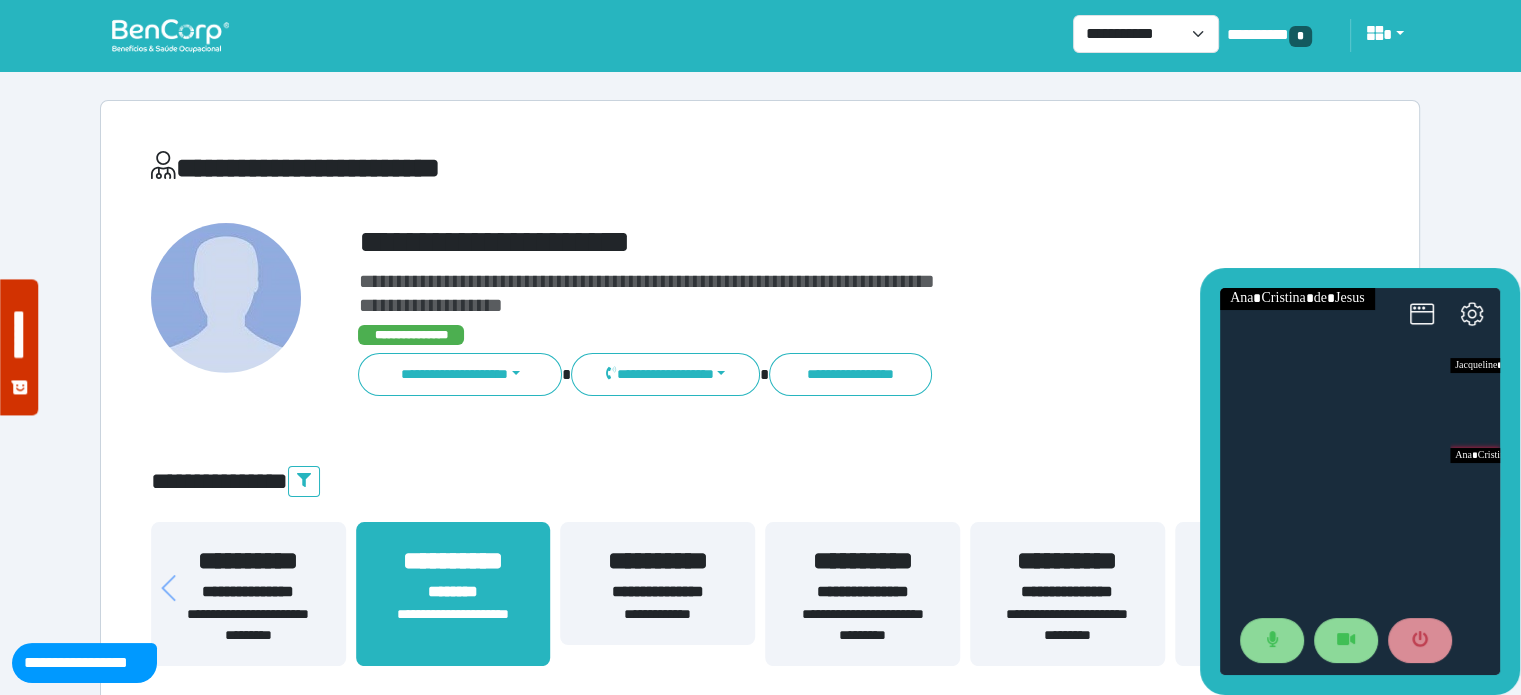 click on "**********" at bounding box center [657, 614] 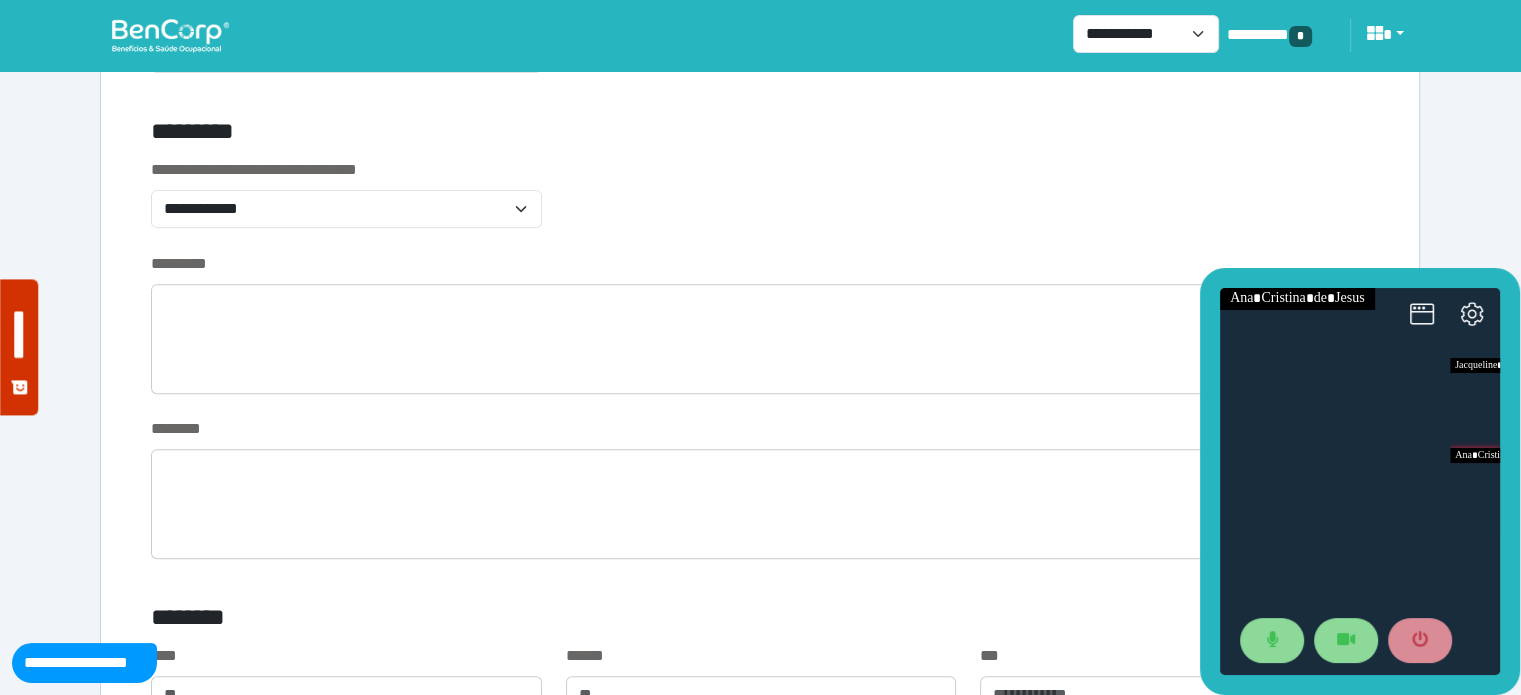 scroll, scrollTop: 768, scrollLeft: 0, axis: vertical 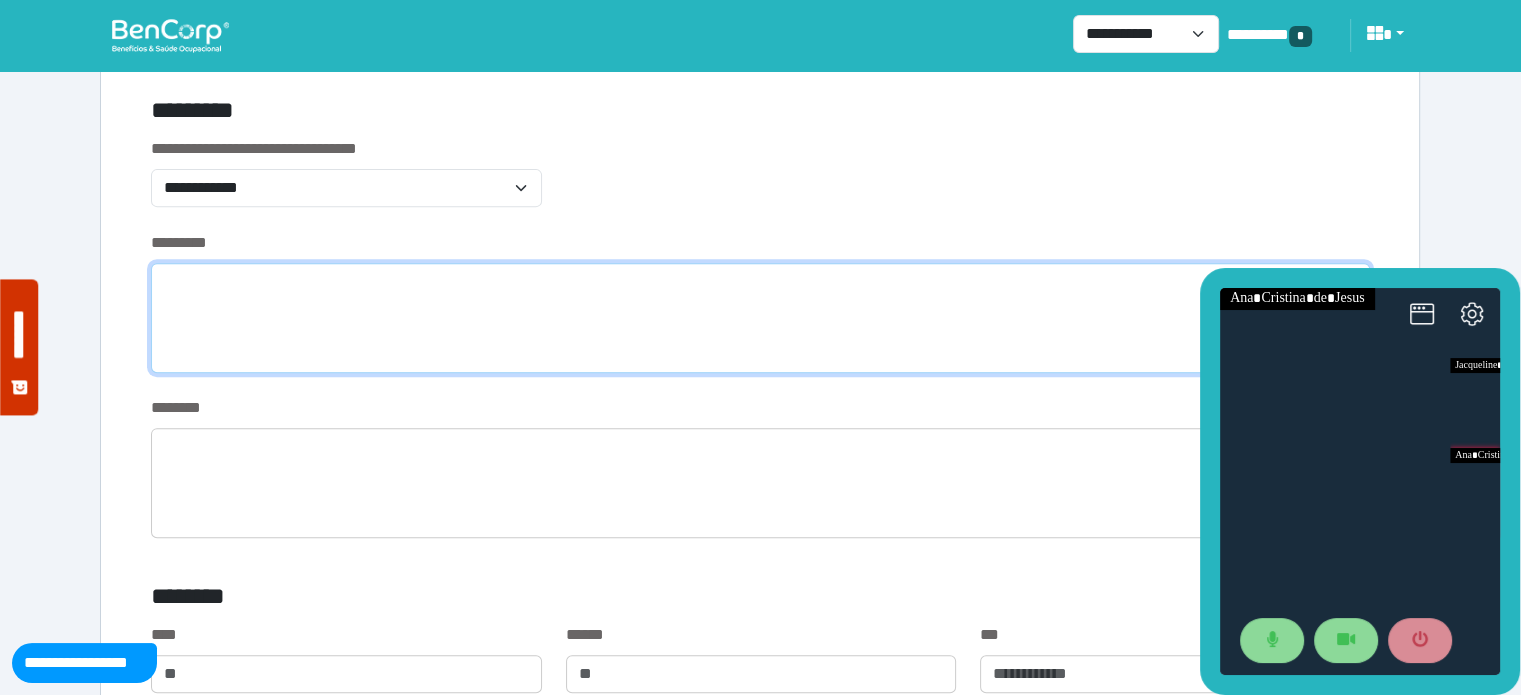 click at bounding box center (760, 318) 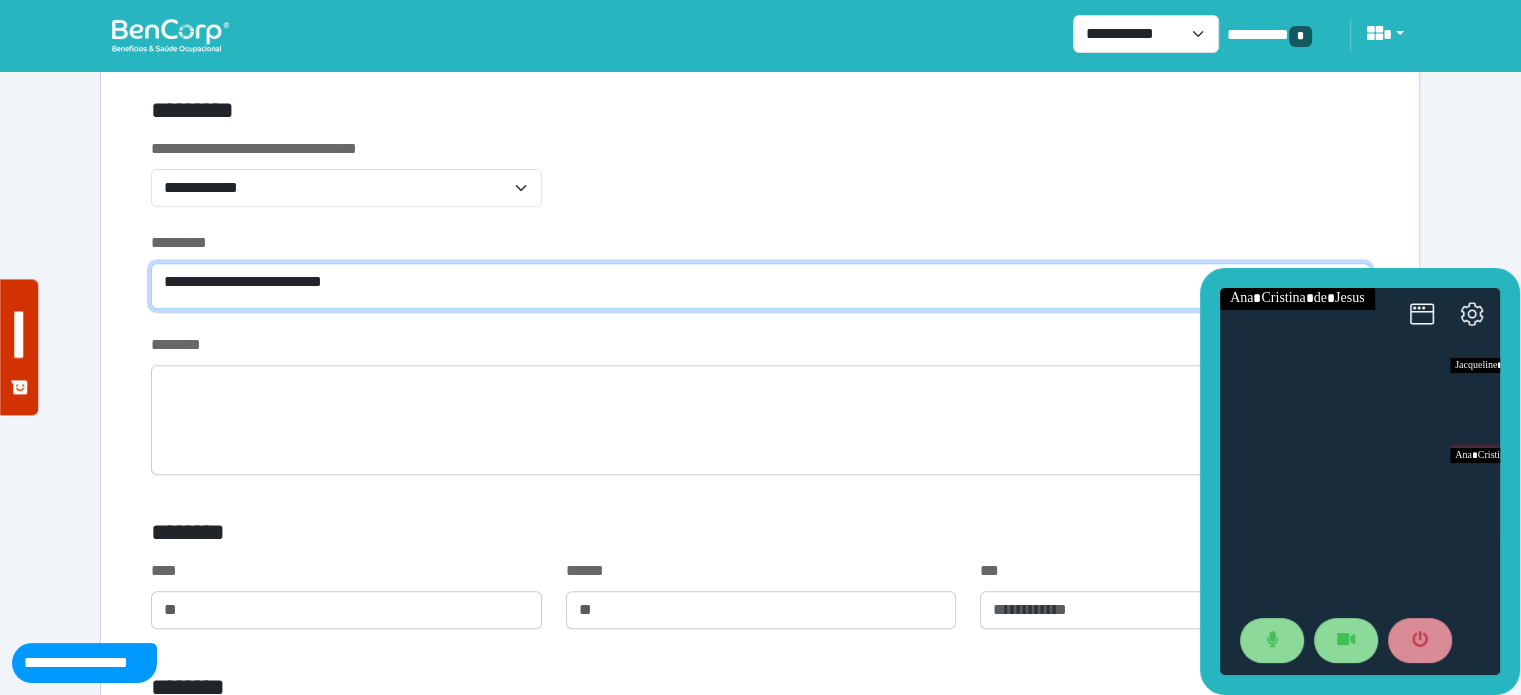 click on "**********" at bounding box center (760, 286) 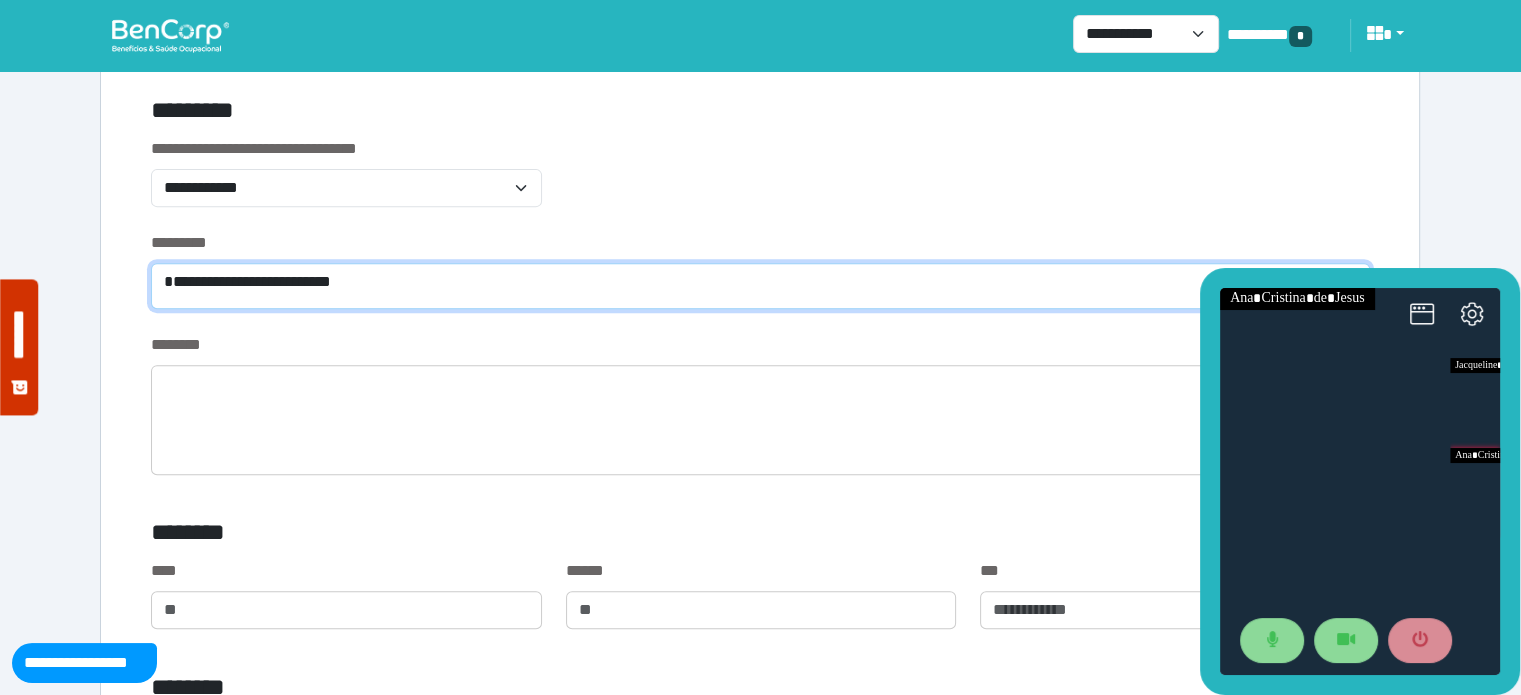 scroll, scrollTop: 0, scrollLeft: 0, axis: both 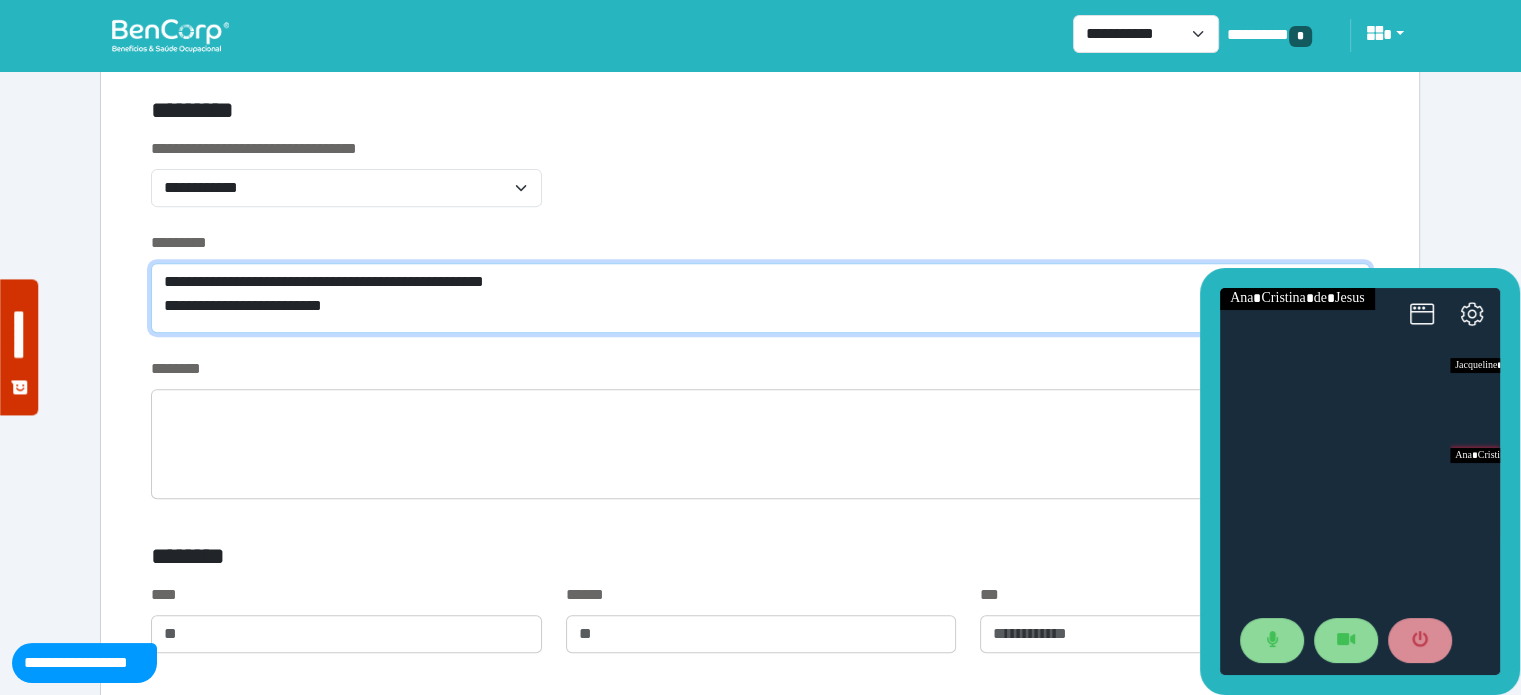 type on "**********" 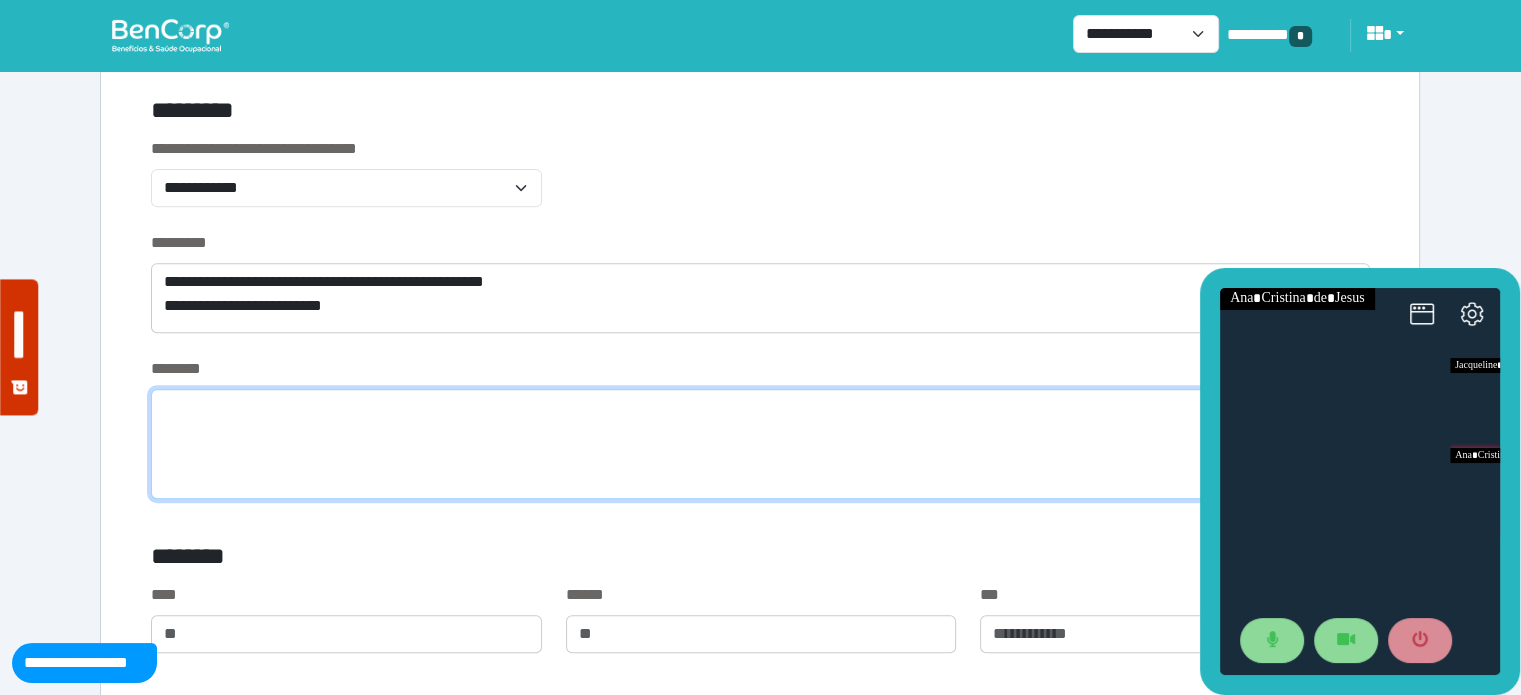 click at bounding box center (760, 444) 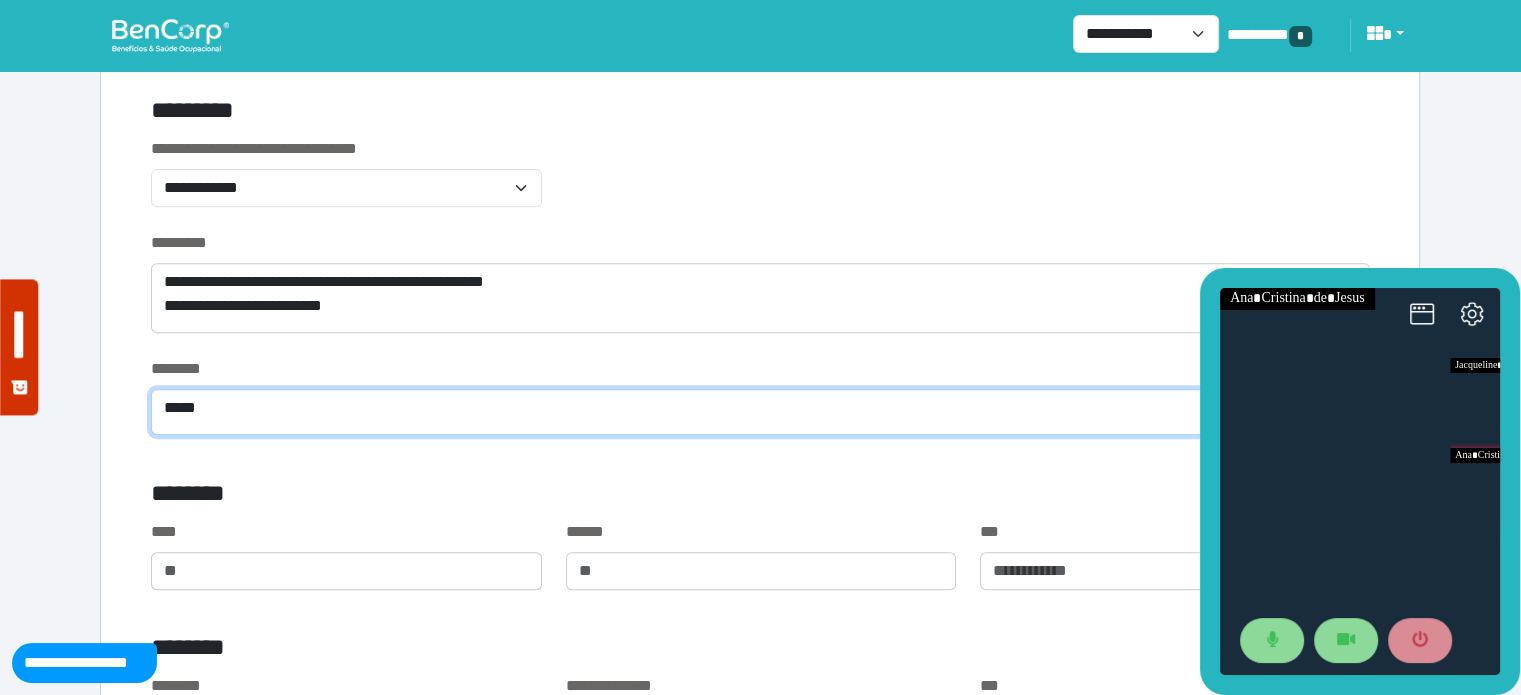 type on "****" 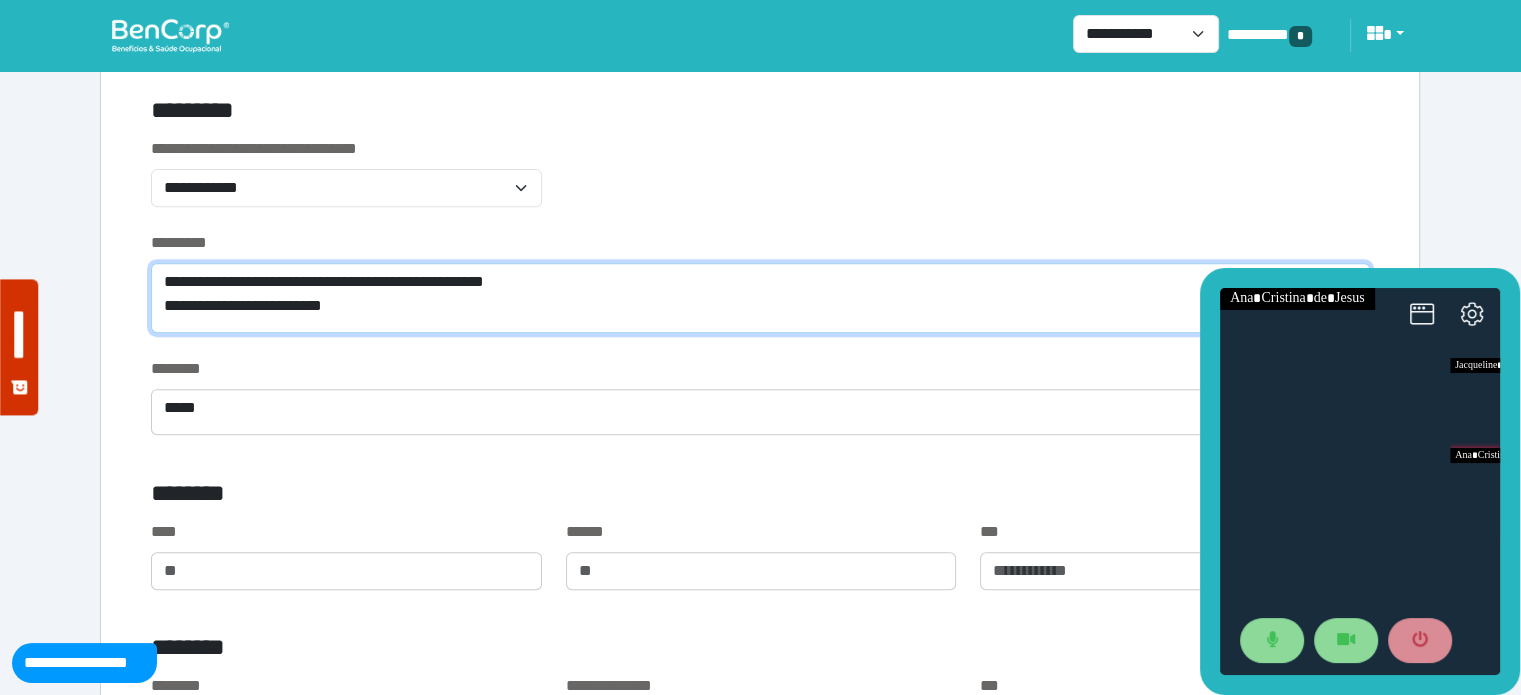 click on "**********" at bounding box center [760, 298] 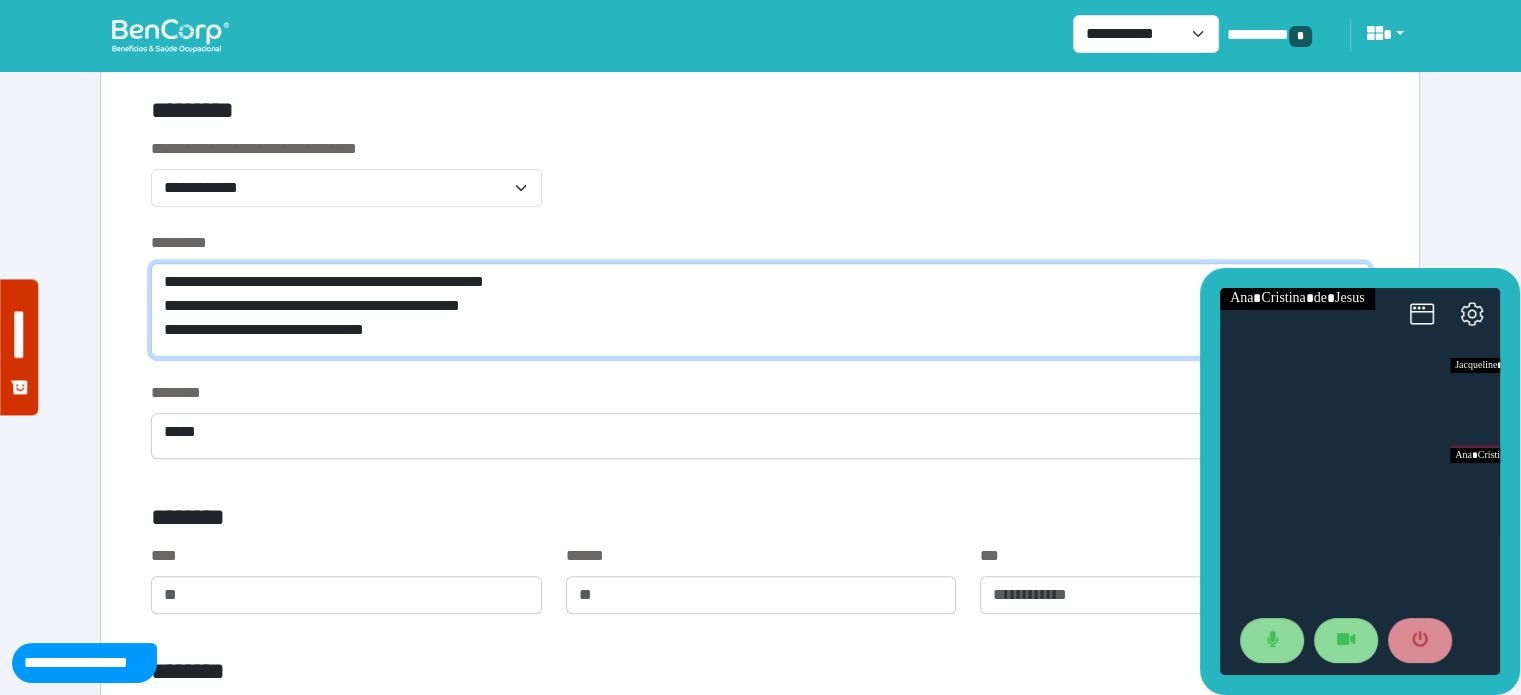 scroll, scrollTop: 0, scrollLeft: 0, axis: both 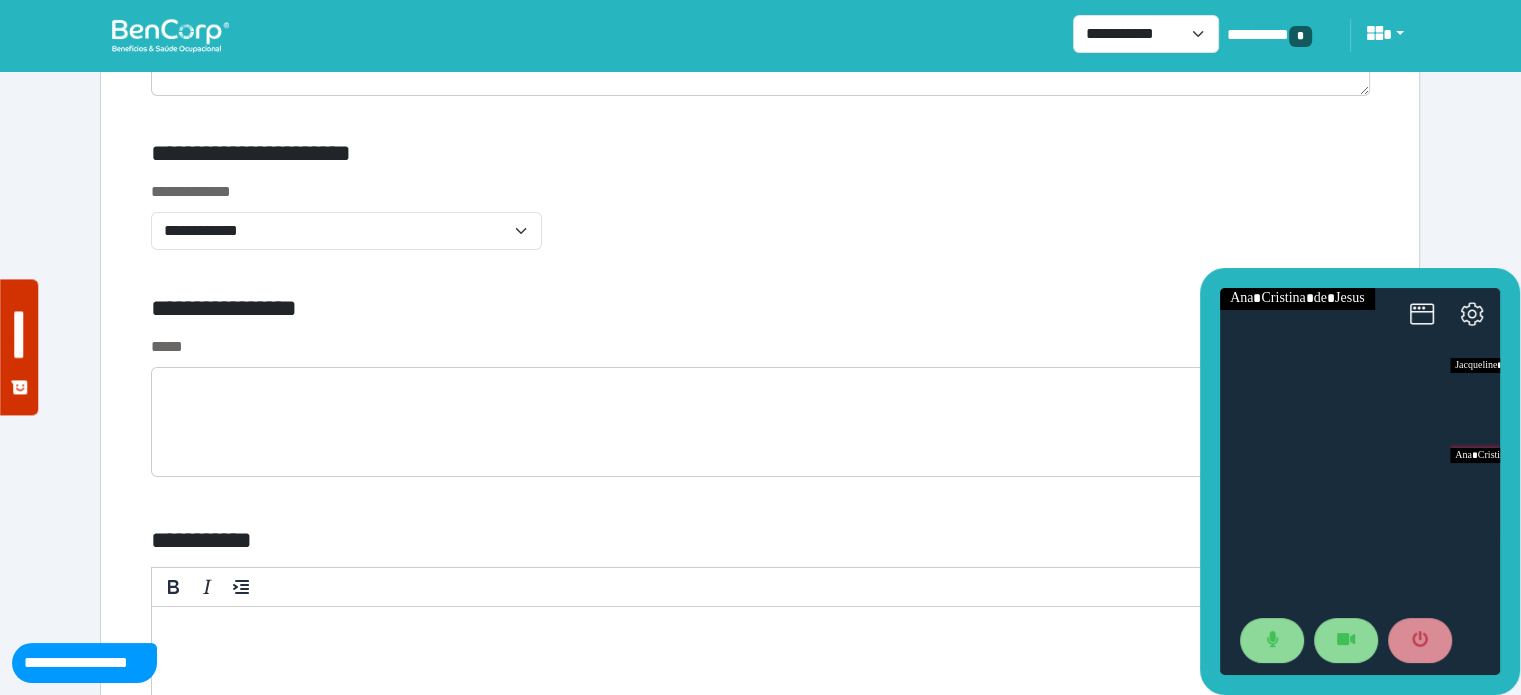 type on "**********" 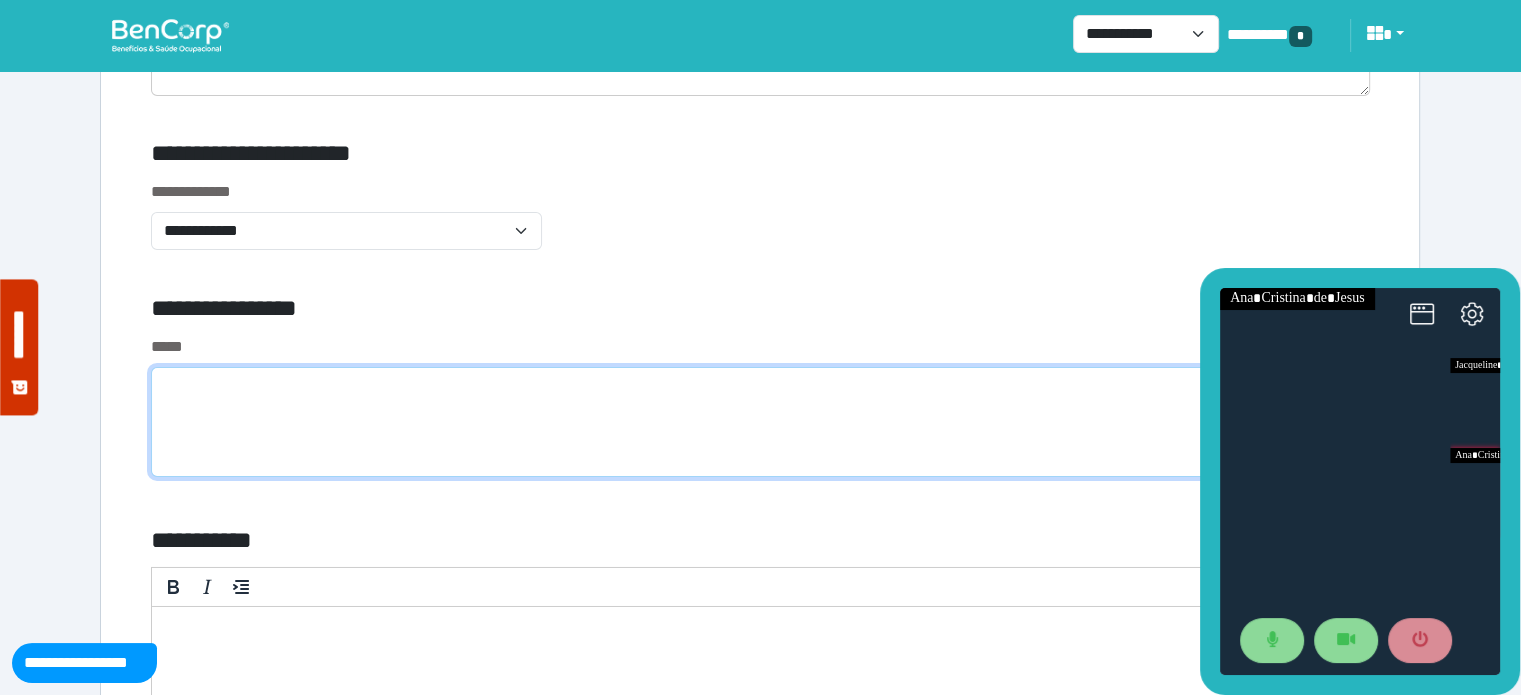 click at bounding box center [760, 422] 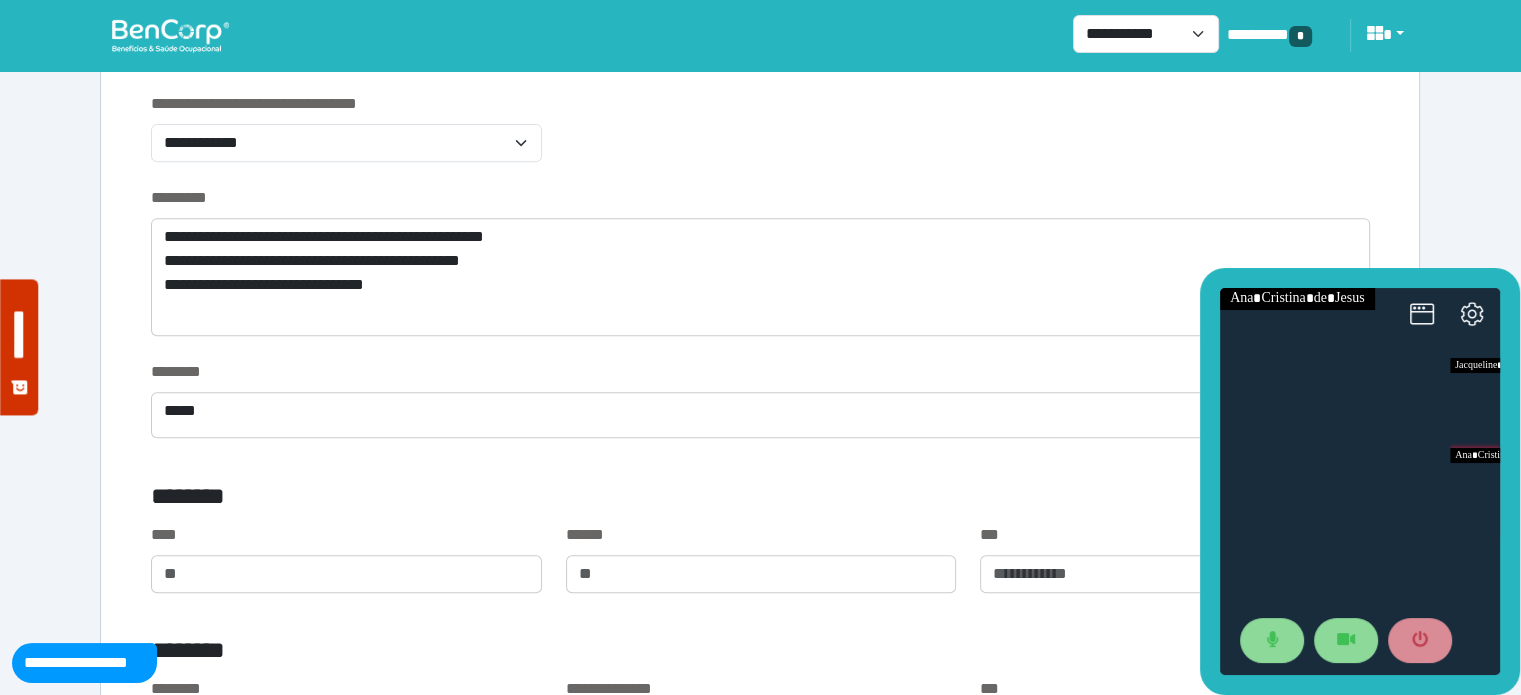 scroll, scrollTop: 772, scrollLeft: 0, axis: vertical 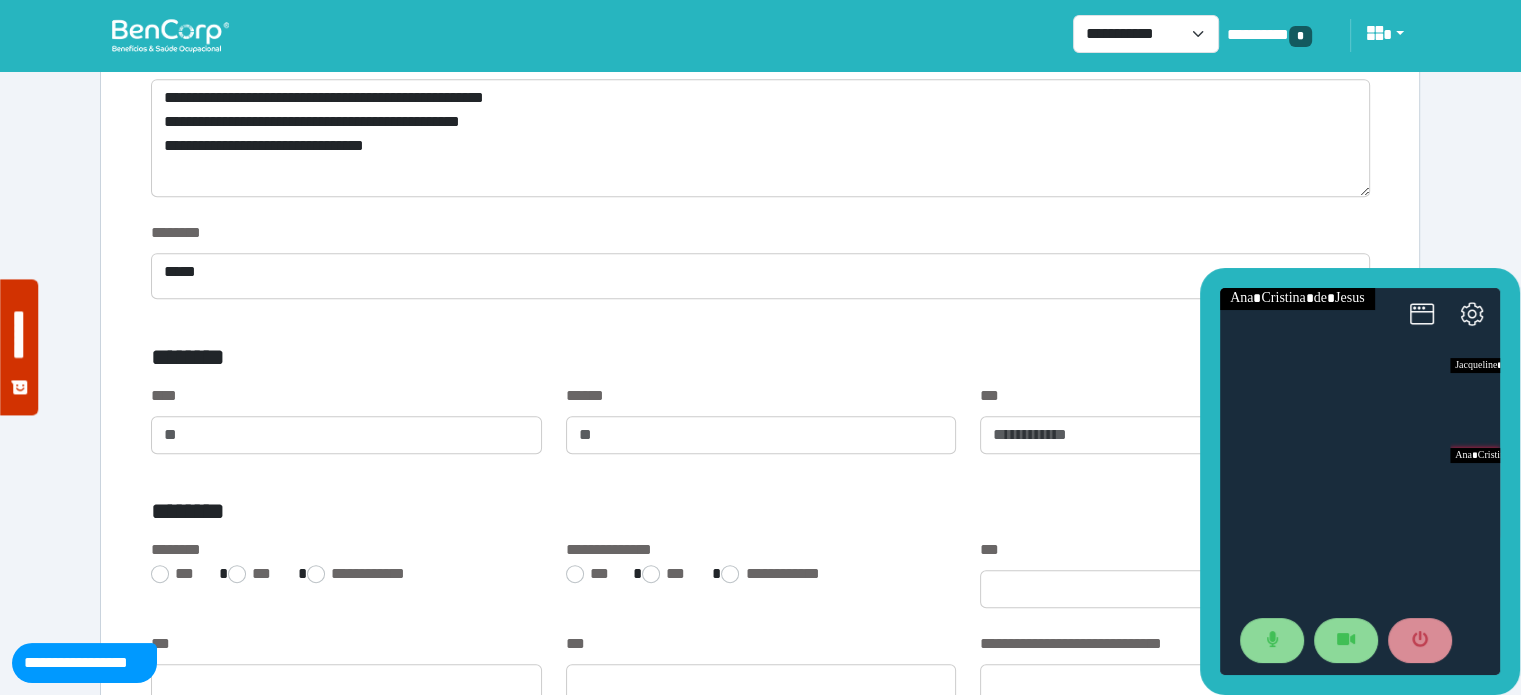 type on "**********" 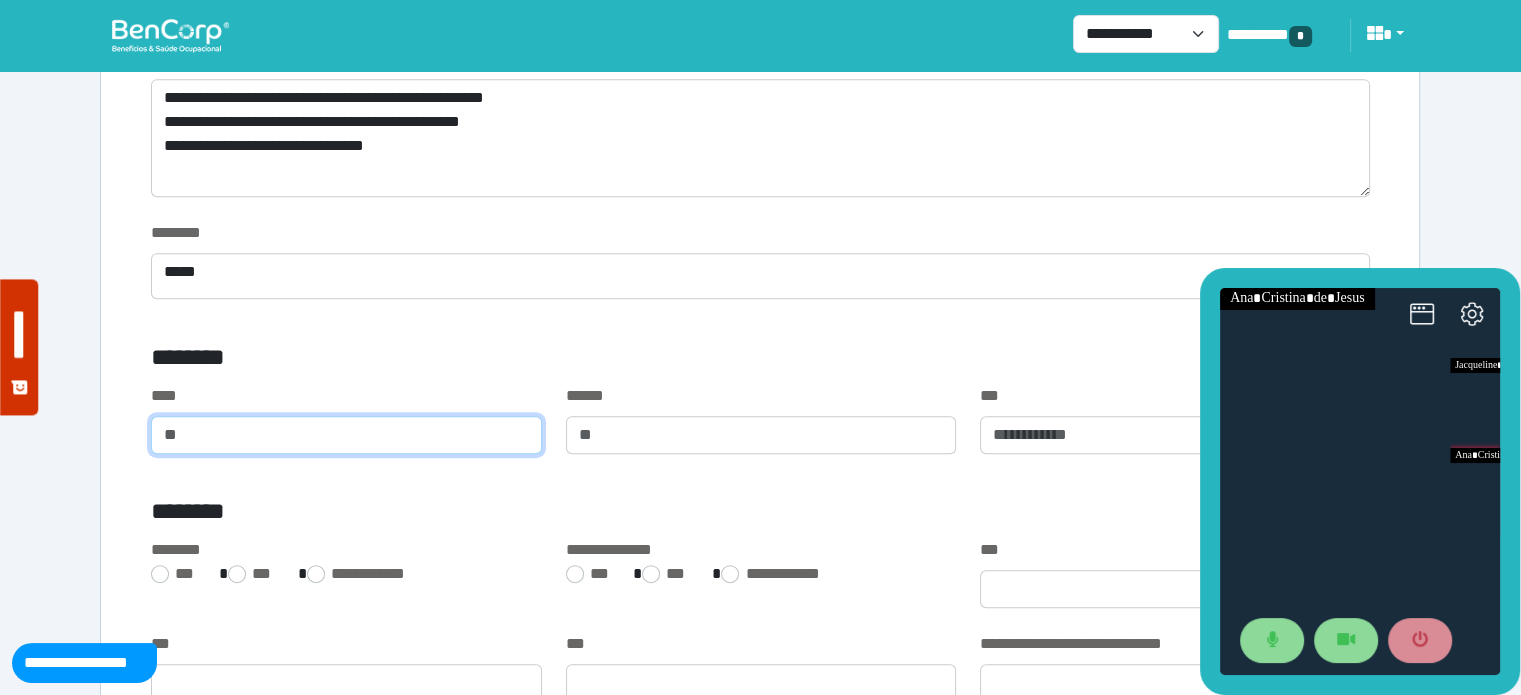 click at bounding box center [346, 435] 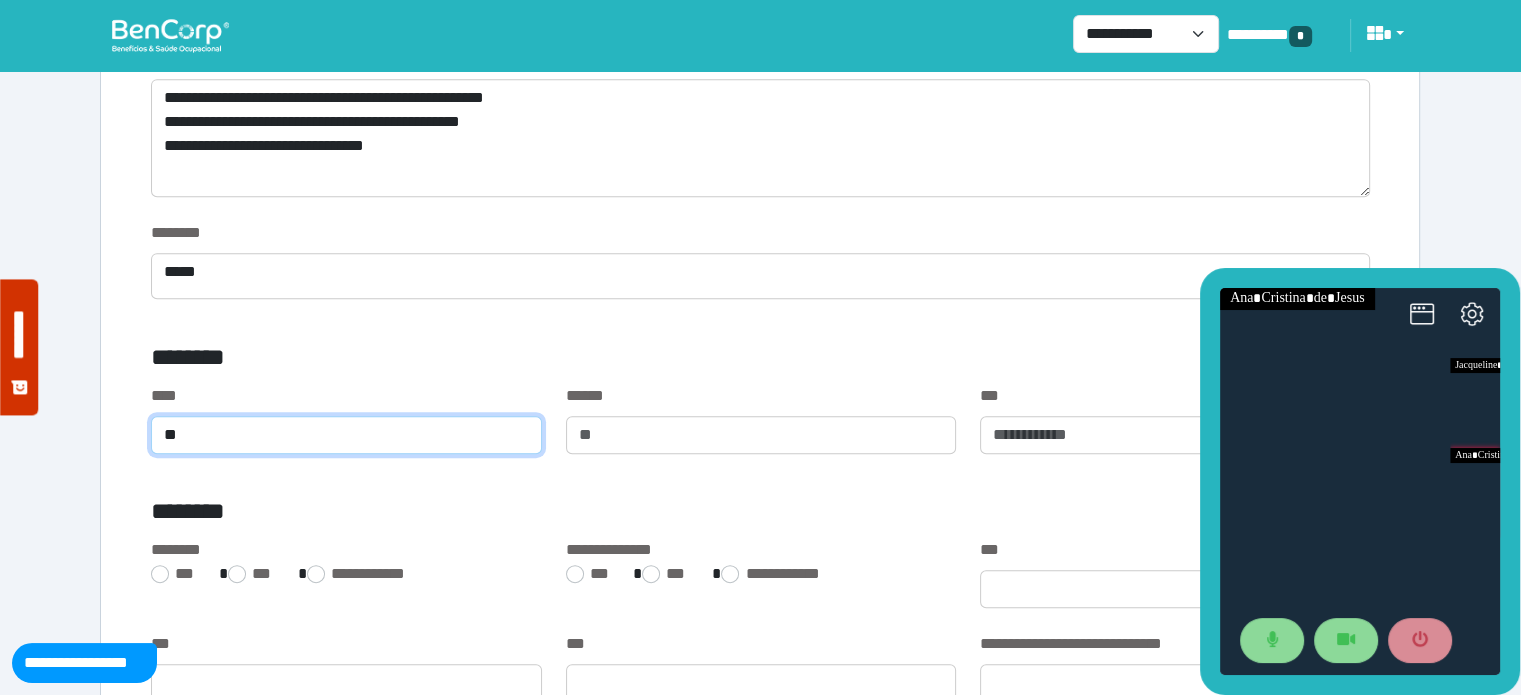 type on "**" 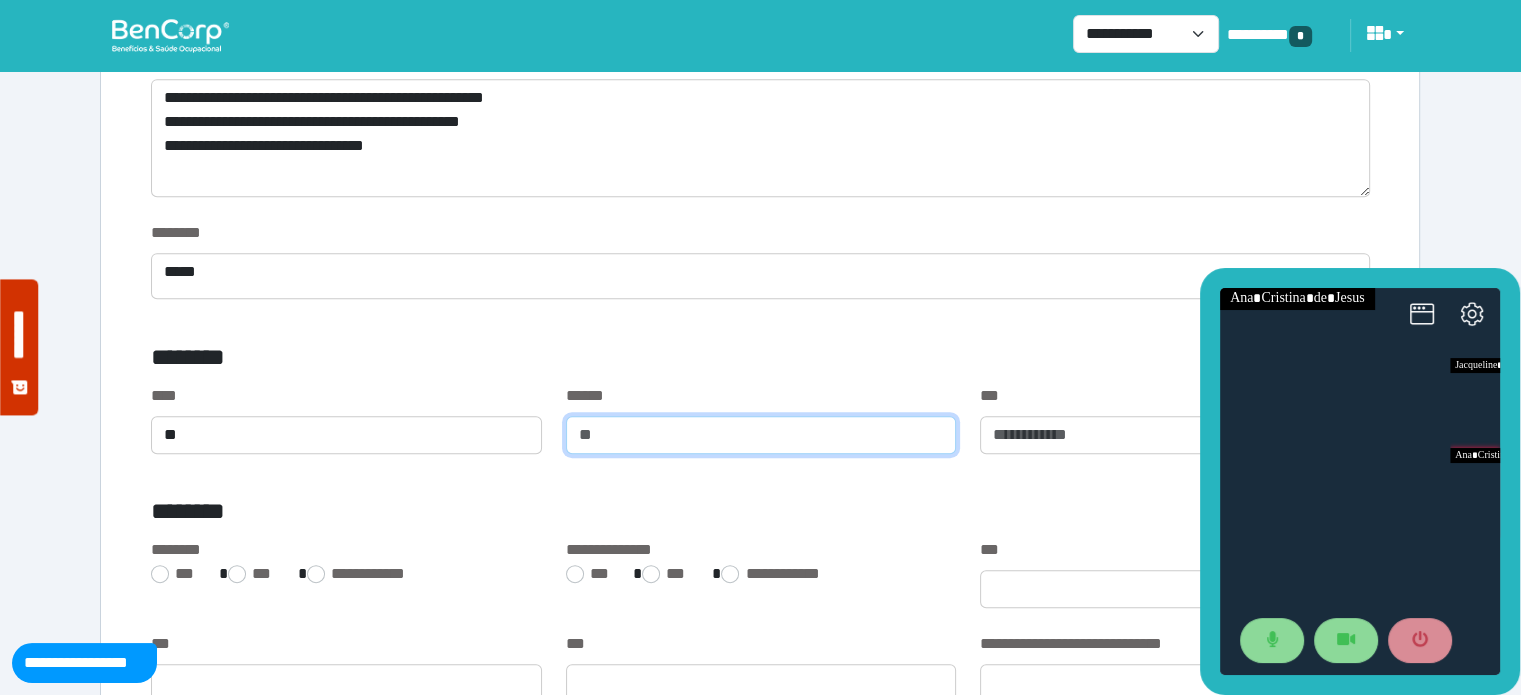 click at bounding box center (761, 435) 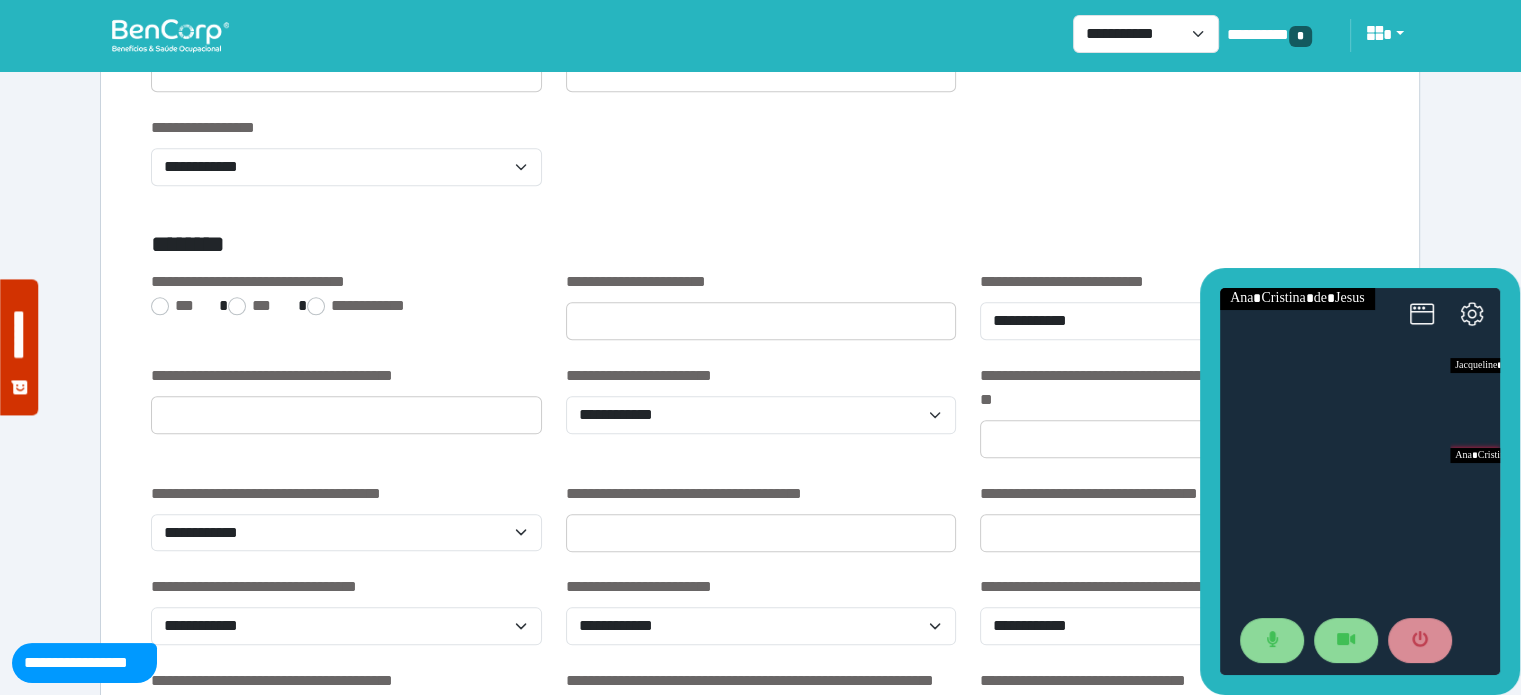 scroll, scrollTop: 2256, scrollLeft: 0, axis: vertical 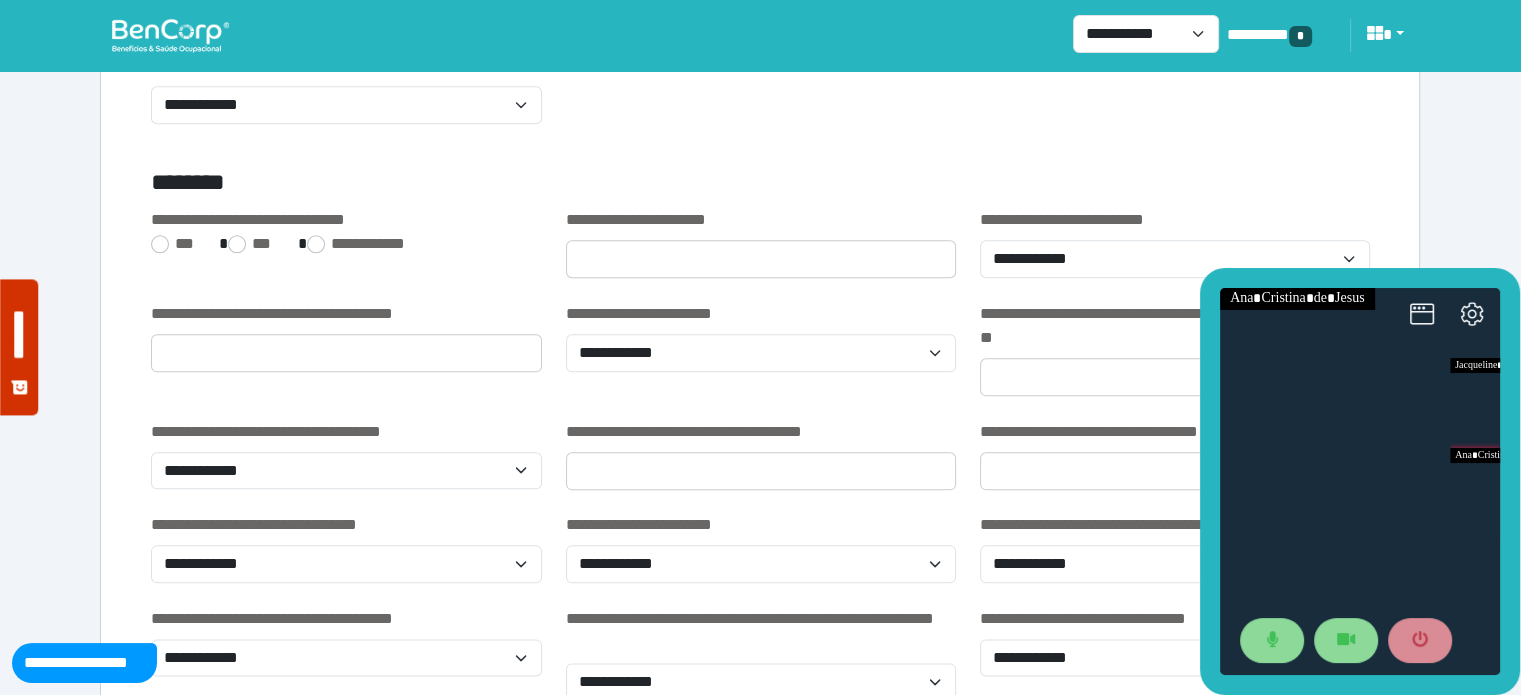 type on "***" 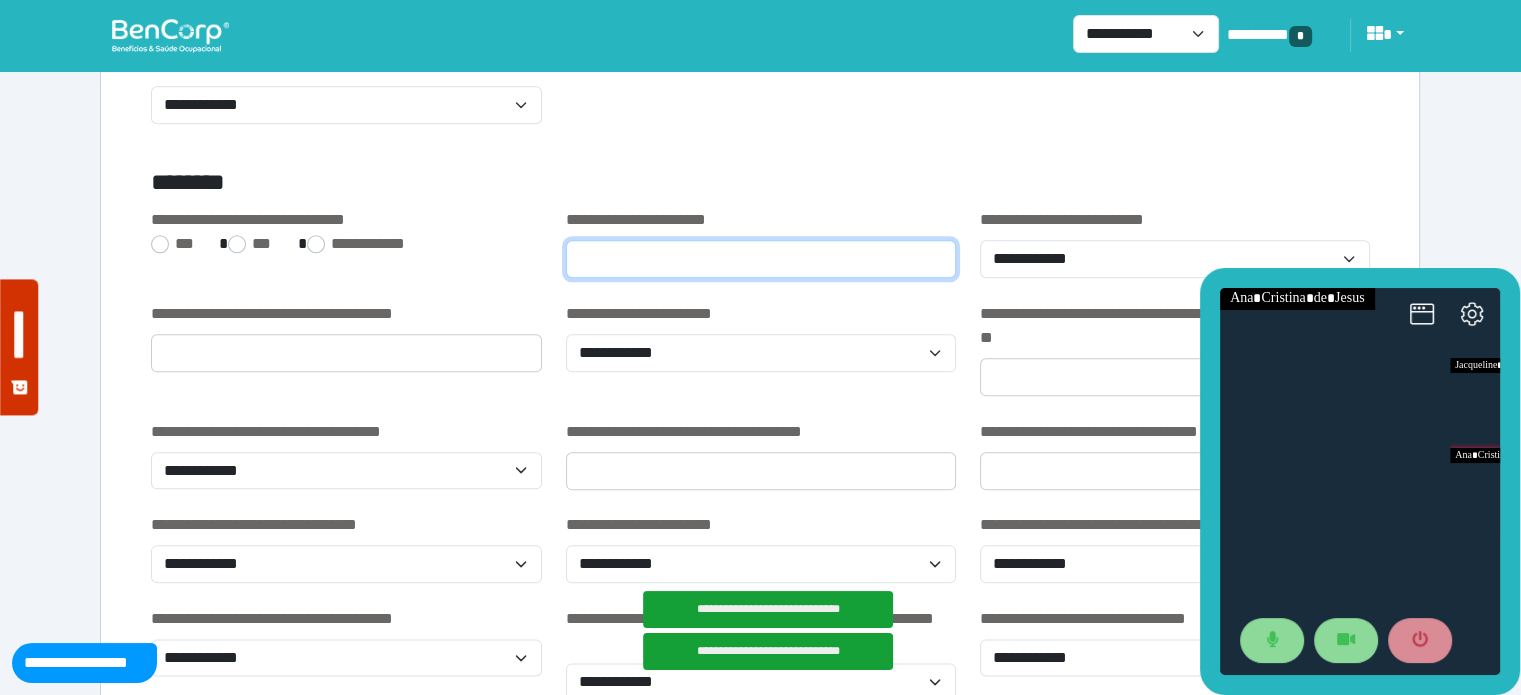 click at bounding box center (761, 259) 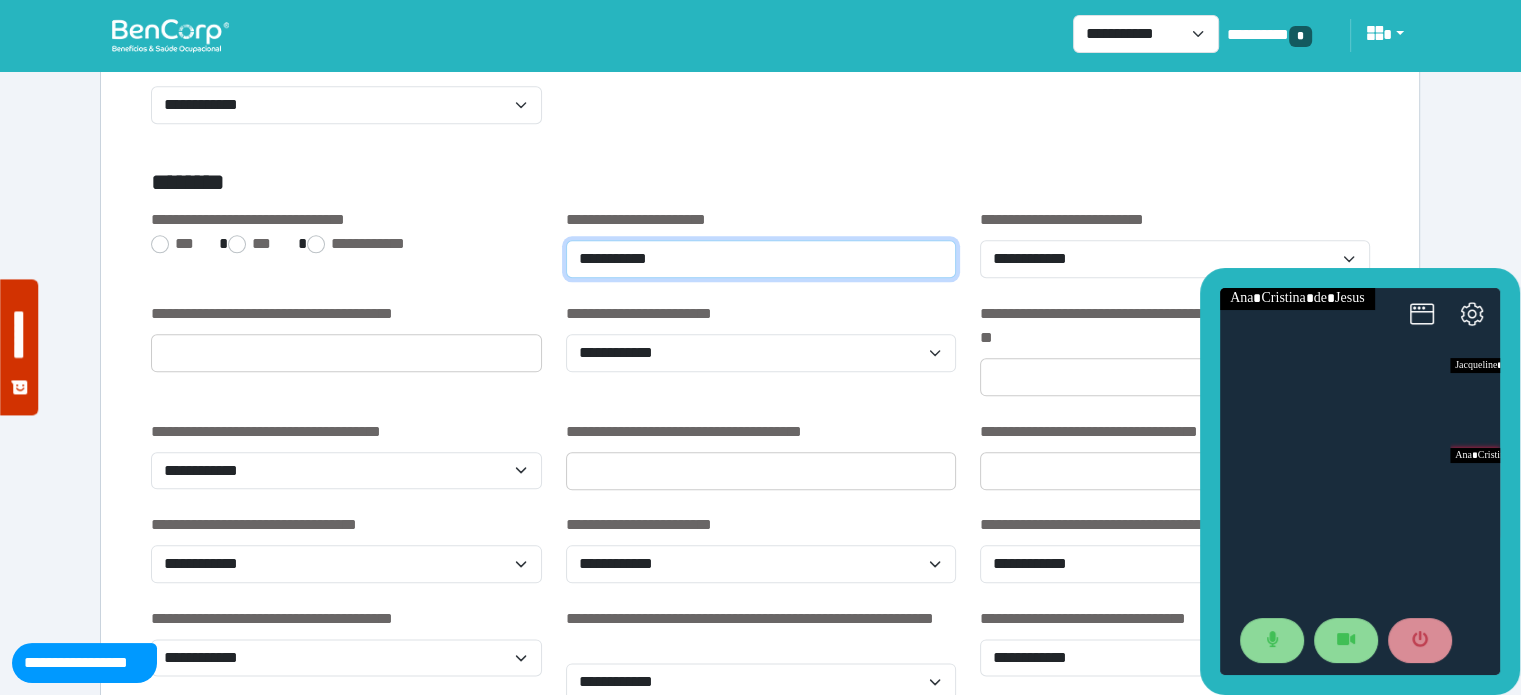 type on "**********" 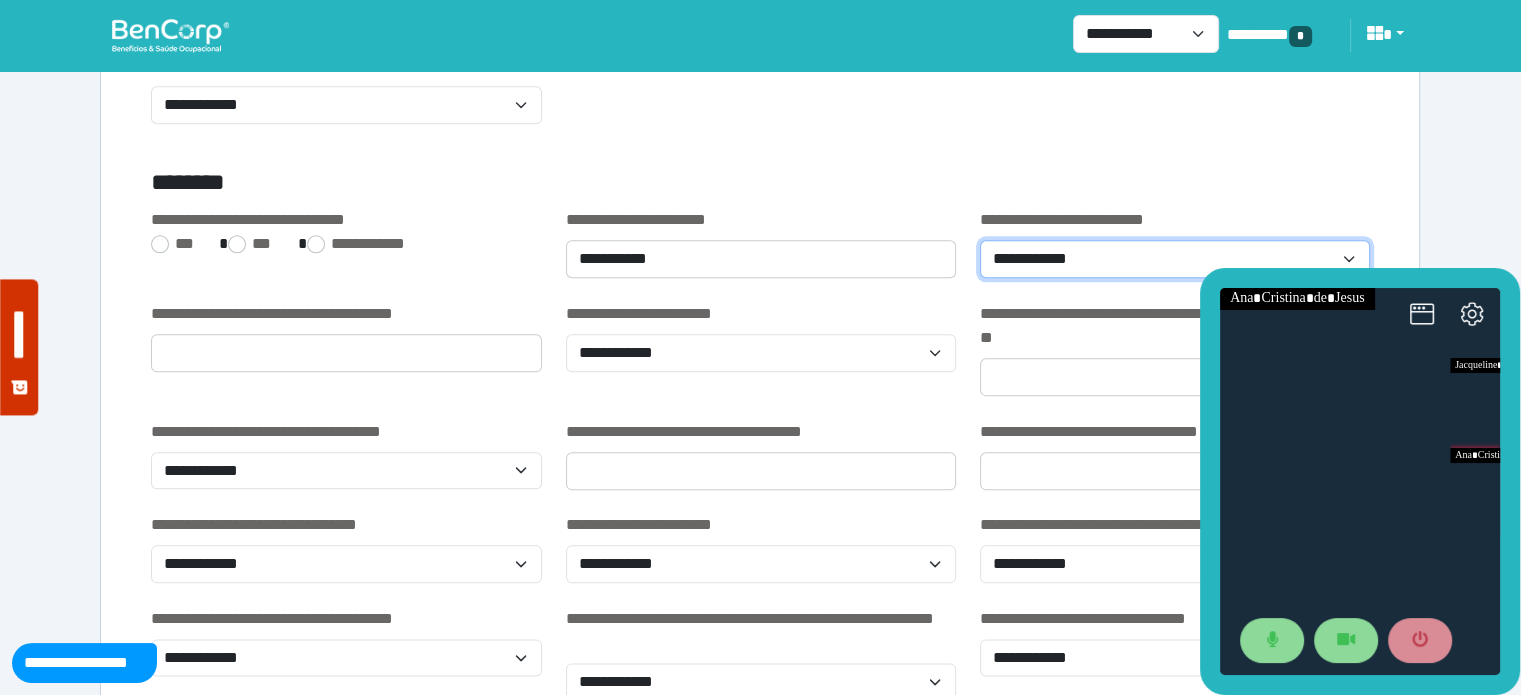 click on "**********" at bounding box center [1175, 259] 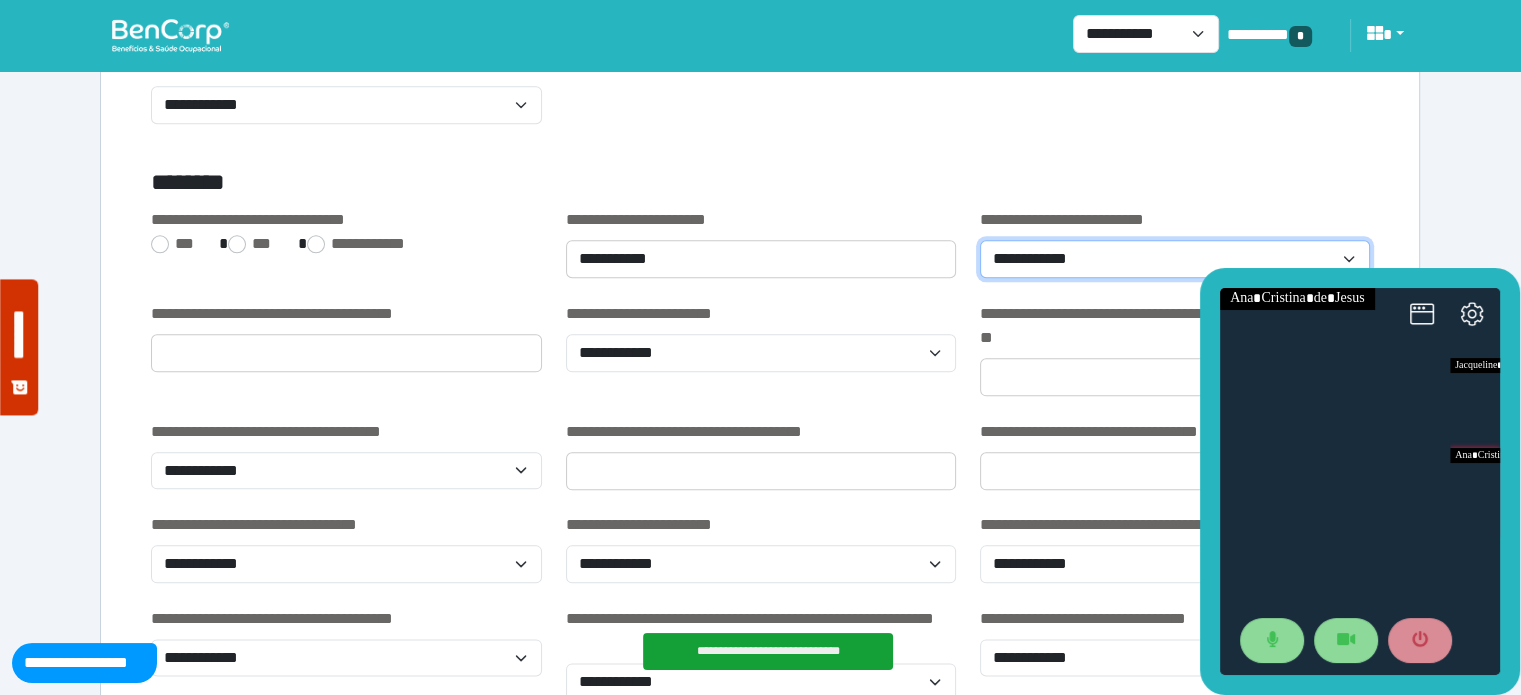 select on "**********" 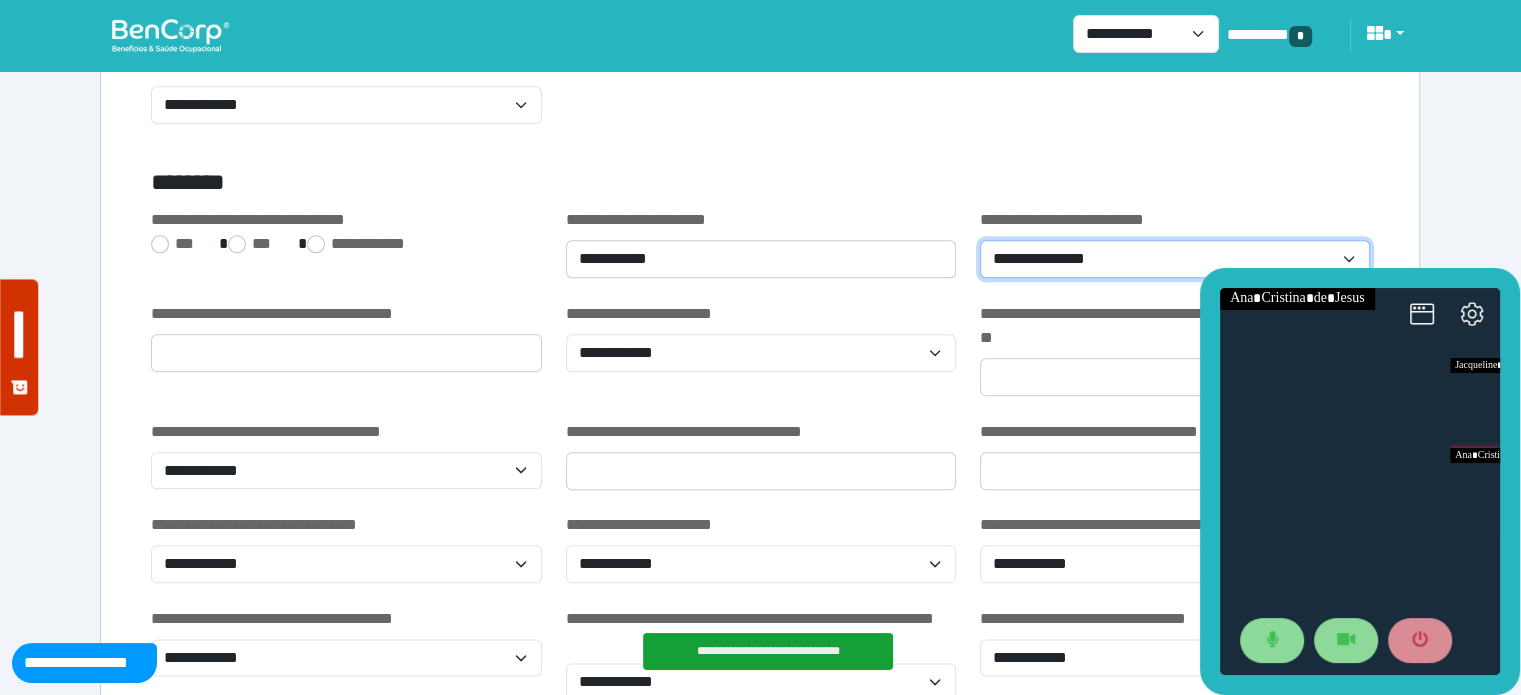 click on "**********" at bounding box center [1175, 259] 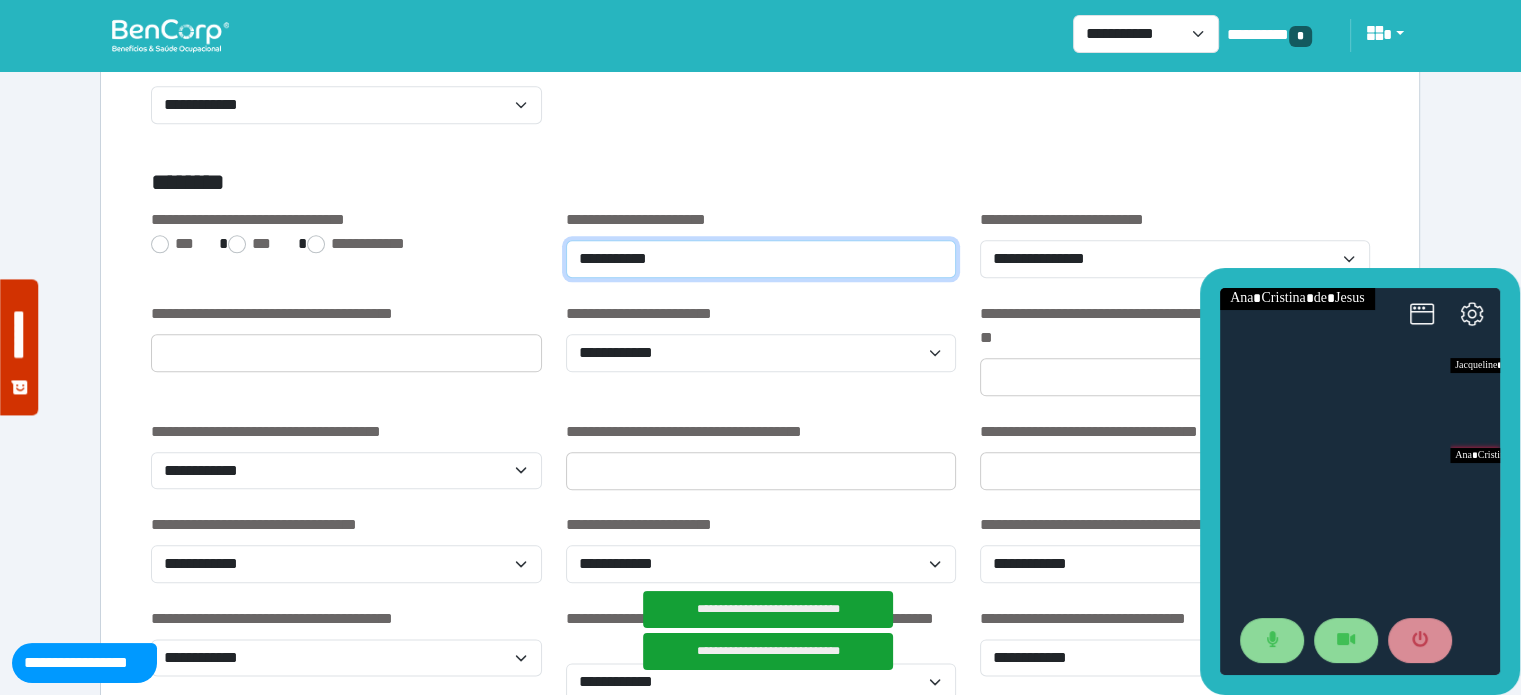 click on "**********" at bounding box center (761, 259) 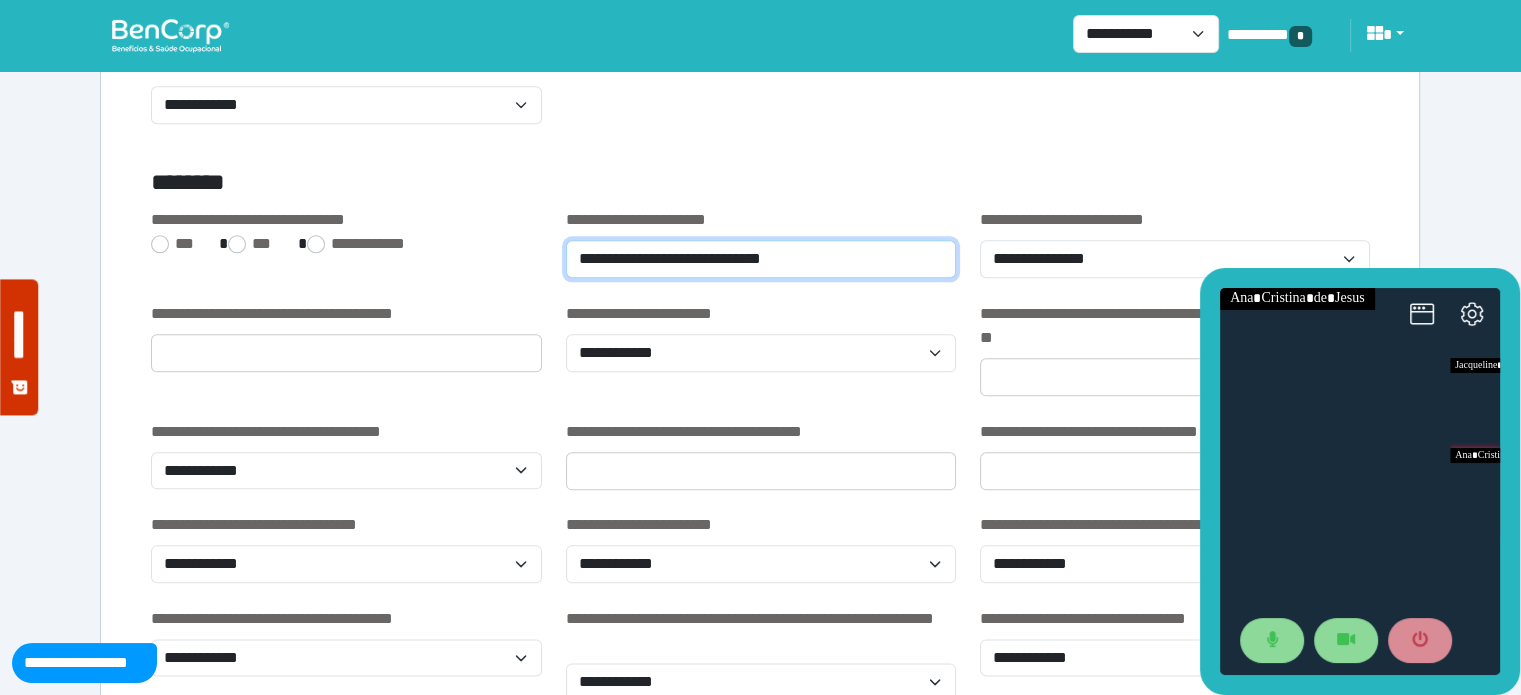 type on "**********" 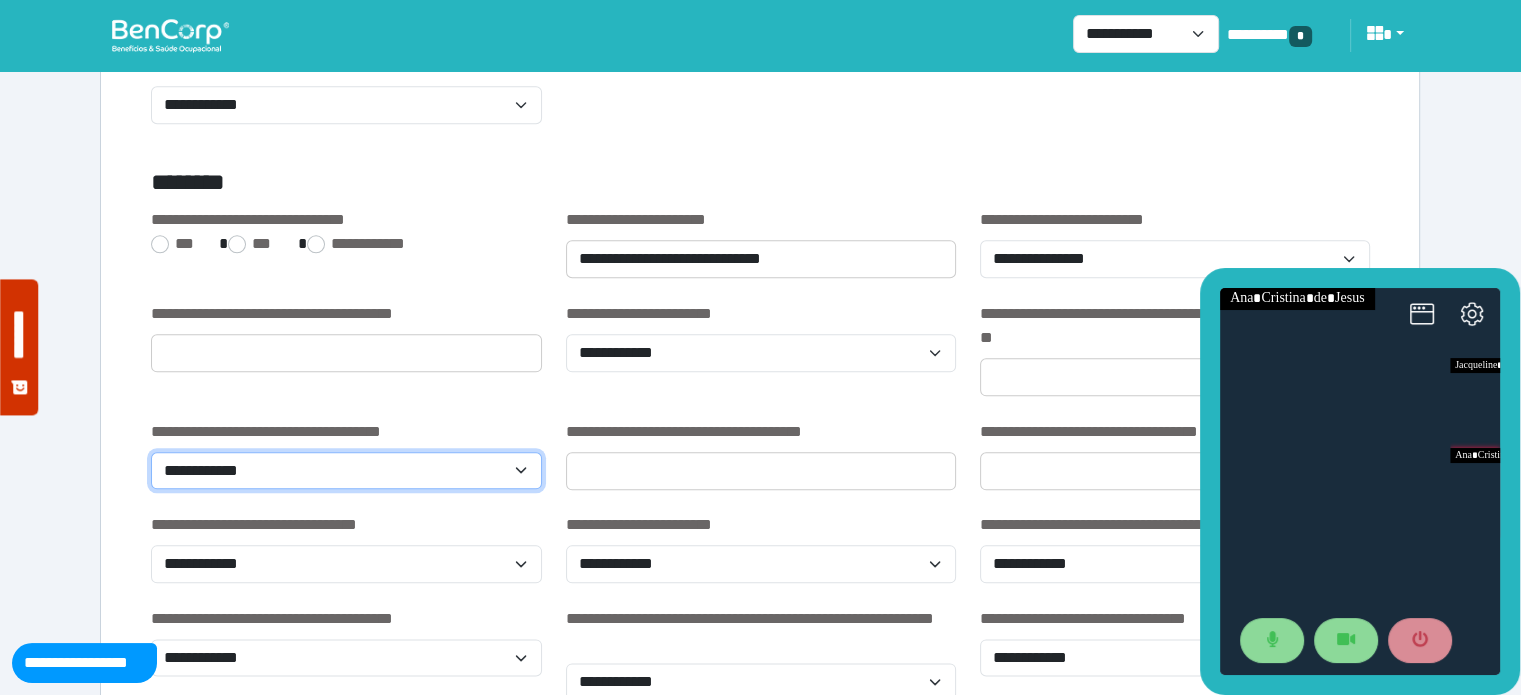 click on "**********" at bounding box center [346, 471] 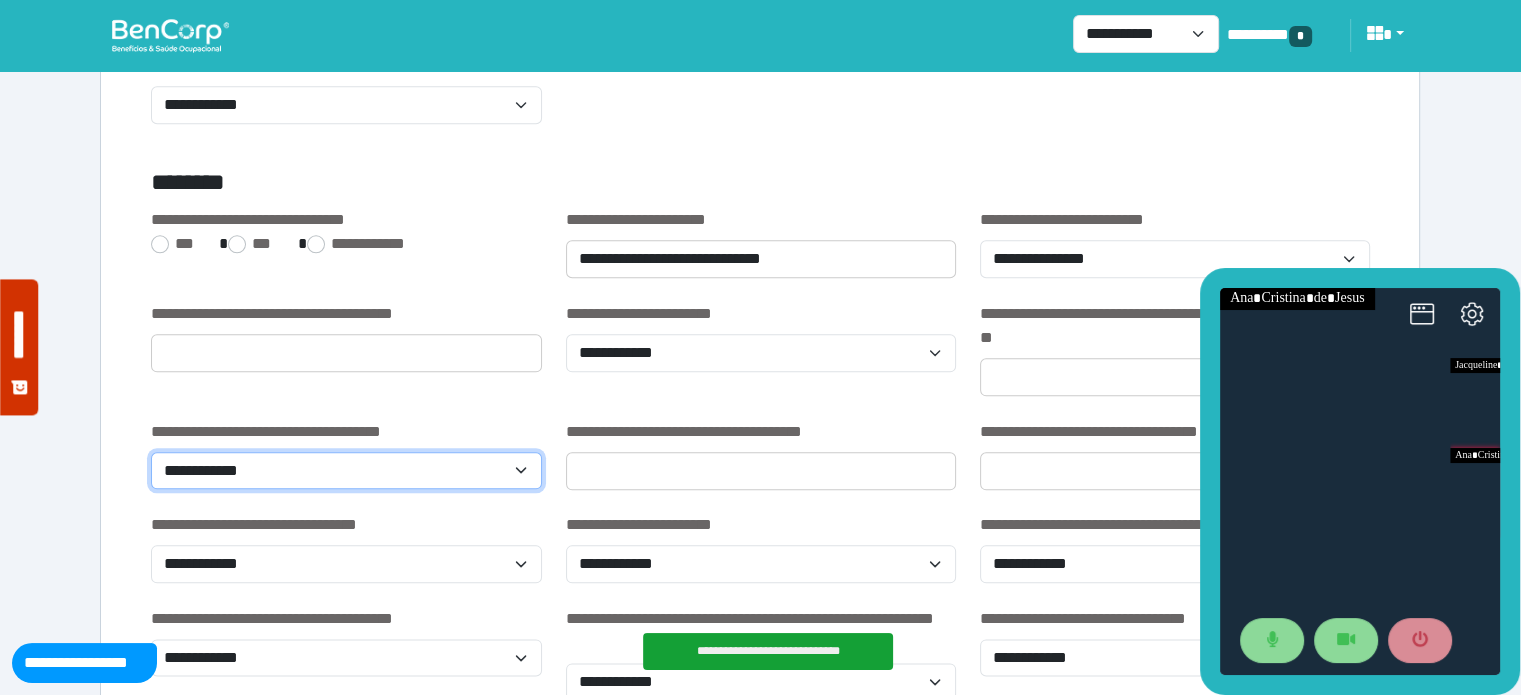 select on "***" 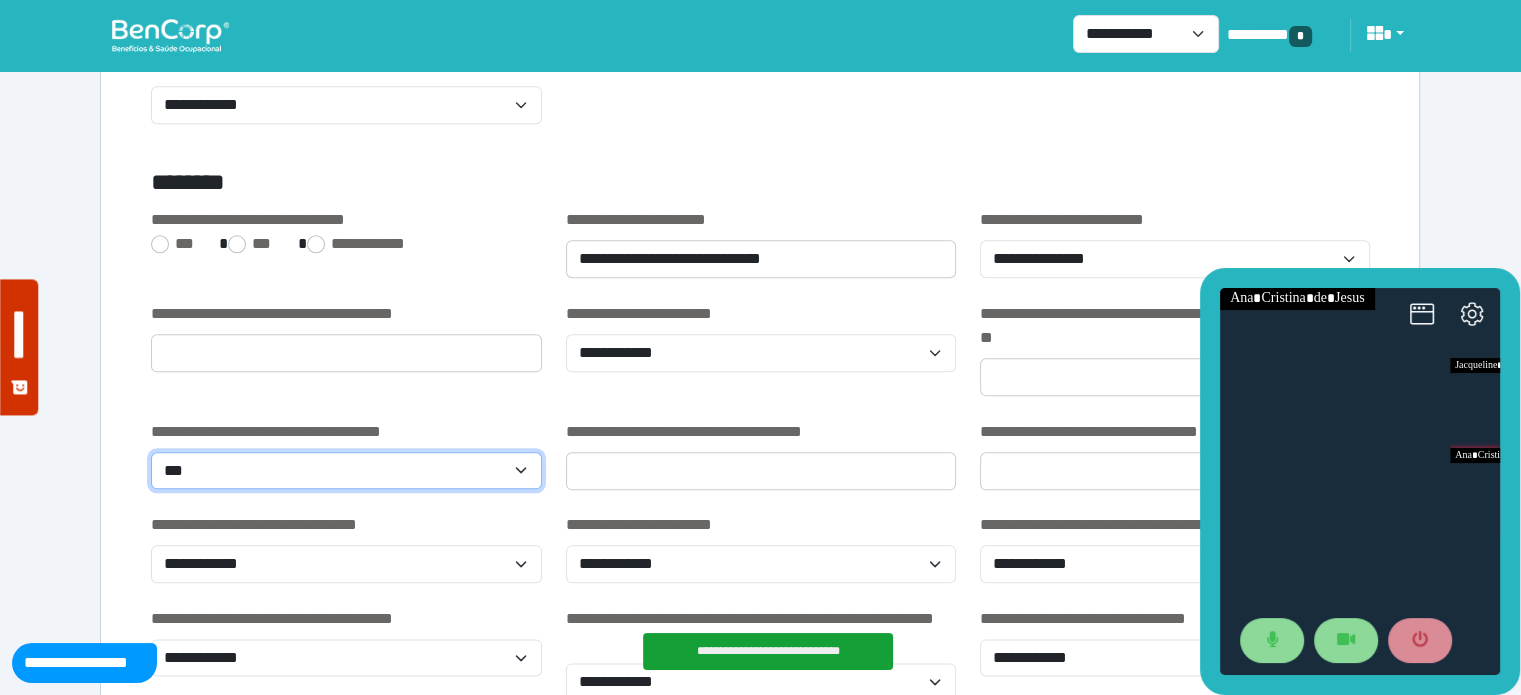 click on "**********" at bounding box center [346, 471] 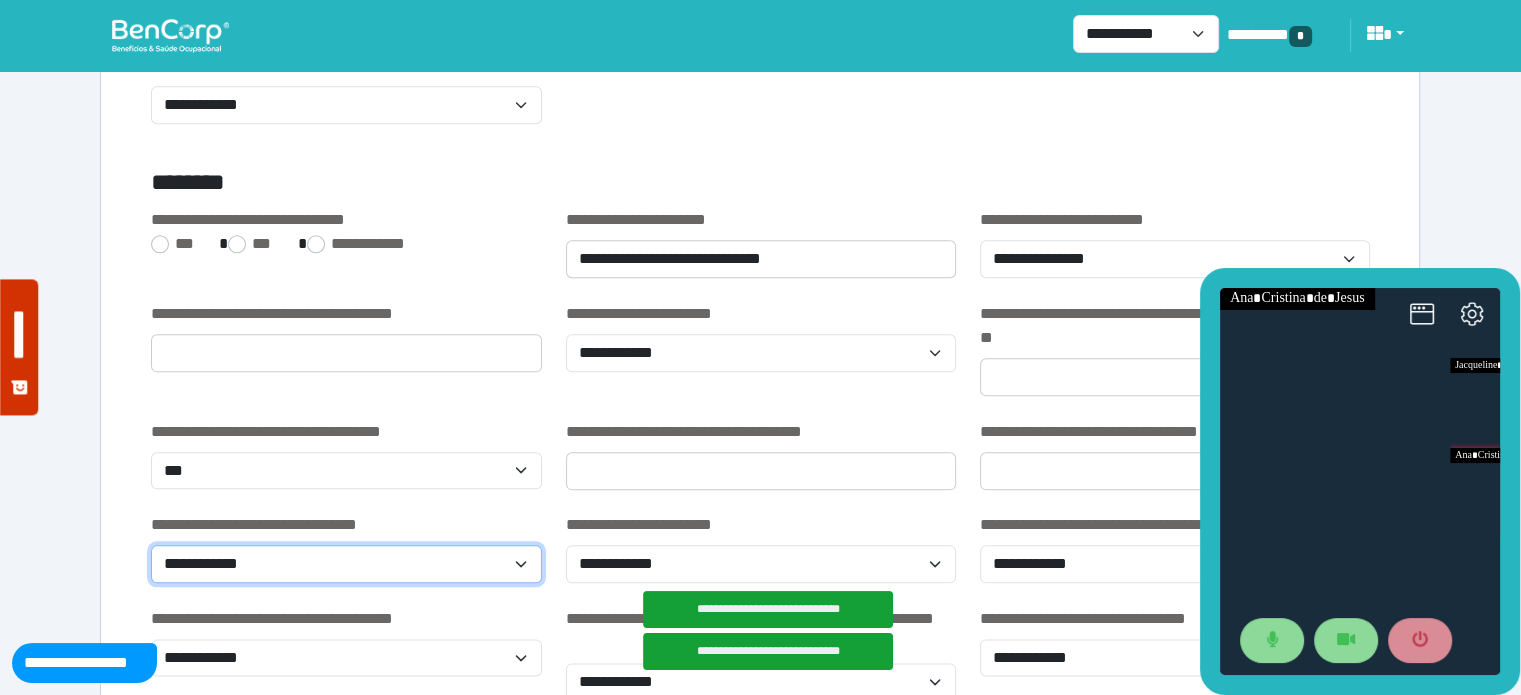 click on "**********" at bounding box center [346, 564] 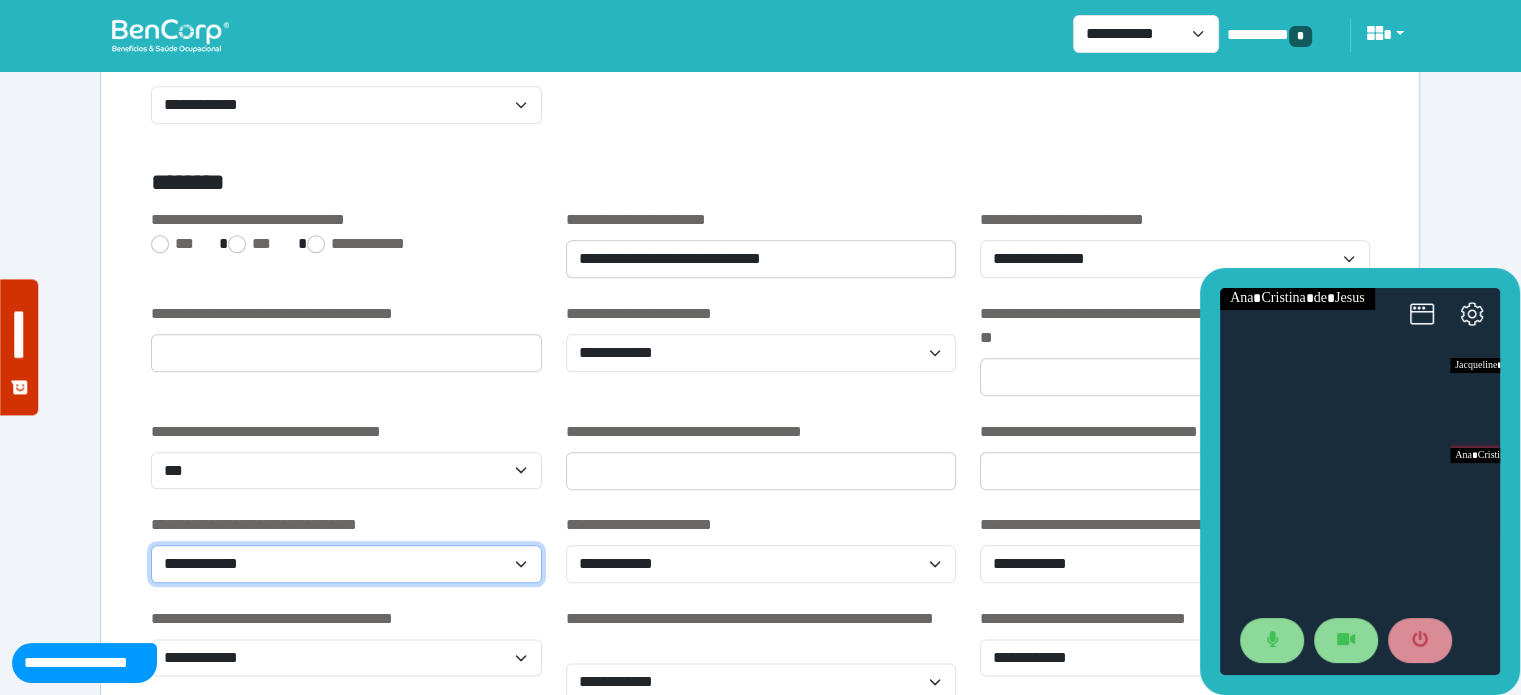select on "**" 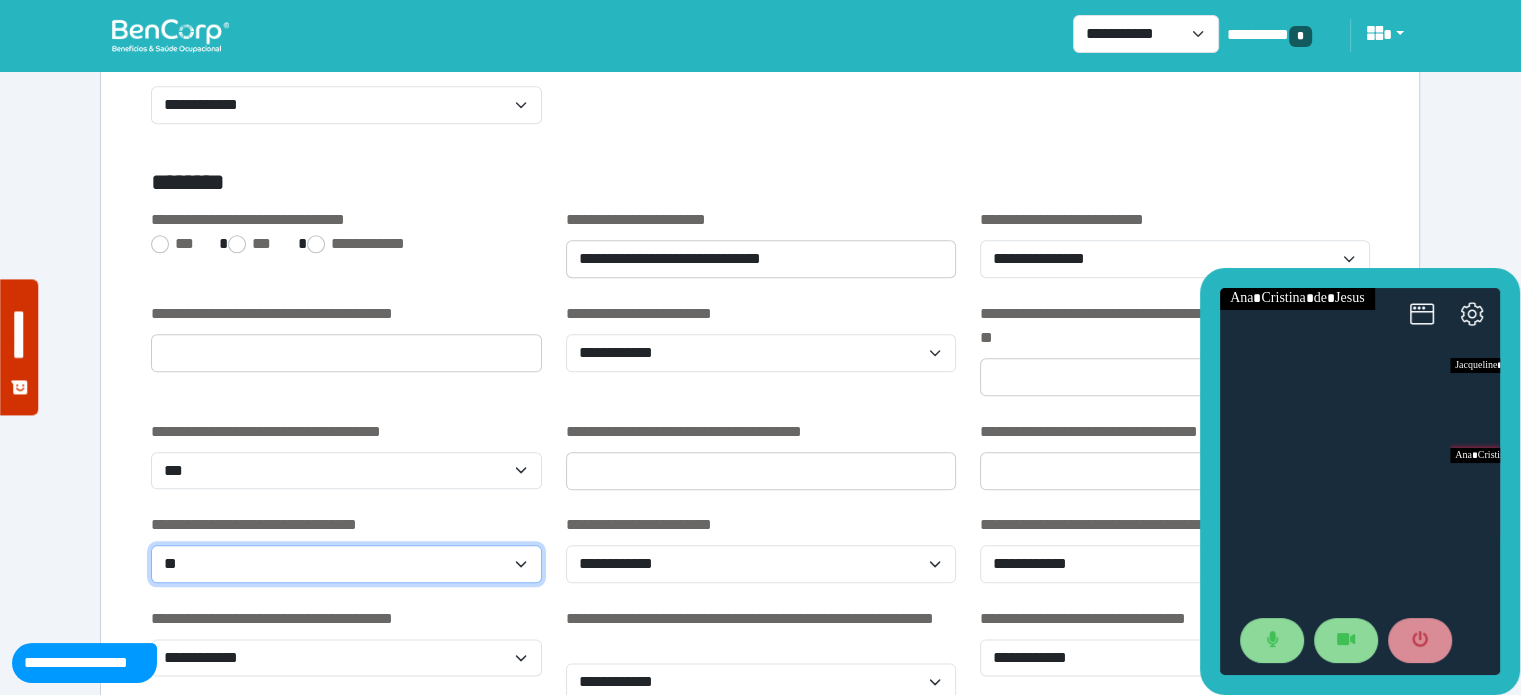 click on "**********" at bounding box center [346, 564] 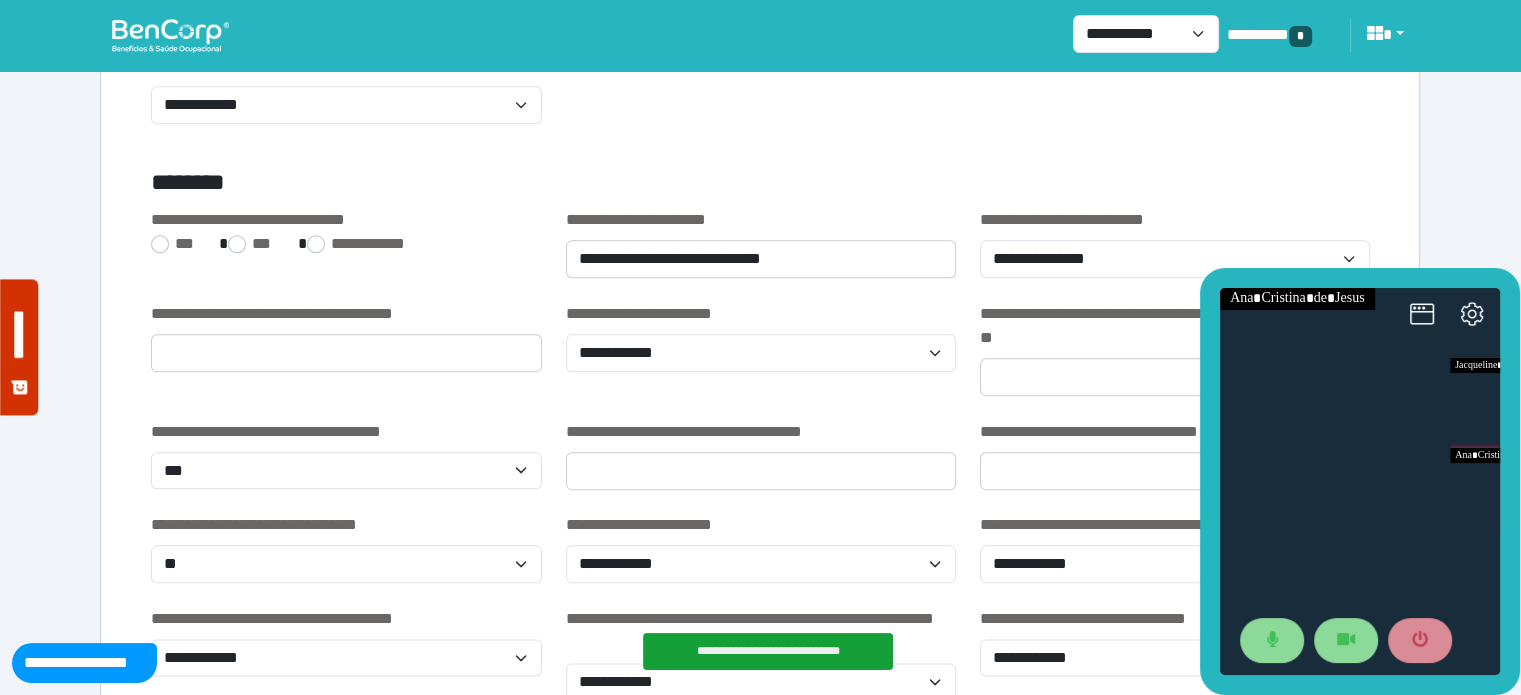 click on "**********" at bounding box center [761, 560] 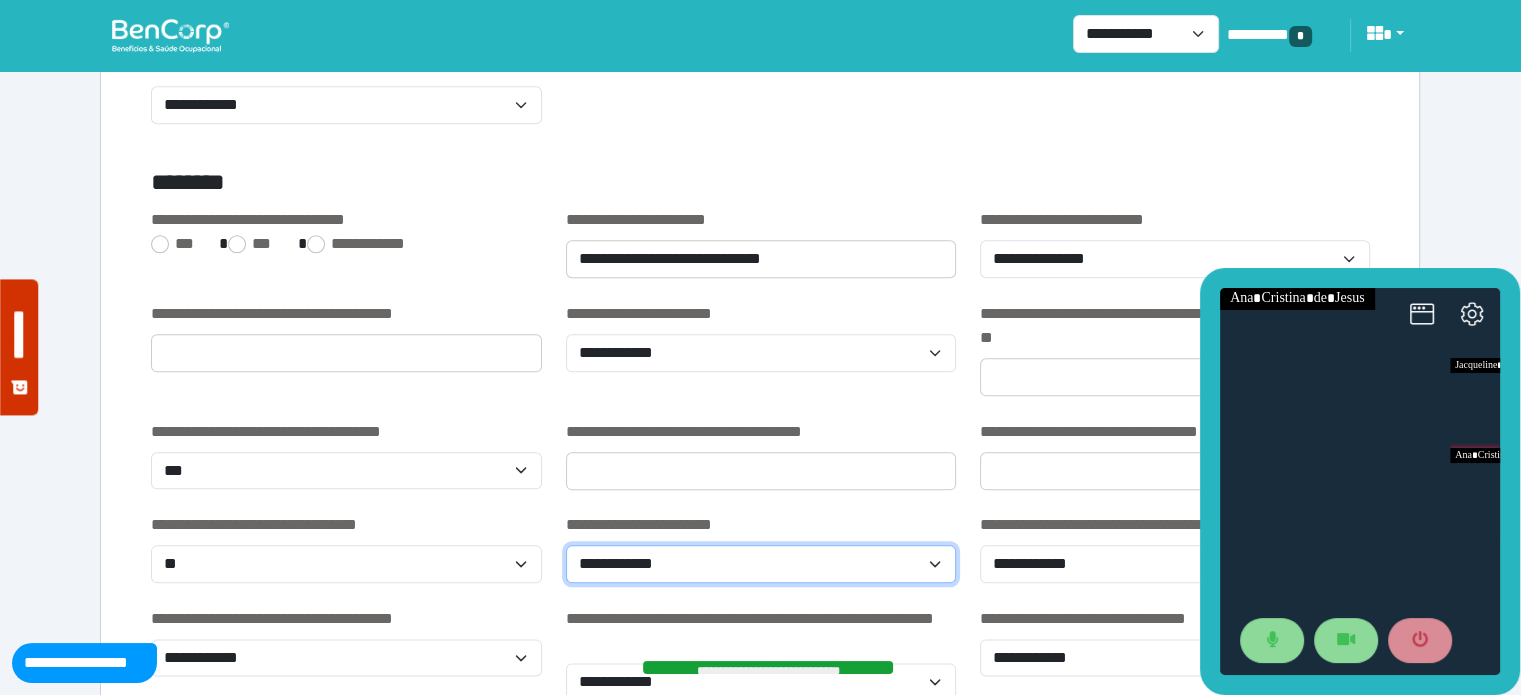click on "**********" at bounding box center [761, 564] 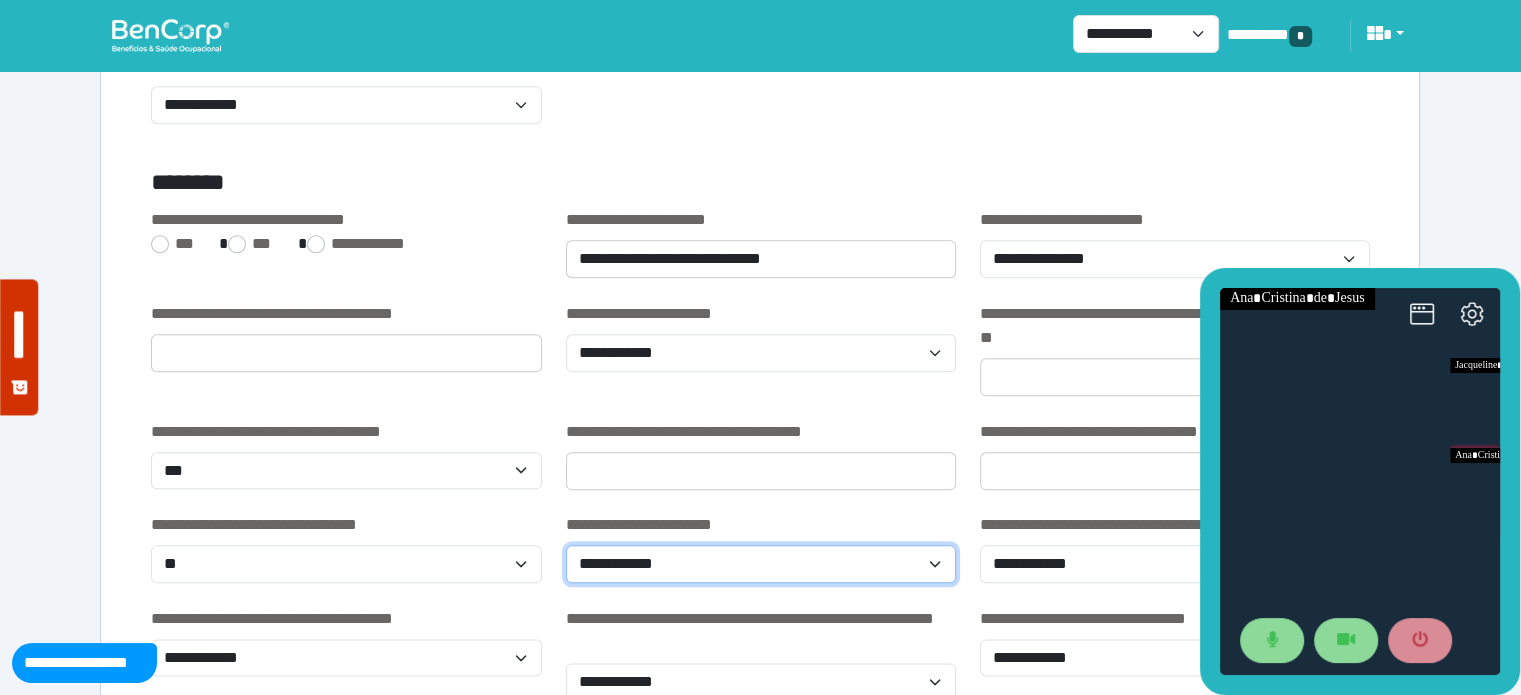 select on "***" 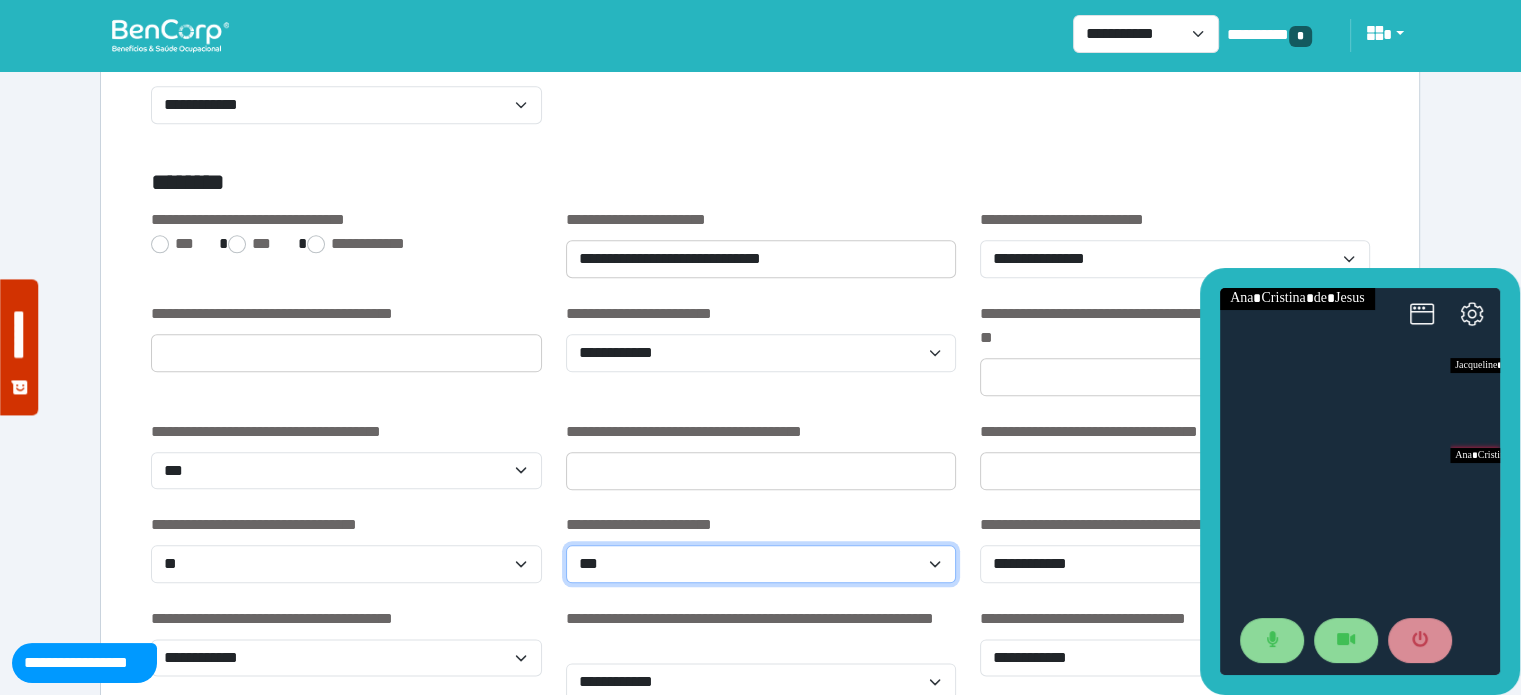 click on "**********" at bounding box center (761, 564) 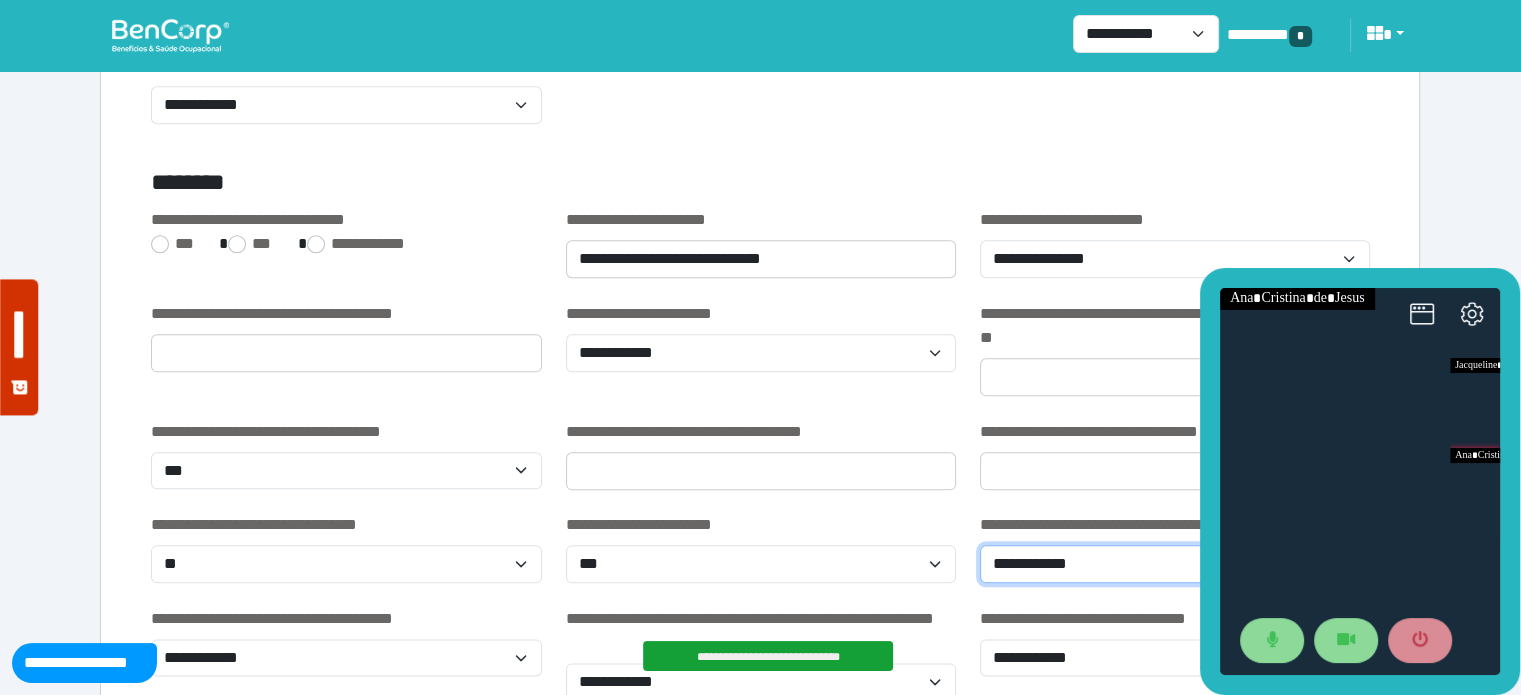 click on "**********" at bounding box center (1175, 564) 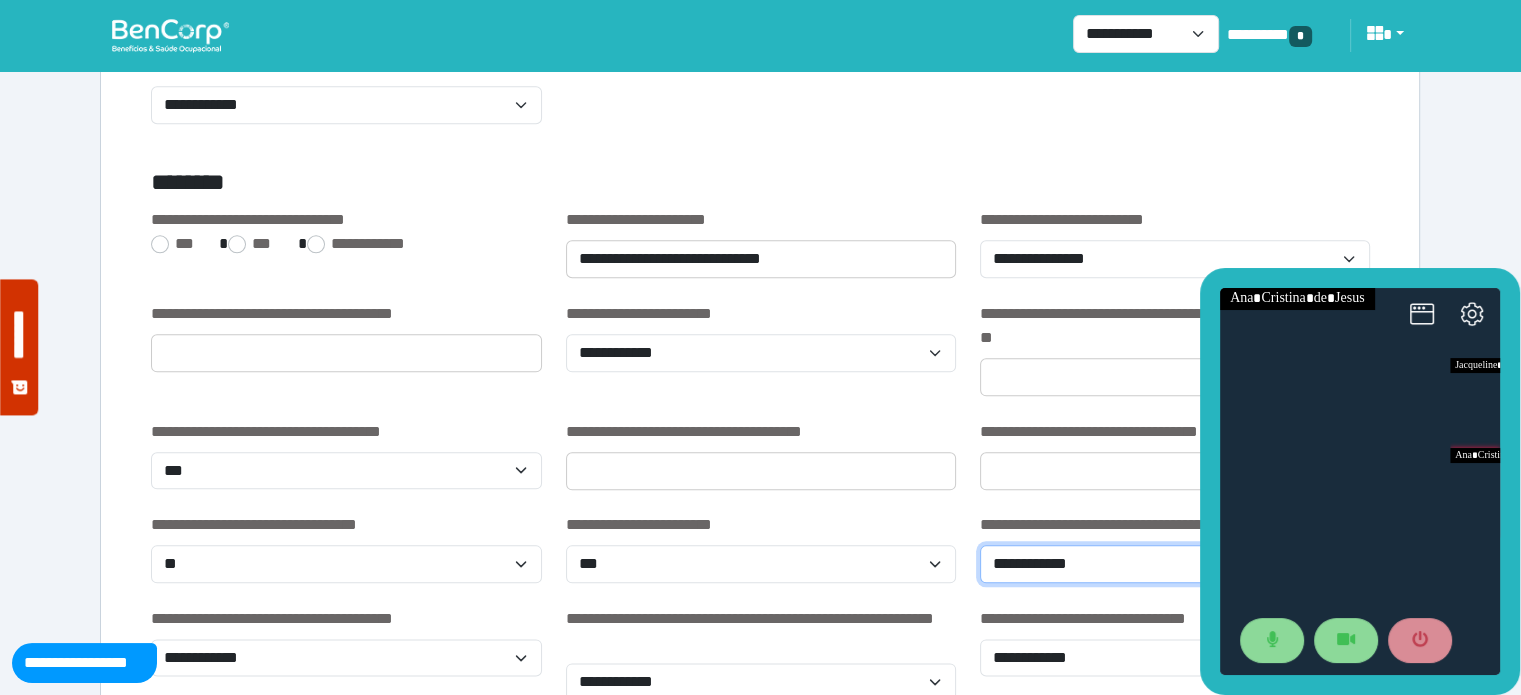 select on "*" 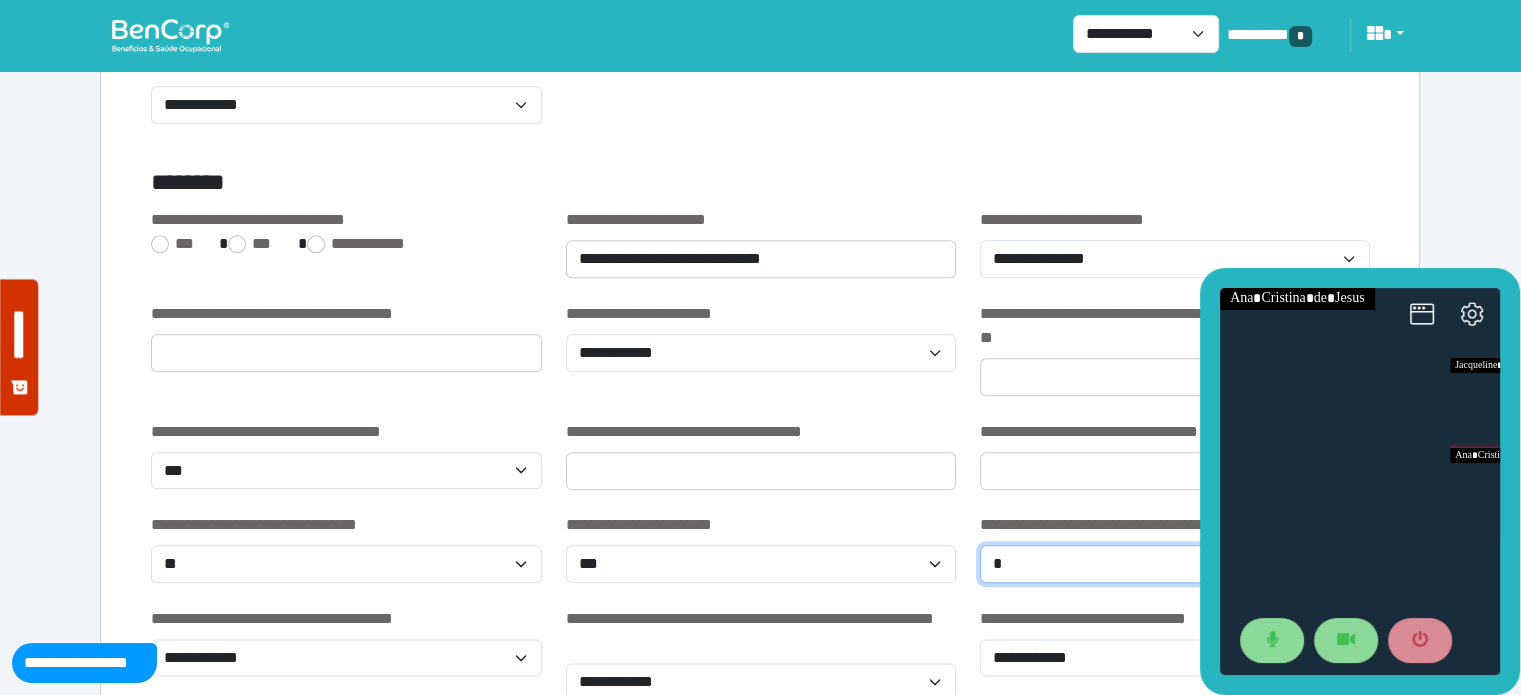 click on "**********" at bounding box center [1175, 564] 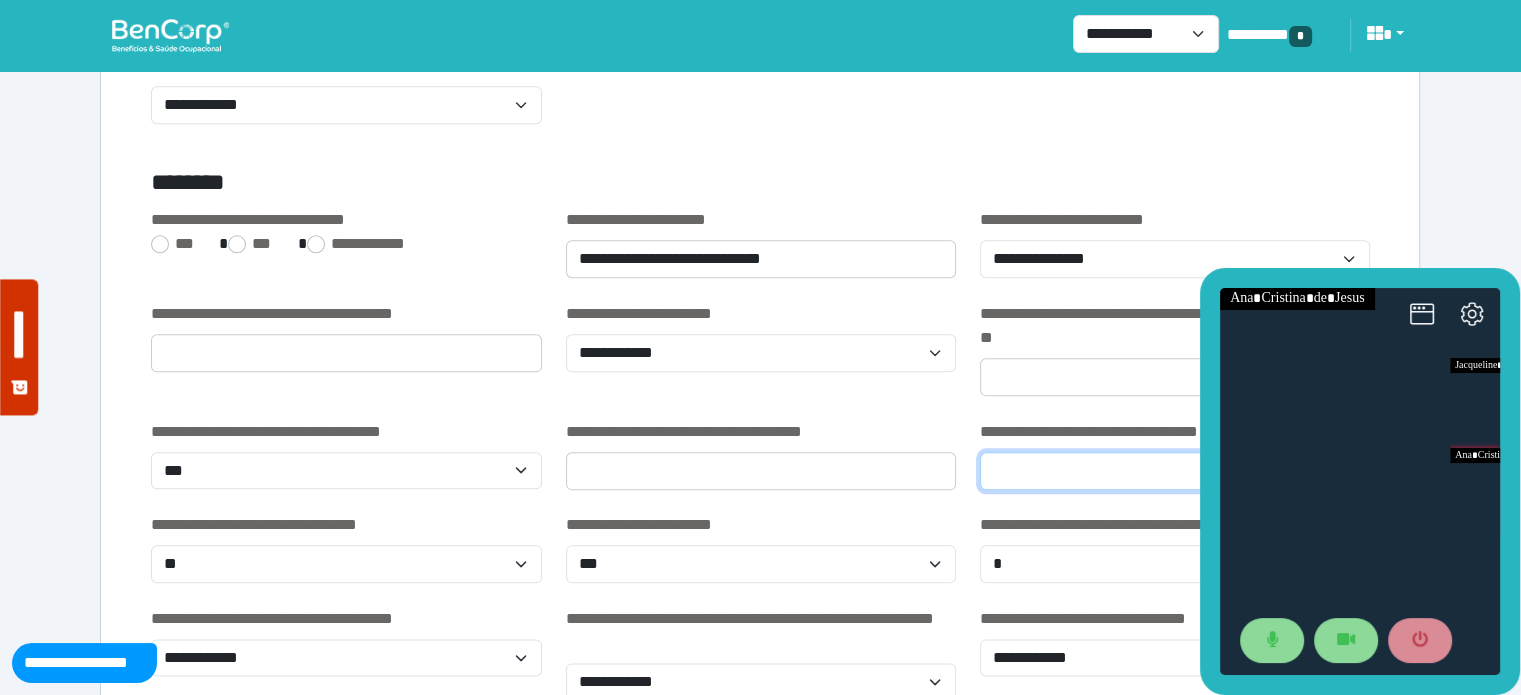 click at bounding box center (1175, 471) 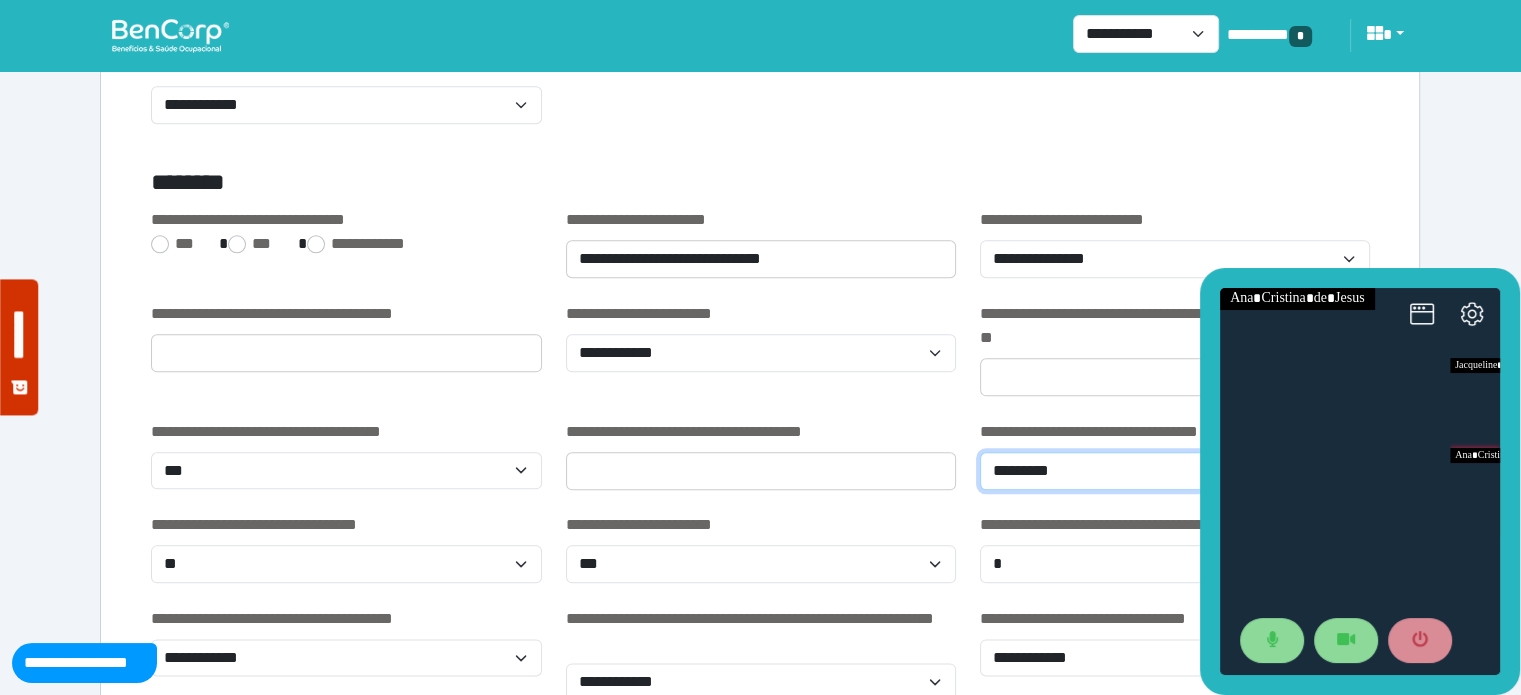 click on "********" at bounding box center (1175, 471) 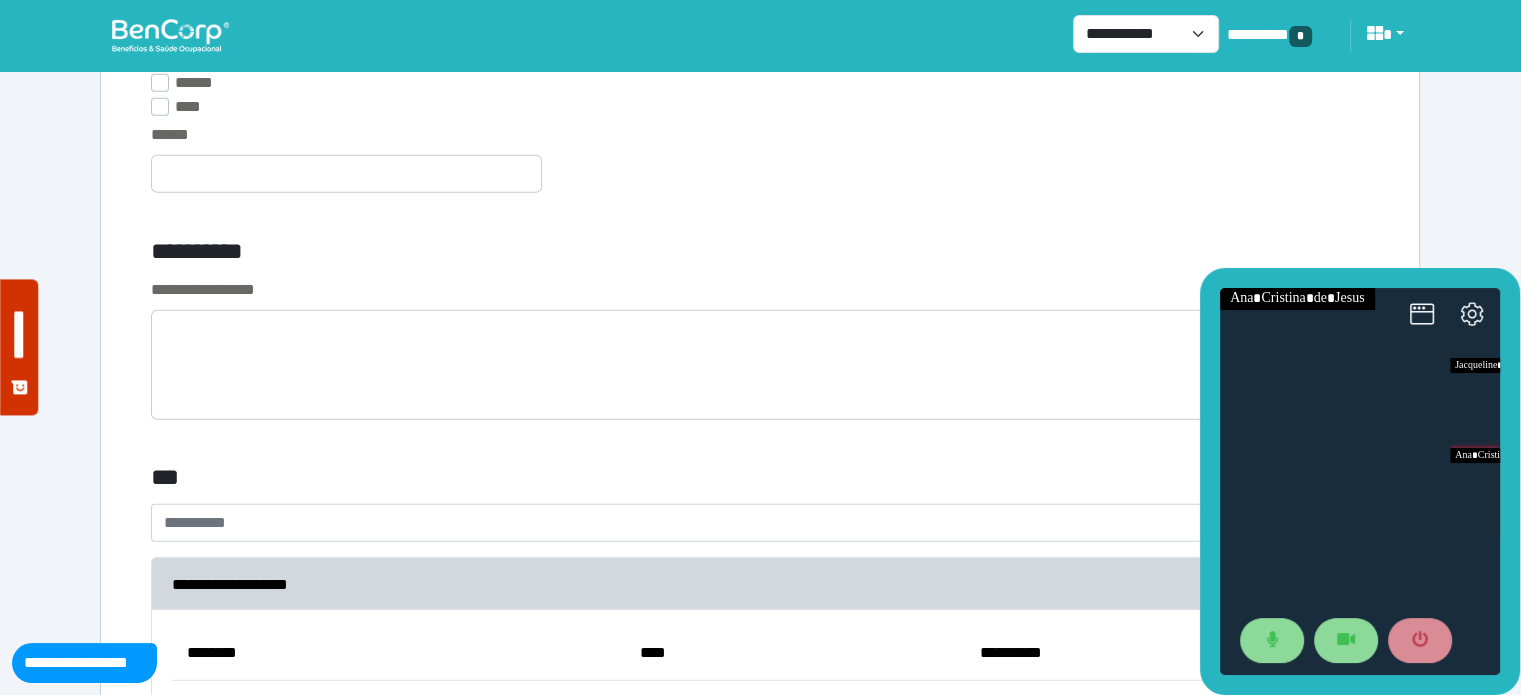 scroll, scrollTop: 5535, scrollLeft: 0, axis: vertical 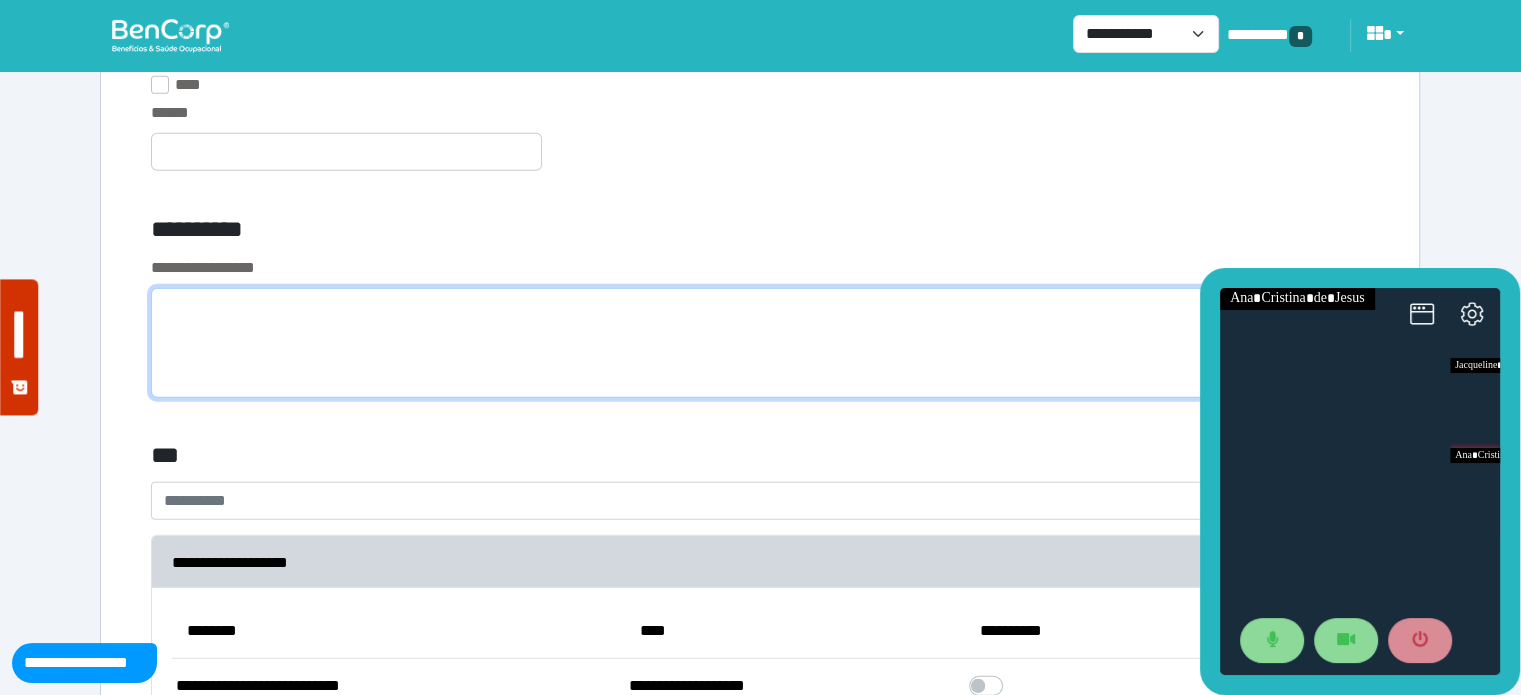 click at bounding box center (760, 343) 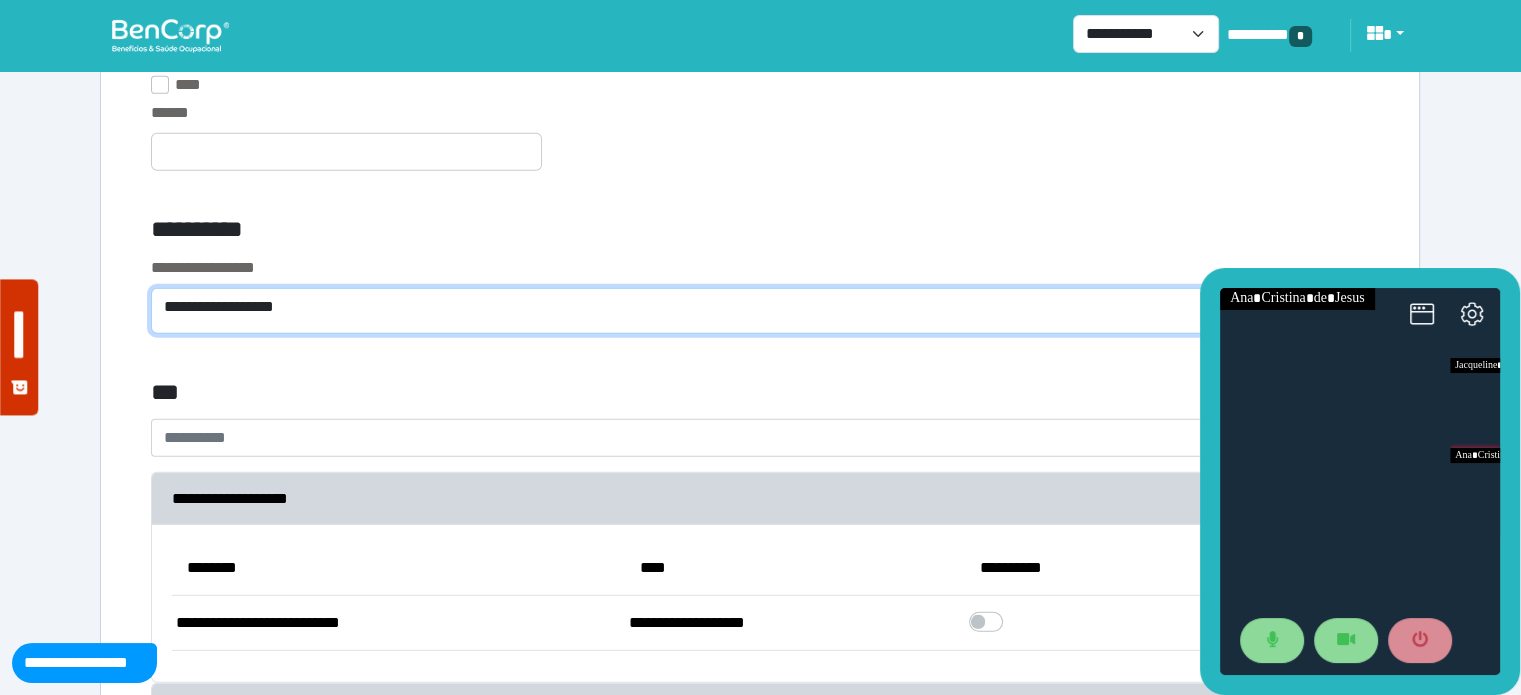 type on "**********" 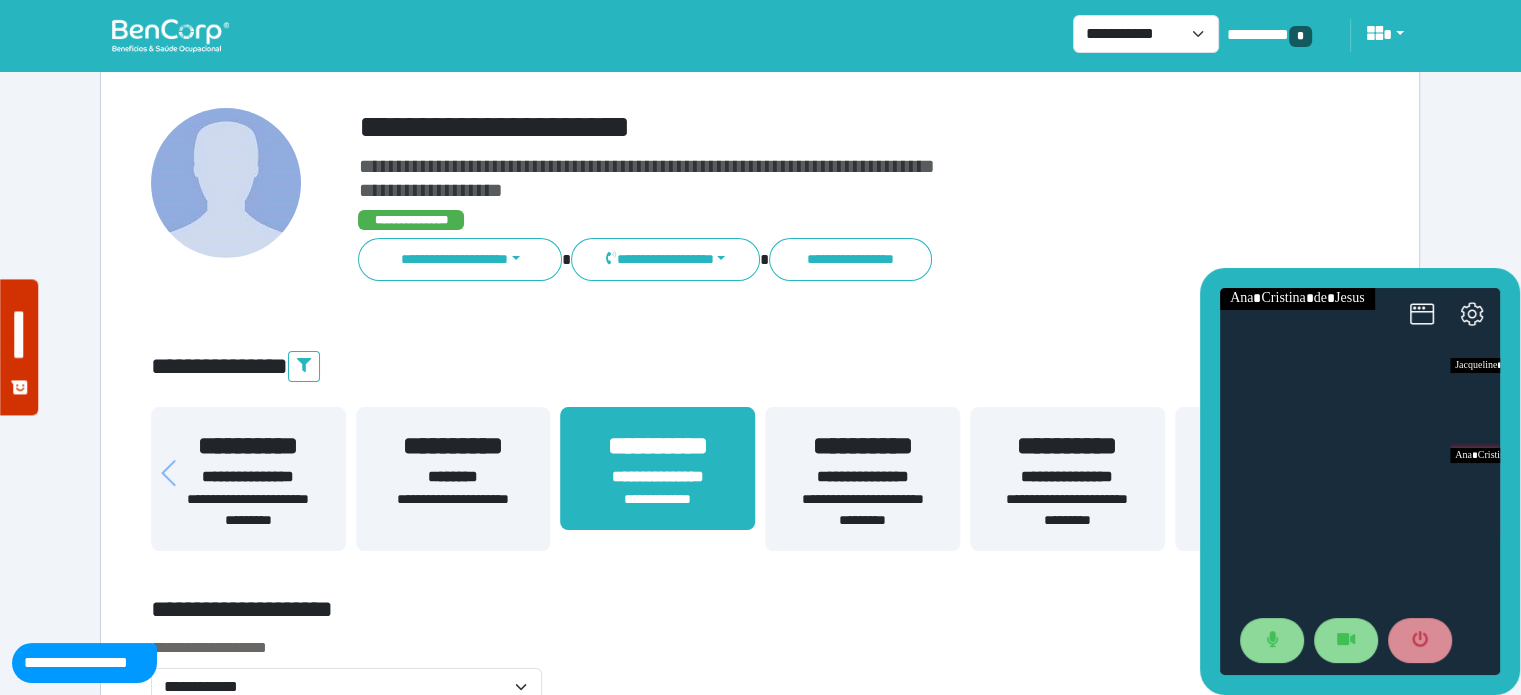 scroll, scrollTop: 104, scrollLeft: 0, axis: vertical 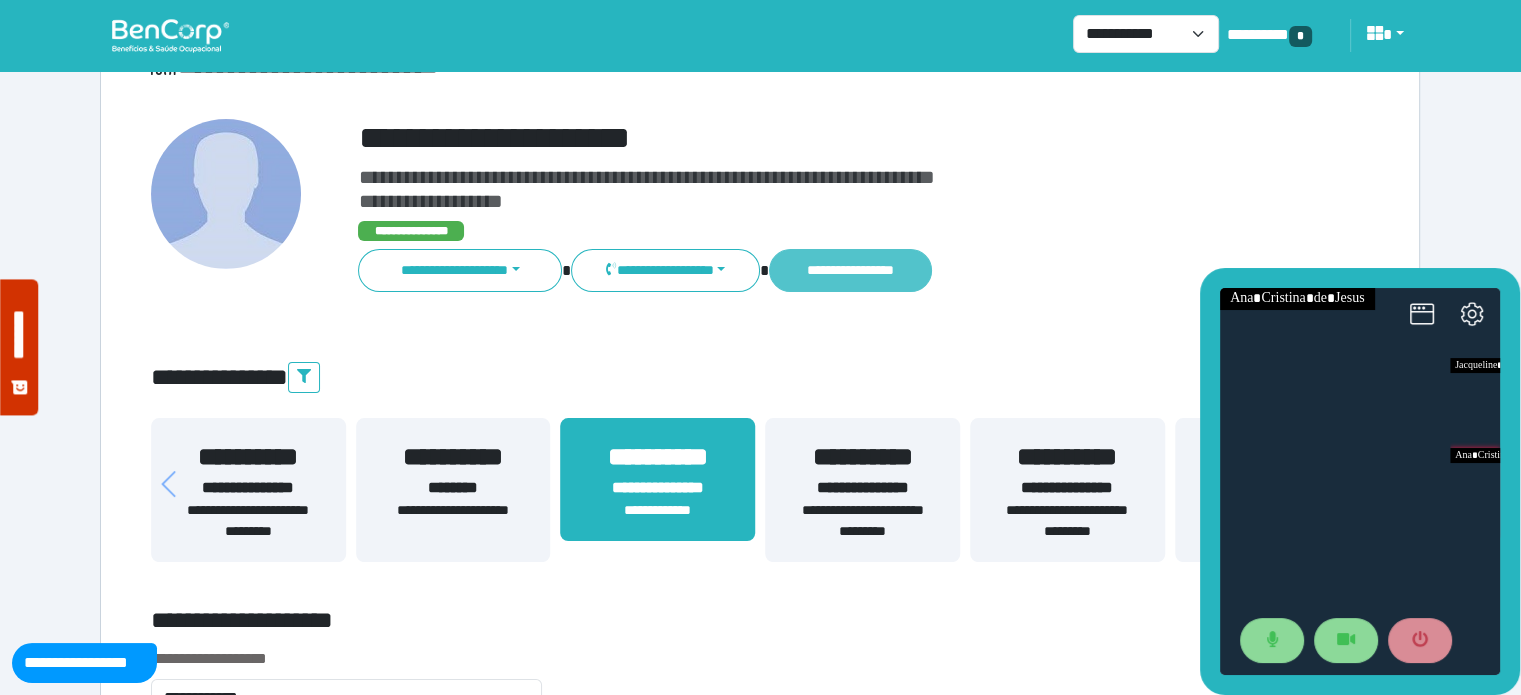 click on "**********" at bounding box center (850, 270) 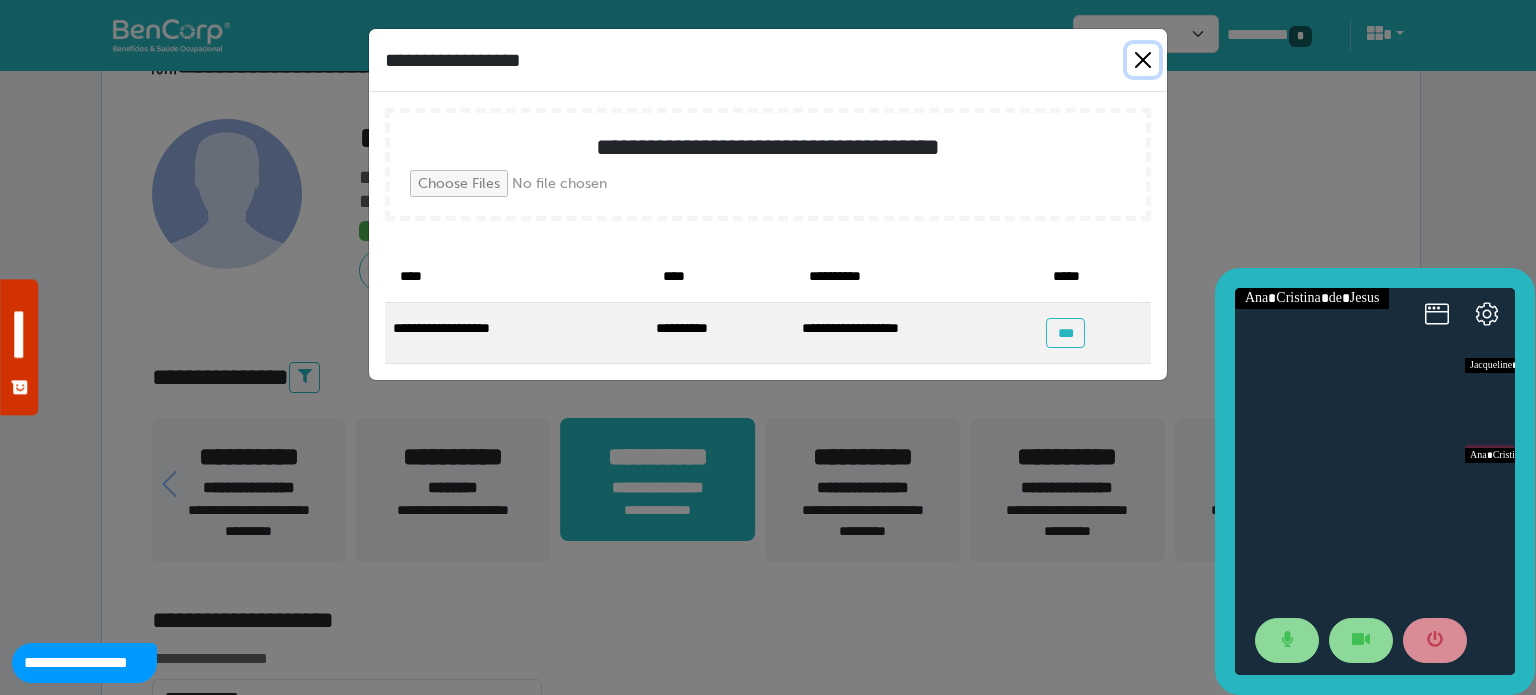 click at bounding box center [1143, 60] 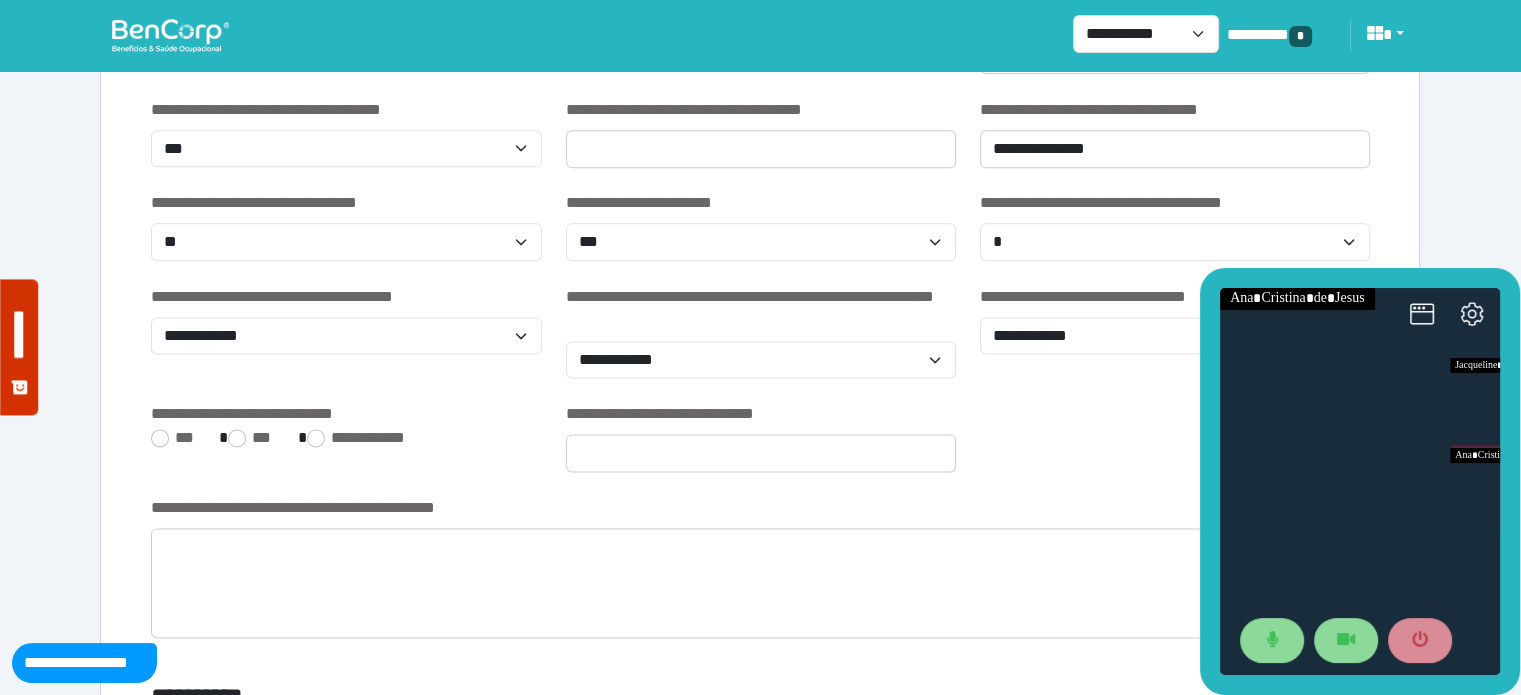 scroll, scrollTop: 2588, scrollLeft: 0, axis: vertical 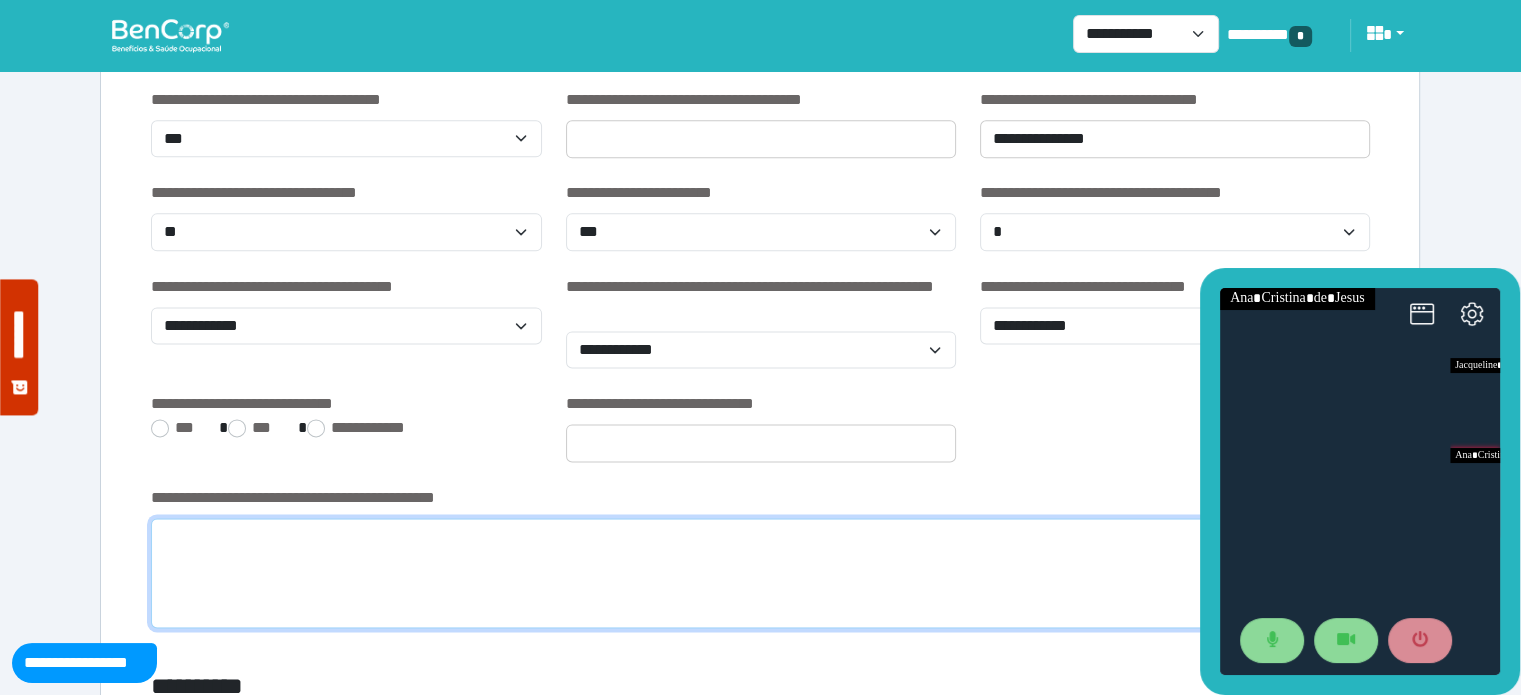 click at bounding box center (760, 573) 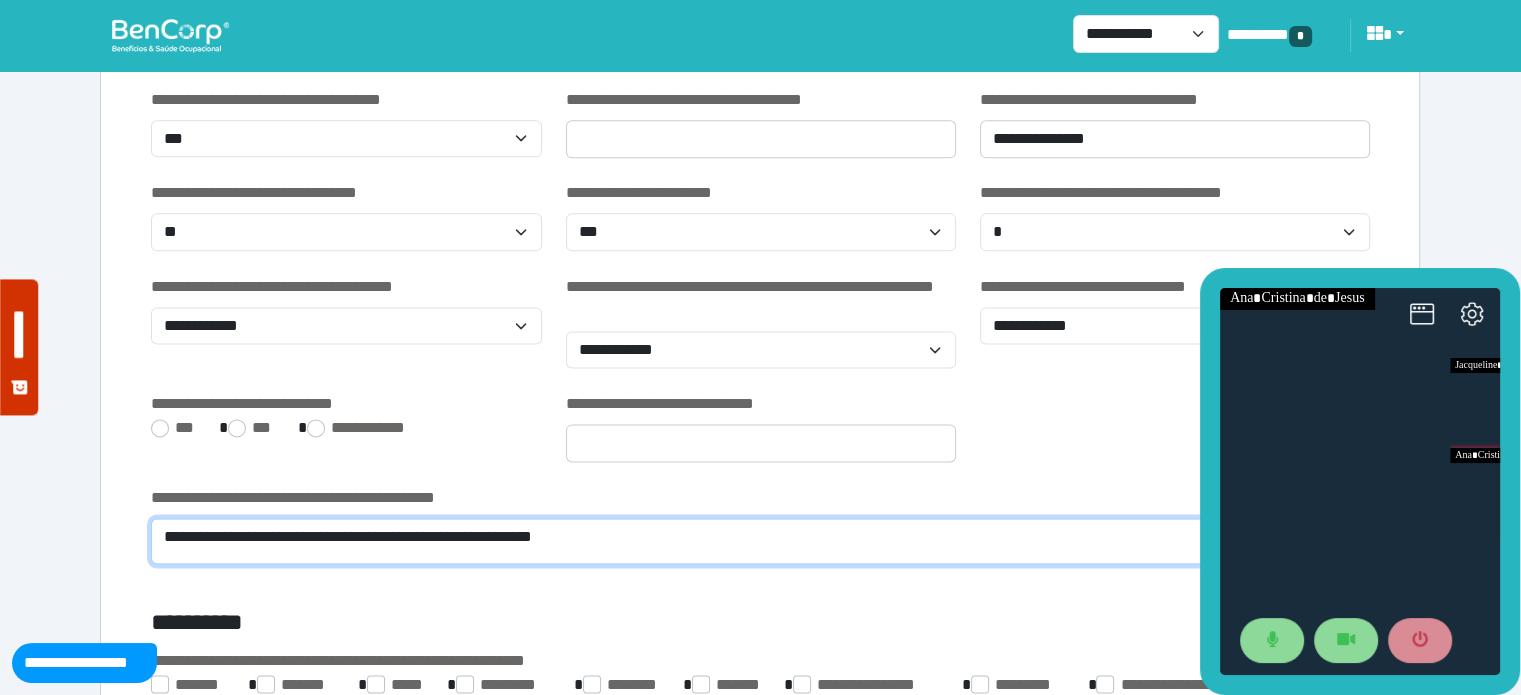 scroll, scrollTop: 0, scrollLeft: 0, axis: both 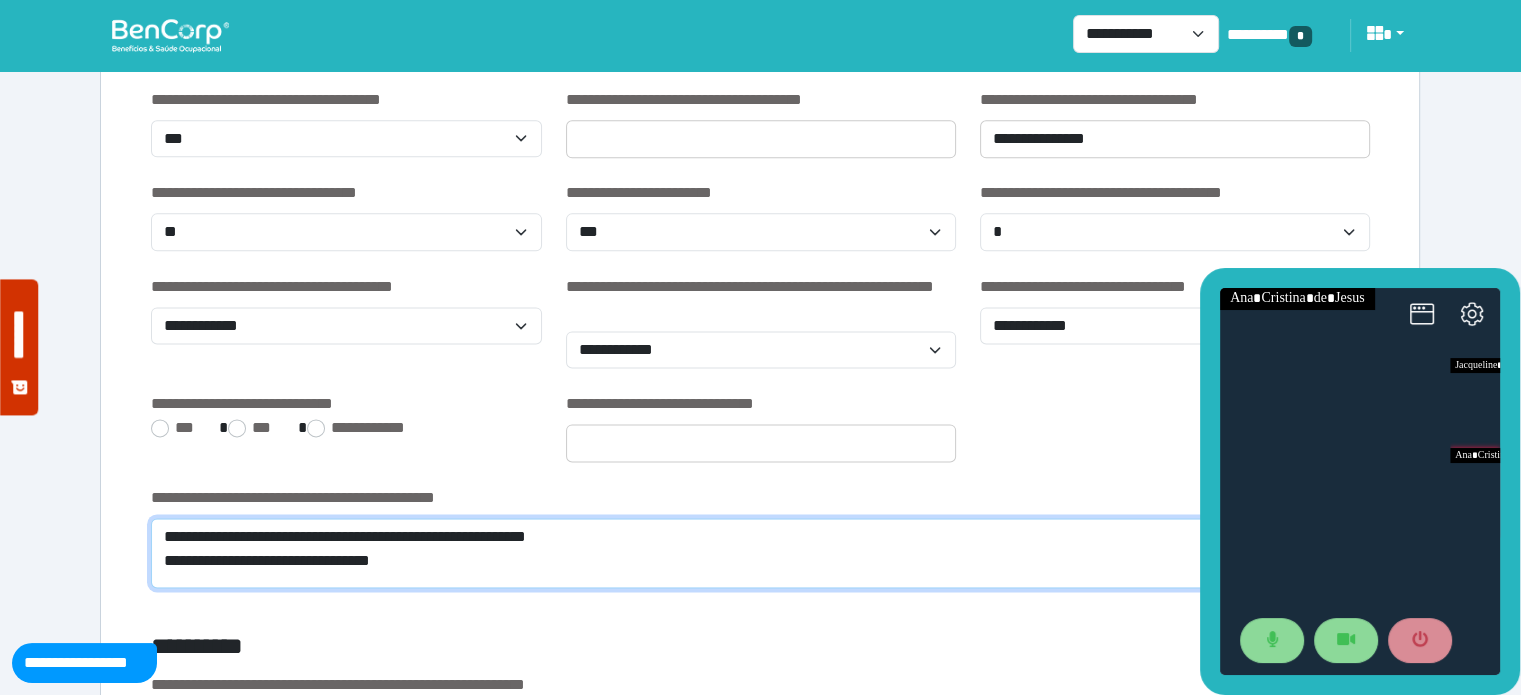 click on "**********" at bounding box center [760, 553] 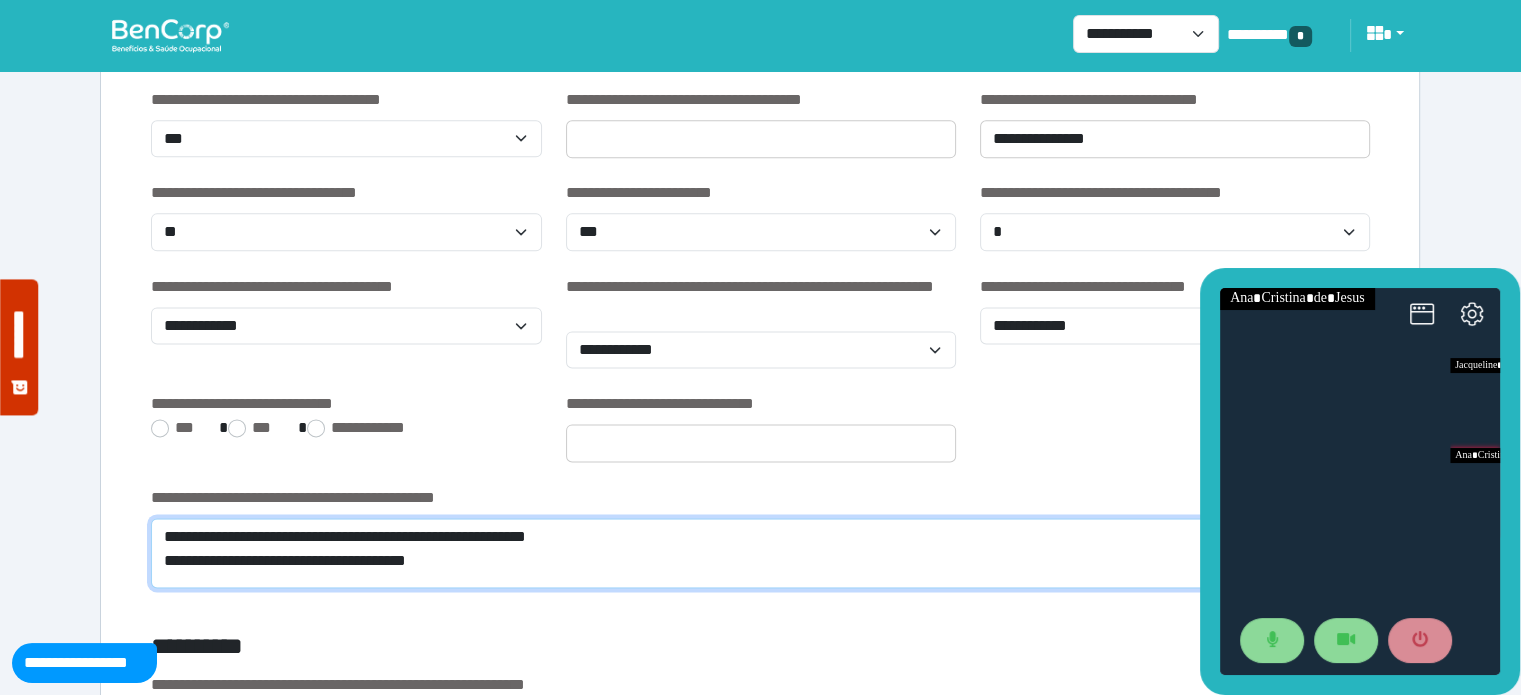 click on "**********" at bounding box center (760, 553) 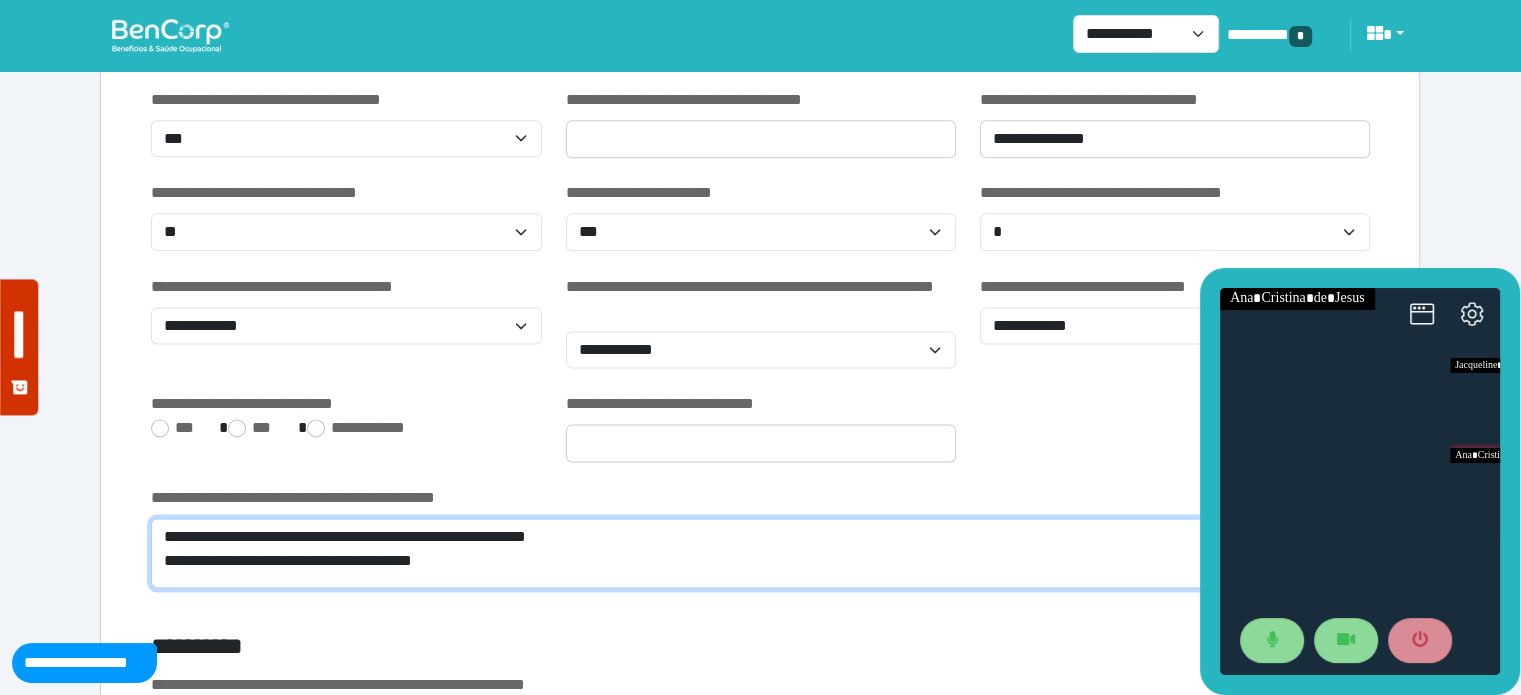 click on "**********" at bounding box center (760, 553) 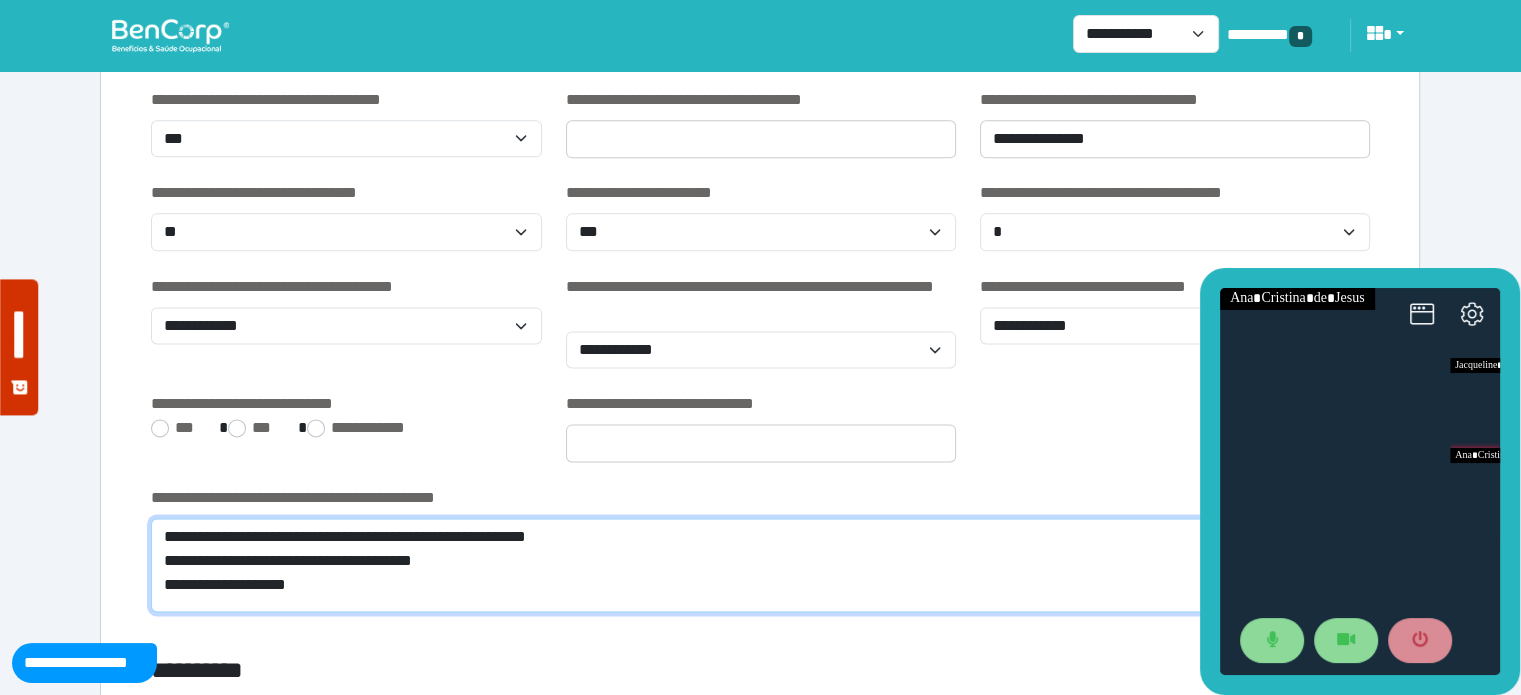 scroll, scrollTop: 0, scrollLeft: 0, axis: both 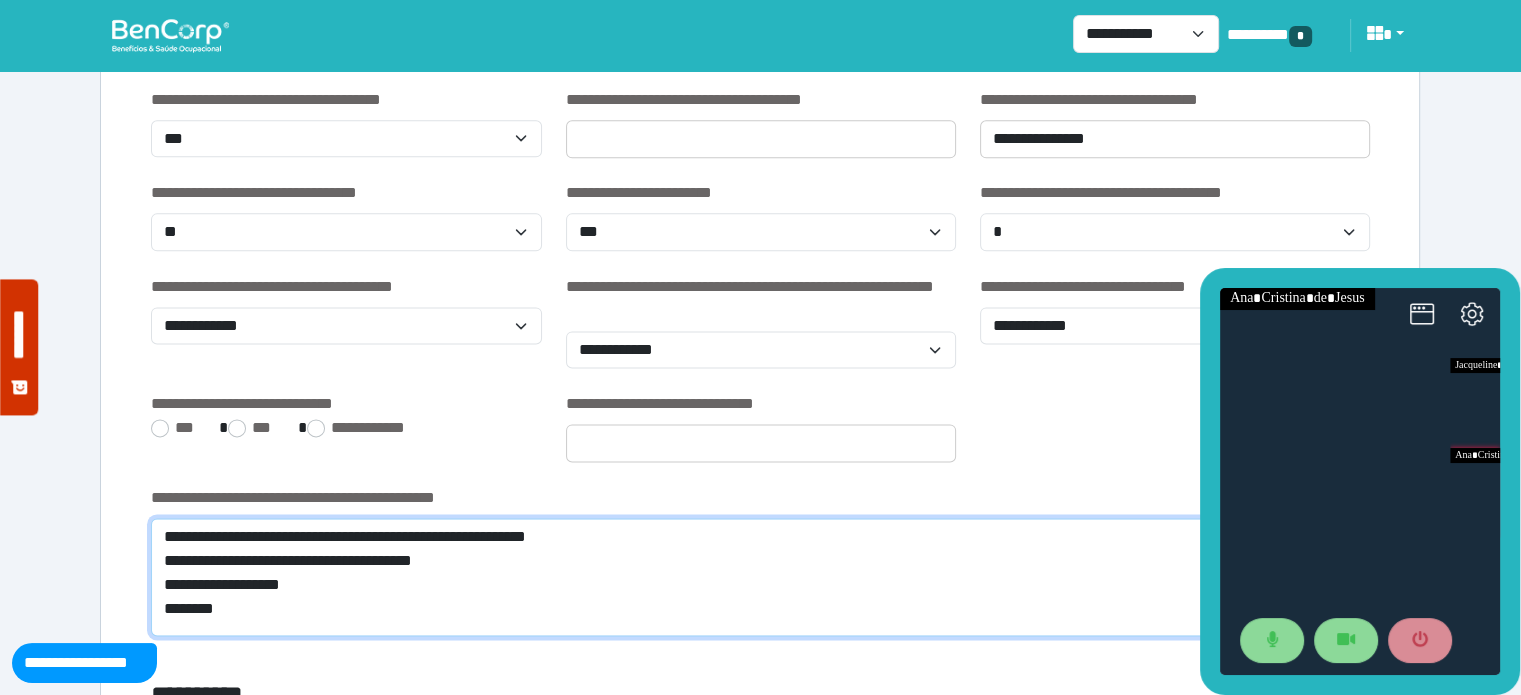 type on "**********" 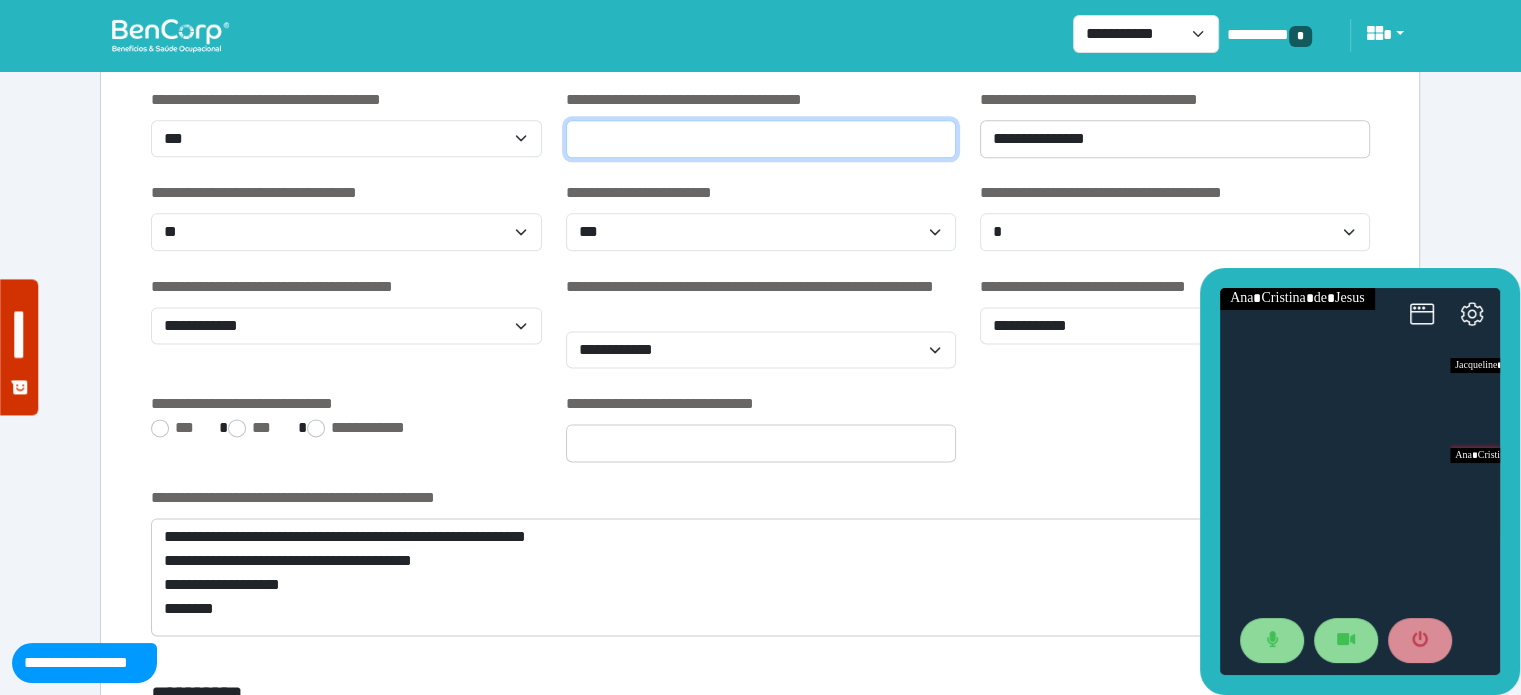 click at bounding box center (761, 139) 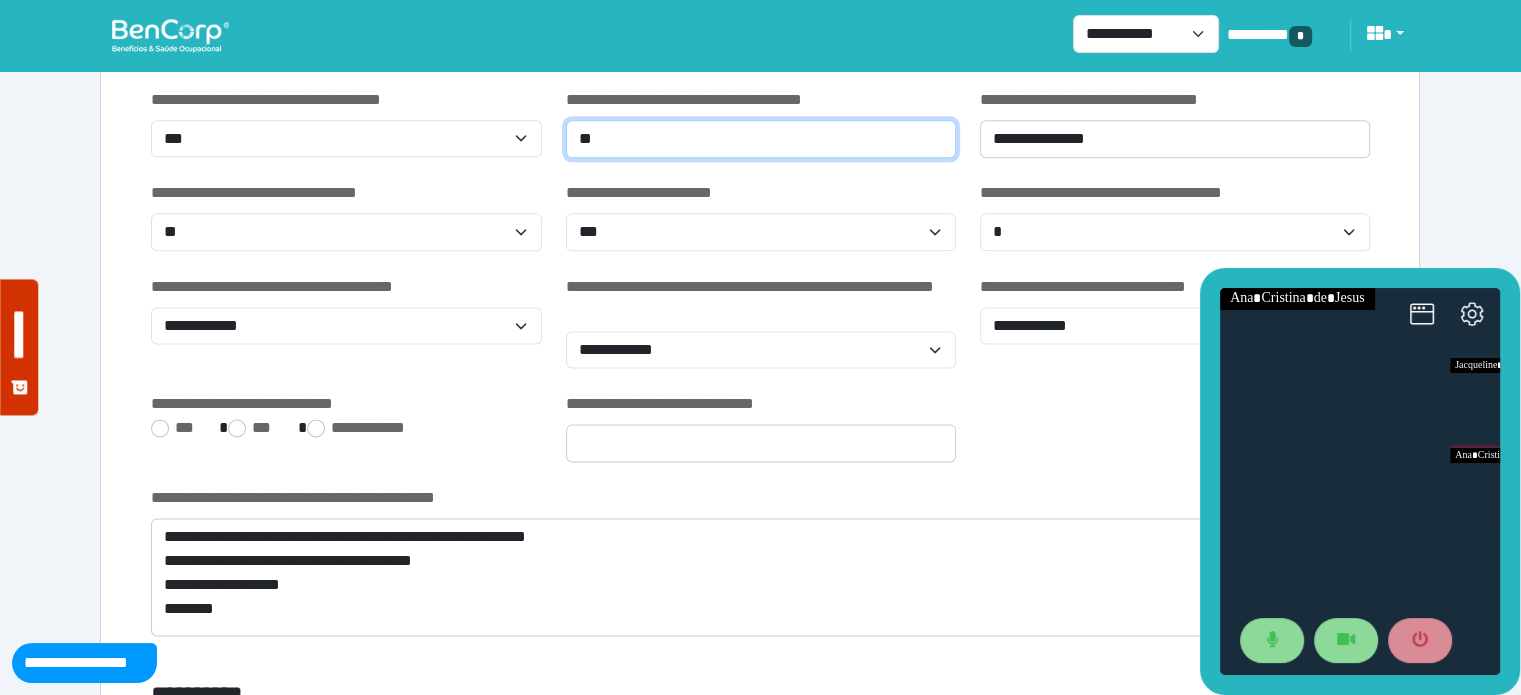 type on "*" 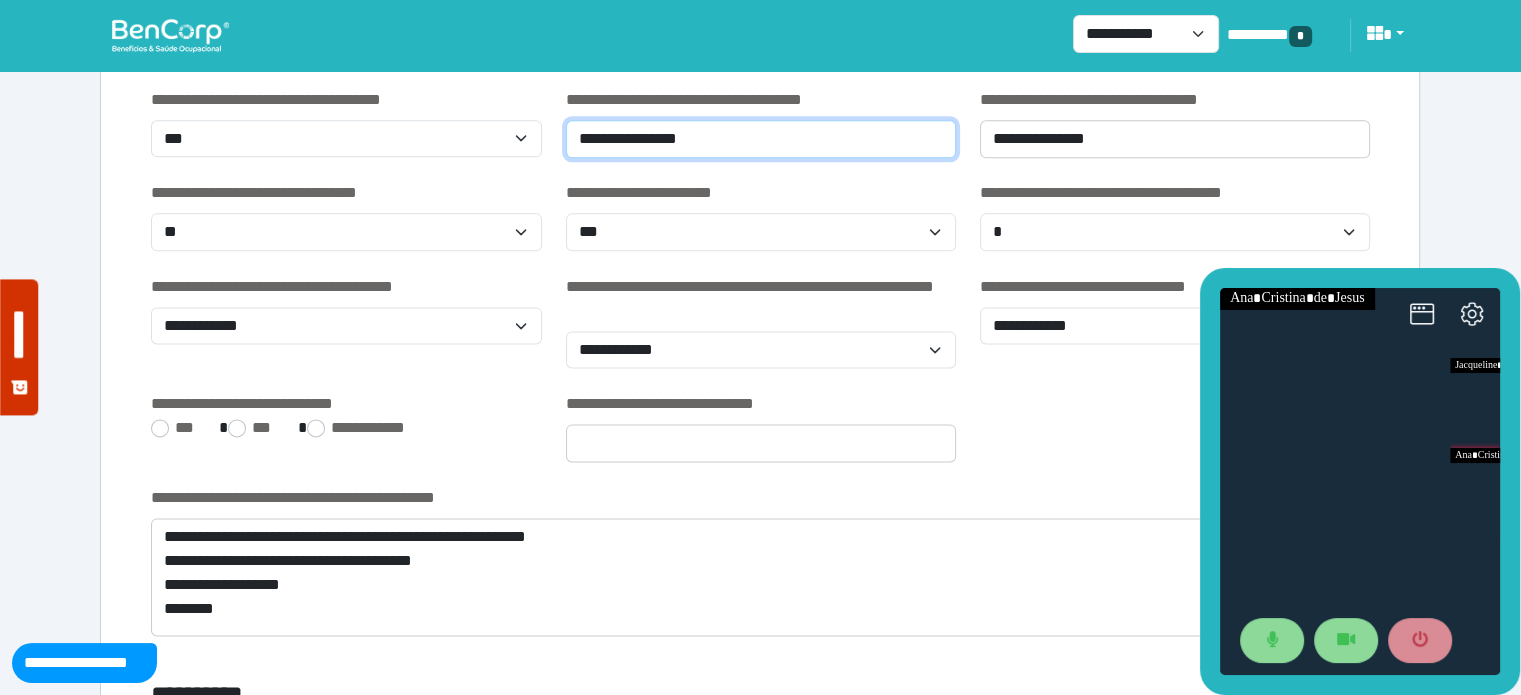 type on "**********" 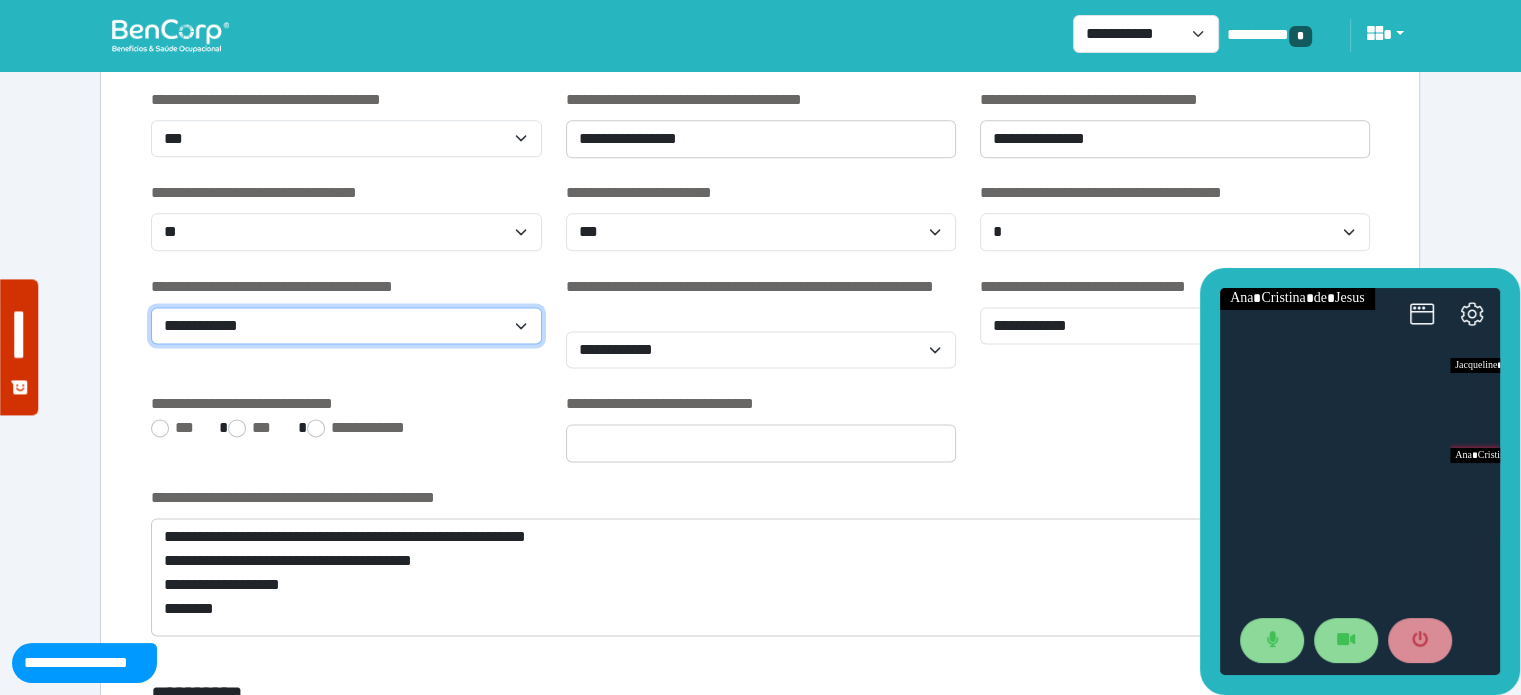 click on "**********" at bounding box center [346, 326] 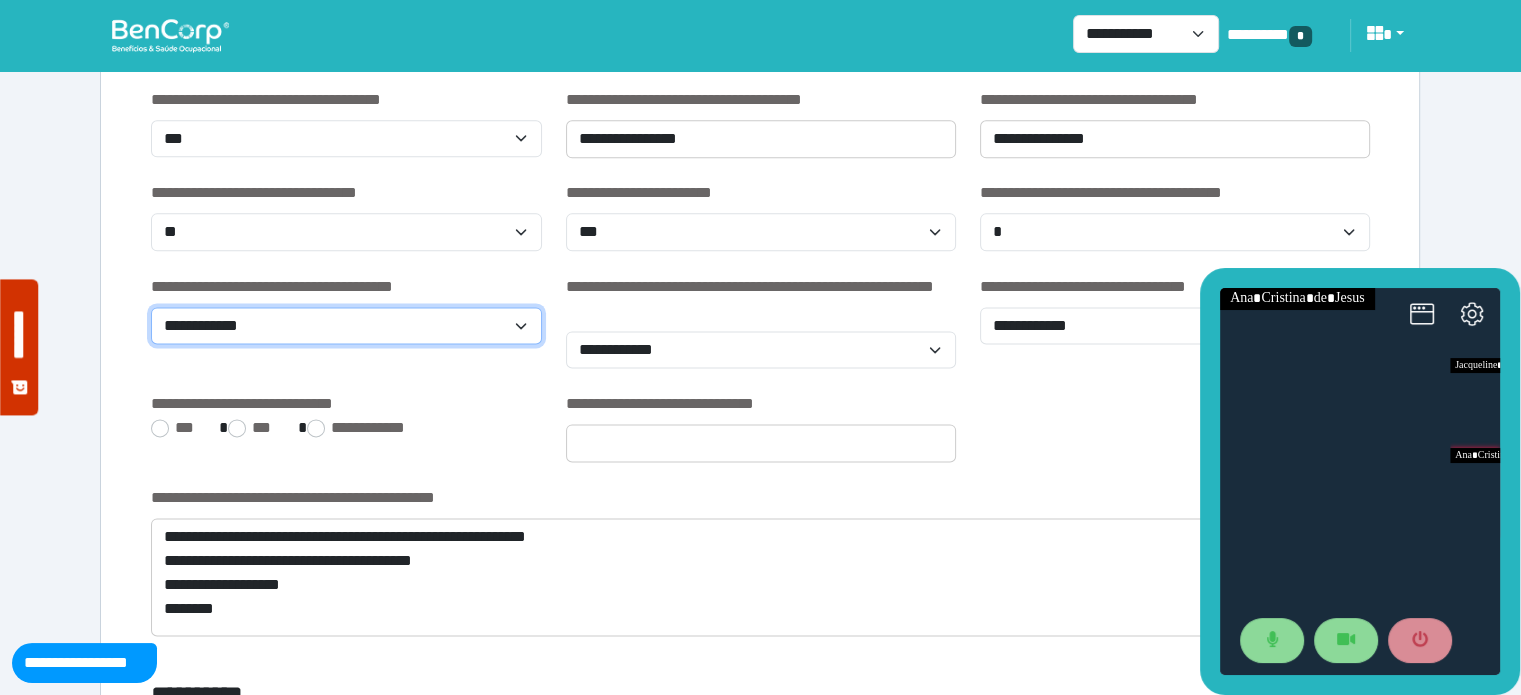 select on "*" 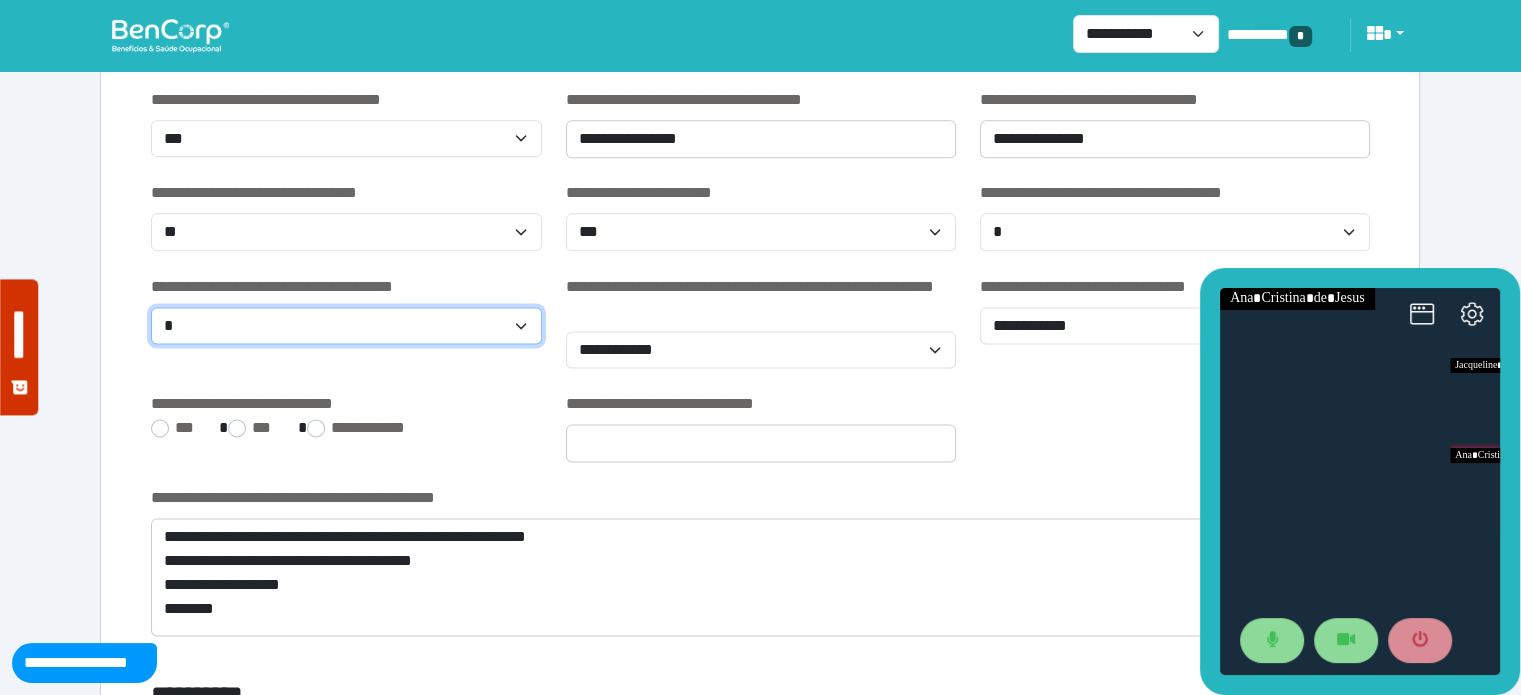 click on "**********" at bounding box center (346, 326) 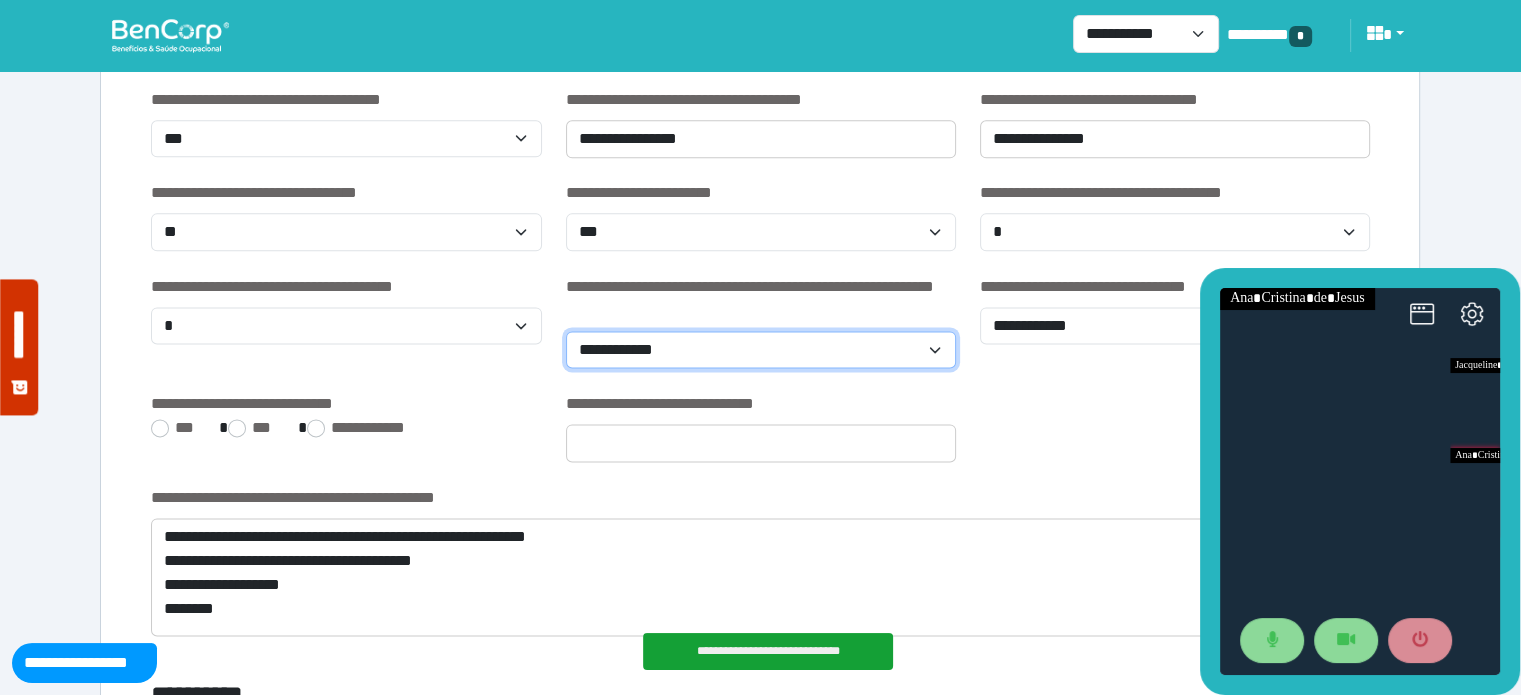 click on "**********" at bounding box center (761, 350) 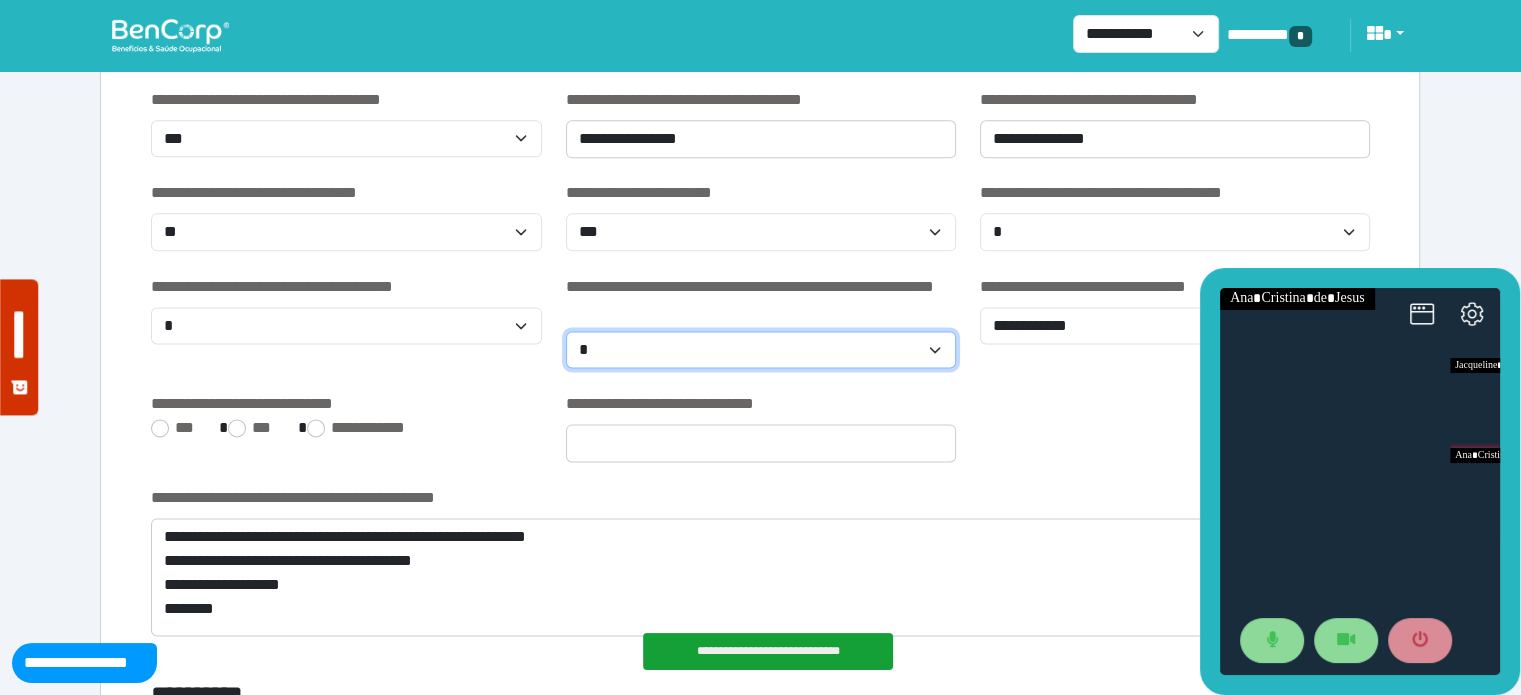 click on "**********" at bounding box center (761, 350) 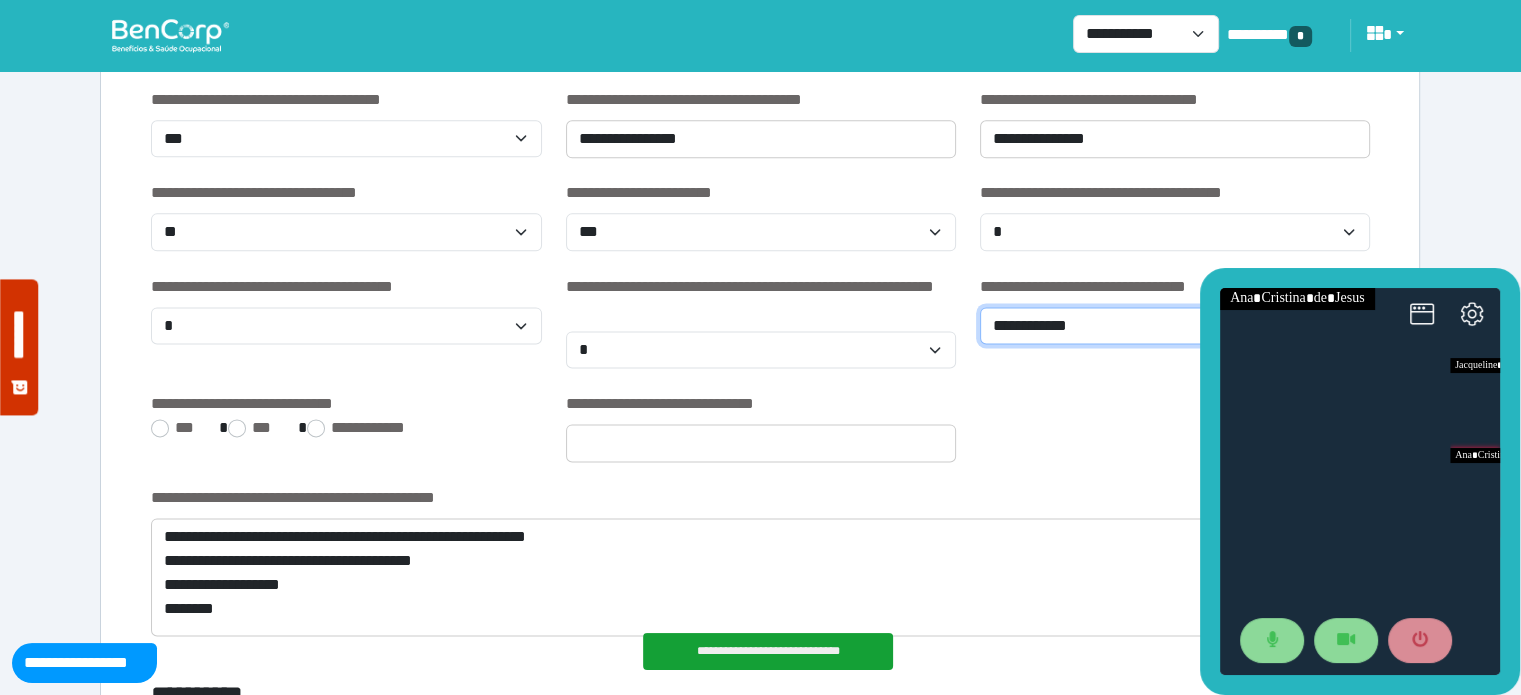 click on "**********" at bounding box center [1175, 326] 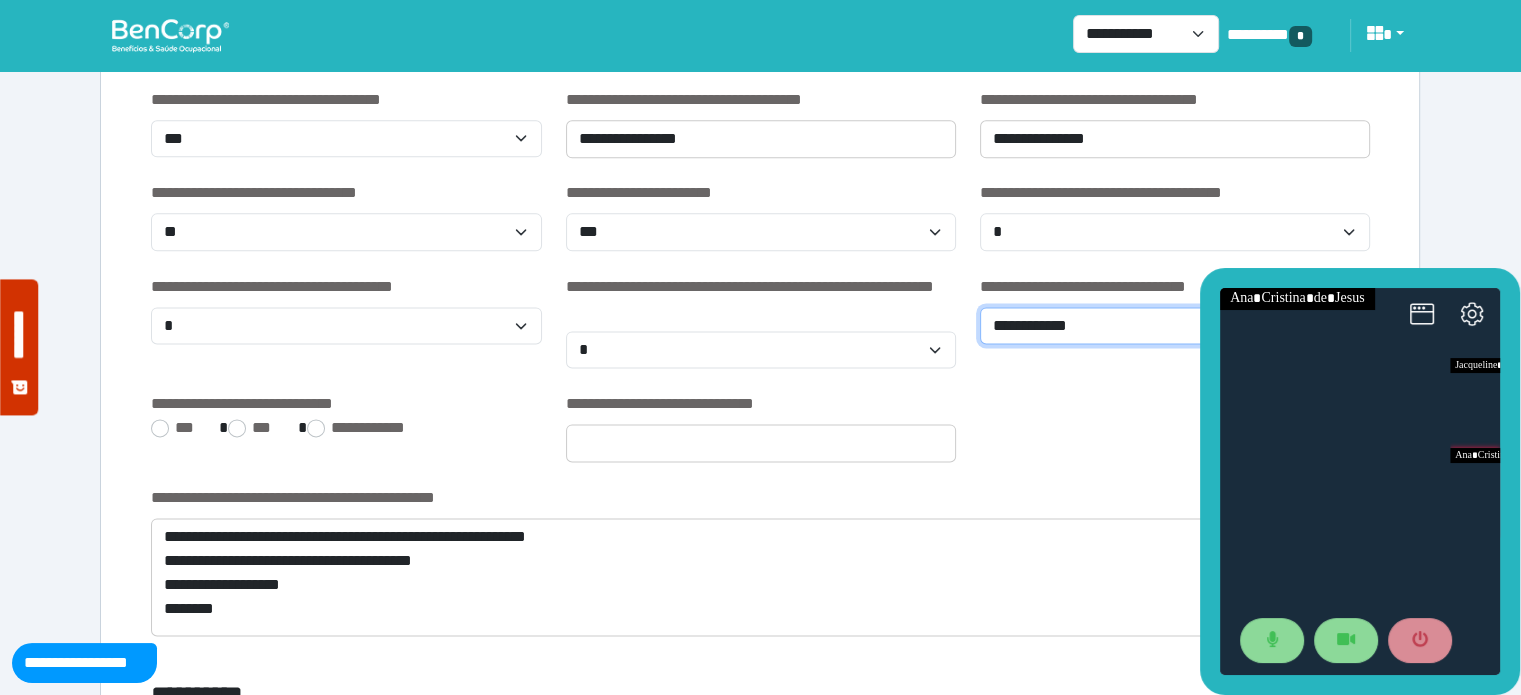 select on "*" 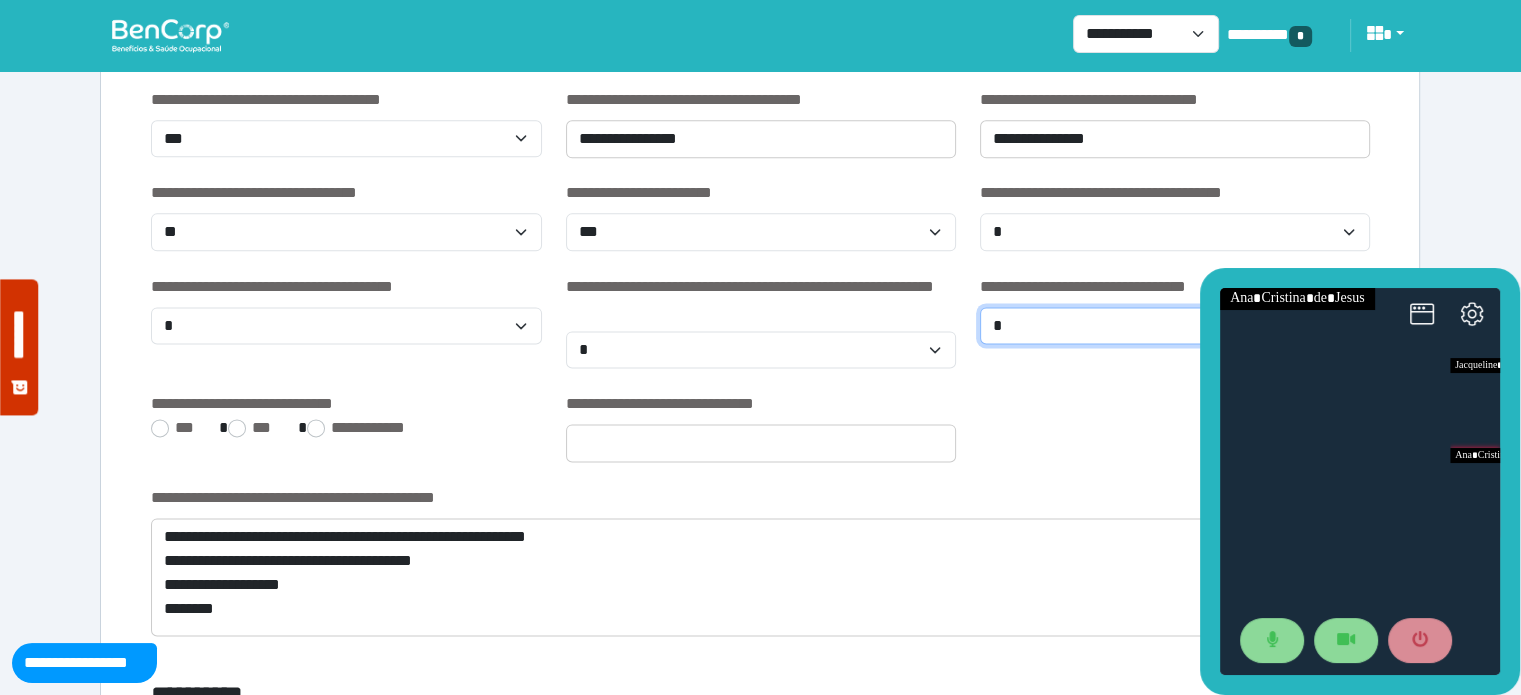 click on "**********" at bounding box center [1175, 326] 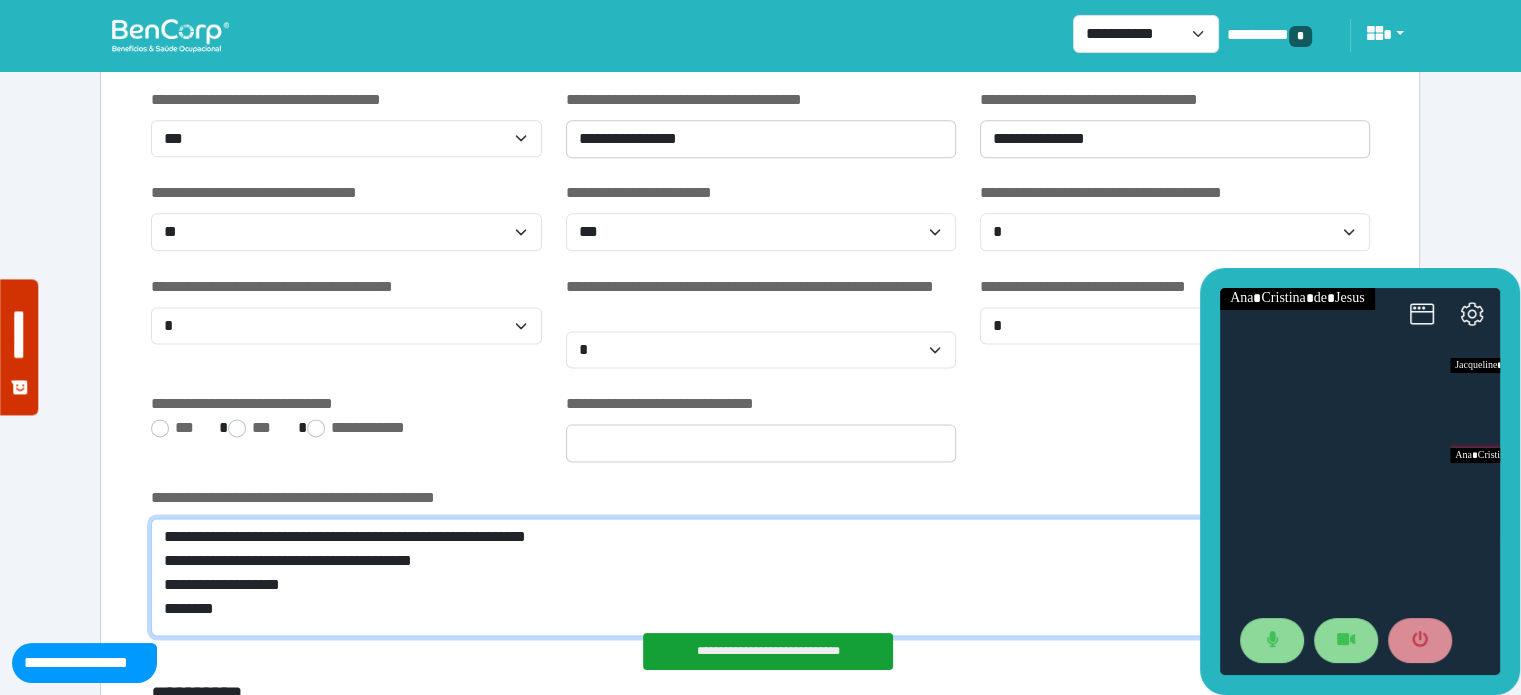 click on "**********" at bounding box center [760, 577] 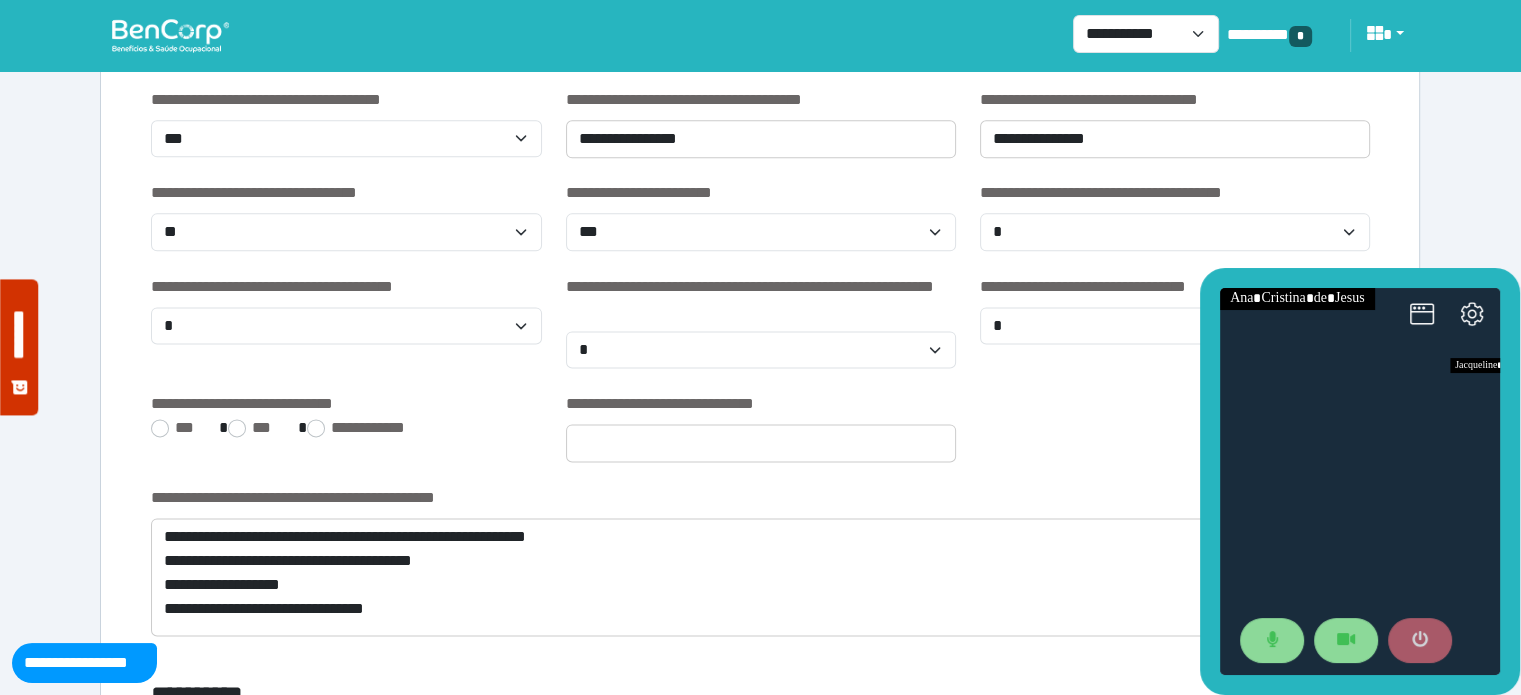 click at bounding box center (1420, 641) 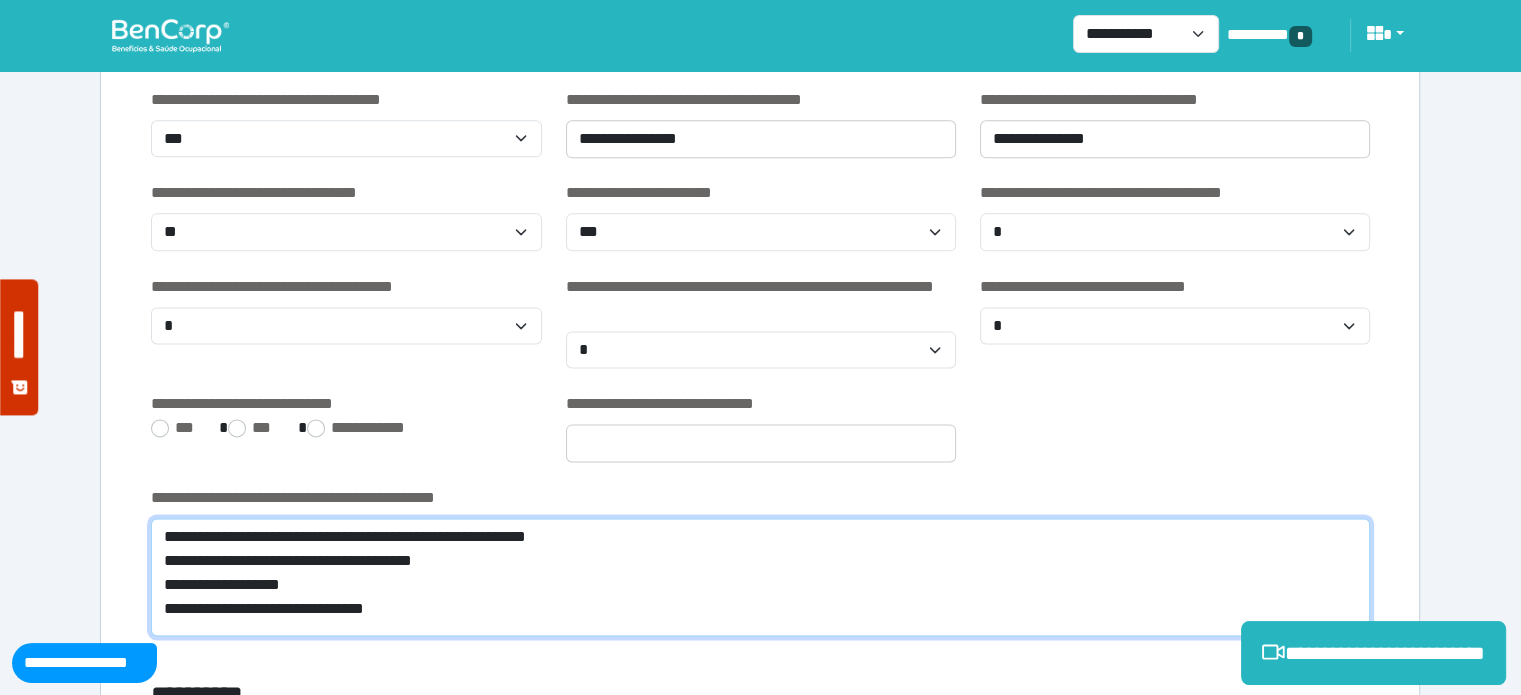 click on "**********" at bounding box center [760, 577] 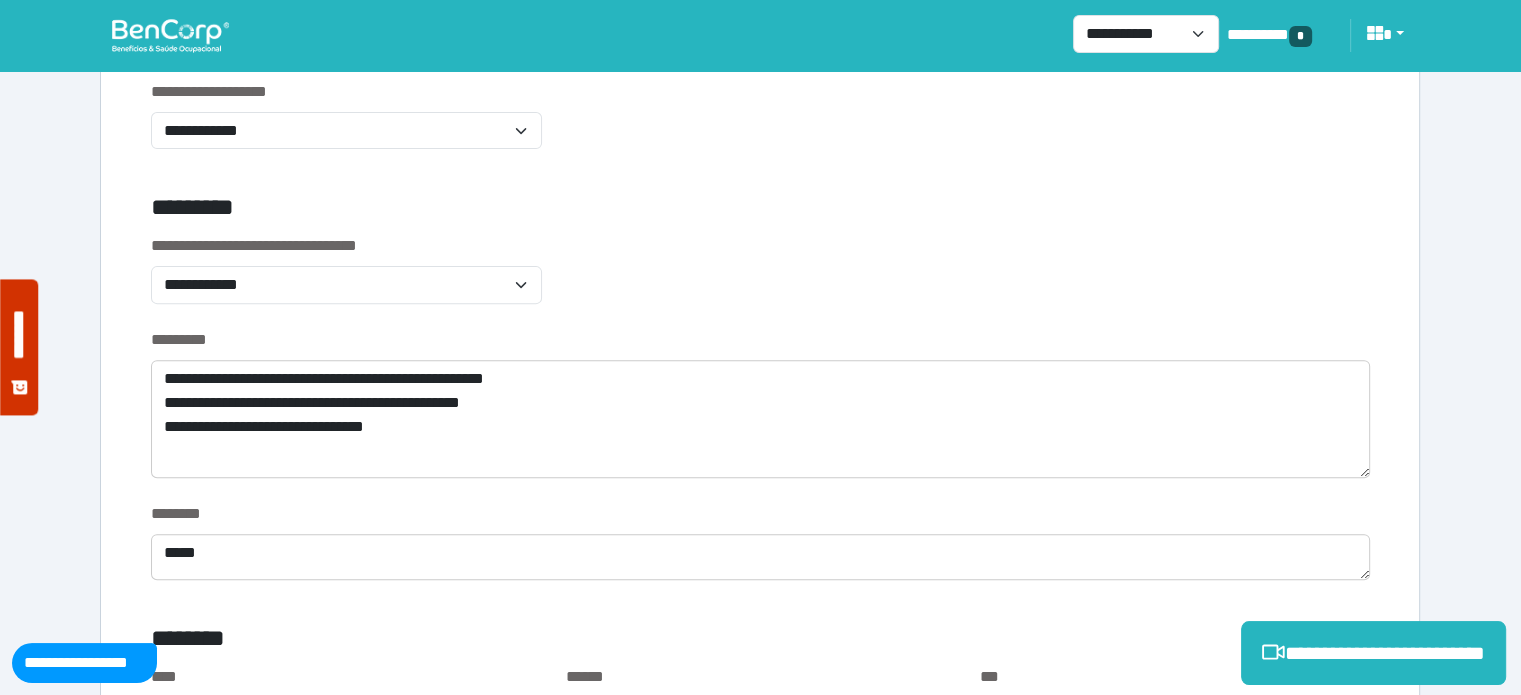 scroll, scrollTop: 712, scrollLeft: 0, axis: vertical 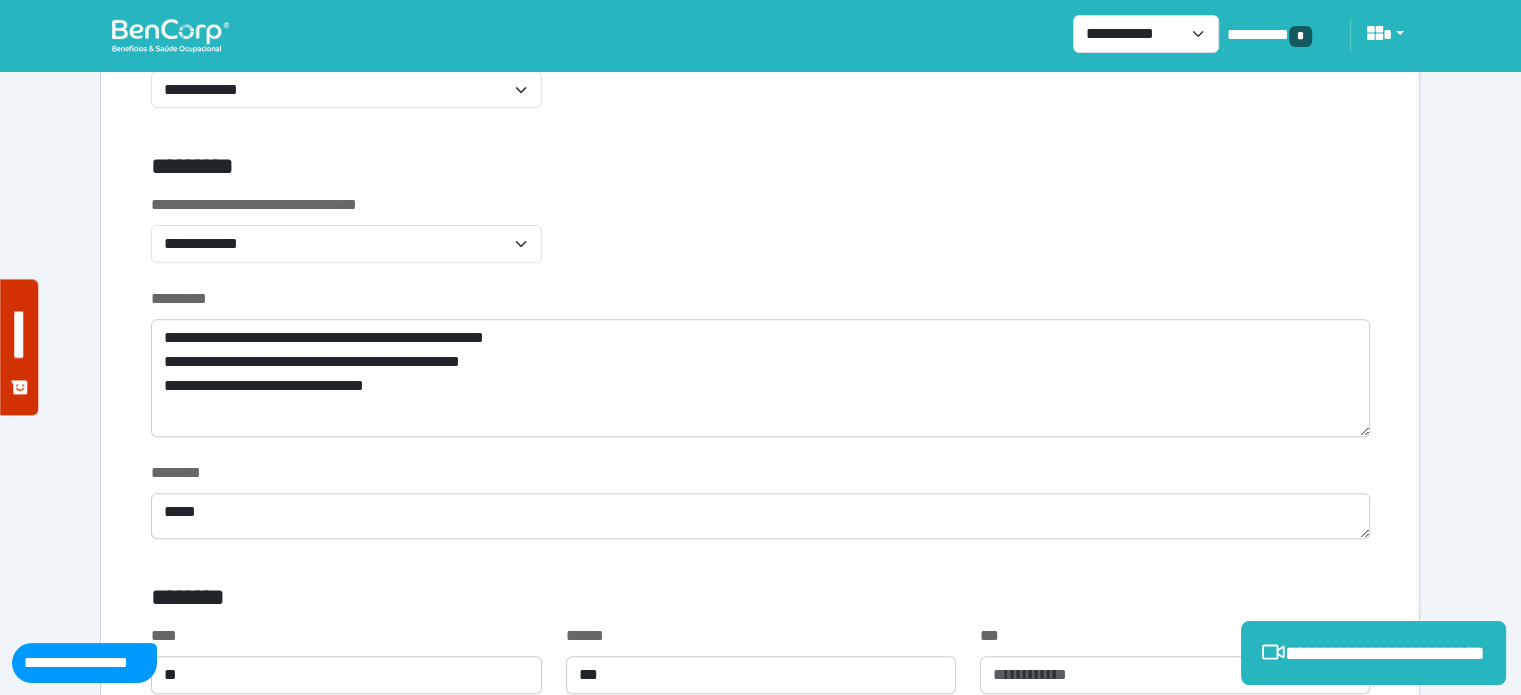 type on "**********" 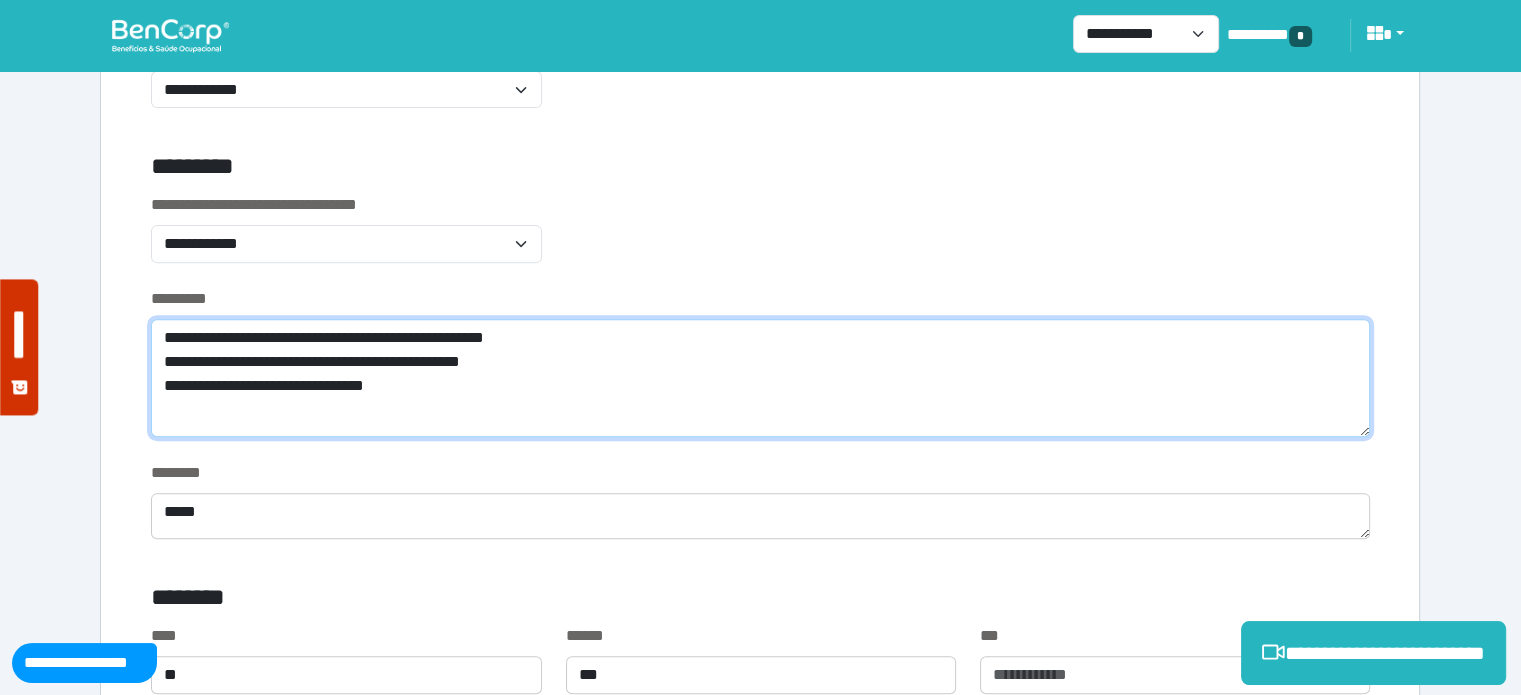 click on "**********" at bounding box center [760, 378] 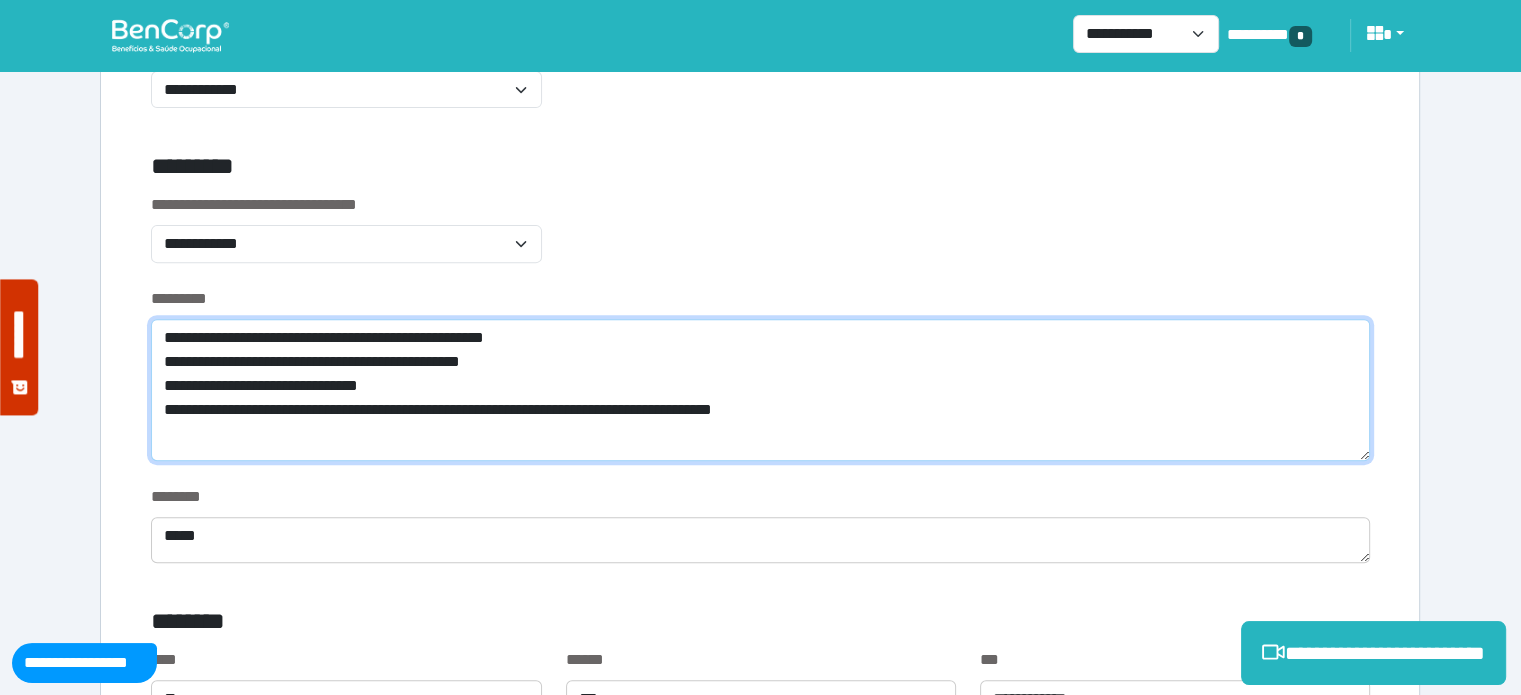 scroll, scrollTop: 0, scrollLeft: 0, axis: both 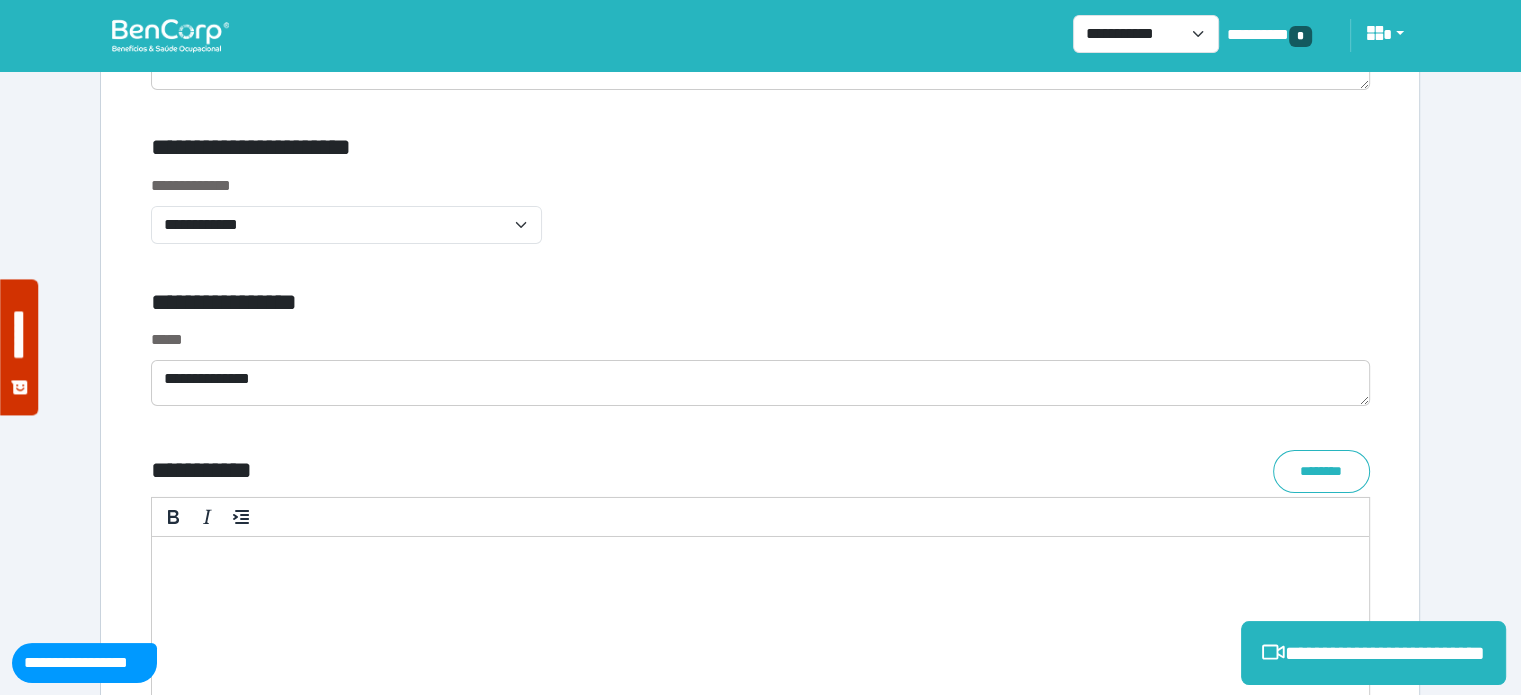 type on "**********" 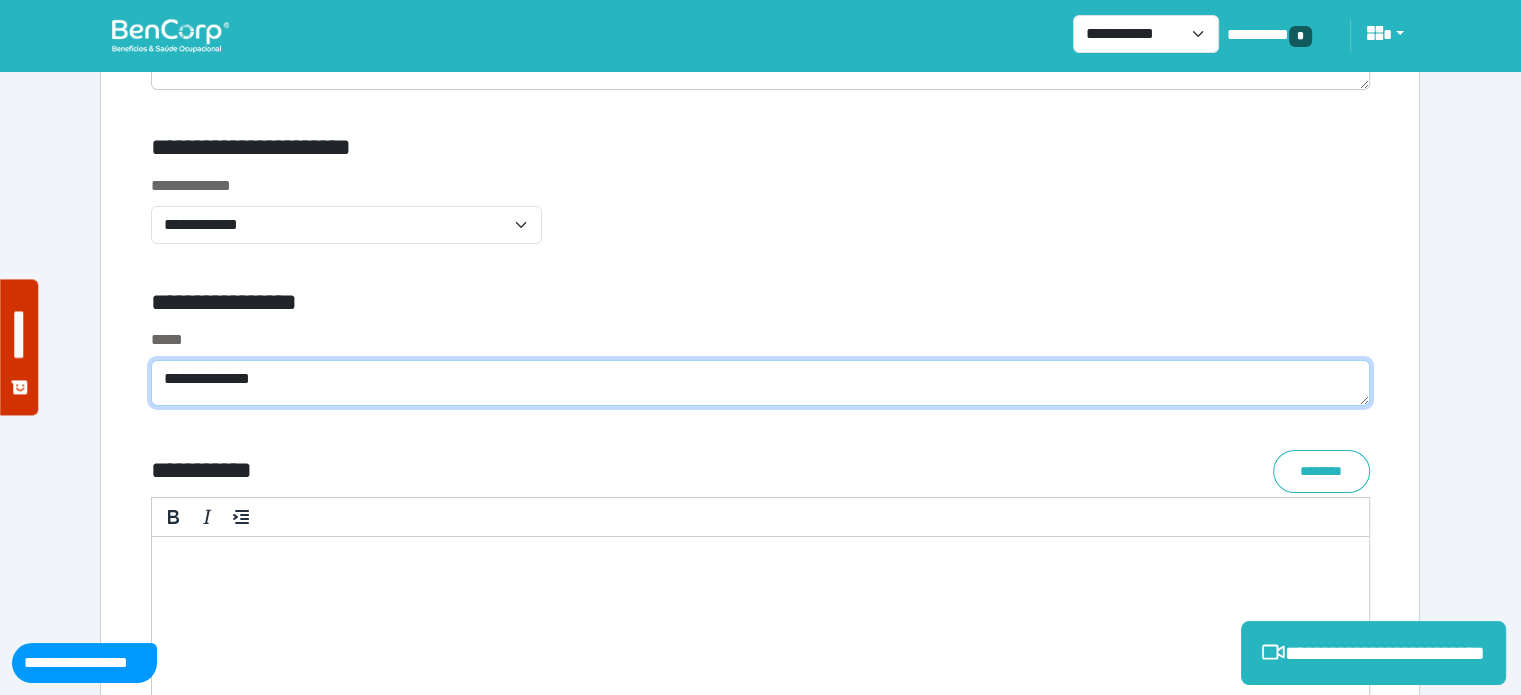 click on "**********" at bounding box center [760, 383] 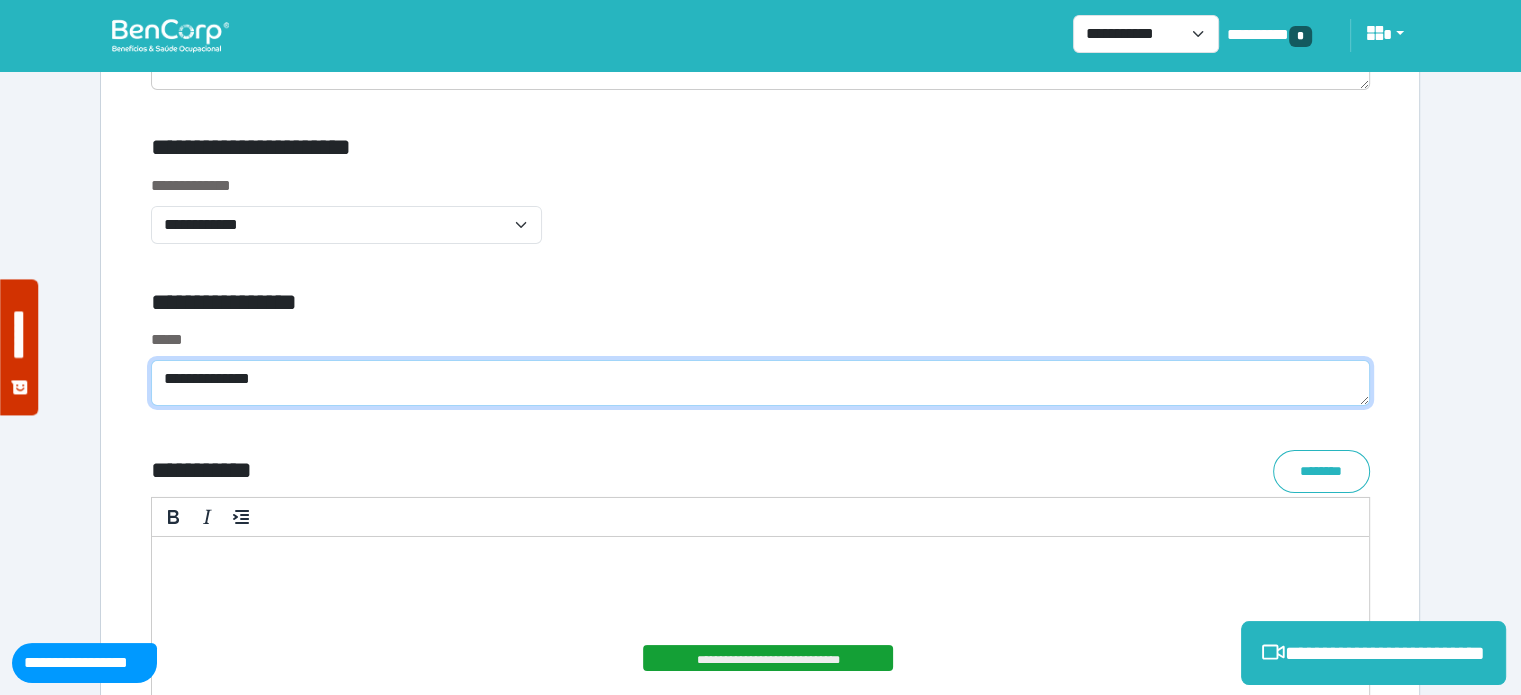 click on "**********" at bounding box center [760, 383] 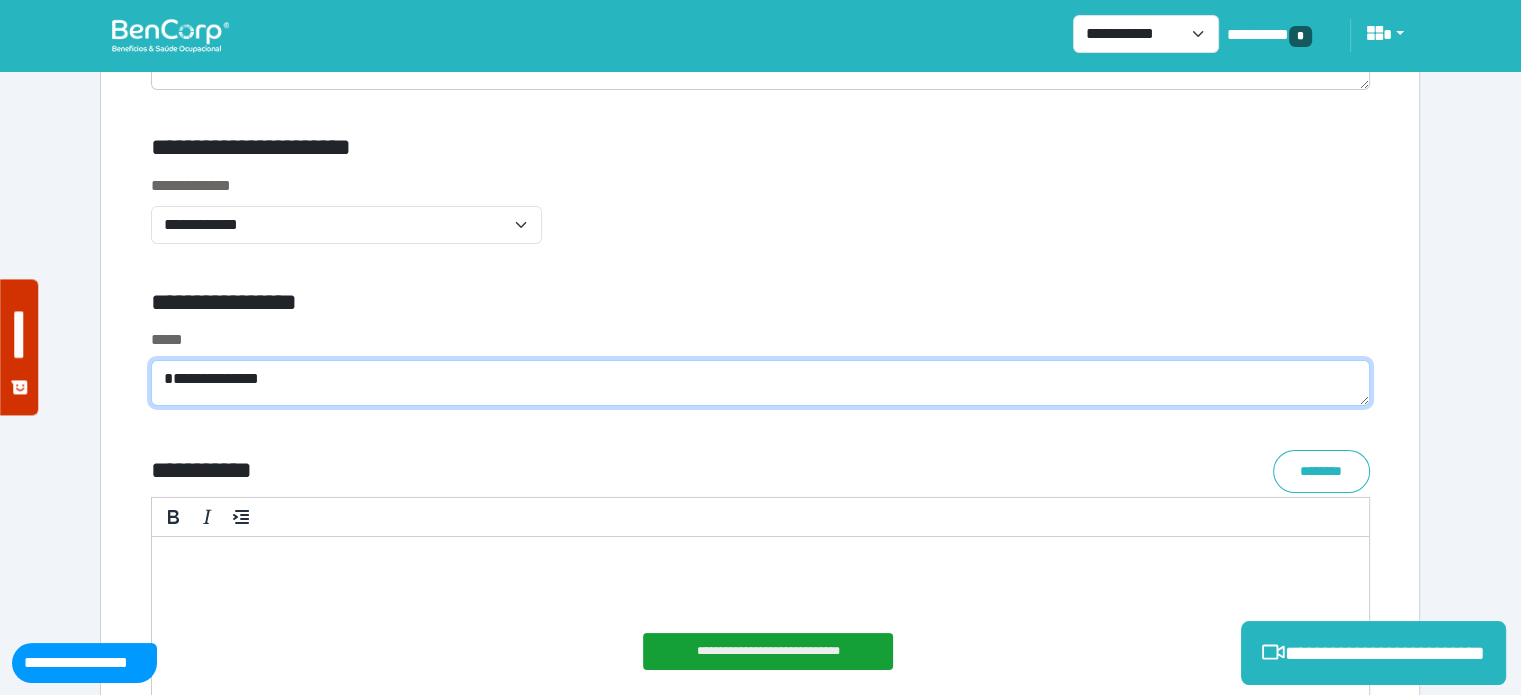 scroll, scrollTop: 0, scrollLeft: 0, axis: both 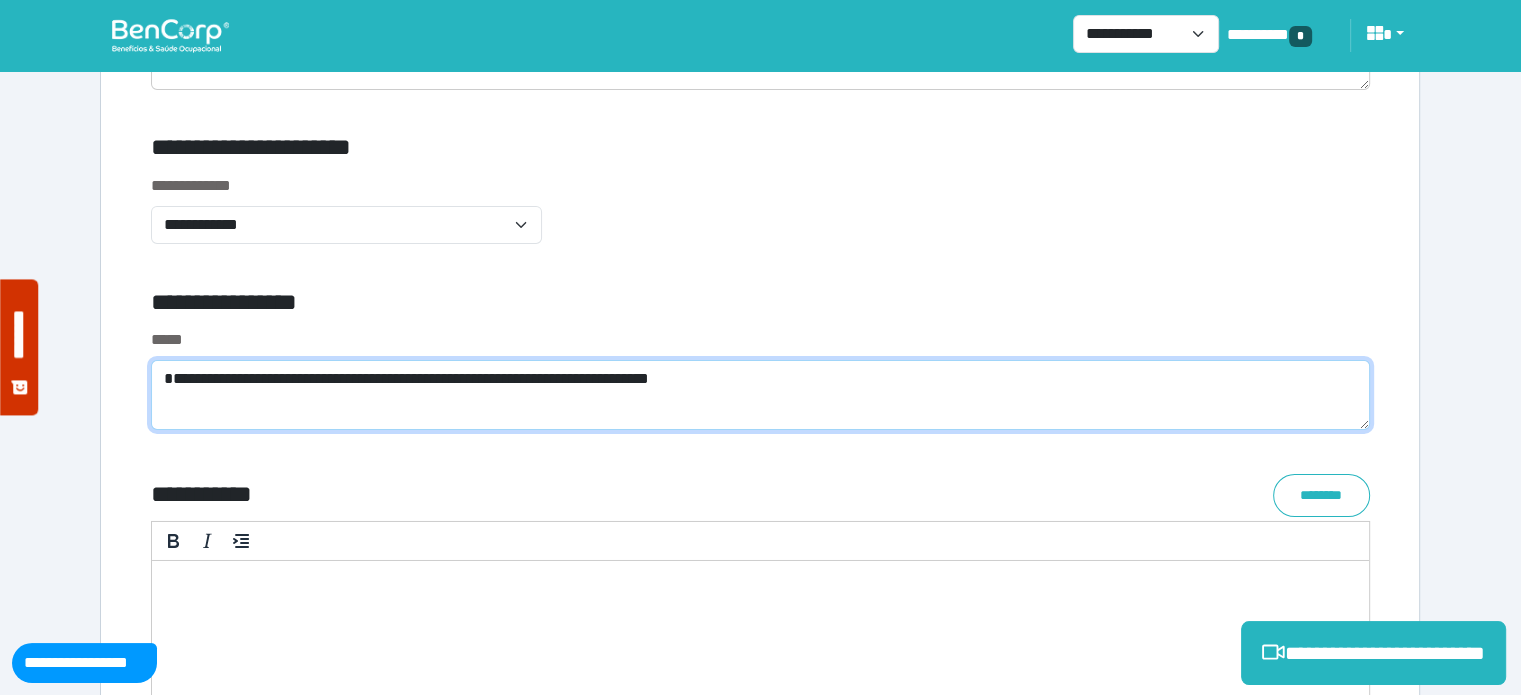 click on "**********" at bounding box center (760, 395) 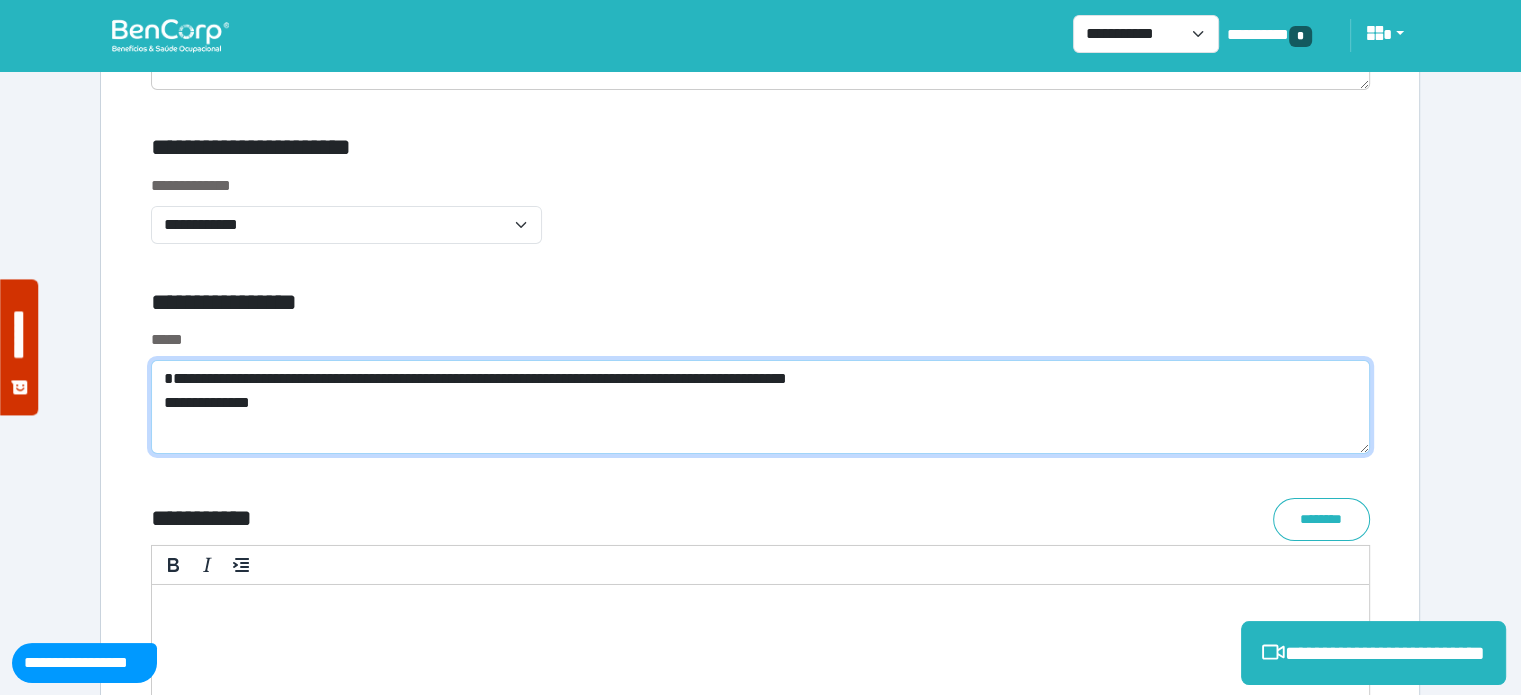 scroll, scrollTop: 0, scrollLeft: 0, axis: both 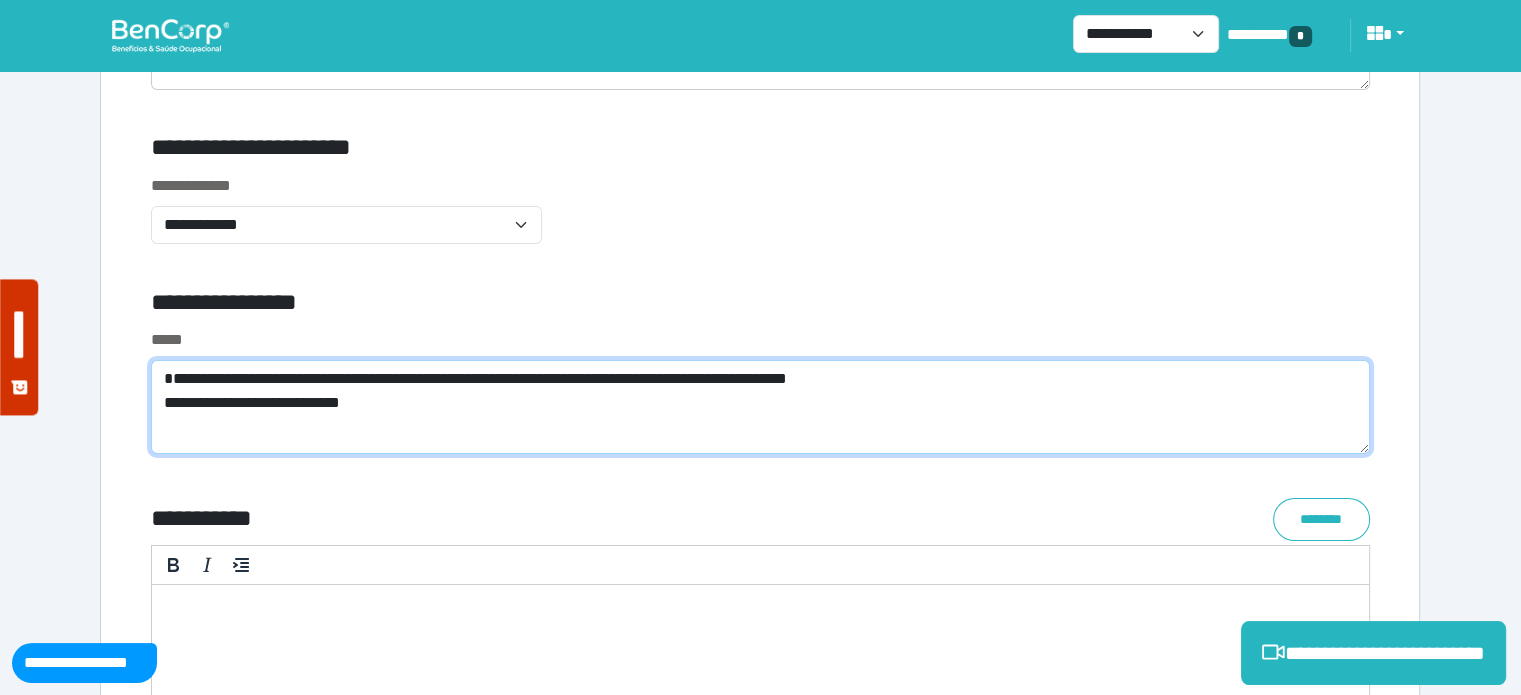 click on "**********" at bounding box center (760, 407) 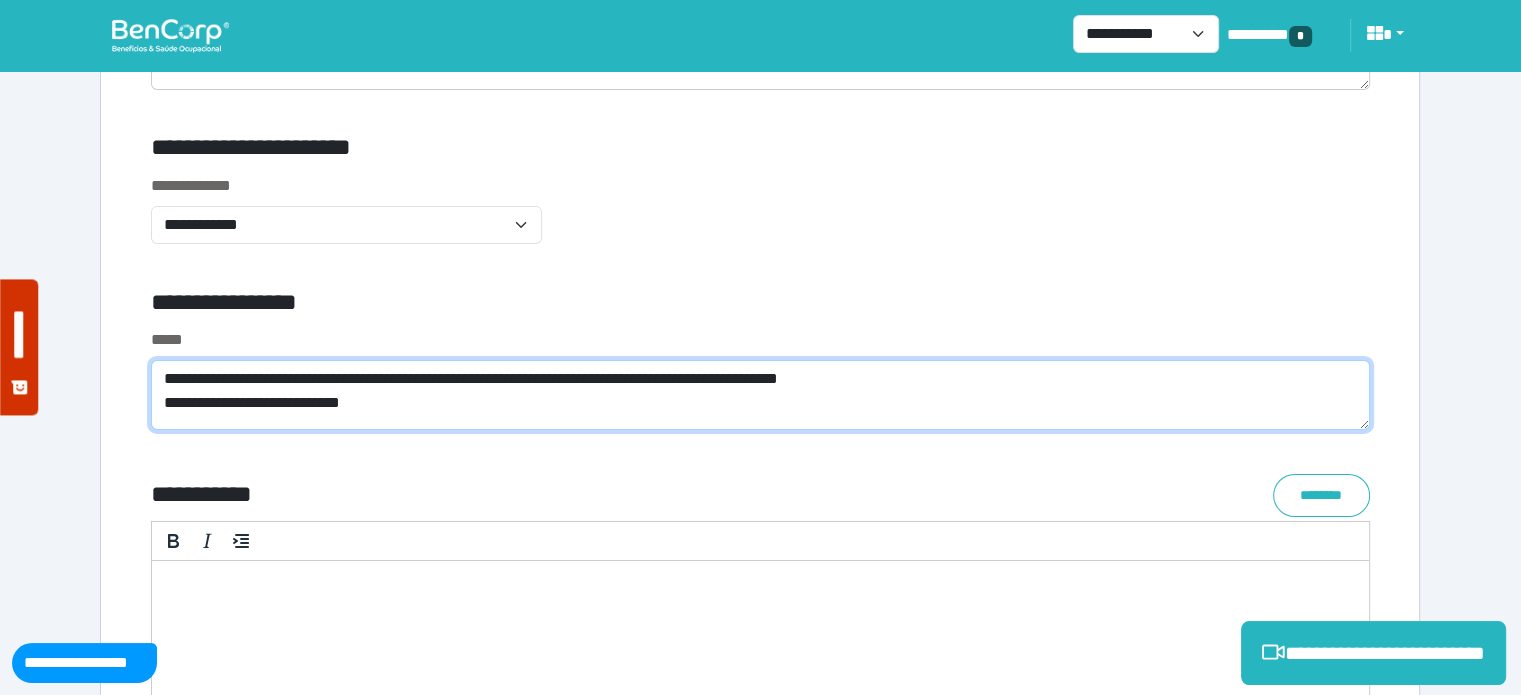 click on "**********" at bounding box center (760, 395) 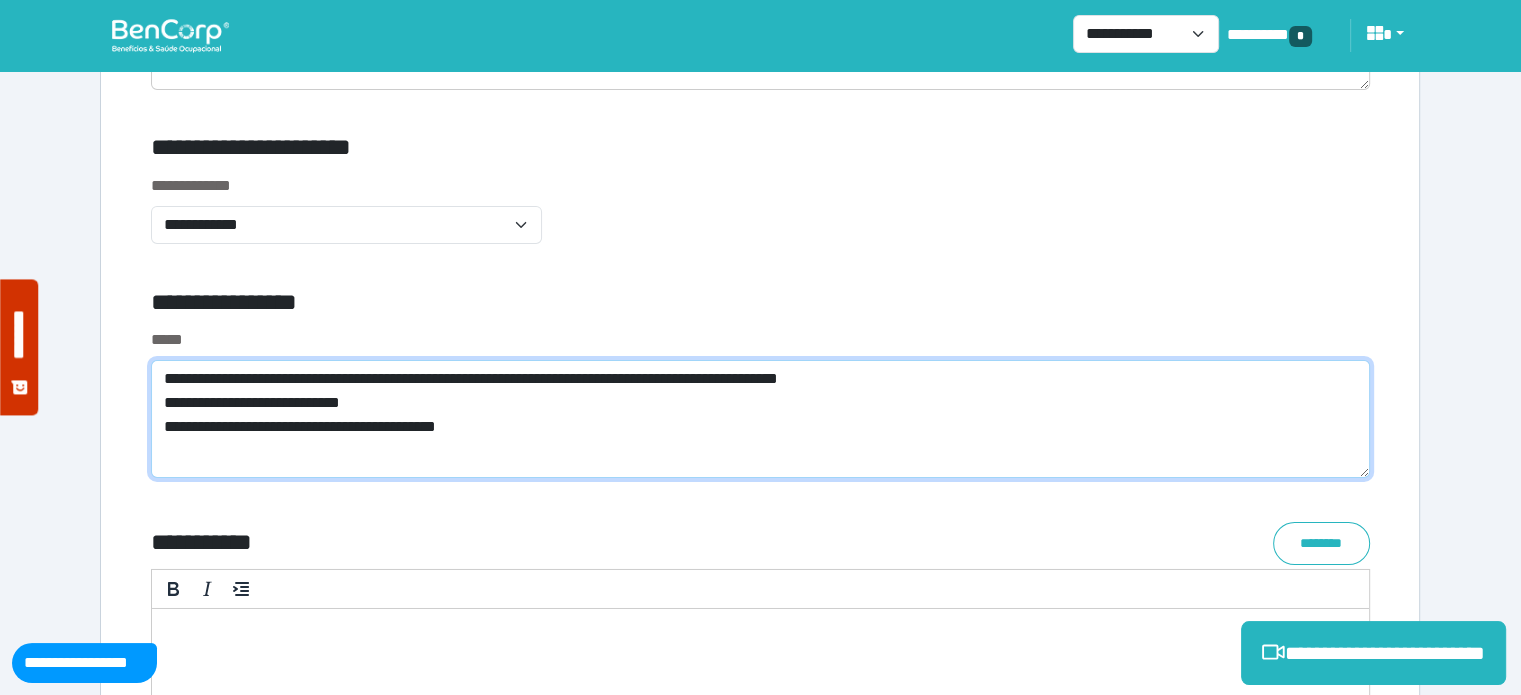 scroll, scrollTop: 0, scrollLeft: 0, axis: both 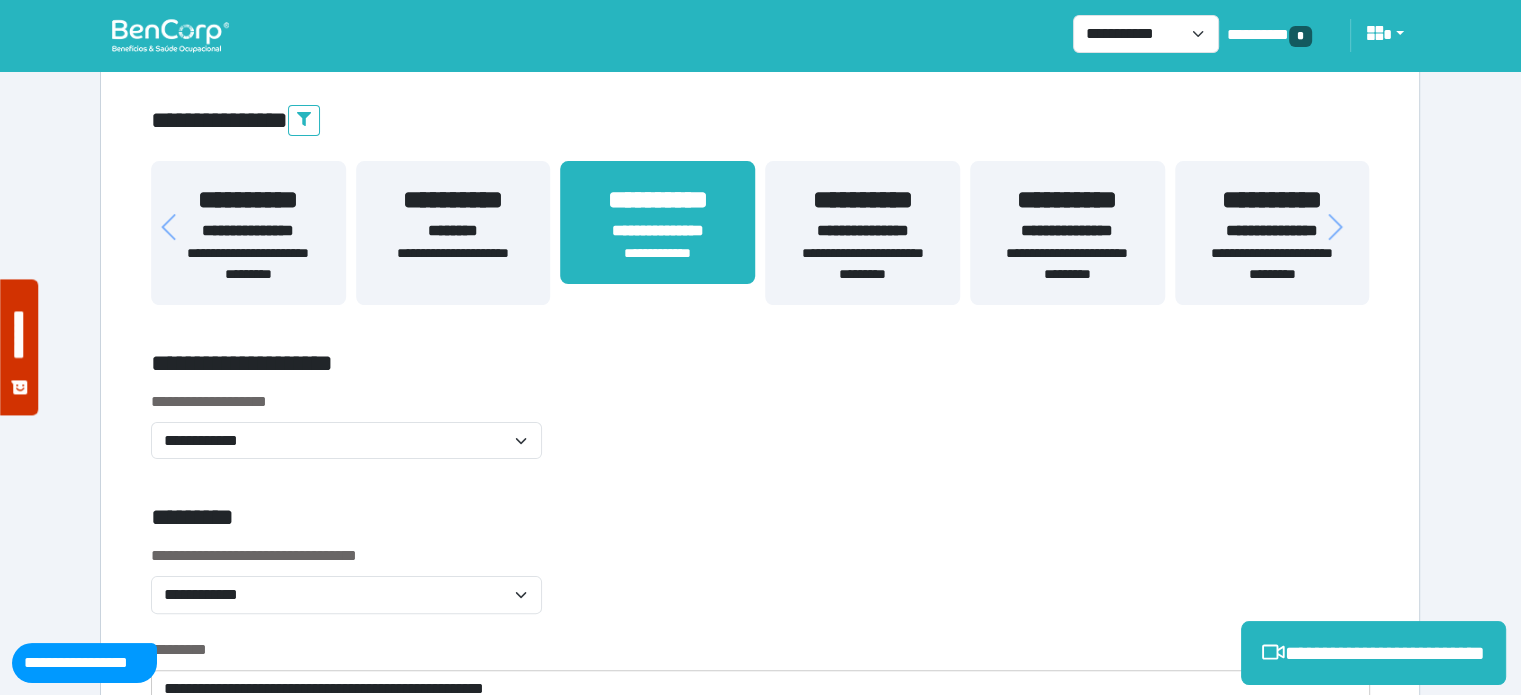 type on "**********" 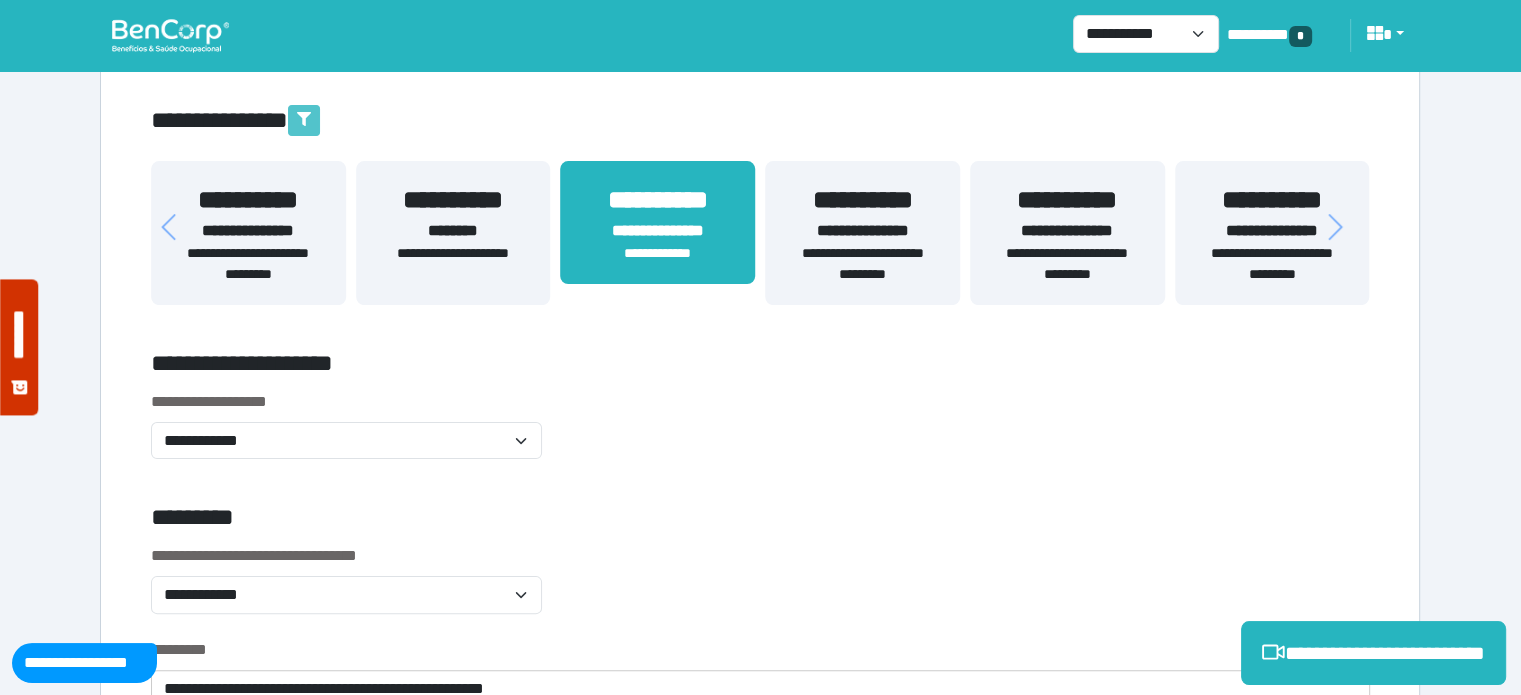 click on "**********" at bounding box center [760, 121] 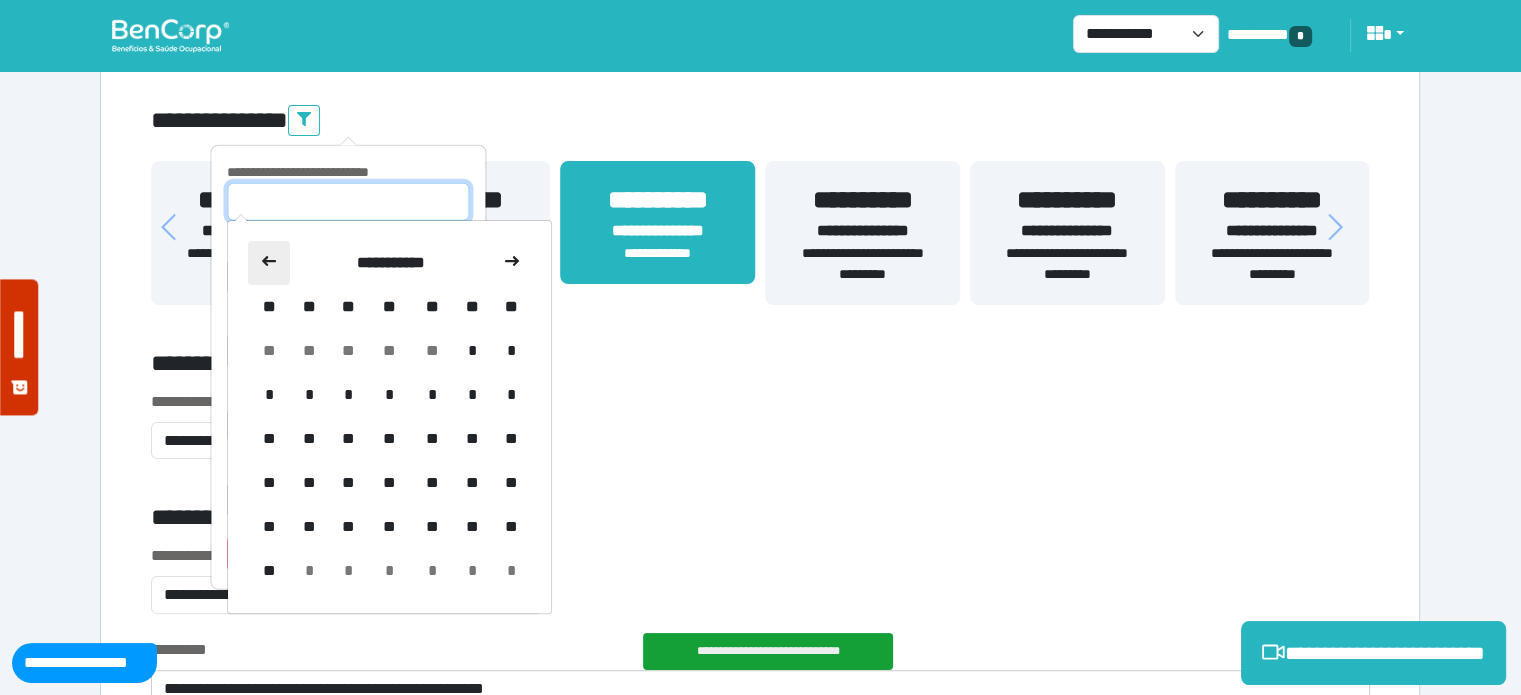 drag, startPoint x: 335, startPoint y: 198, endPoint x: 272, endPoint y: 267, distance: 93.43447 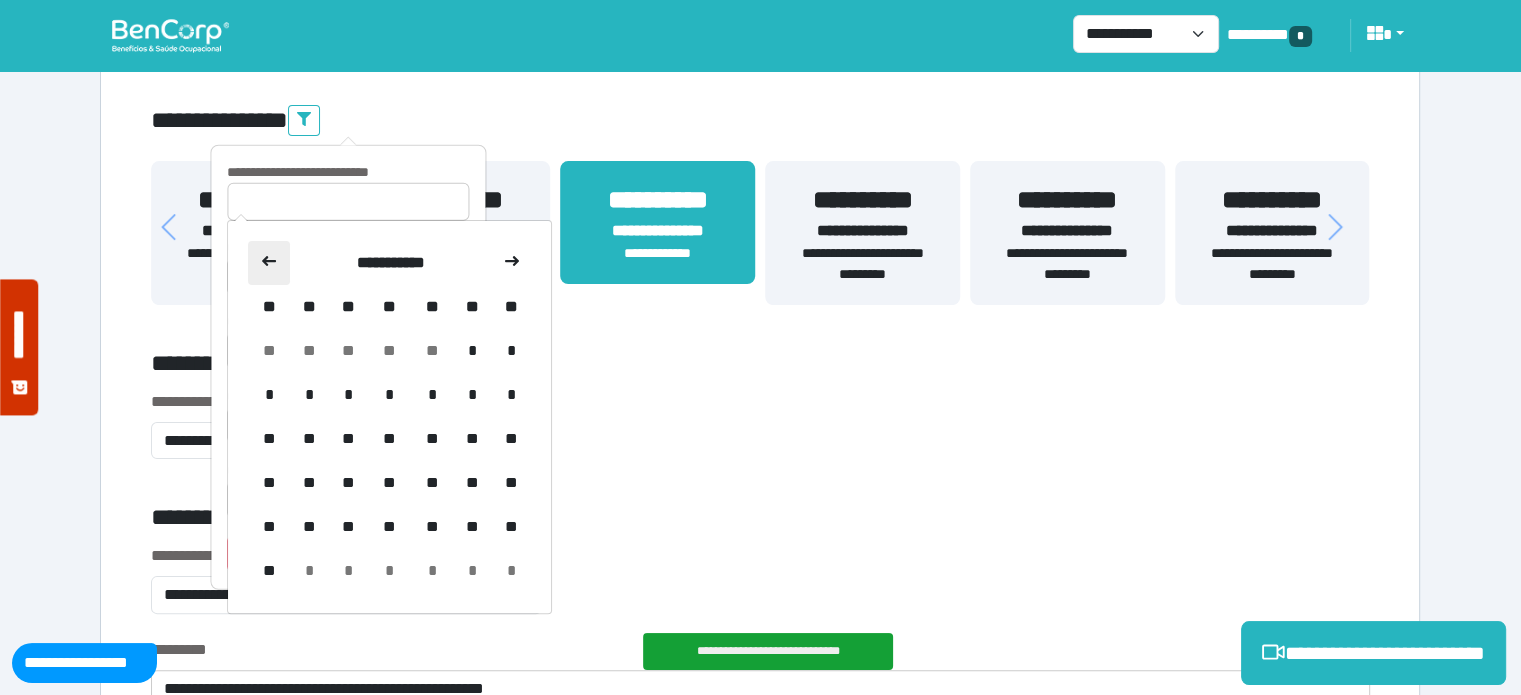 click 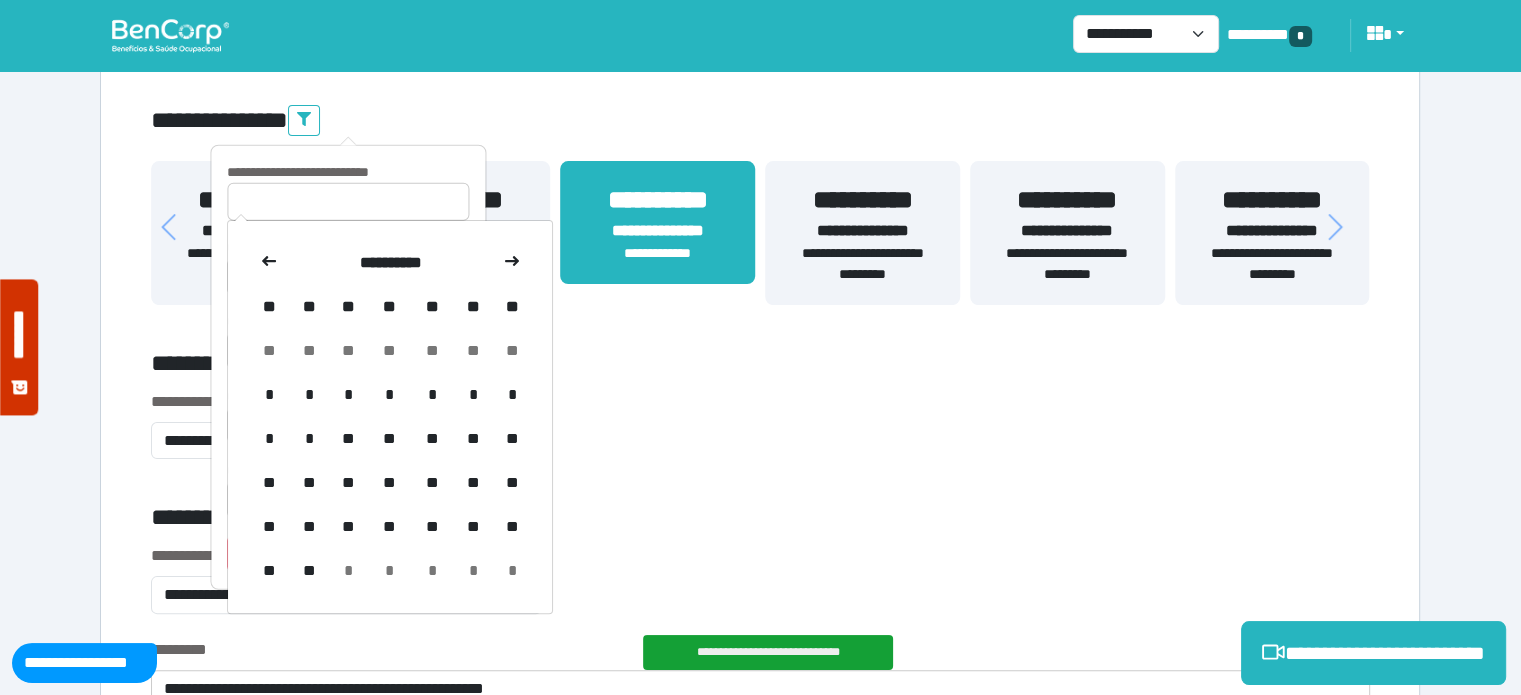 click 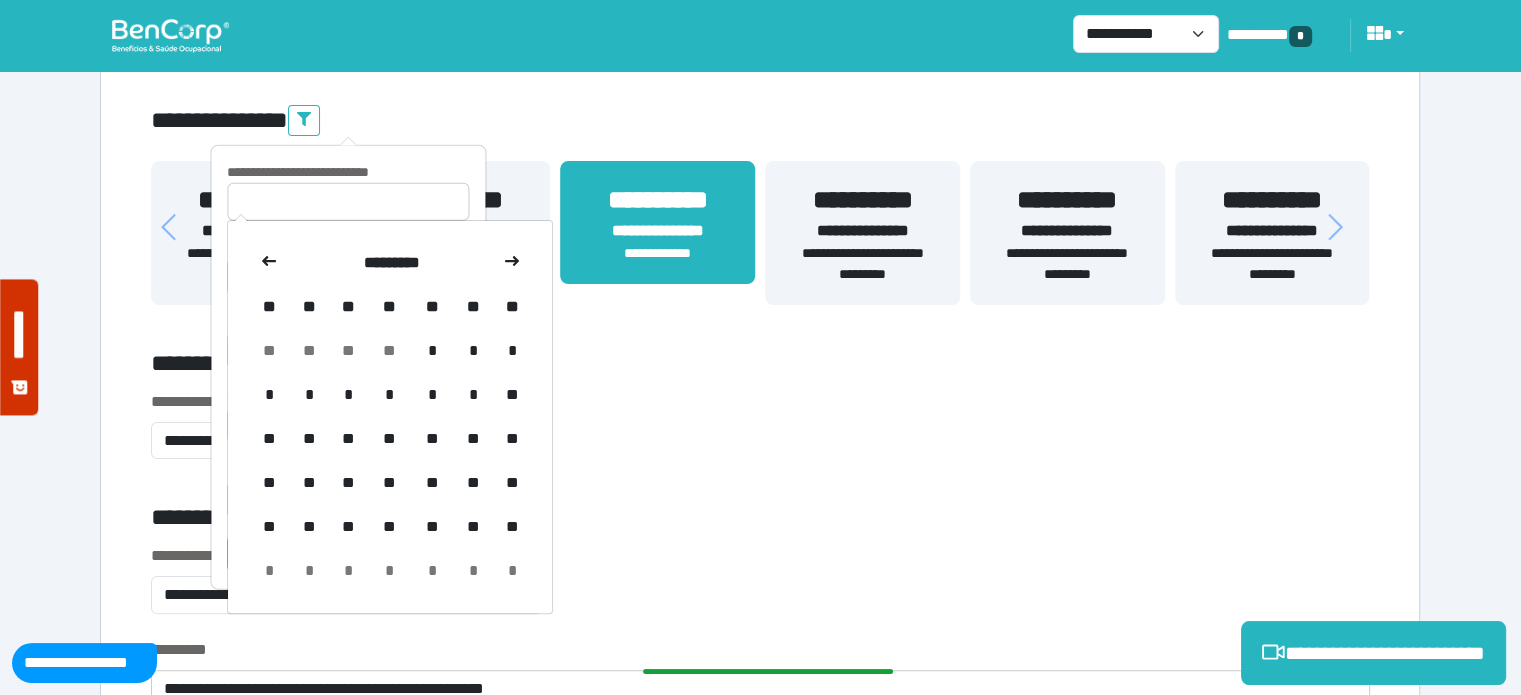click 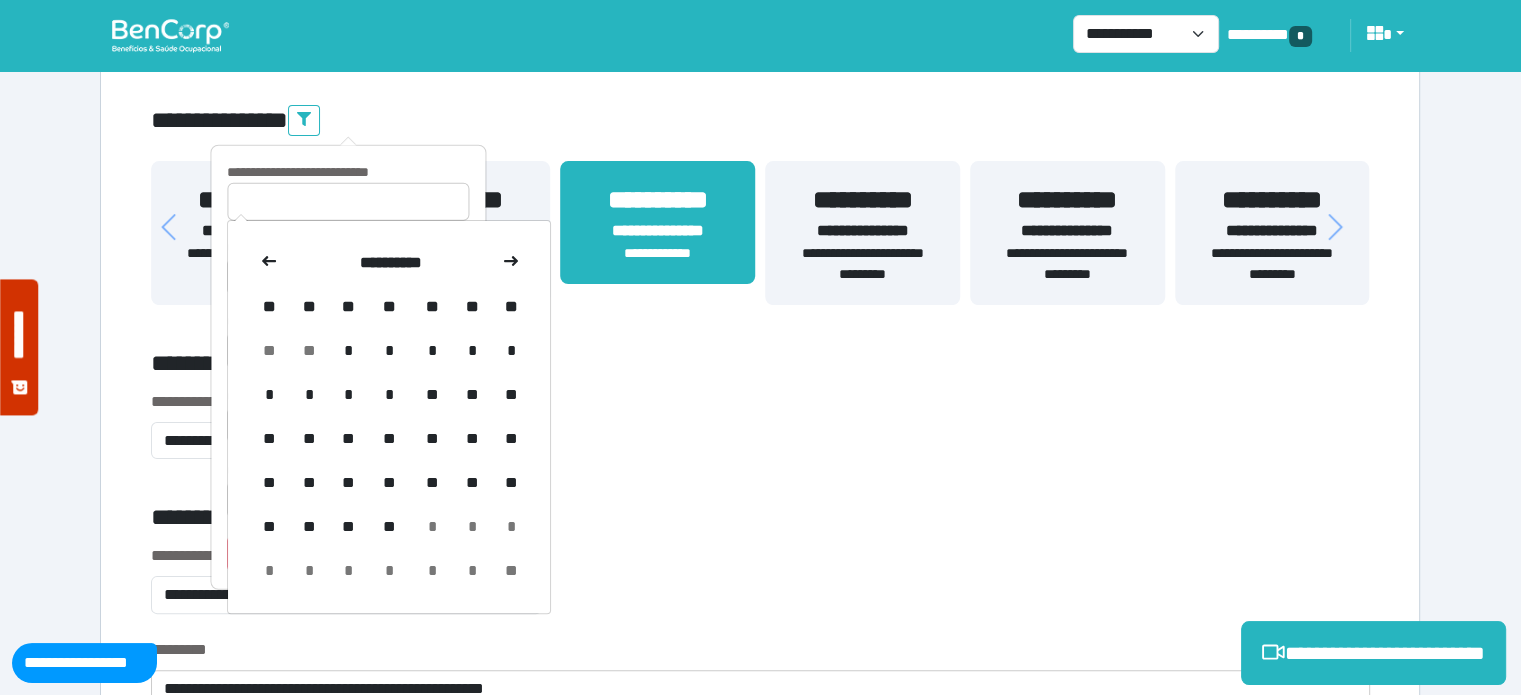 click 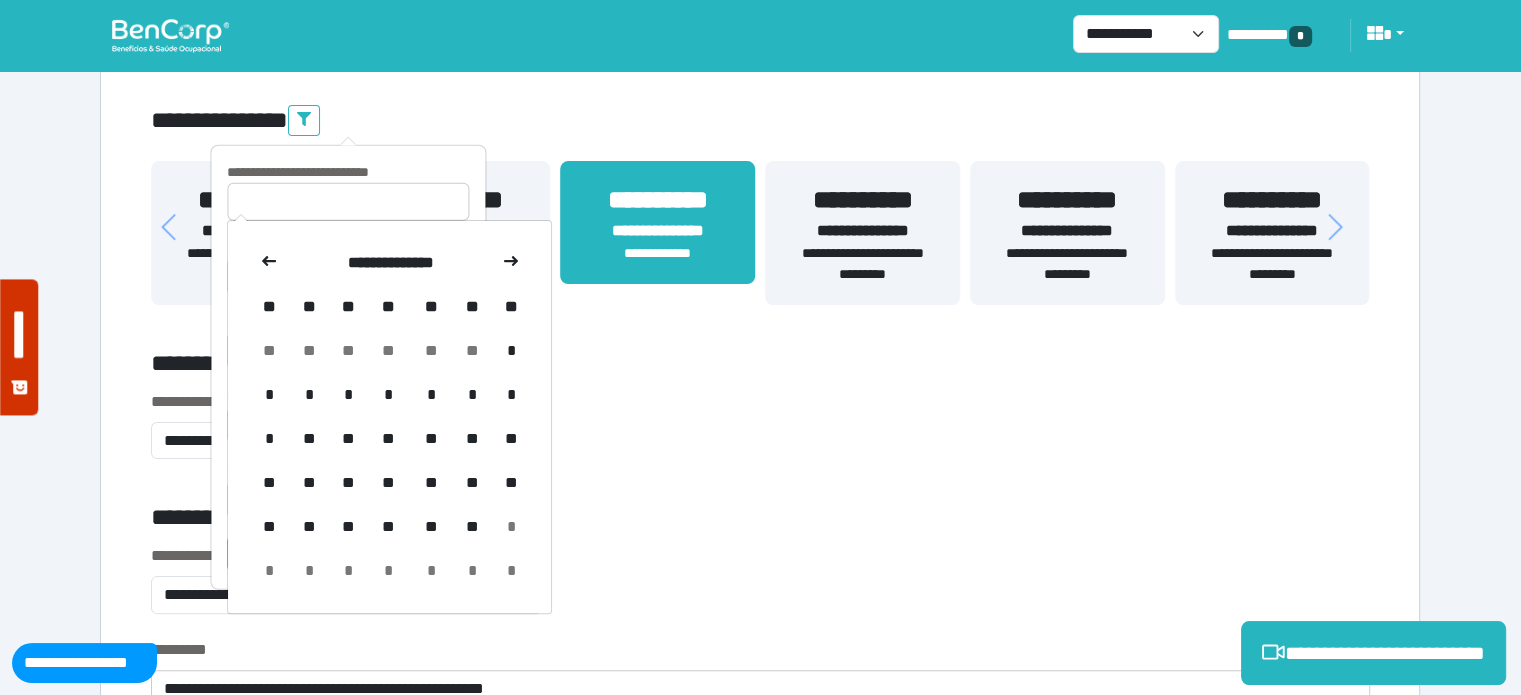 click 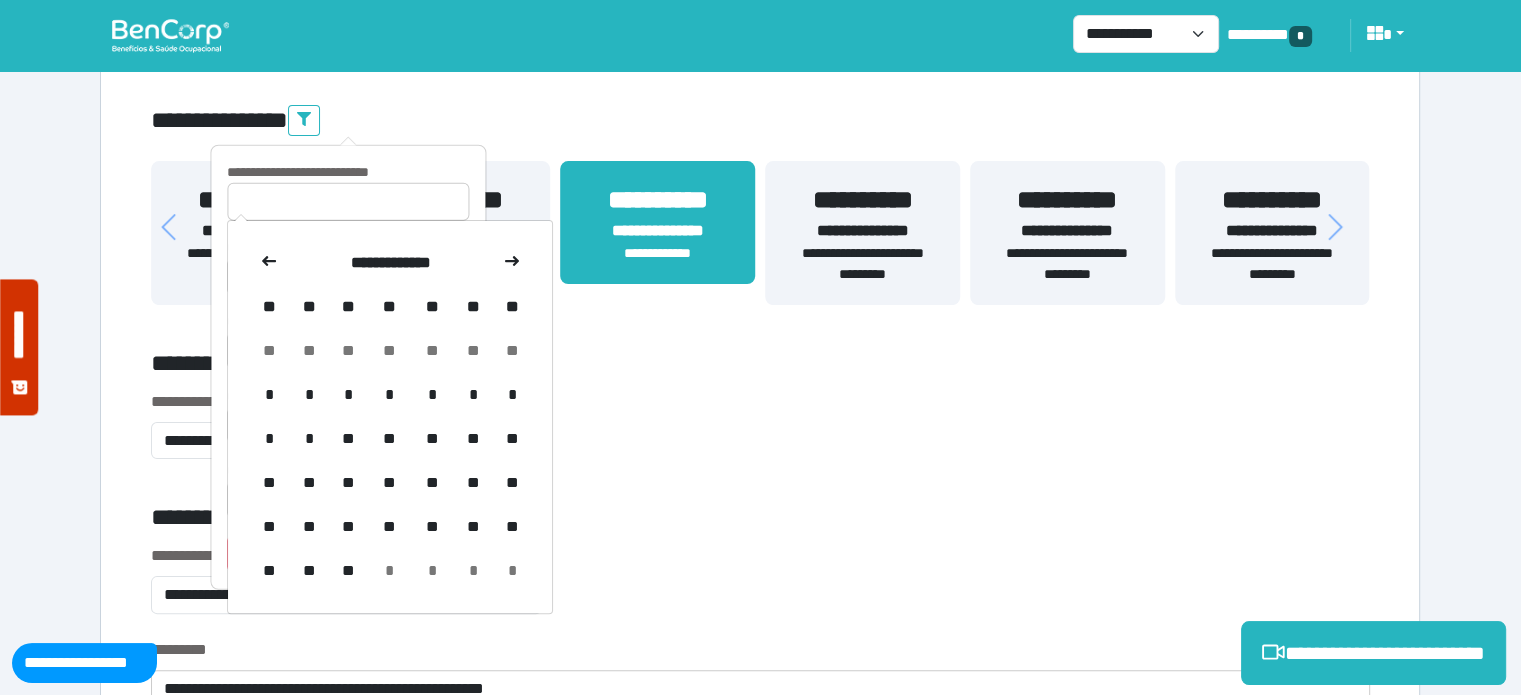 click 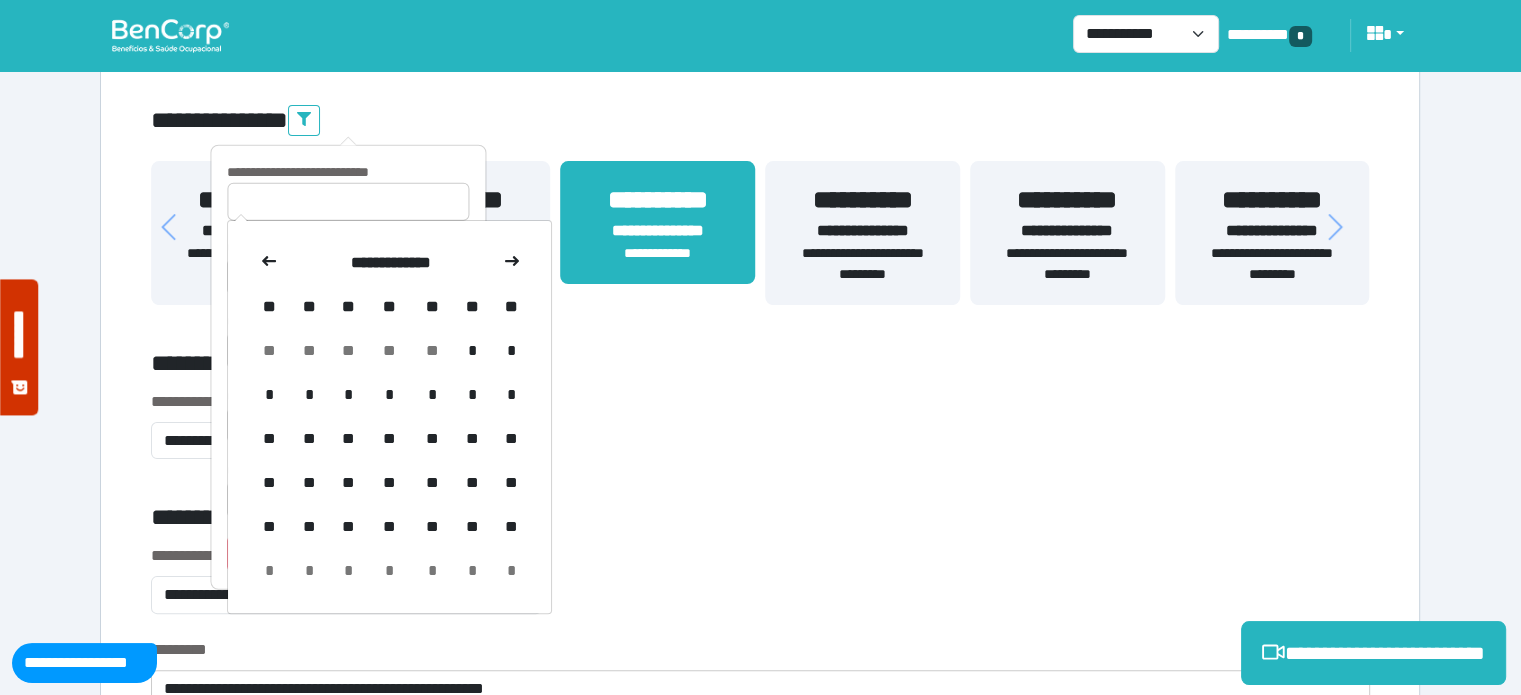 click 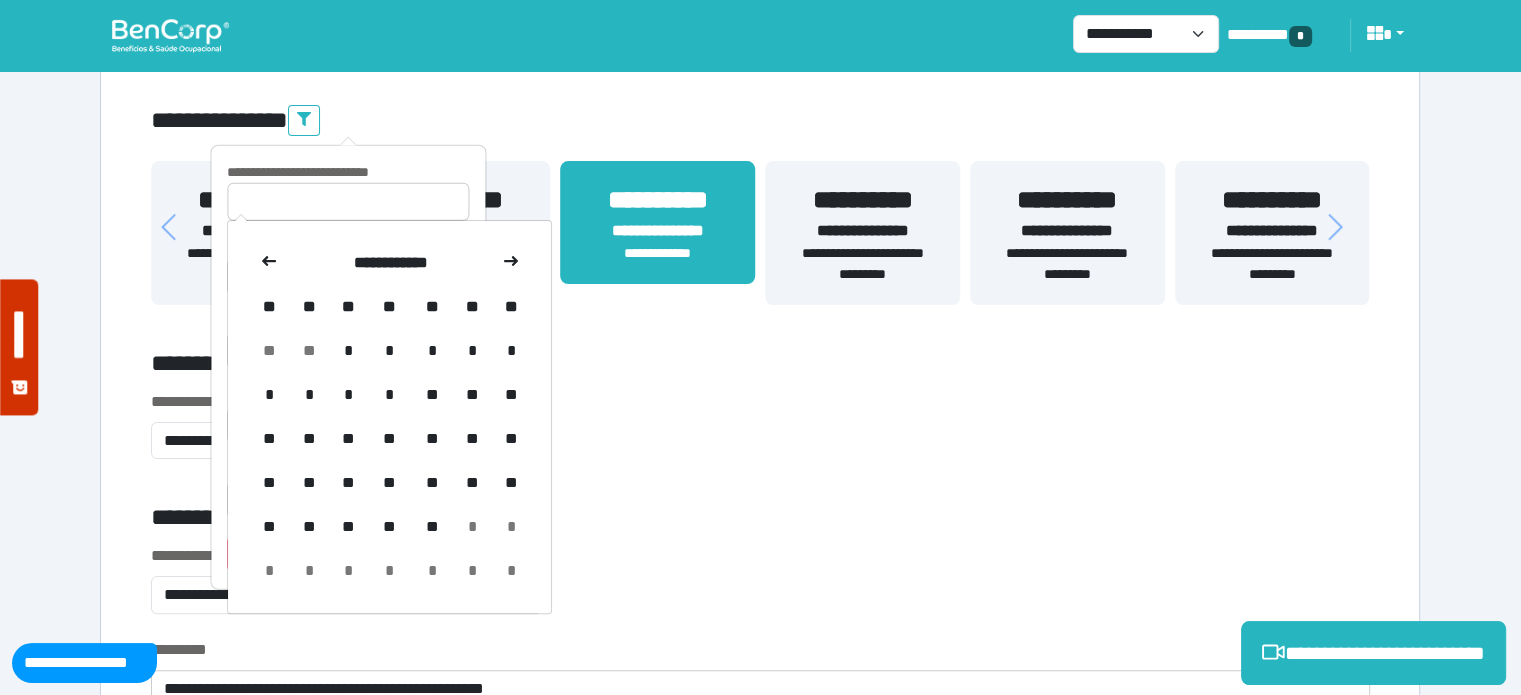 click 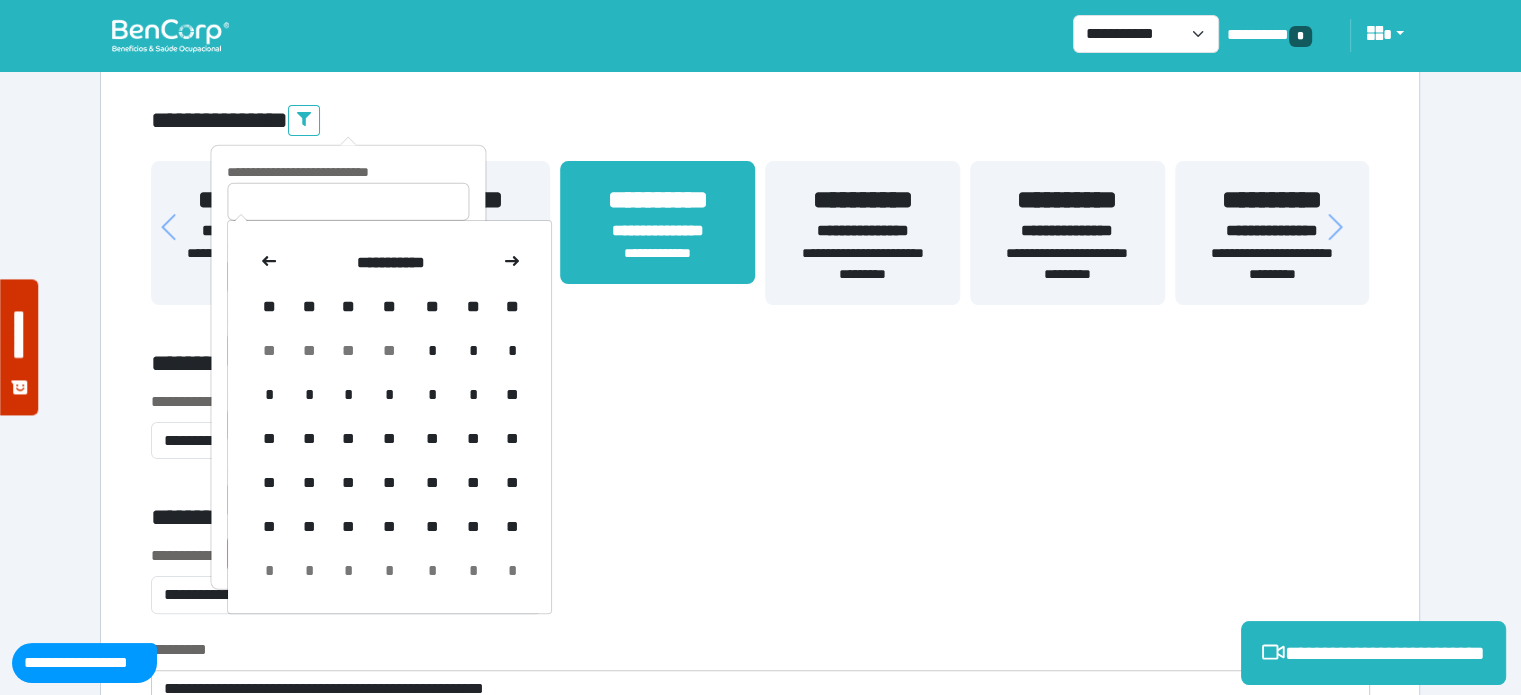 click 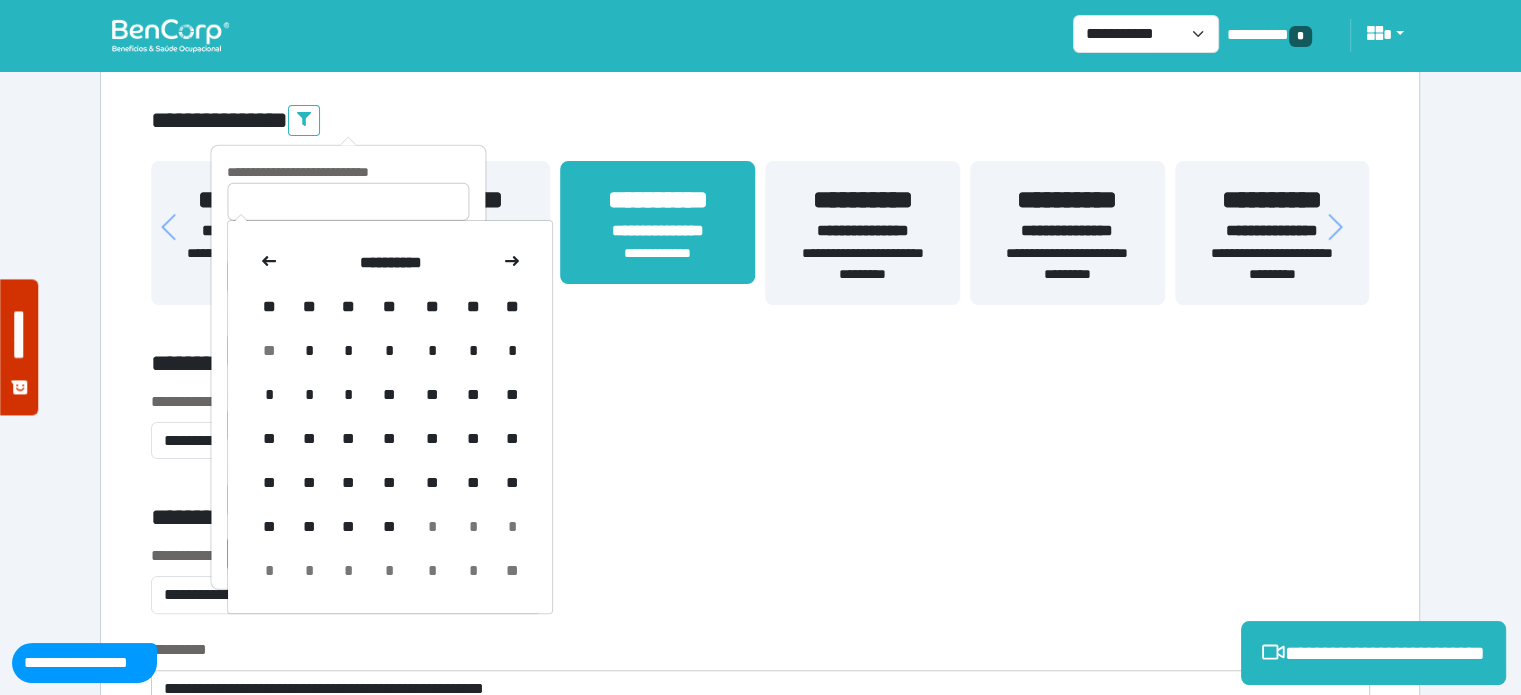 click 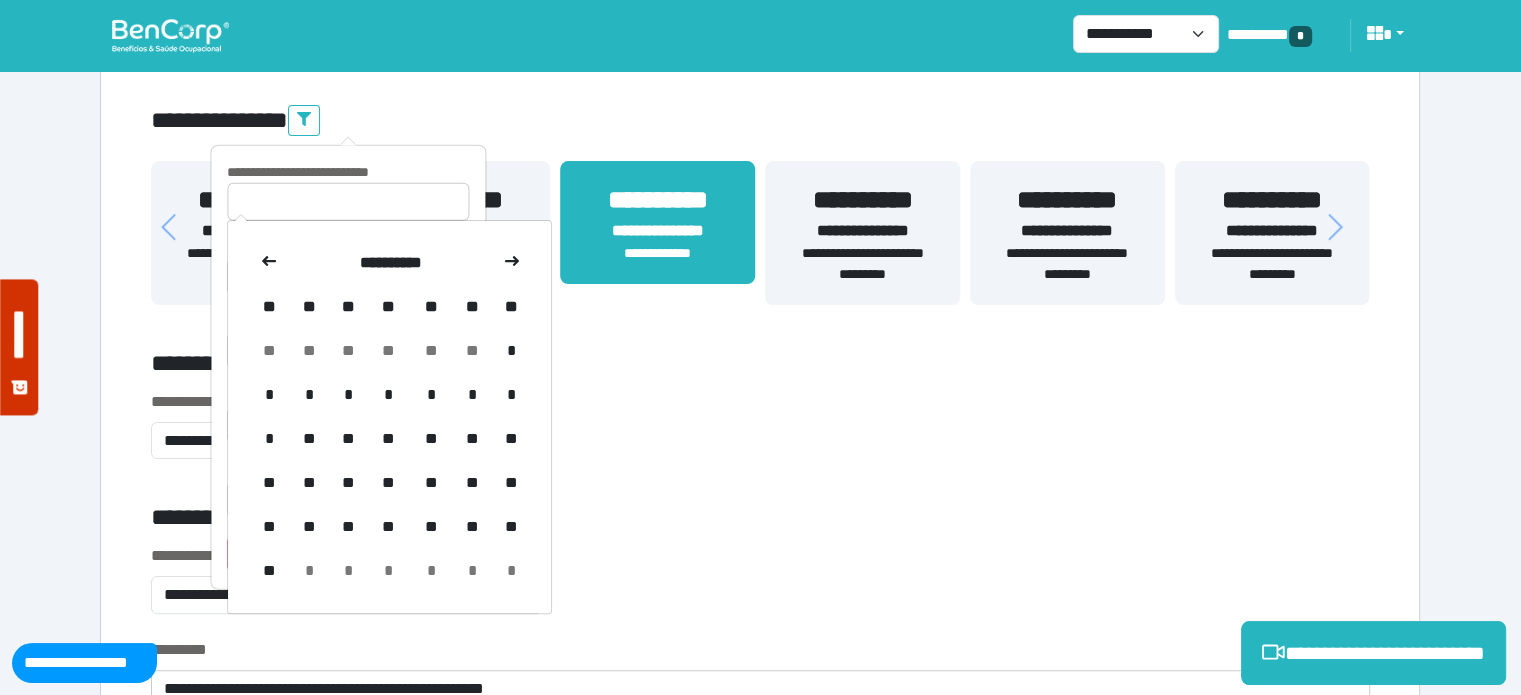 click 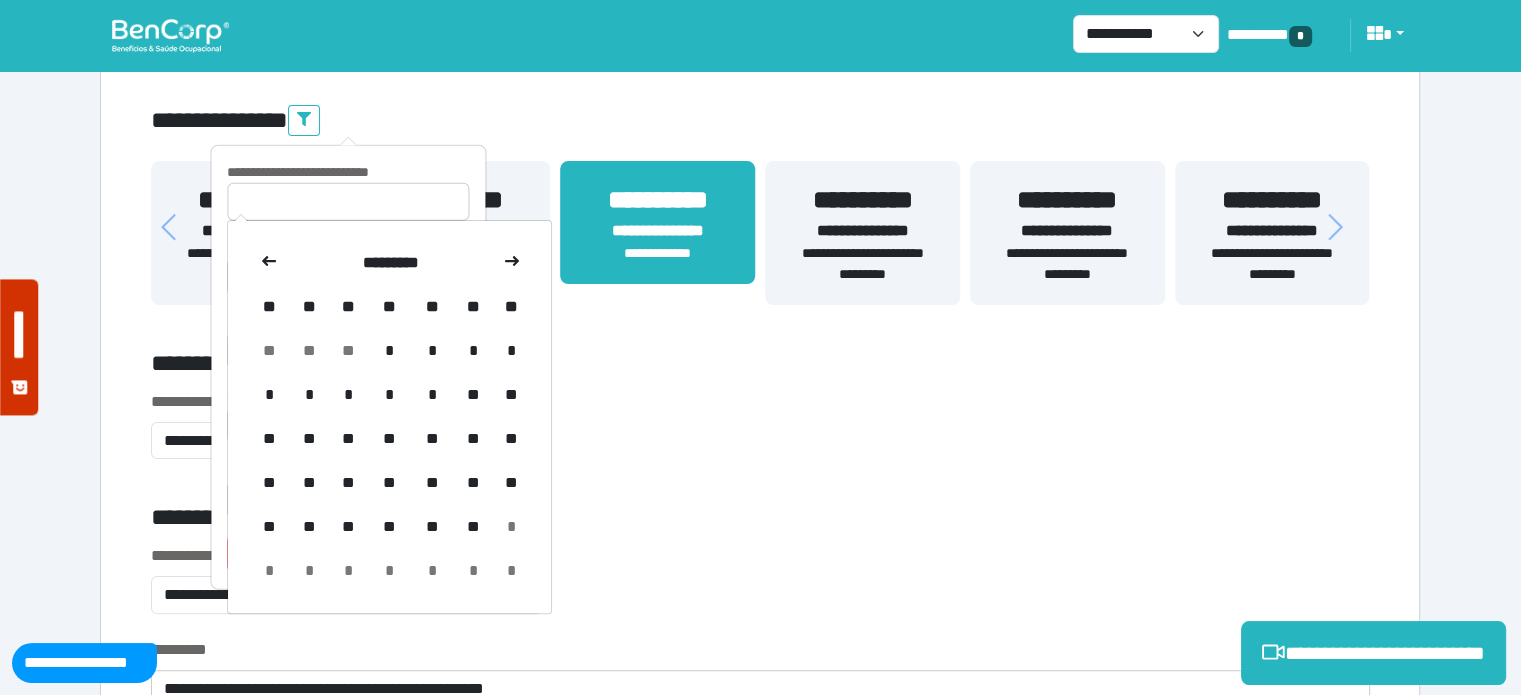 click 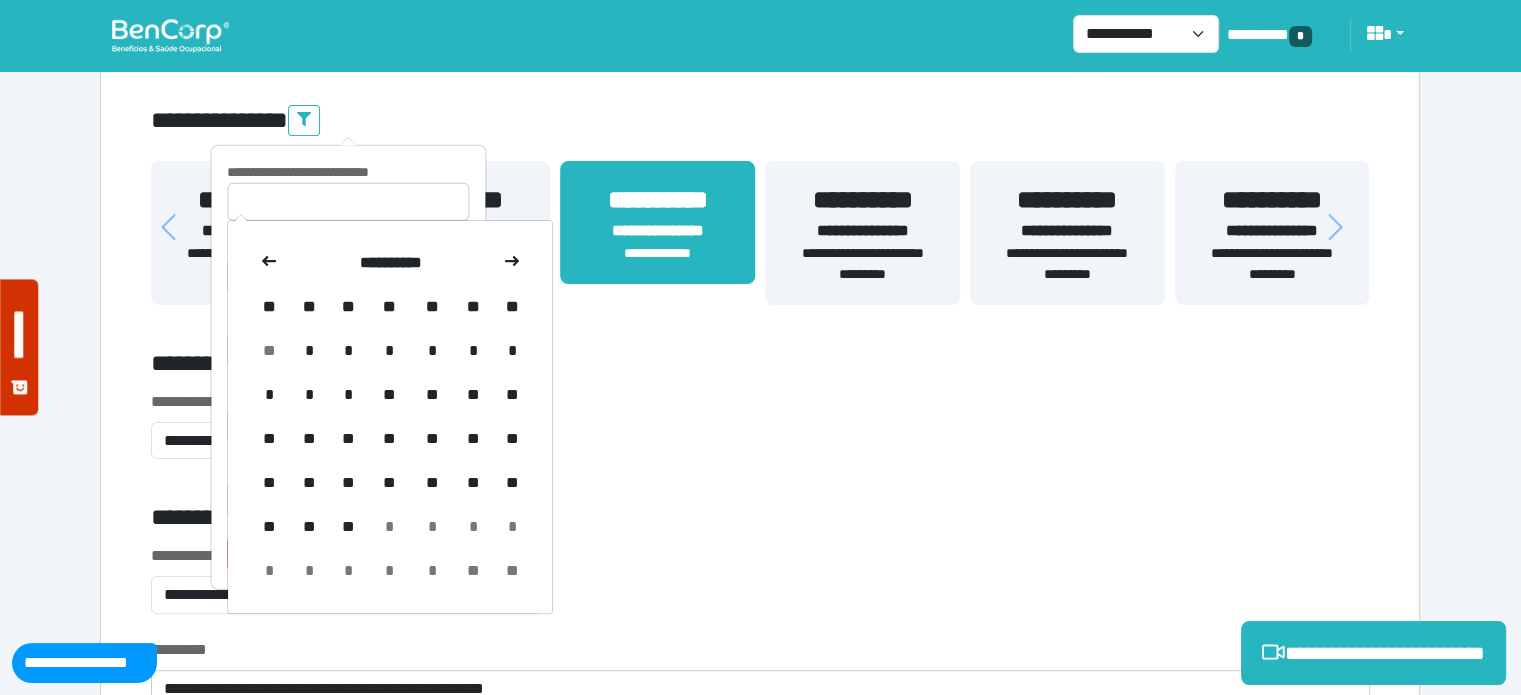 click 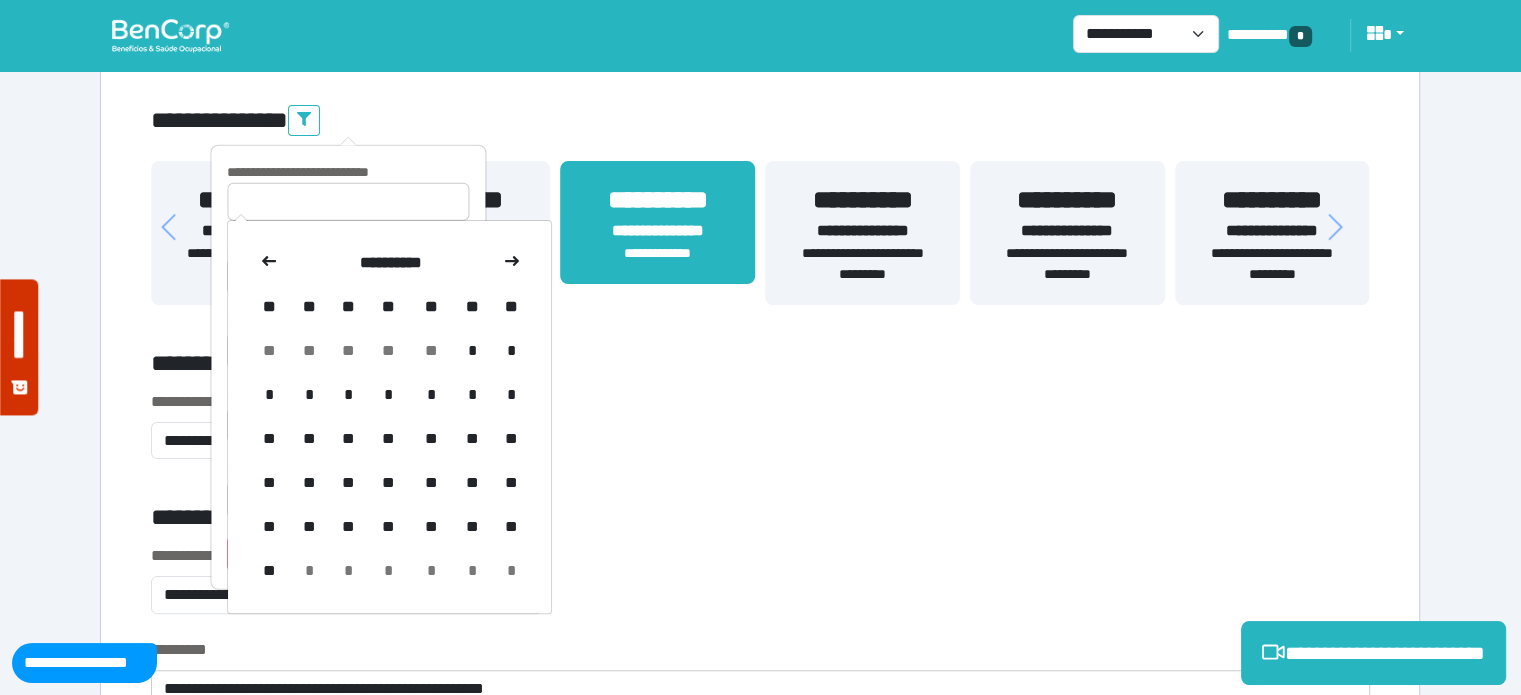 click 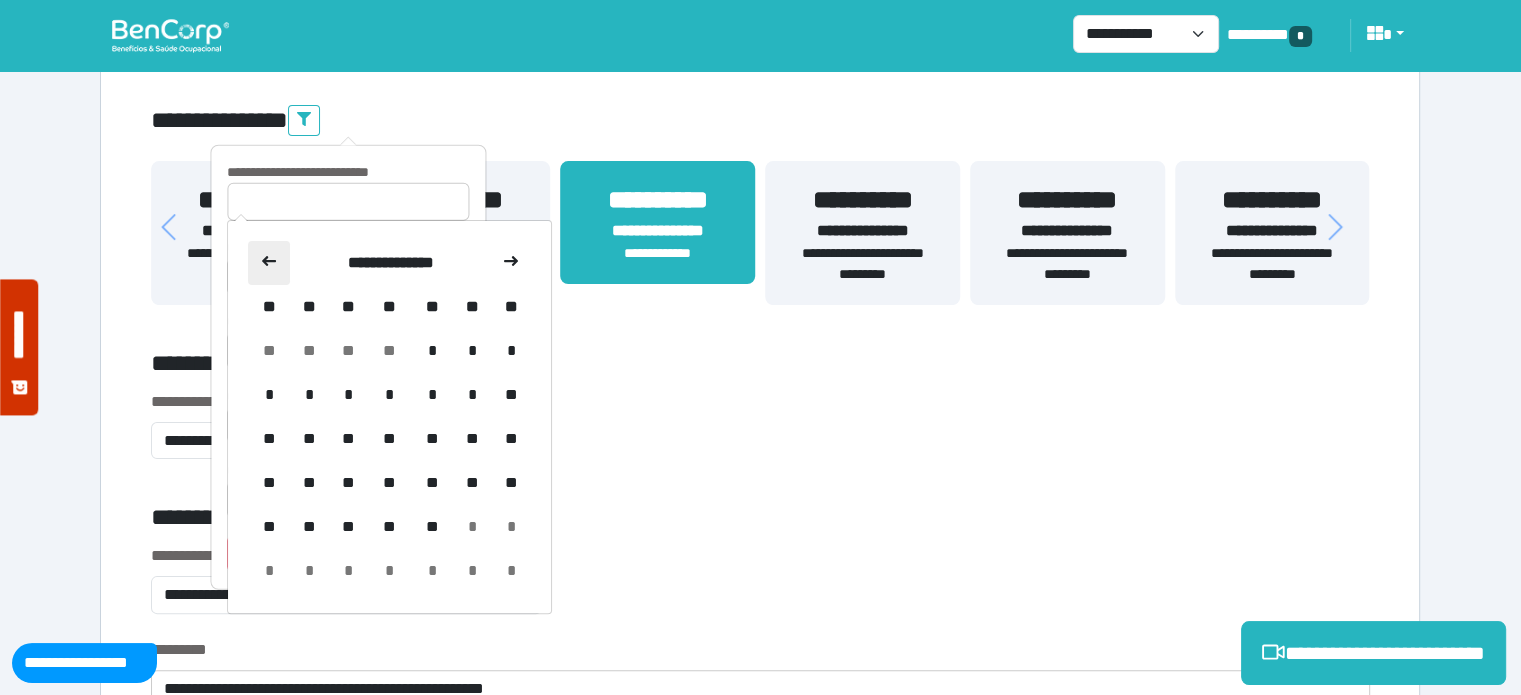 click 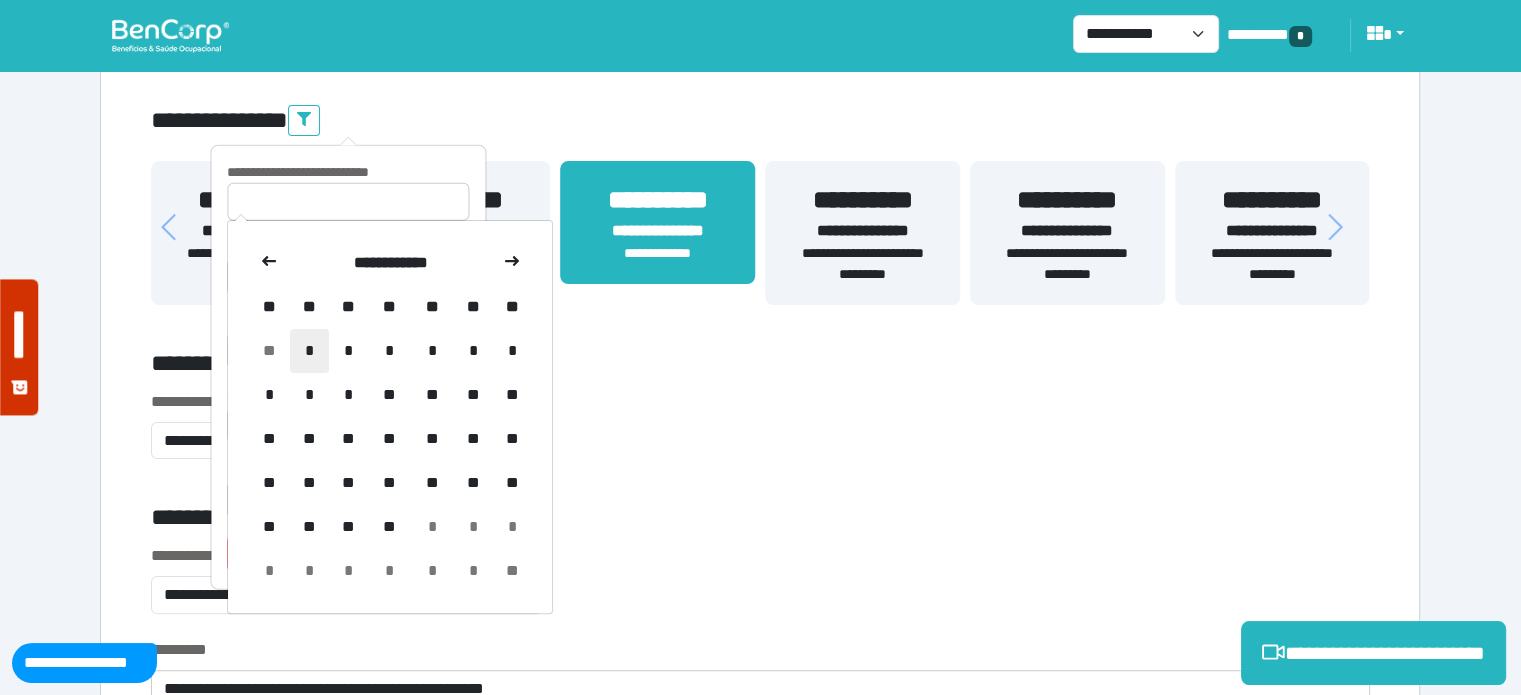 click on "*" at bounding box center (309, 351) 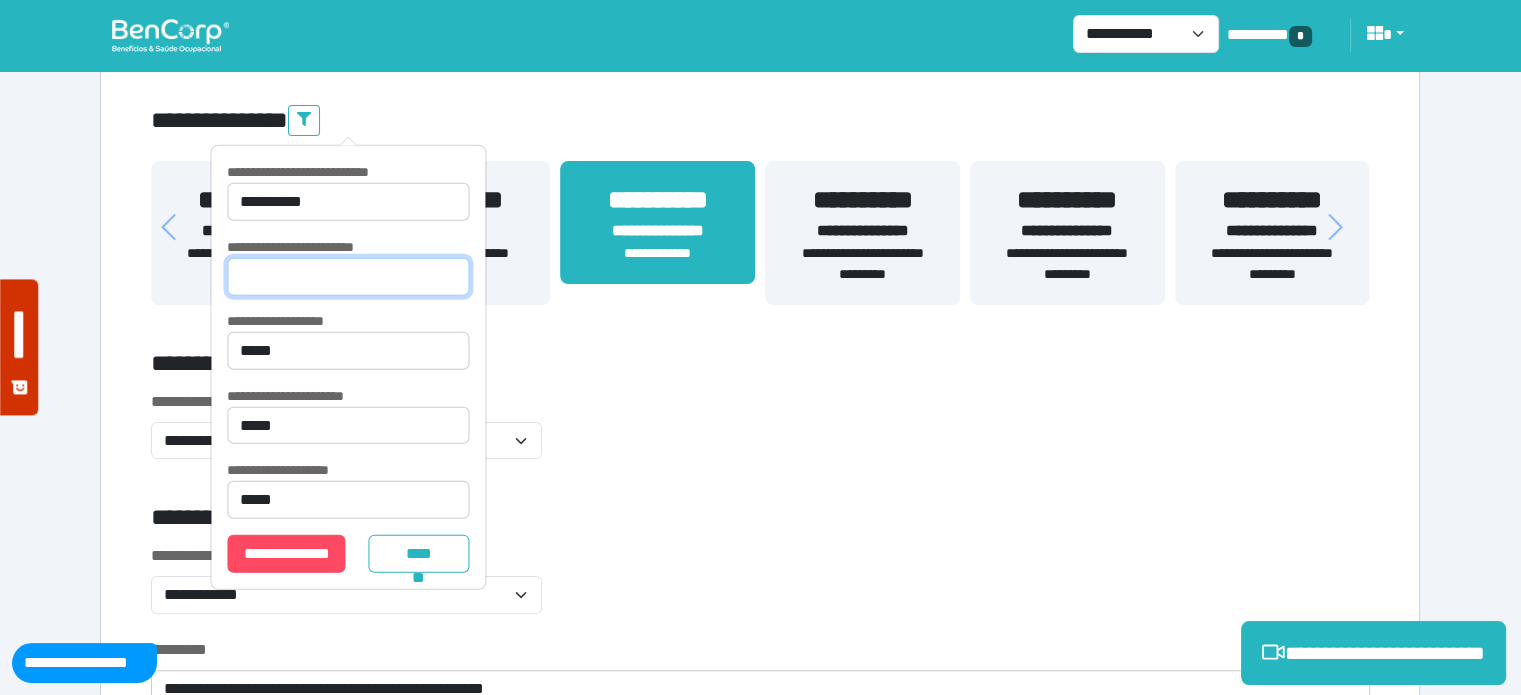 click at bounding box center (348, 276) 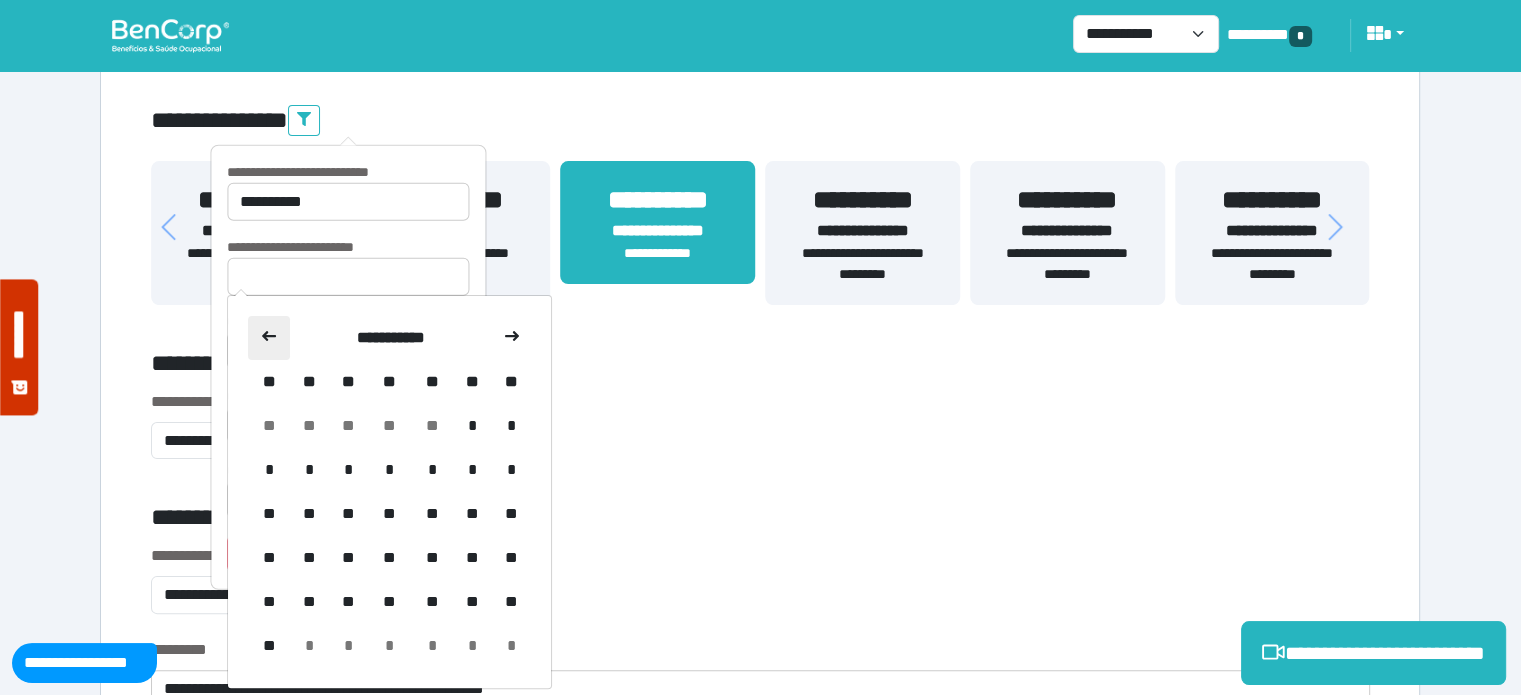click at bounding box center (269, 338) 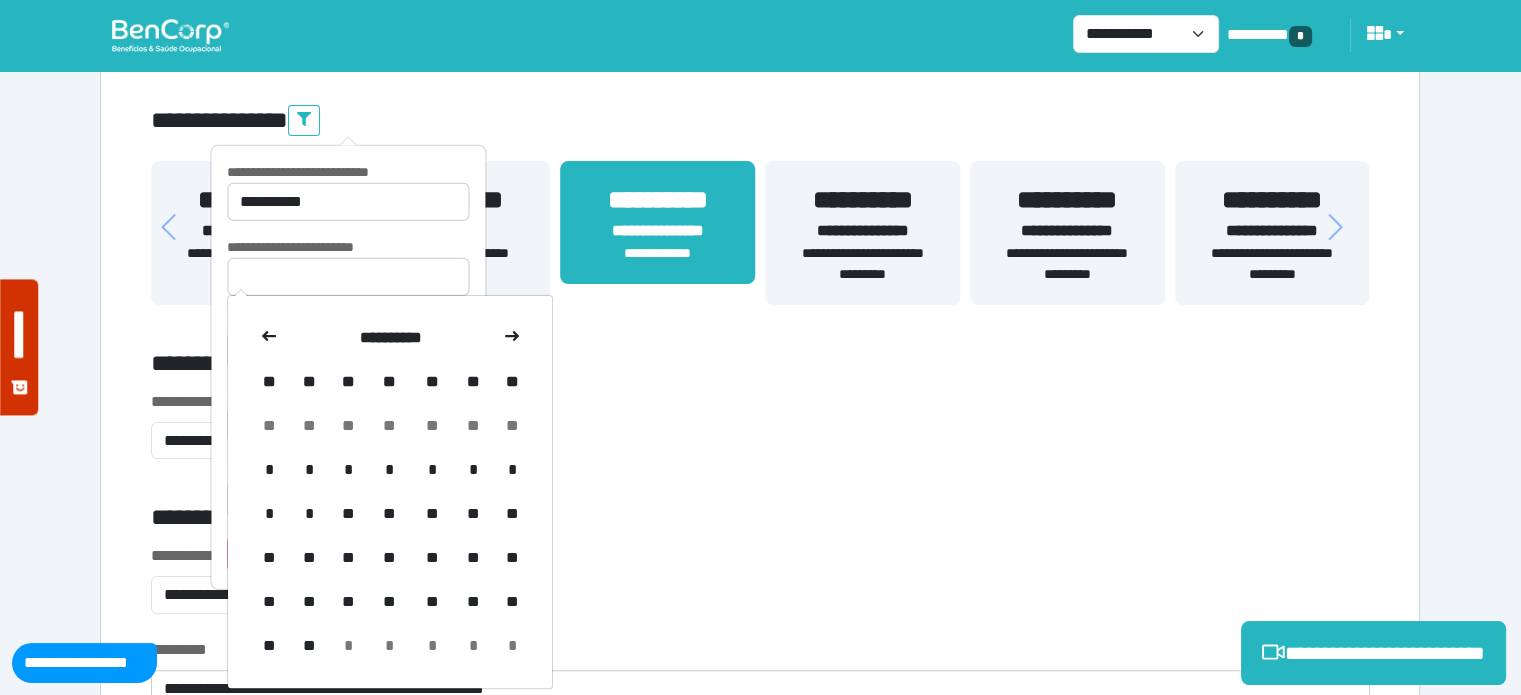 click at bounding box center (269, 338) 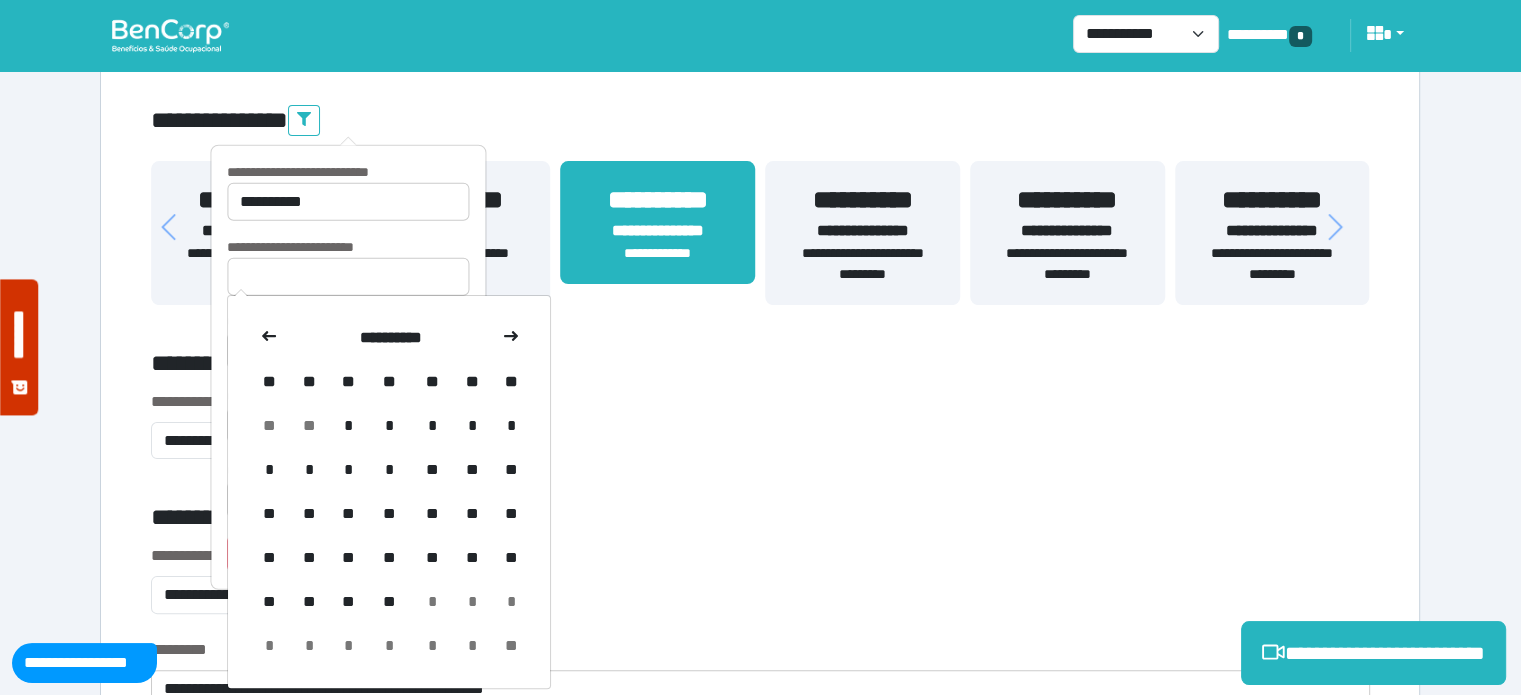 click at bounding box center (269, 338) 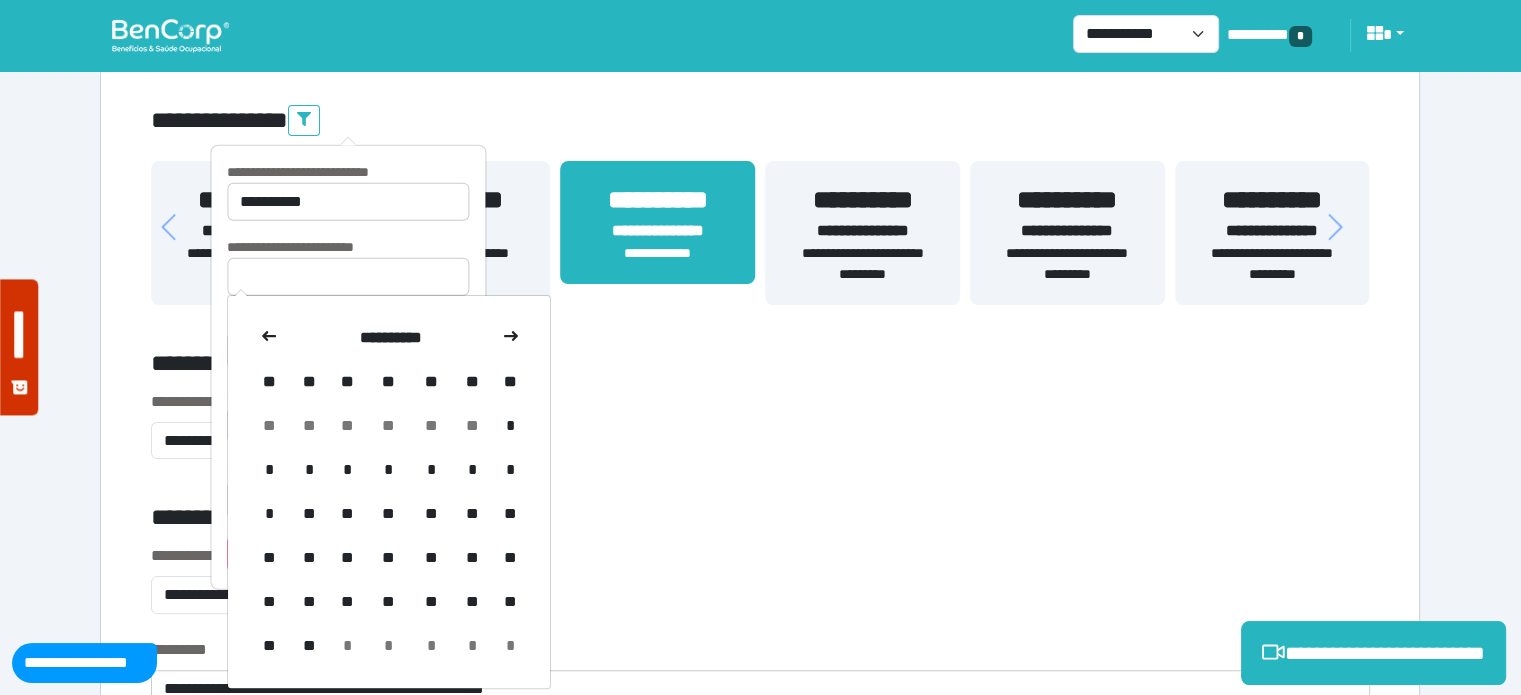 click at bounding box center (269, 338) 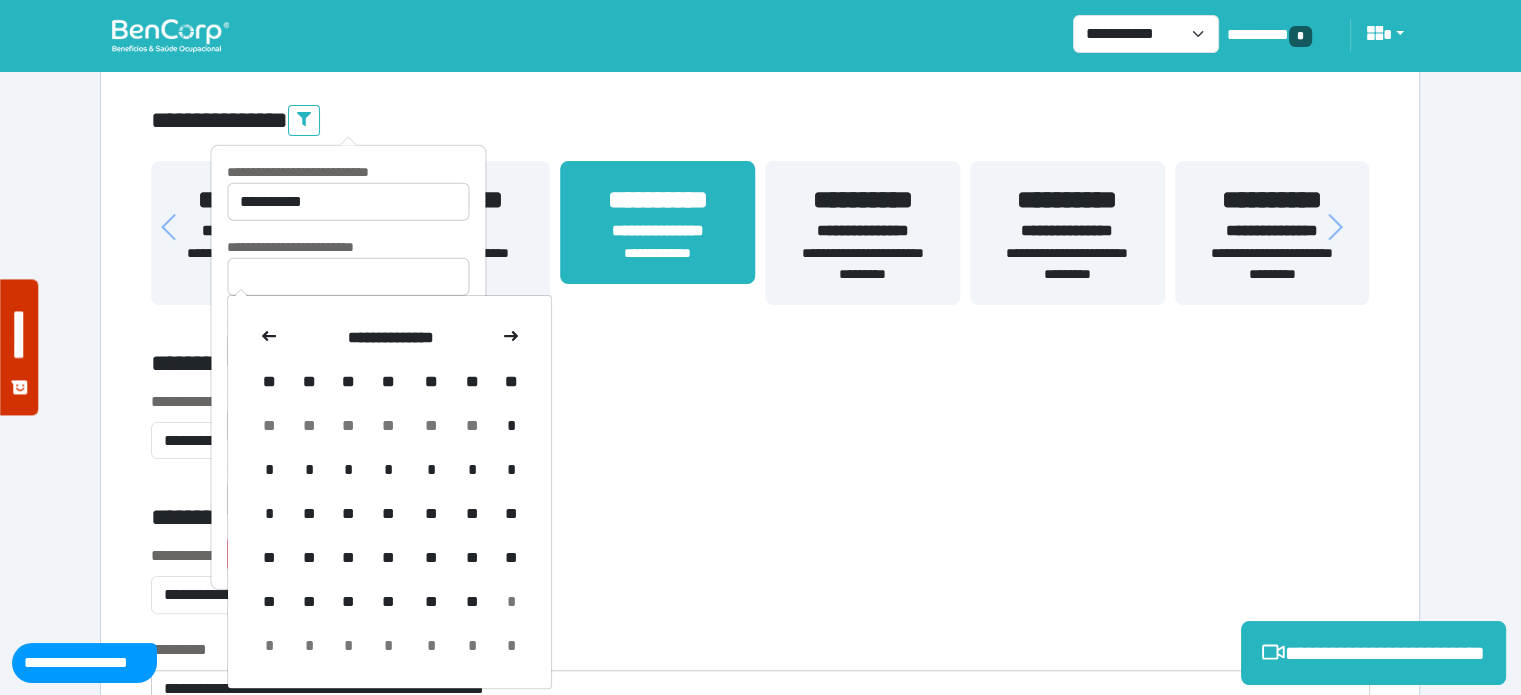 click at bounding box center (269, 338) 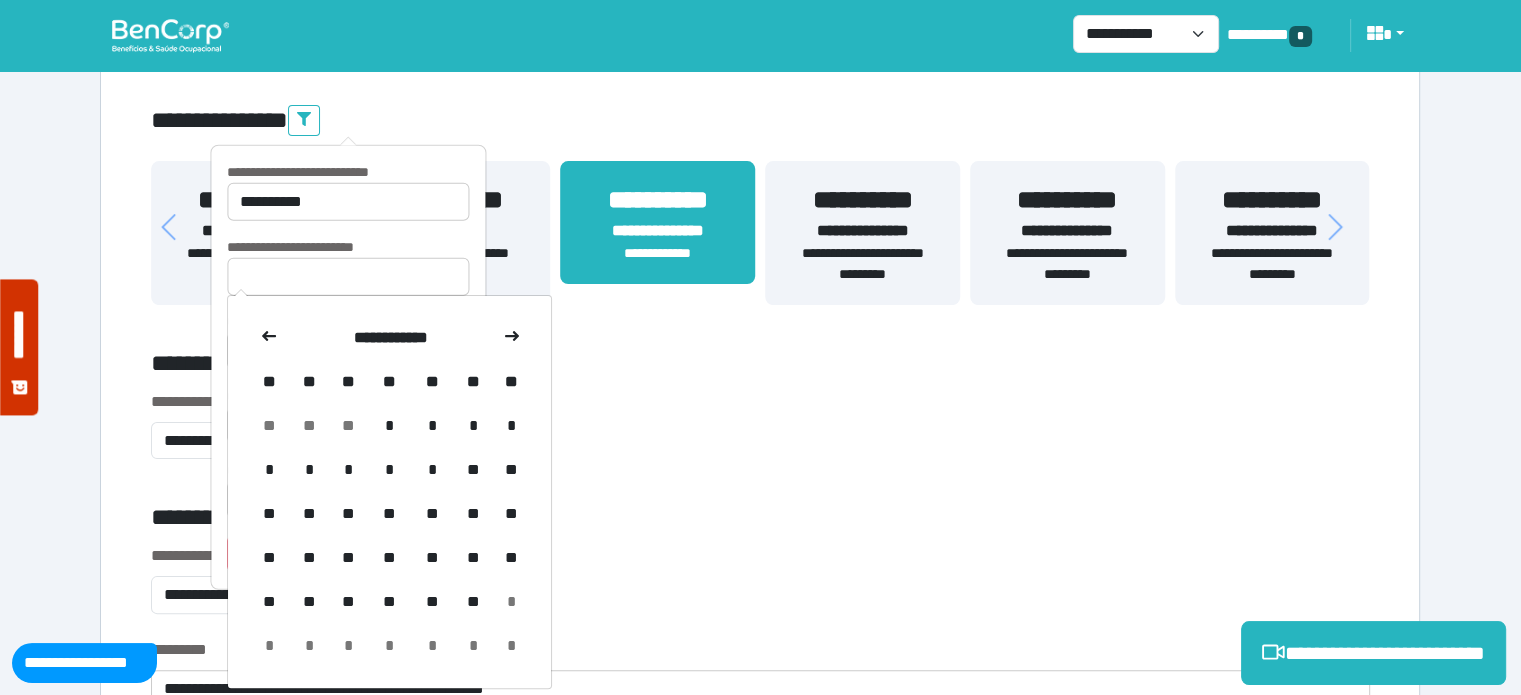 click at bounding box center (269, 338) 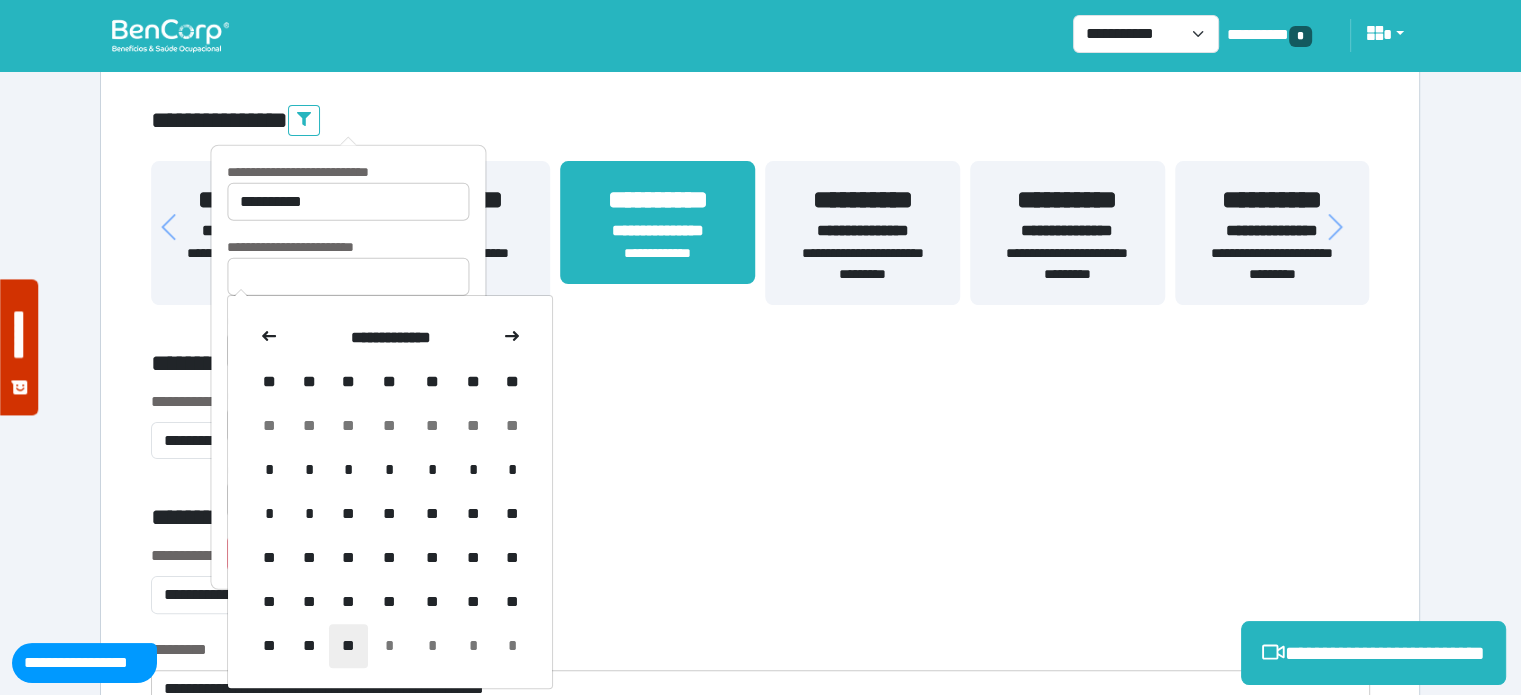 click on "**" at bounding box center [348, 646] 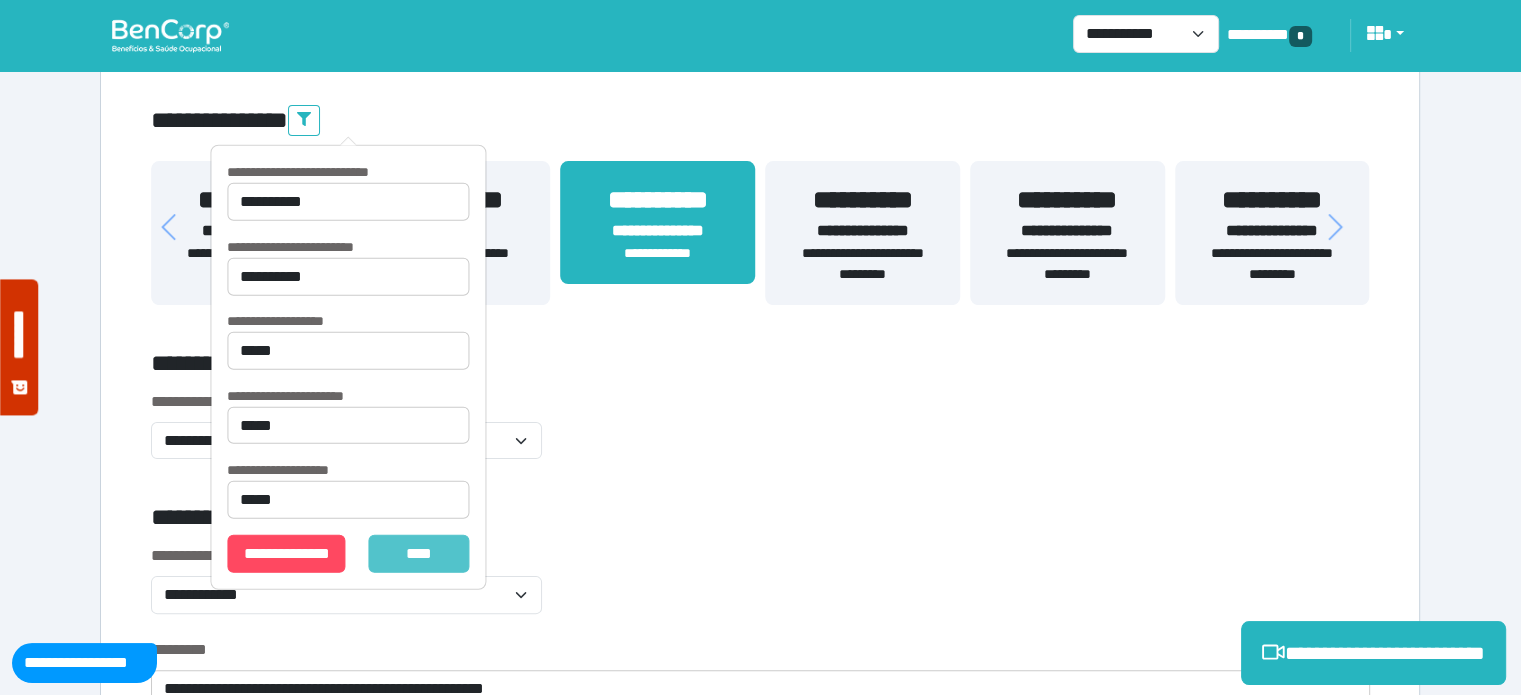 click on "*******" at bounding box center [419, 554] 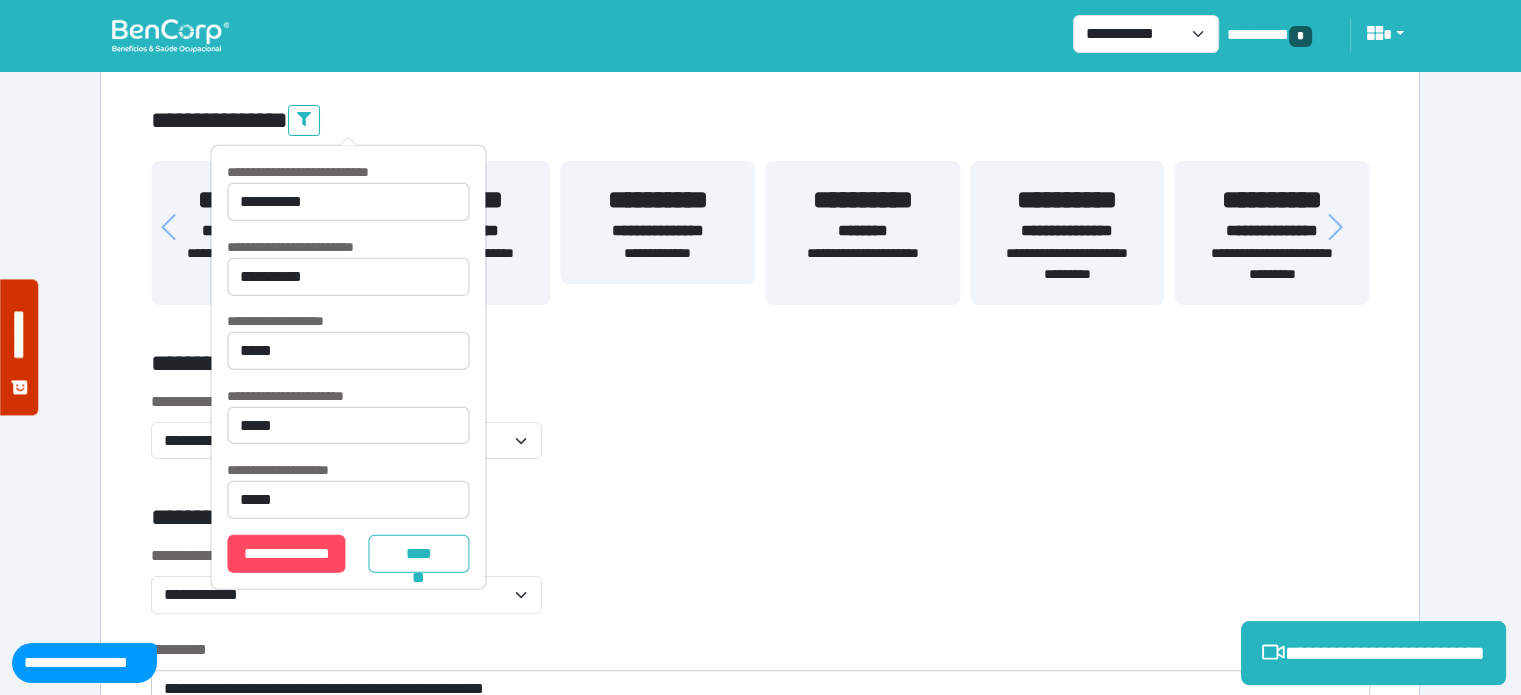 click on "**********" at bounding box center (760, 437) 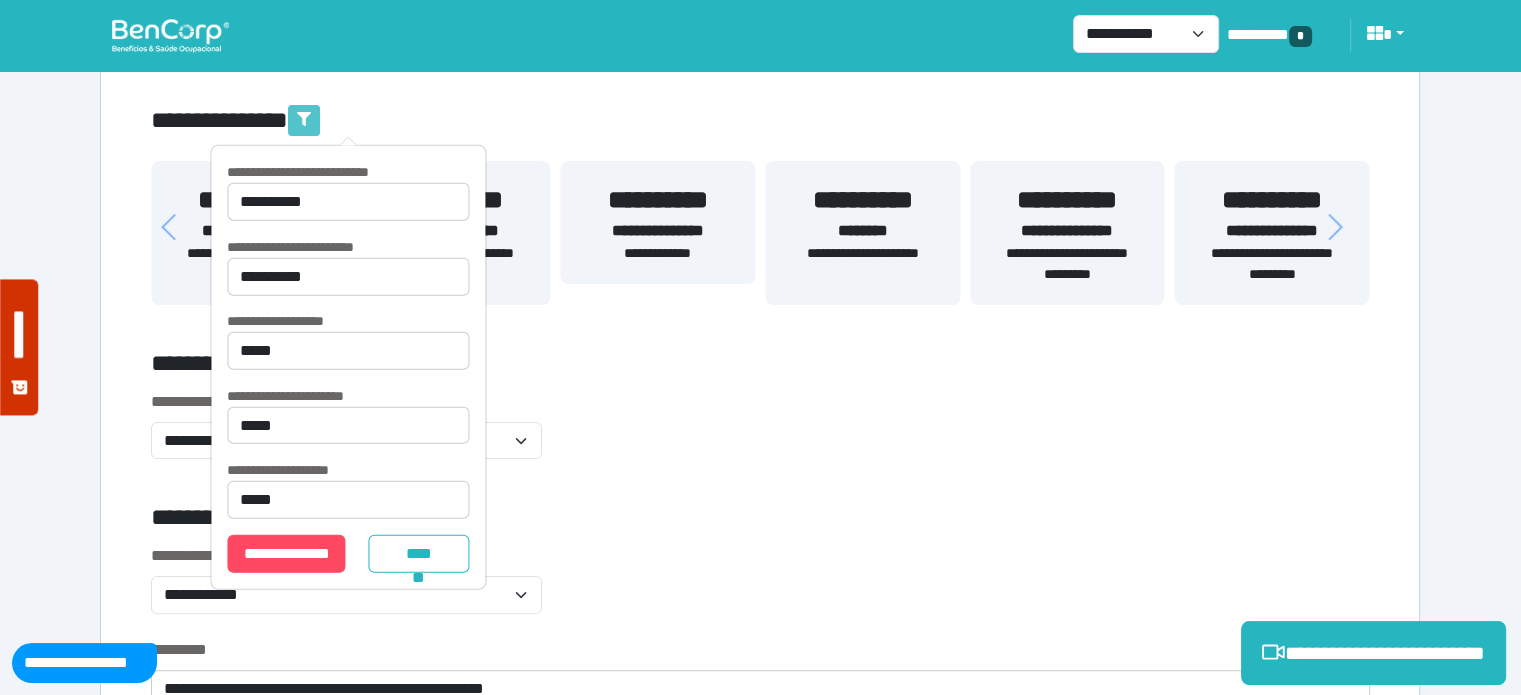 click 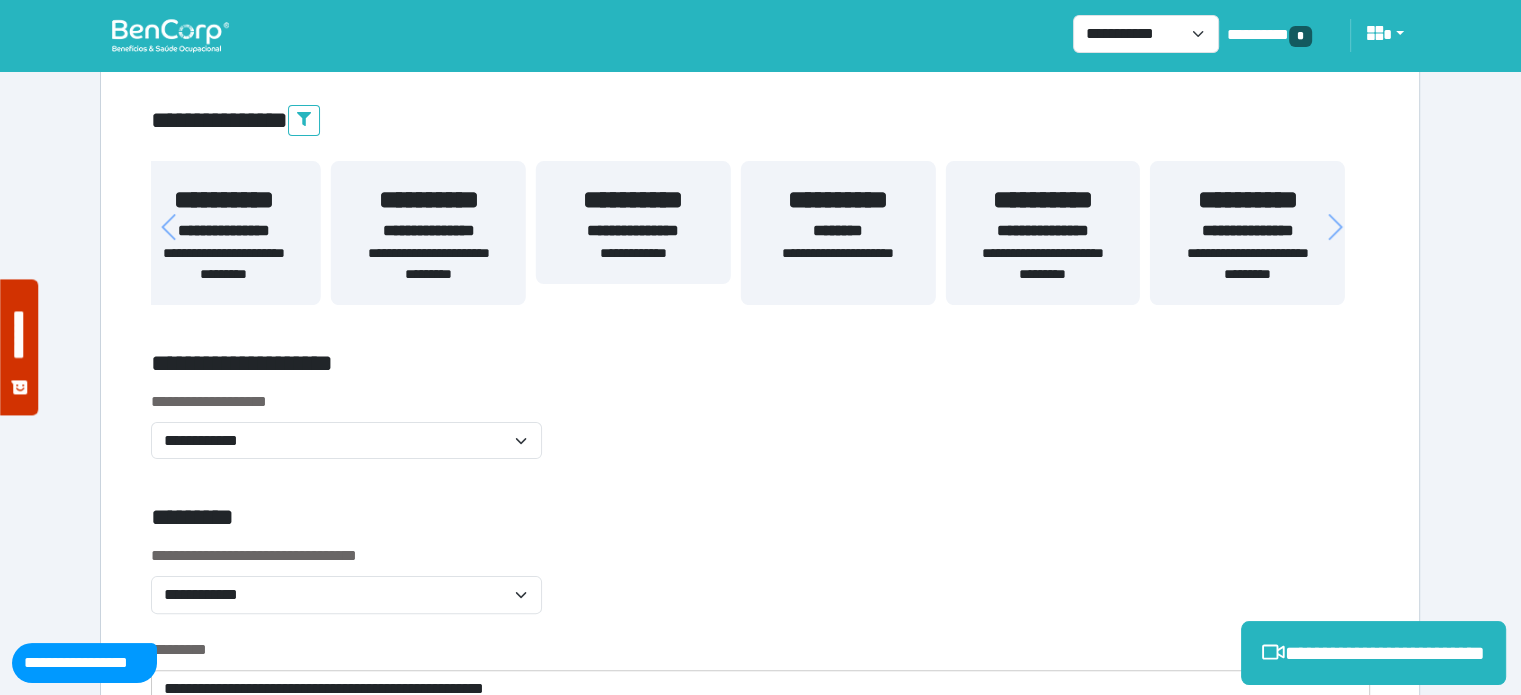 drag, startPoint x: 385, startPoint y: 231, endPoint x: 262, endPoint y: 257, distance: 125.71794 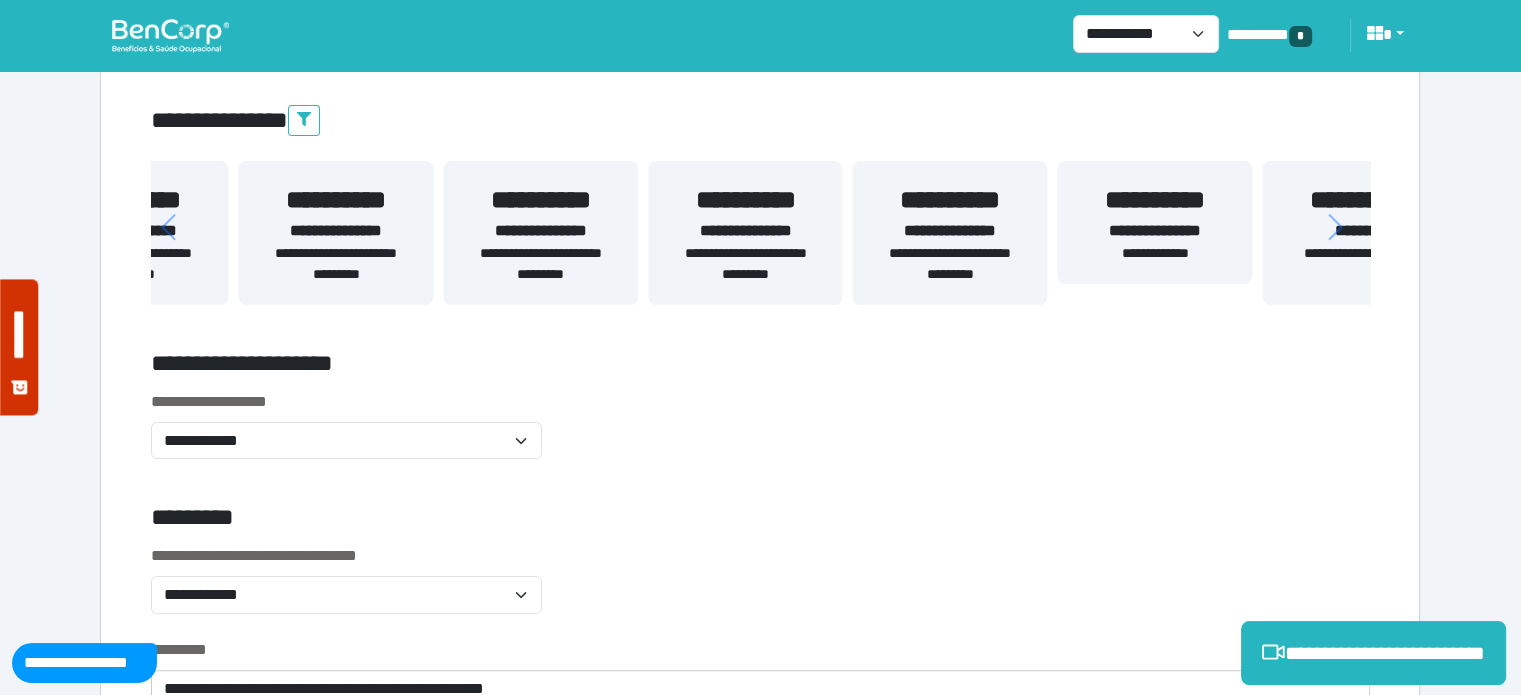 drag, startPoint x: 374, startPoint y: 256, endPoint x: 860, endPoint y: 277, distance: 486.4535 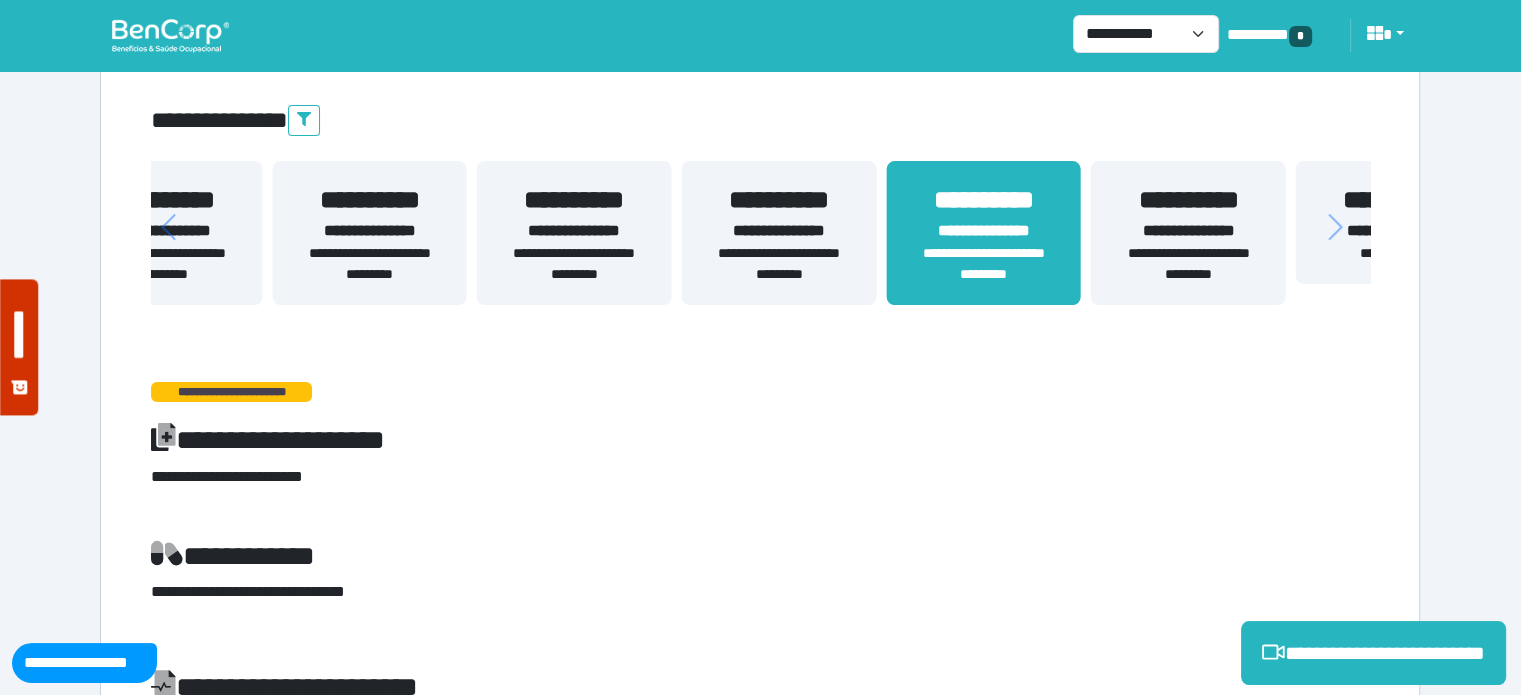 drag, startPoint x: 376, startPoint y: 283, endPoint x: 823, endPoint y: 242, distance: 448.87637 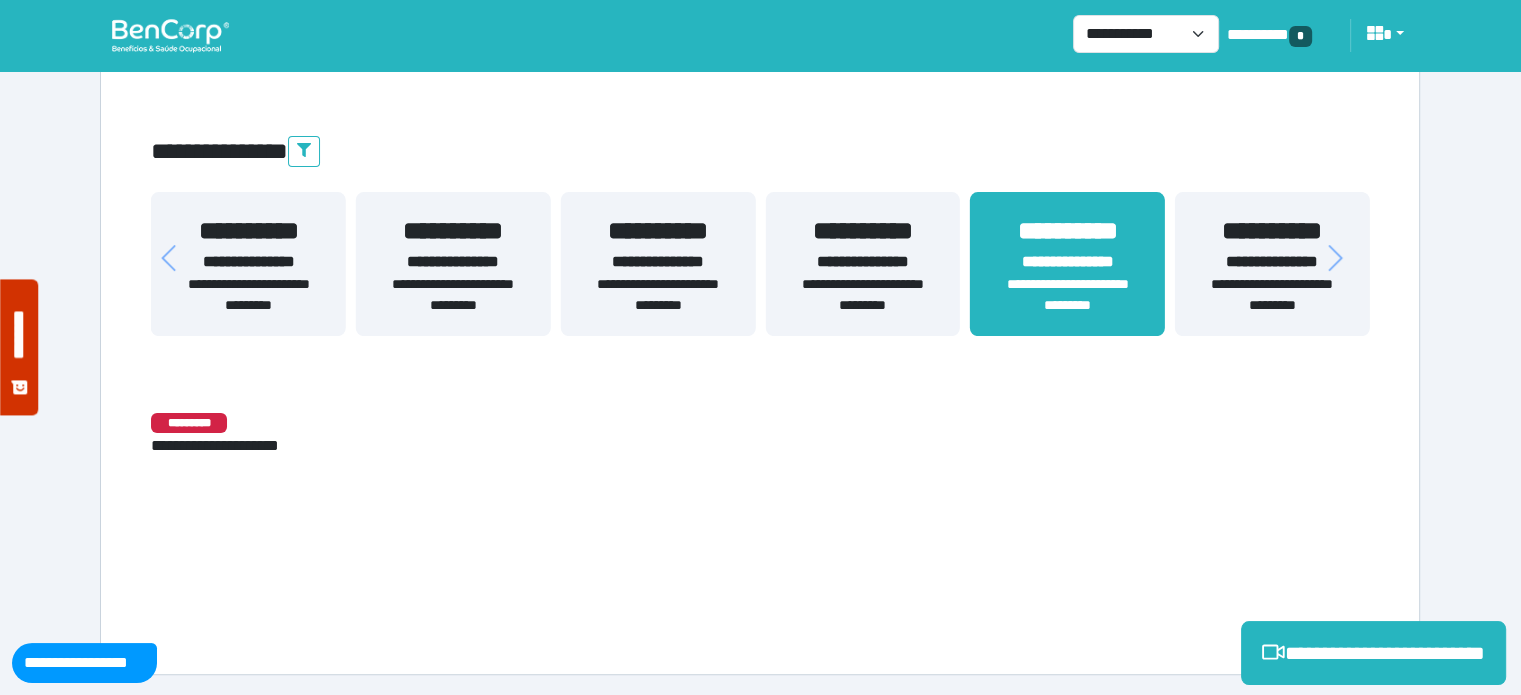 scroll, scrollTop: 329, scrollLeft: 0, axis: vertical 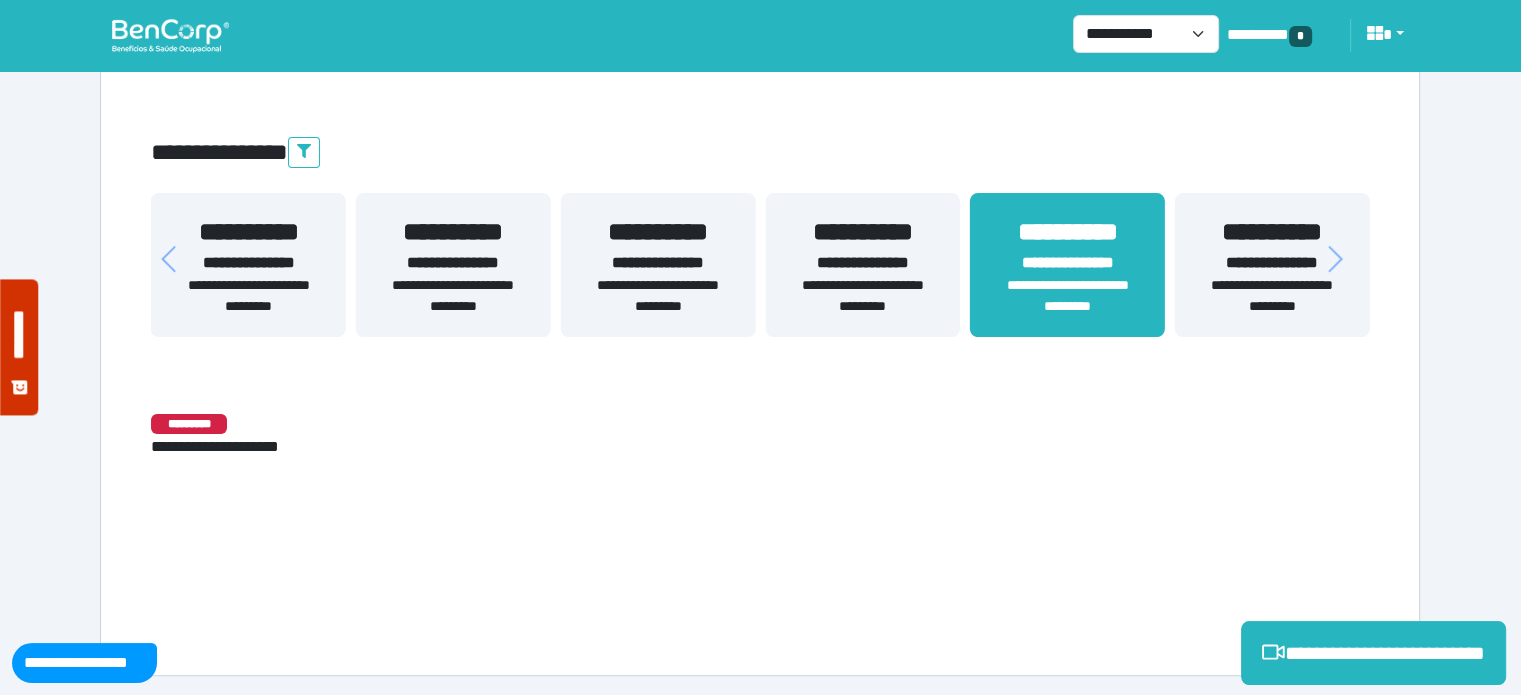 drag, startPoint x: 452, startPoint y: 241, endPoint x: 744, endPoint y: 278, distance: 294.33484 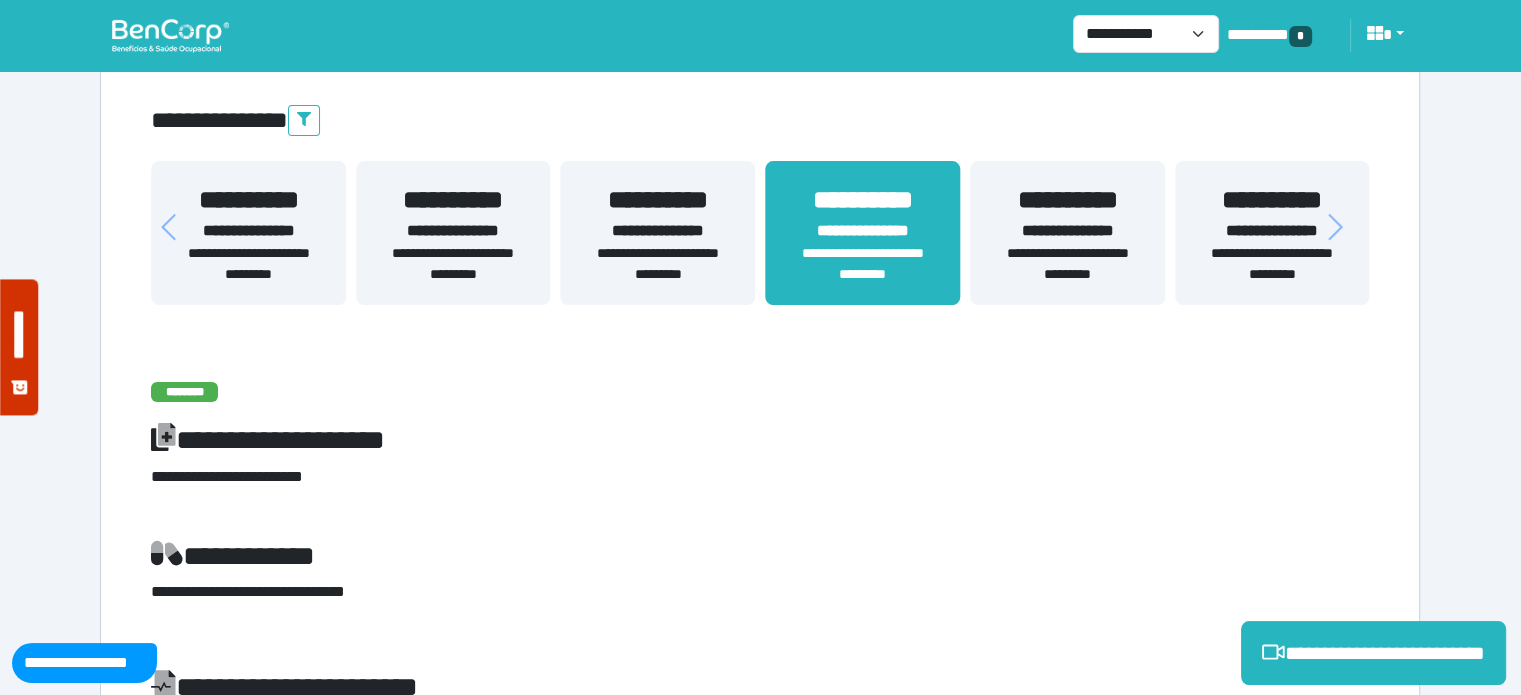 scroll, scrollTop: 329, scrollLeft: 0, axis: vertical 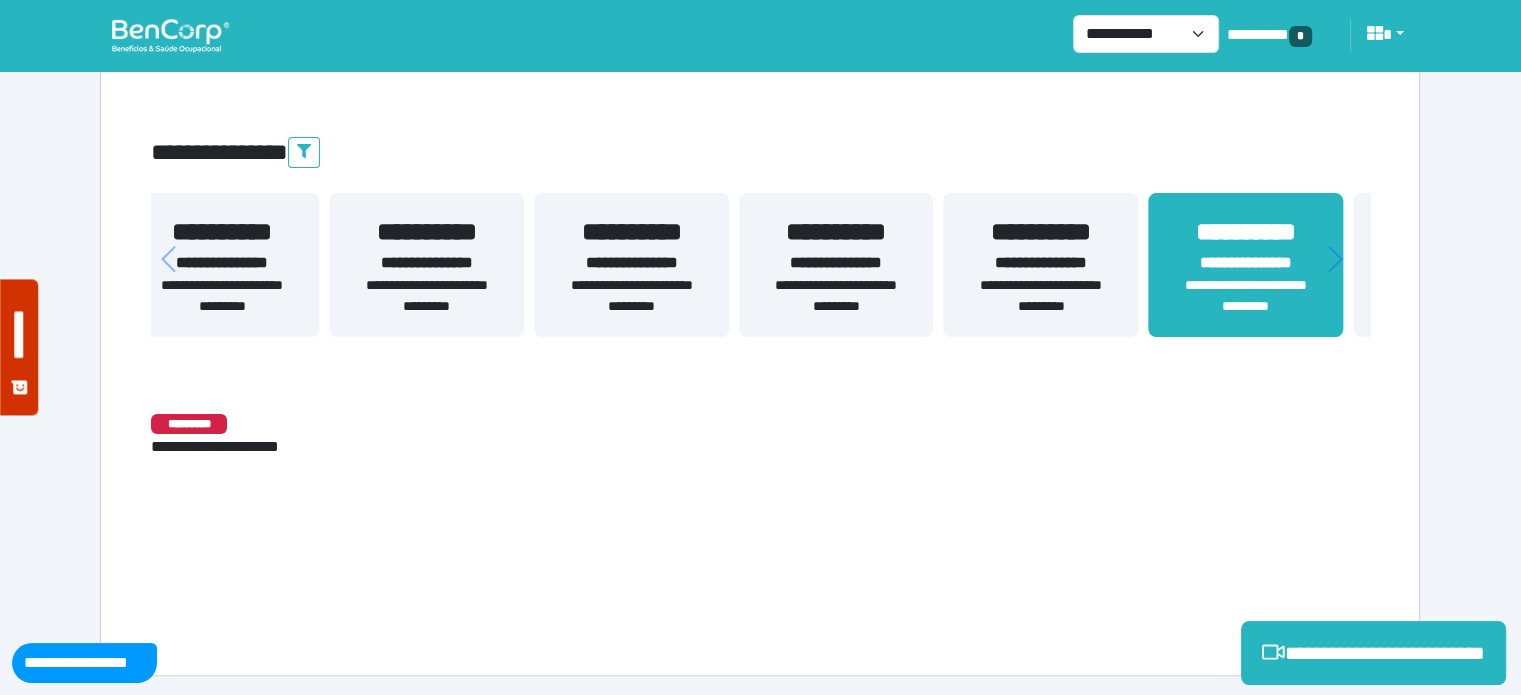 drag, startPoint x: 321, startPoint y: 251, endPoint x: 704, endPoint y: 255, distance: 383.02087 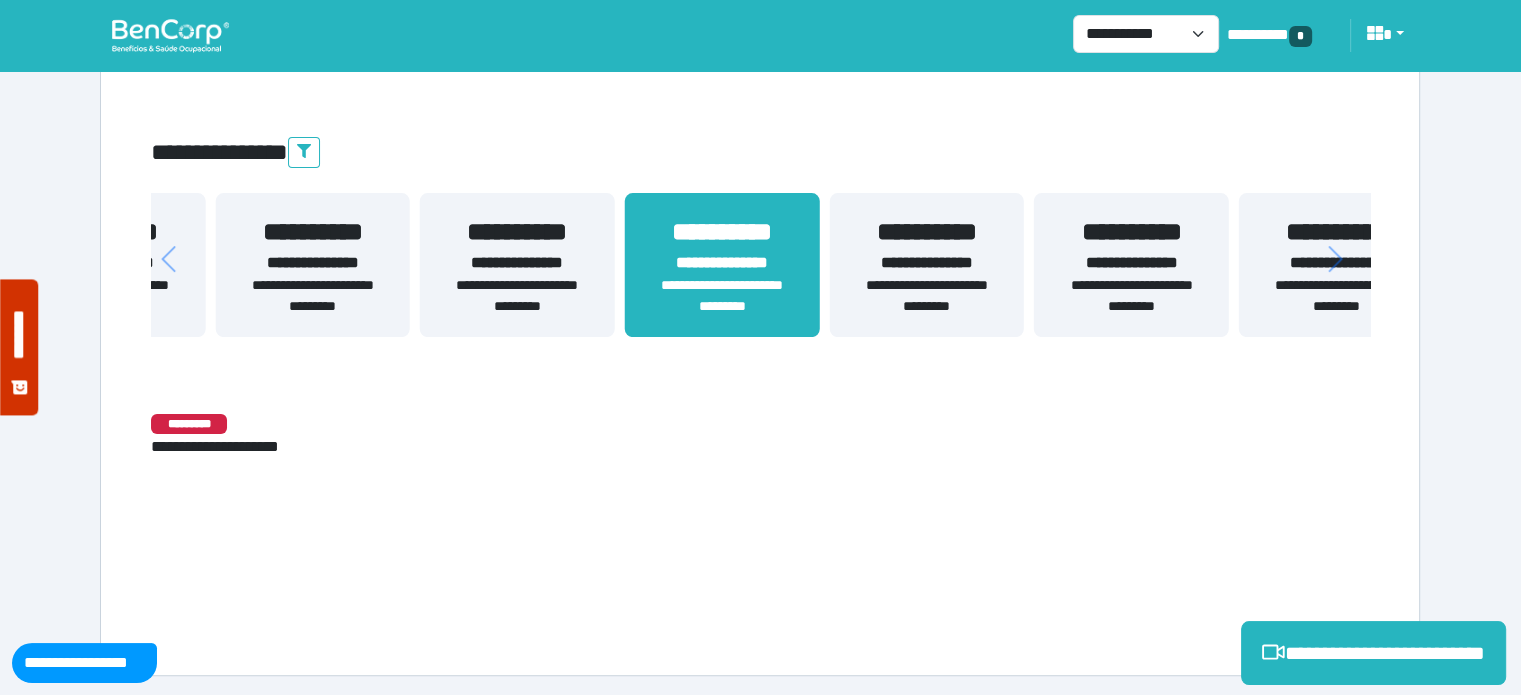 drag, startPoint x: 328, startPoint y: 284, endPoint x: 823, endPoint y: 287, distance: 495.0091 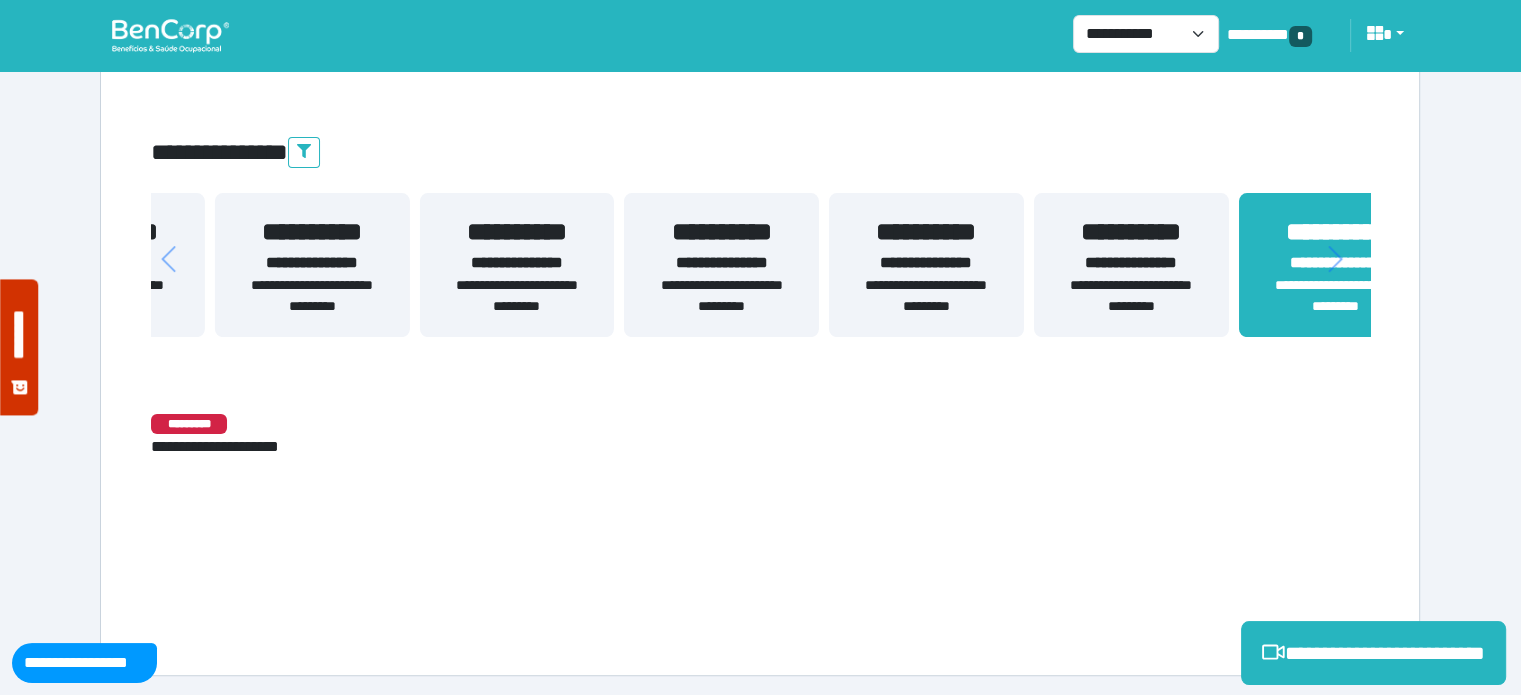 drag, startPoint x: 463, startPoint y: 294, endPoint x: 966, endPoint y: 276, distance: 503.32196 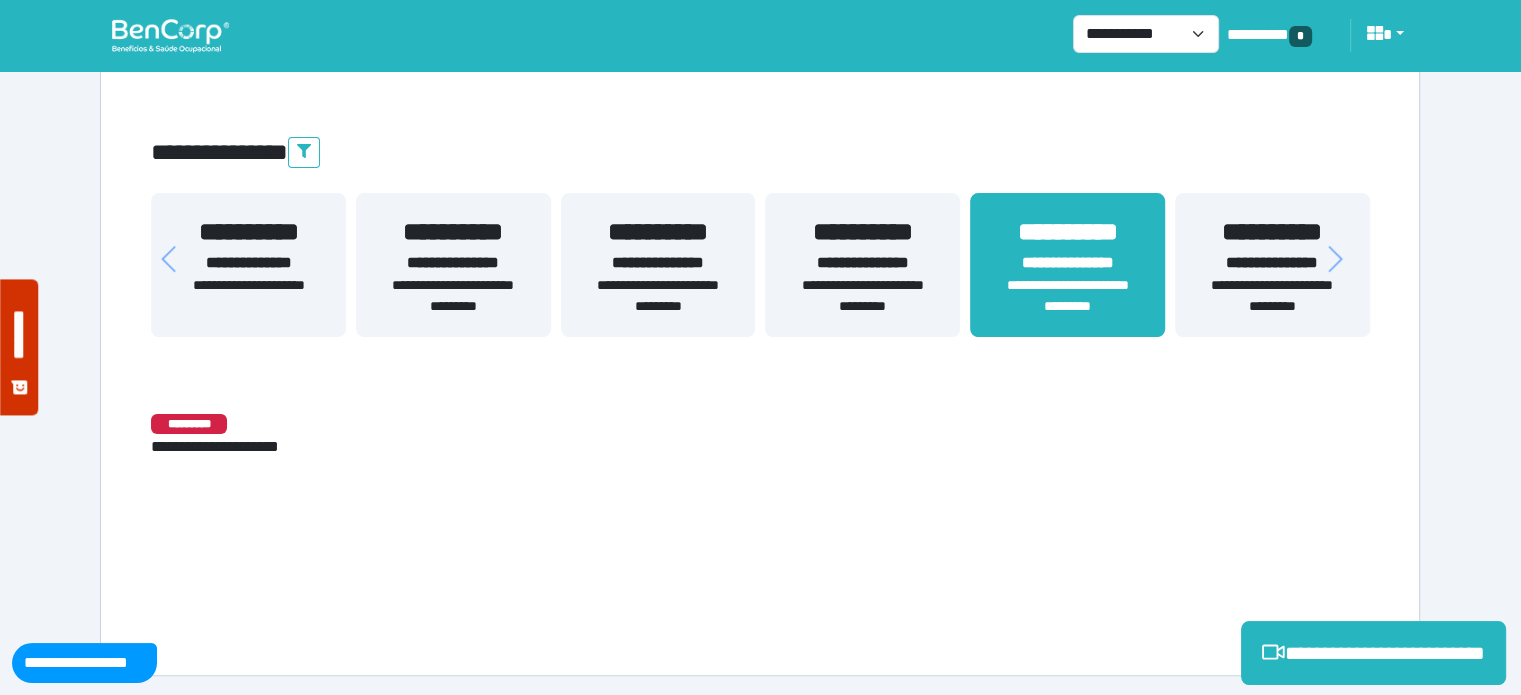 drag, startPoint x: 536, startPoint y: 265, endPoint x: 1087, endPoint y: 260, distance: 551.0227 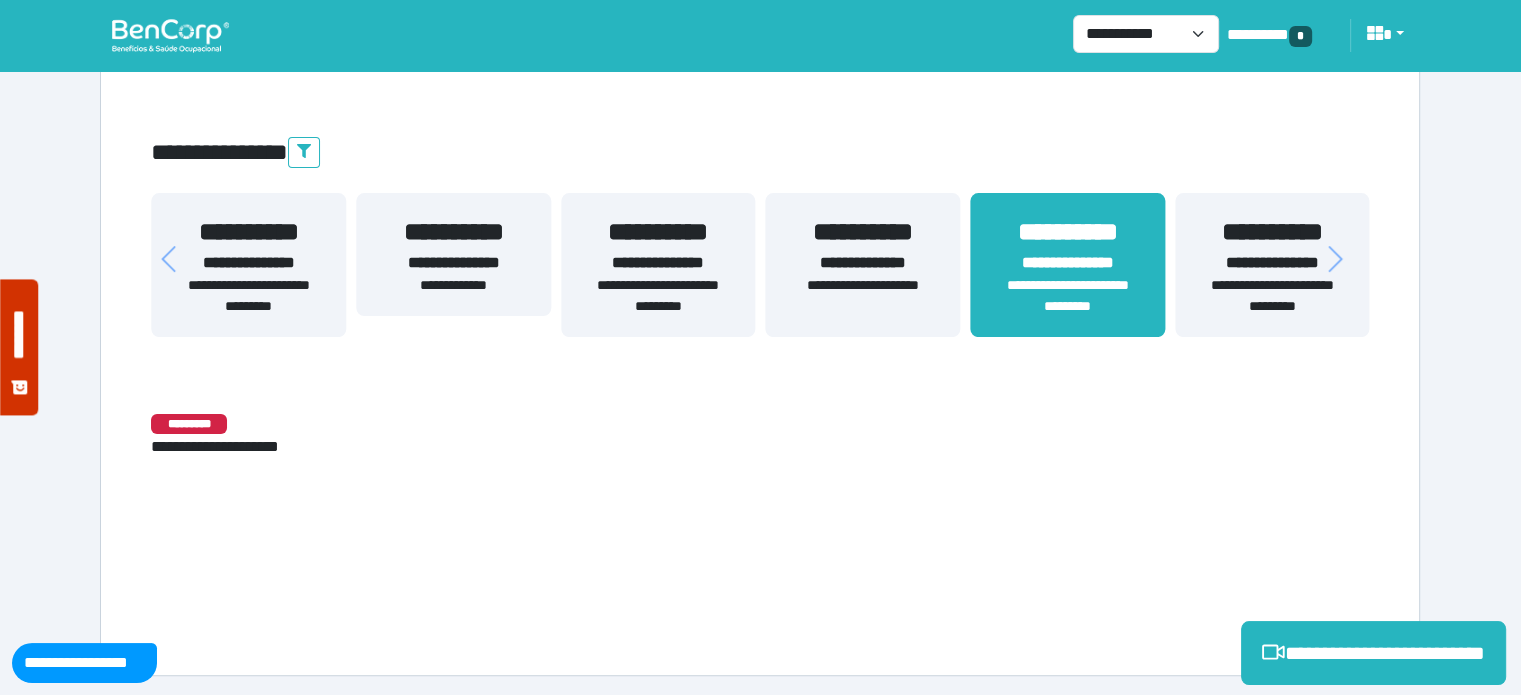 scroll, scrollTop: 361, scrollLeft: 0, axis: vertical 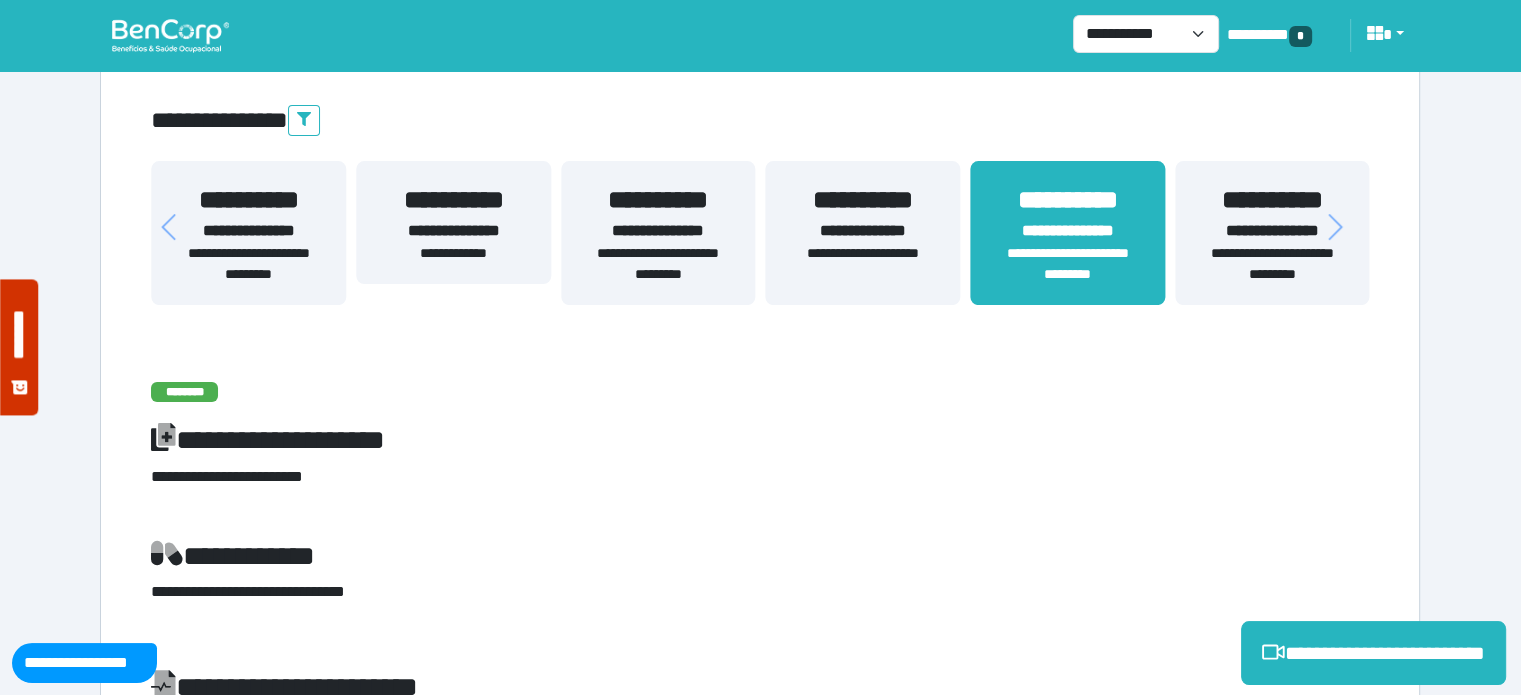 click on "**********" at bounding box center [2608, 233] 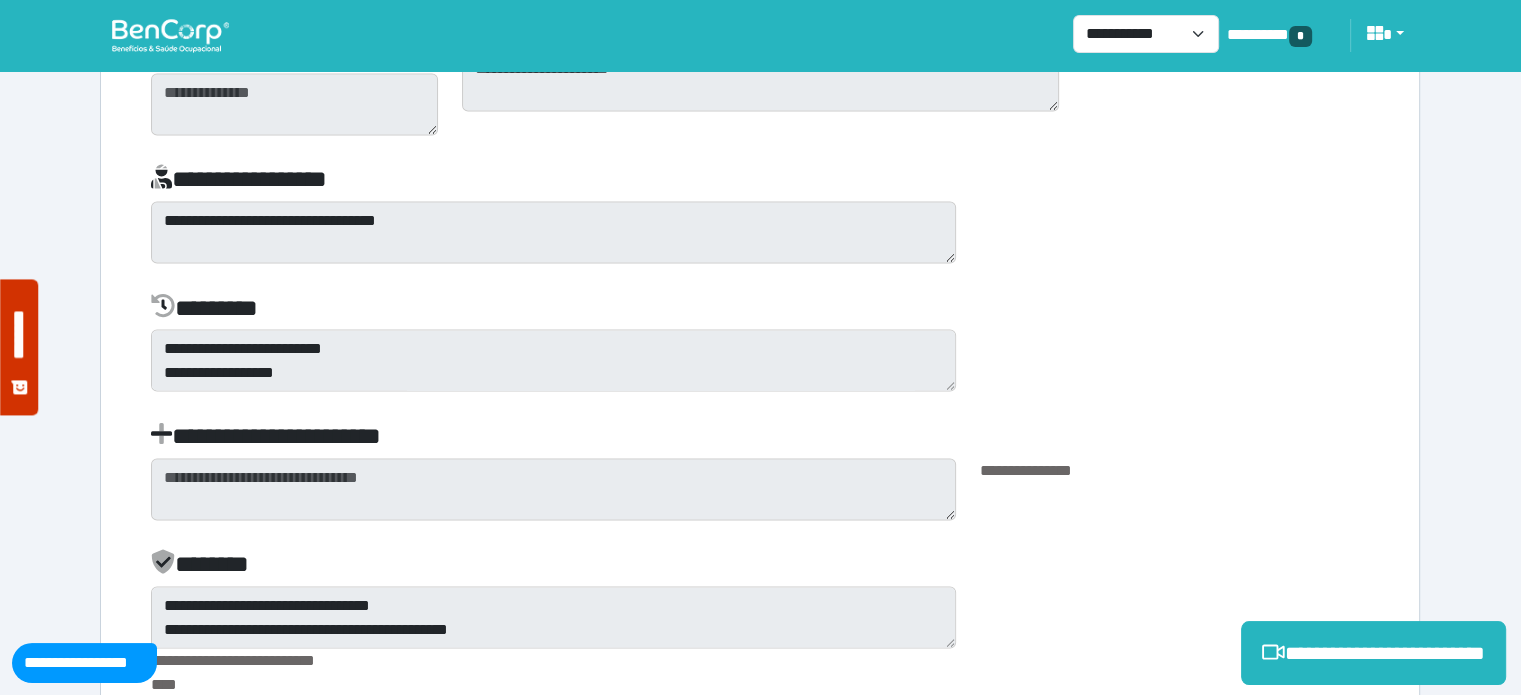scroll, scrollTop: 3828, scrollLeft: 0, axis: vertical 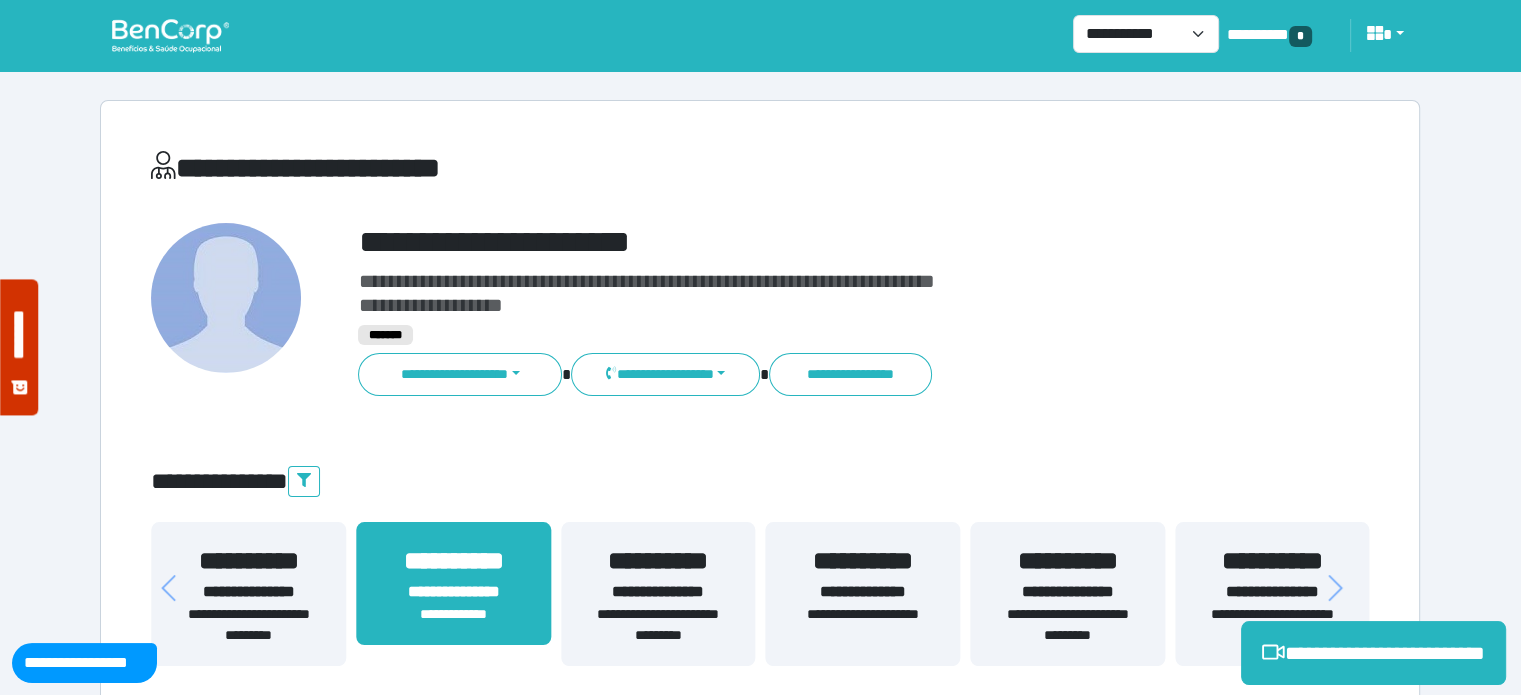 click on "**********" at bounding box center [1272, 561] 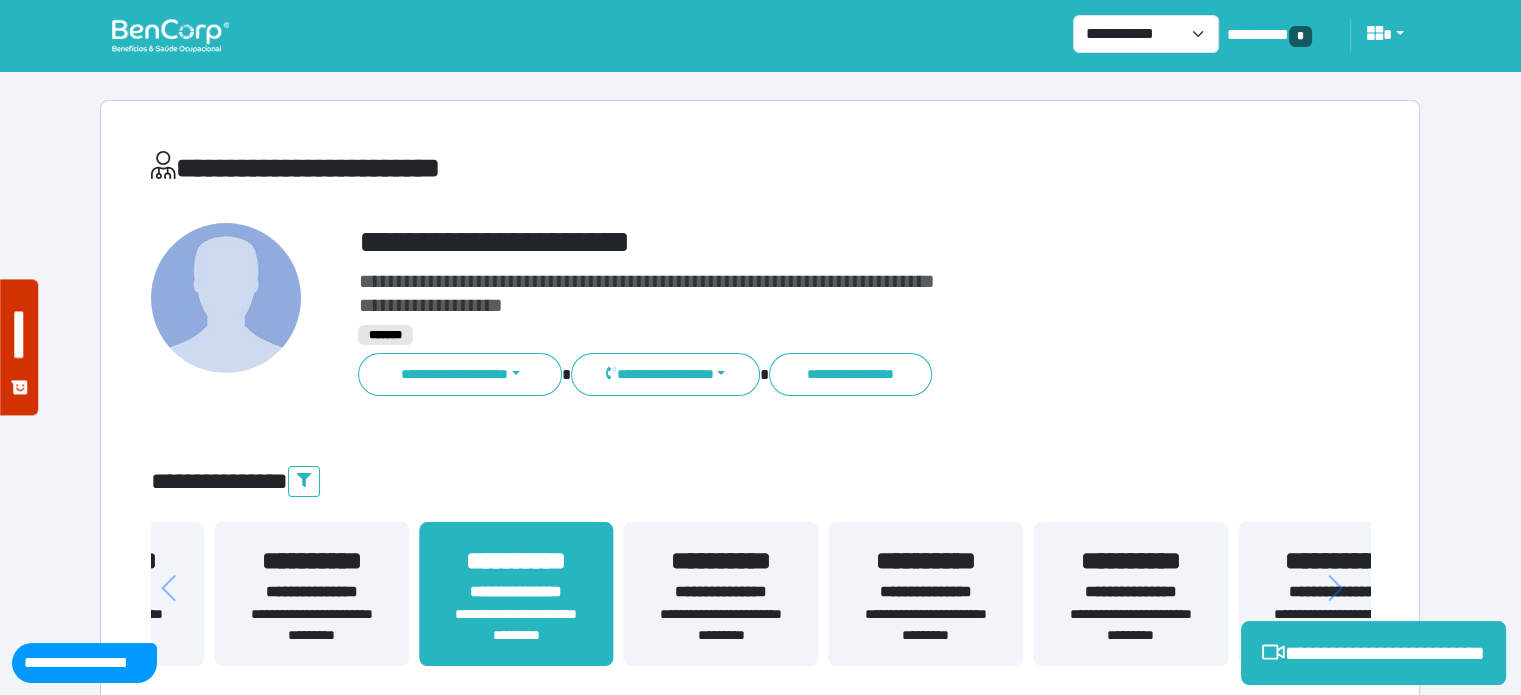 drag, startPoint x: 1264, startPoint y: 550, endPoint x: 508, endPoint y: 493, distance: 758.14575 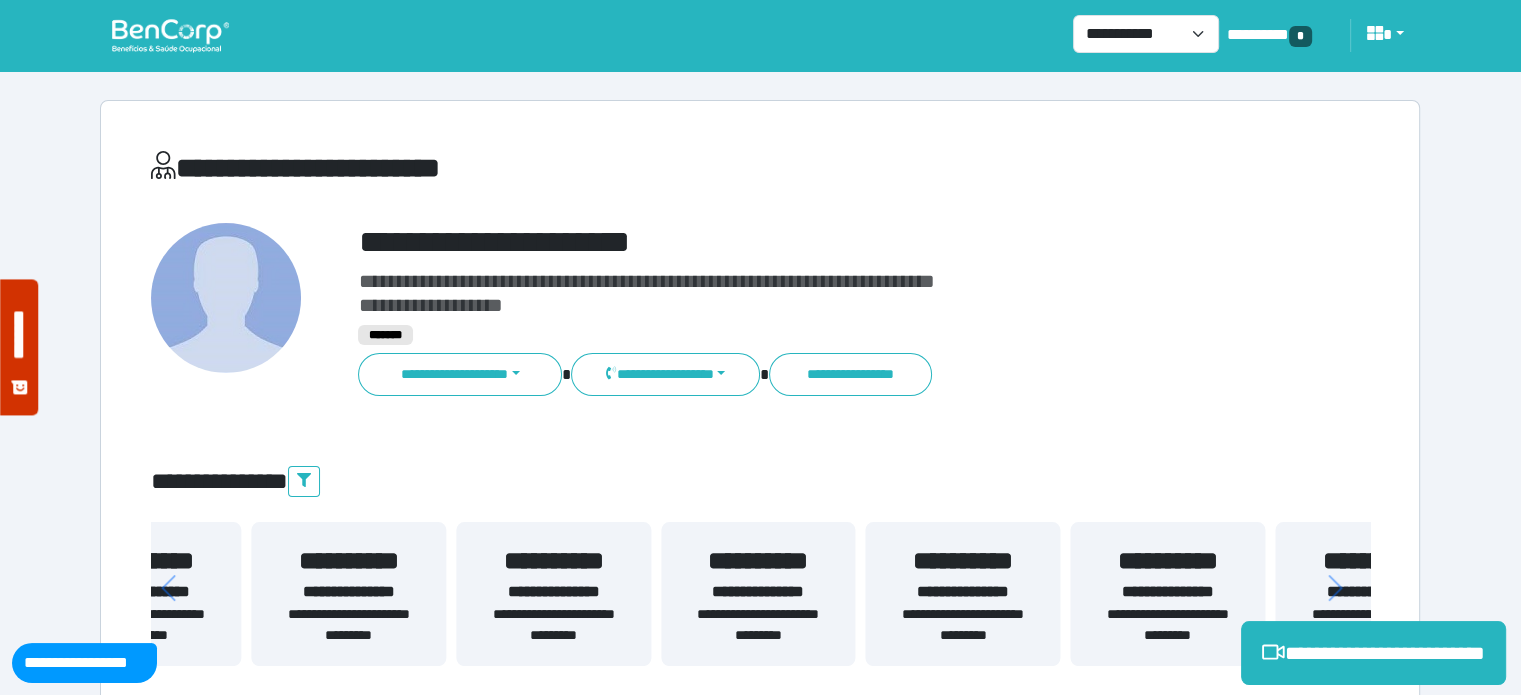 drag, startPoint x: 974, startPoint y: 582, endPoint x: 932, endPoint y: 595, distance: 43.965897 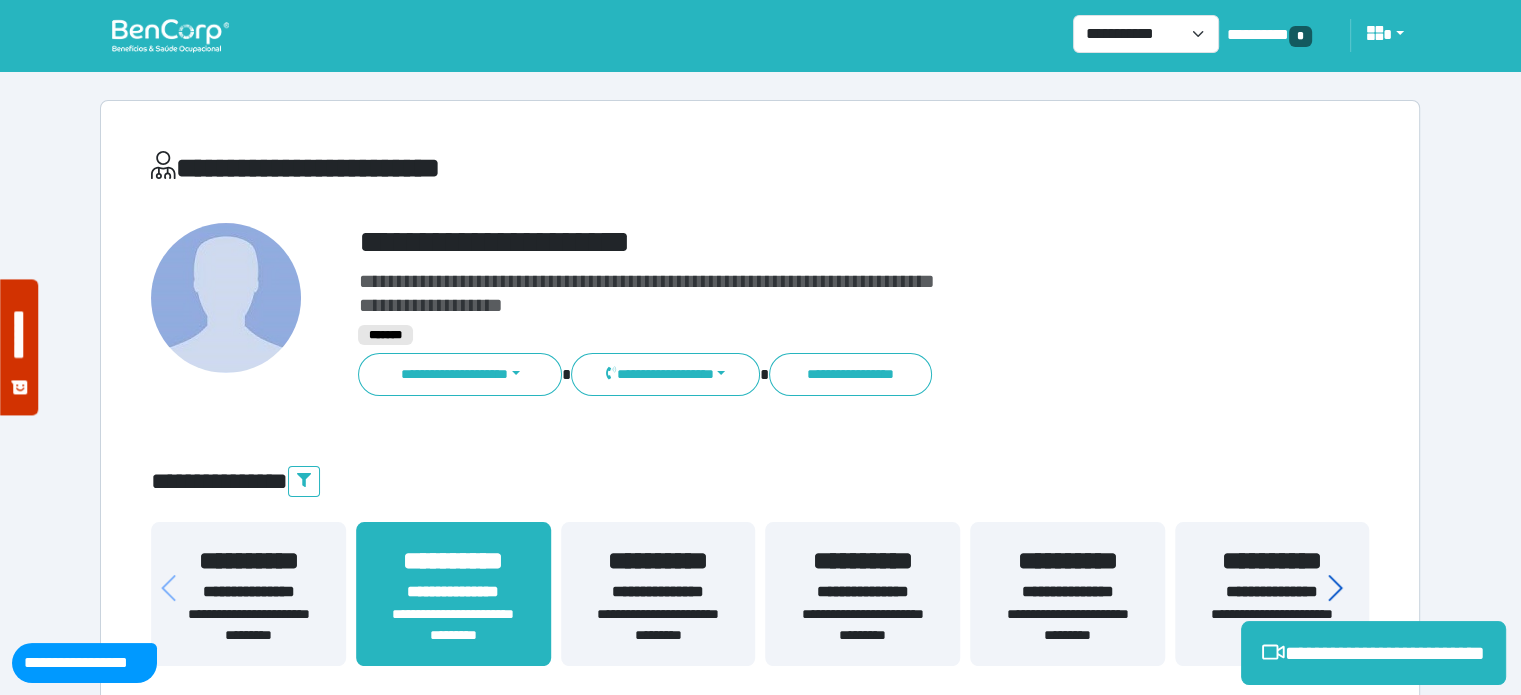 click 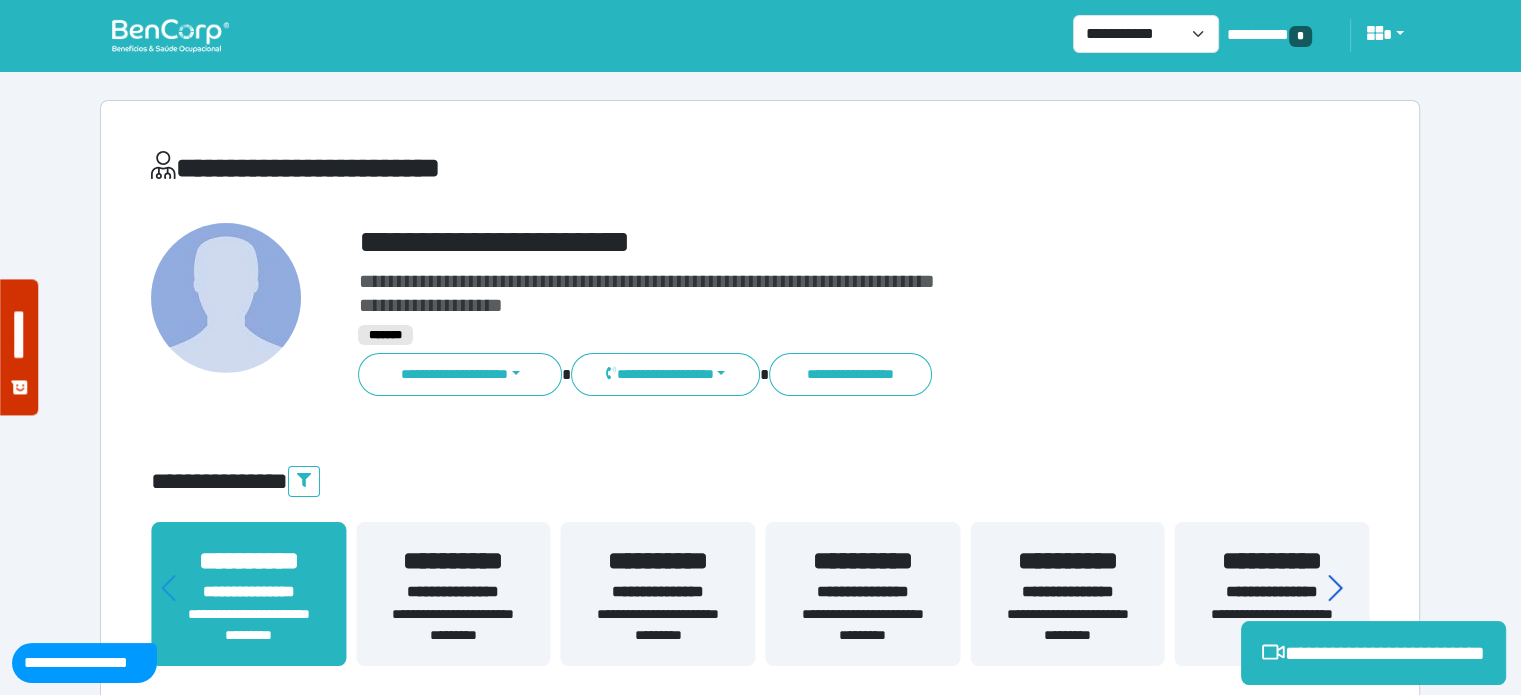 click 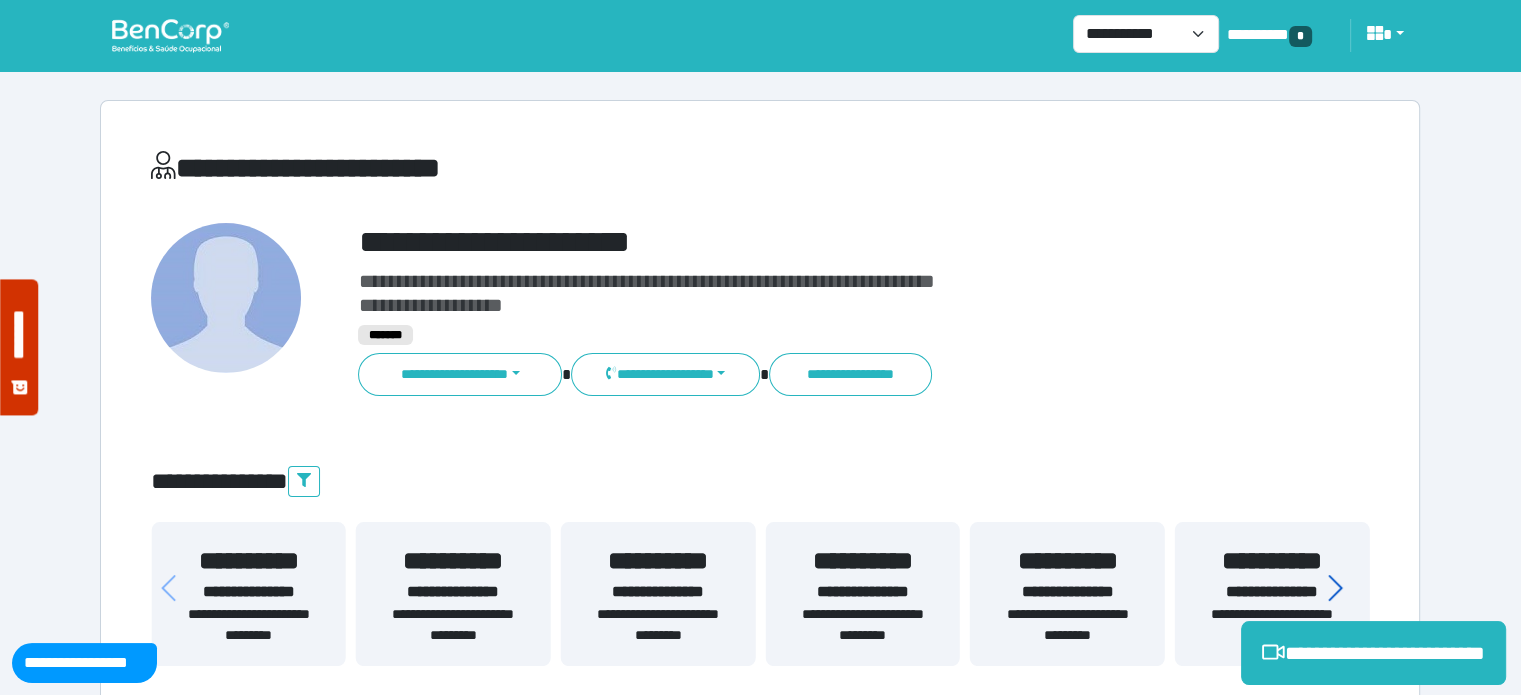 click 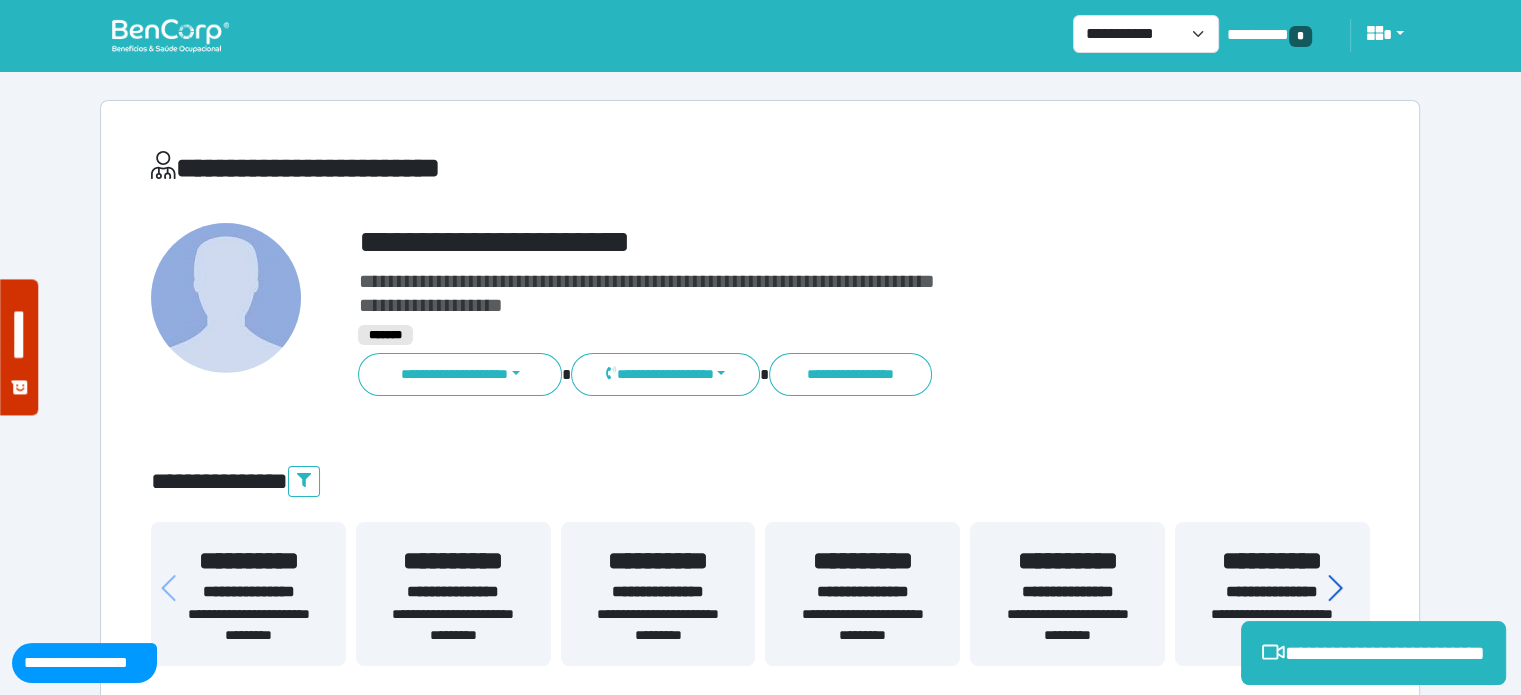 click 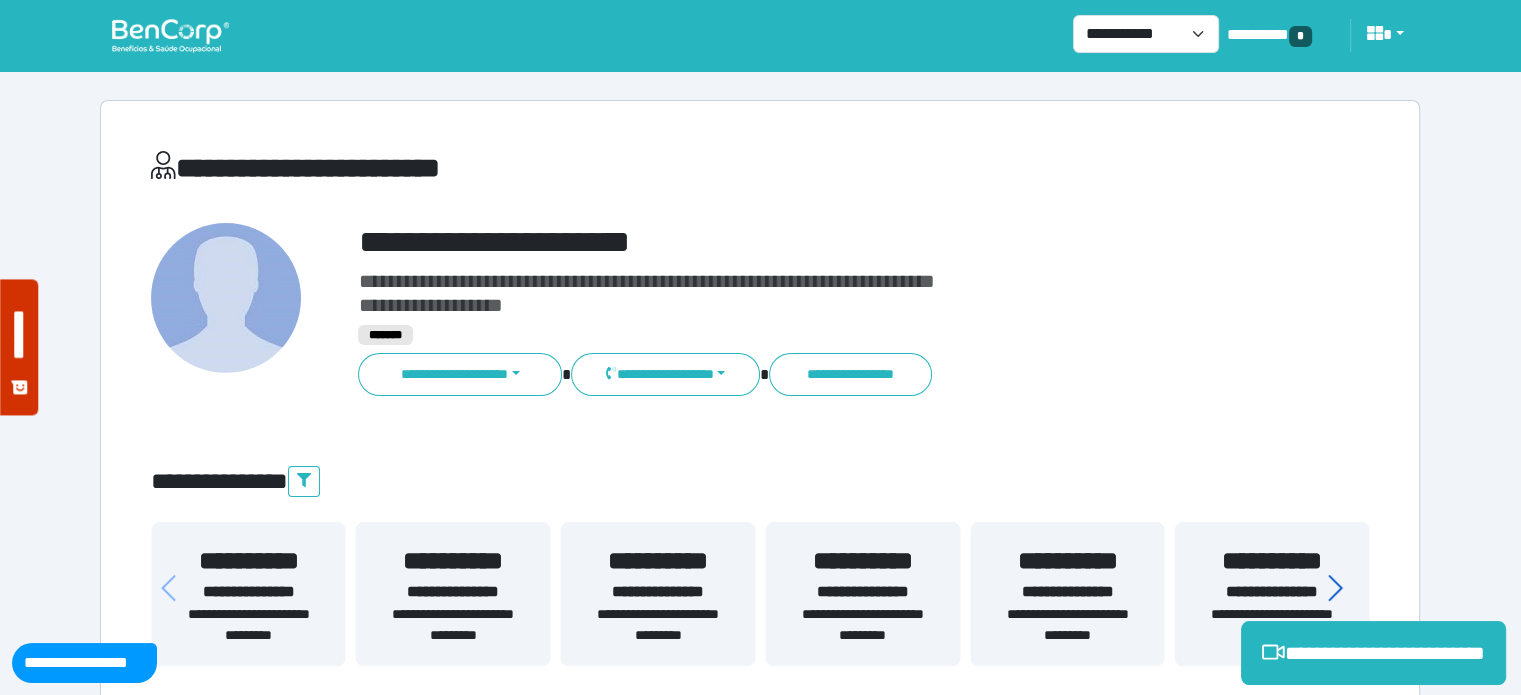 click 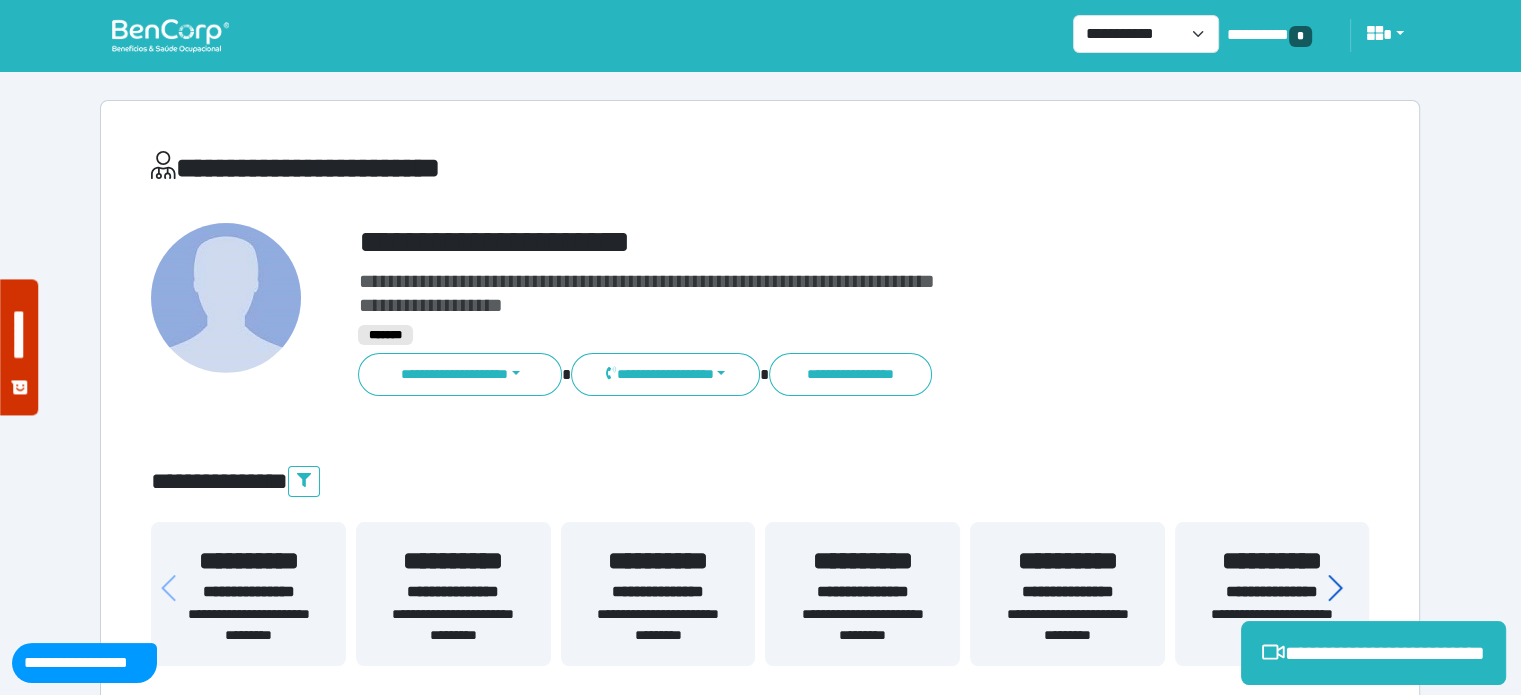 click 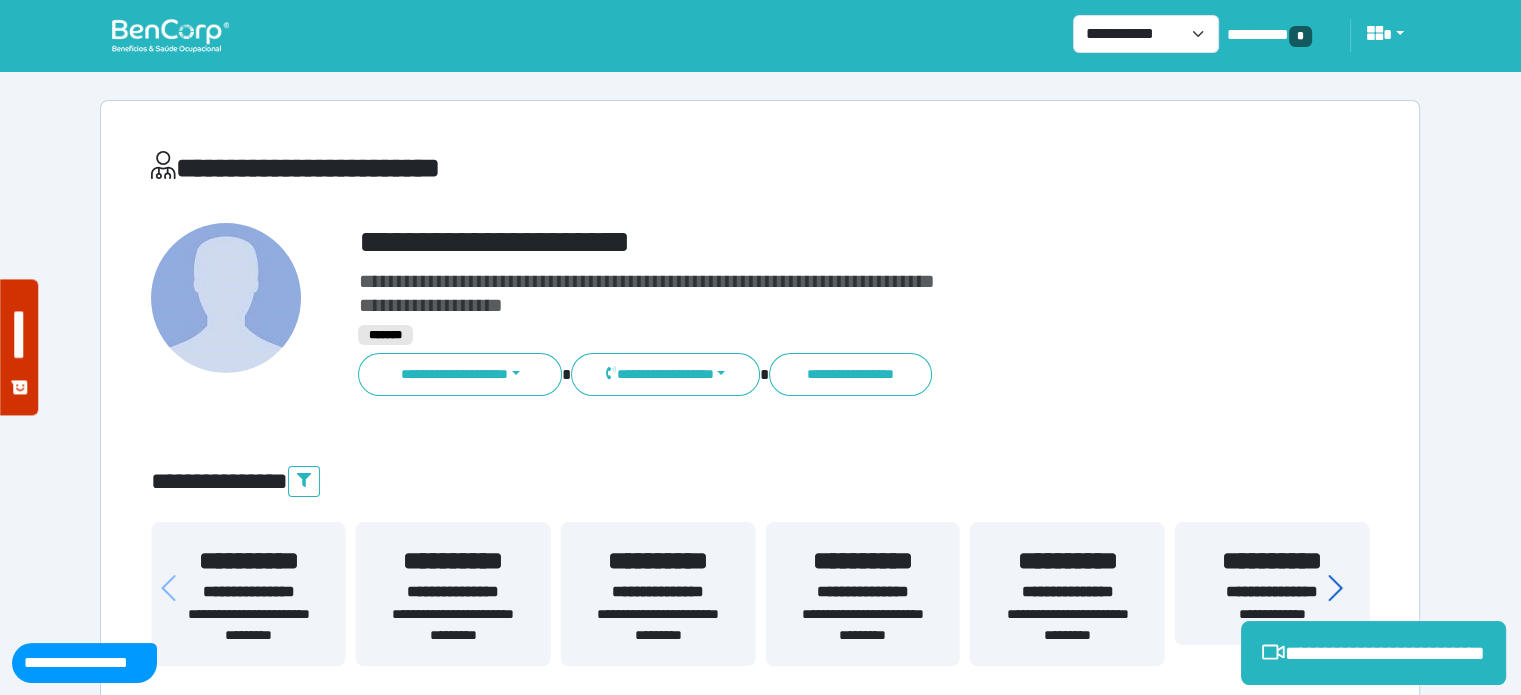 click 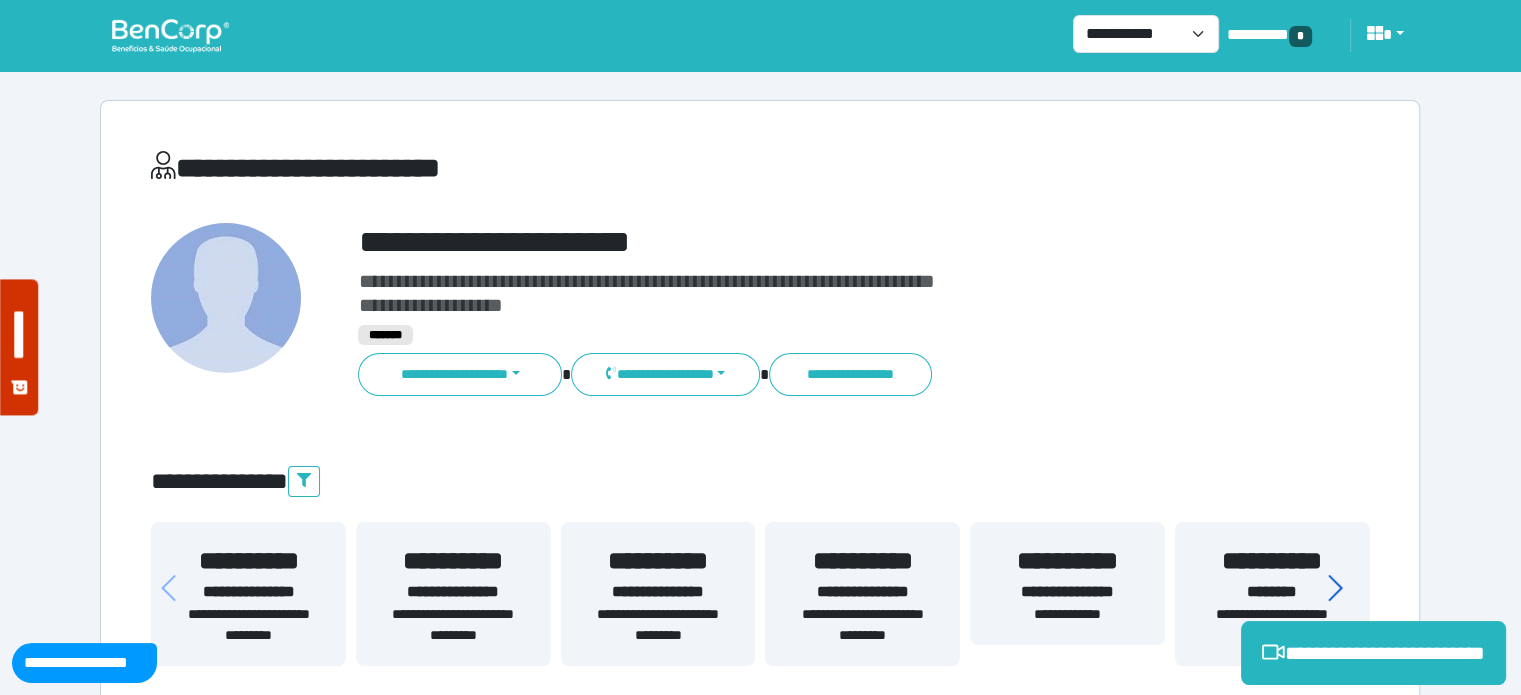click 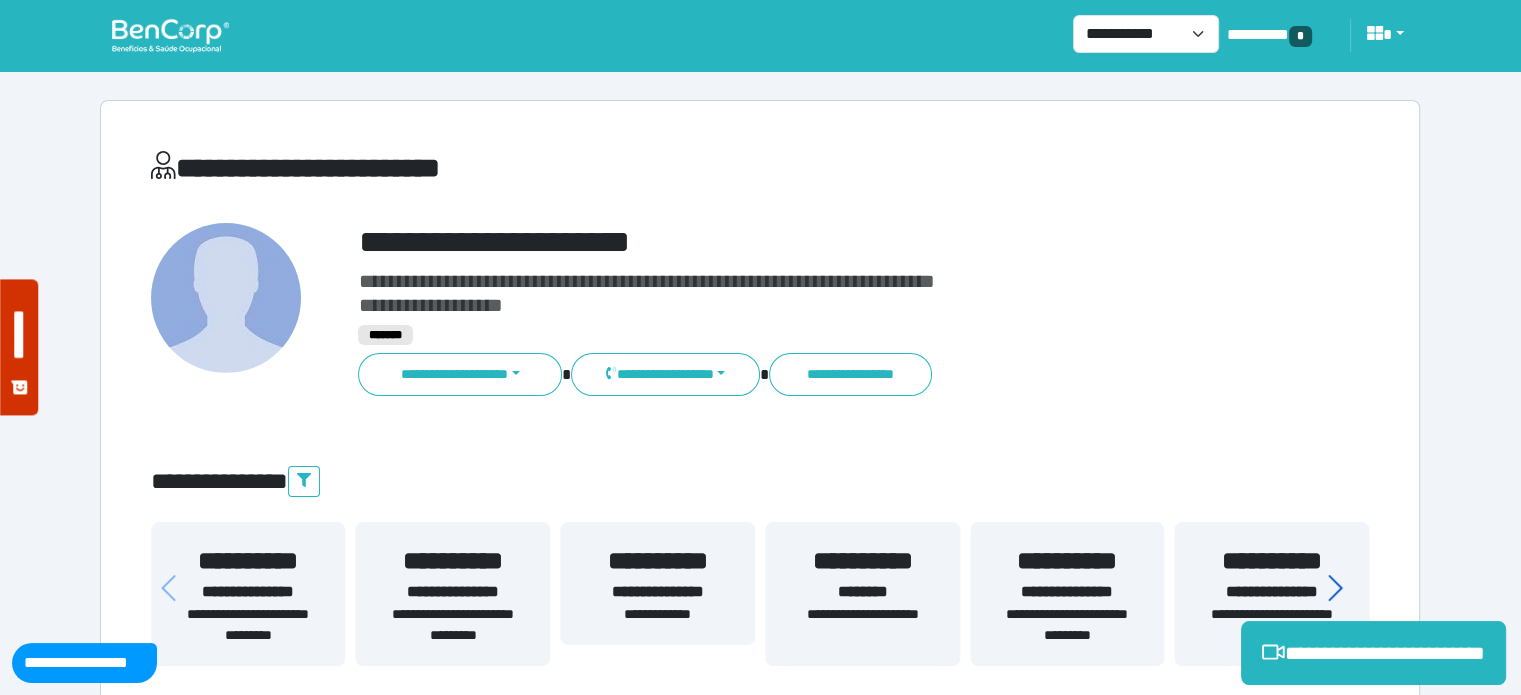 click 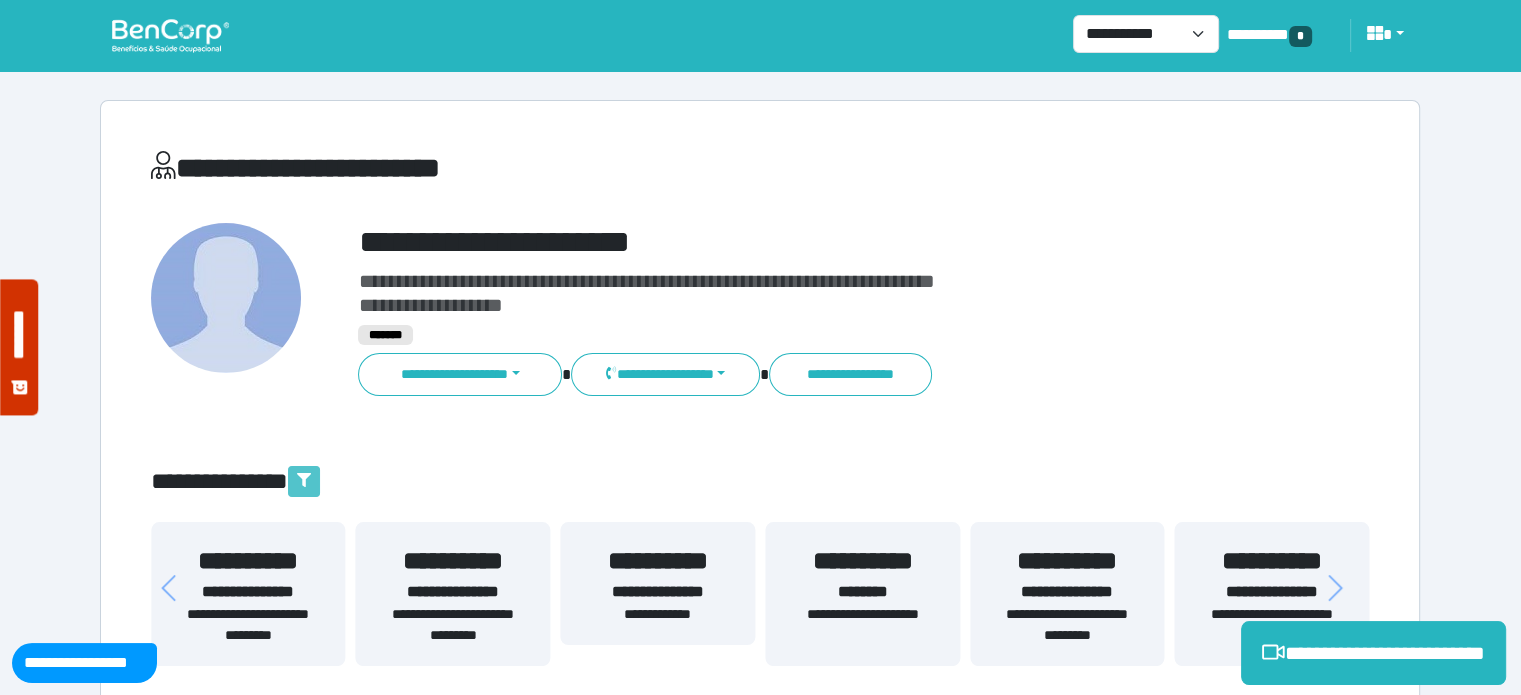 click at bounding box center [304, 481] 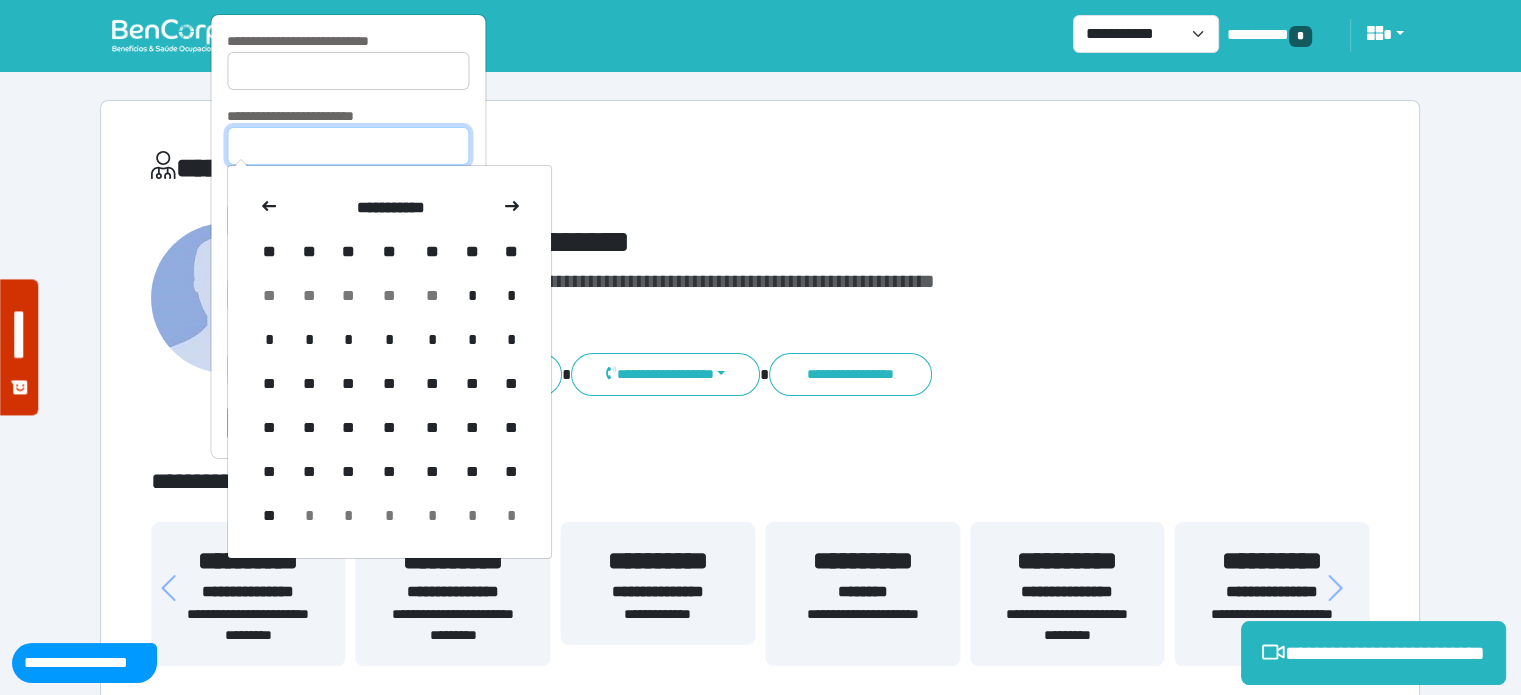 click at bounding box center [348, 146] 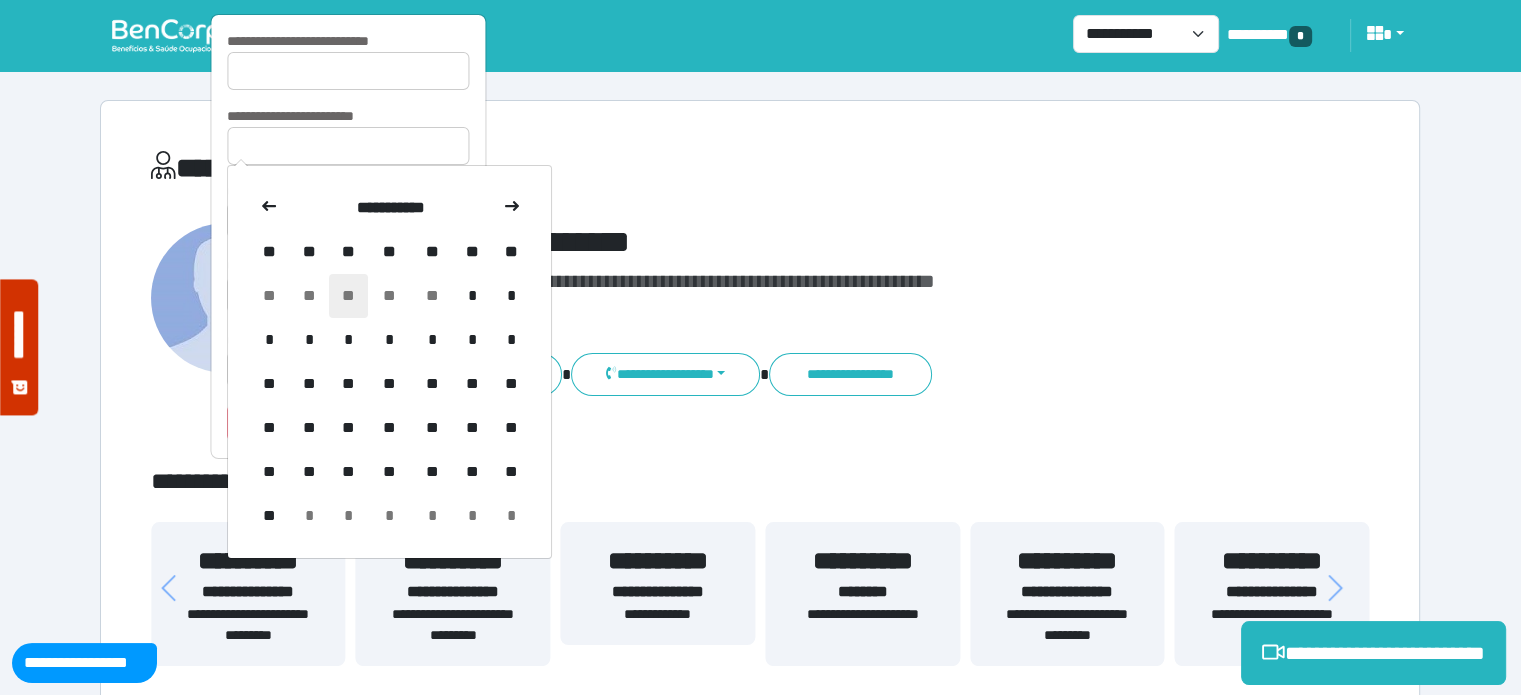 click on "**" at bounding box center [348, 296] 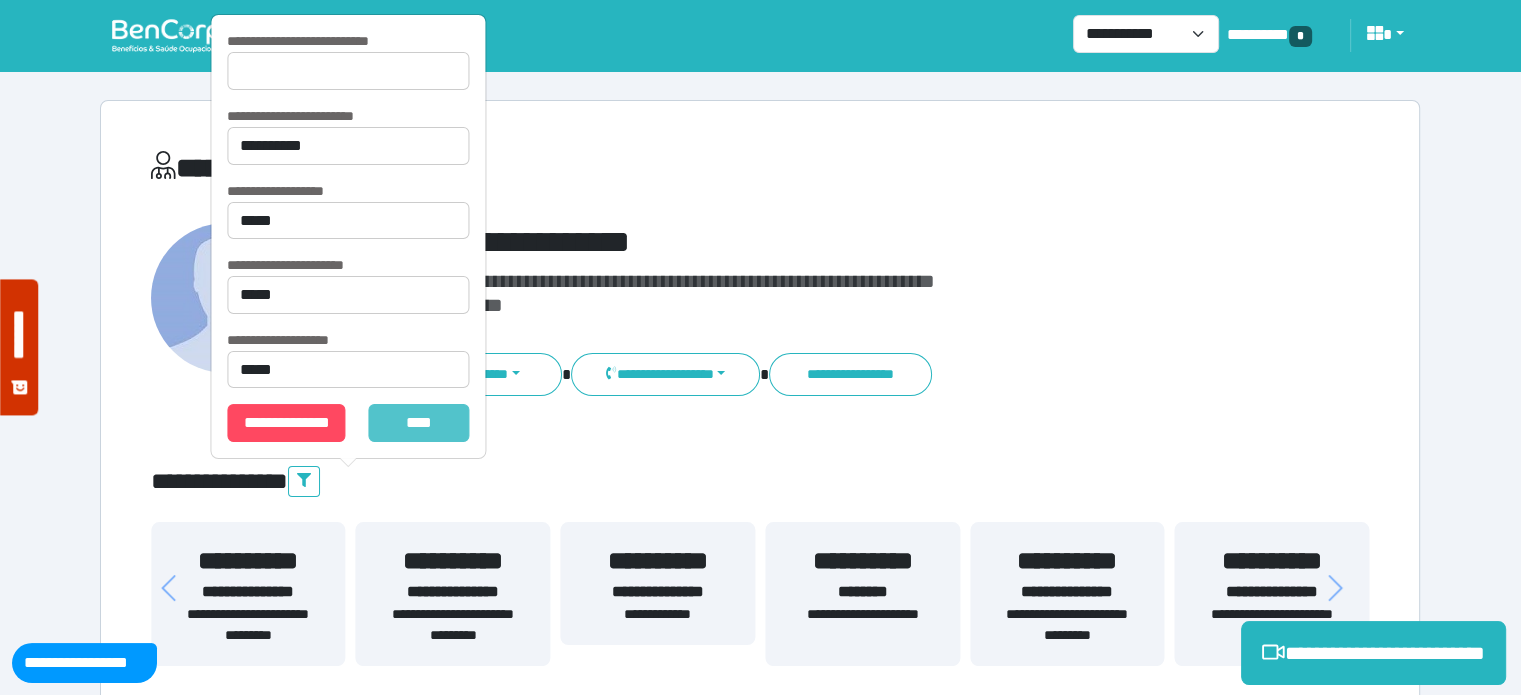 click on "*******" at bounding box center (419, 423) 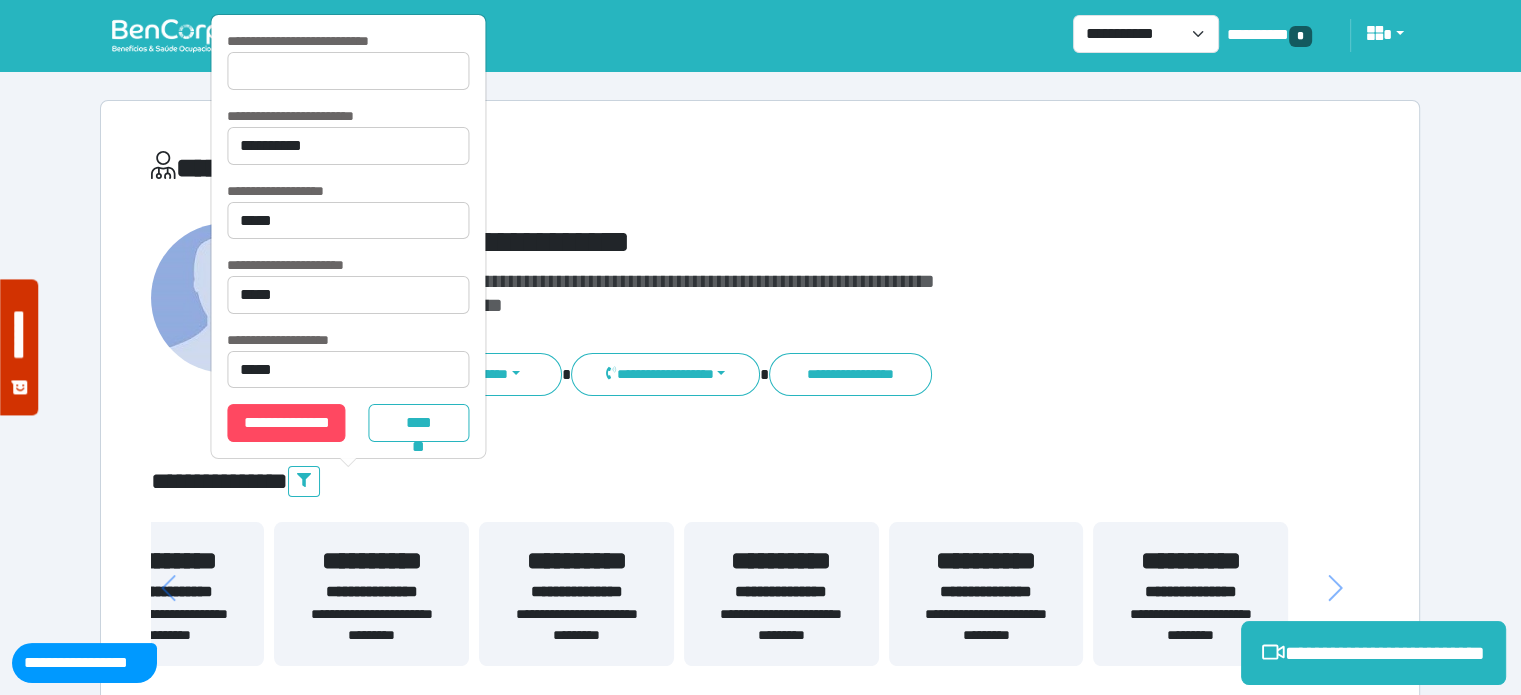 drag, startPoint x: 936, startPoint y: 627, endPoint x: 528, endPoint y: 553, distance: 414.6565 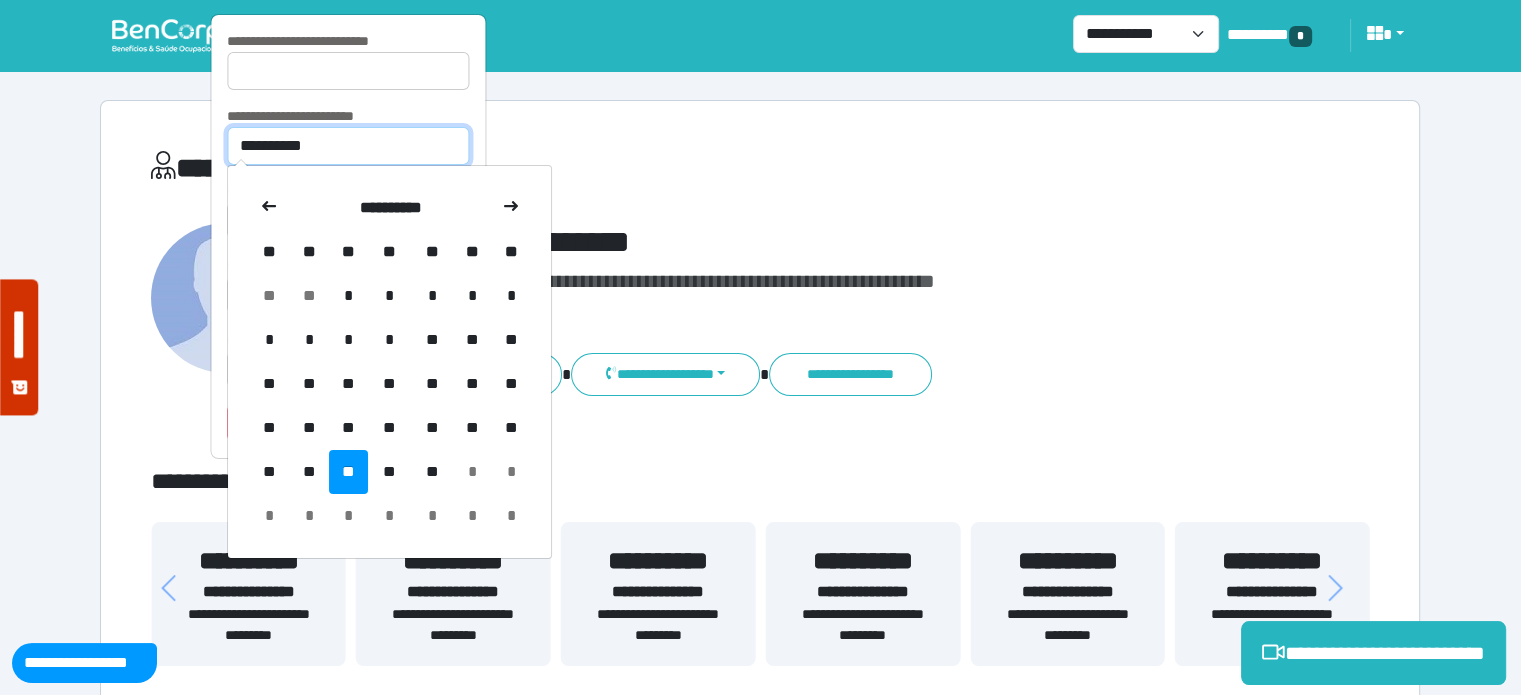 click on "**********" at bounding box center (348, 146) 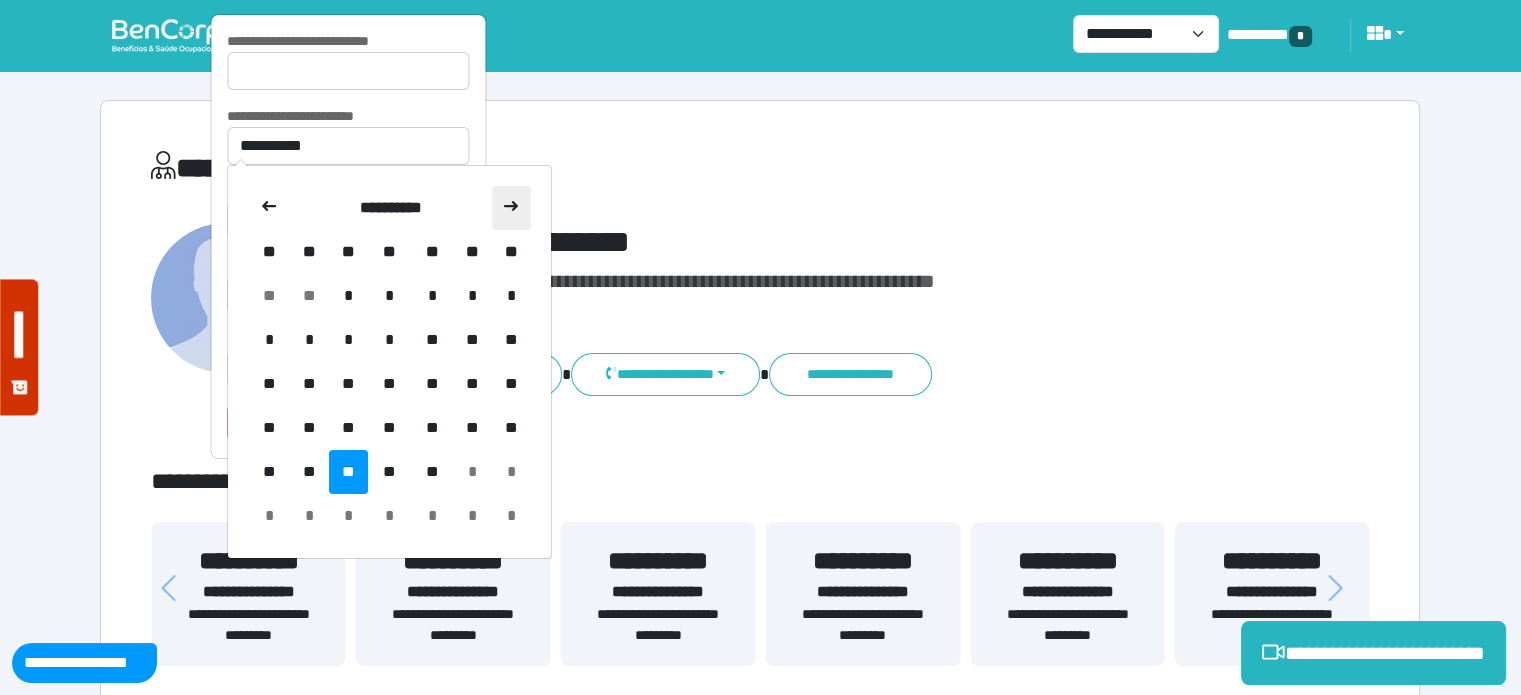 click at bounding box center (511, 208) 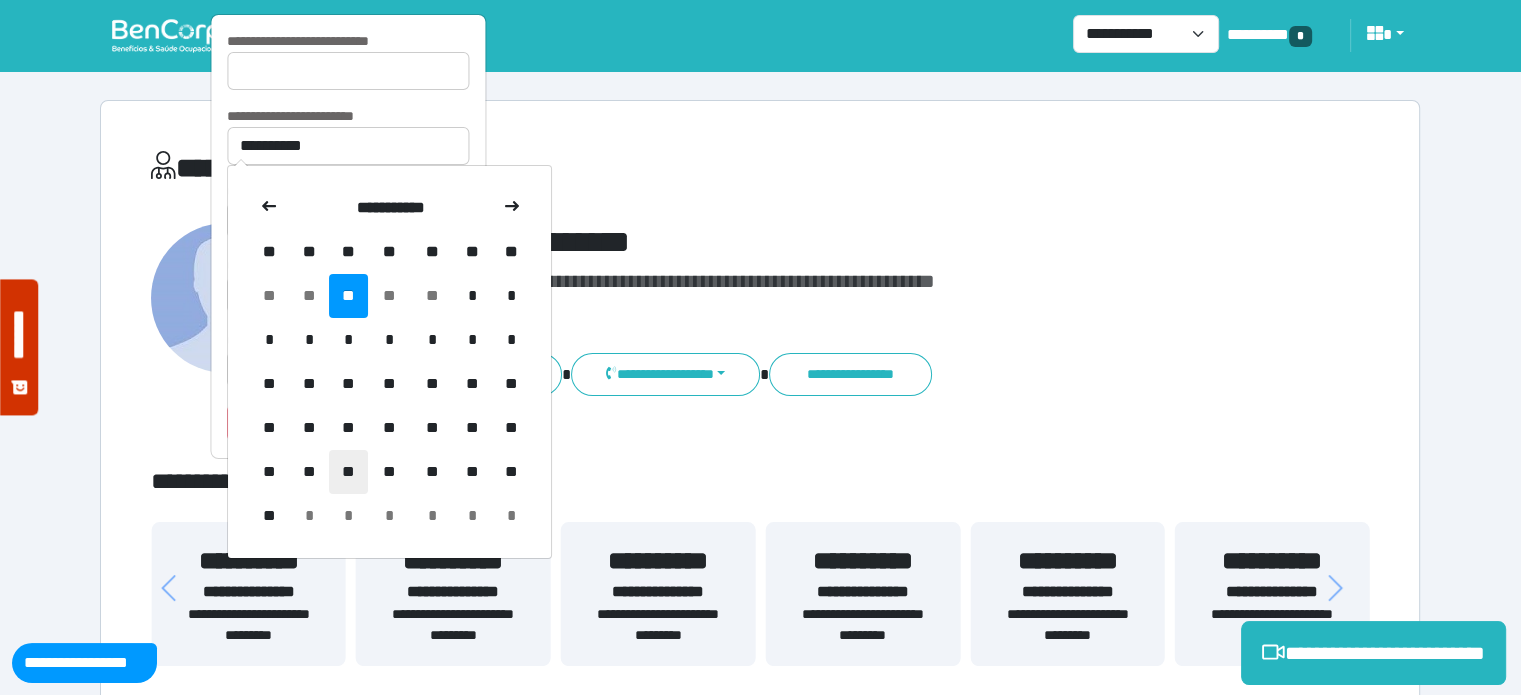 click on "**" at bounding box center (348, 472) 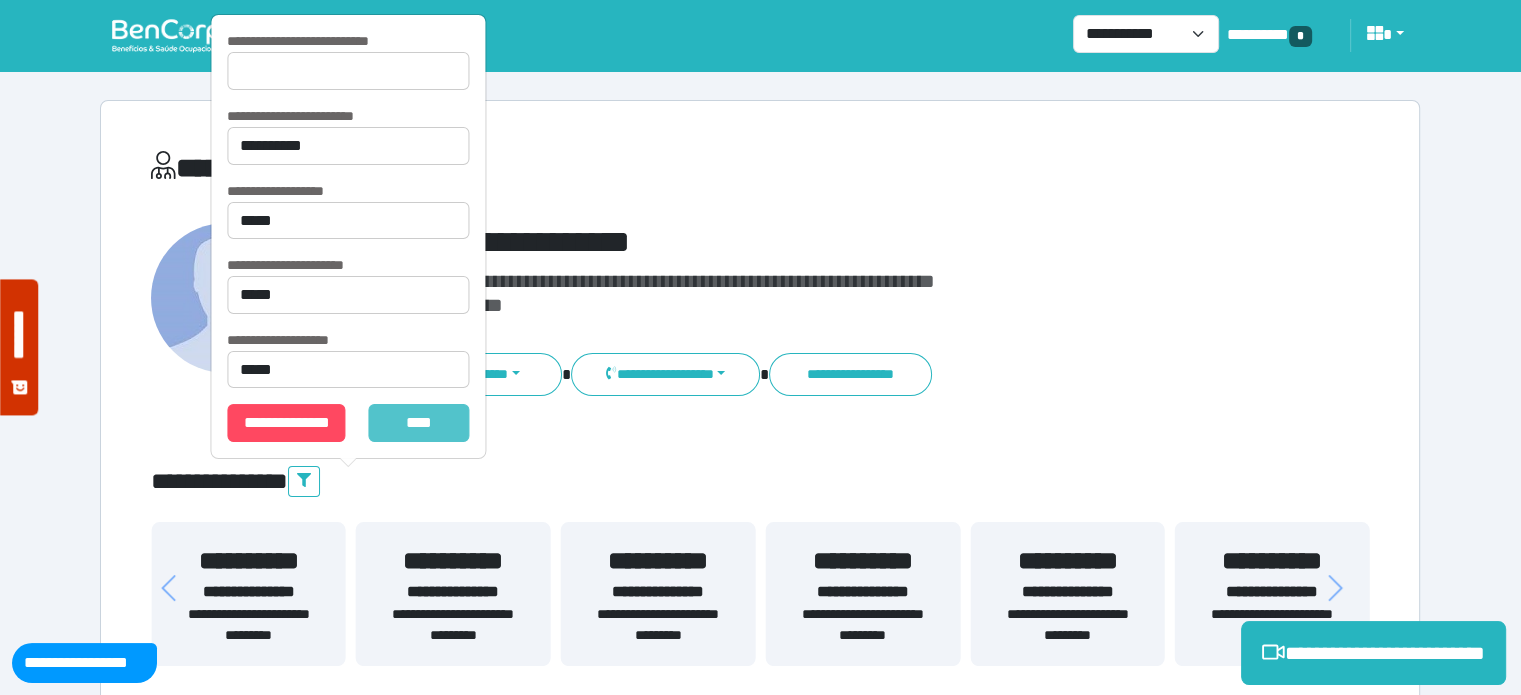 click on "*******" at bounding box center (419, 423) 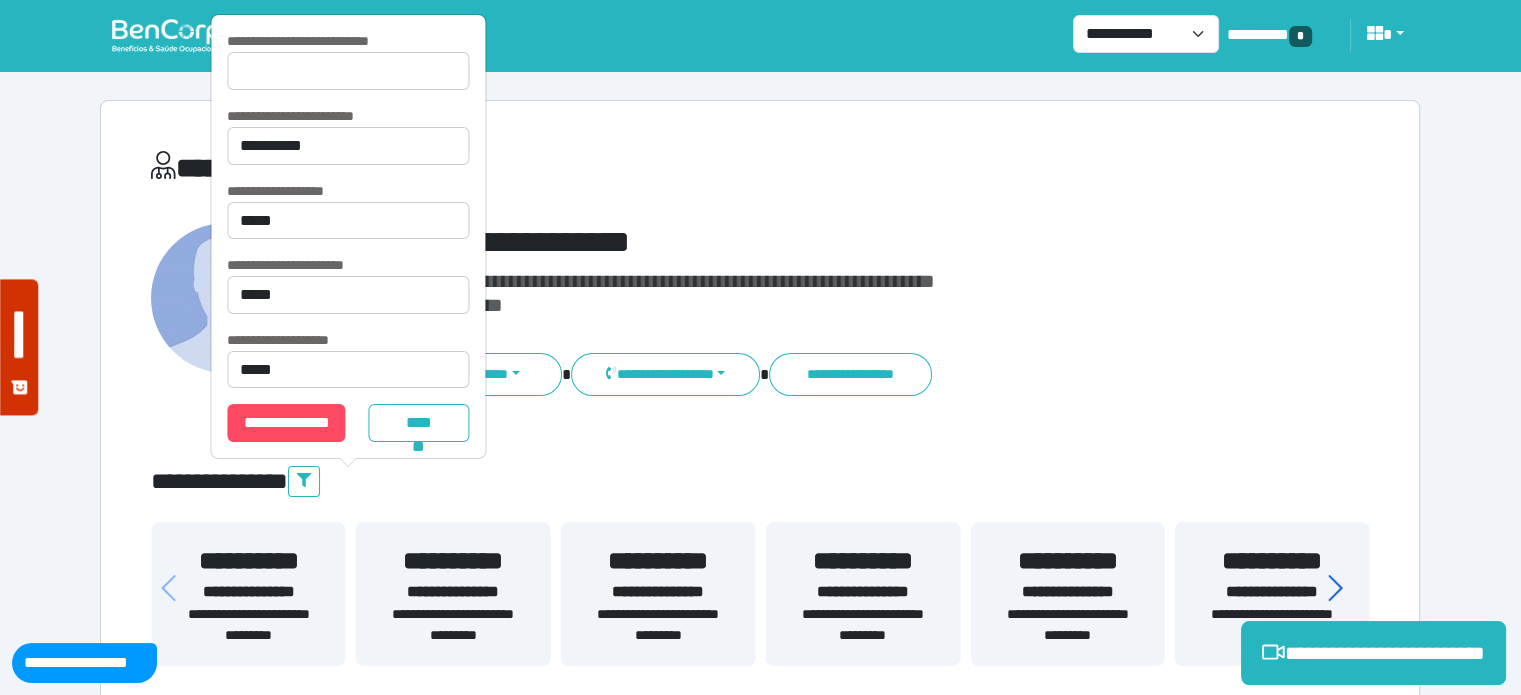click 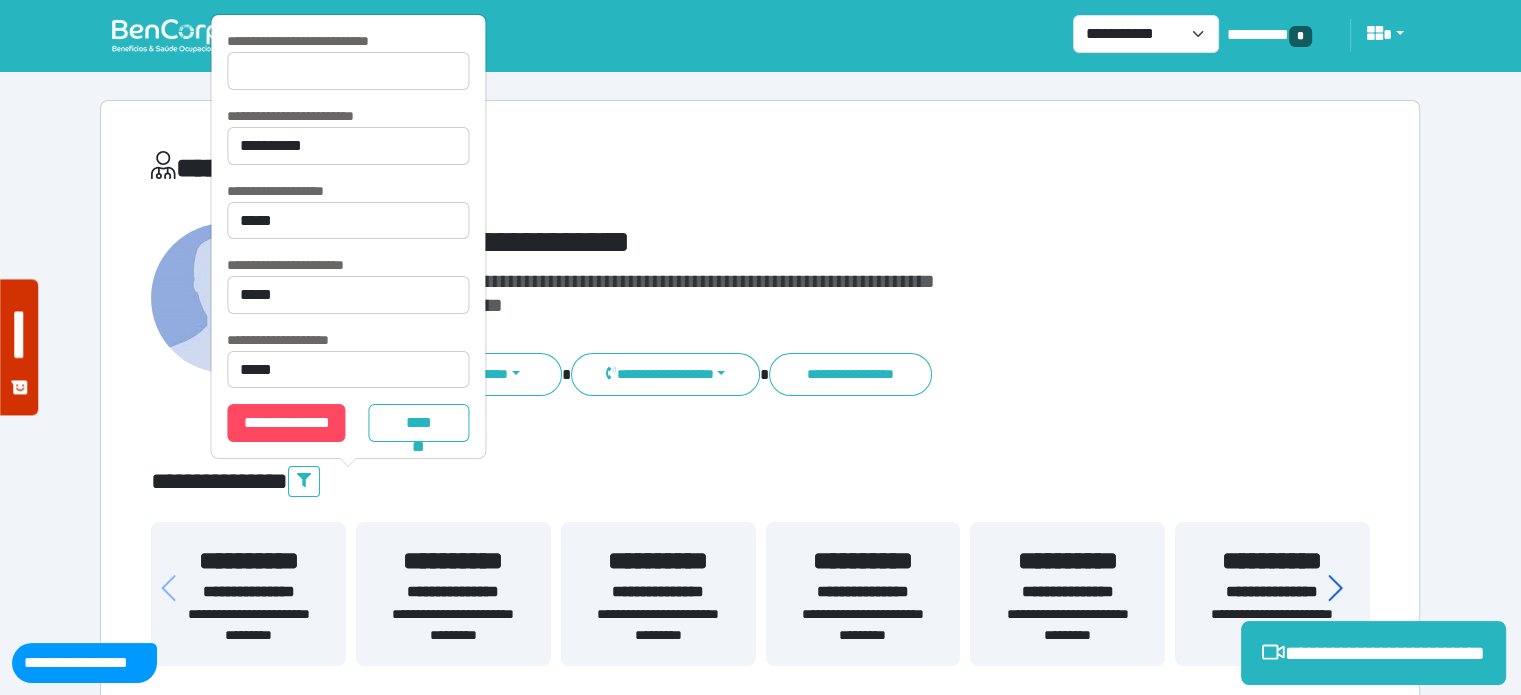 click 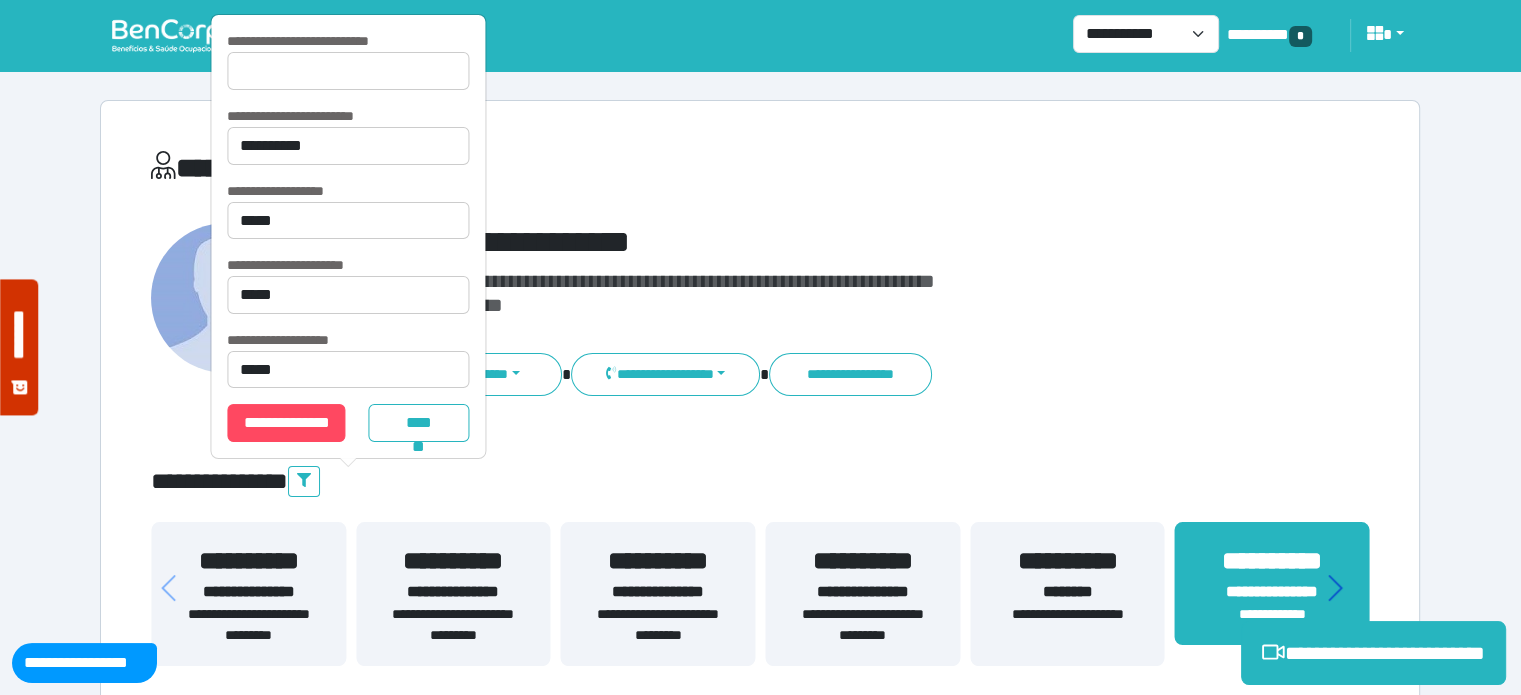 click 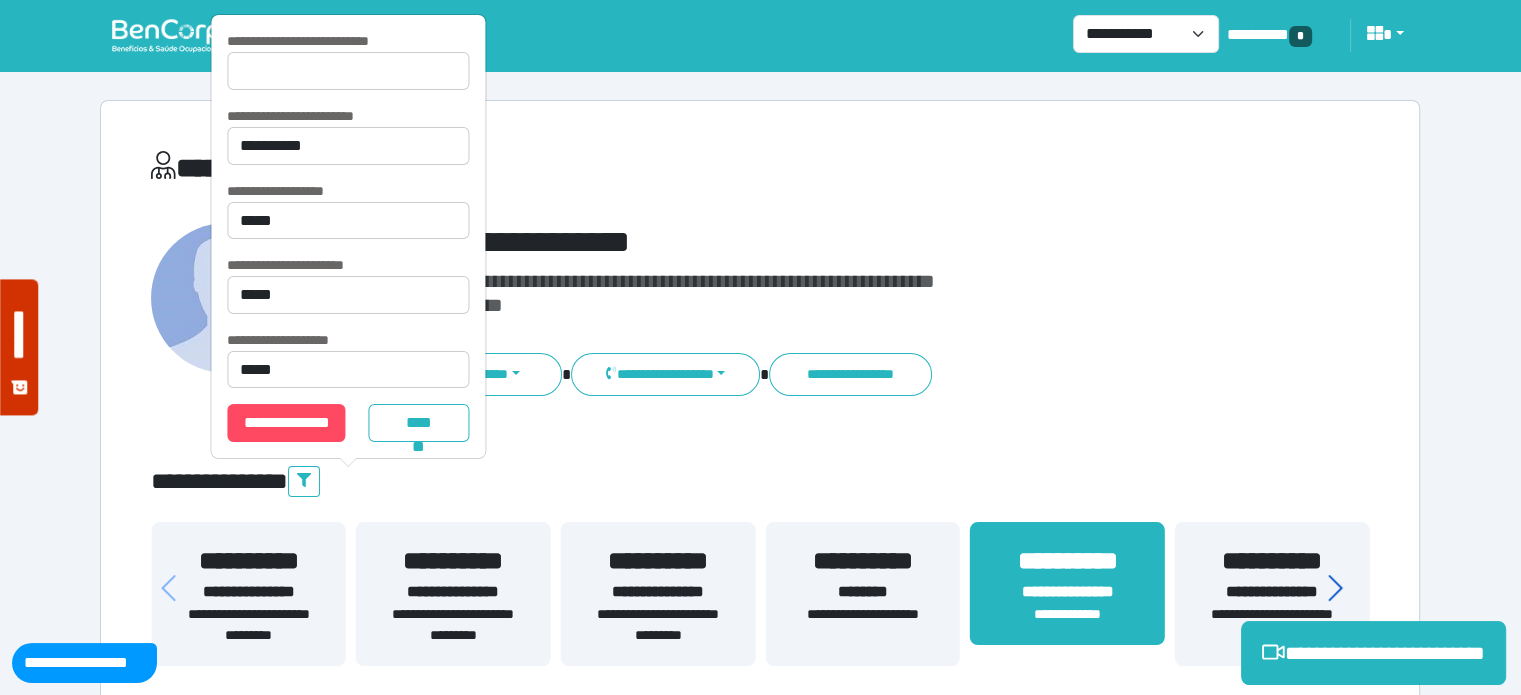 click 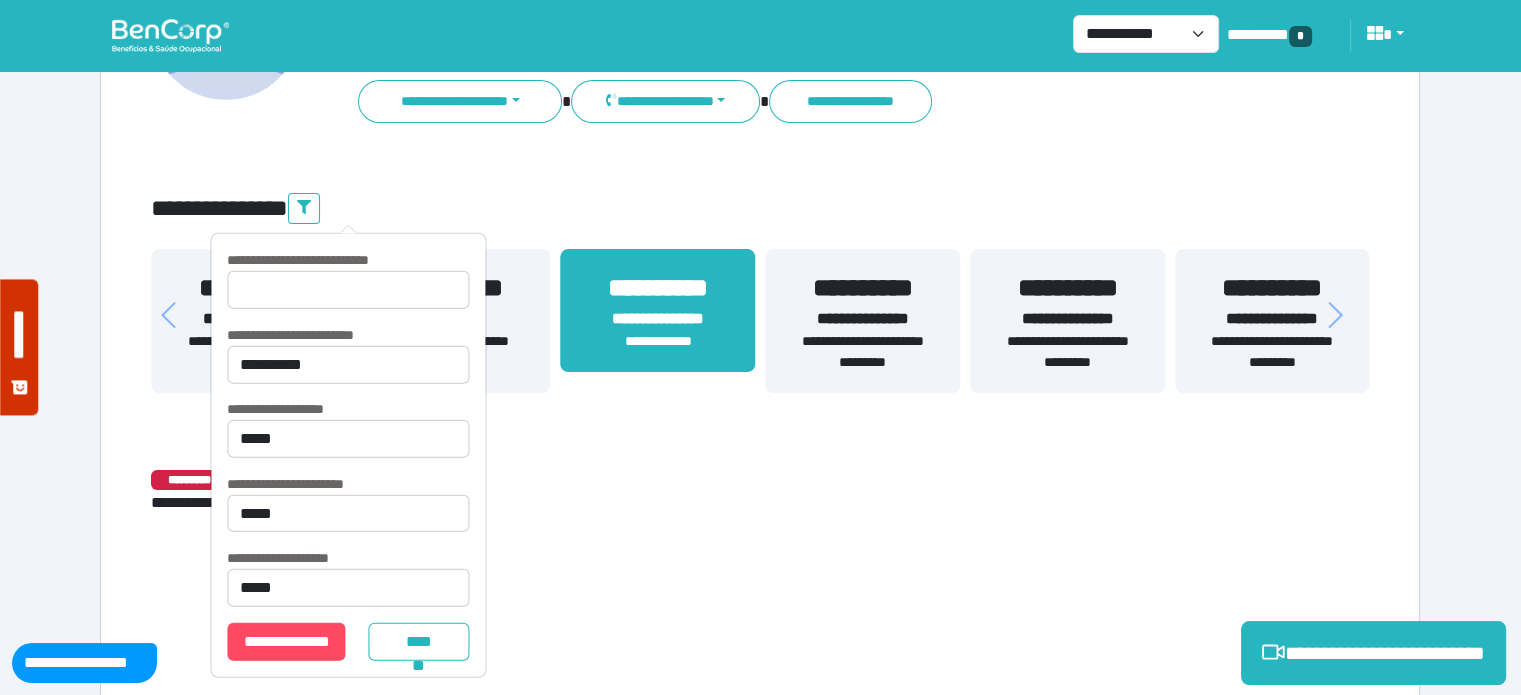 scroll, scrollTop: 329, scrollLeft: 0, axis: vertical 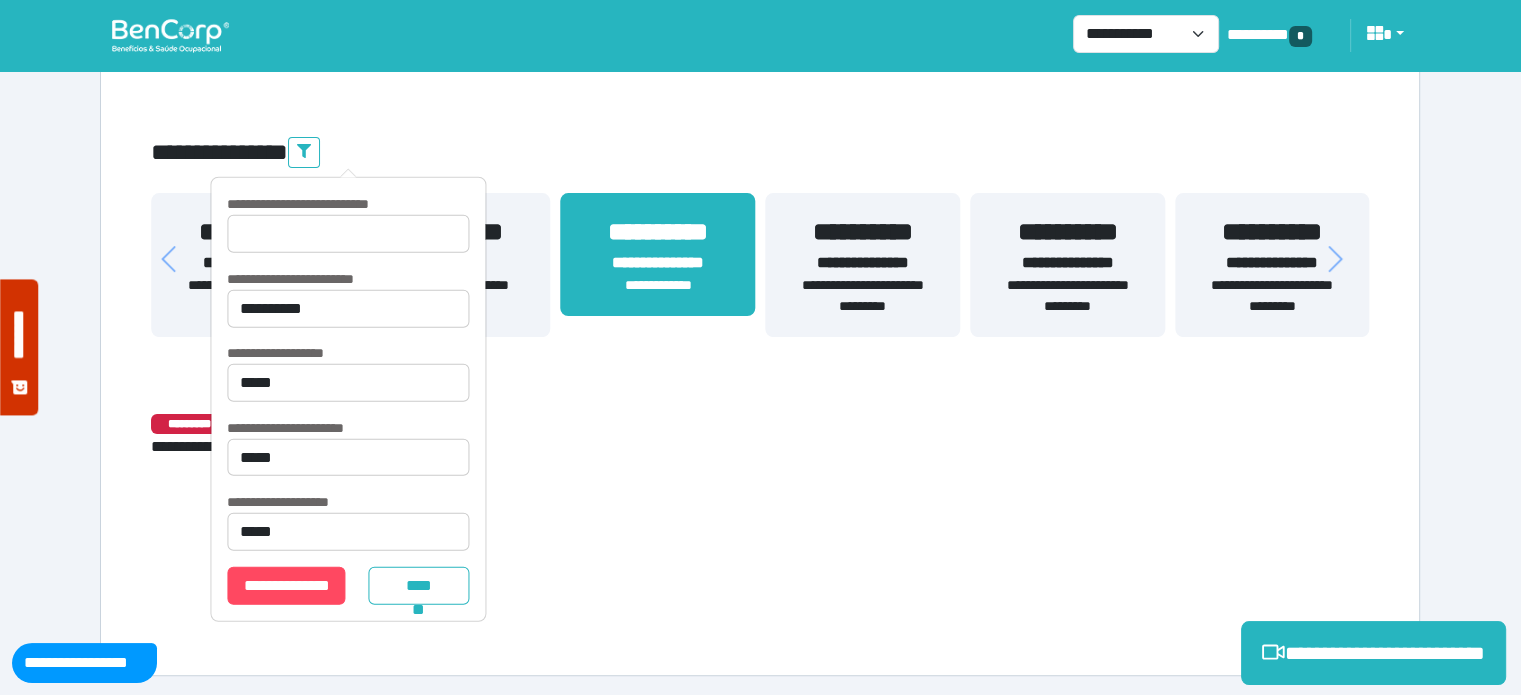 click on "**********" at bounding box center (760, 223) 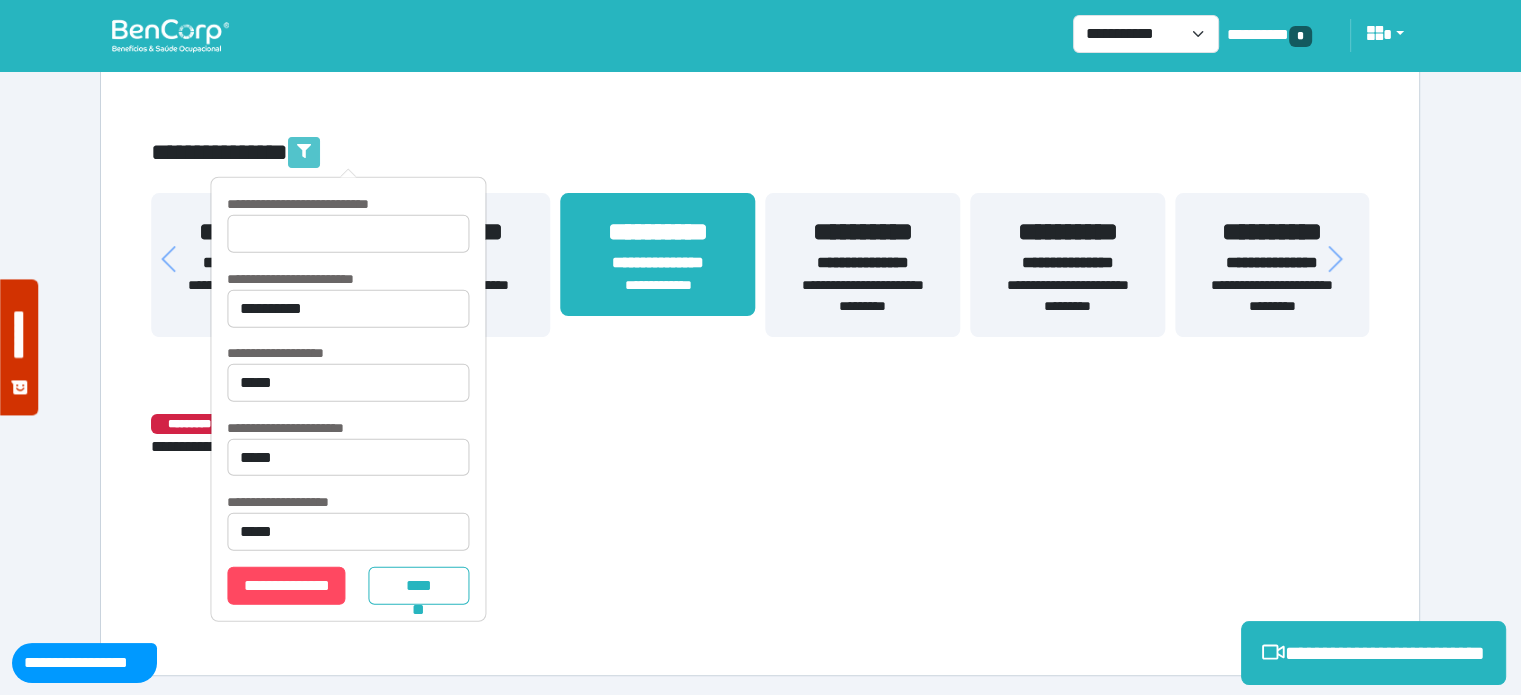 click at bounding box center (304, 152) 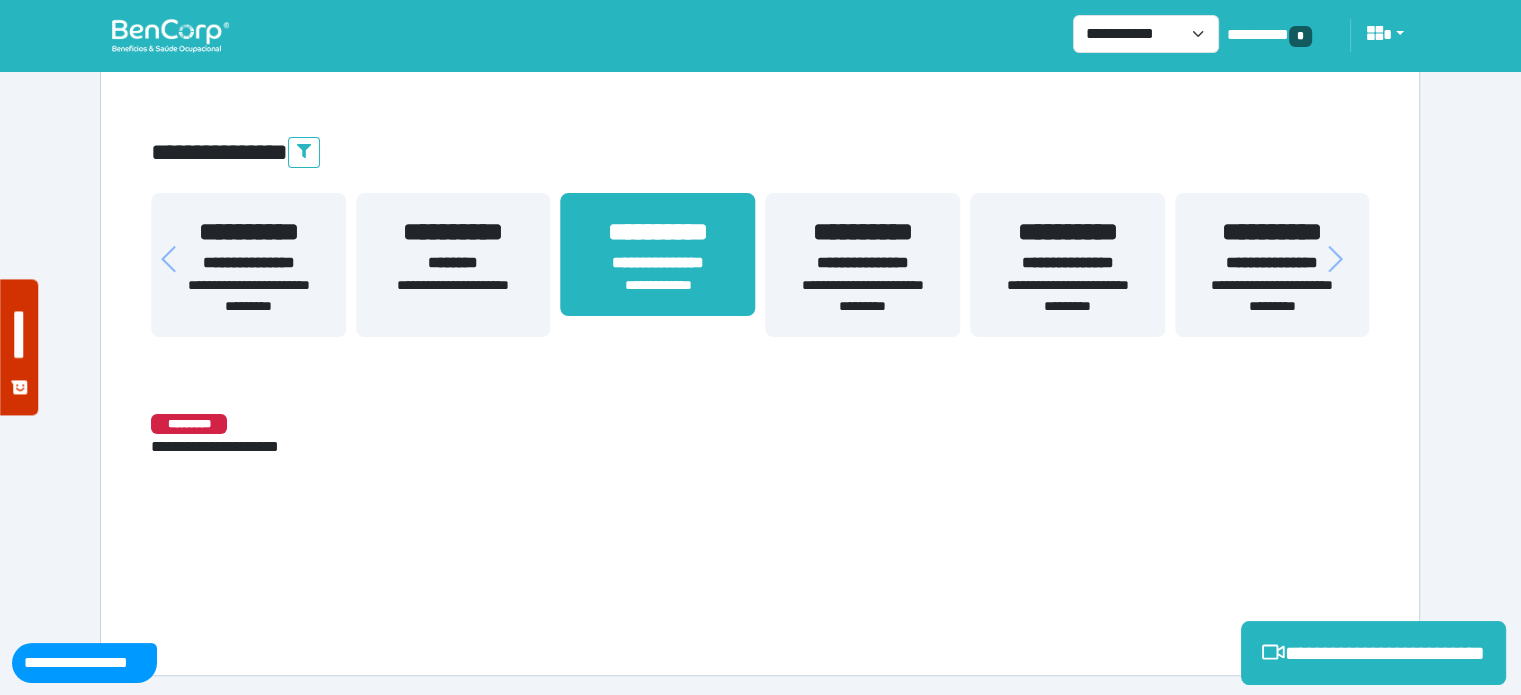 click on "**********" at bounding box center [658, 263] 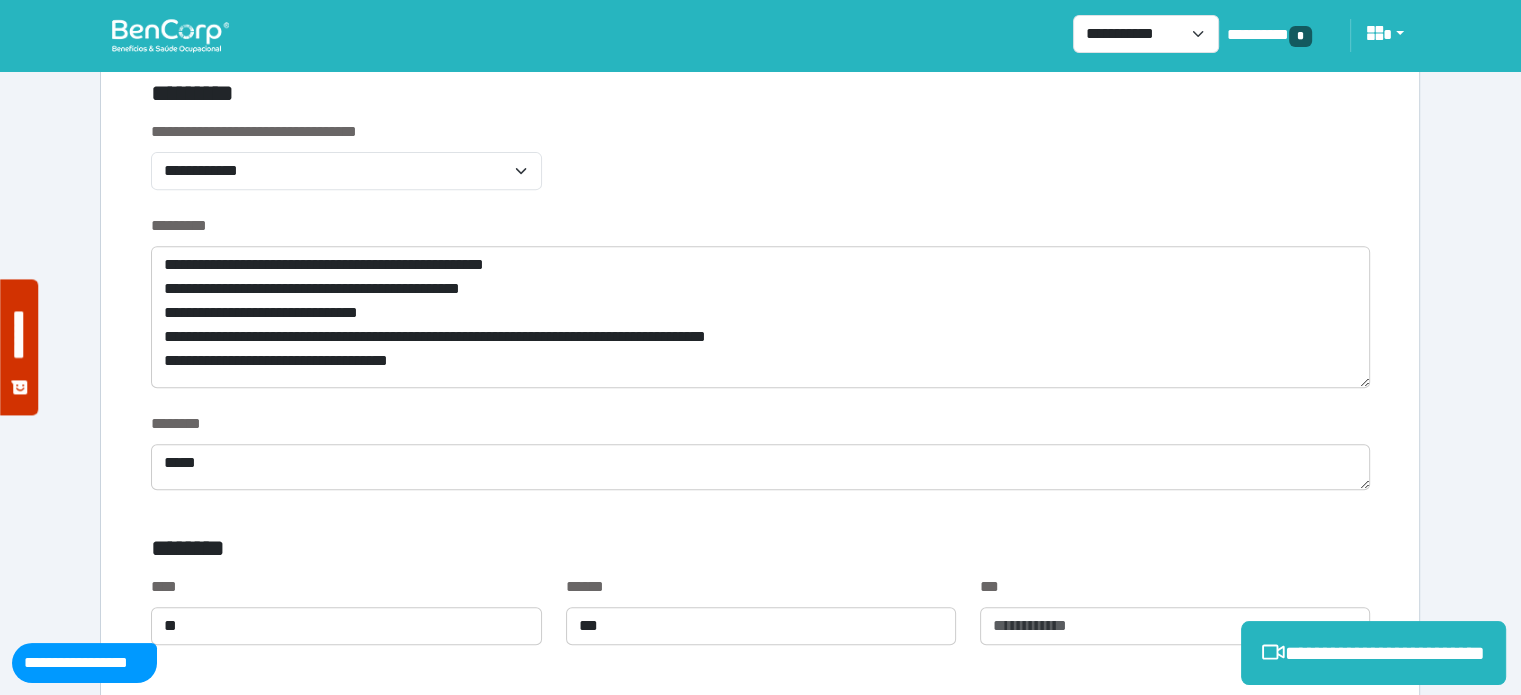 scroll, scrollTop: 764, scrollLeft: 0, axis: vertical 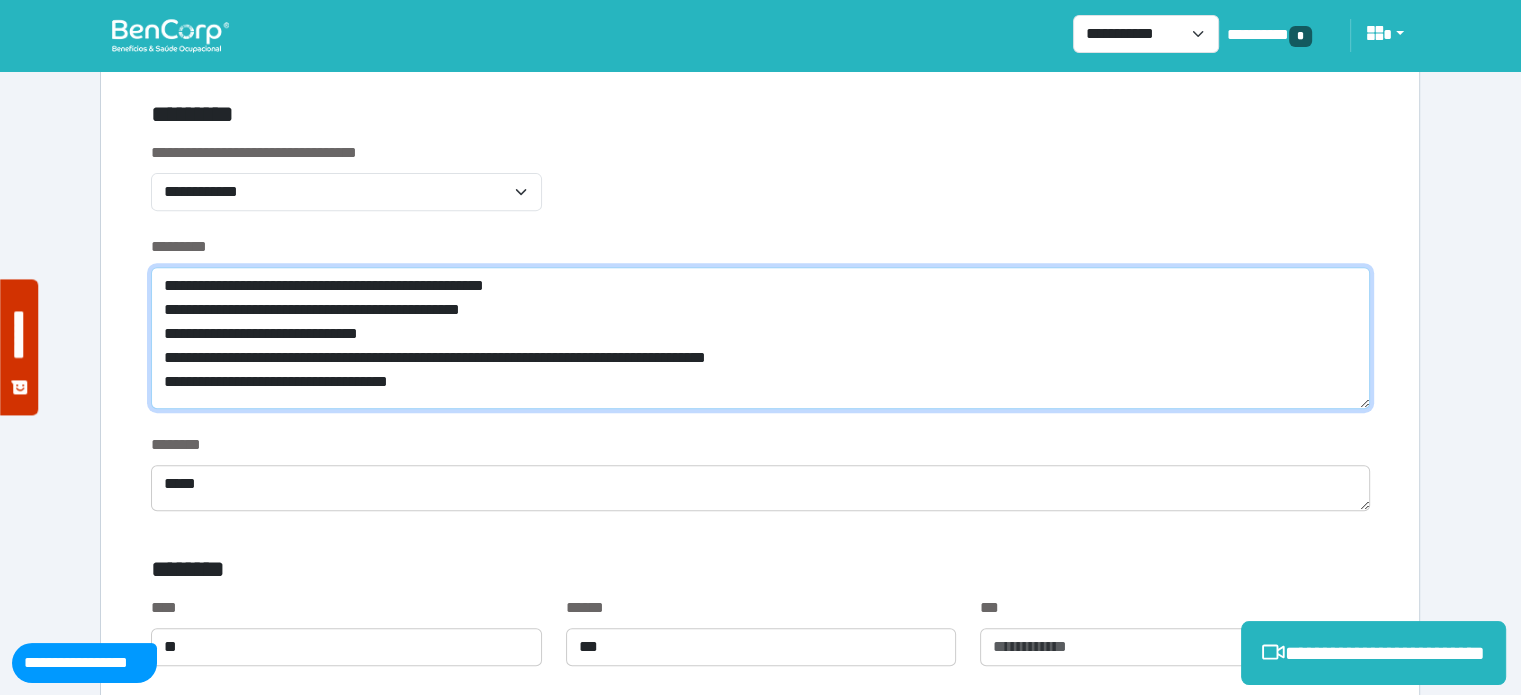 drag, startPoint x: 562, startPoint y: 291, endPoint x: 328, endPoint y: 295, distance: 234.03418 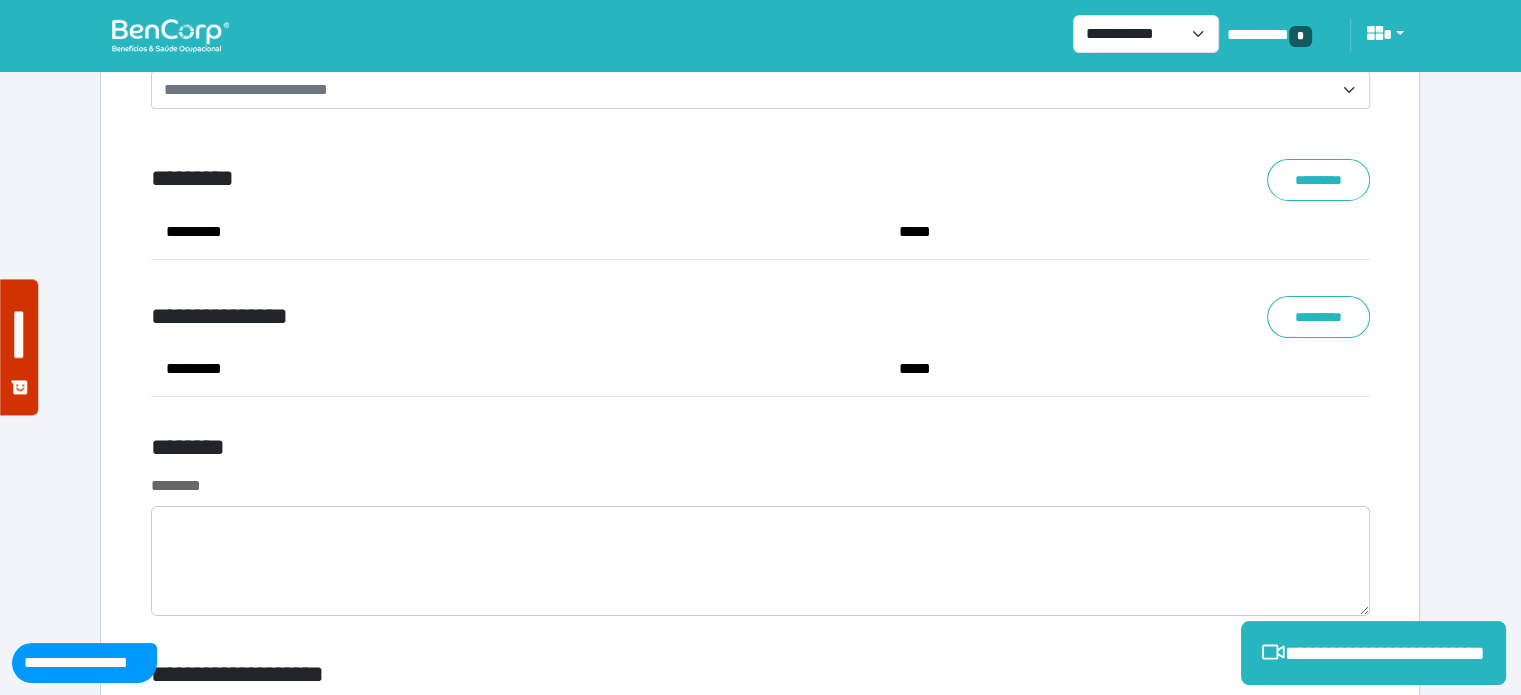 scroll, scrollTop: 6644, scrollLeft: 0, axis: vertical 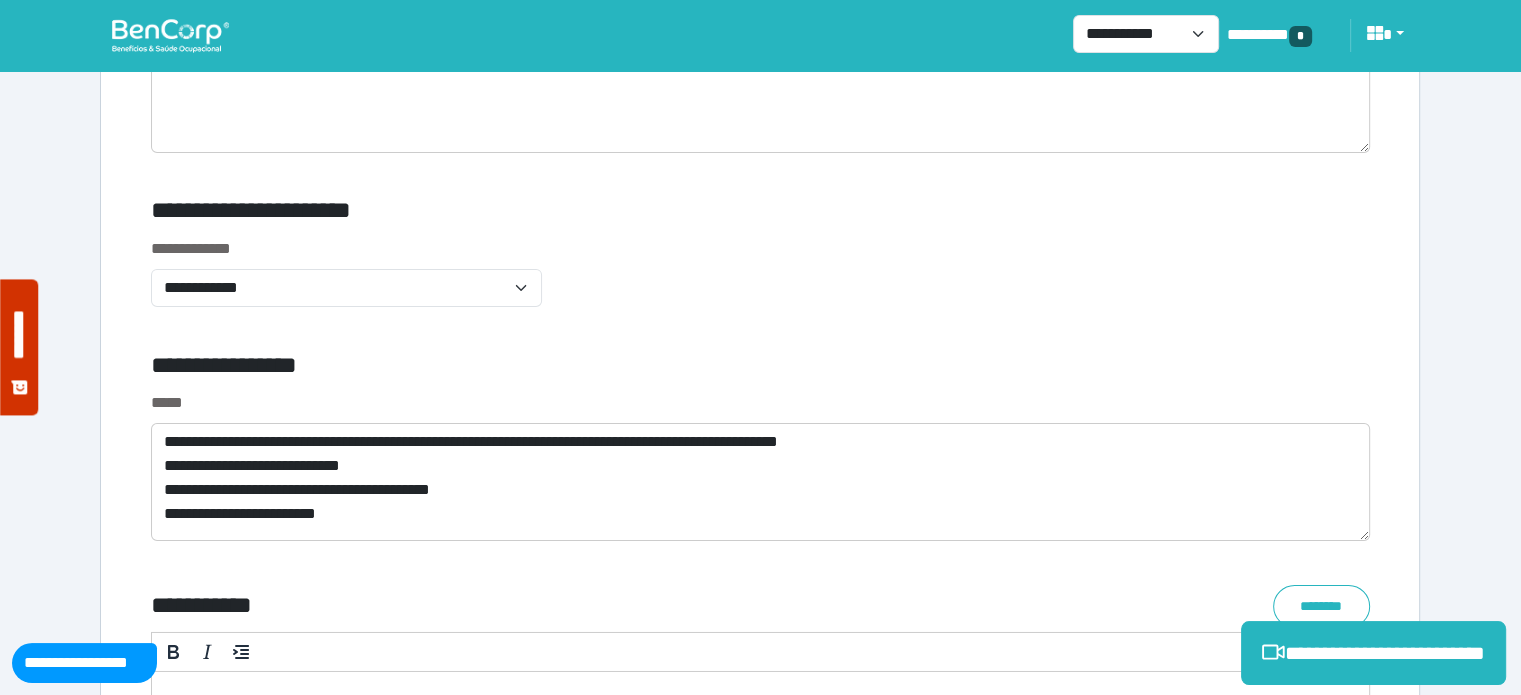 type on "**********" 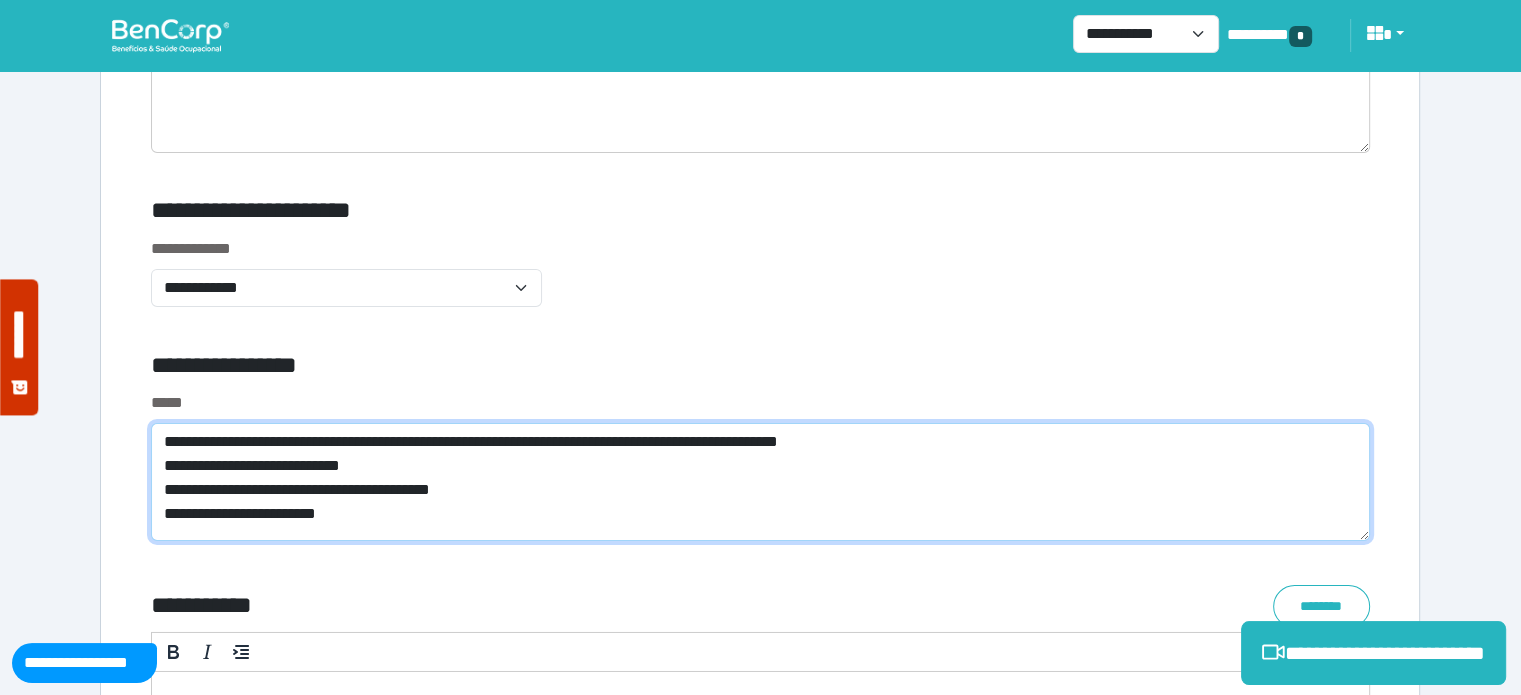 click on "**********" at bounding box center [760, 482] 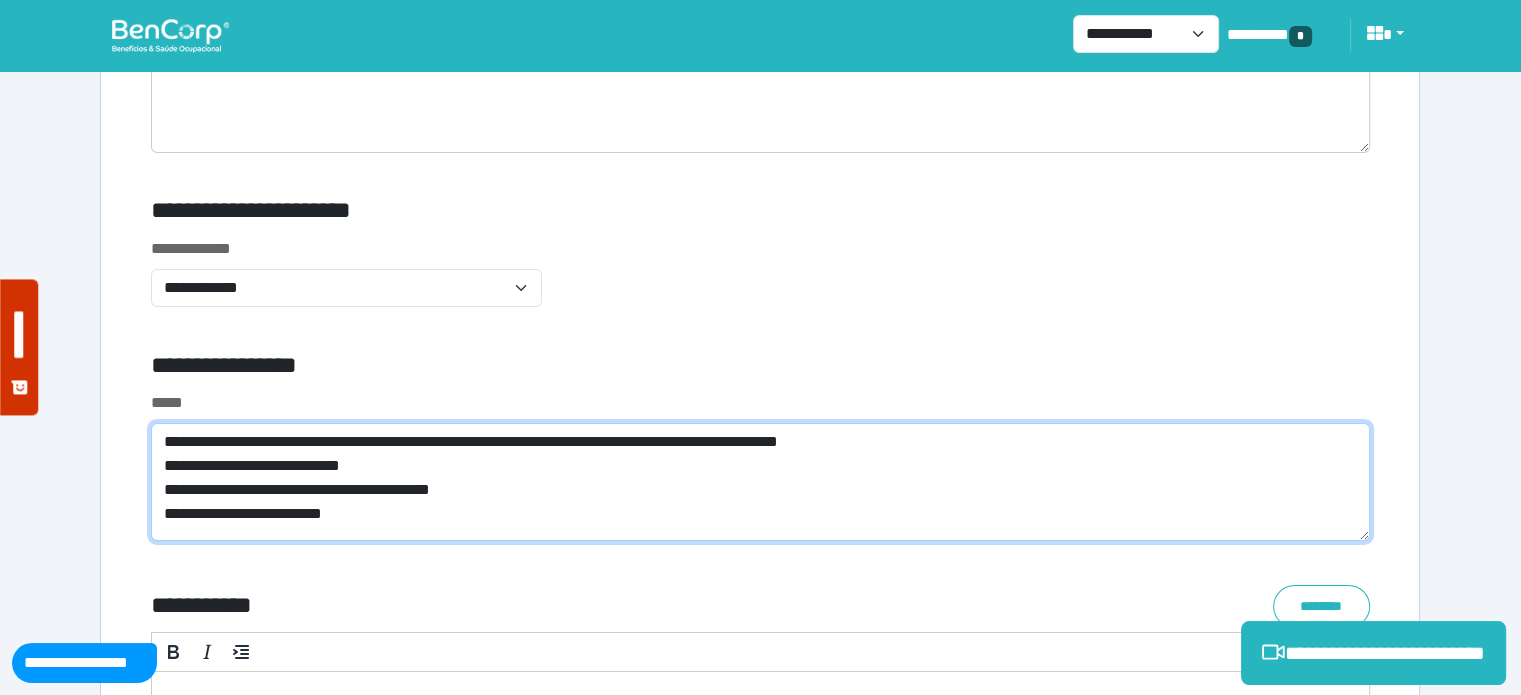 scroll, scrollTop: 0, scrollLeft: 0, axis: both 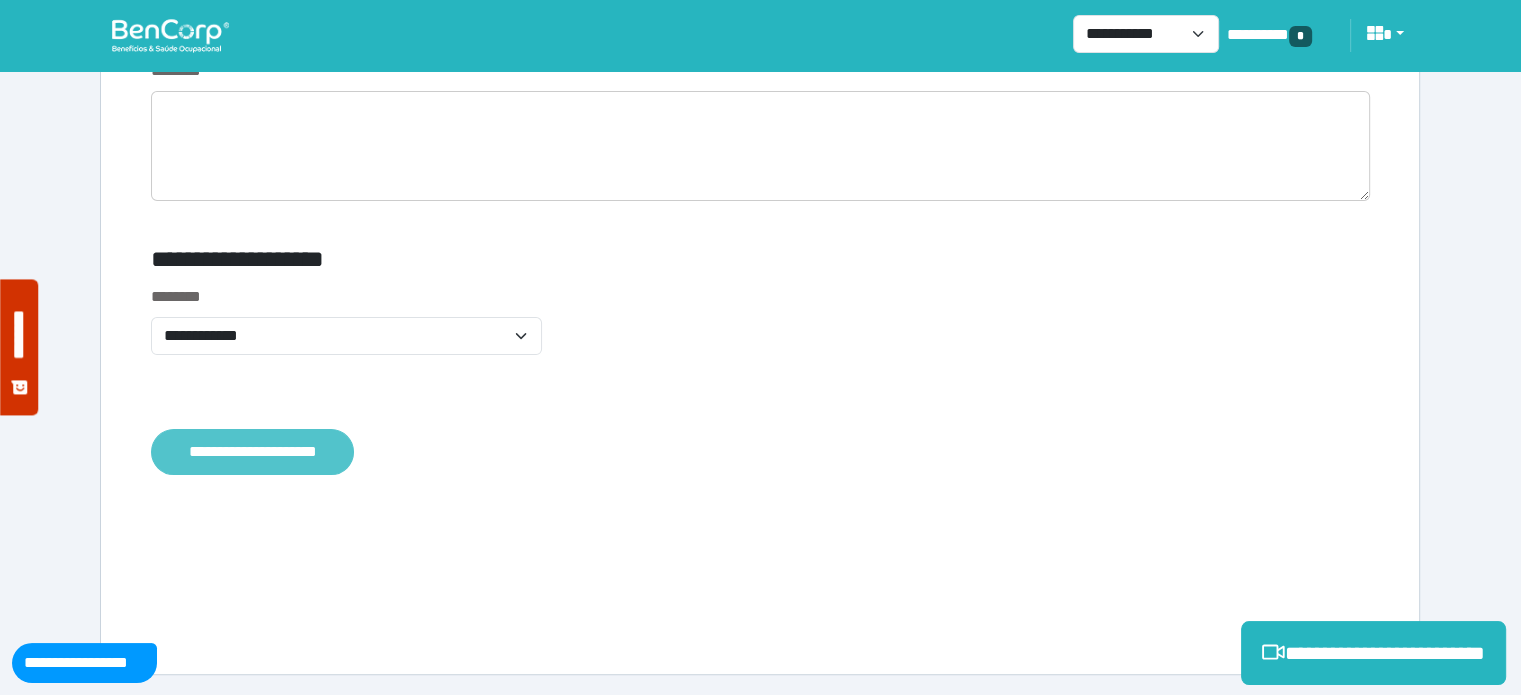 type on "**********" 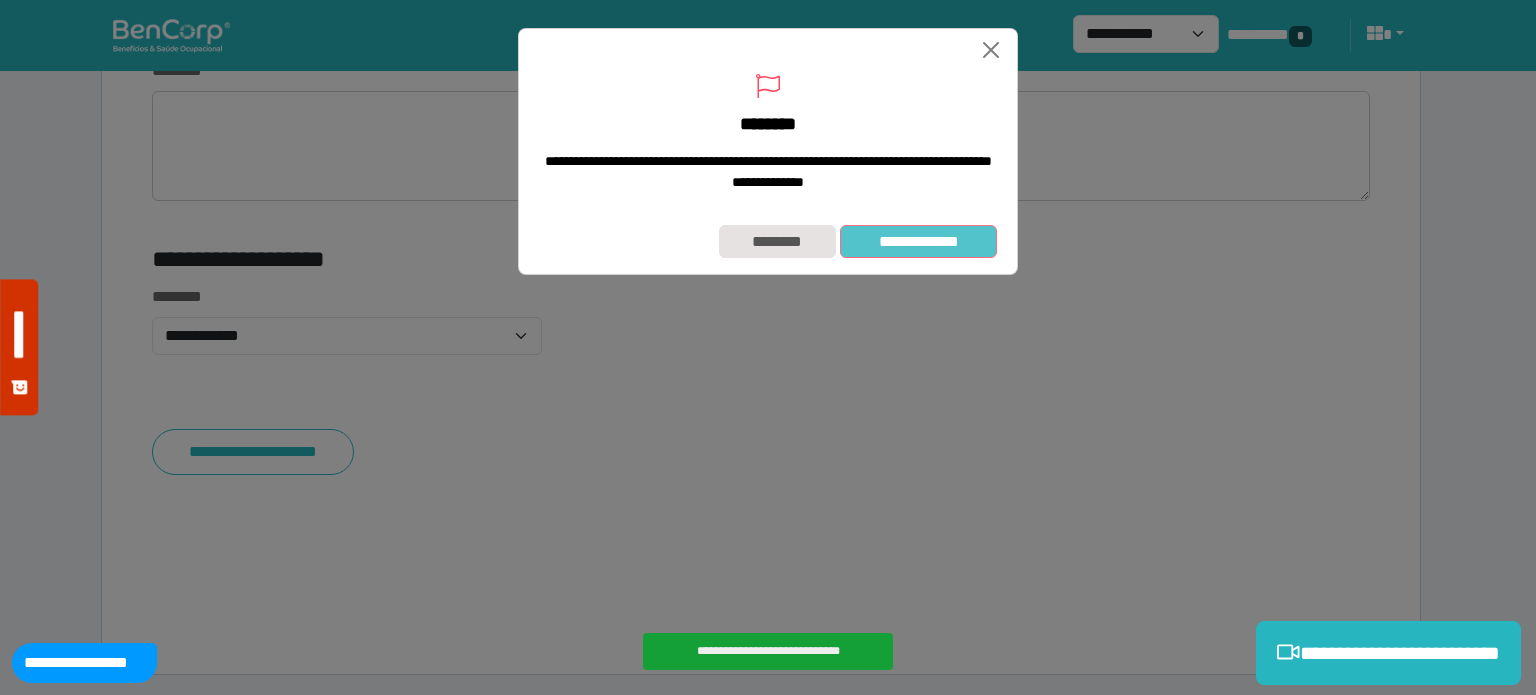 click on "**********" at bounding box center [918, 242] 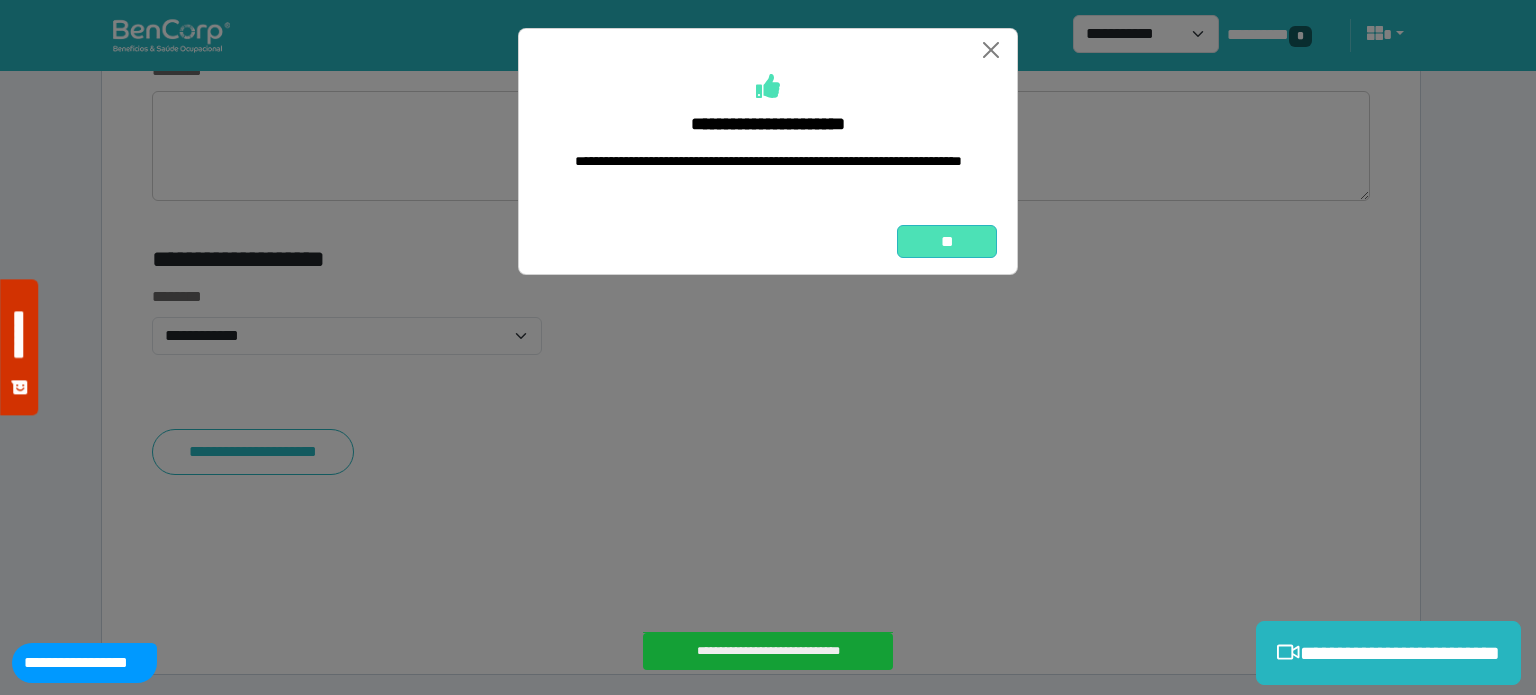 click on "**" at bounding box center (947, 242) 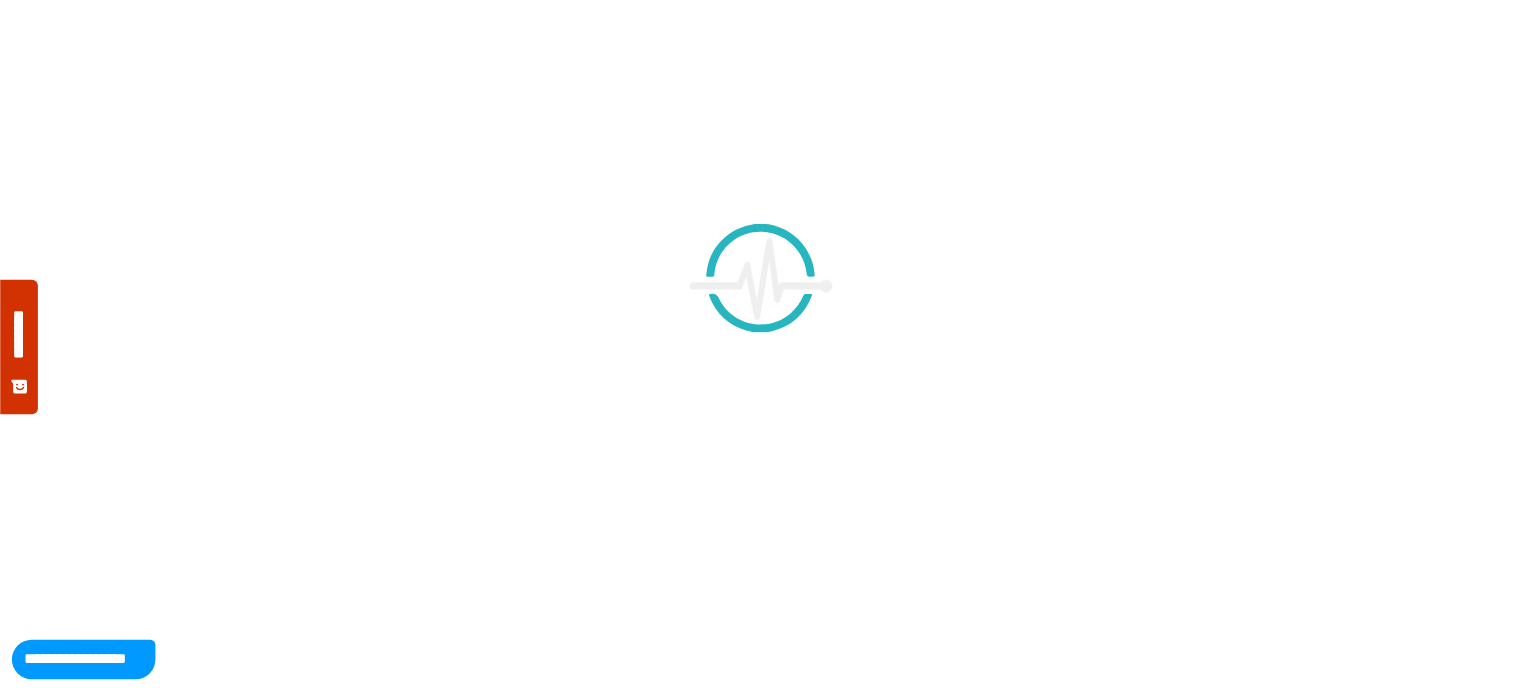 scroll, scrollTop: 0, scrollLeft: 0, axis: both 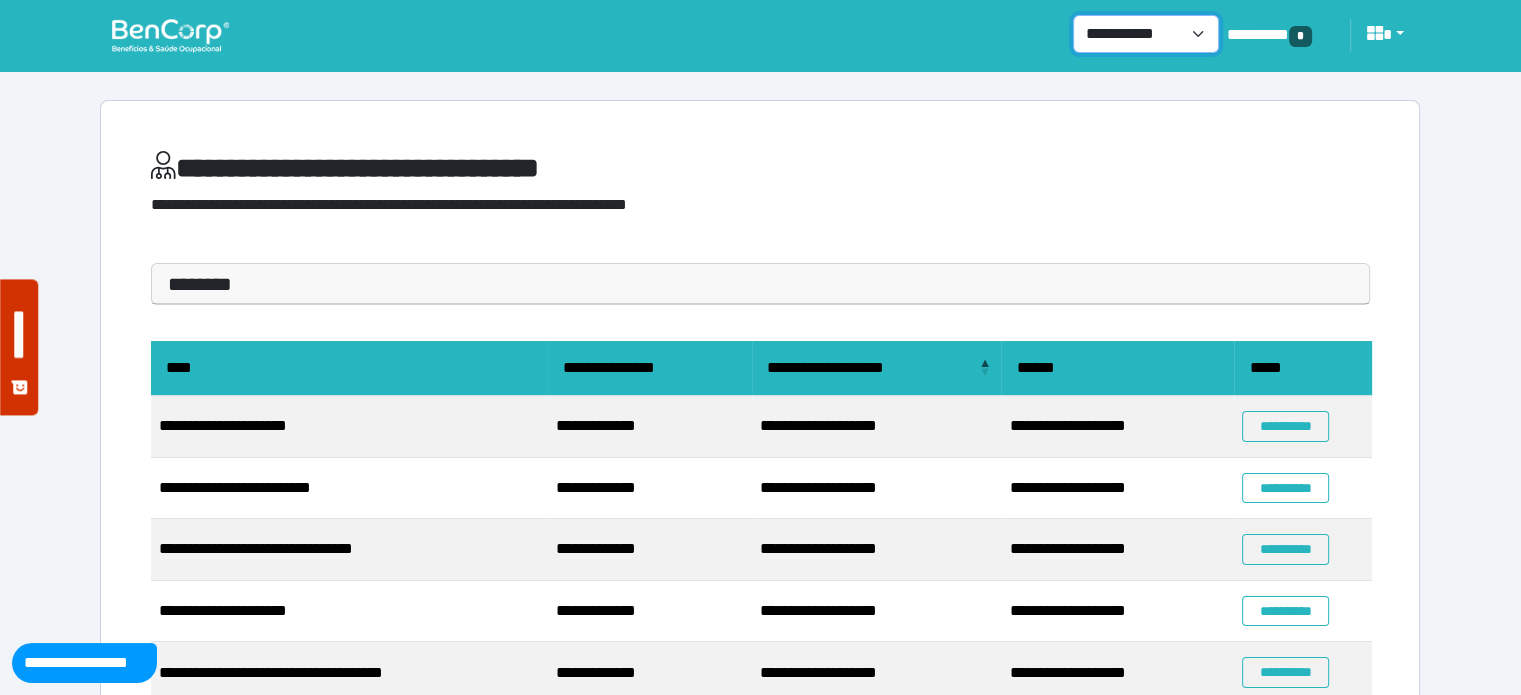 click on "**********" at bounding box center (1146, 34) 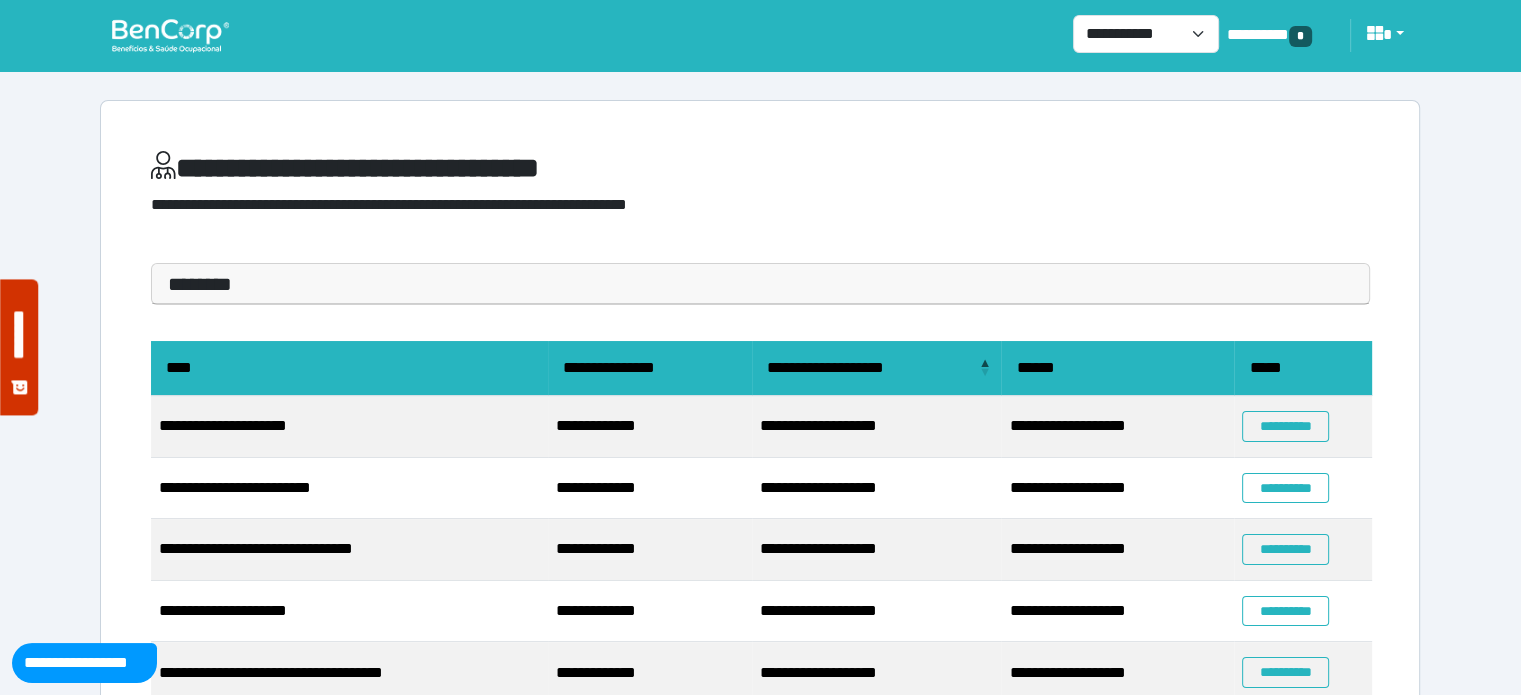 click on "********" at bounding box center [760, 284] 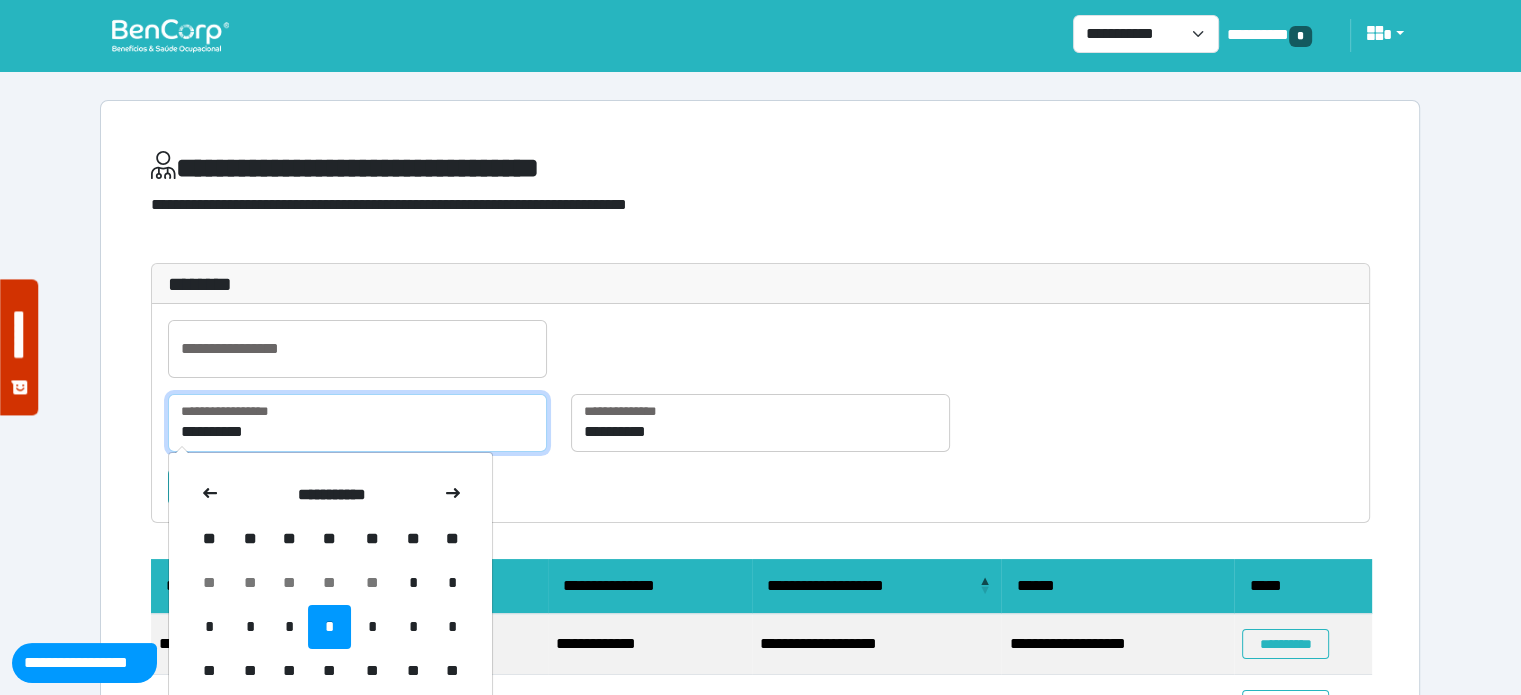 click on "**********" at bounding box center [357, 423] 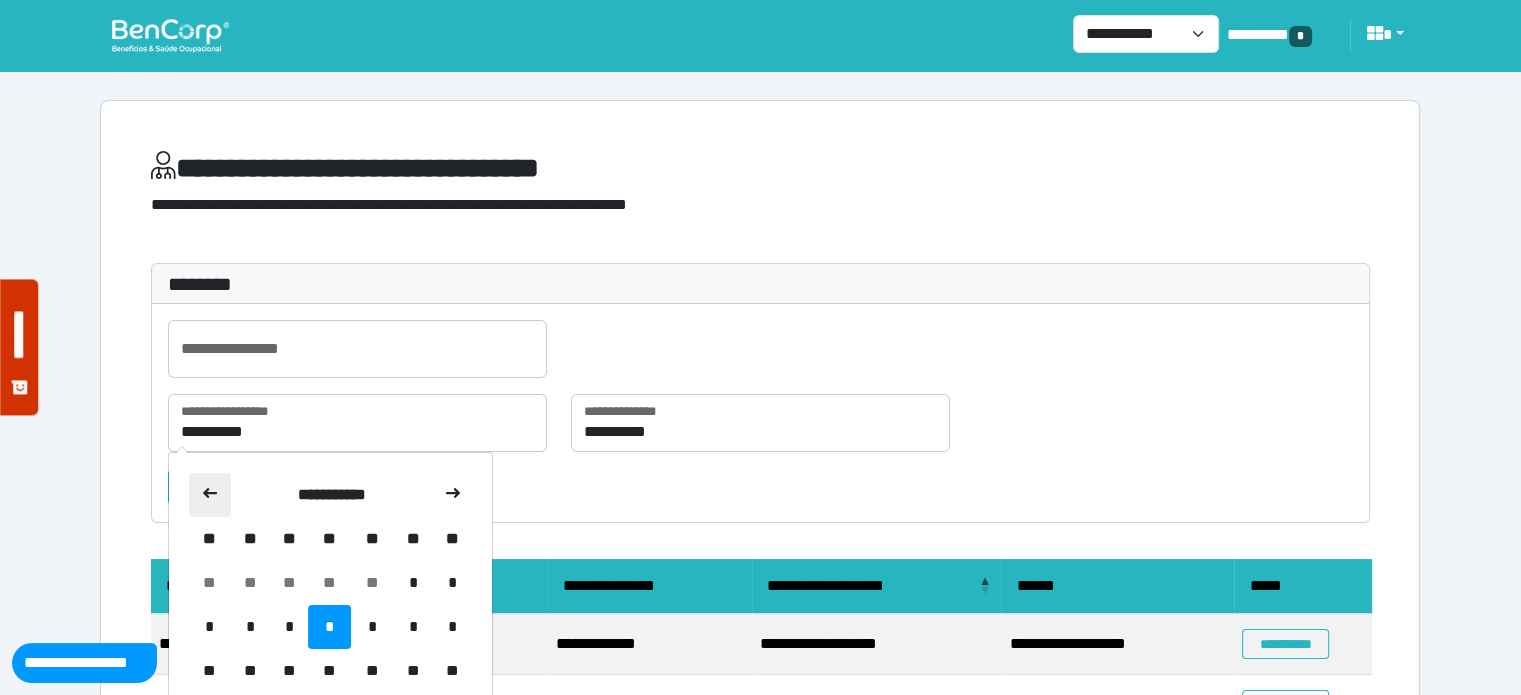 click at bounding box center (210, 495) 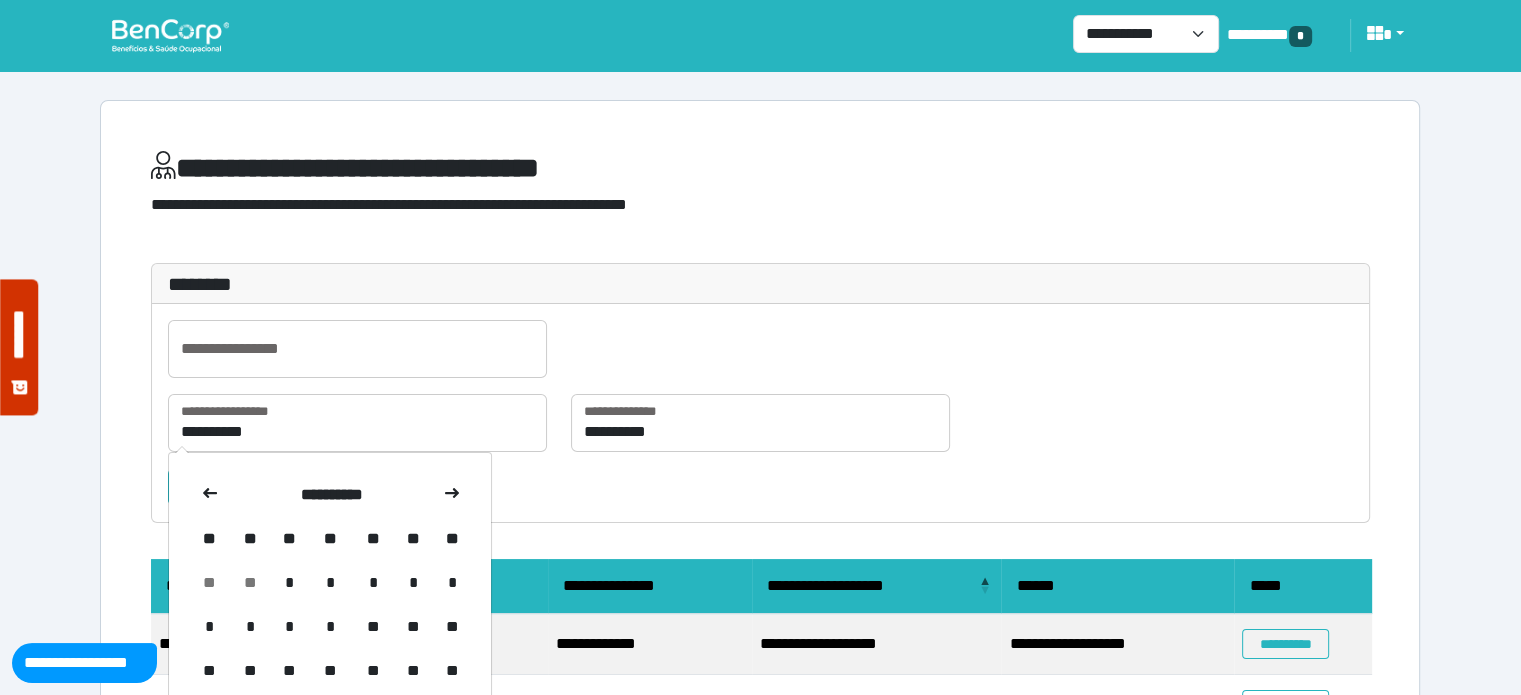 click at bounding box center [210, 495] 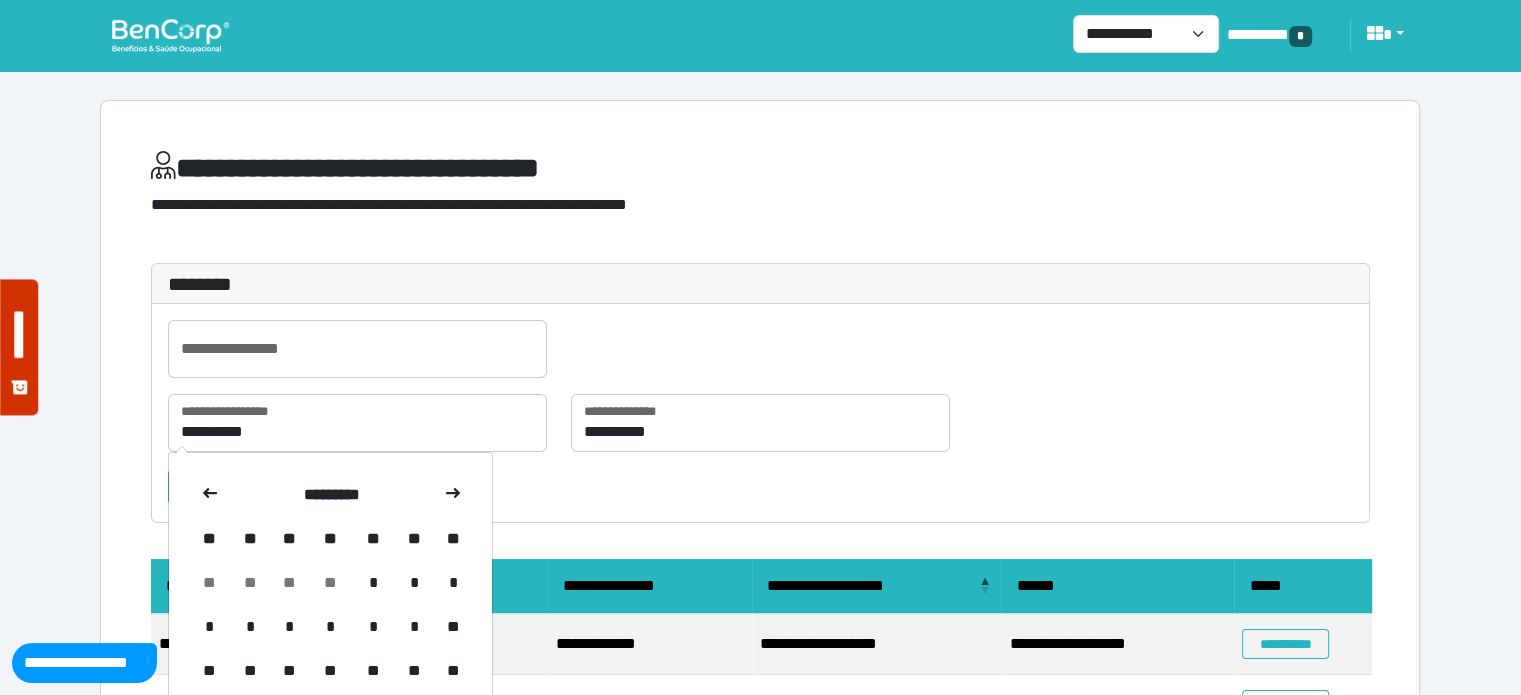 click at bounding box center [210, 495] 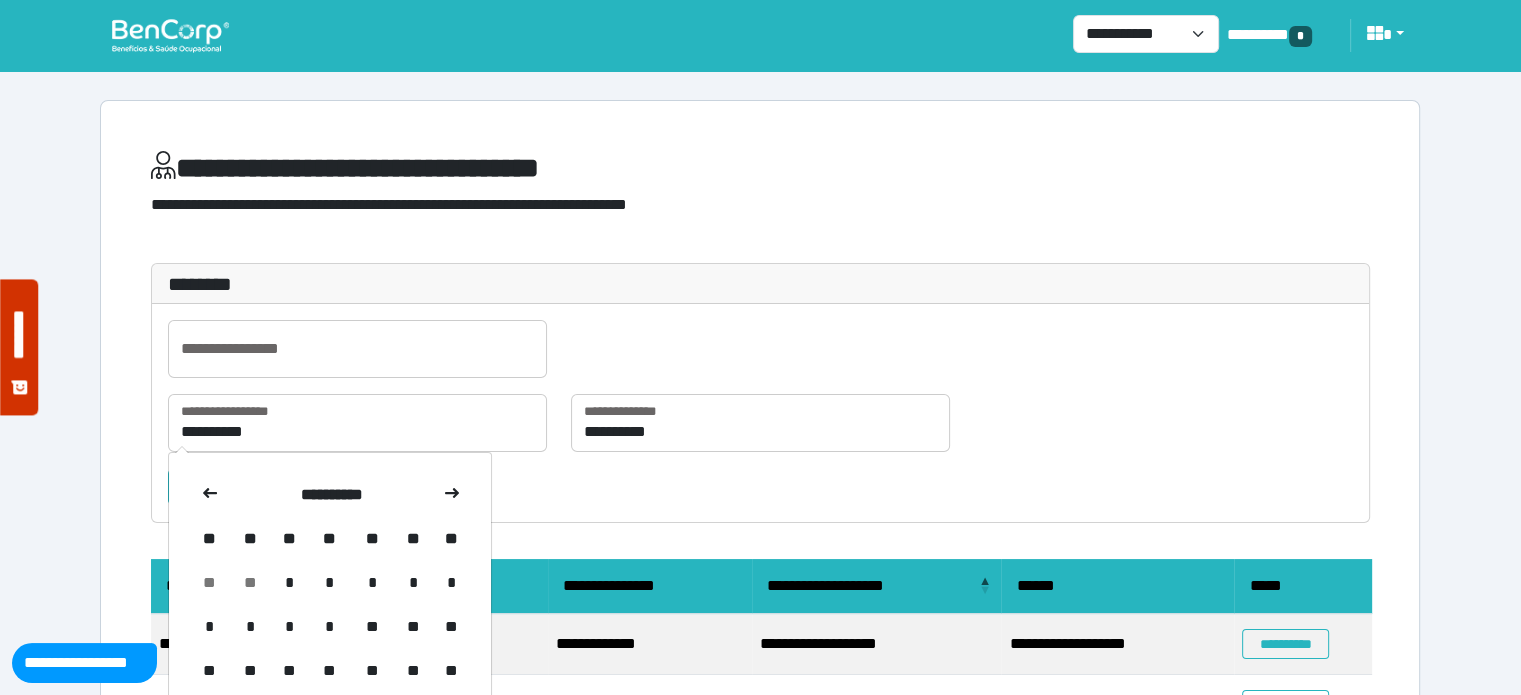 click at bounding box center (210, 495) 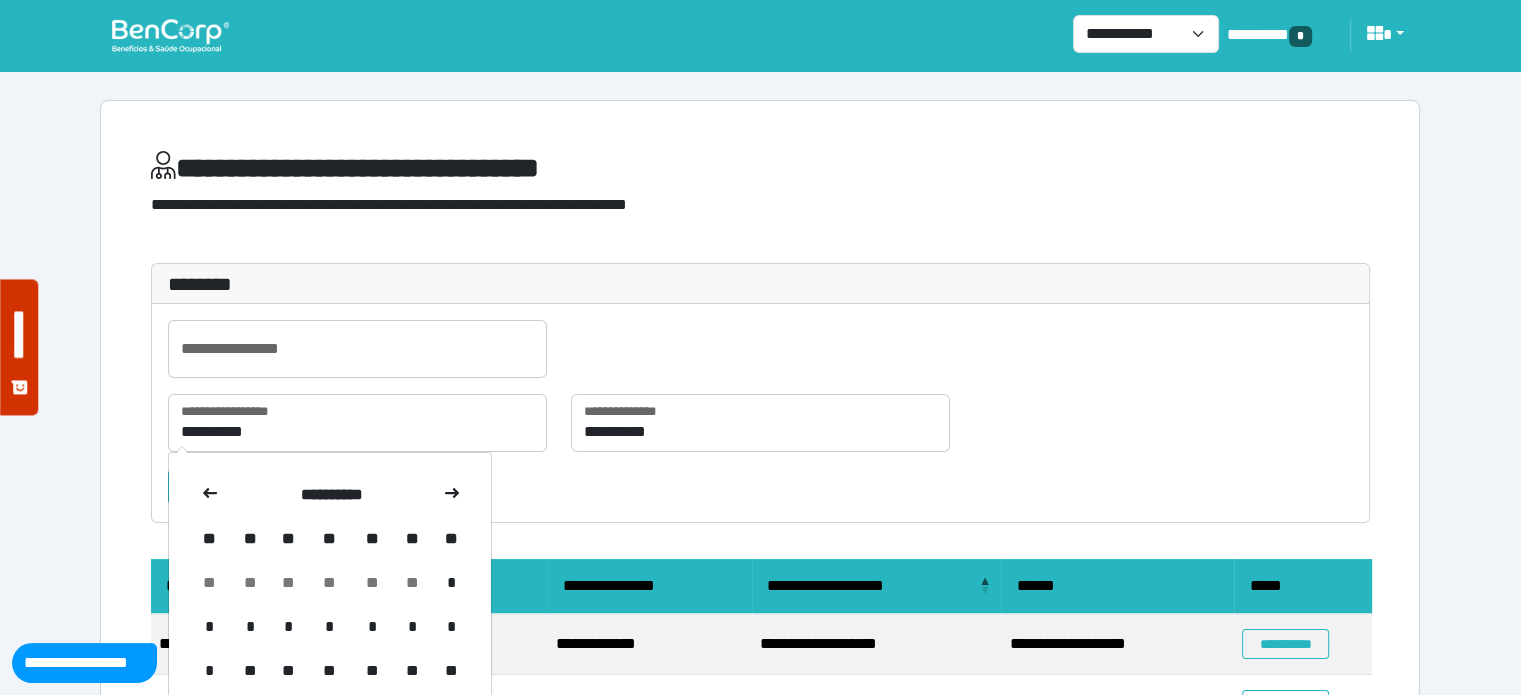 click at bounding box center [210, 495] 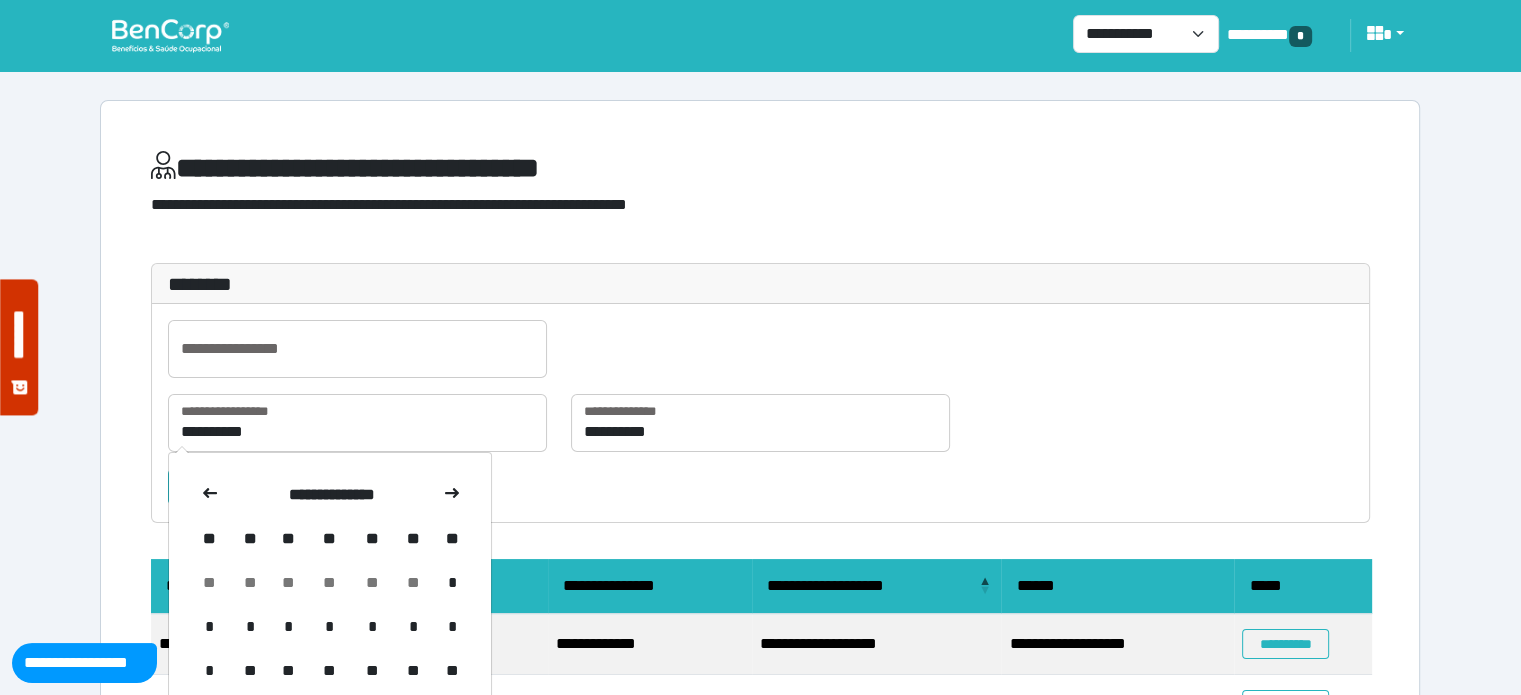 click at bounding box center [210, 495] 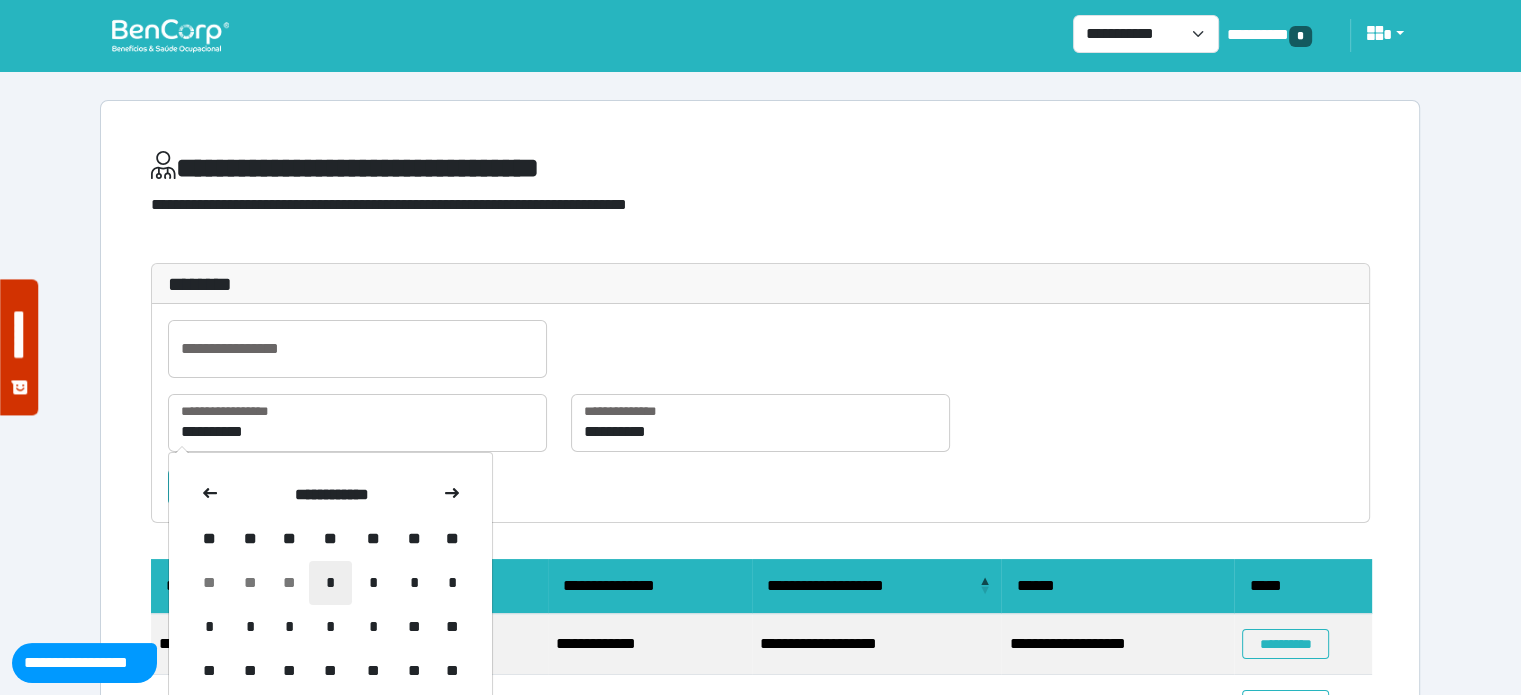 click on "*" at bounding box center (330, 583) 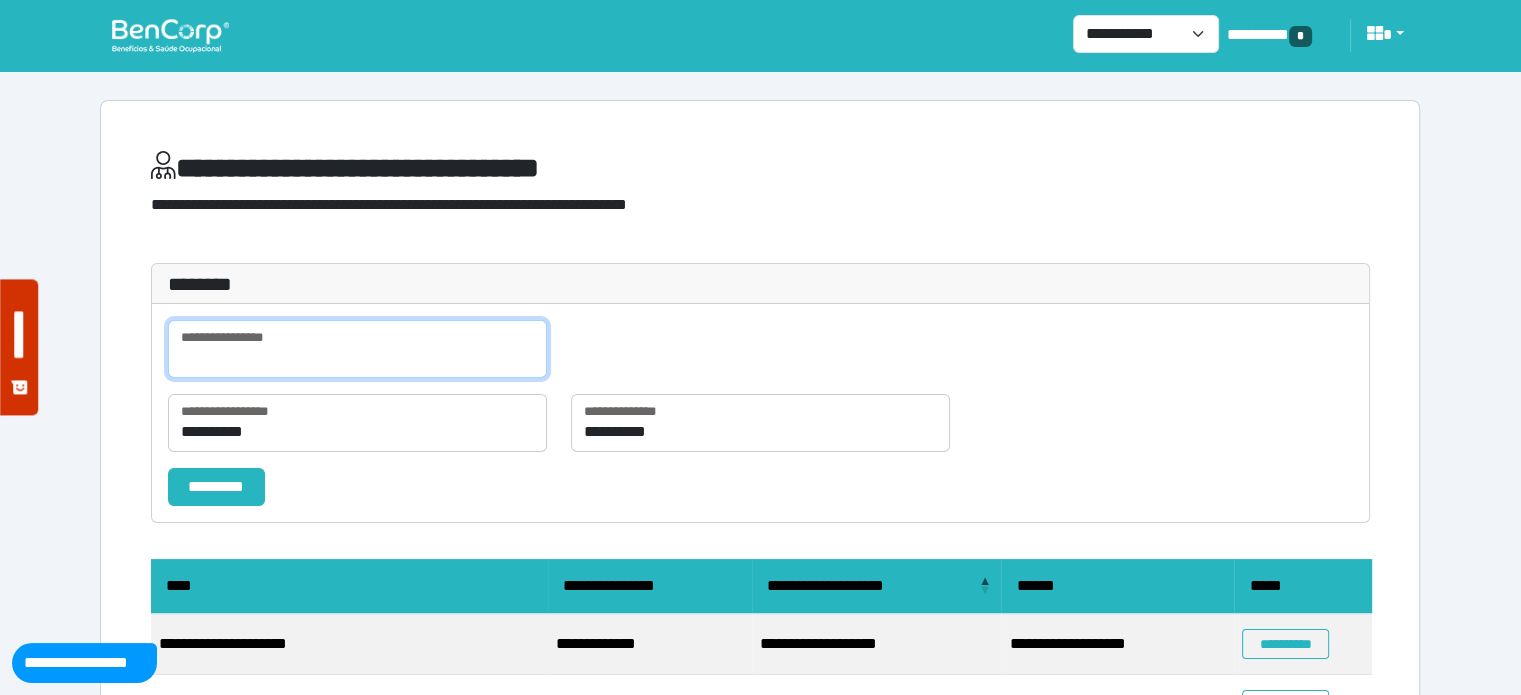 click at bounding box center [357, 349] 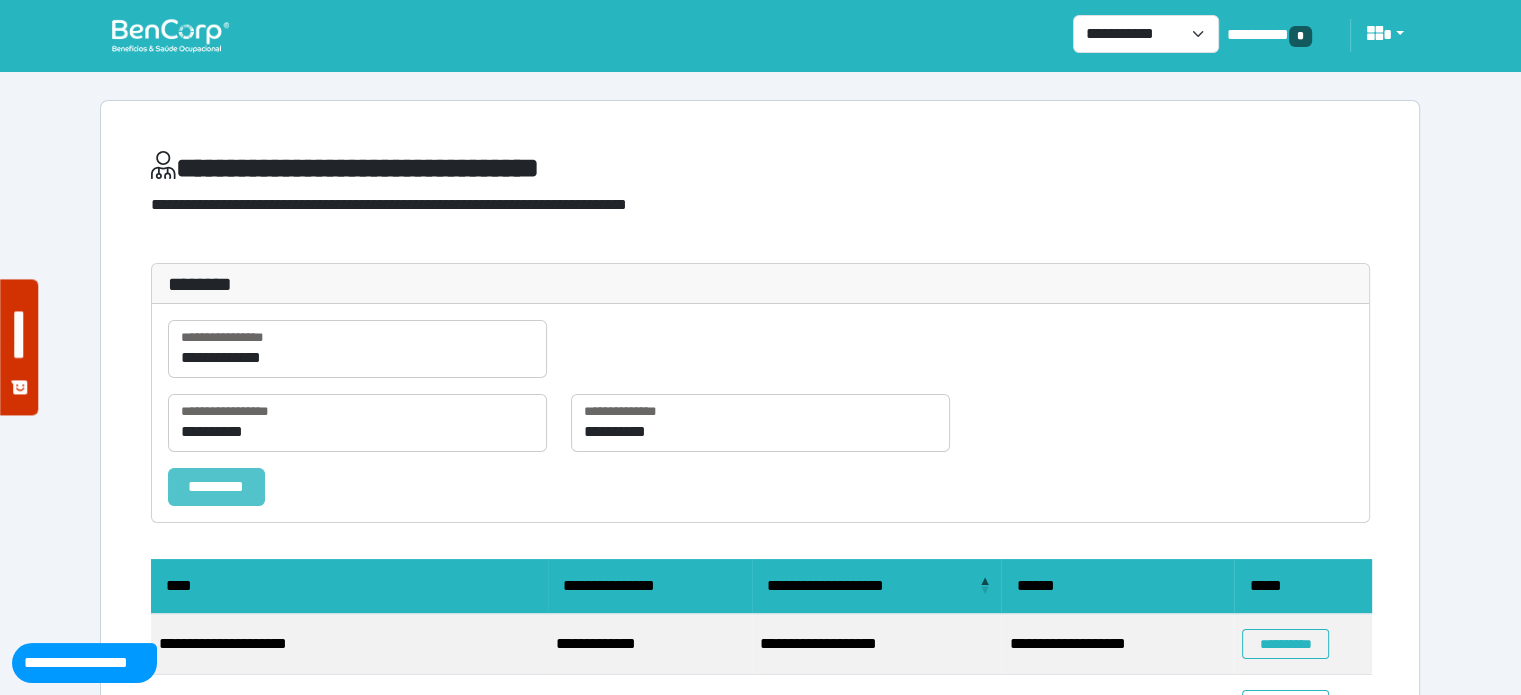 click on "*********" at bounding box center (216, 487) 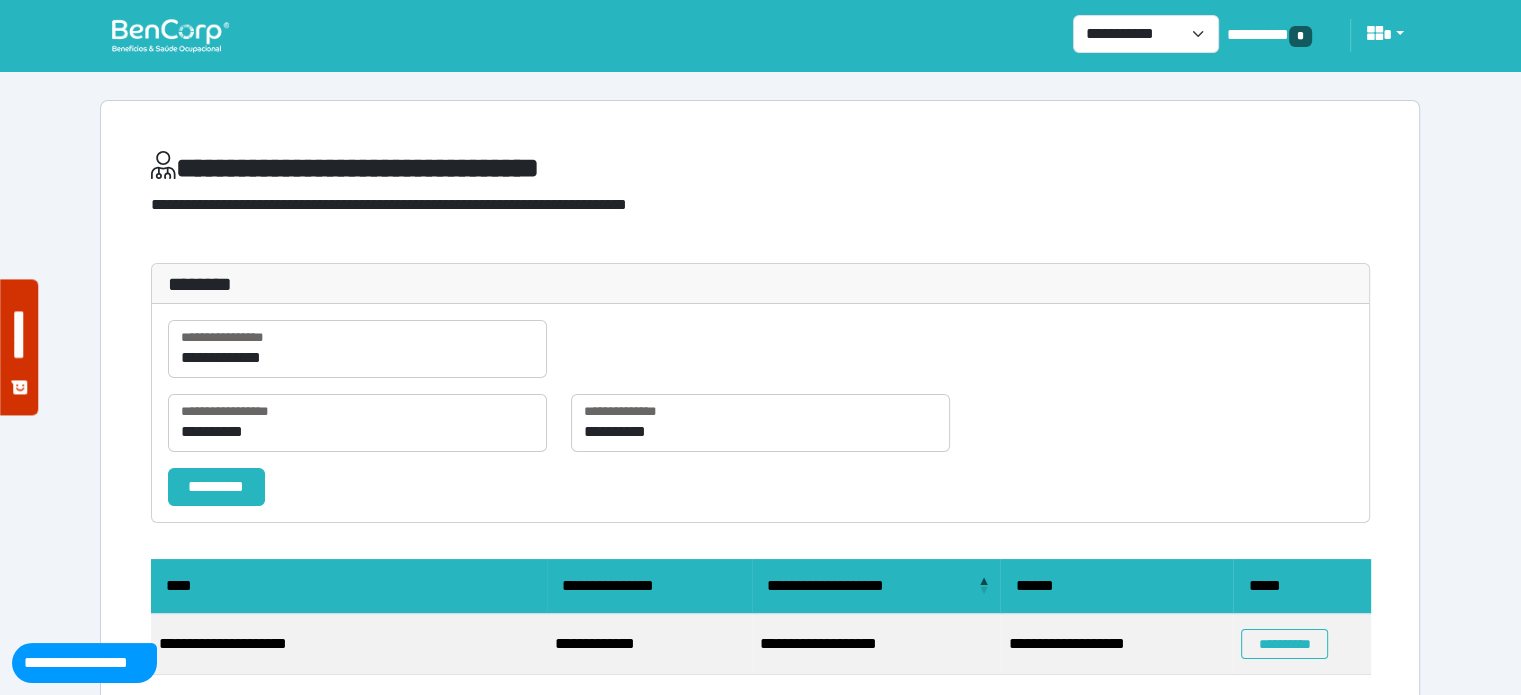 scroll, scrollTop: 56, scrollLeft: 0, axis: vertical 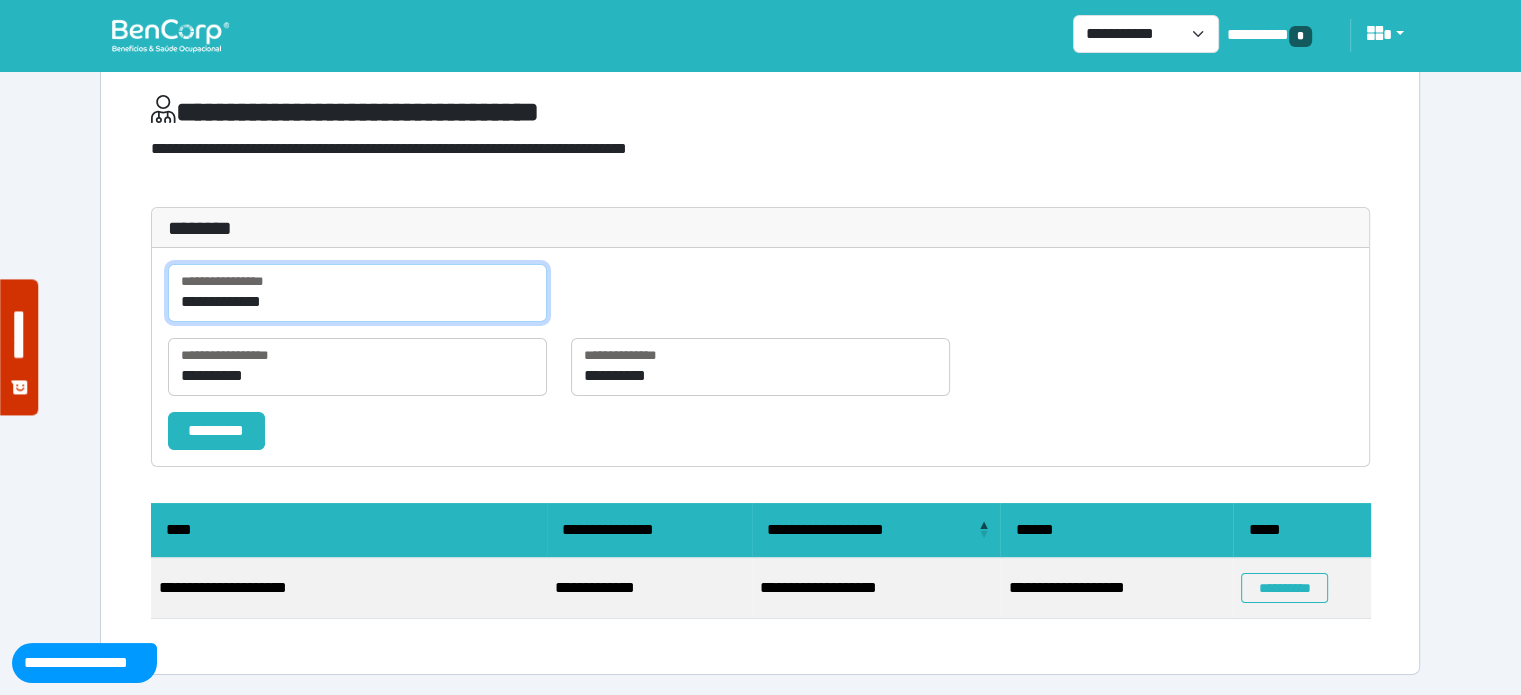 drag, startPoint x: 273, startPoint y: 299, endPoint x: 103, endPoint y: 297, distance: 170.01176 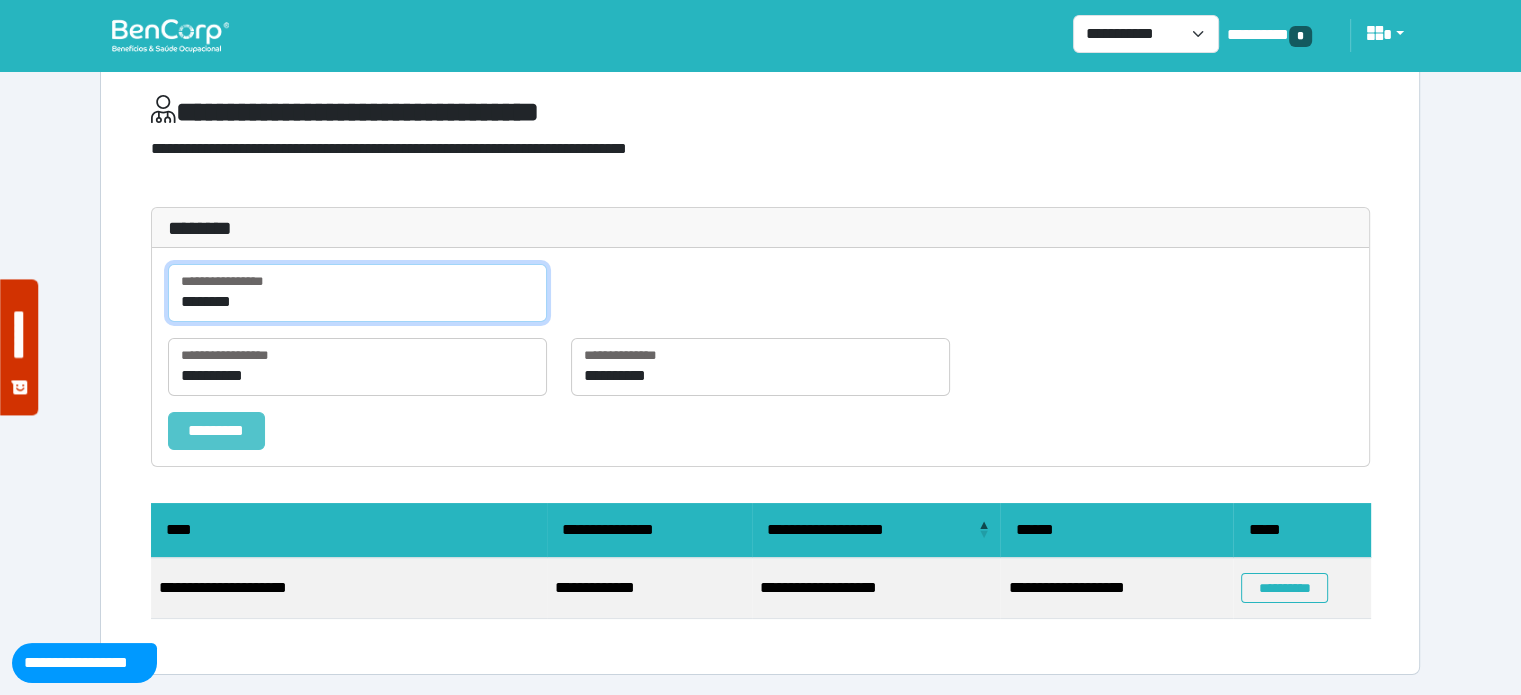 type on "********" 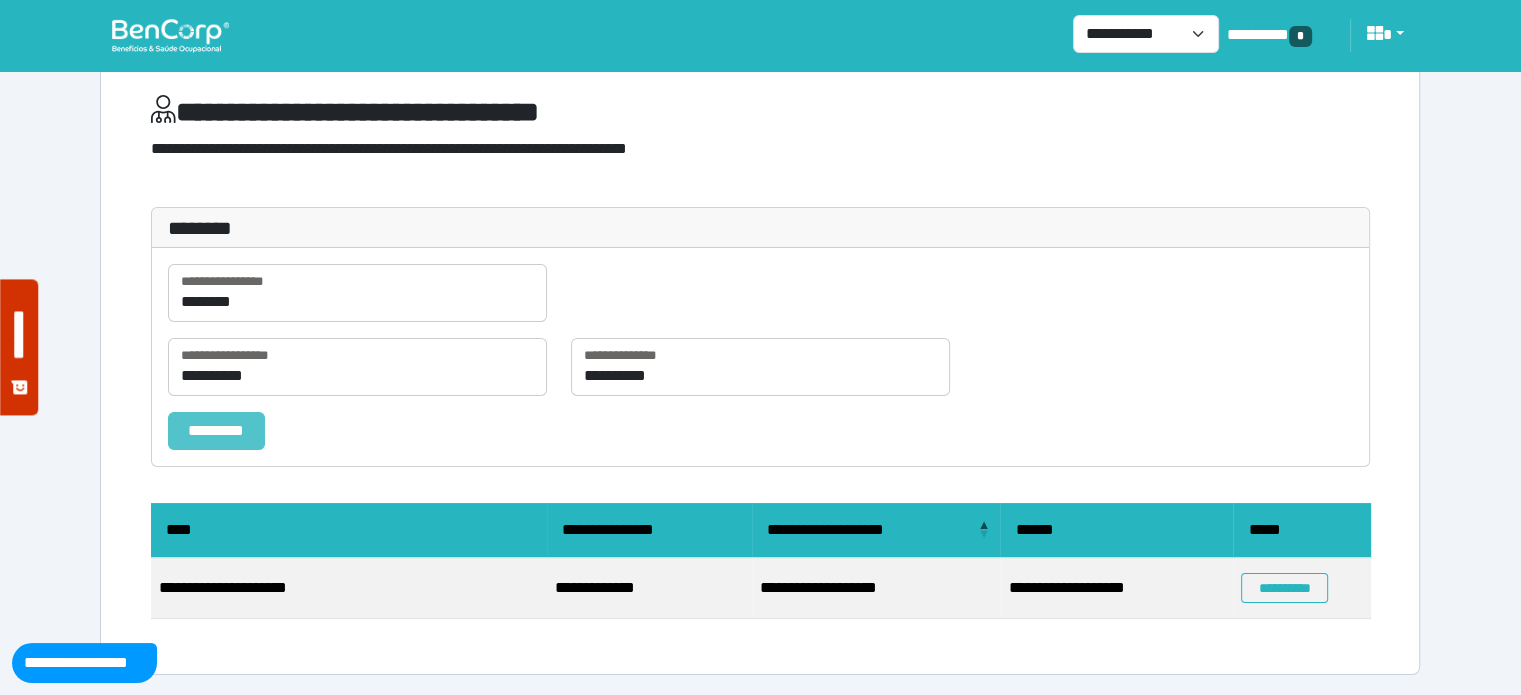 click on "*********" at bounding box center [216, 431] 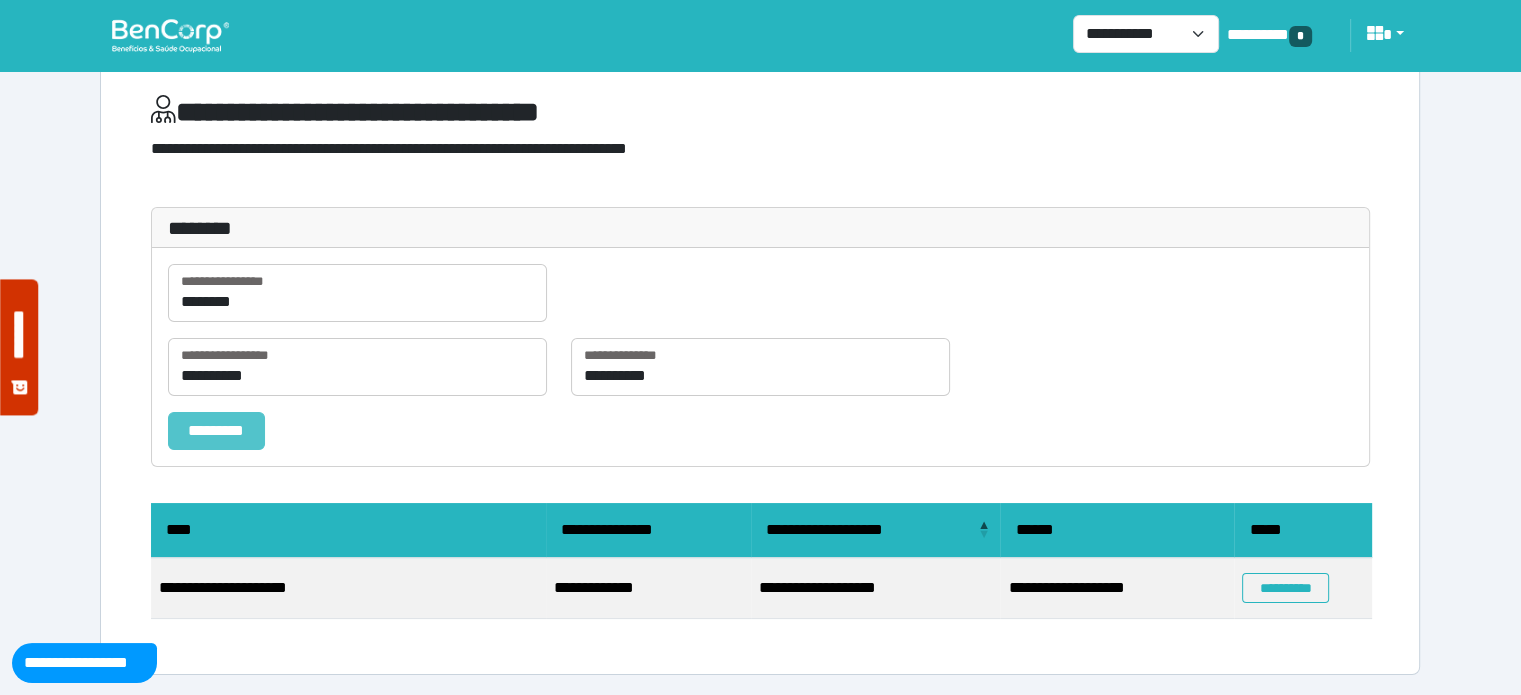click on "*********" at bounding box center [216, 431] 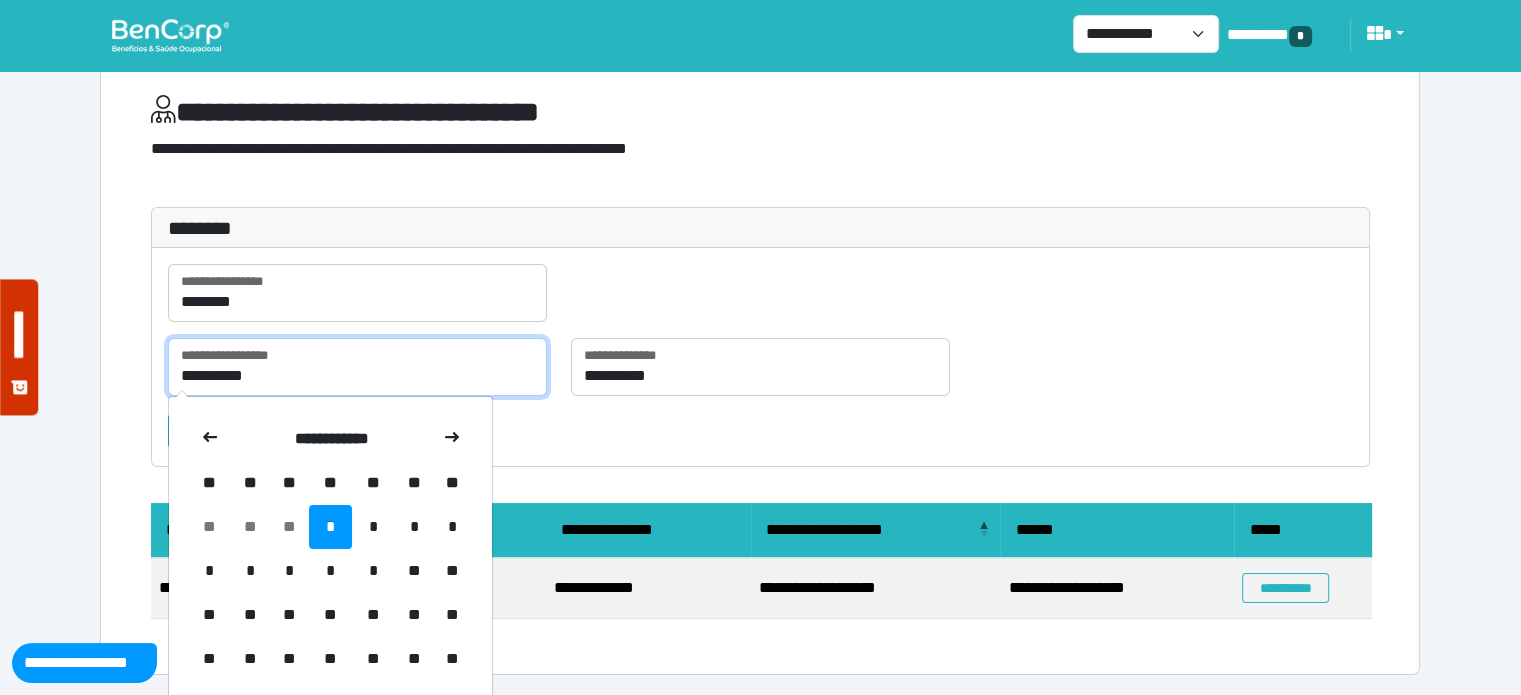 click on "**********" at bounding box center [357, 367] 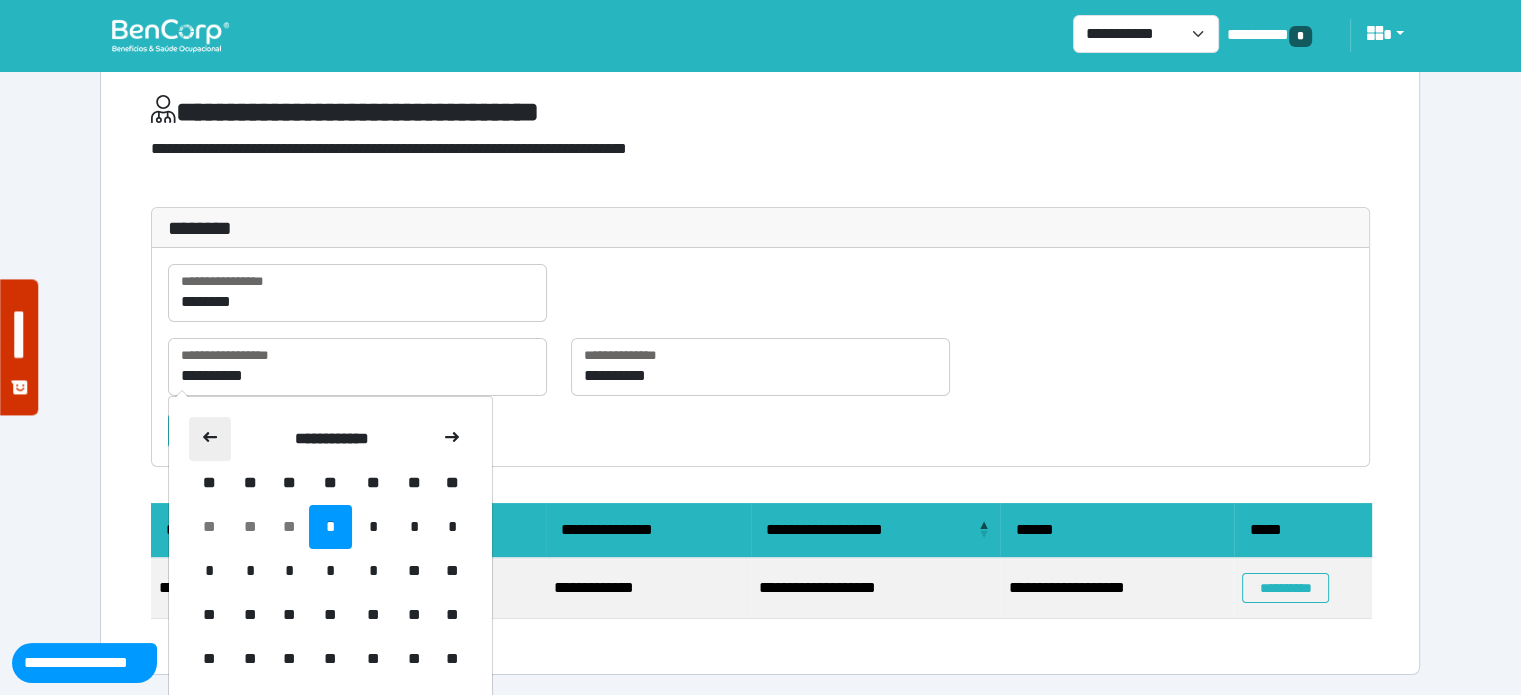 click at bounding box center [210, 439] 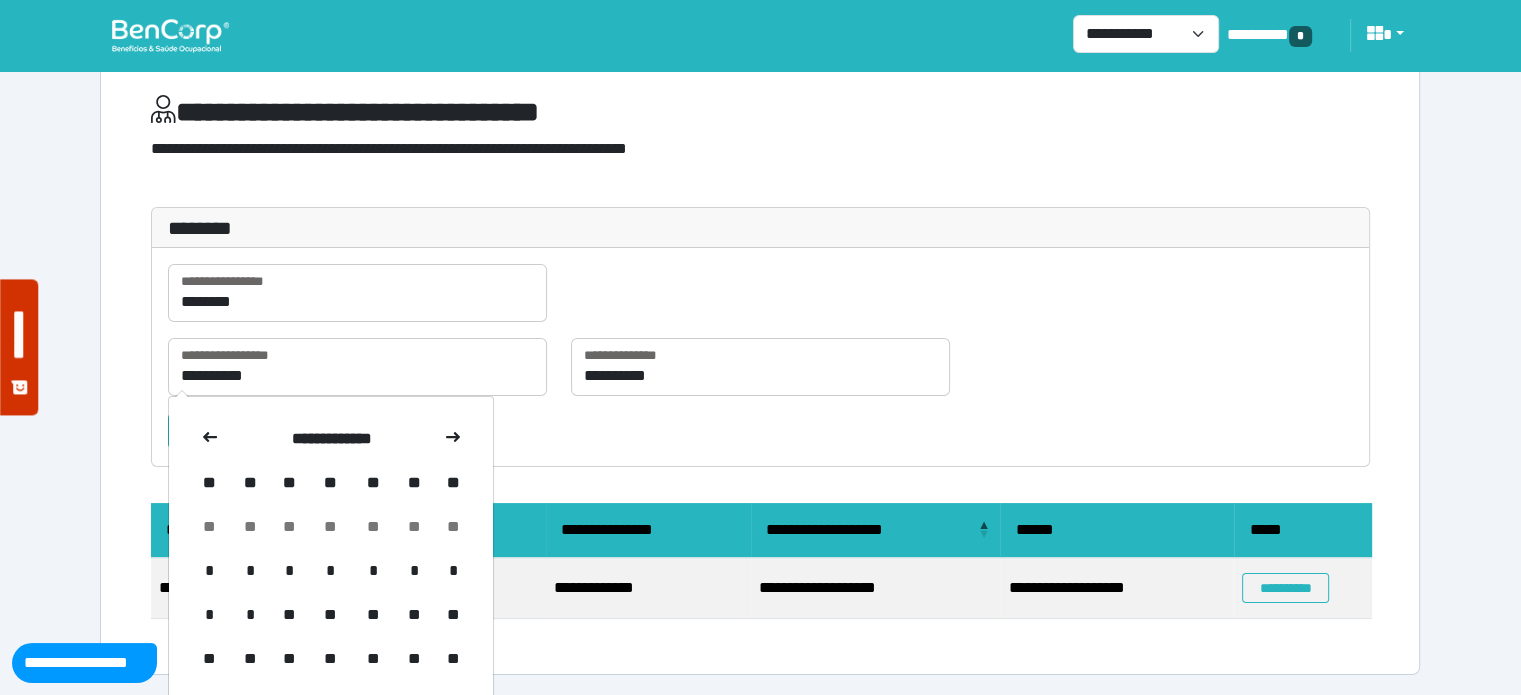 click at bounding box center (210, 439) 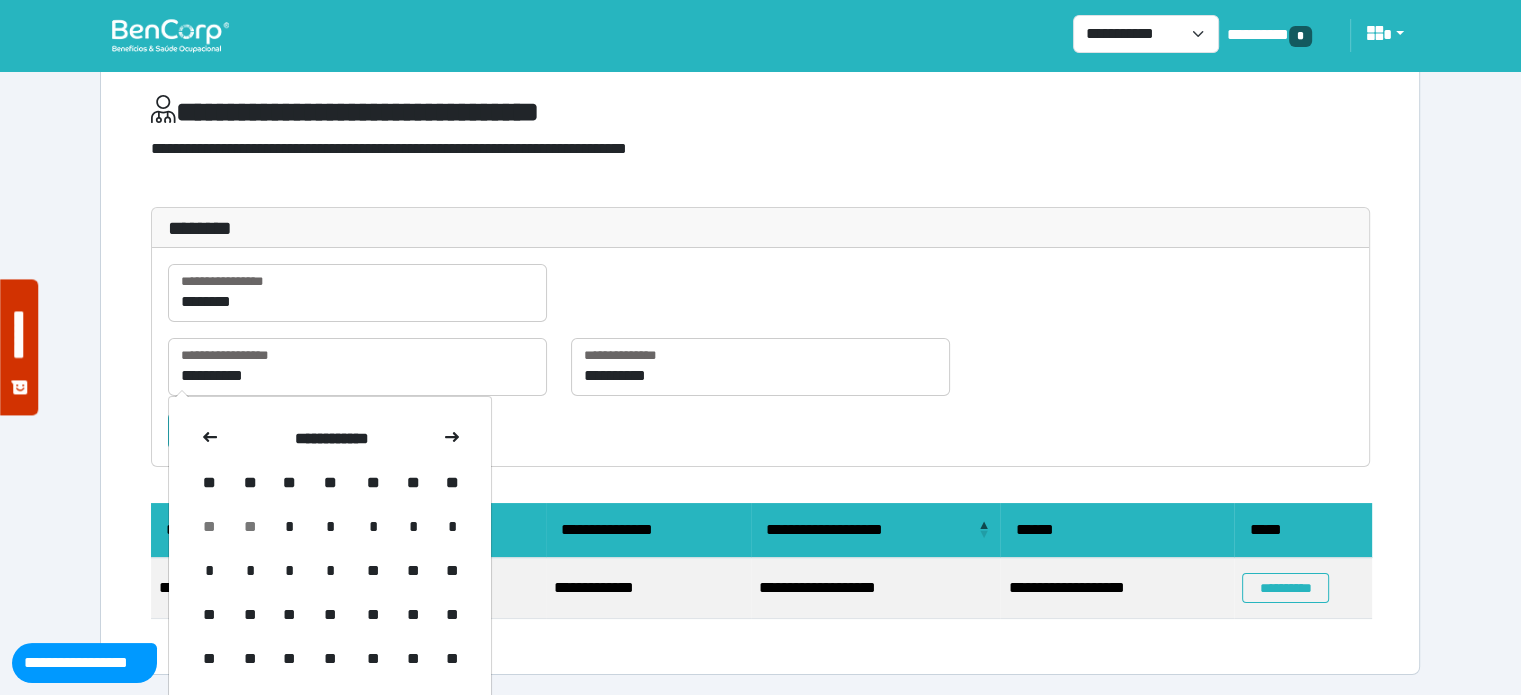 click at bounding box center [210, 439] 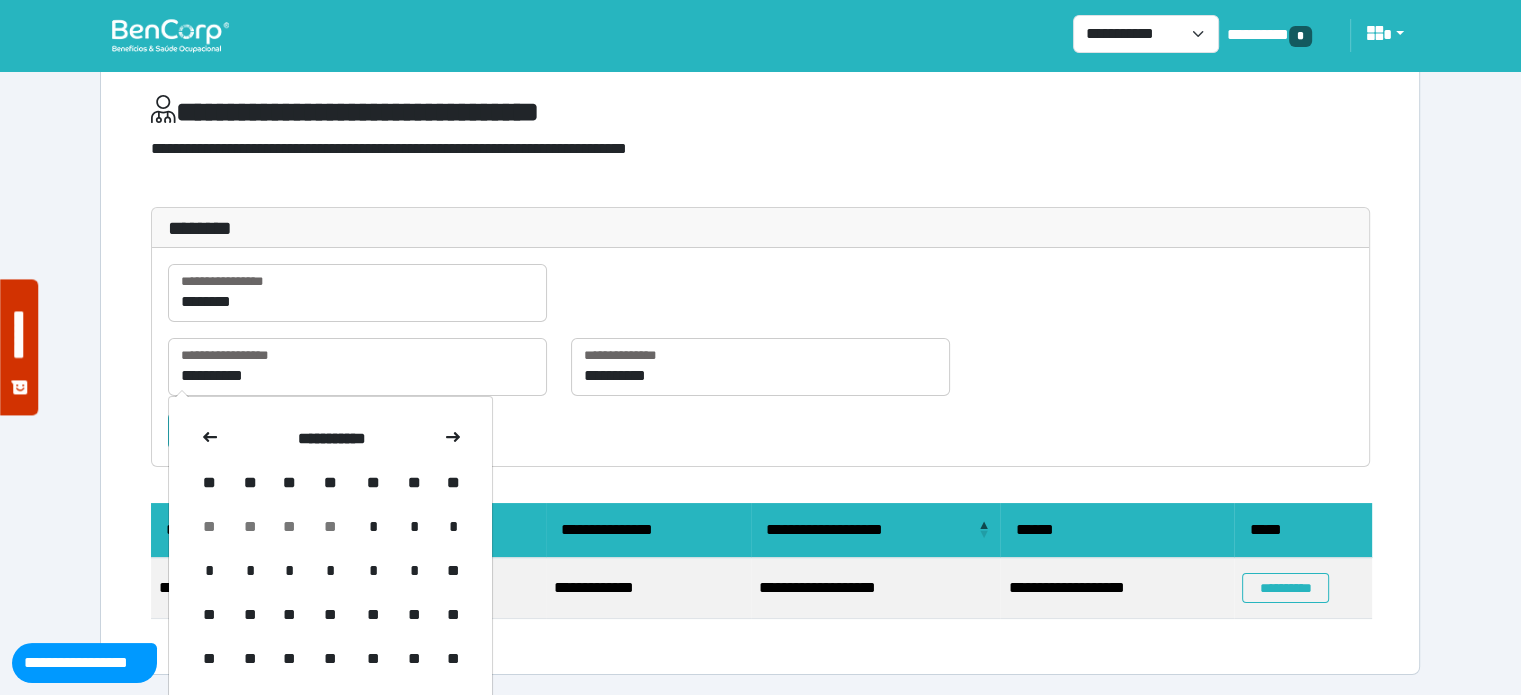 click at bounding box center [210, 439] 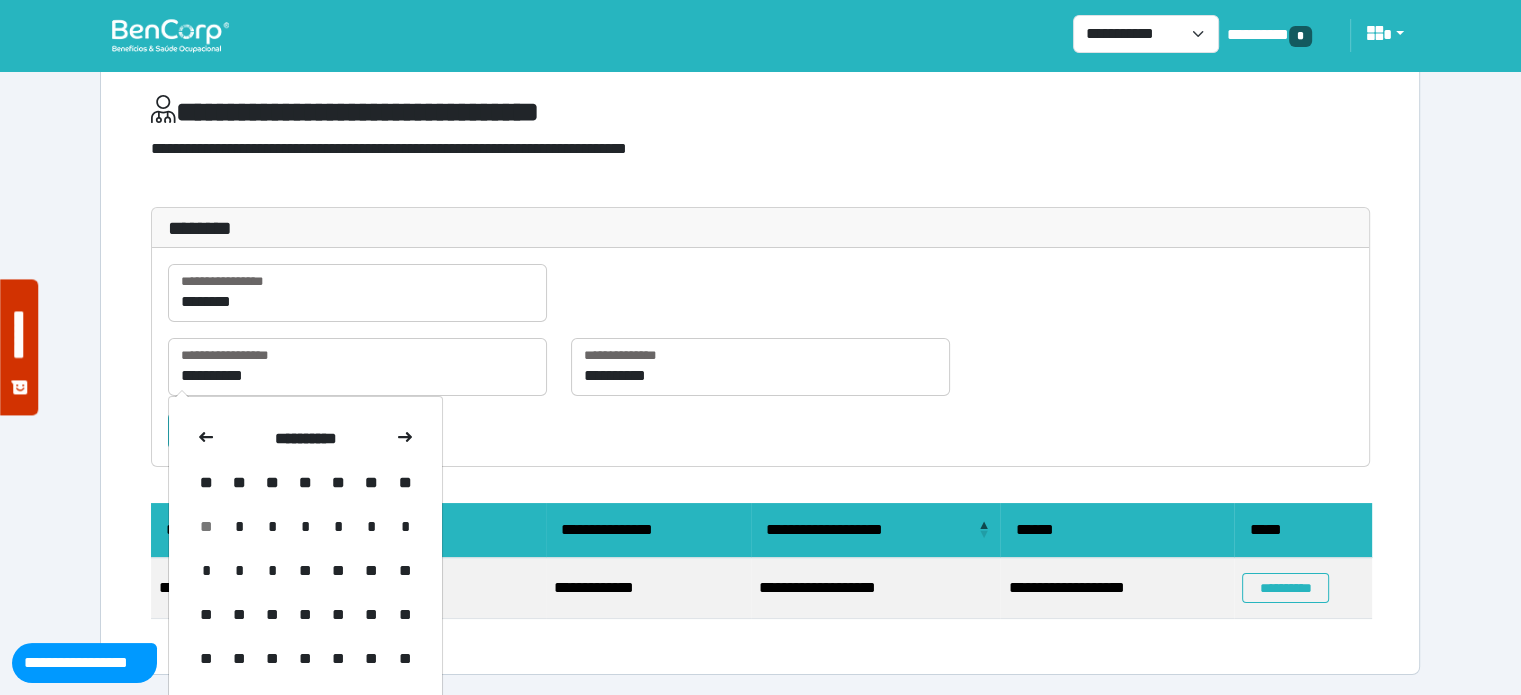 click at bounding box center [206, 439] 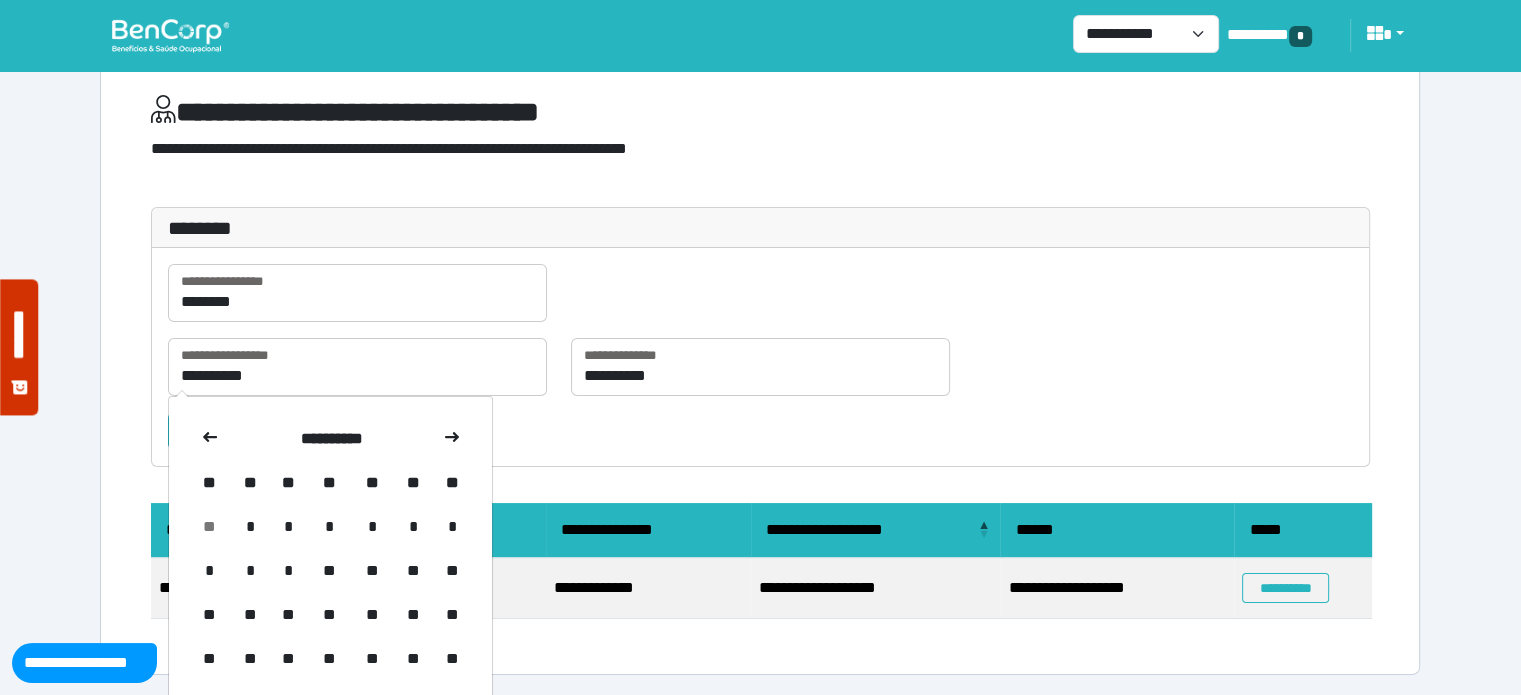click at bounding box center [210, 439] 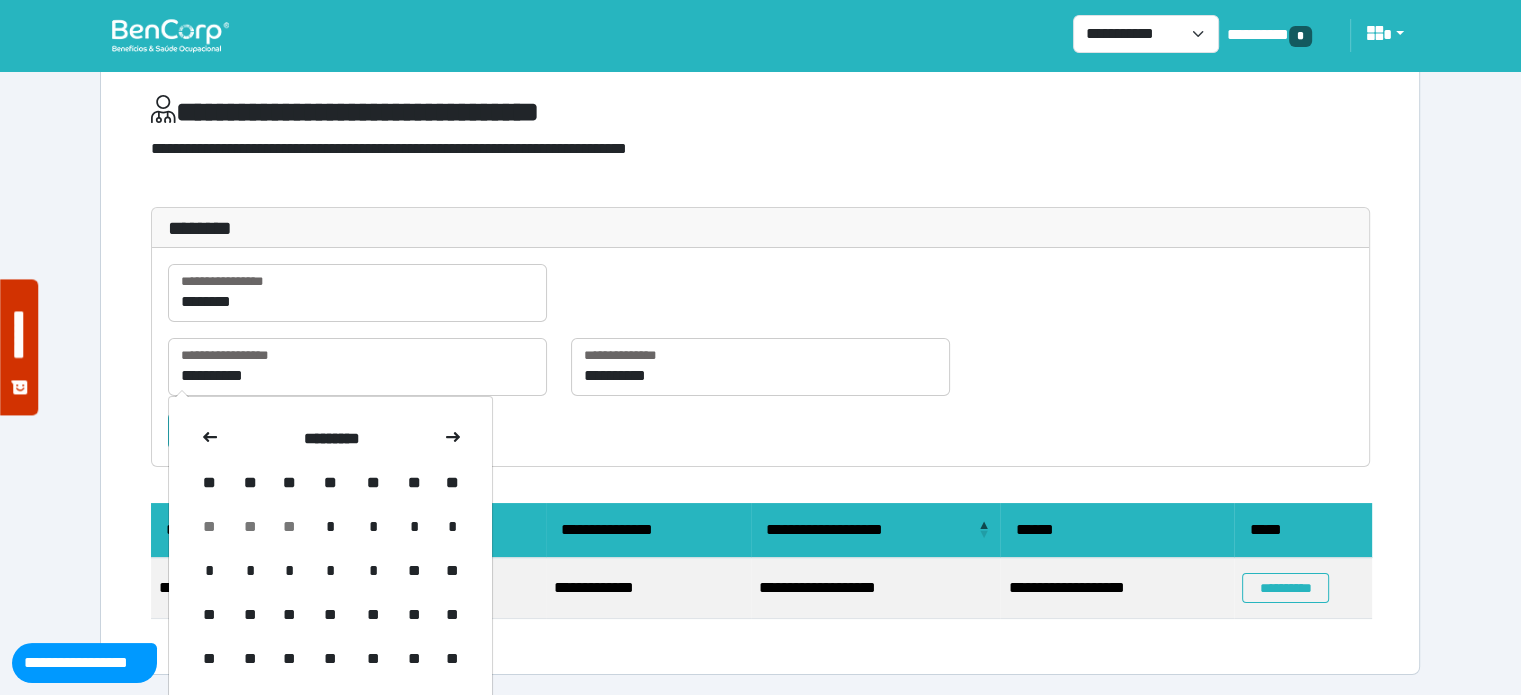 click at bounding box center (210, 439) 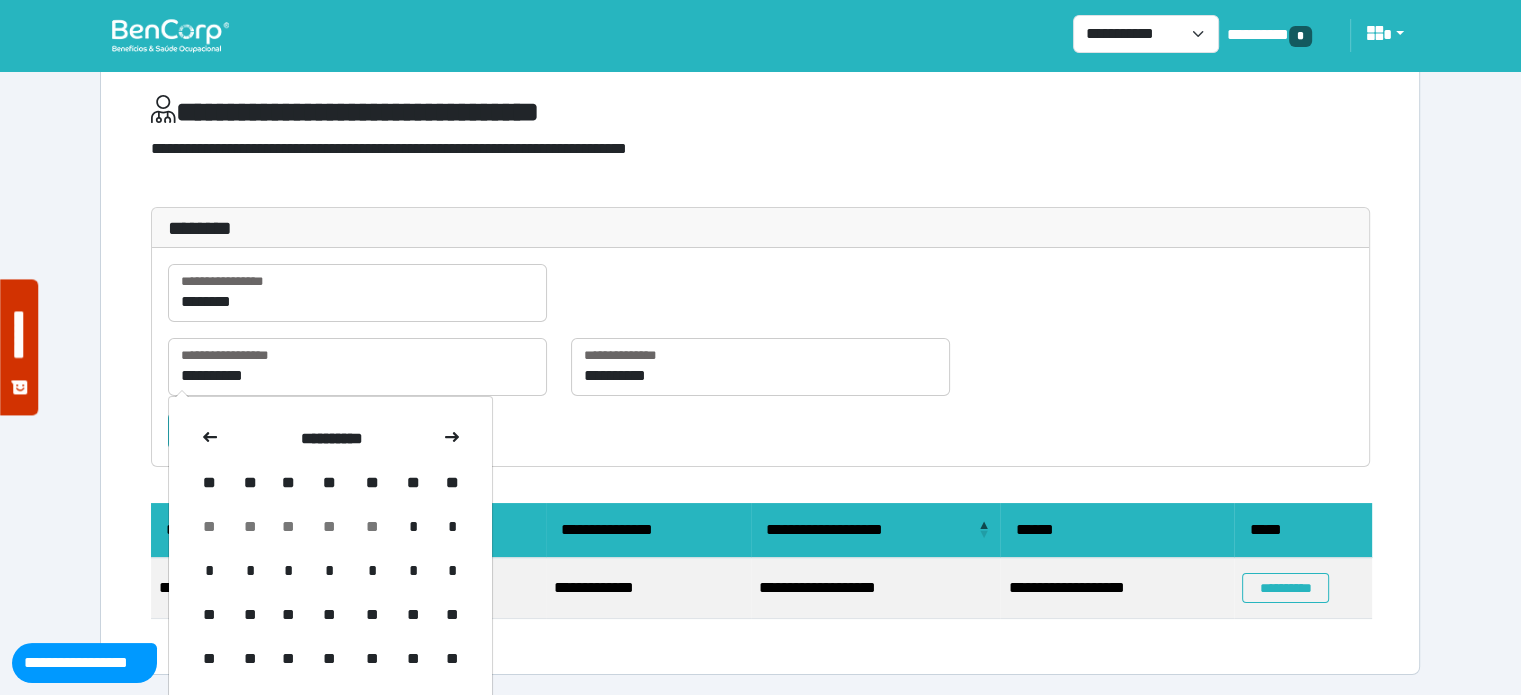 click at bounding box center (210, 439) 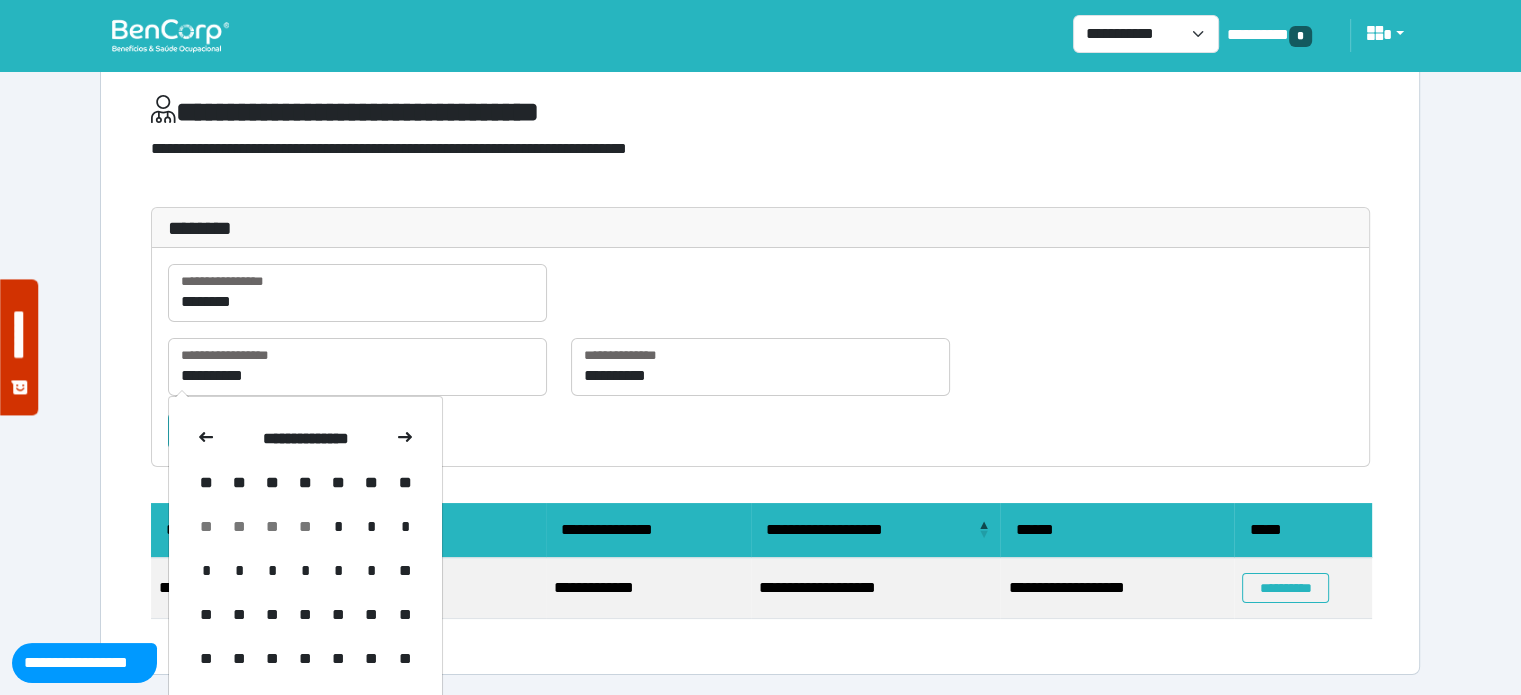 click at bounding box center [206, 439] 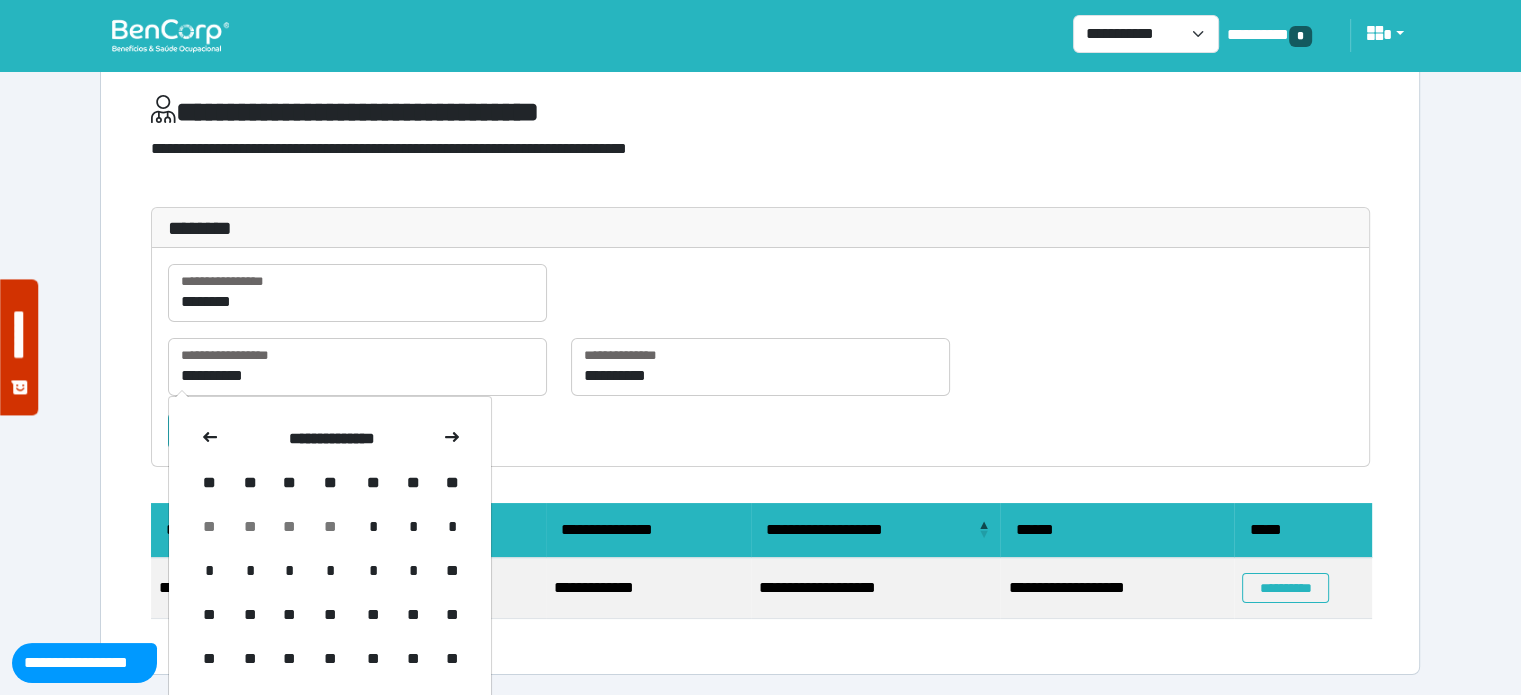 click at bounding box center [210, 439] 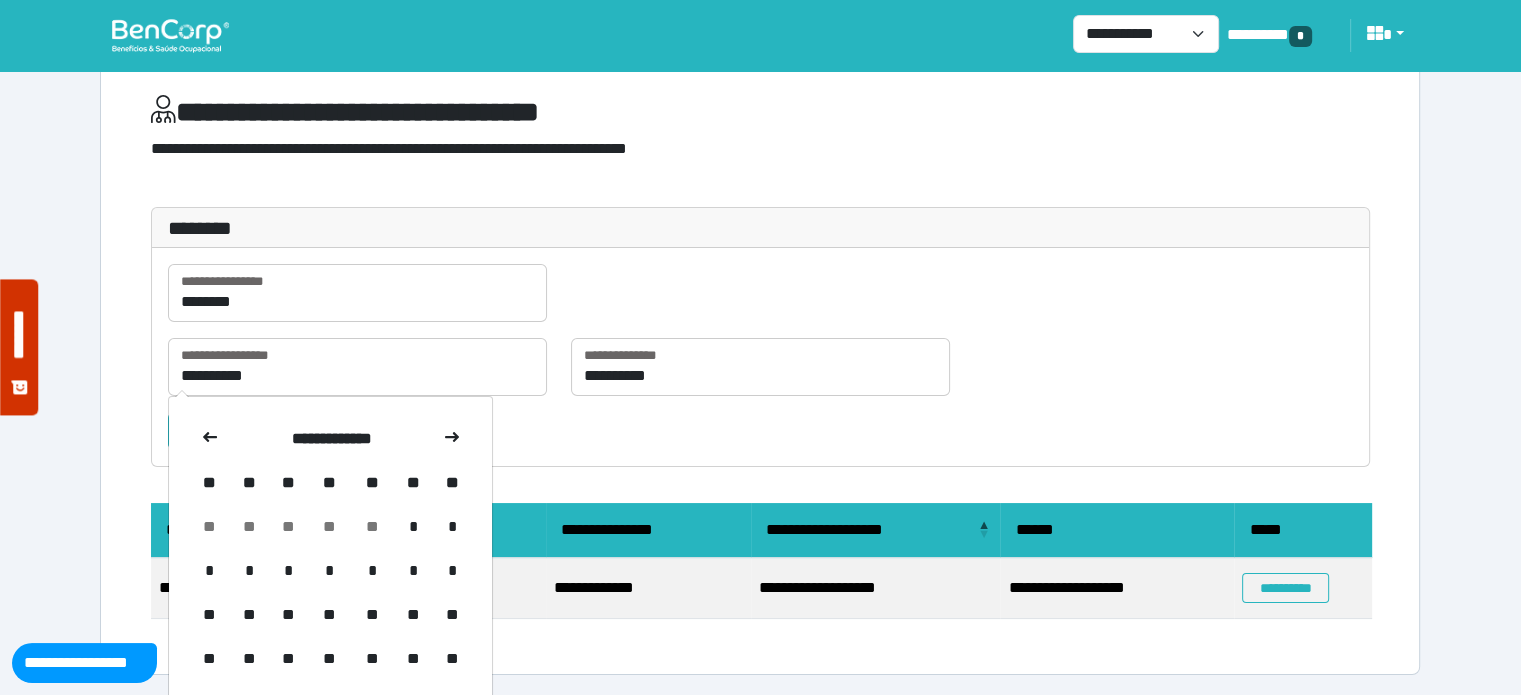 click at bounding box center (210, 439) 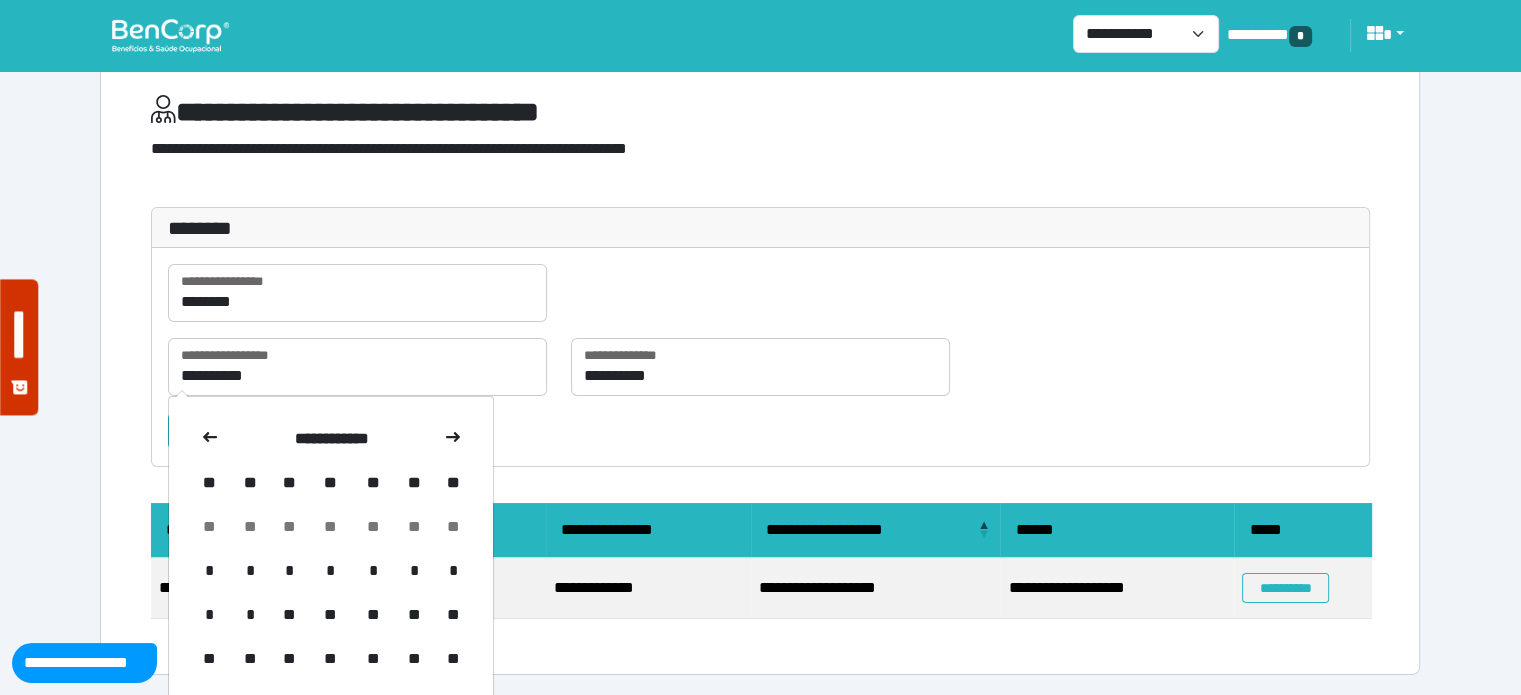 click at bounding box center [210, 439] 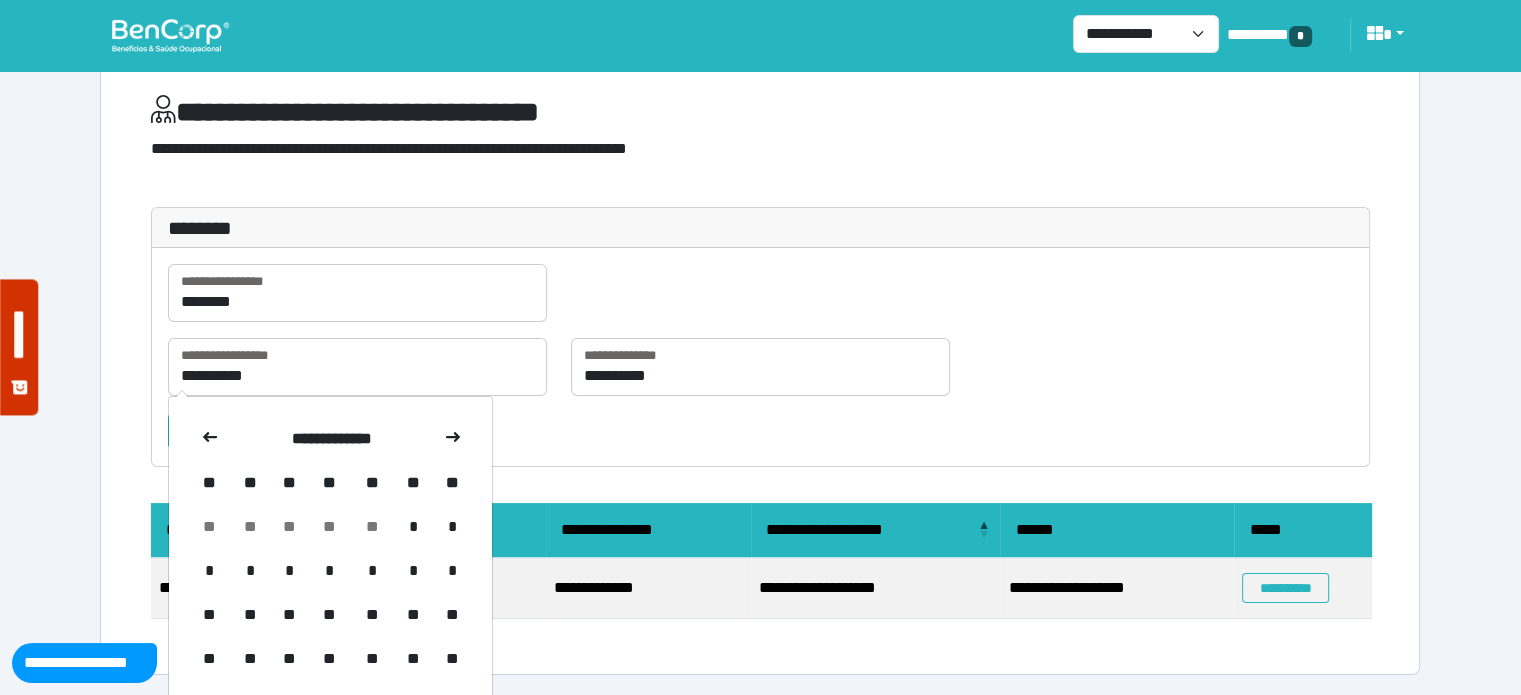 click at bounding box center [210, 439] 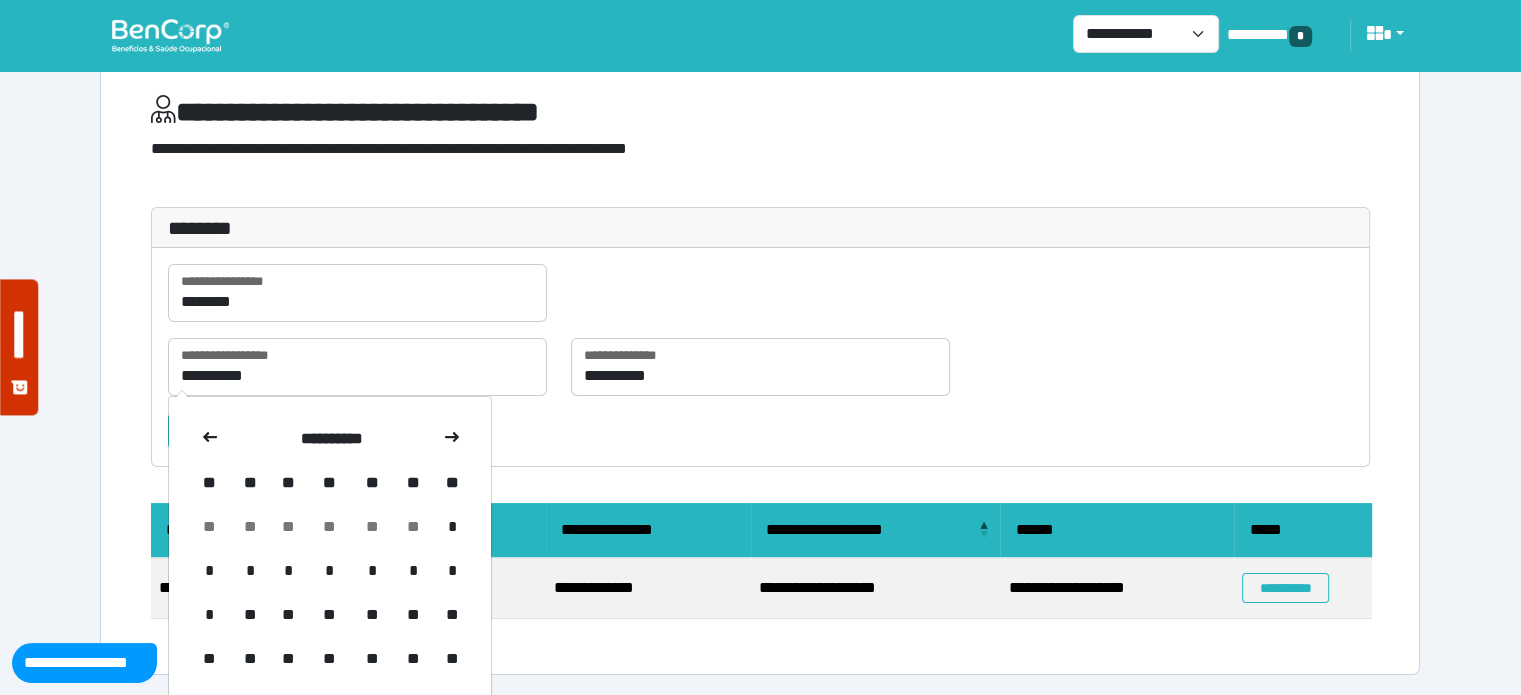 click at bounding box center (210, 439) 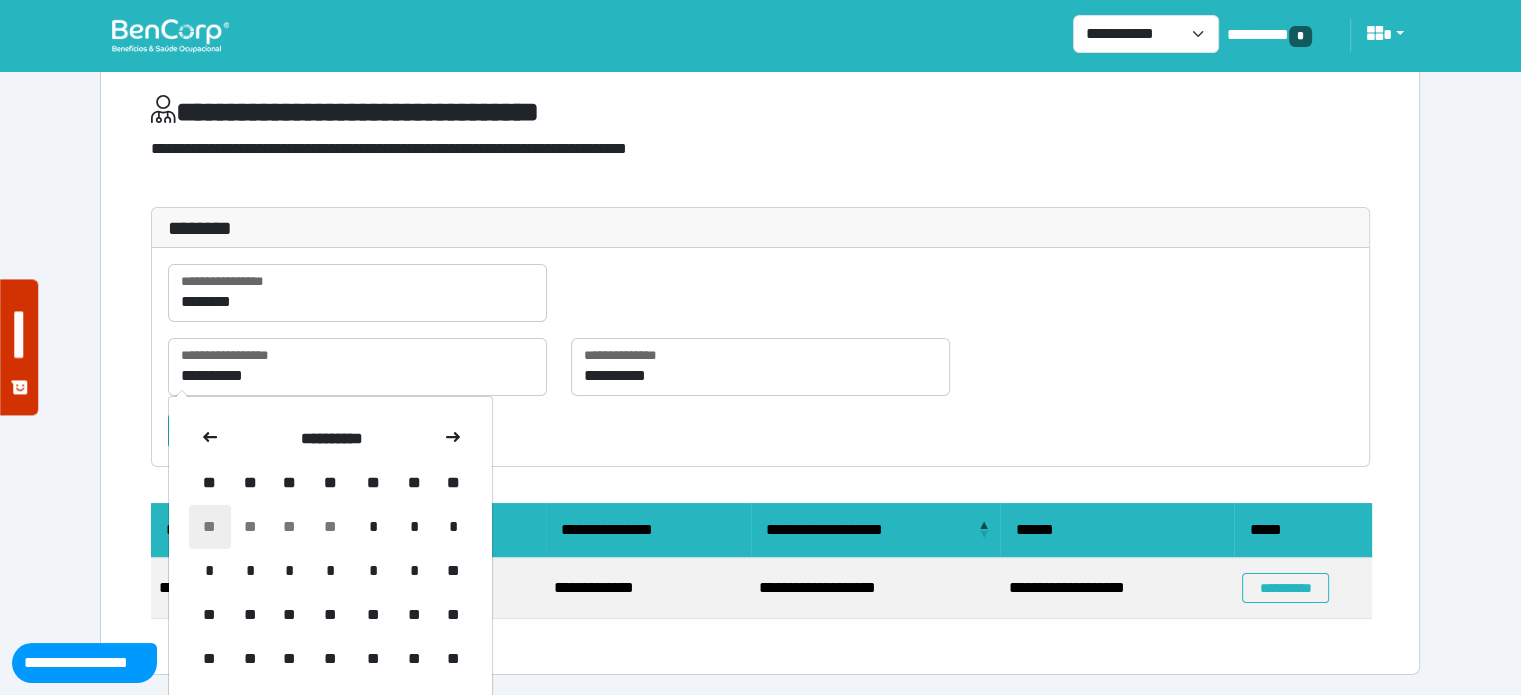 drag, startPoint x: 200, startPoint y: 443, endPoint x: 198, endPoint y: 532, distance: 89.02247 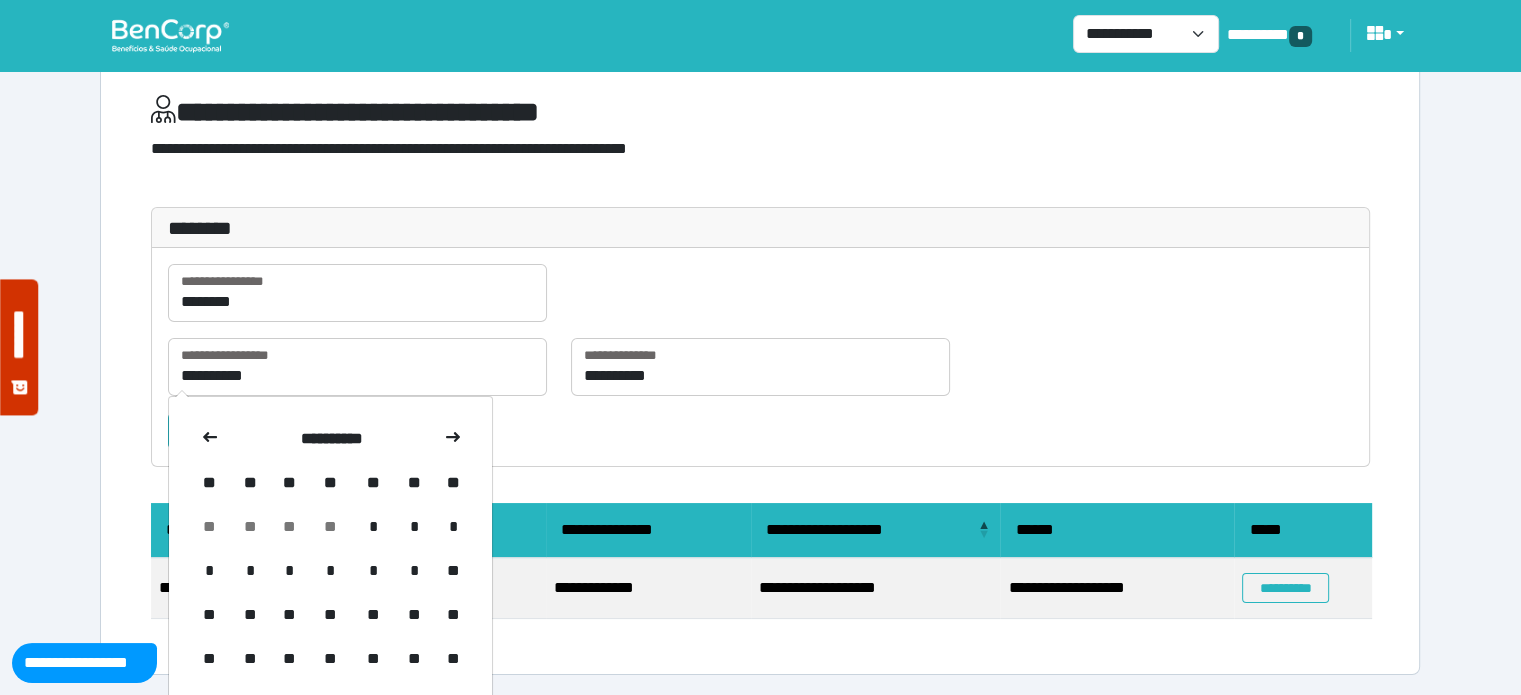 click on "**" at bounding box center [210, 527] 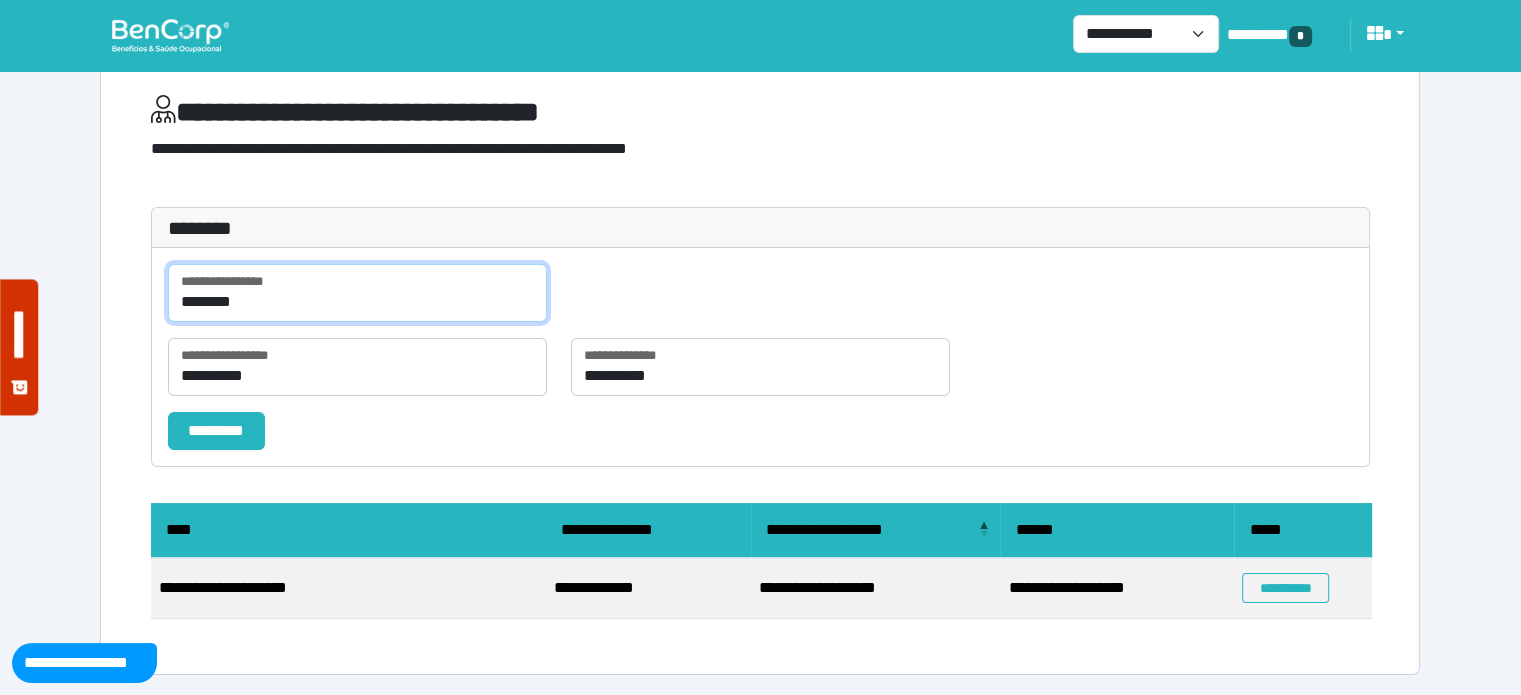 click on "********" at bounding box center [357, 293] 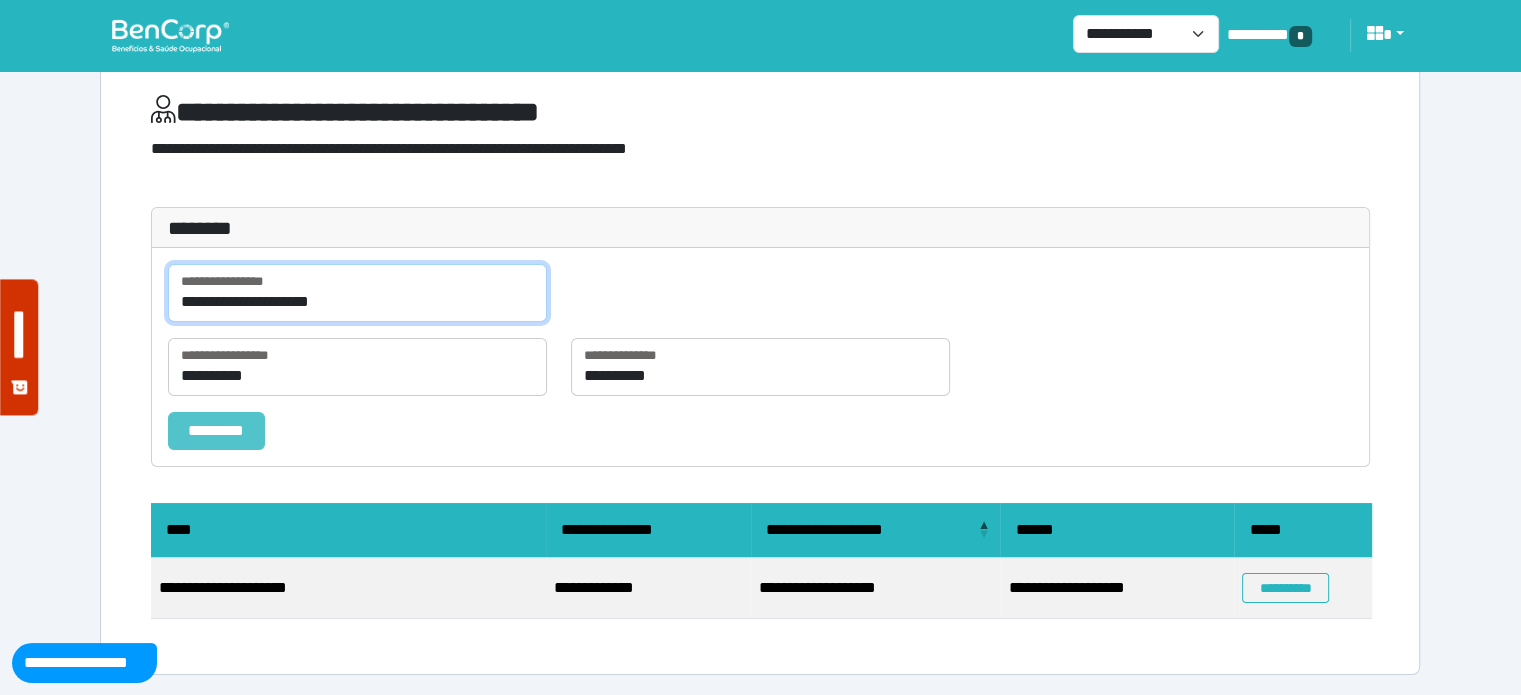 type on "**********" 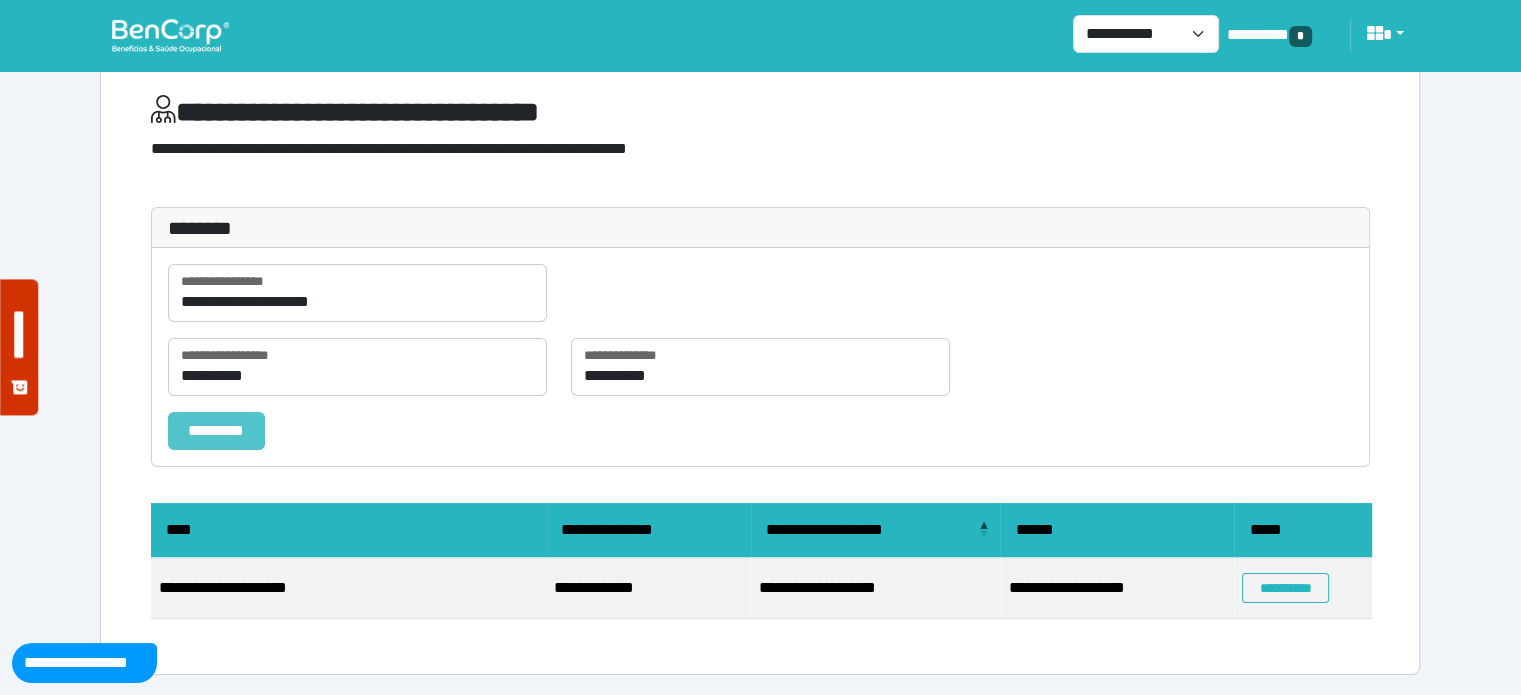 click on "*********" at bounding box center (216, 431) 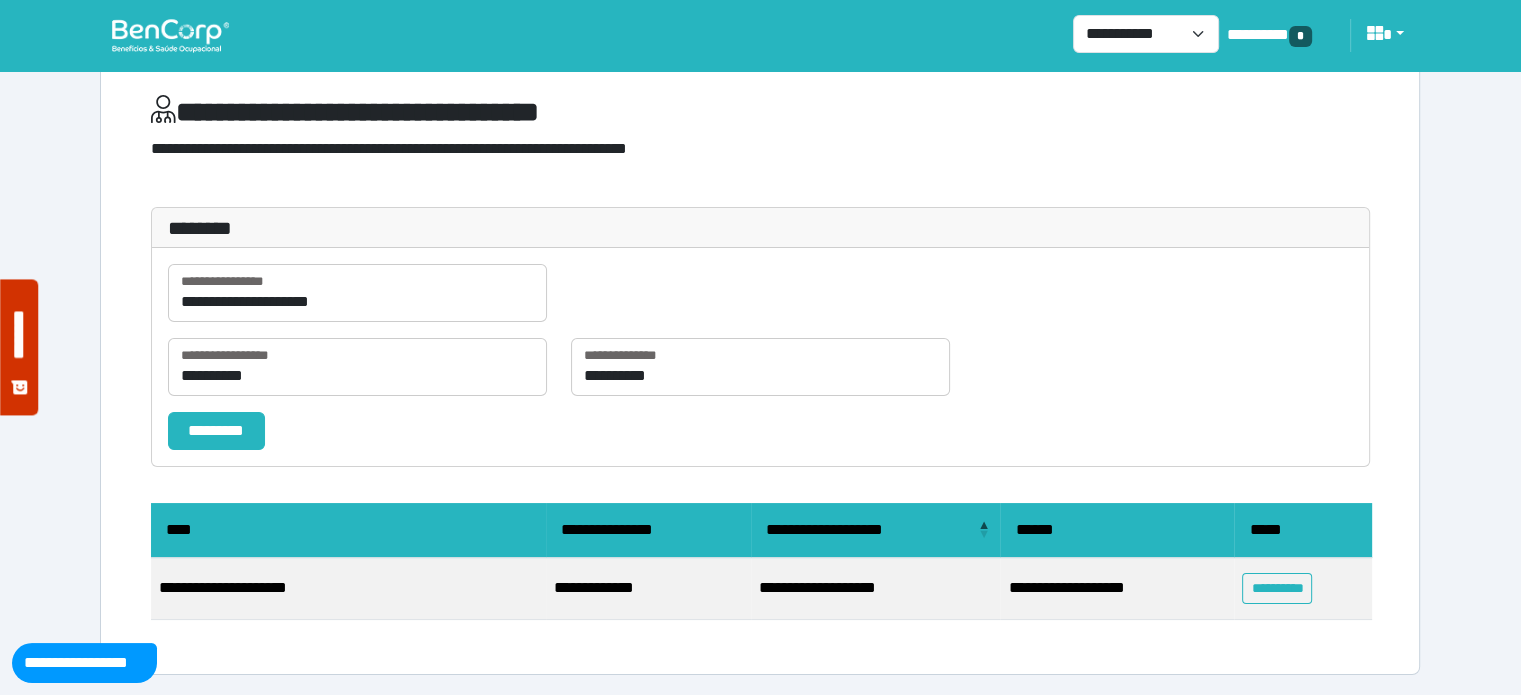 scroll, scrollTop: 56, scrollLeft: 0, axis: vertical 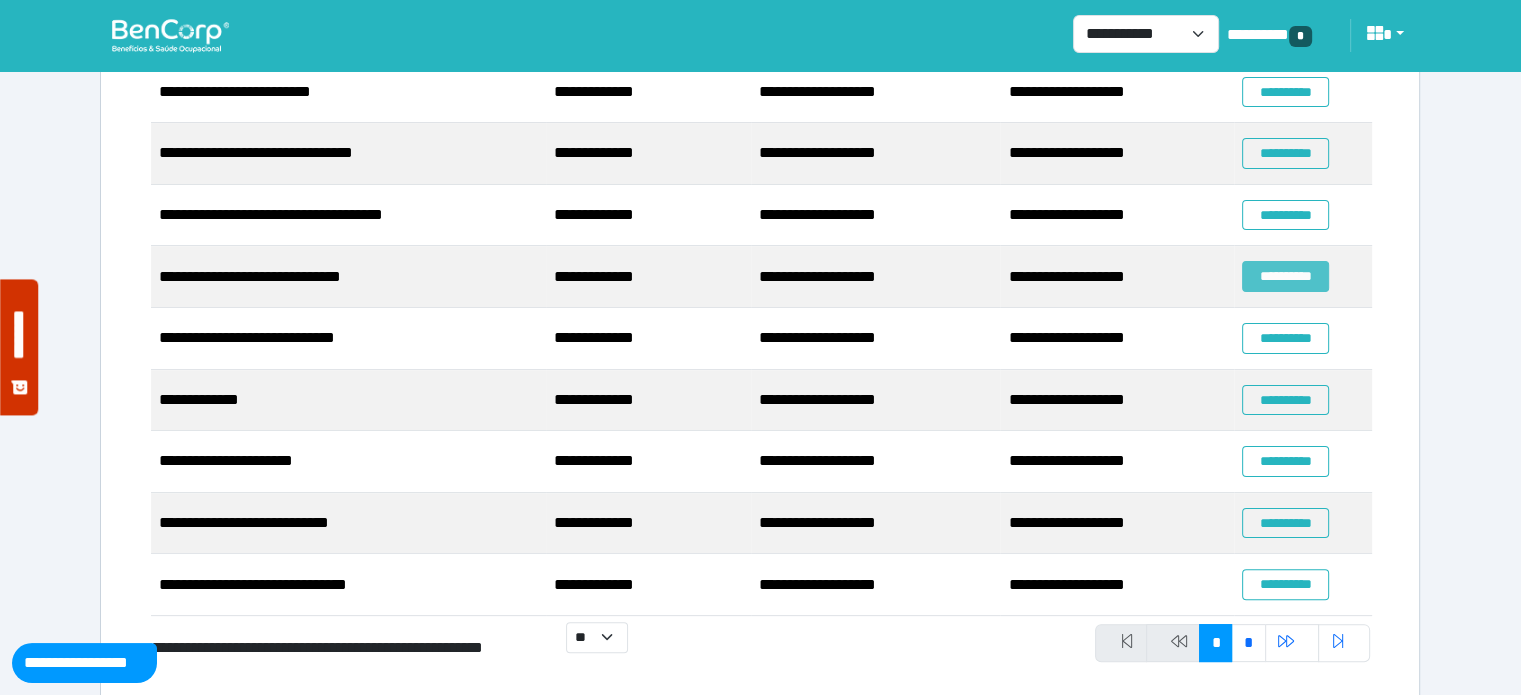 click on "**********" at bounding box center (1285, 276) 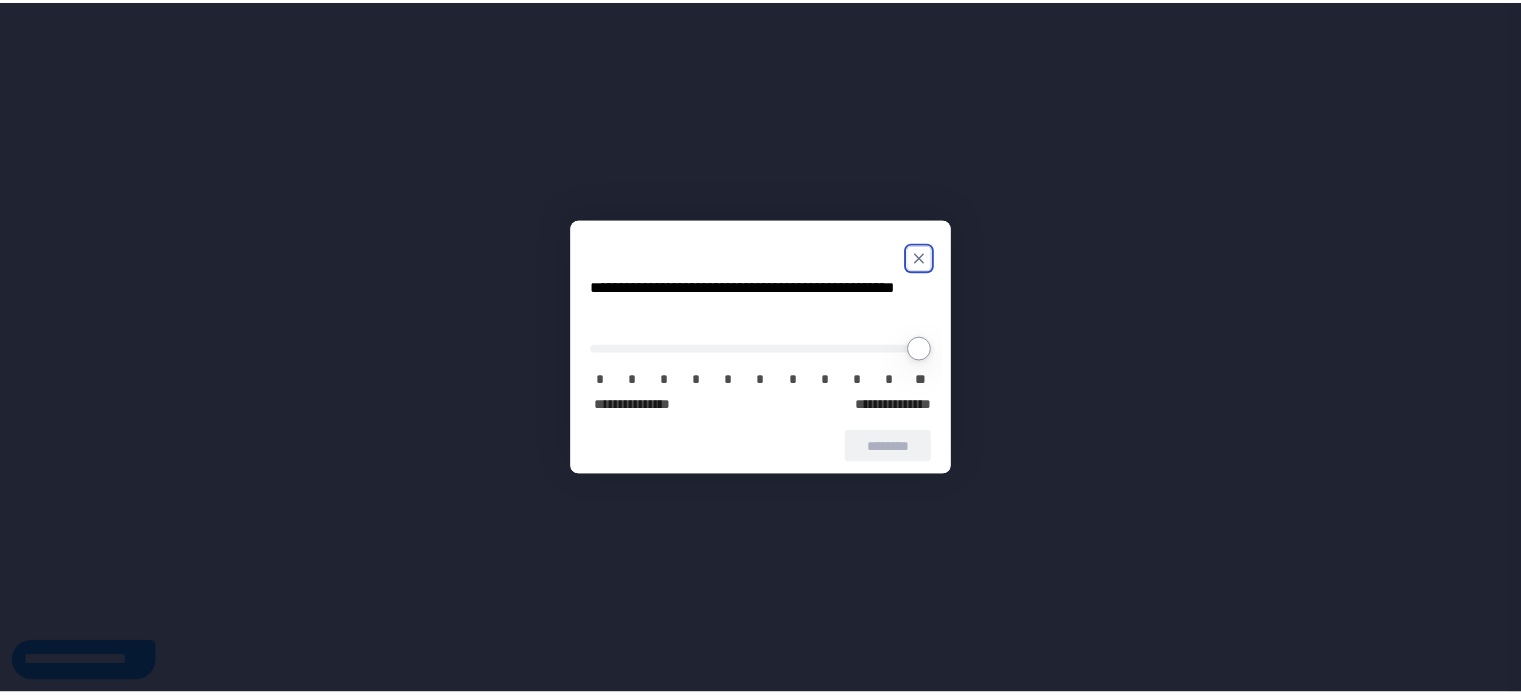 scroll, scrollTop: 0, scrollLeft: 0, axis: both 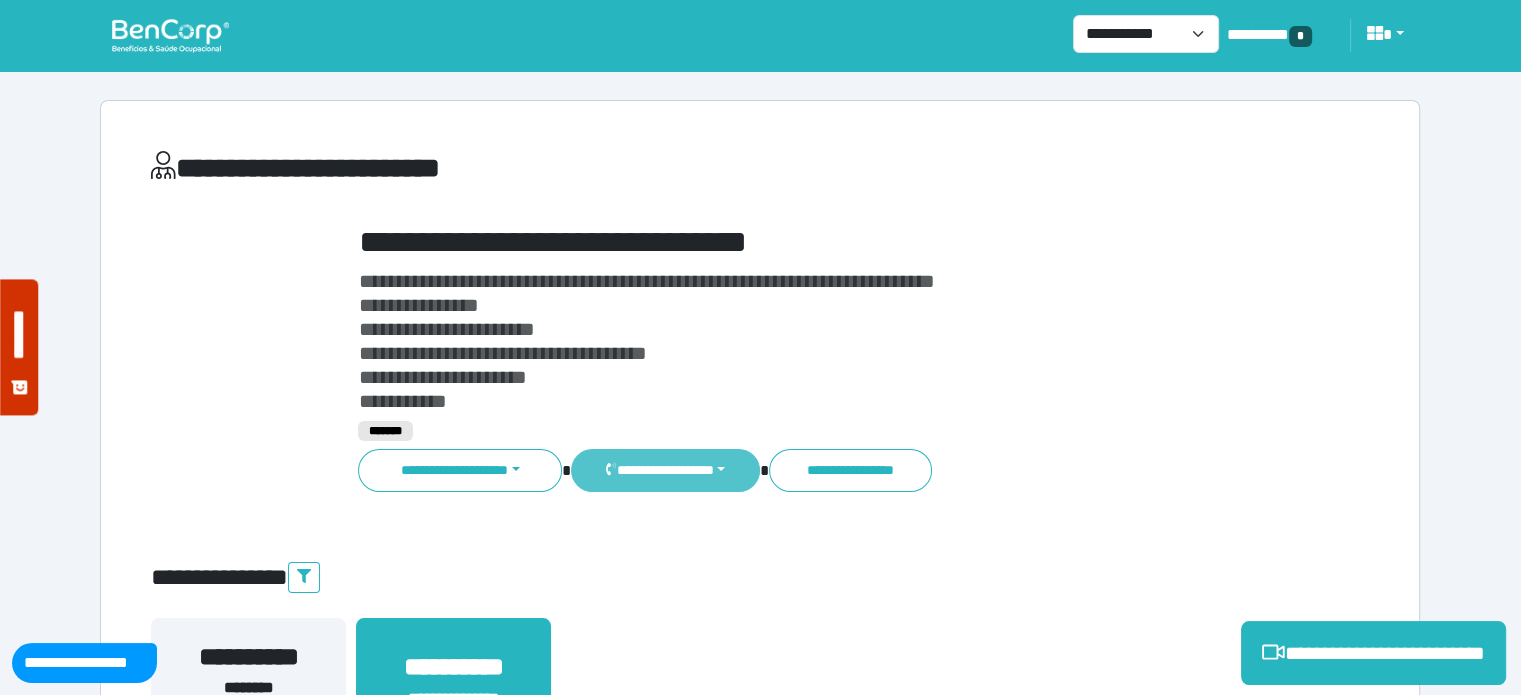 click on "**********" at bounding box center [665, 470] 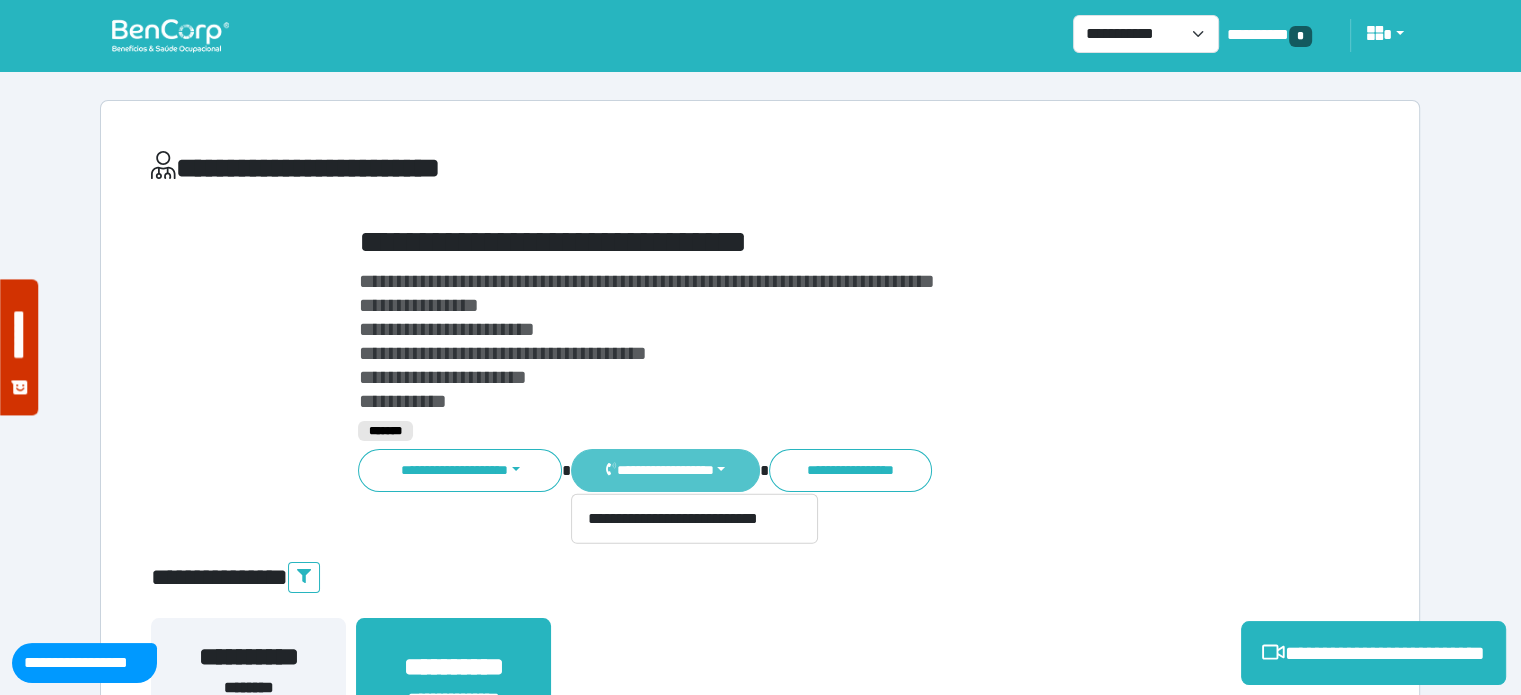 click on "**********" at bounding box center [665, 470] 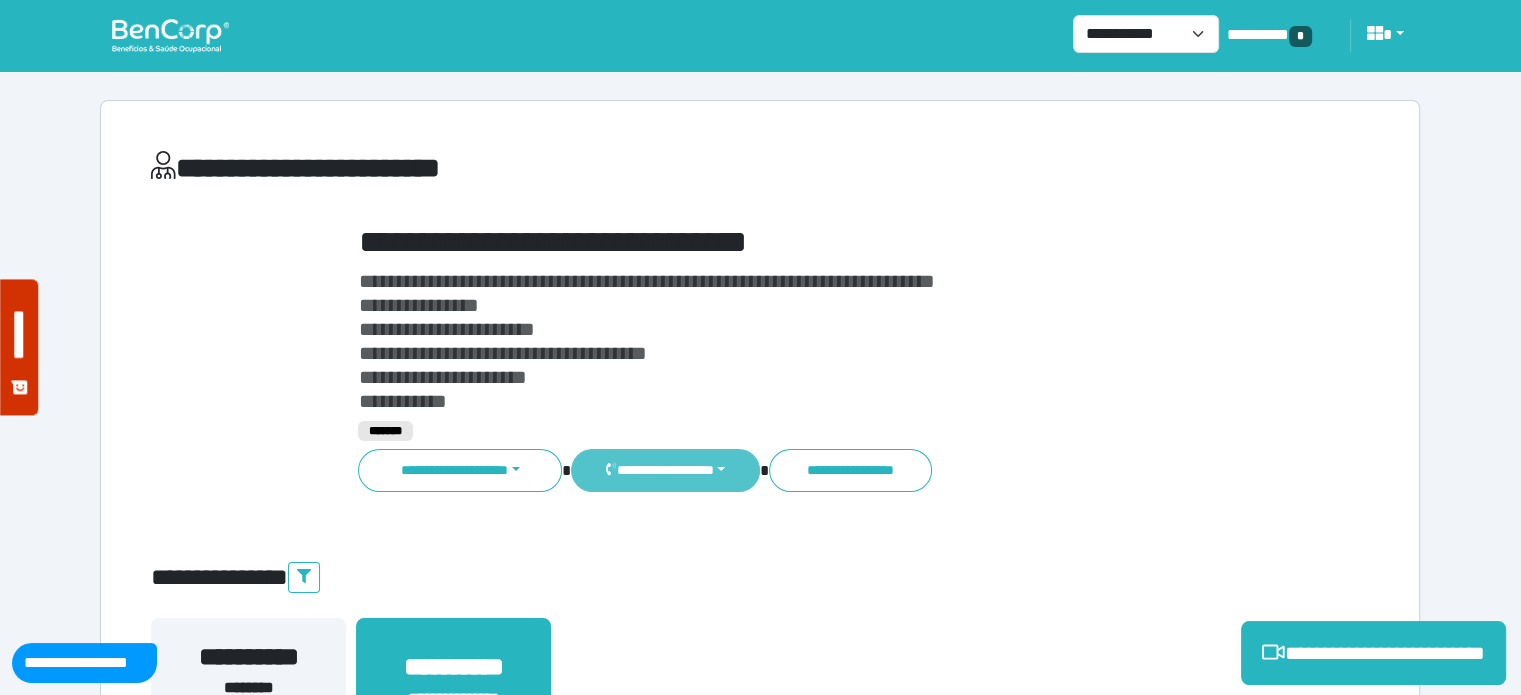 click on "**********" at bounding box center (665, 470) 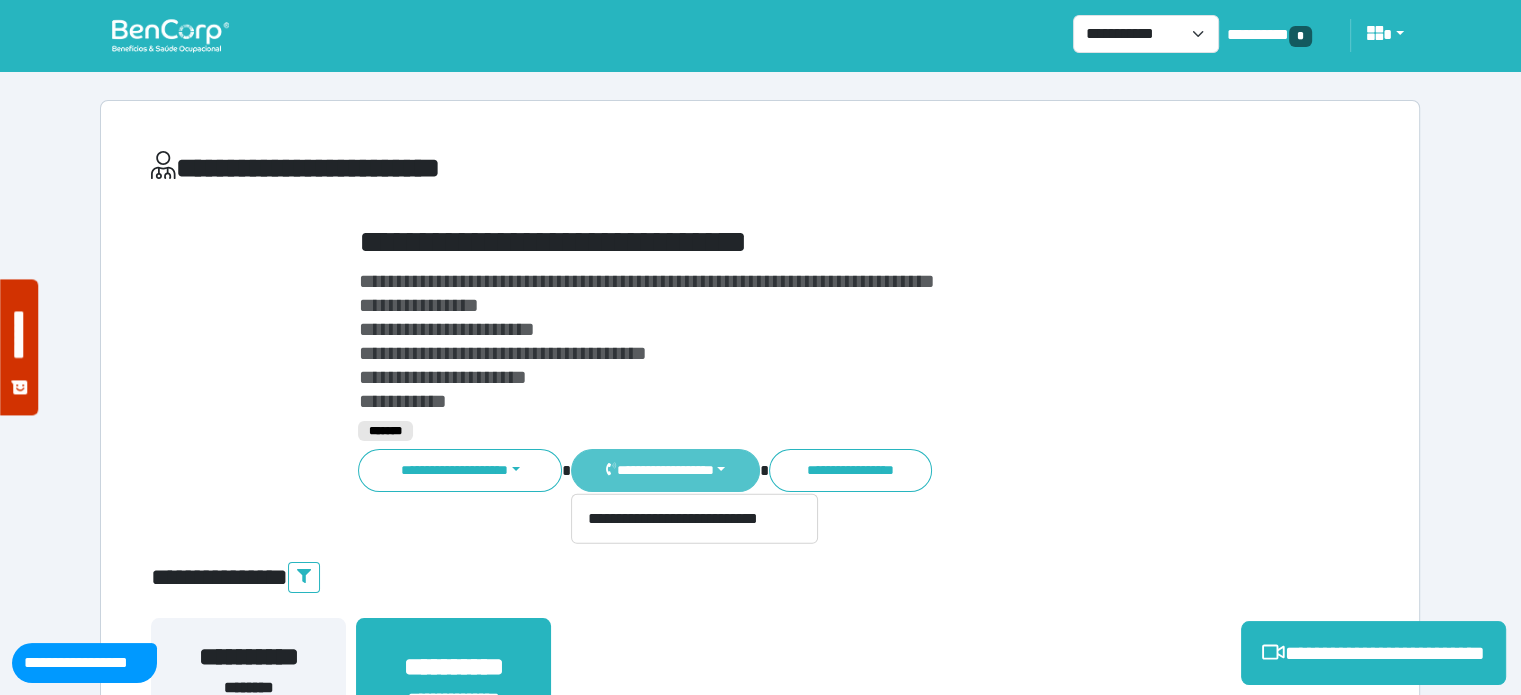 click on "**********" at bounding box center (665, 470) 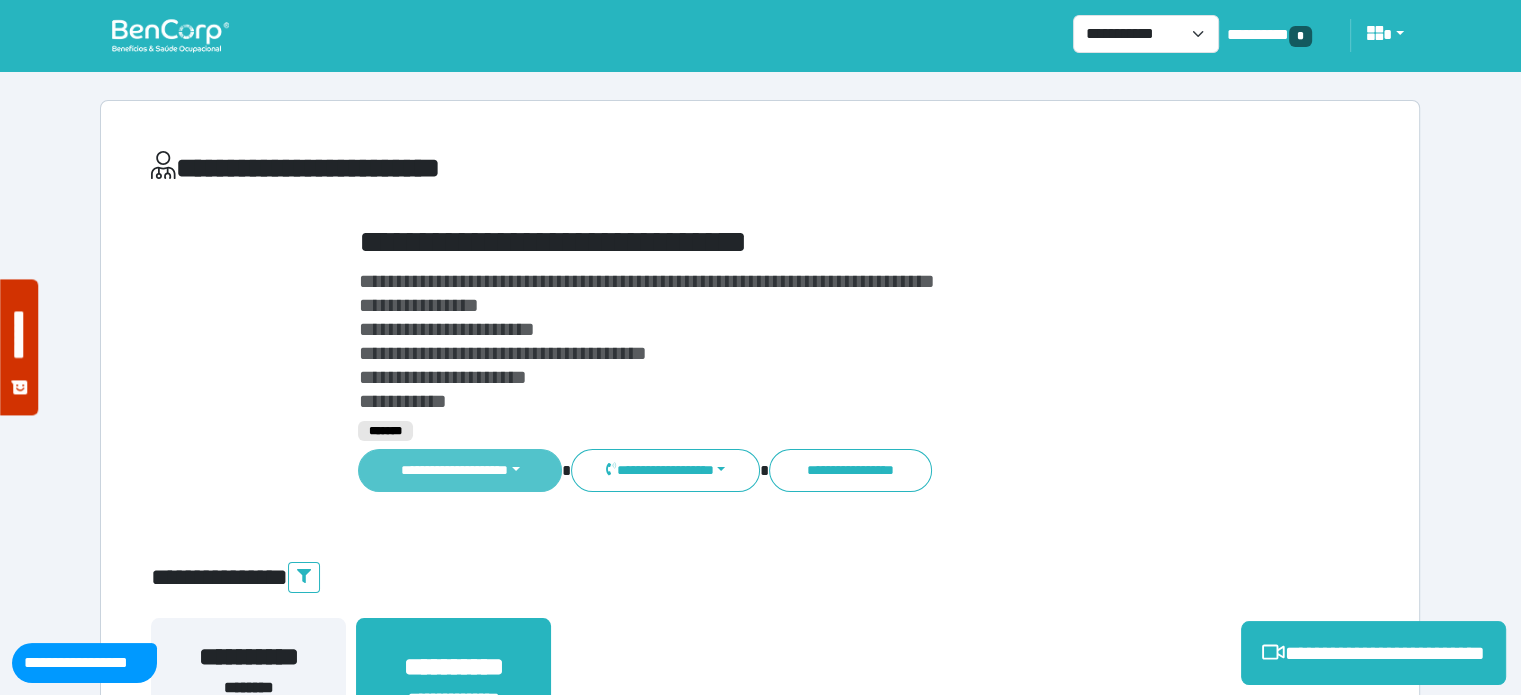 click on "**********" at bounding box center (460, 470) 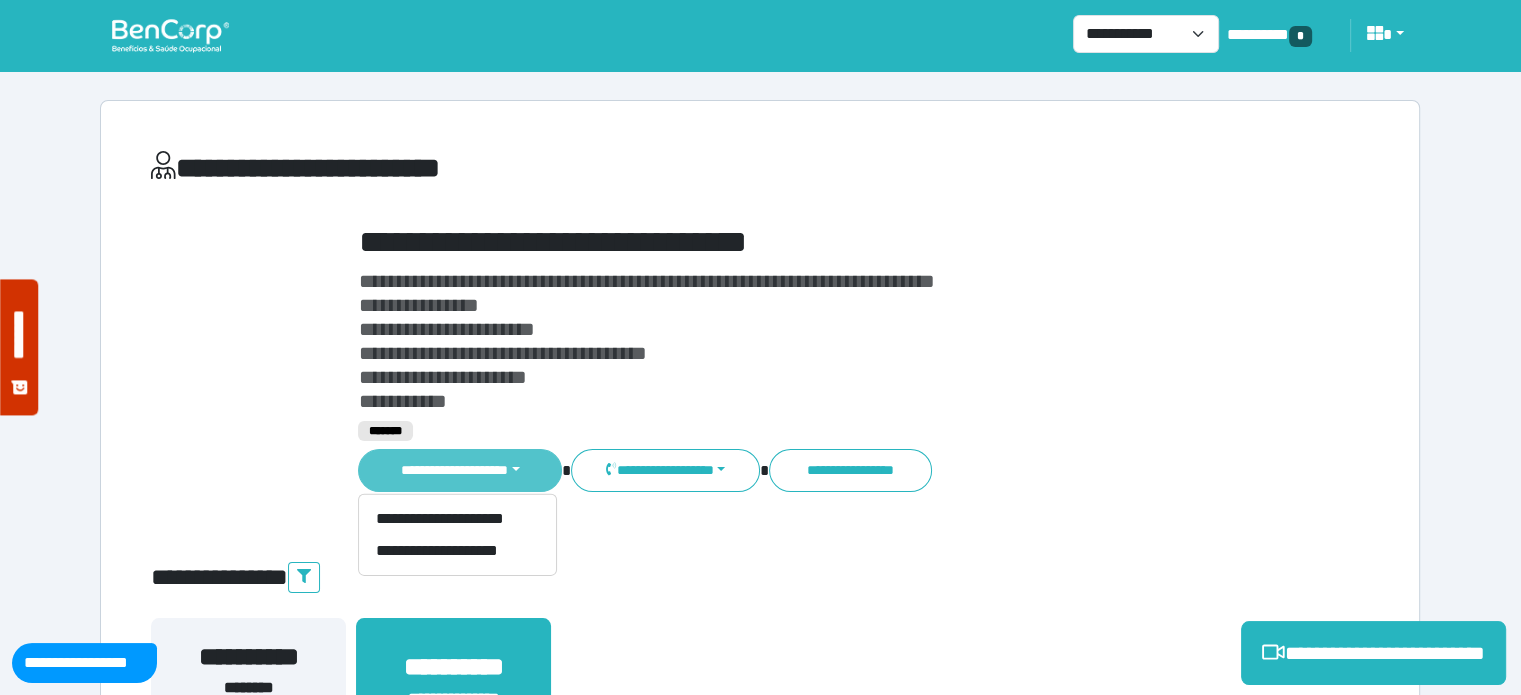 click on "**********" at bounding box center (460, 470) 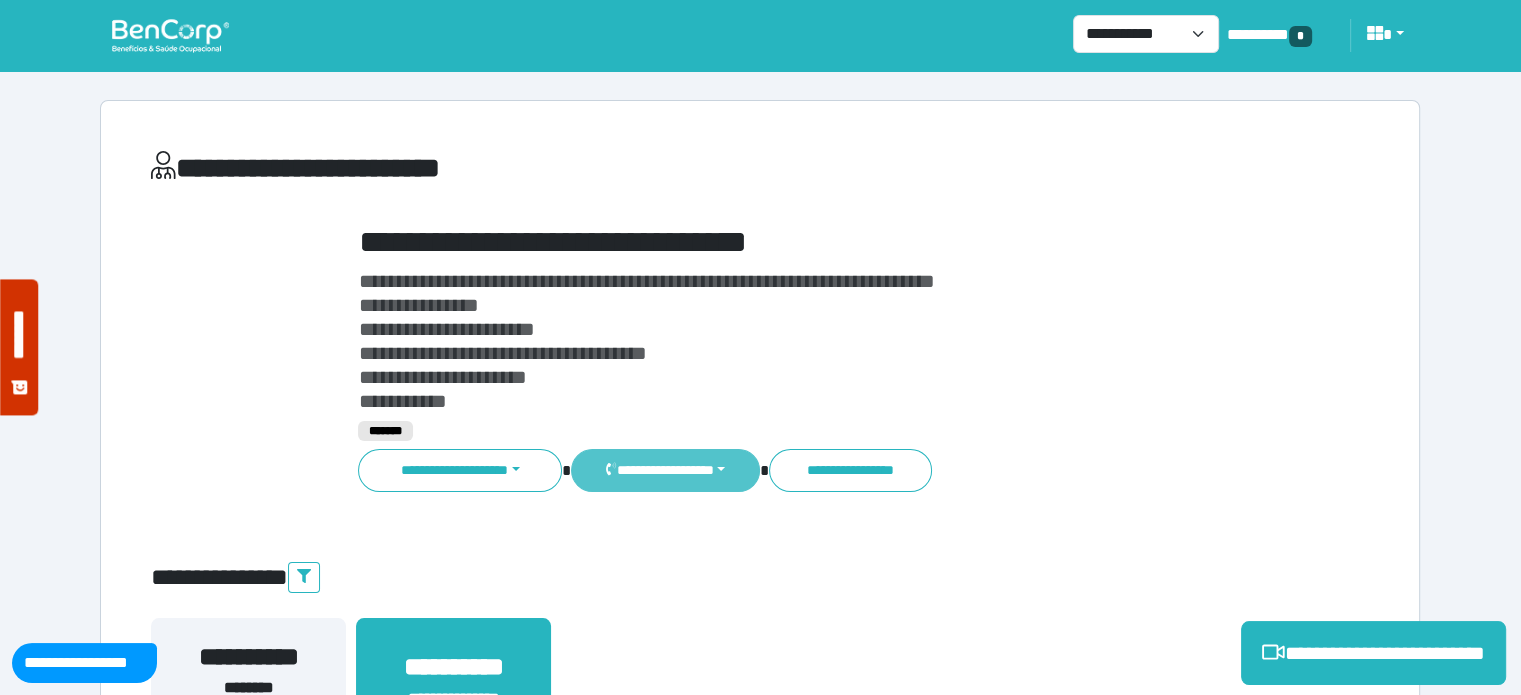click on "**********" at bounding box center [665, 470] 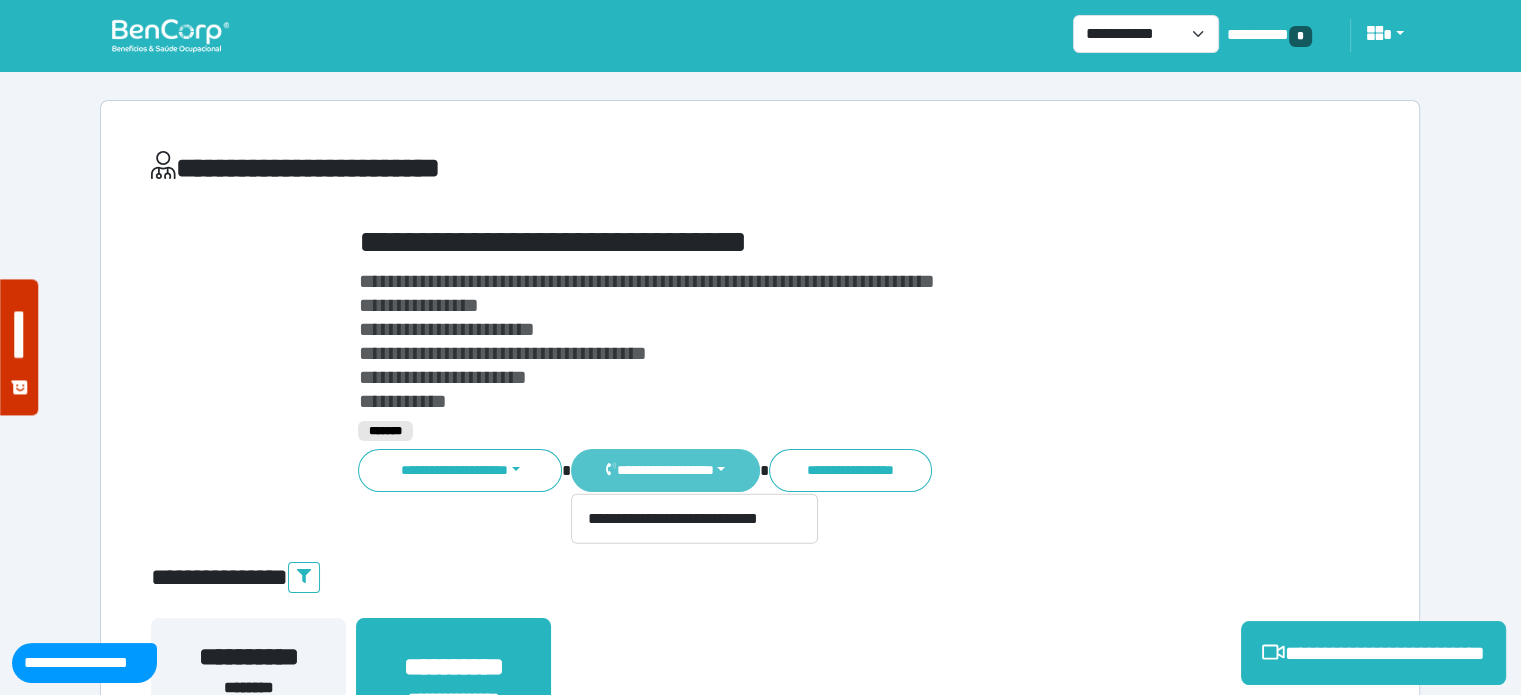 click on "**********" at bounding box center (665, 470) 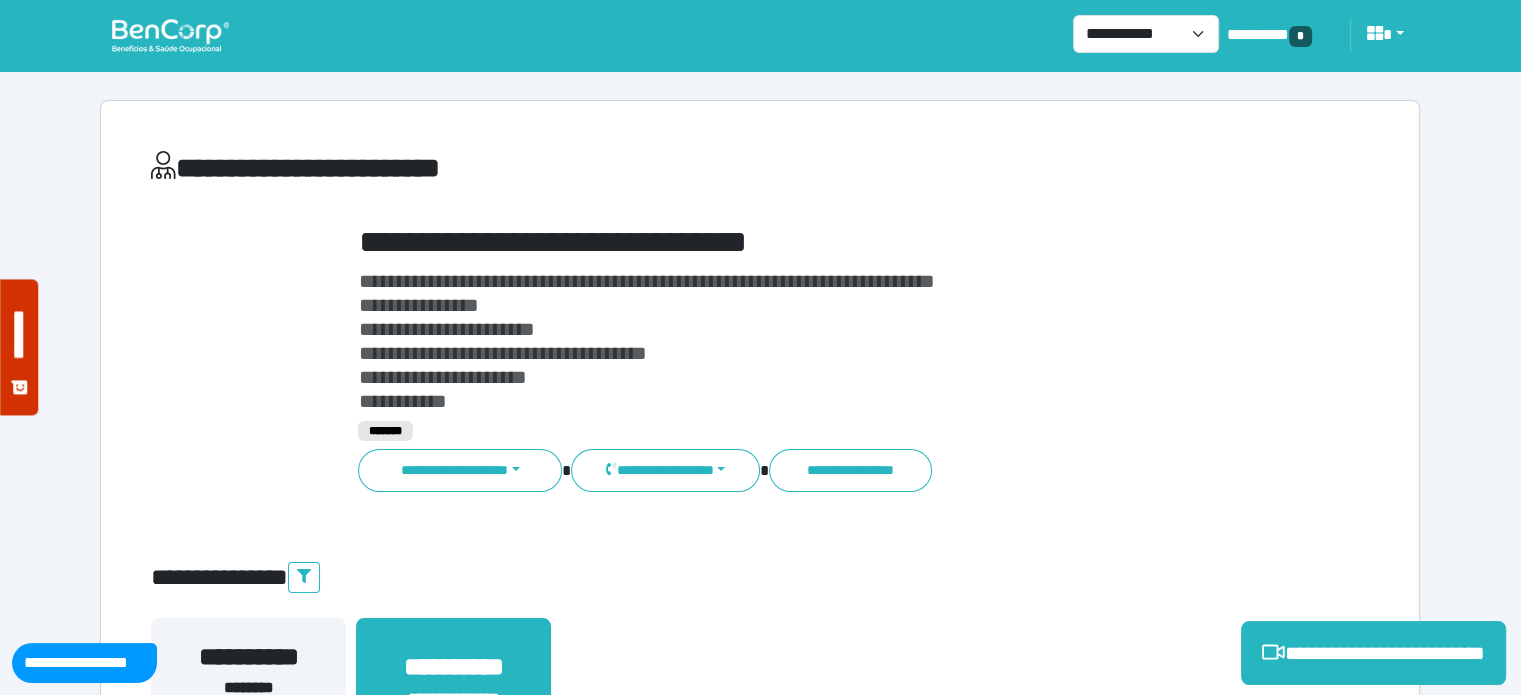 click on "**********" at bounding box center (760, 4441) 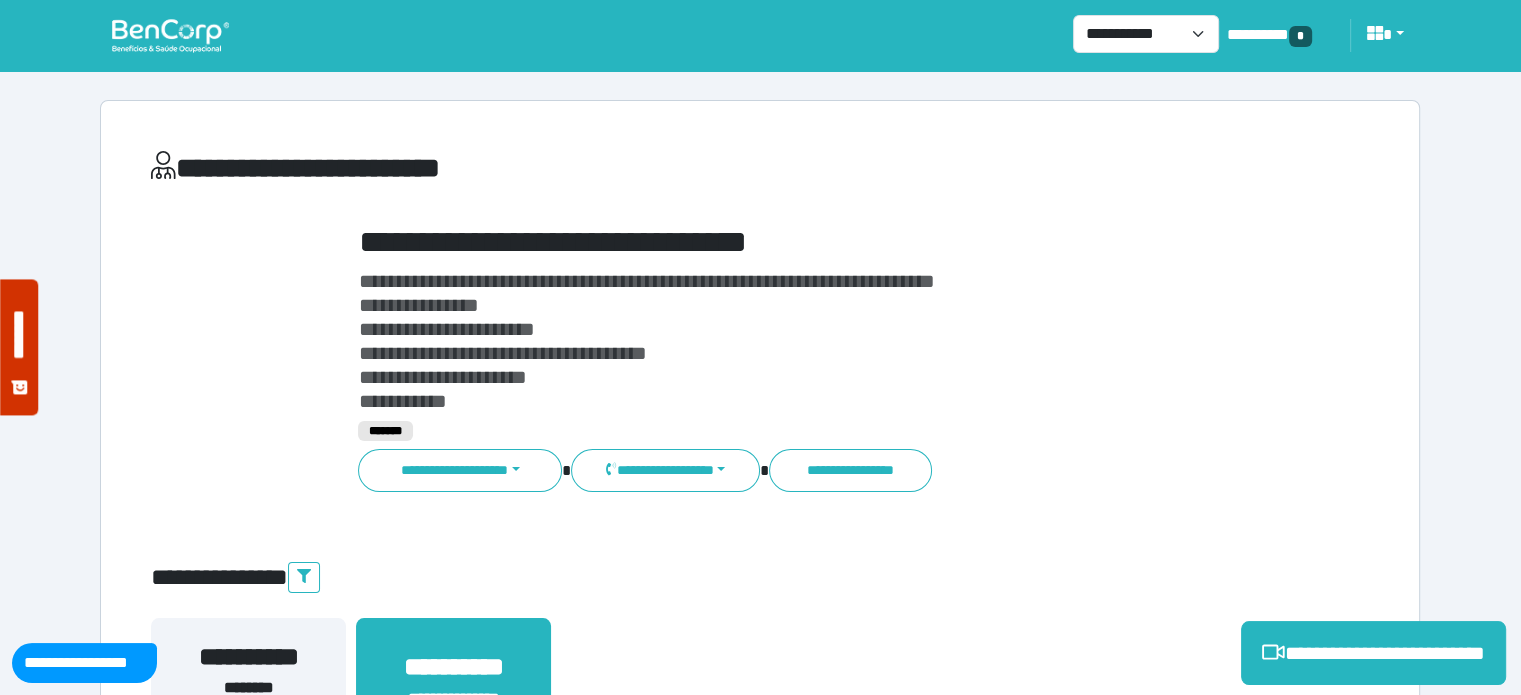 click on "**********" at bounding box center [812, 242] 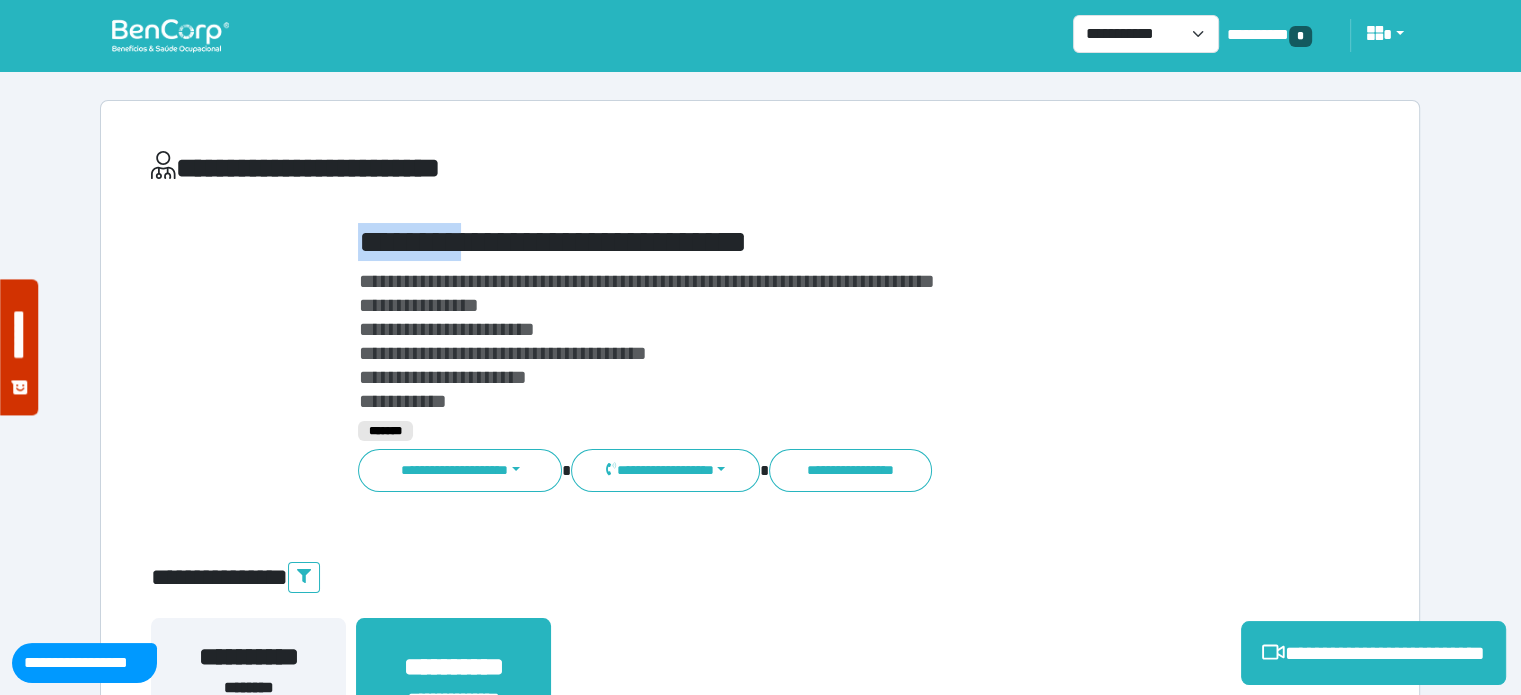 click on "**********" at bounding box center (812, 242) 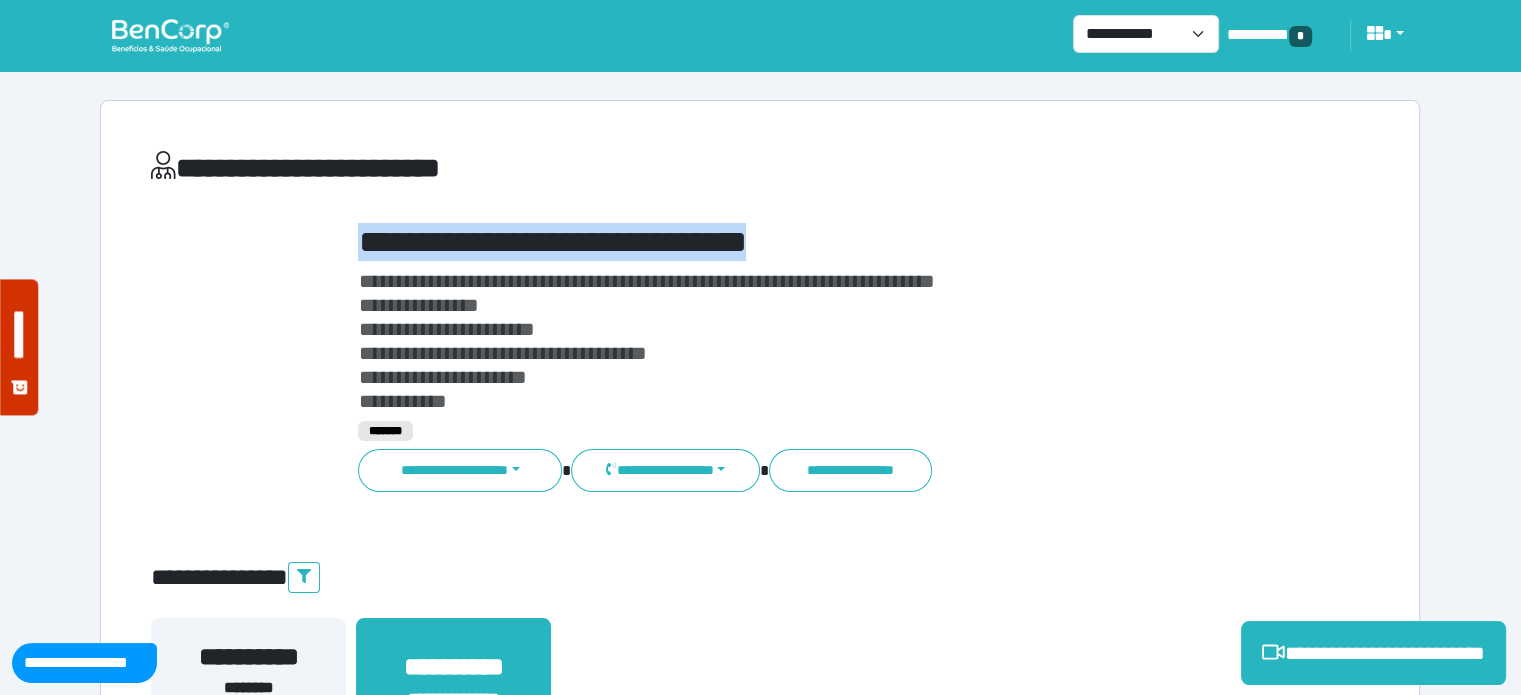 click on "**********" at bounding box center [812, 242] 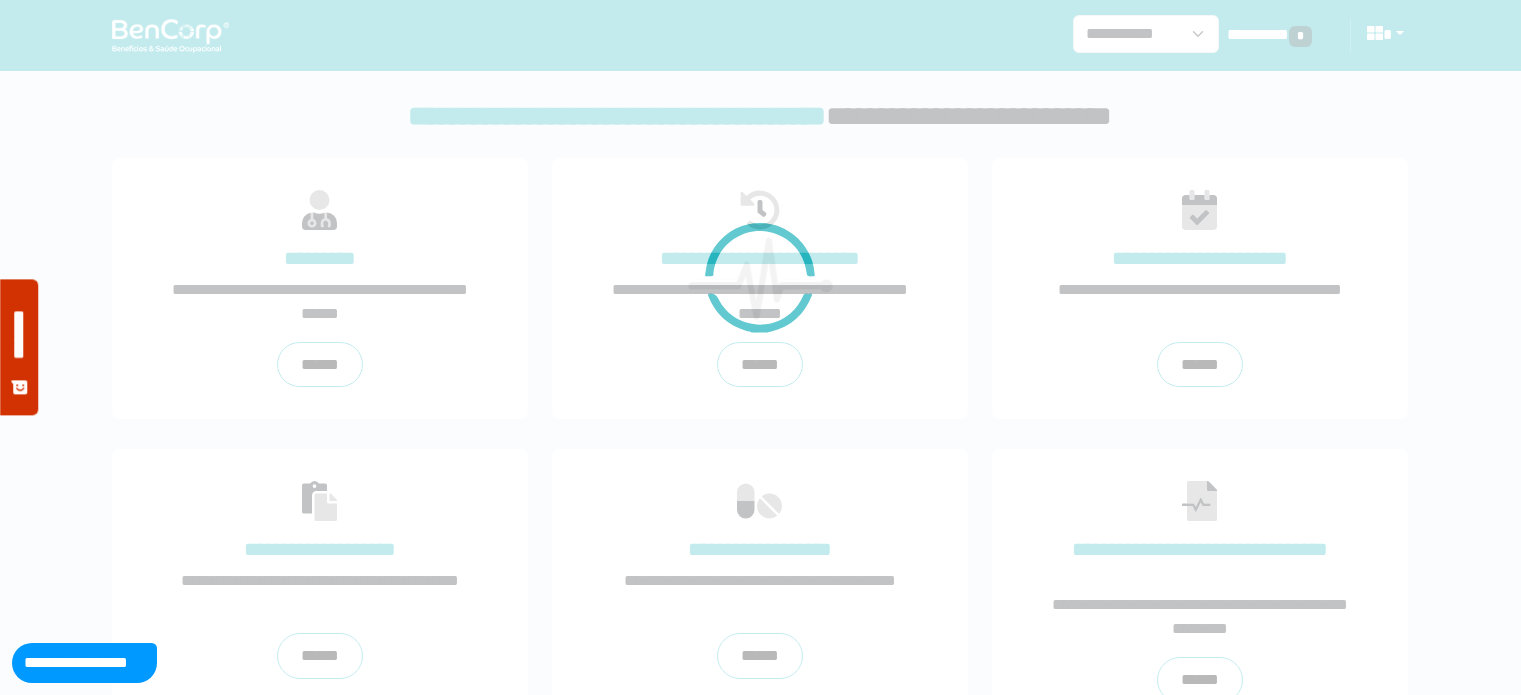 scroll, scrollTop: 0, scrollLeft: 0, axis: both 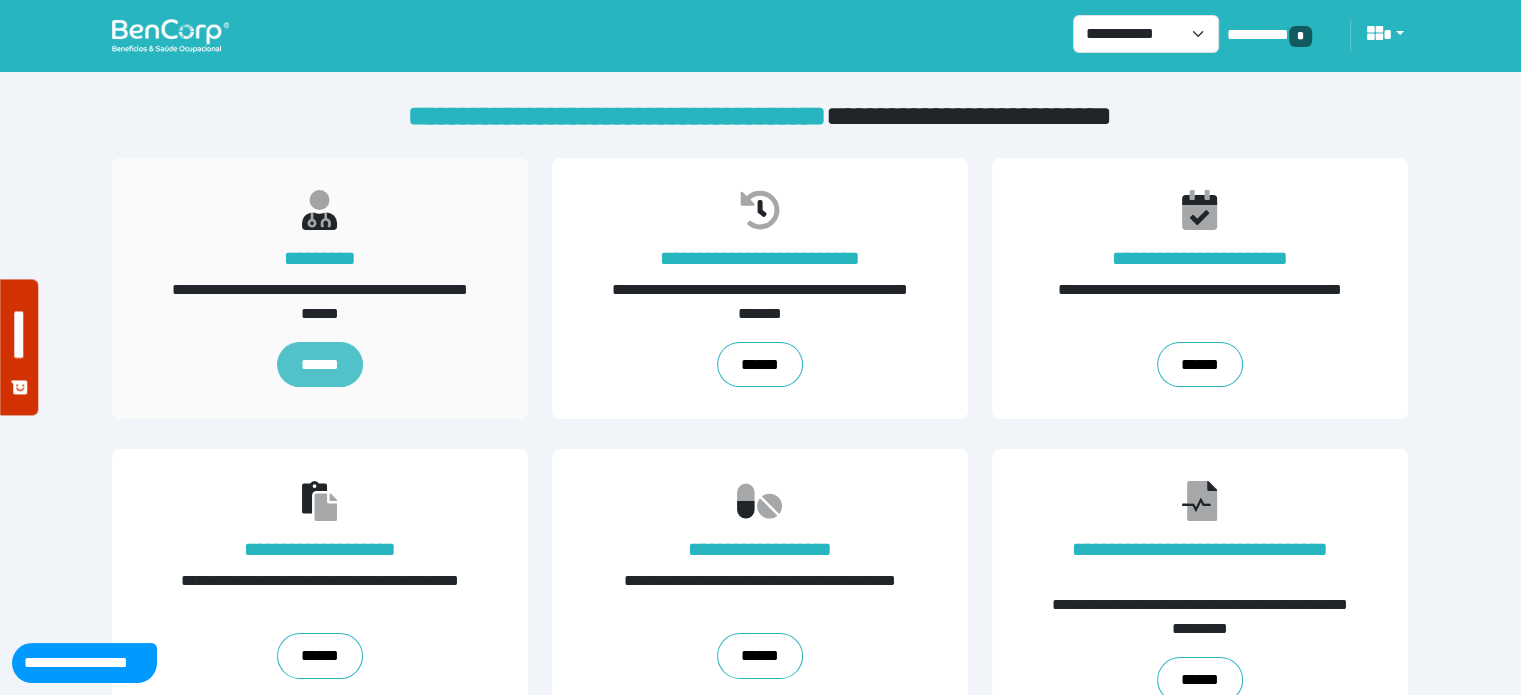 click on "******" at bounding box center (320, 365) 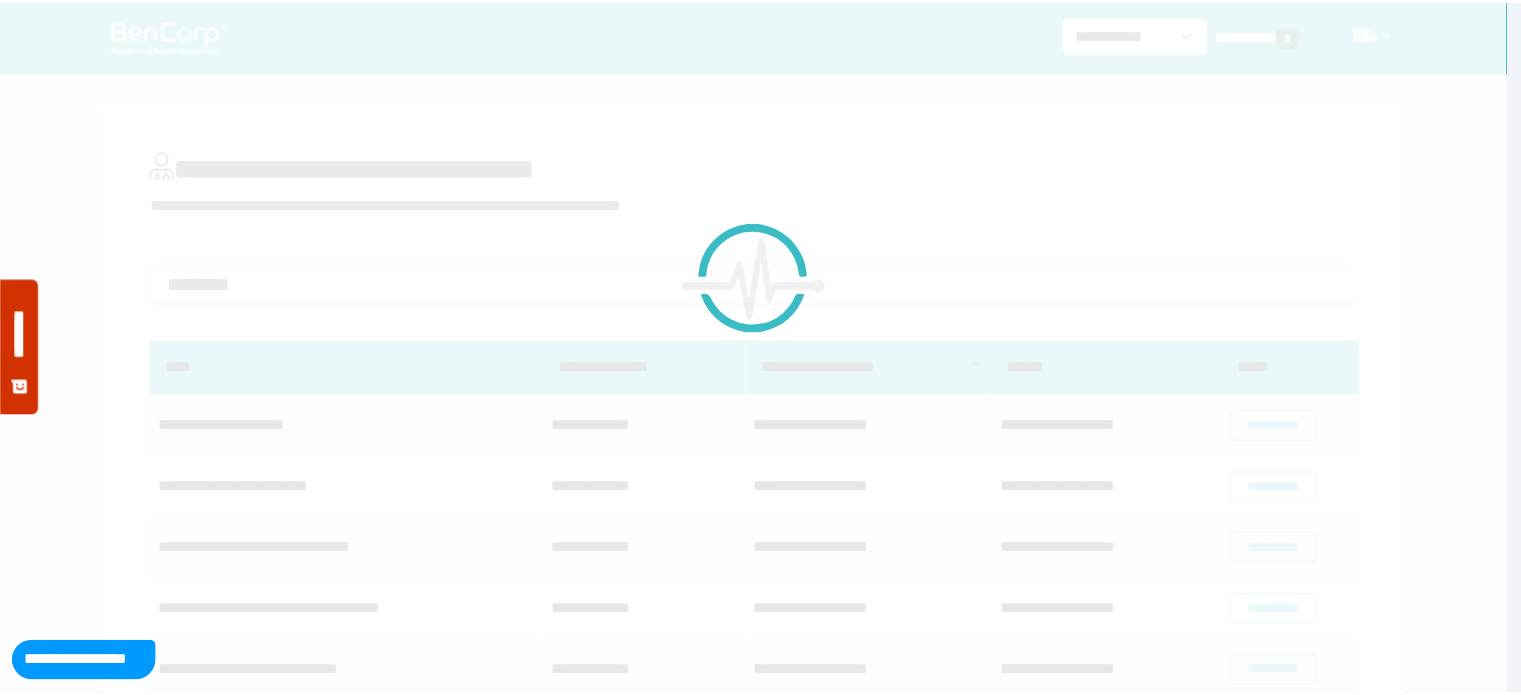 scroll, scrollTop: 0, scrollLeft: 0, axis: both 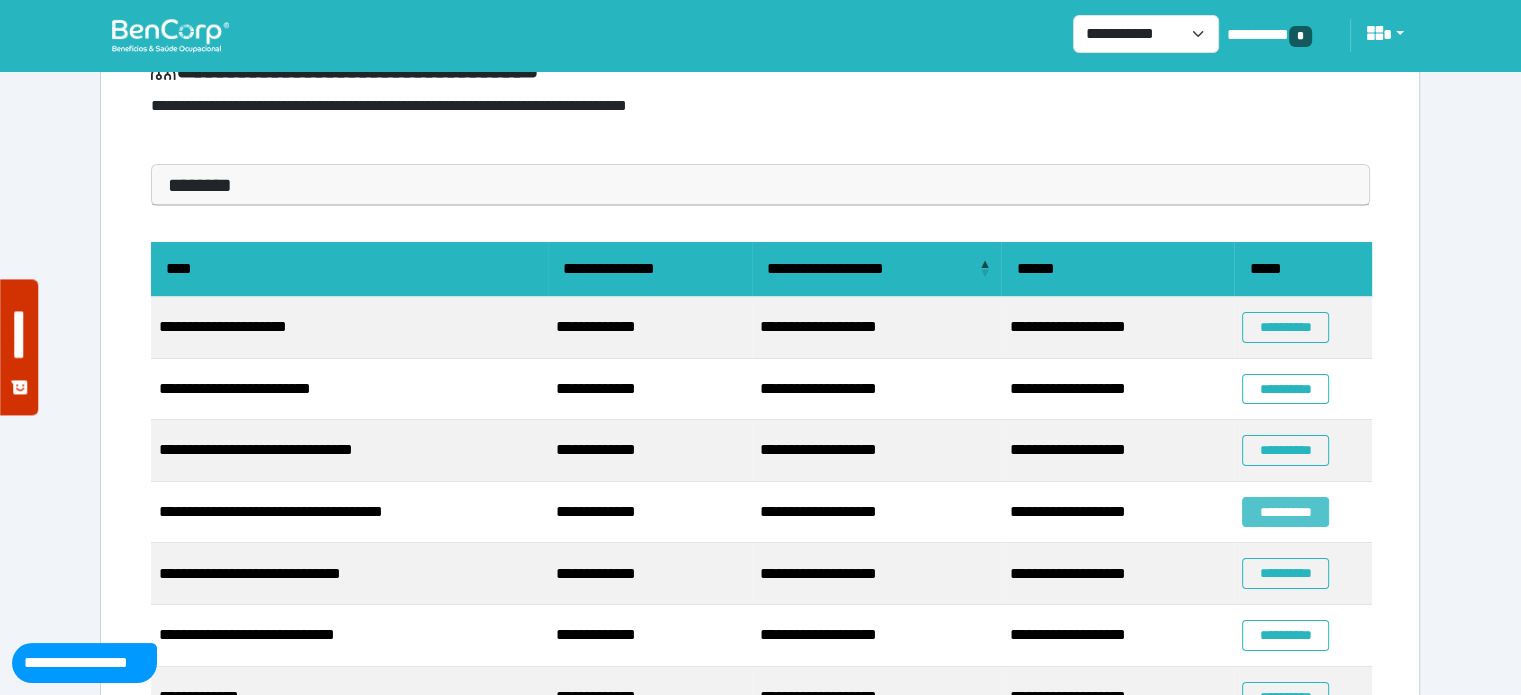 click on "**********" at bounding box center [1285, 512] 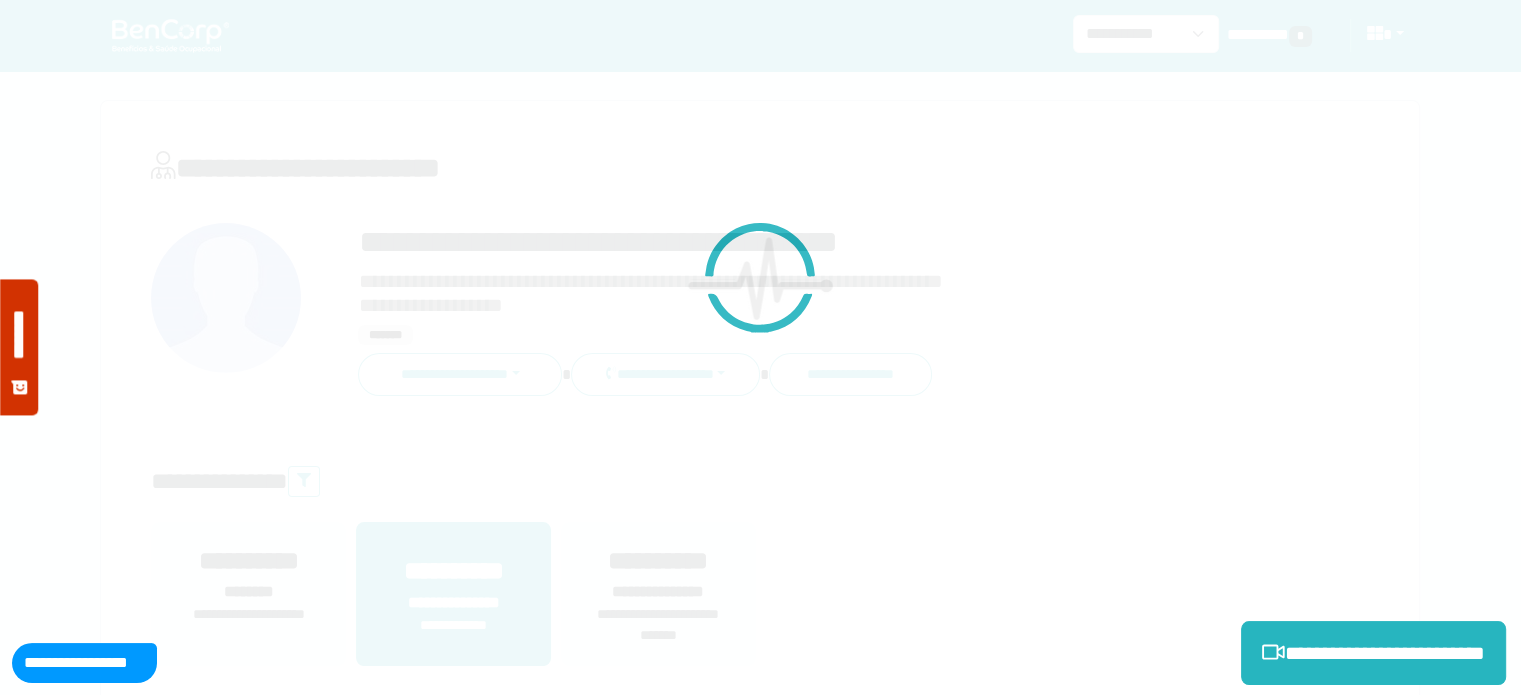 scroll, scrollTop: 0, scrollLeft: 0, axis: both 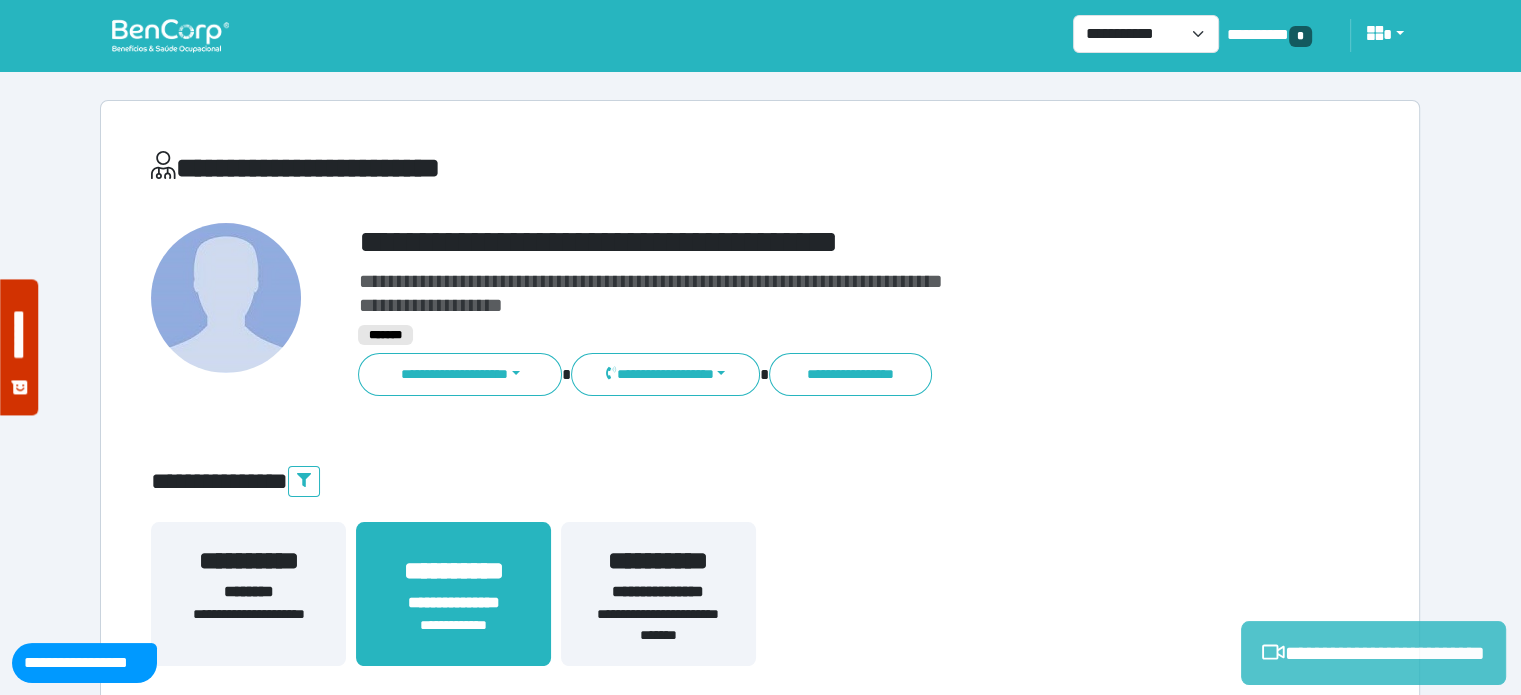 click on "**********" at bounding box center [1373, 653] 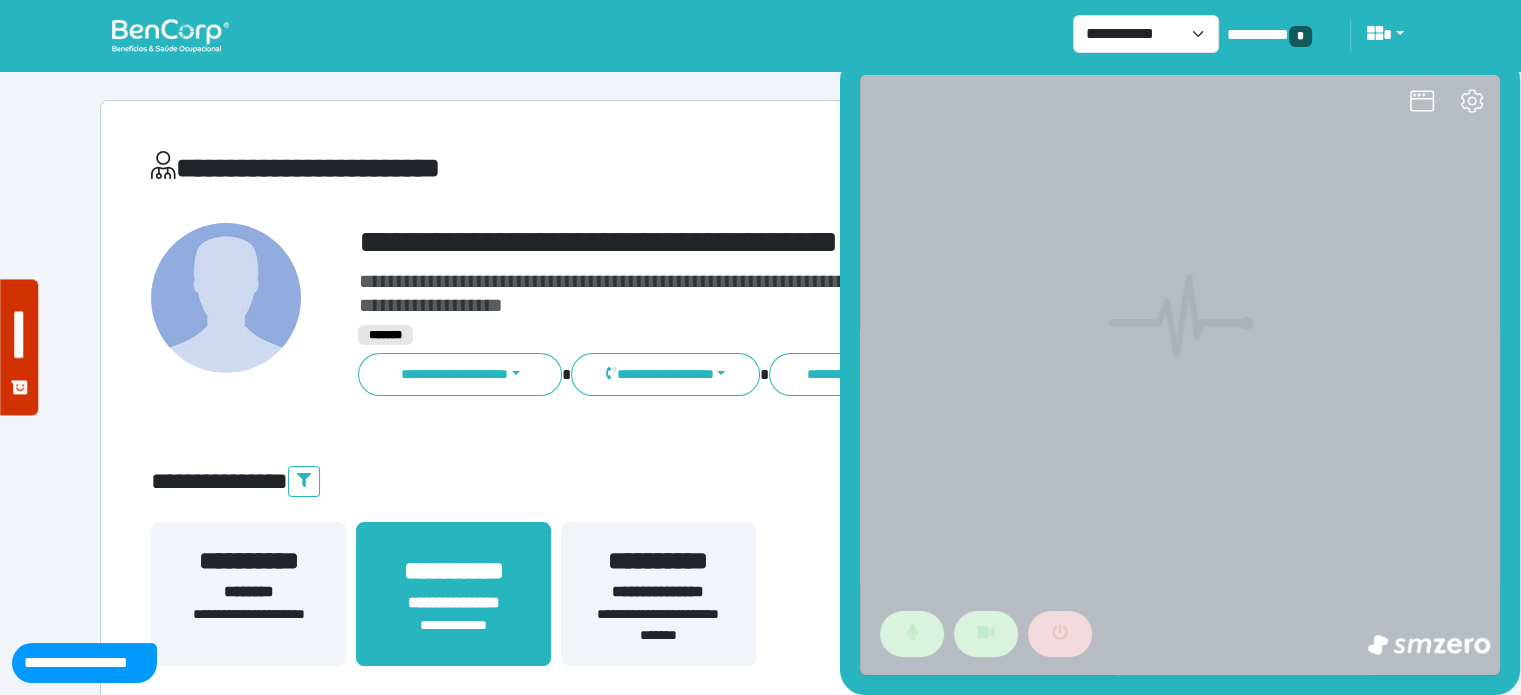 scroll, scrollTop: 0, scrollLeft: 0, axis: both 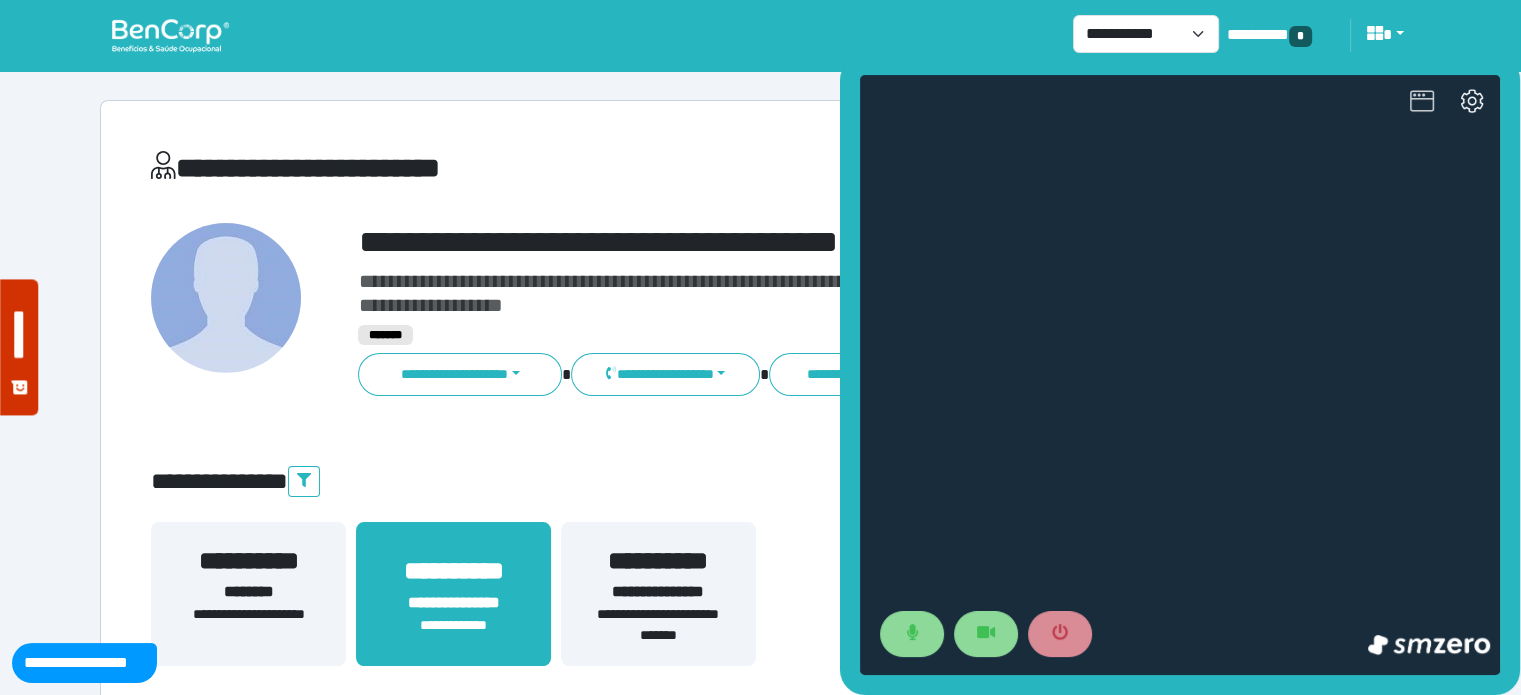 click 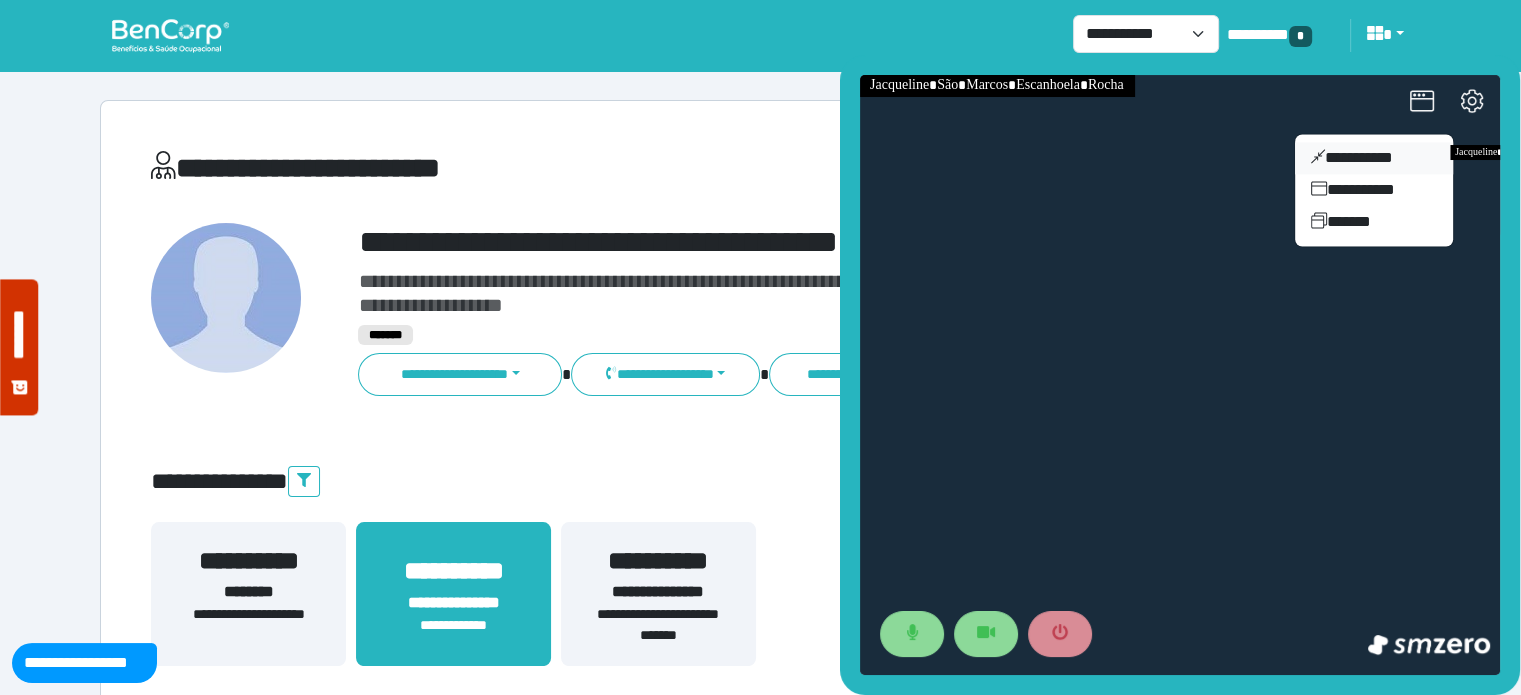 click 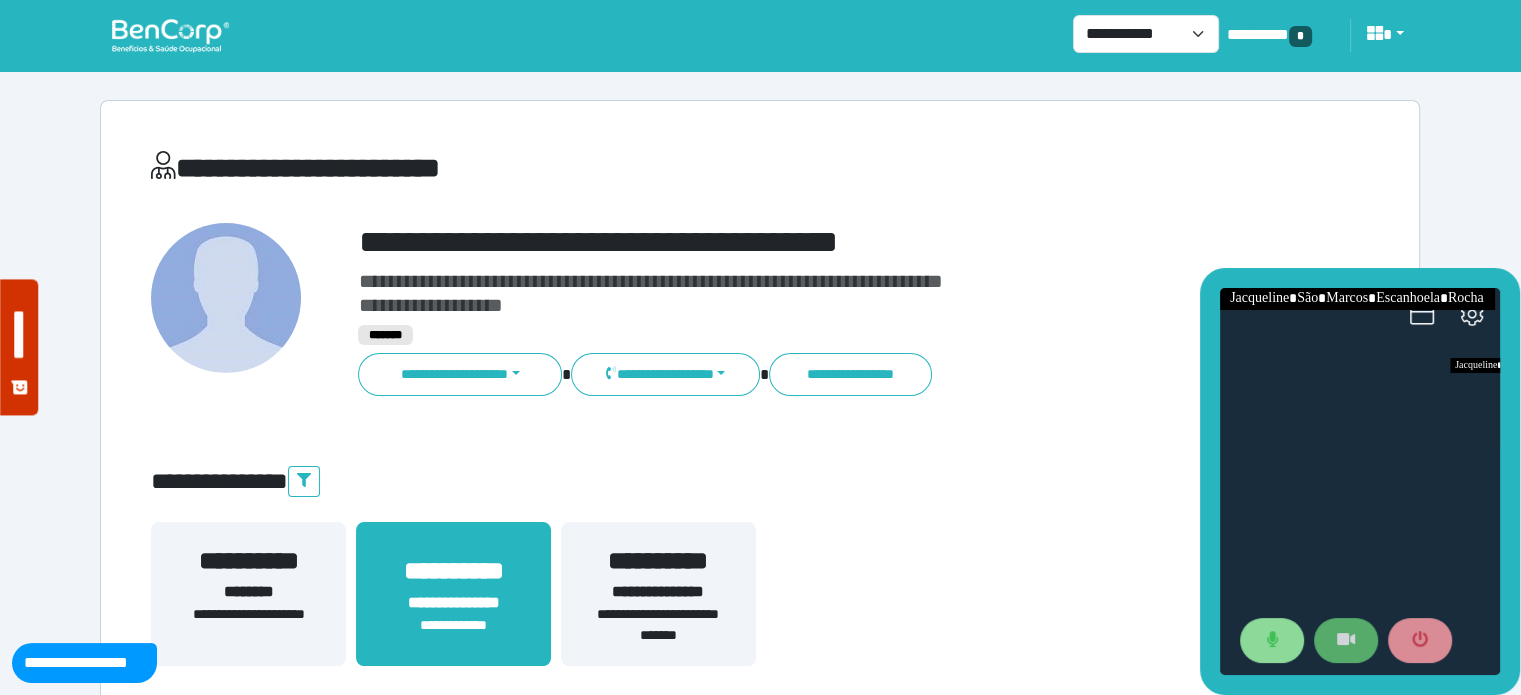 click at bounding box center [1346, 641] 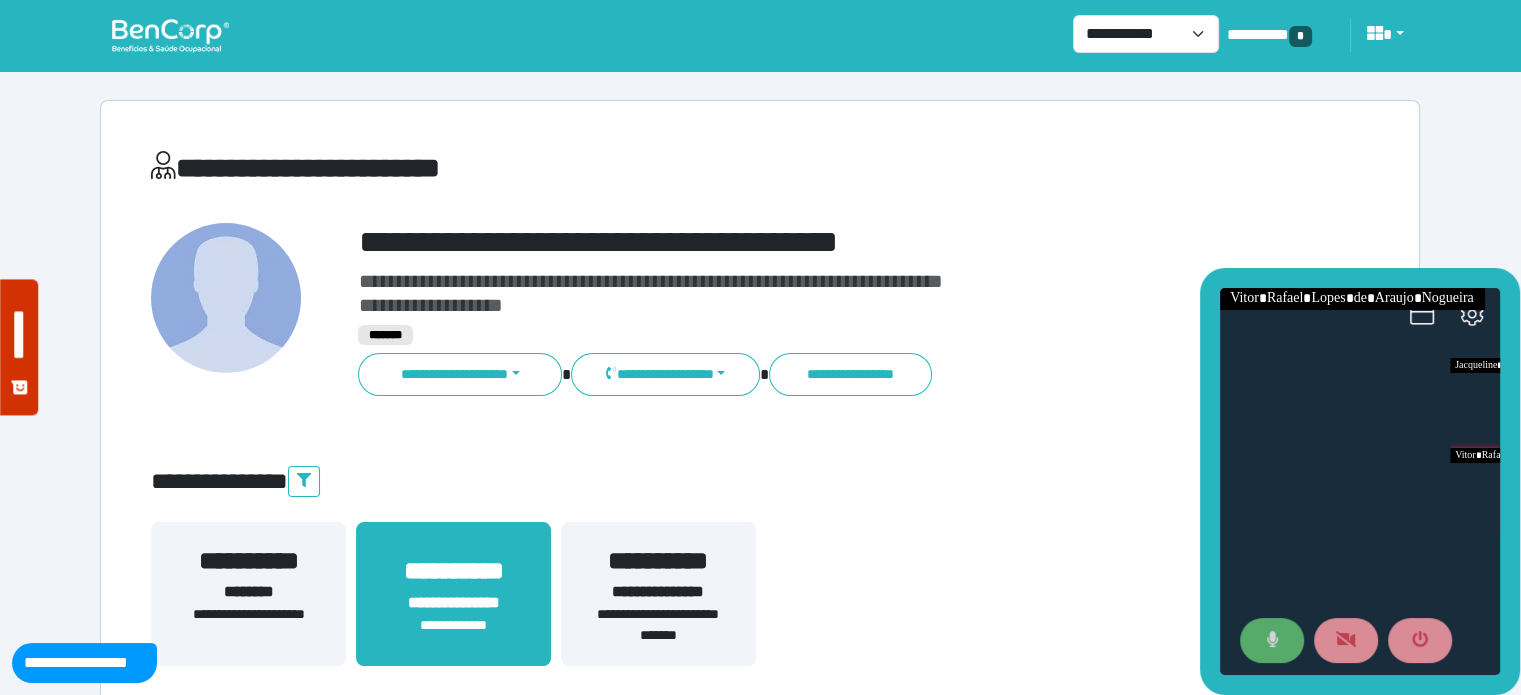 click 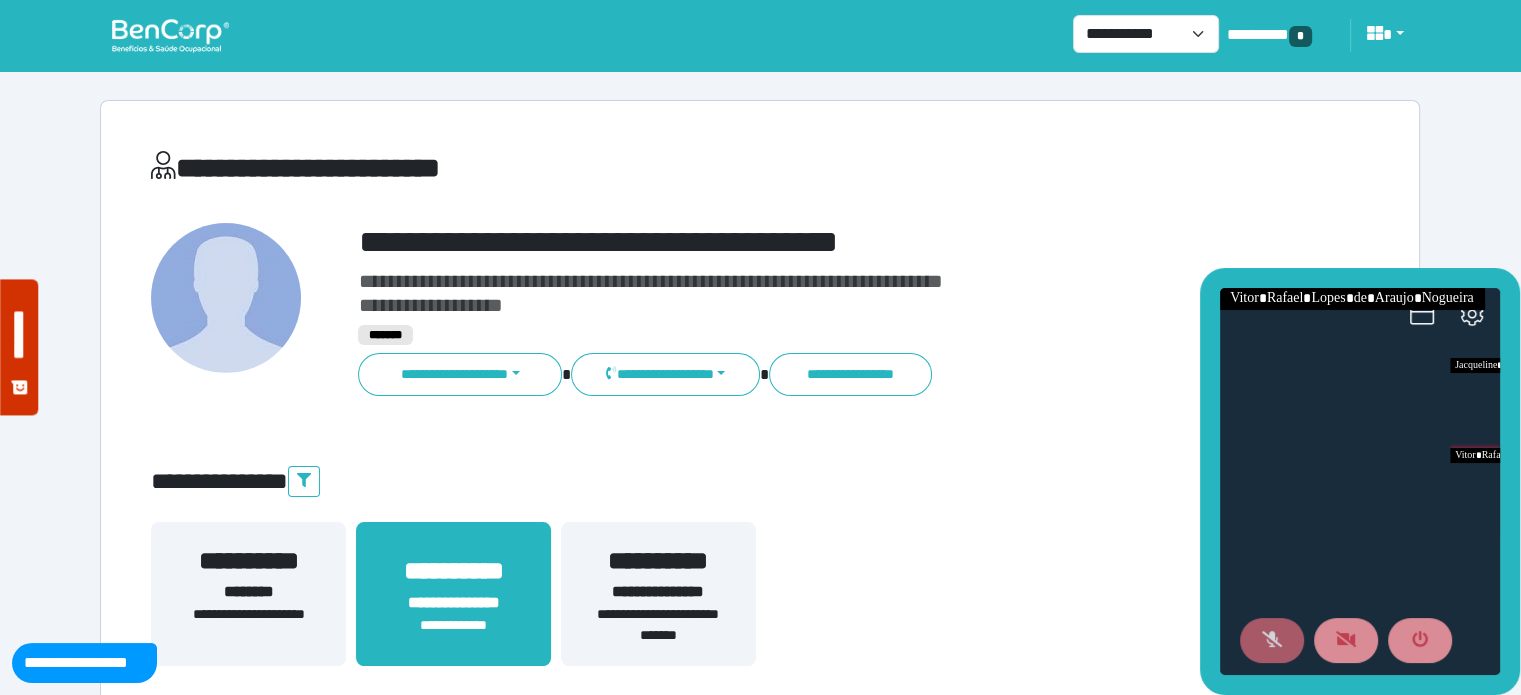 click at bounding box center [1272, 641] 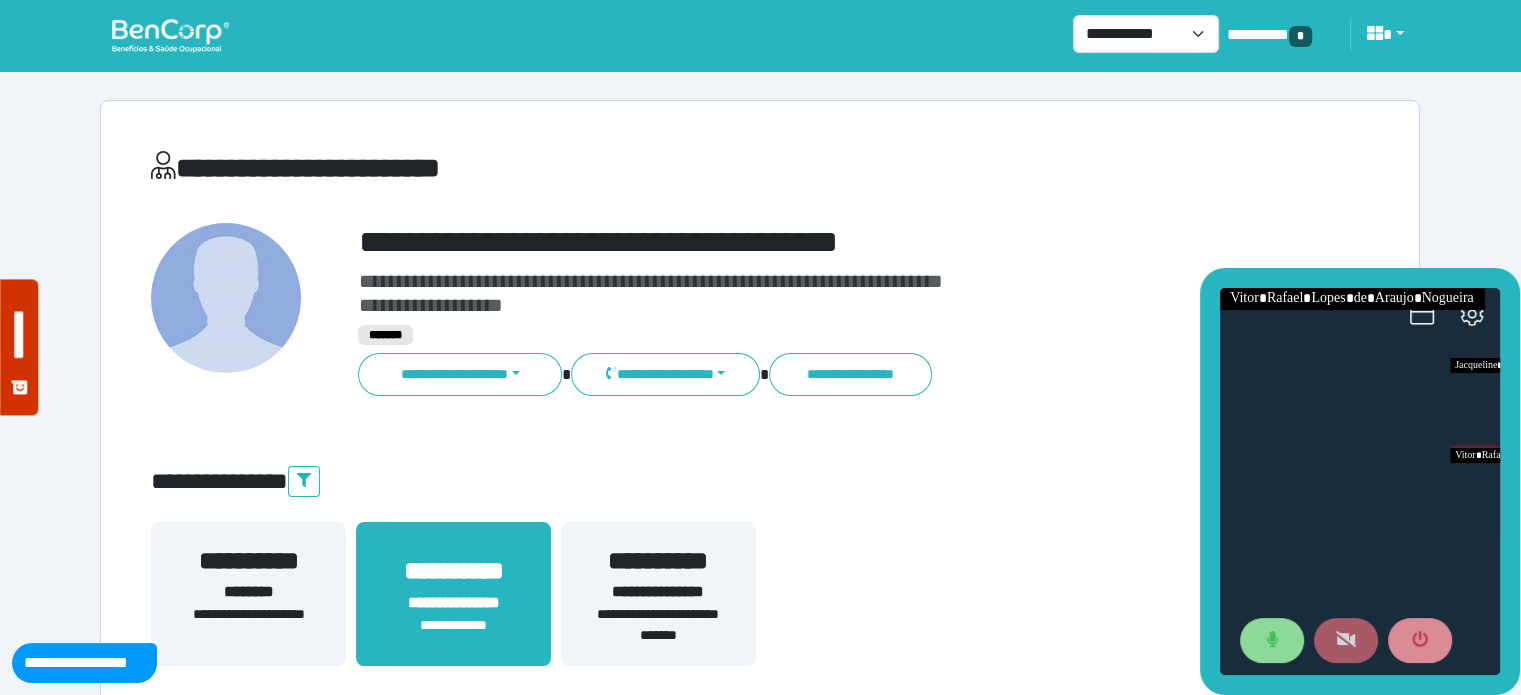 click at bounding box center (1346, 641) 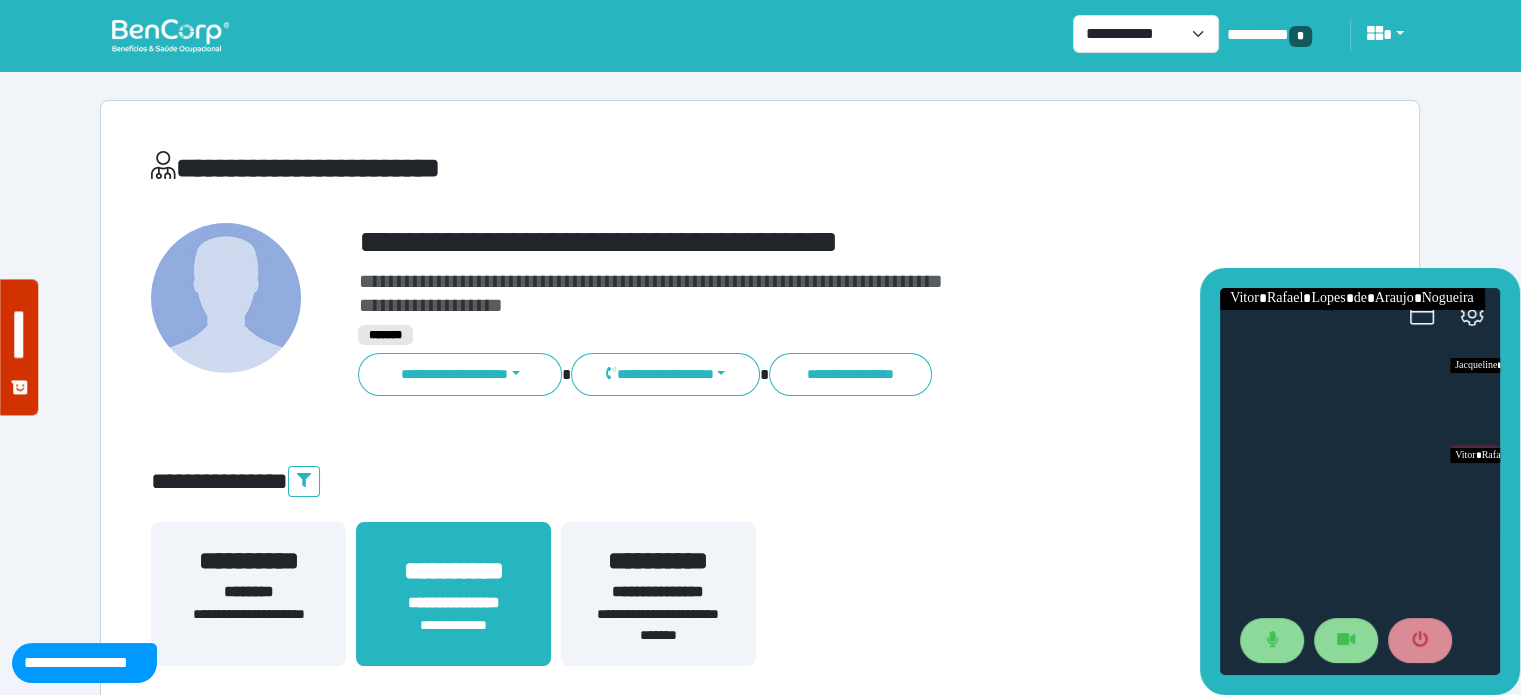 click on "**********" at bounding box center [812, 242] 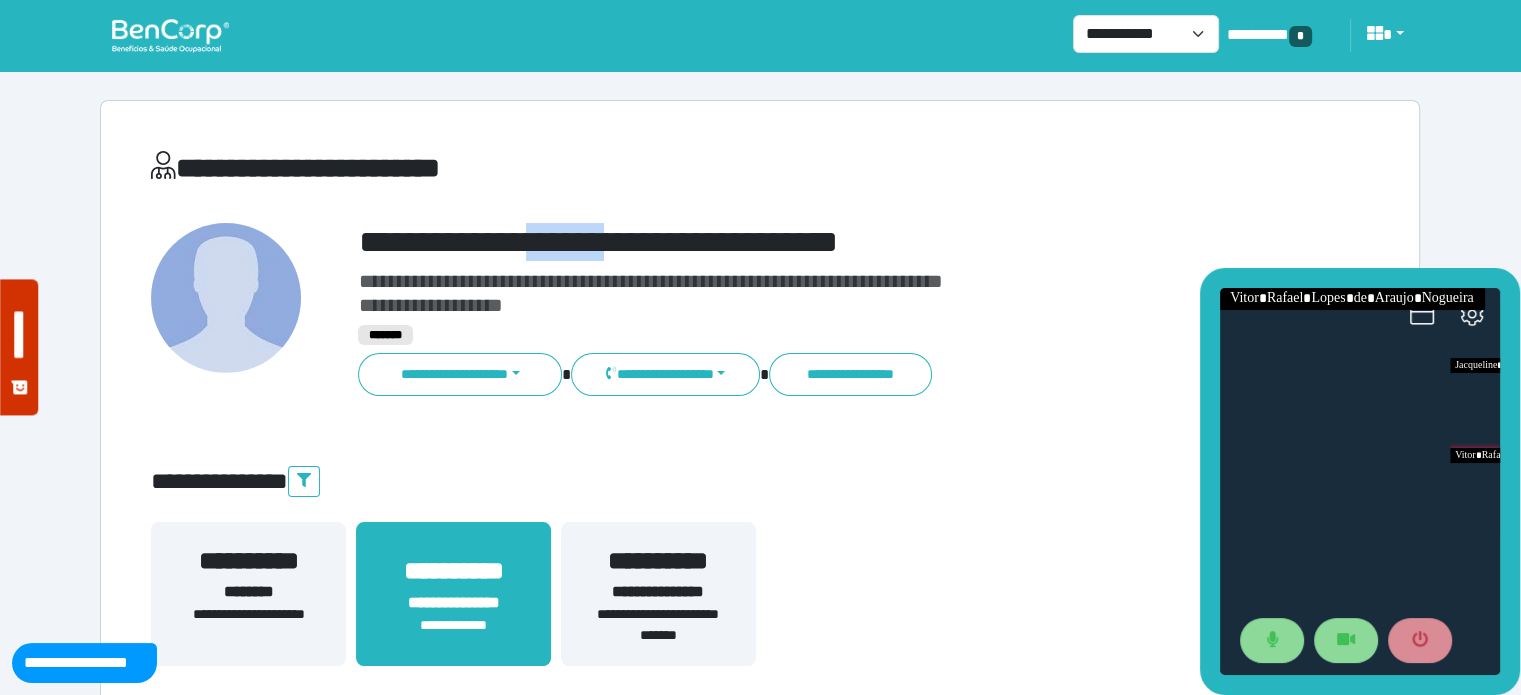 click on "**********" at bounding box center (812, 242) 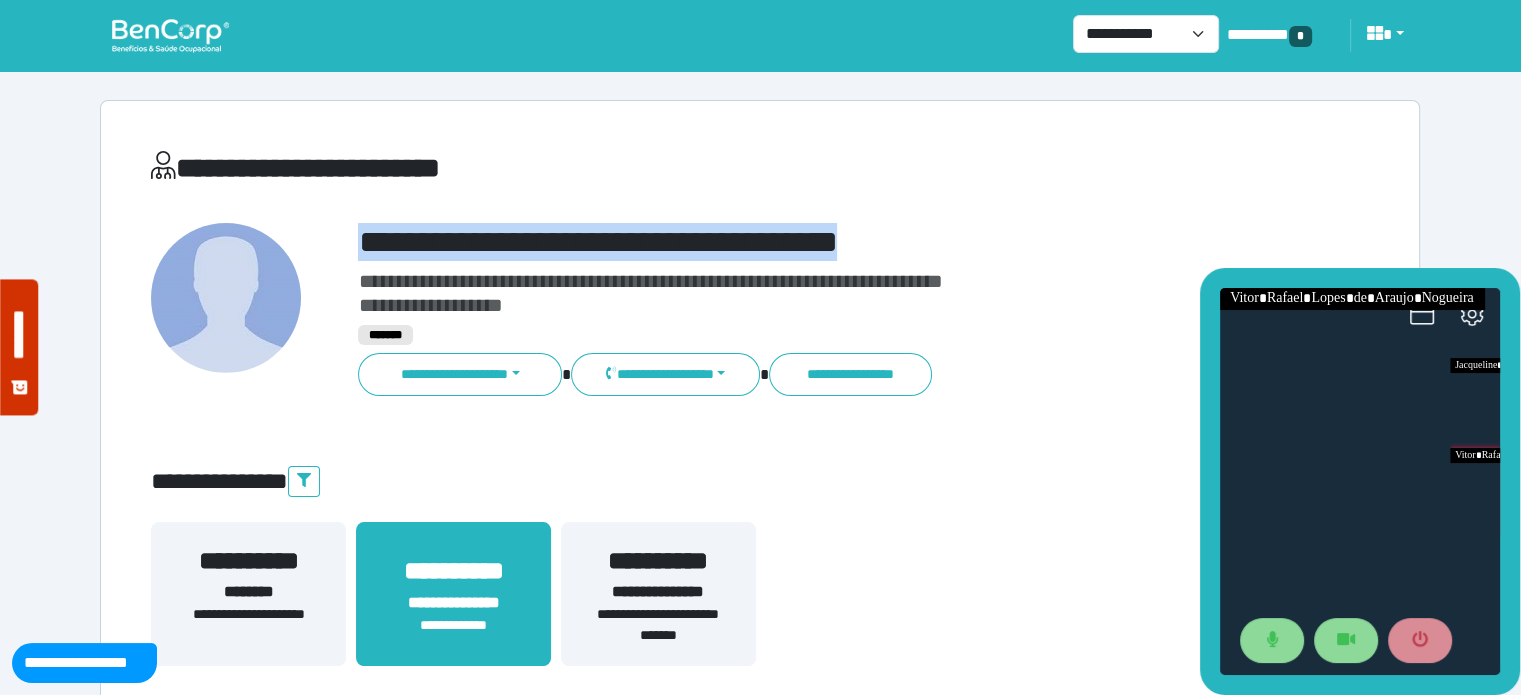 click on "**********" at bounding box center (812, 242) 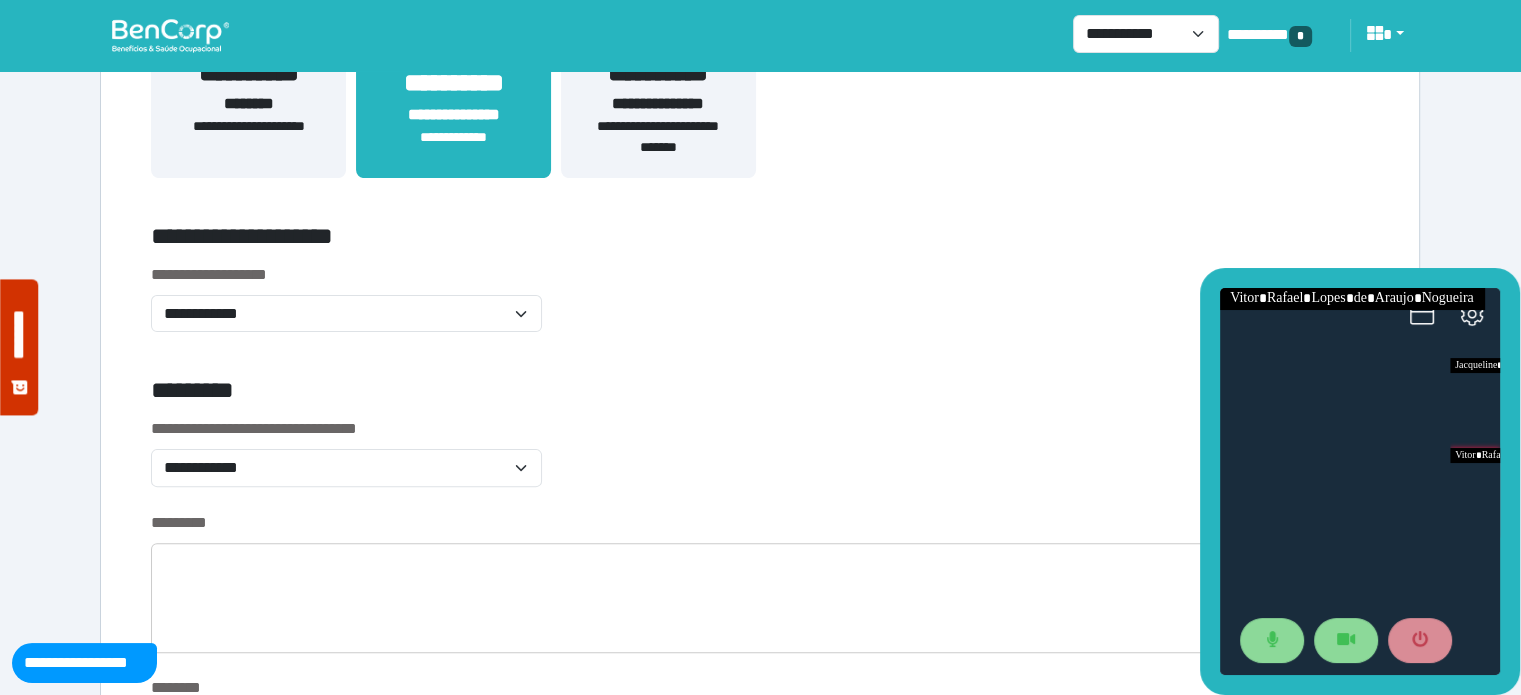 scroll, scrollTop: 466, scrollLeft: 0, axis: vertical 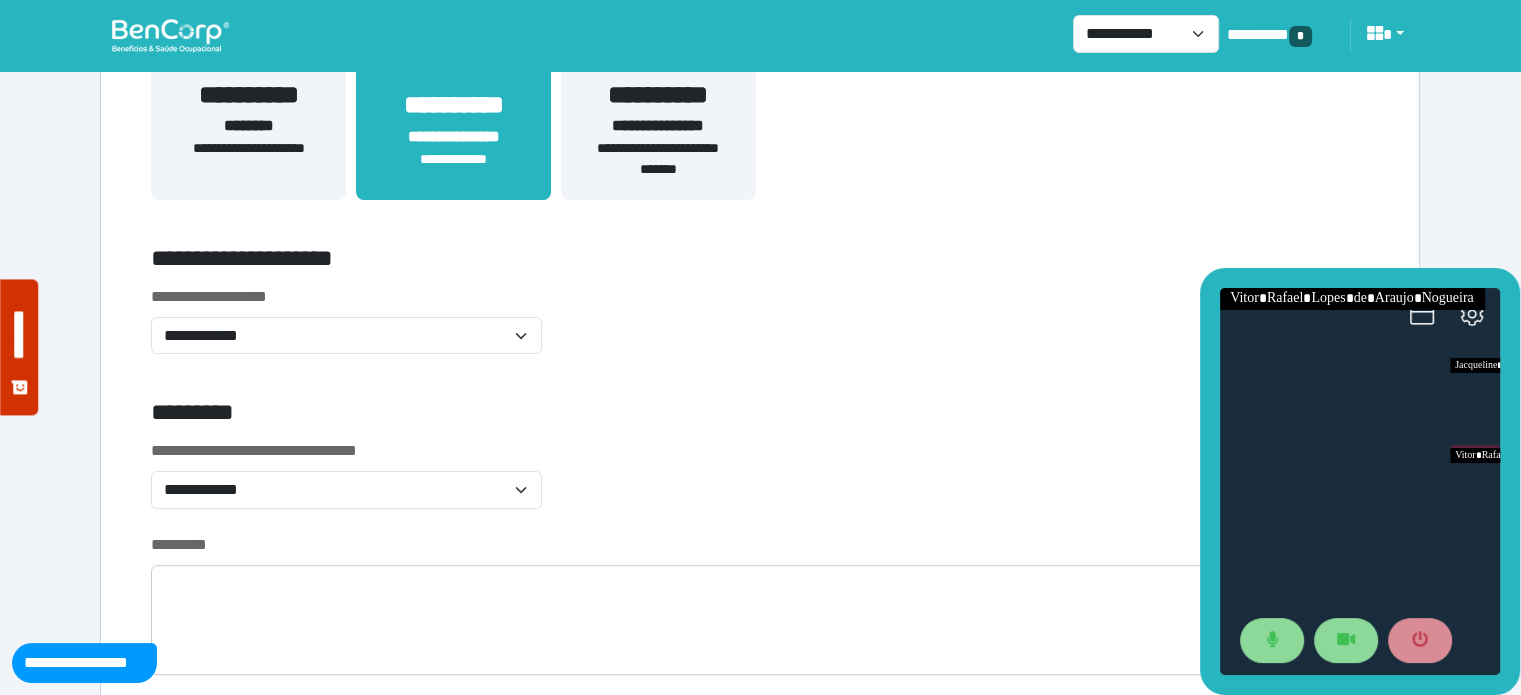 click on "********" at bounding box center (248, 126) 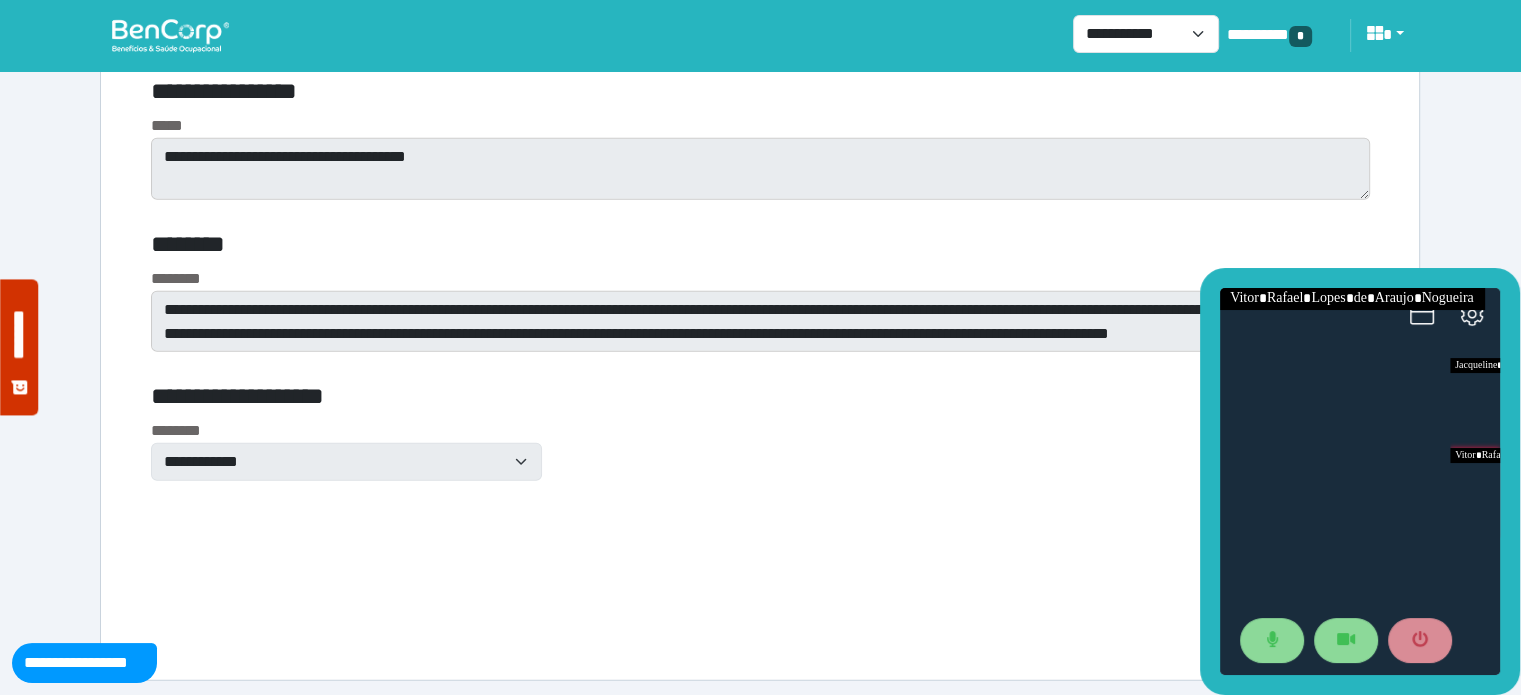 scroll, scrollTop: 5699, scrollLeft: 0, axis: vertical 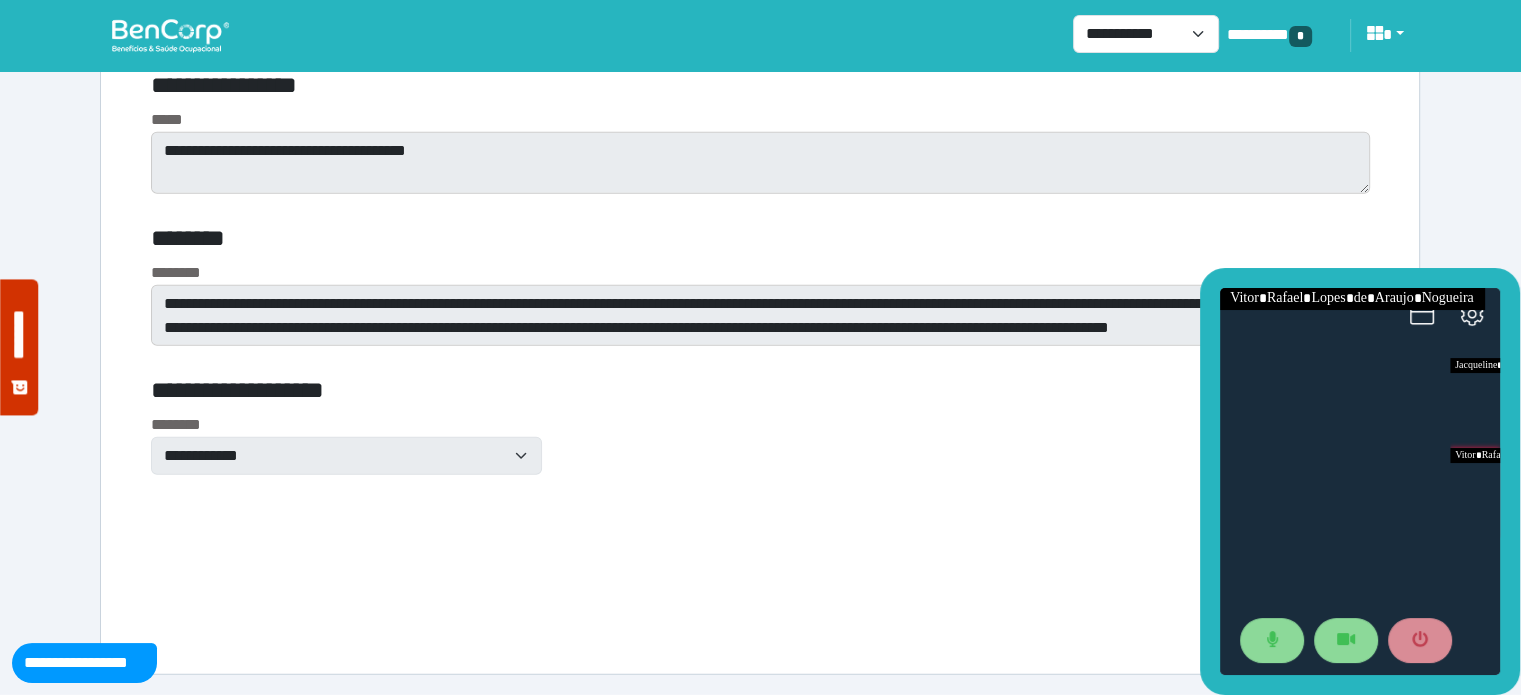 click on "**********" at bounding box center [760, 304] 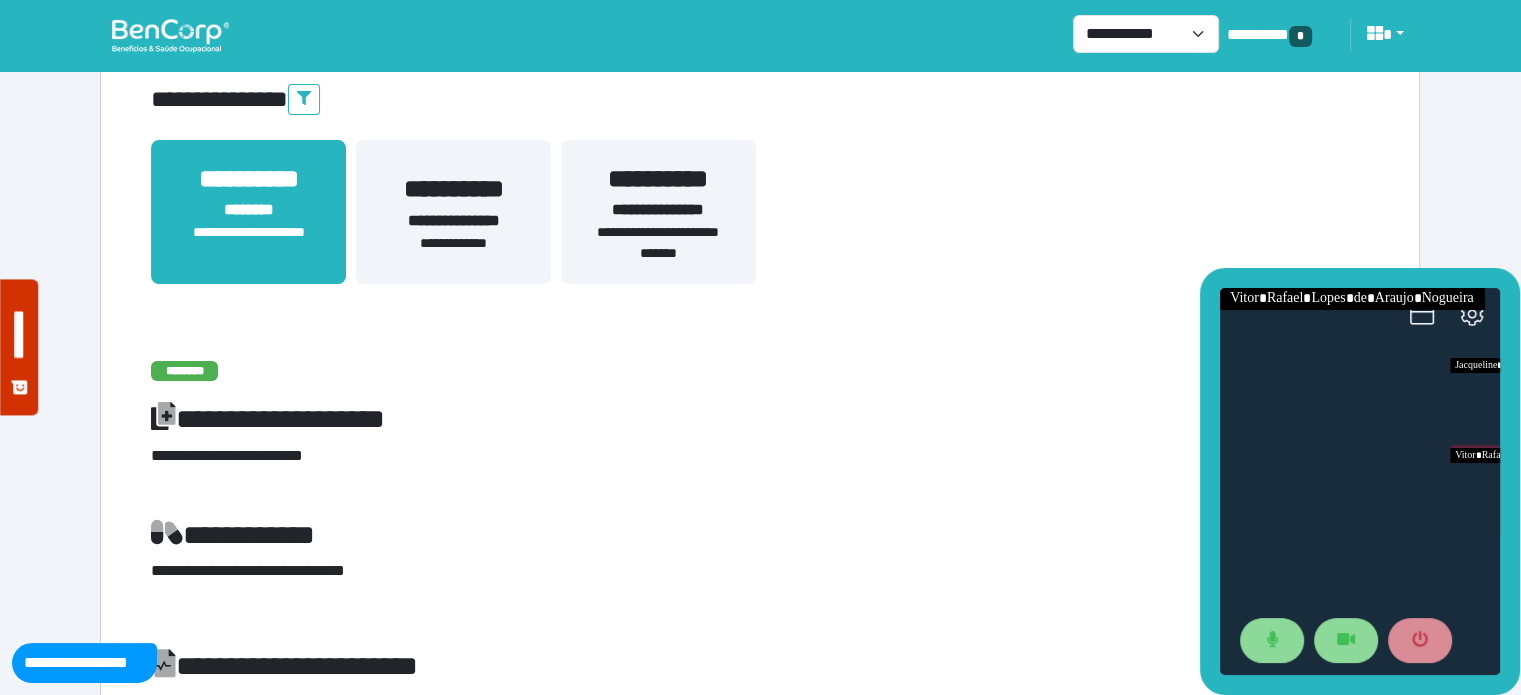 scroll, scrollTop: 328, scrollLeft: 0, axis: vertical 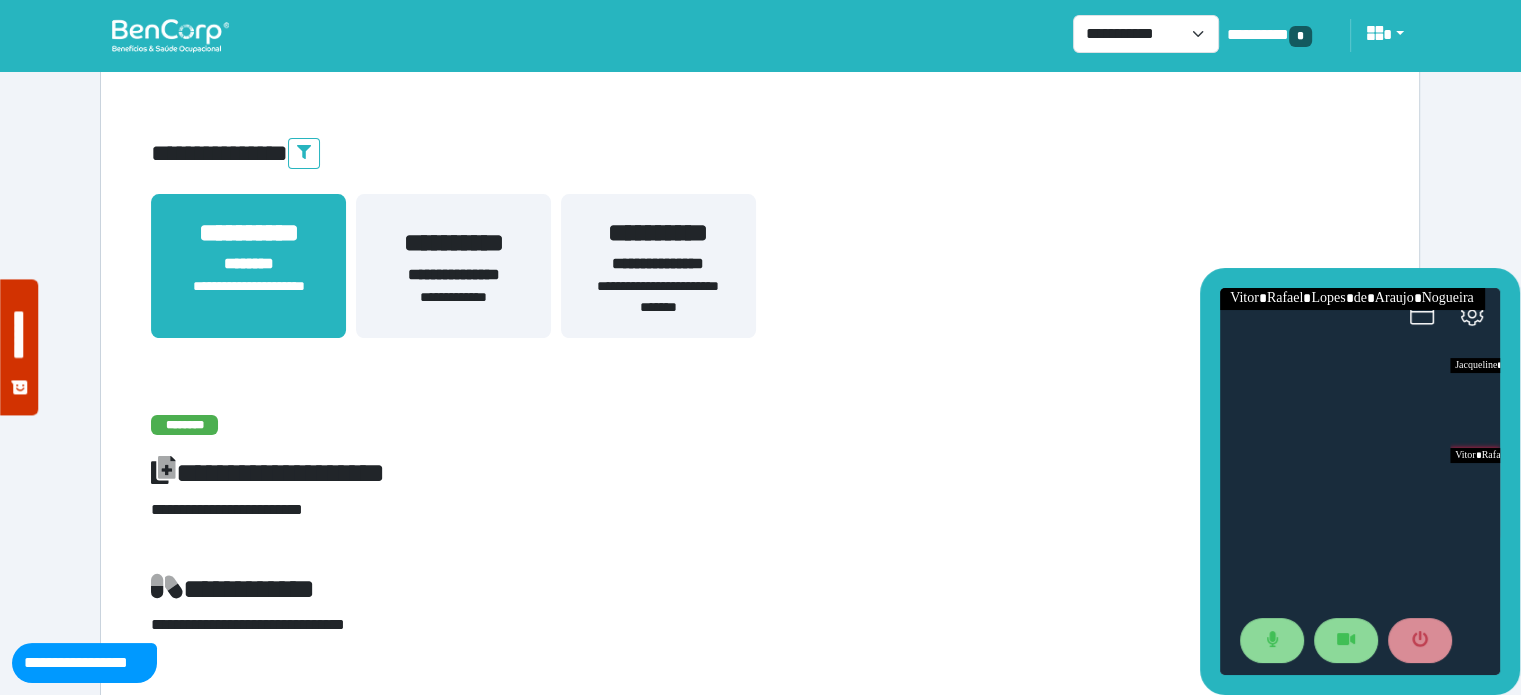 click on "**********" at bounding box center [453, 243] 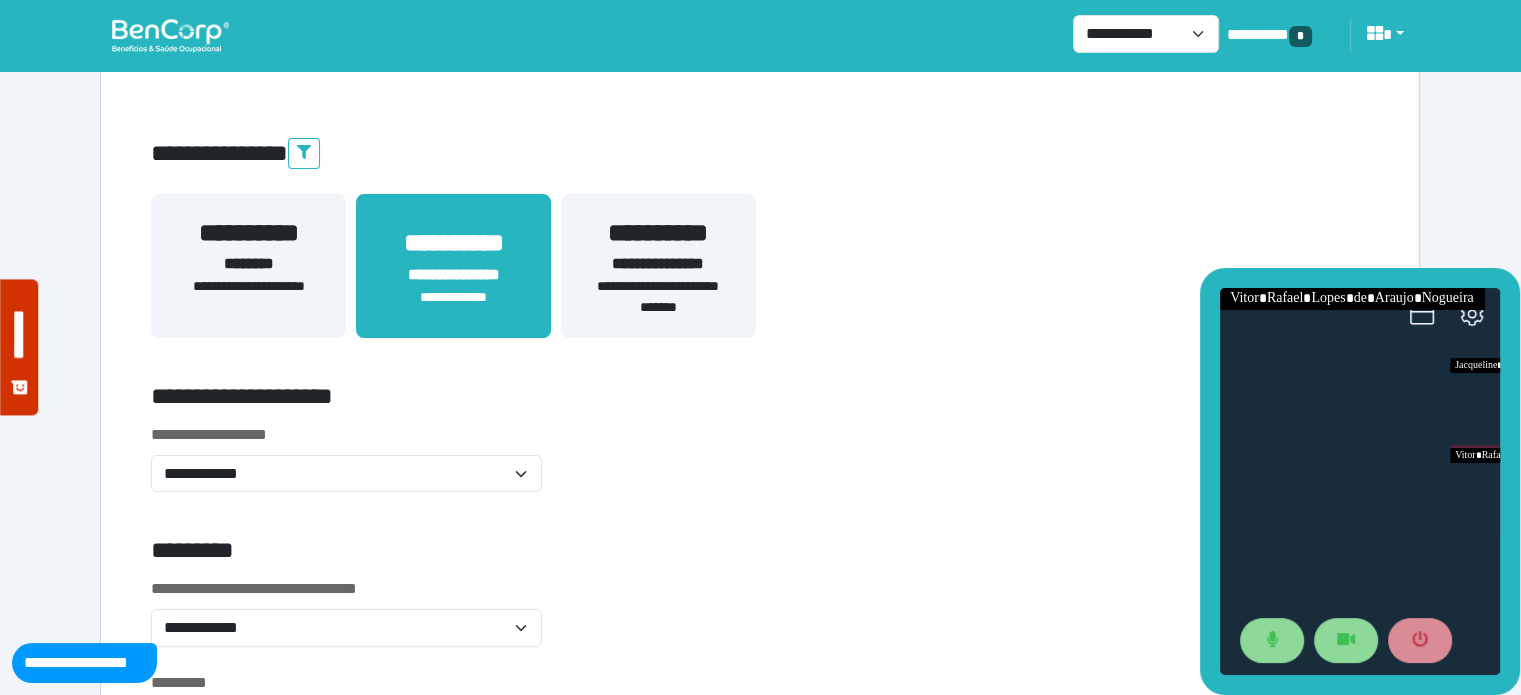 click on "**********" at bounding box center [248, 233] 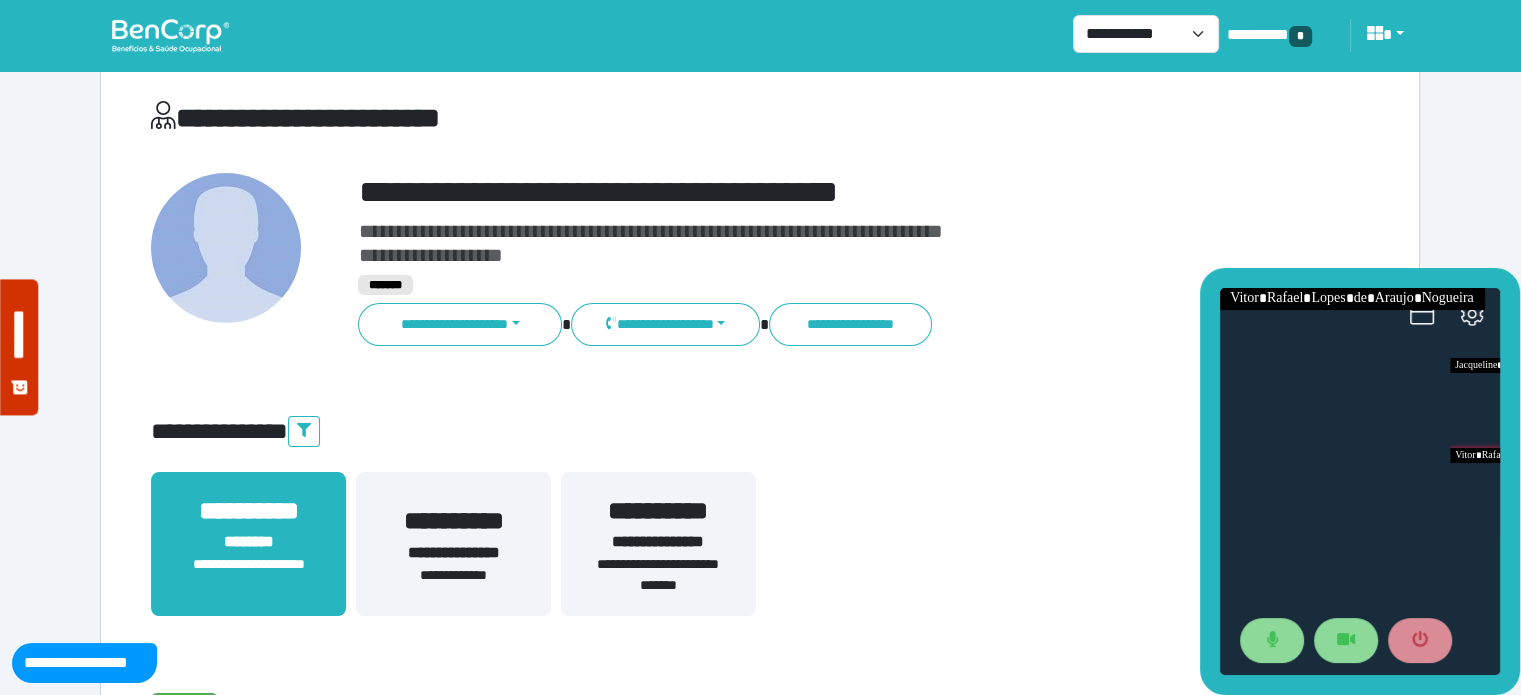 scroll, scrollTop: 167, scrollLeft: 0, axis: vertical 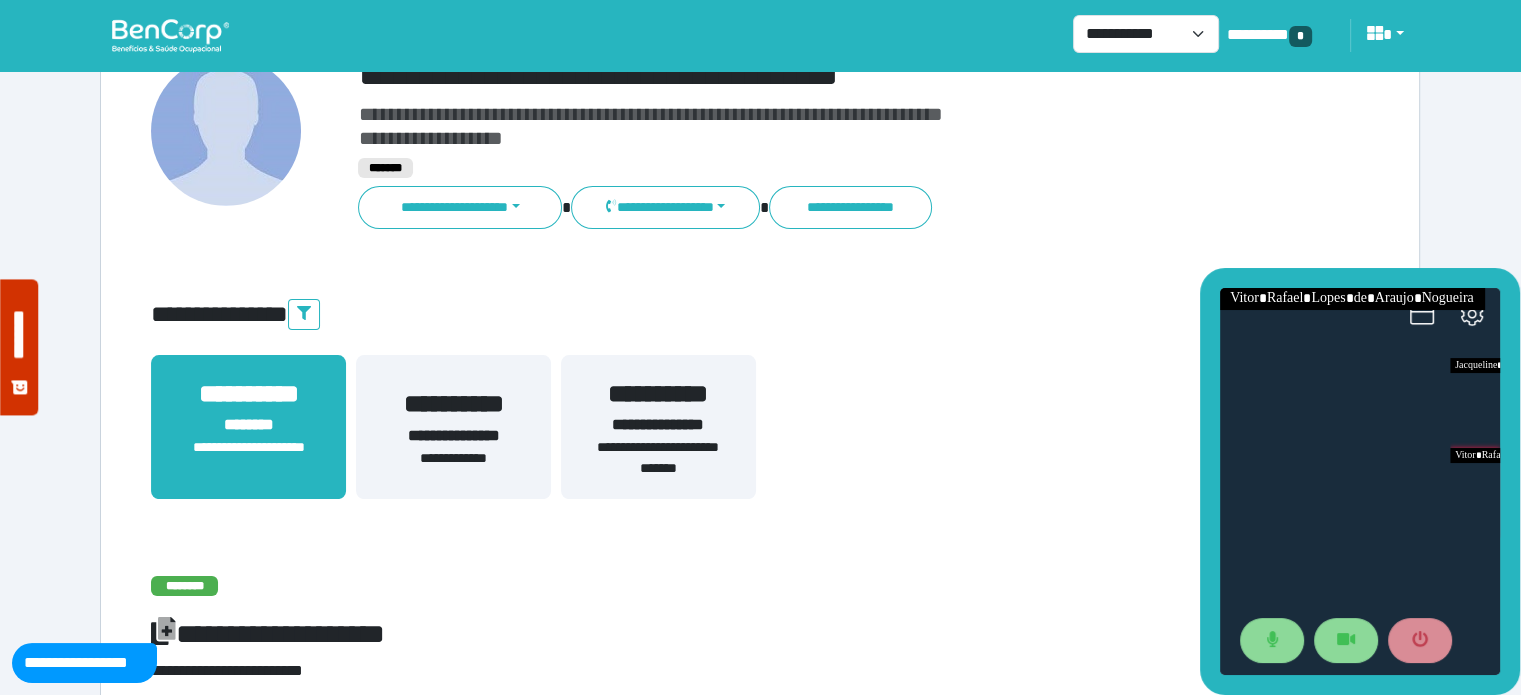 click on "**********" at bounding box center [453, 436] 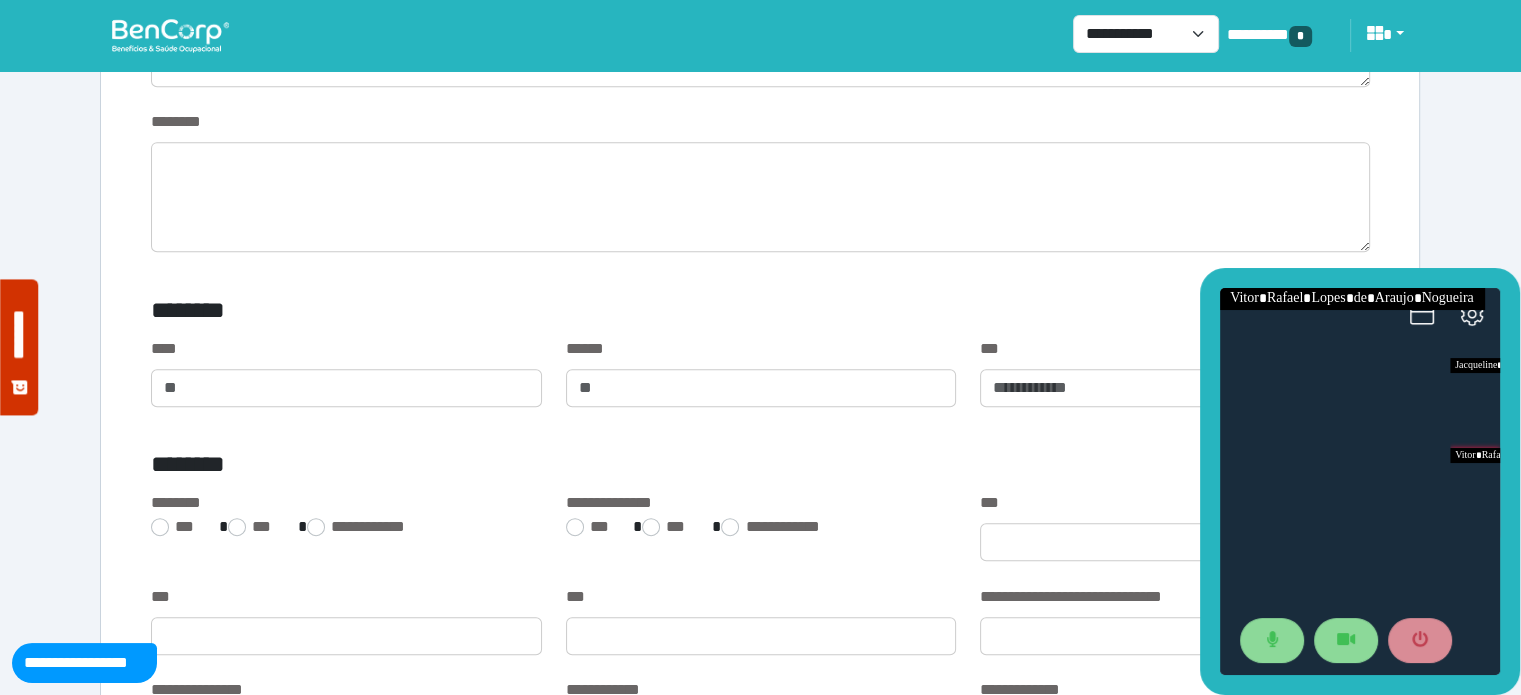 scroll, scrollTop: 1172, scrollLeft: 0, axis: vertical 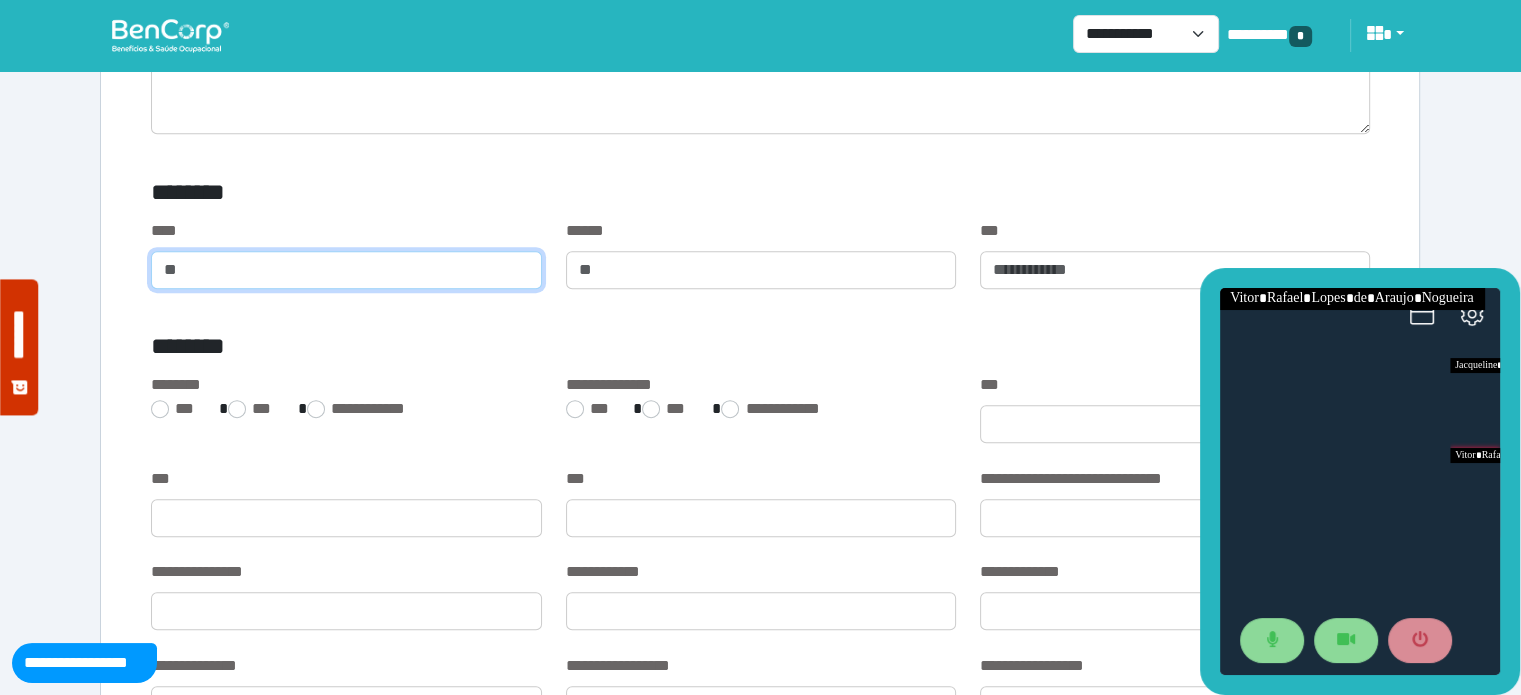 click 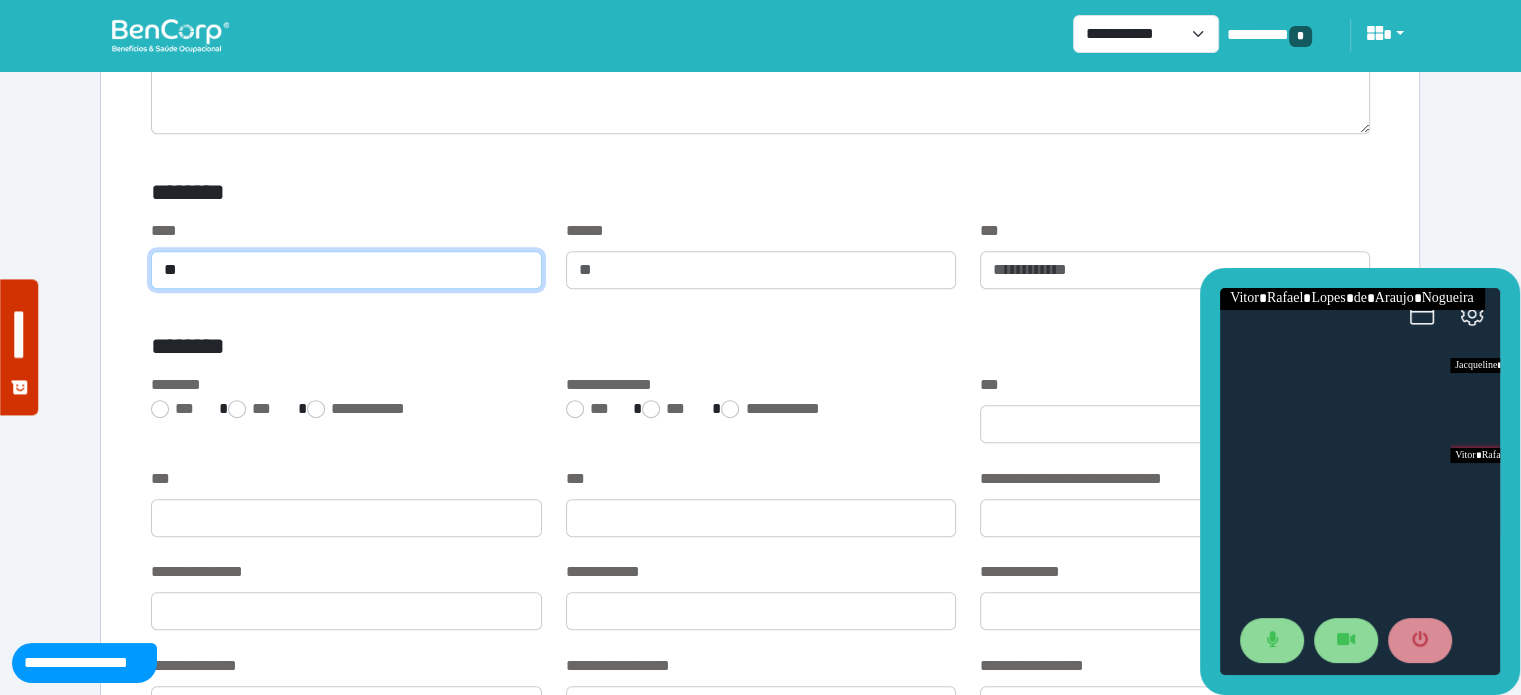 type on "**" 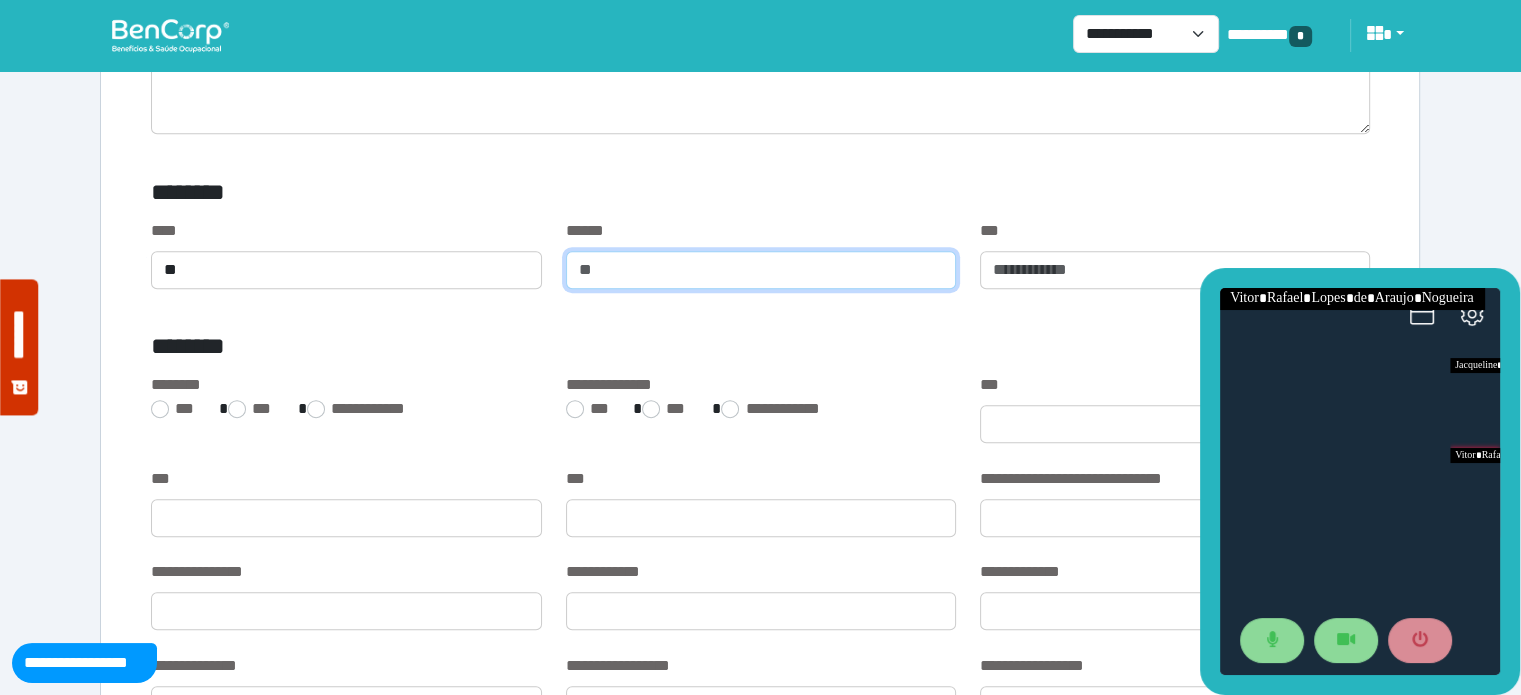 click 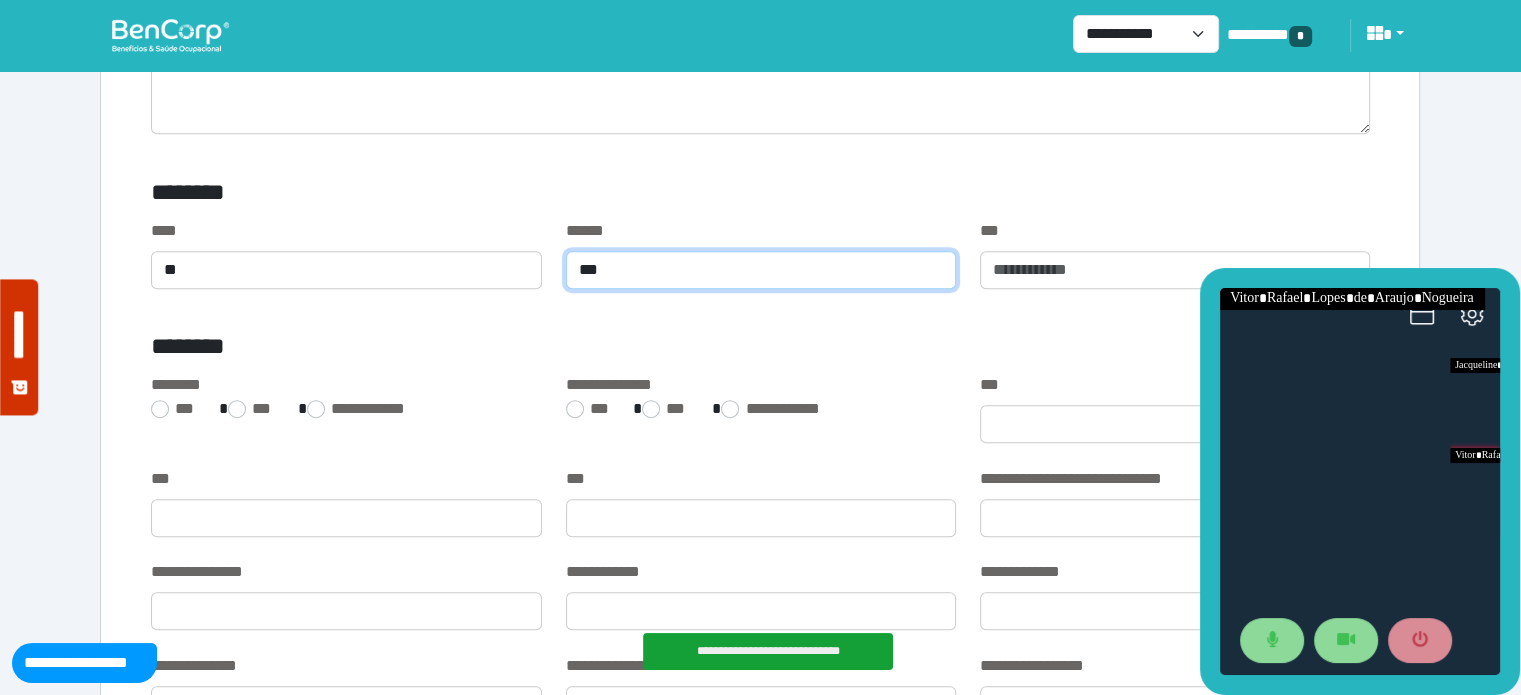 type on "***" 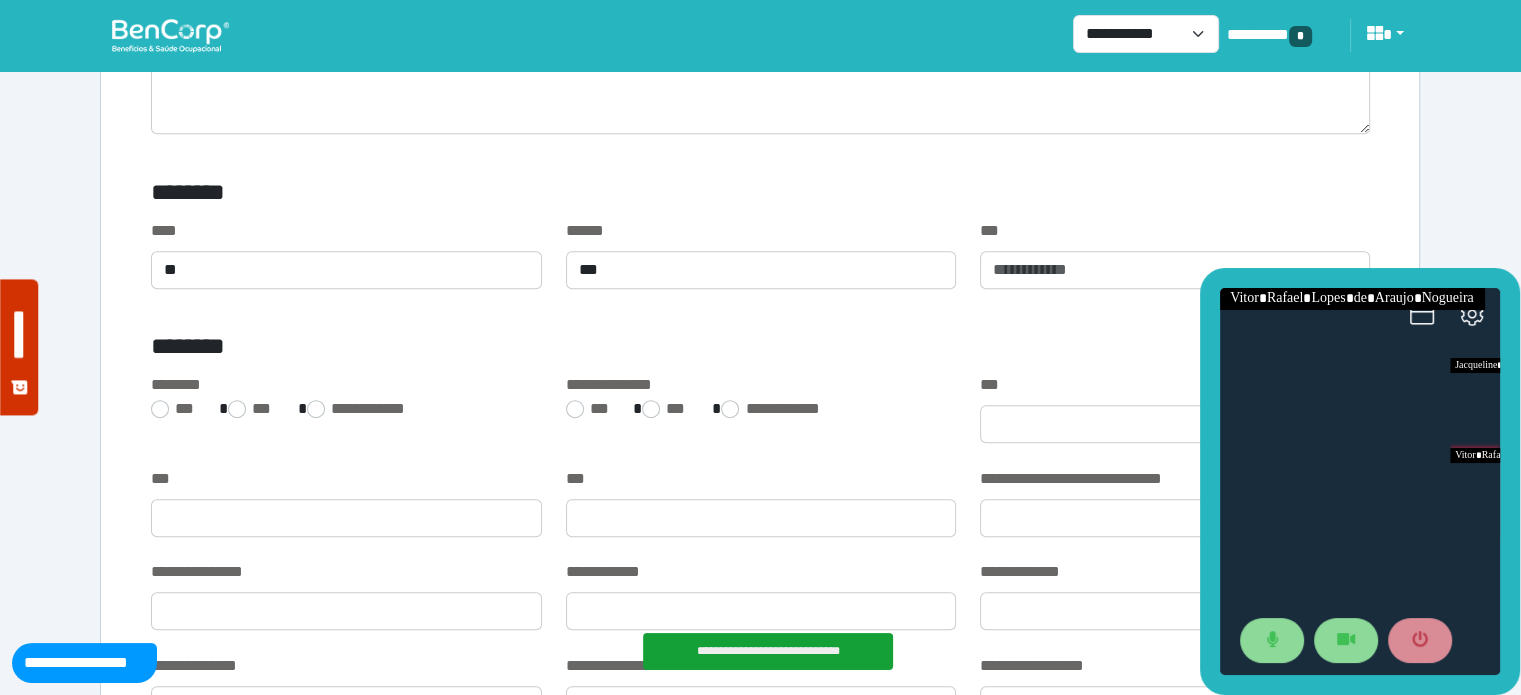 click on "********" 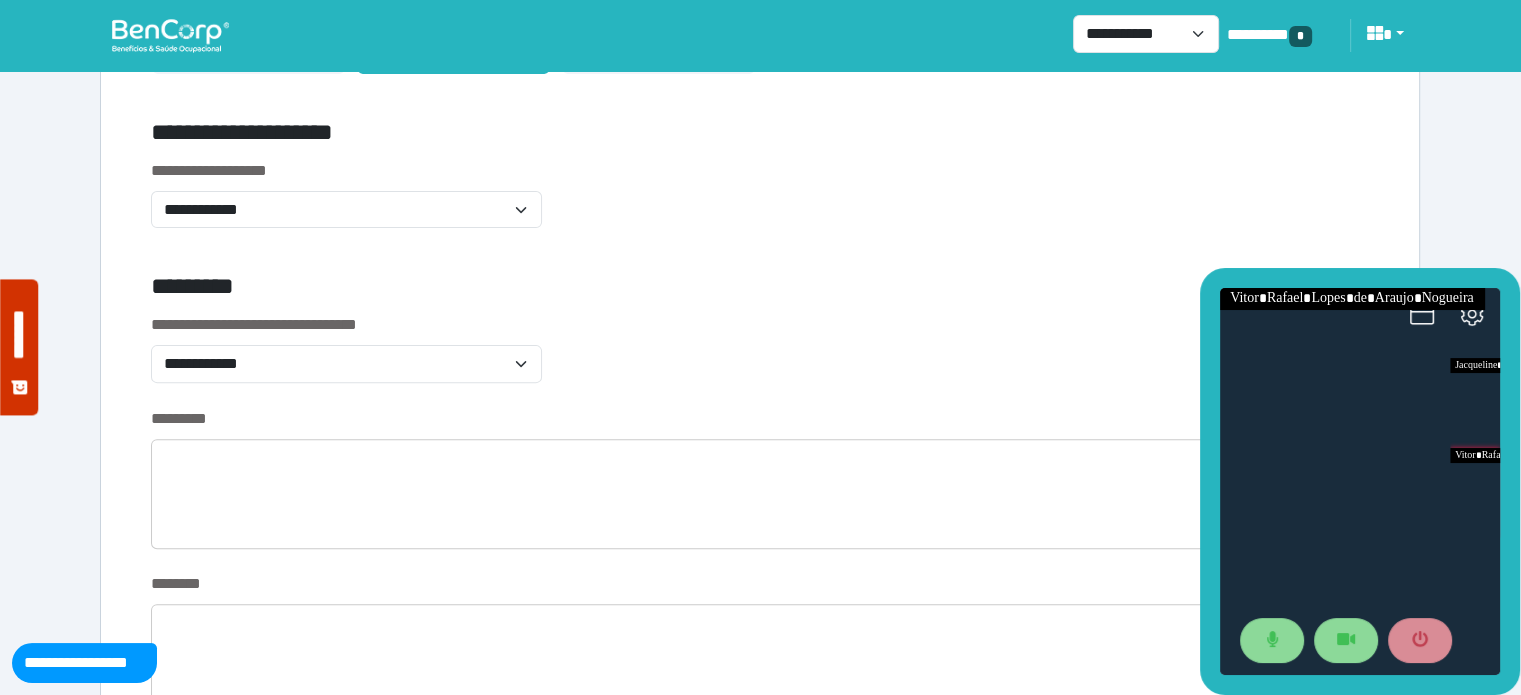 scroll, scrollTop: 636, scrollLeft: 0, axis: vertical 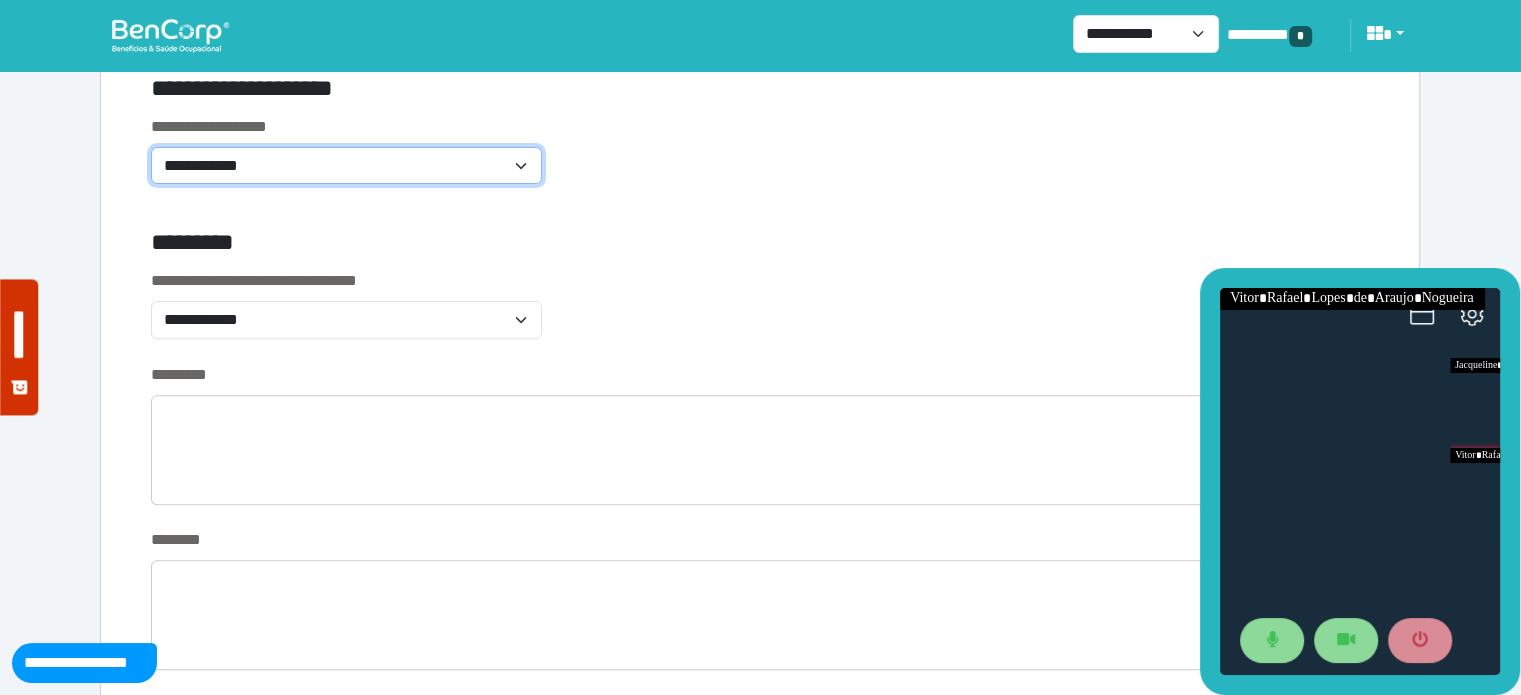 click on "**********" 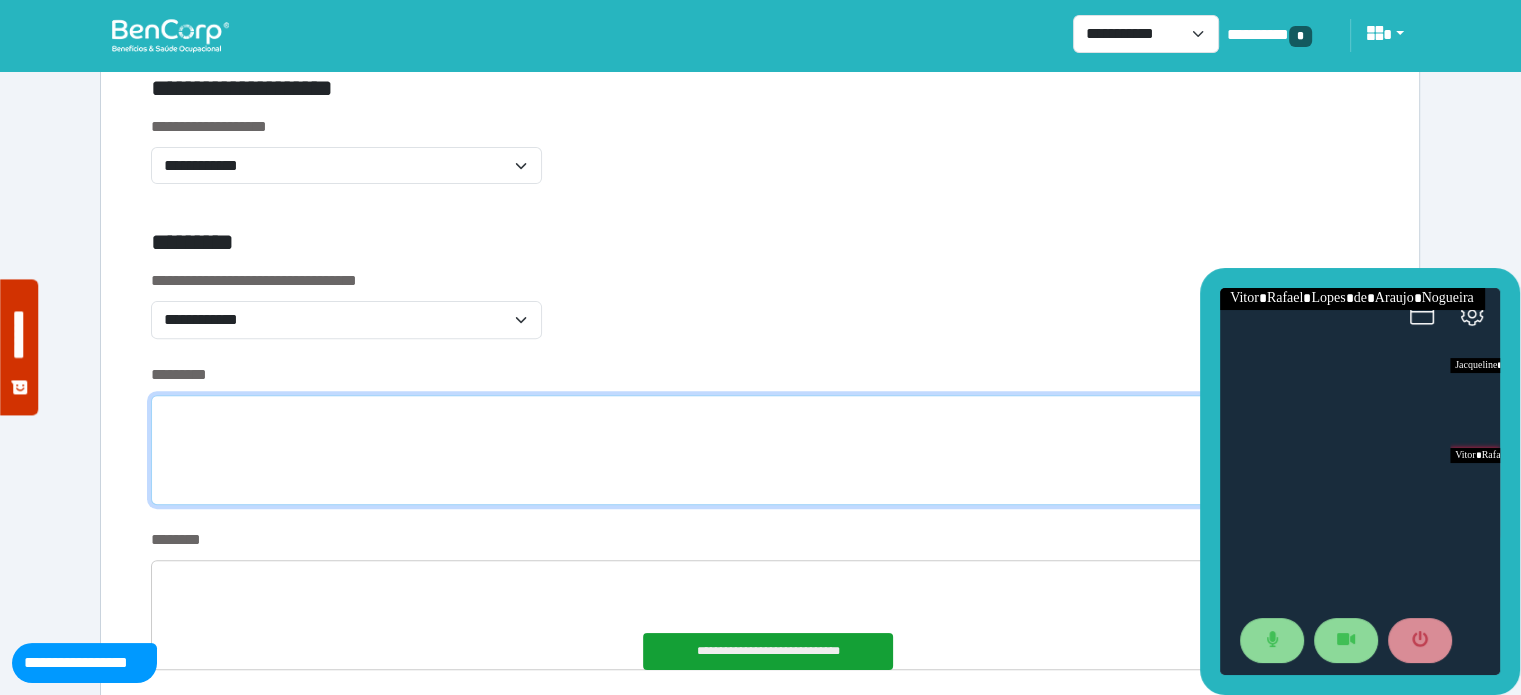 click 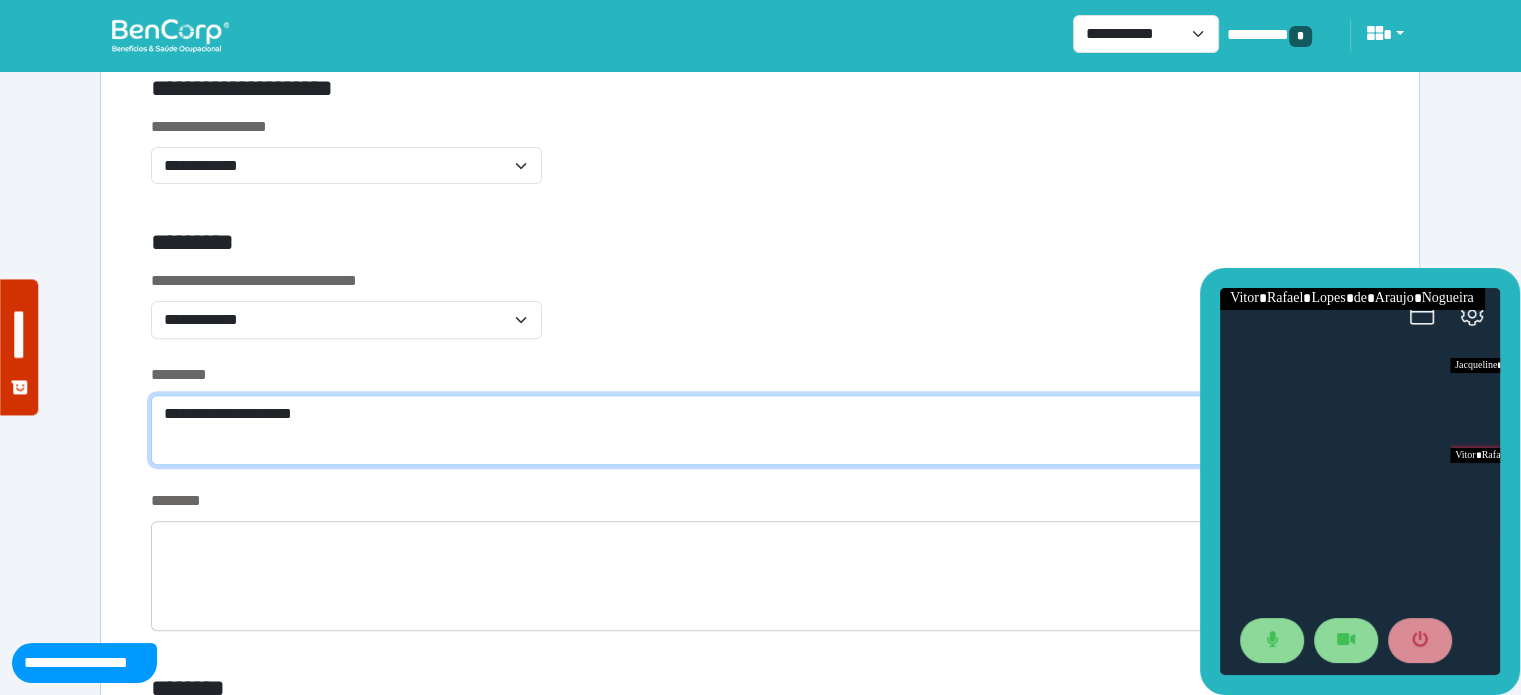 scroll, scrollTop: 0, scrollLeft: 0, axis: both 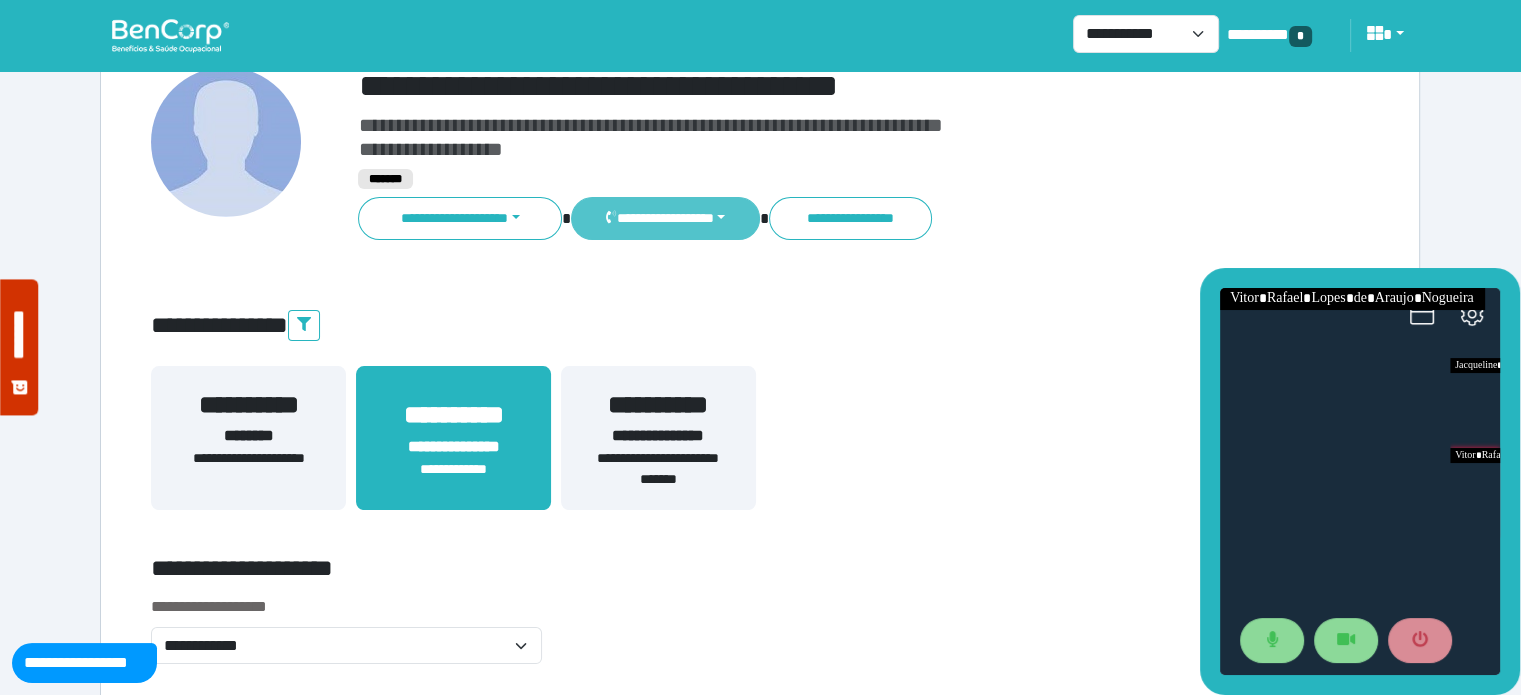 type on "**********" 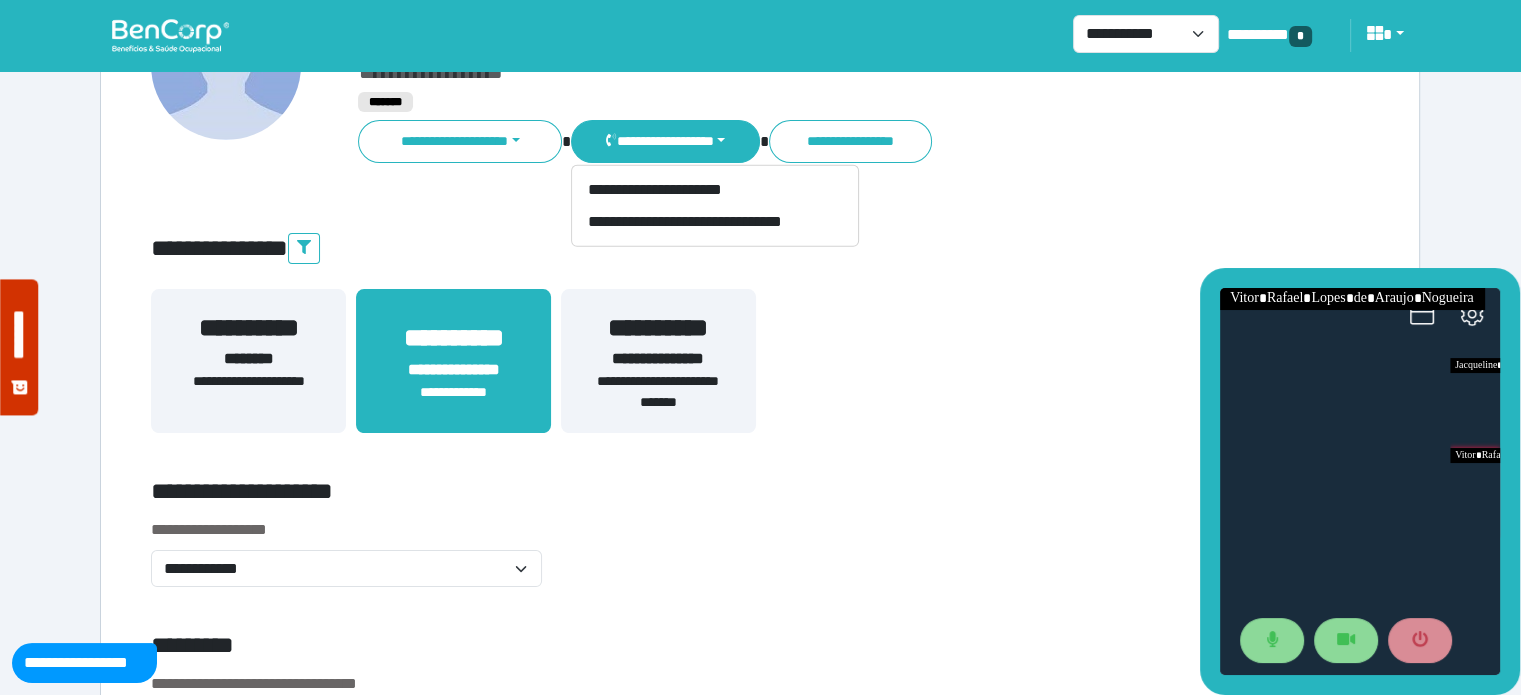 scroll, scrollTop: 158, scrollLeft: 0, axis: vertical 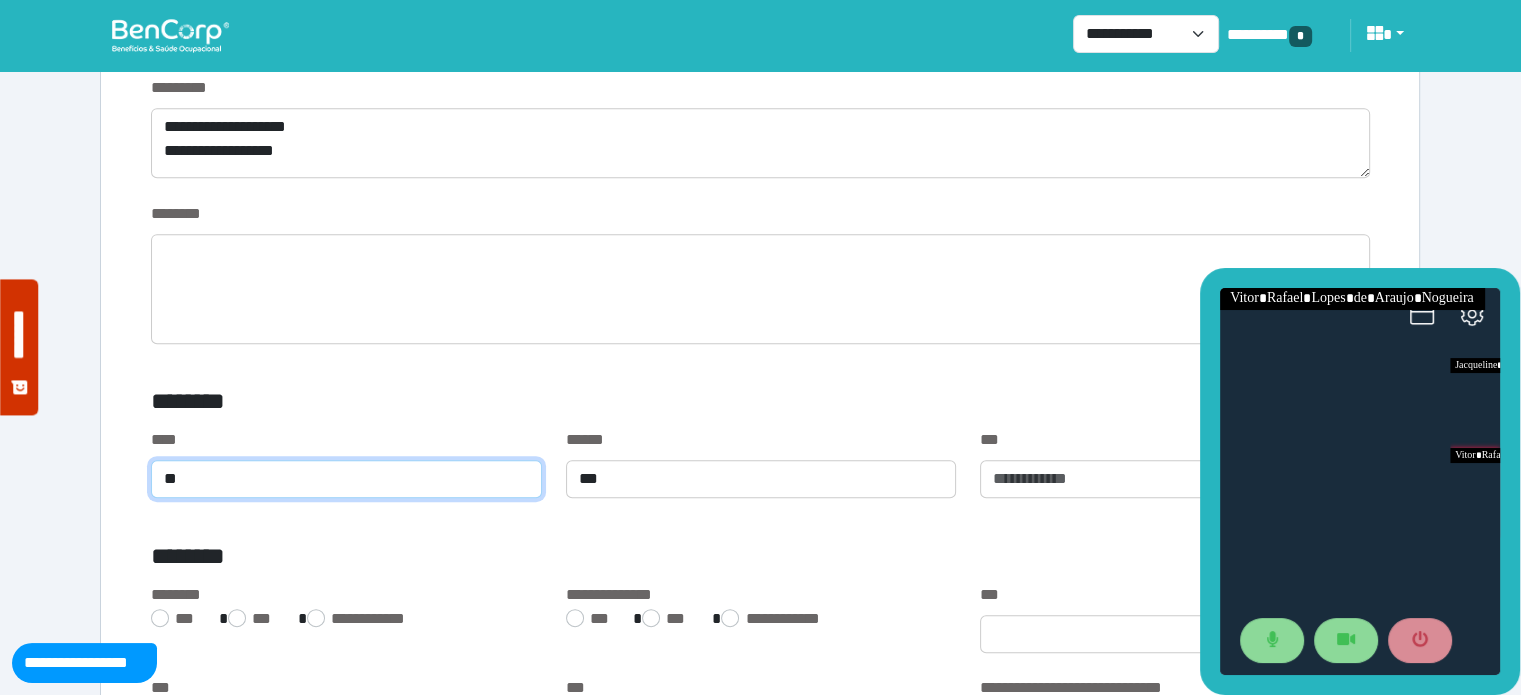 drag, startPoint x: 265, startPoint y: 490, endPoint x: 156, endPoint y: 477, distance: 109.77249 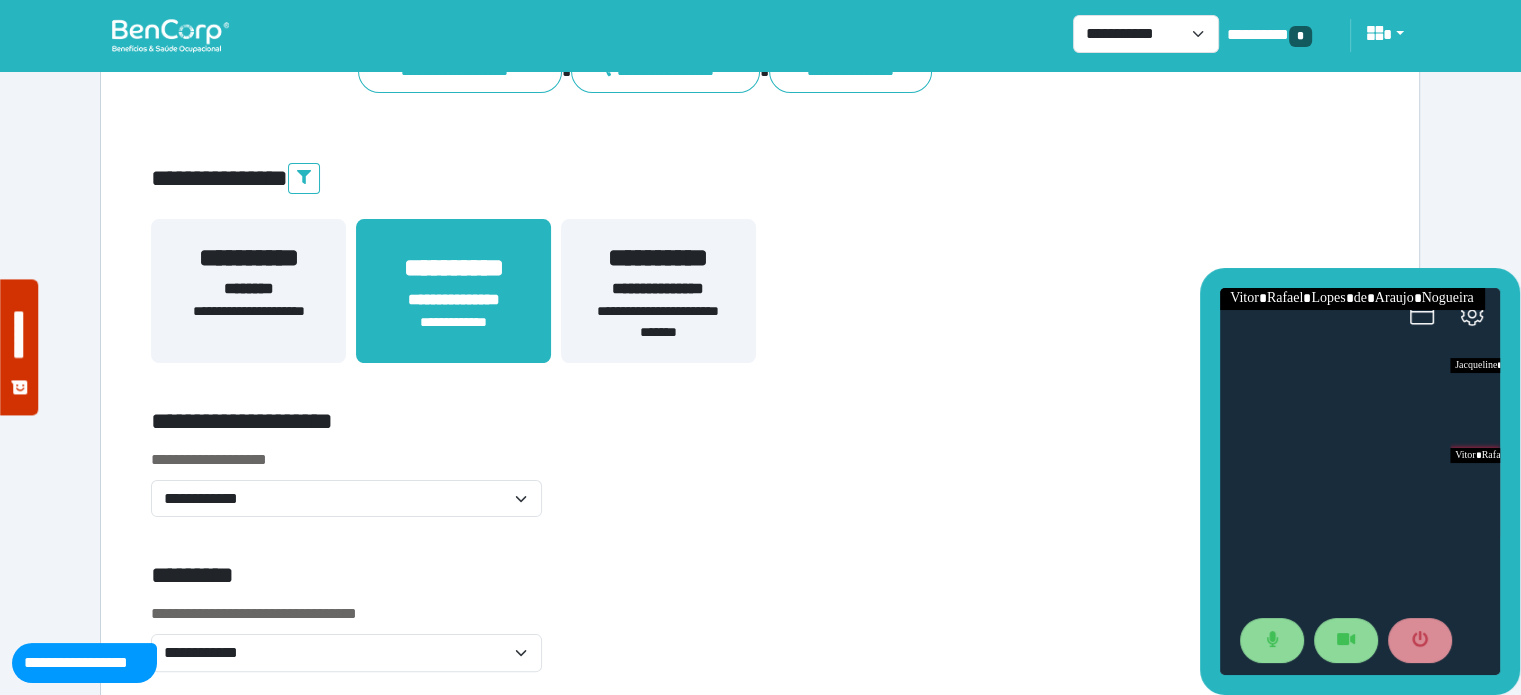 scroll, scrollTop: 314, scrollLeft: 0, axis: vertical 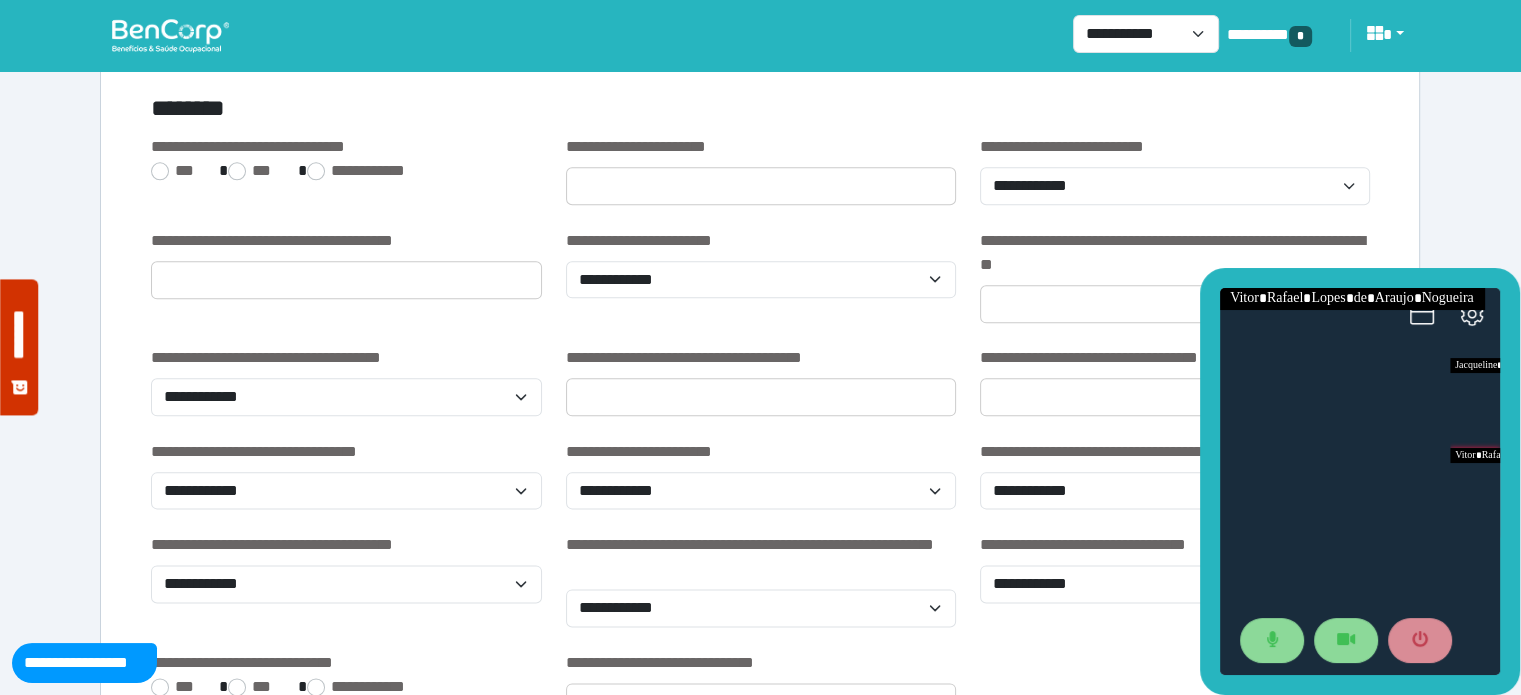 type on "**" 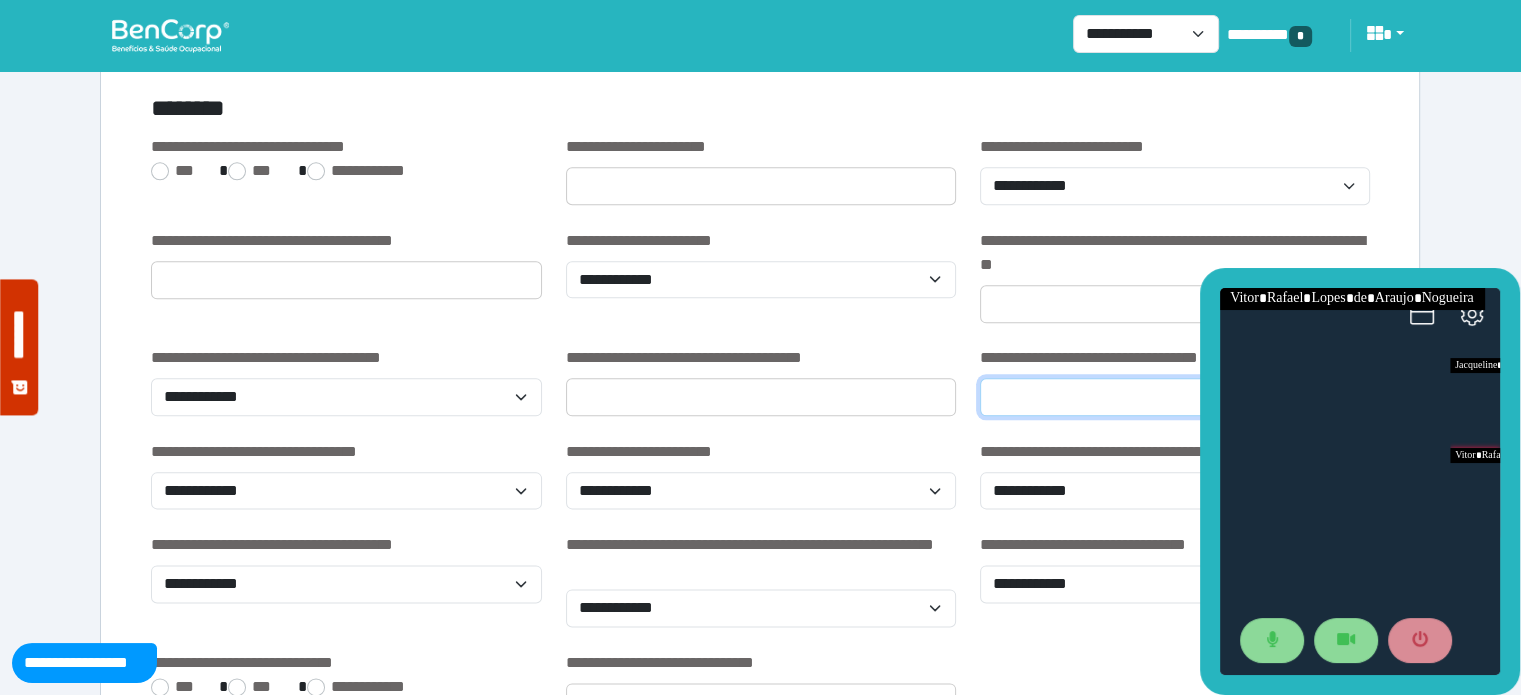 click 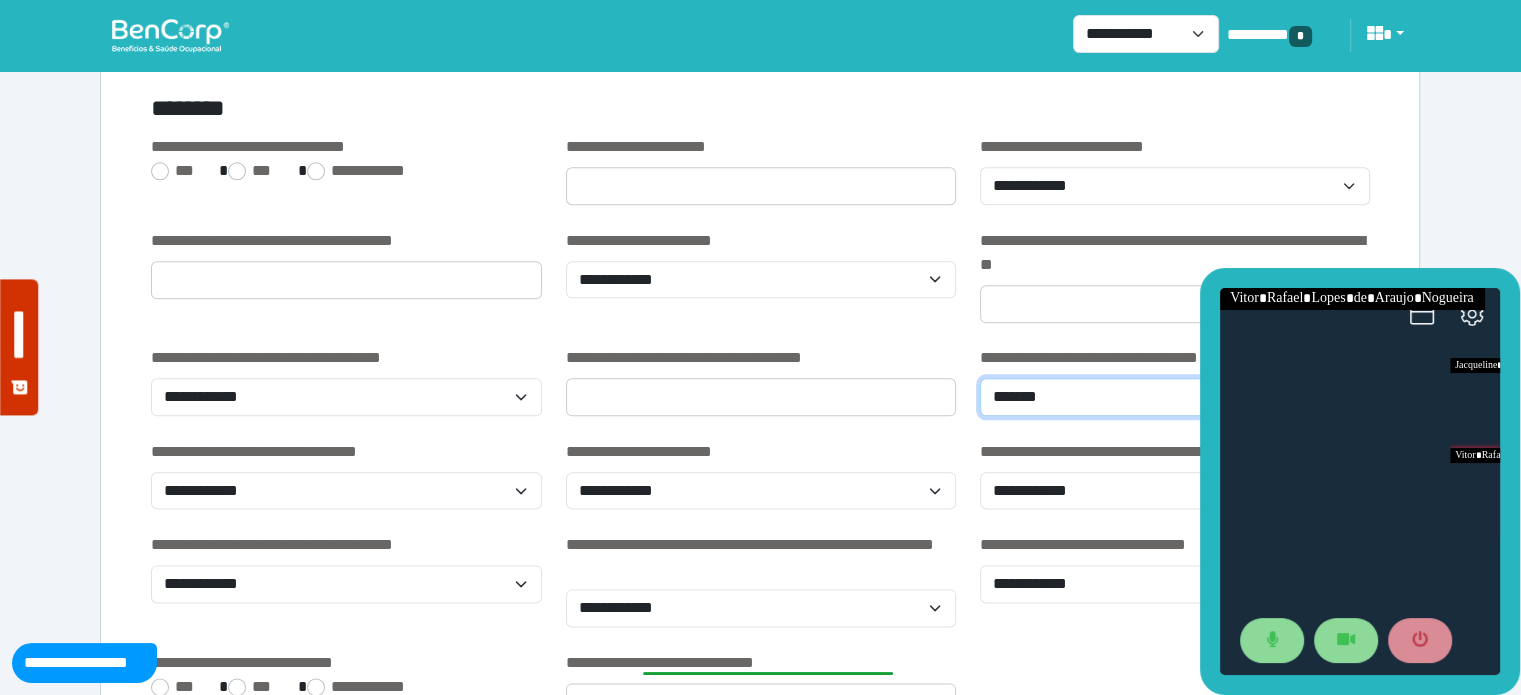 type on "**********" 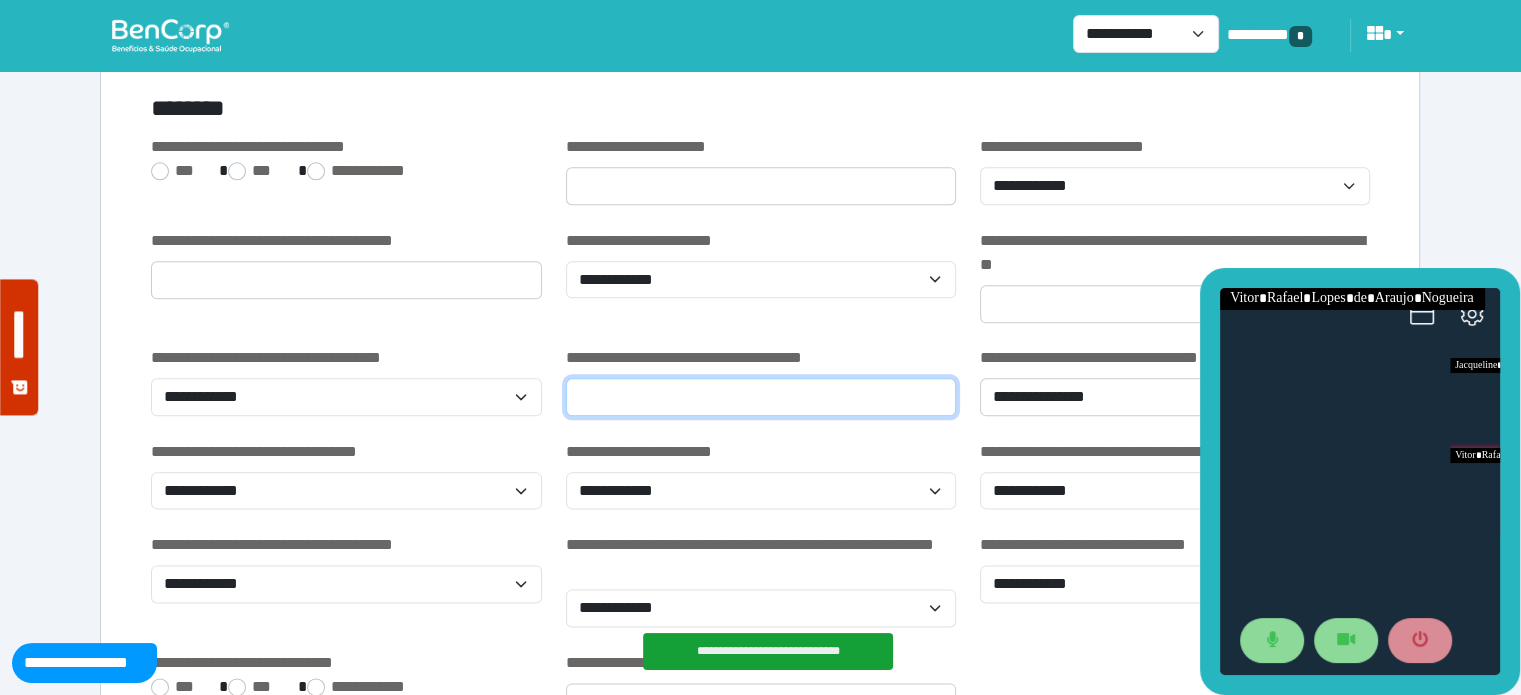 click 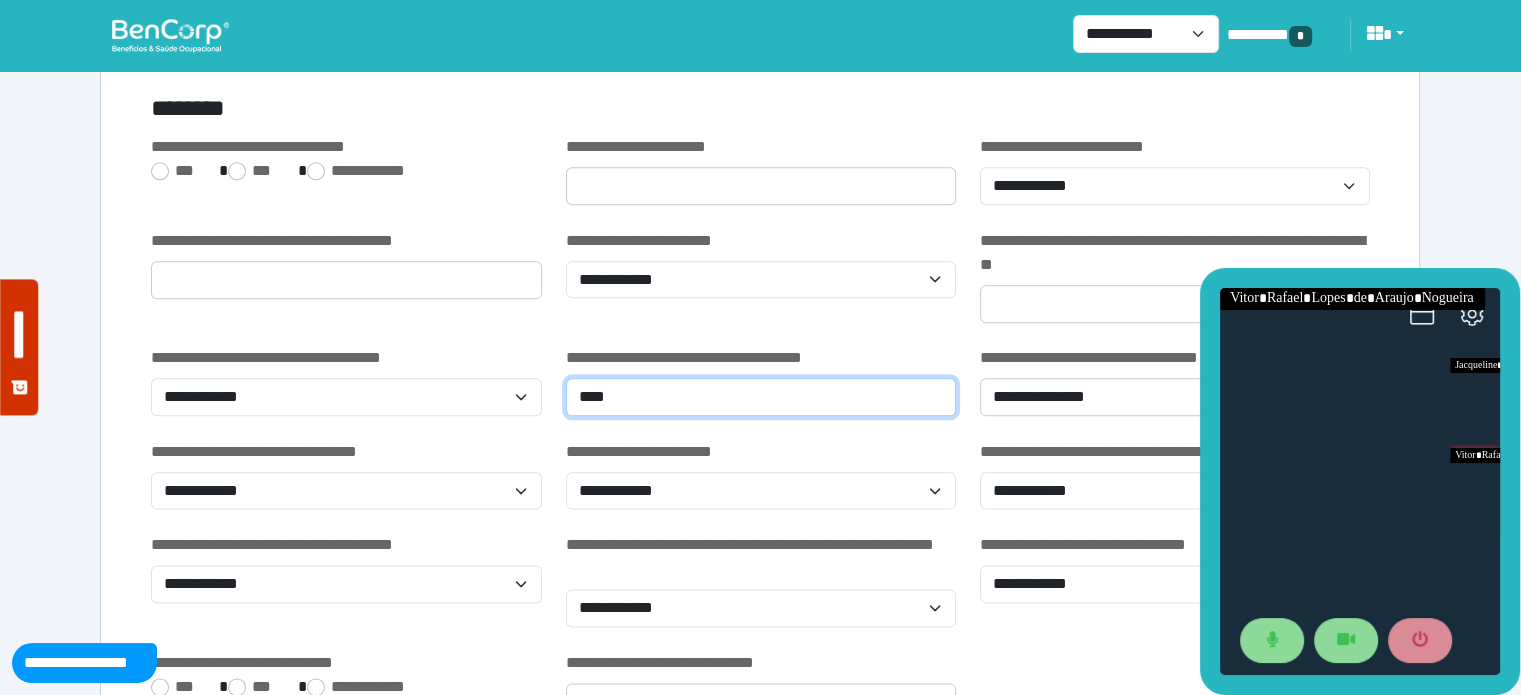 type on "****" 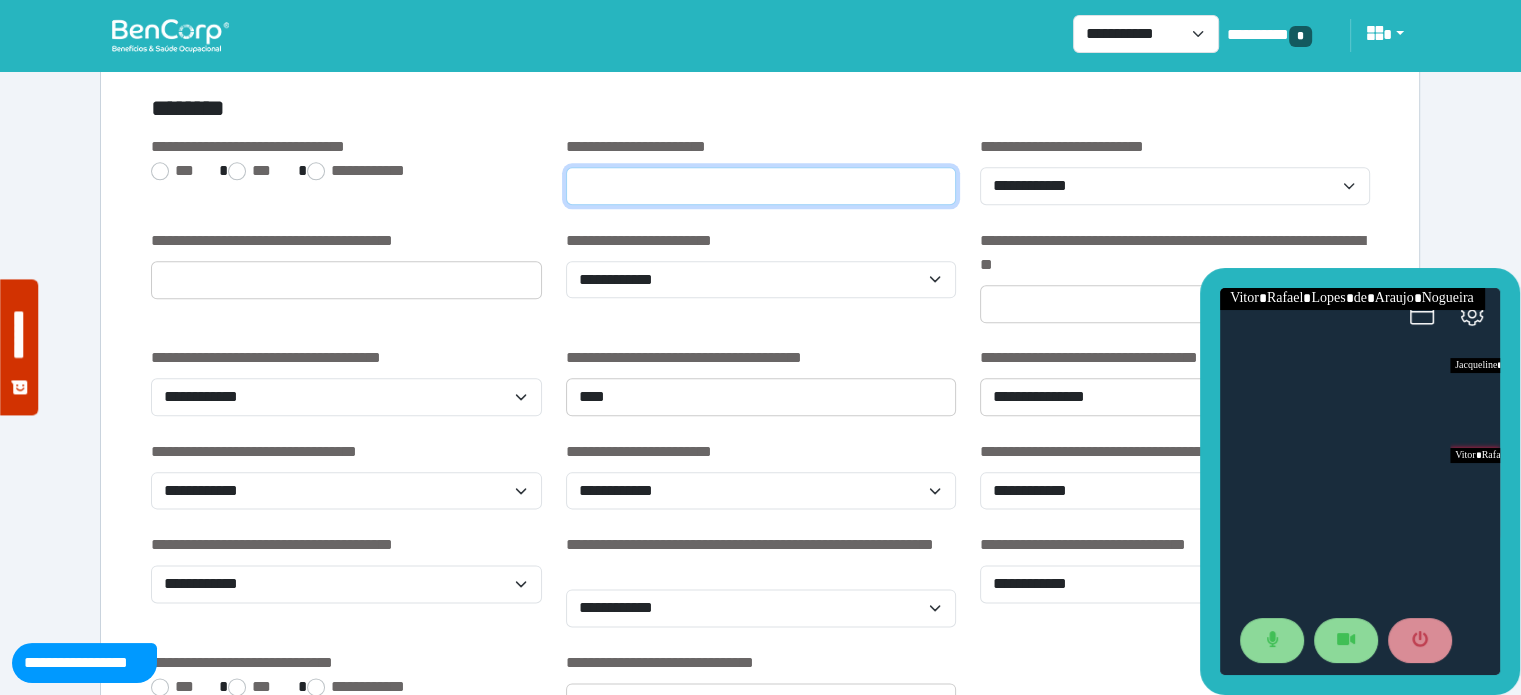 click 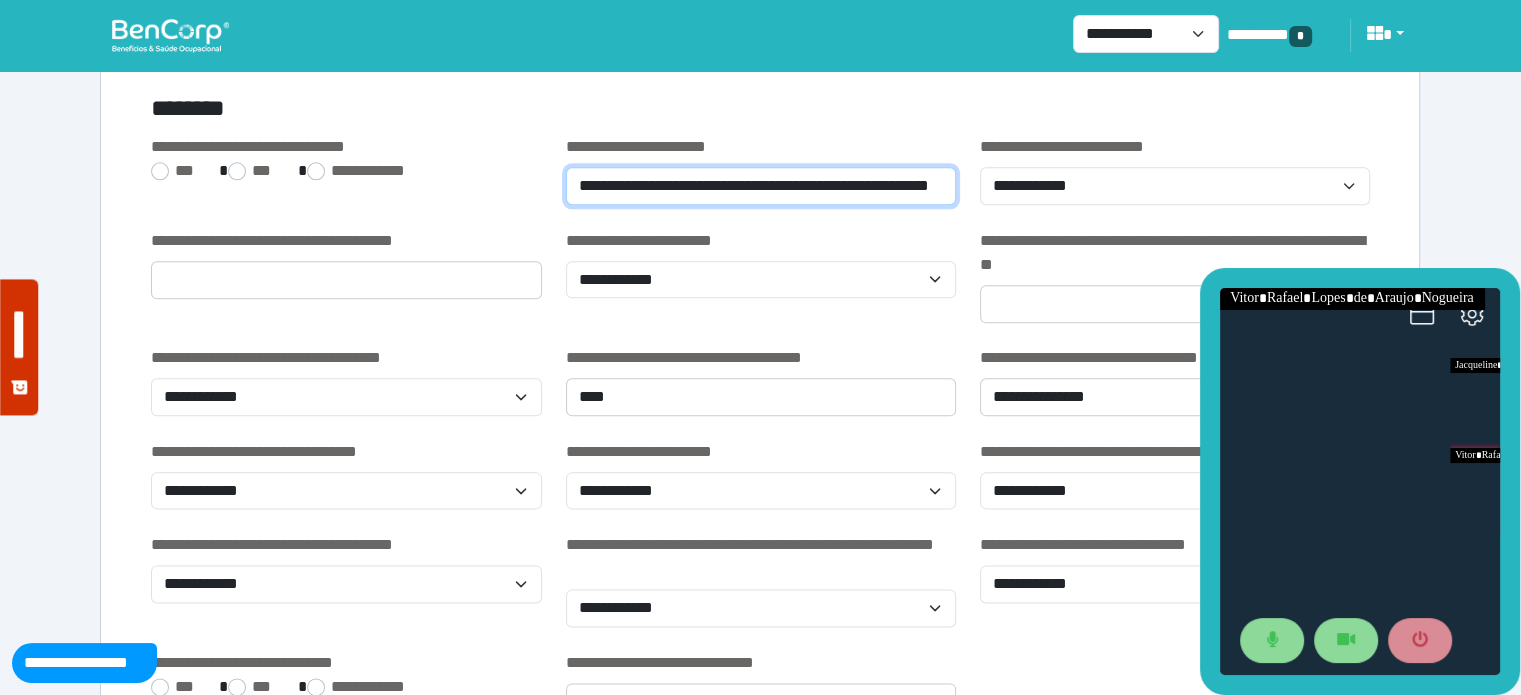 scroll, scrollTop: 0, scrollLeft: 65, axis: horizontal 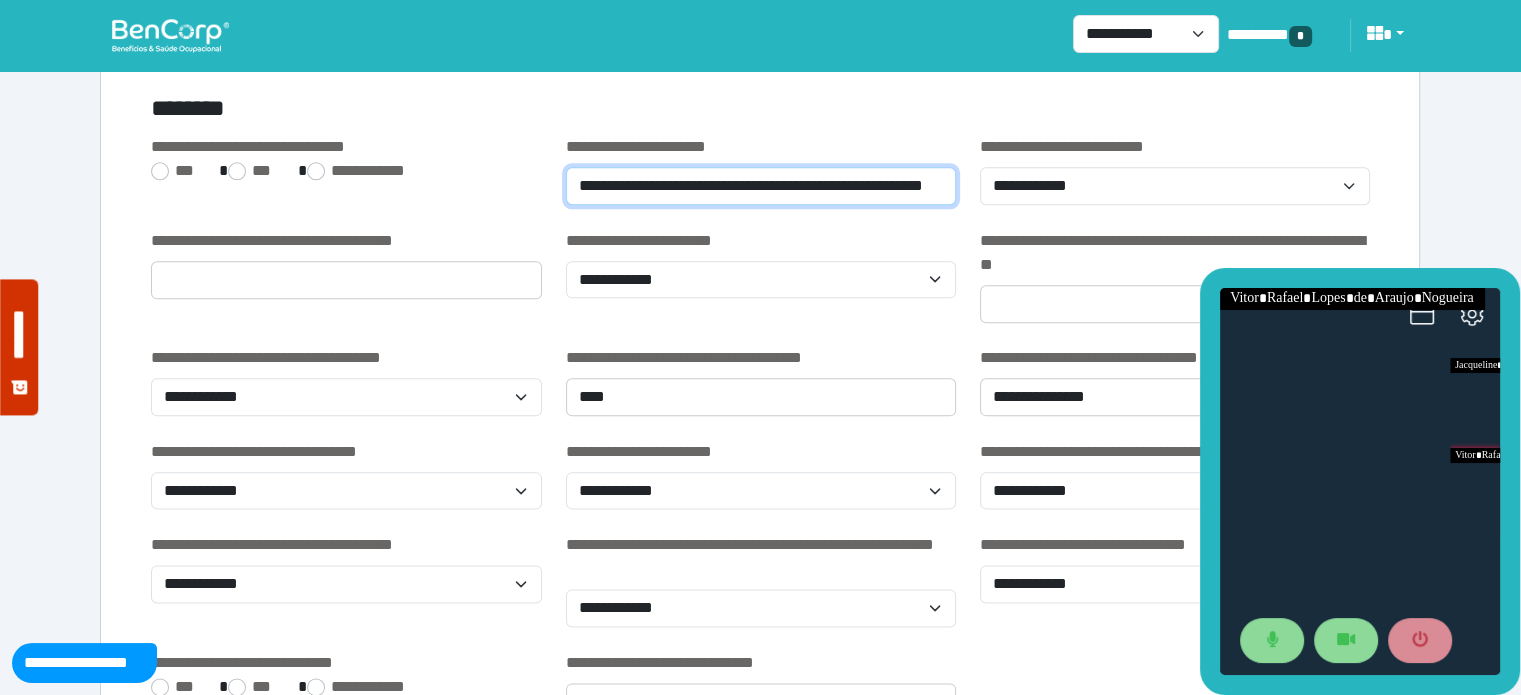 click on "**********" 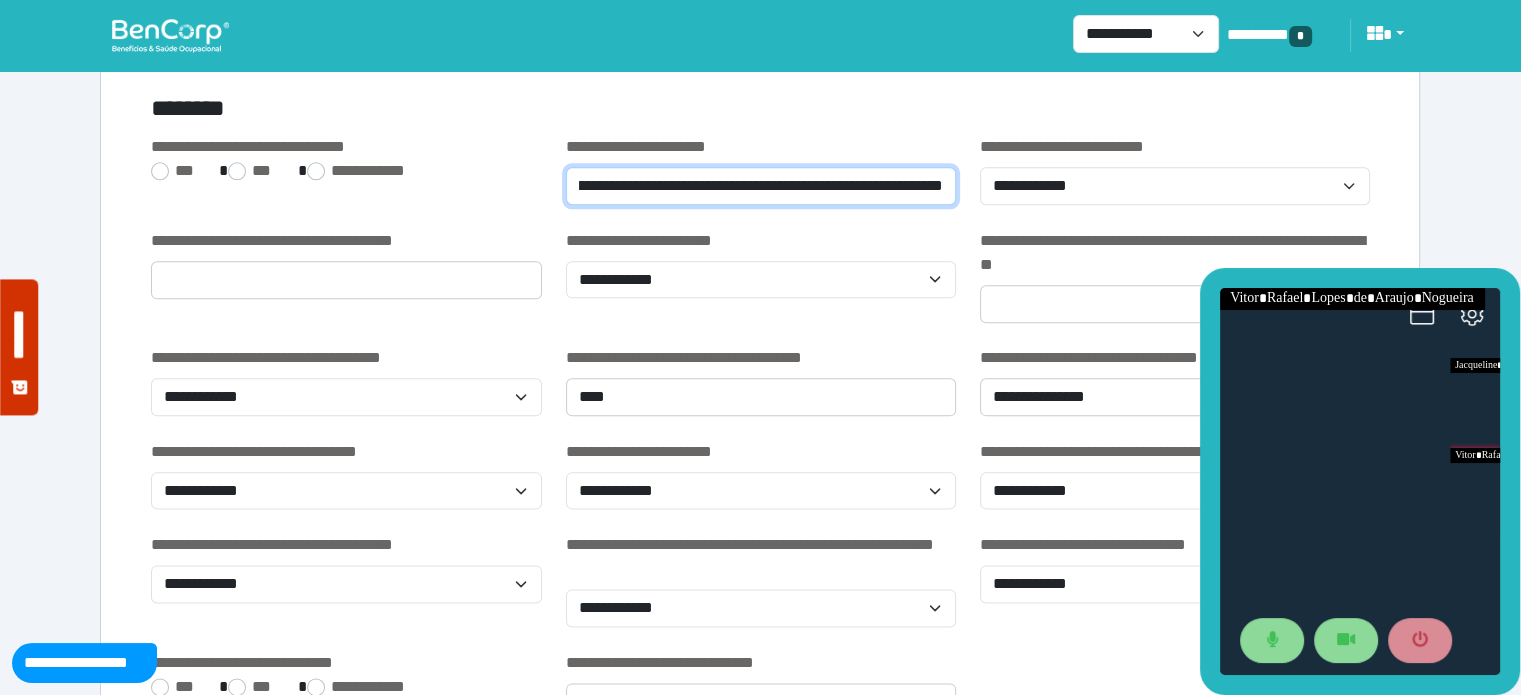 scroll, scrollTop: 0, scrollLeft: 260, axis: horizontal 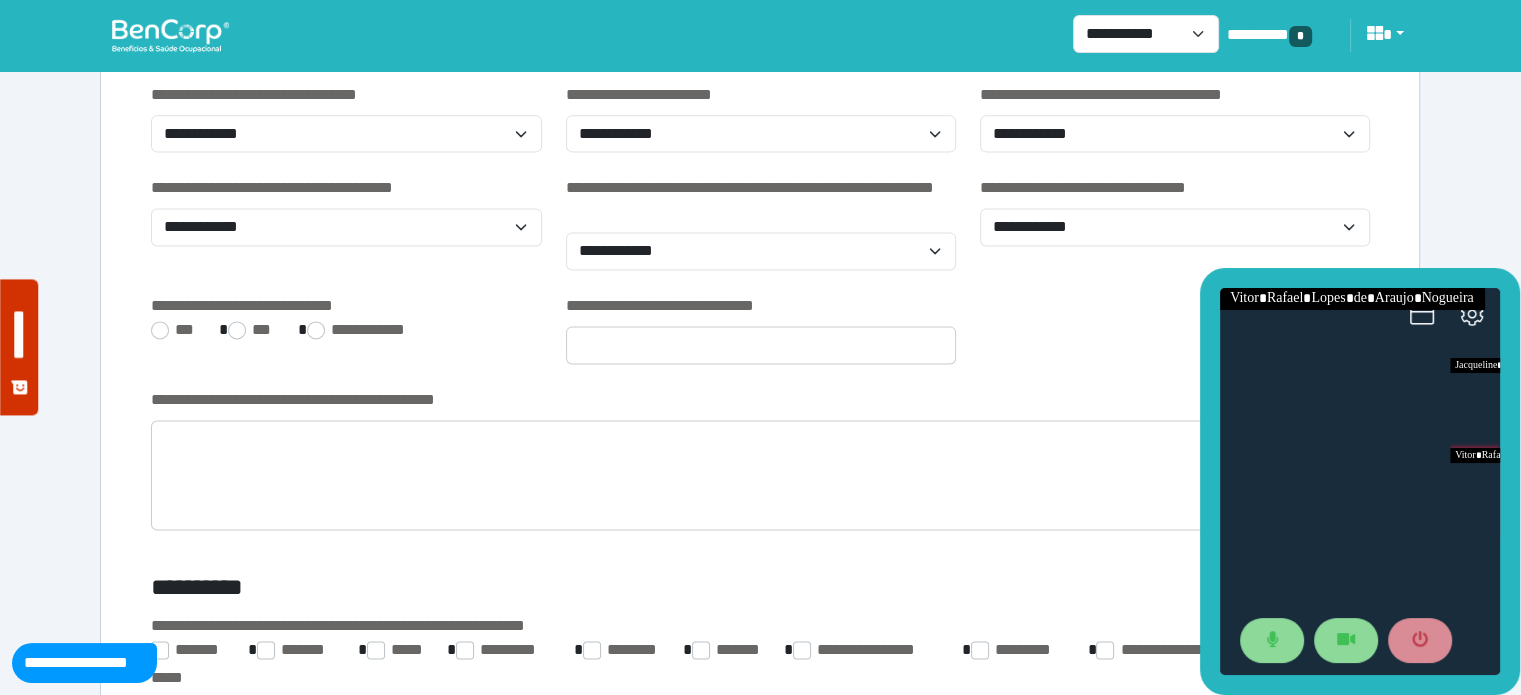 type on "**********" 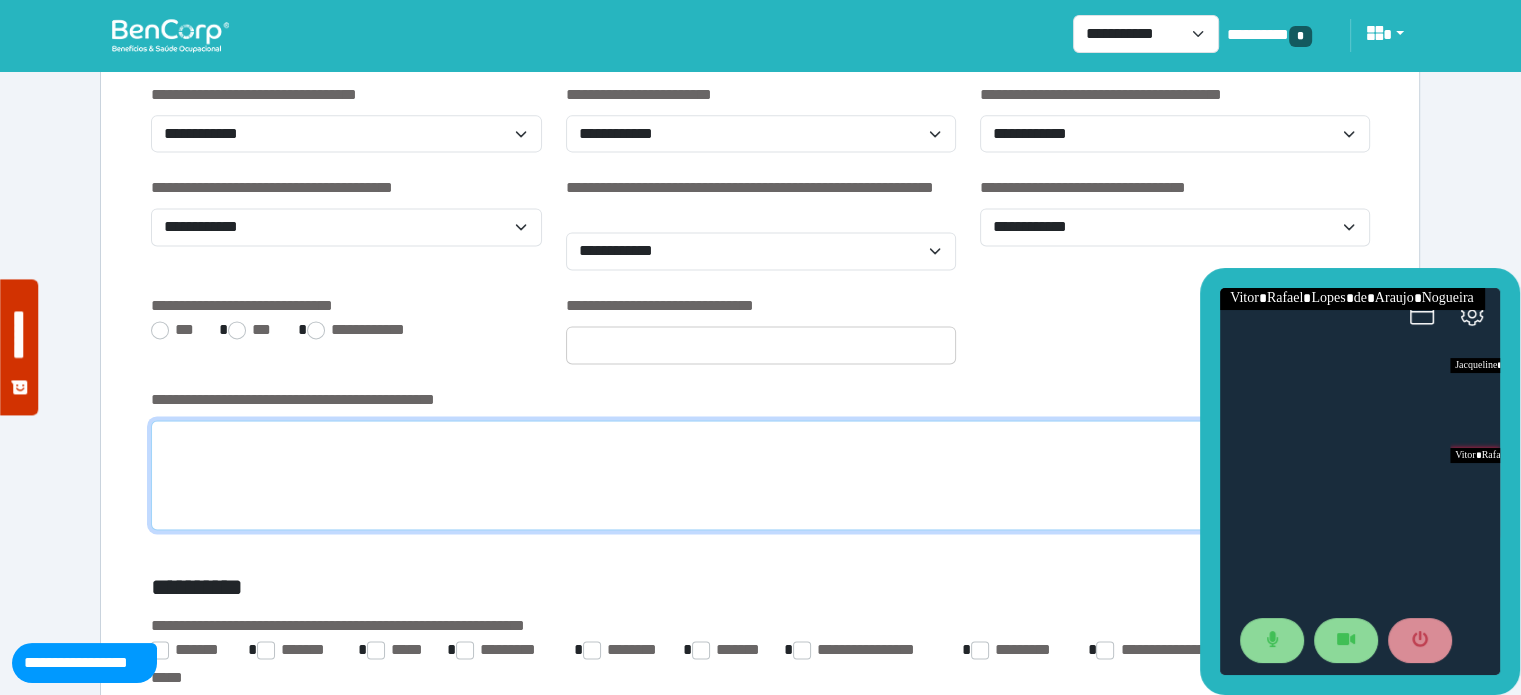 scroll, scrollTop: 0, scrollLeft: 0, axis: both 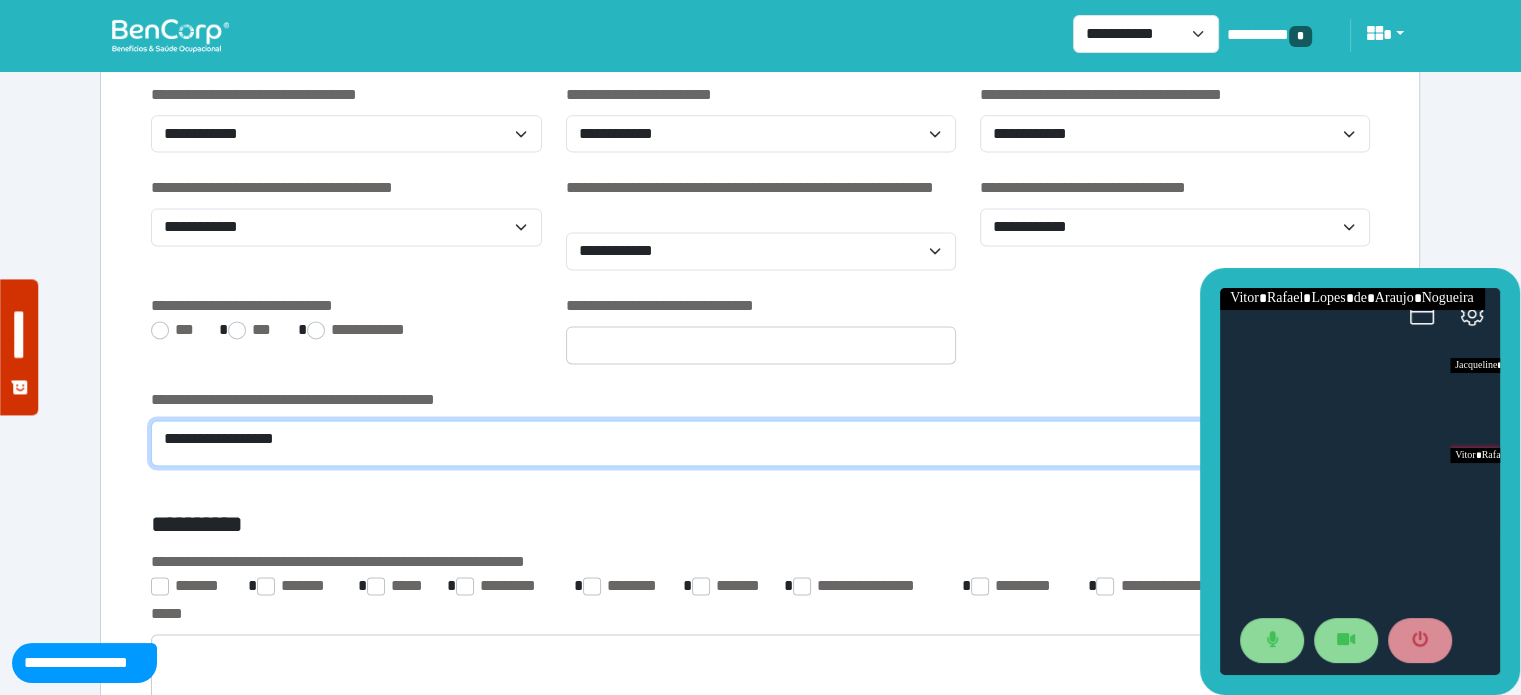 click on "**********" 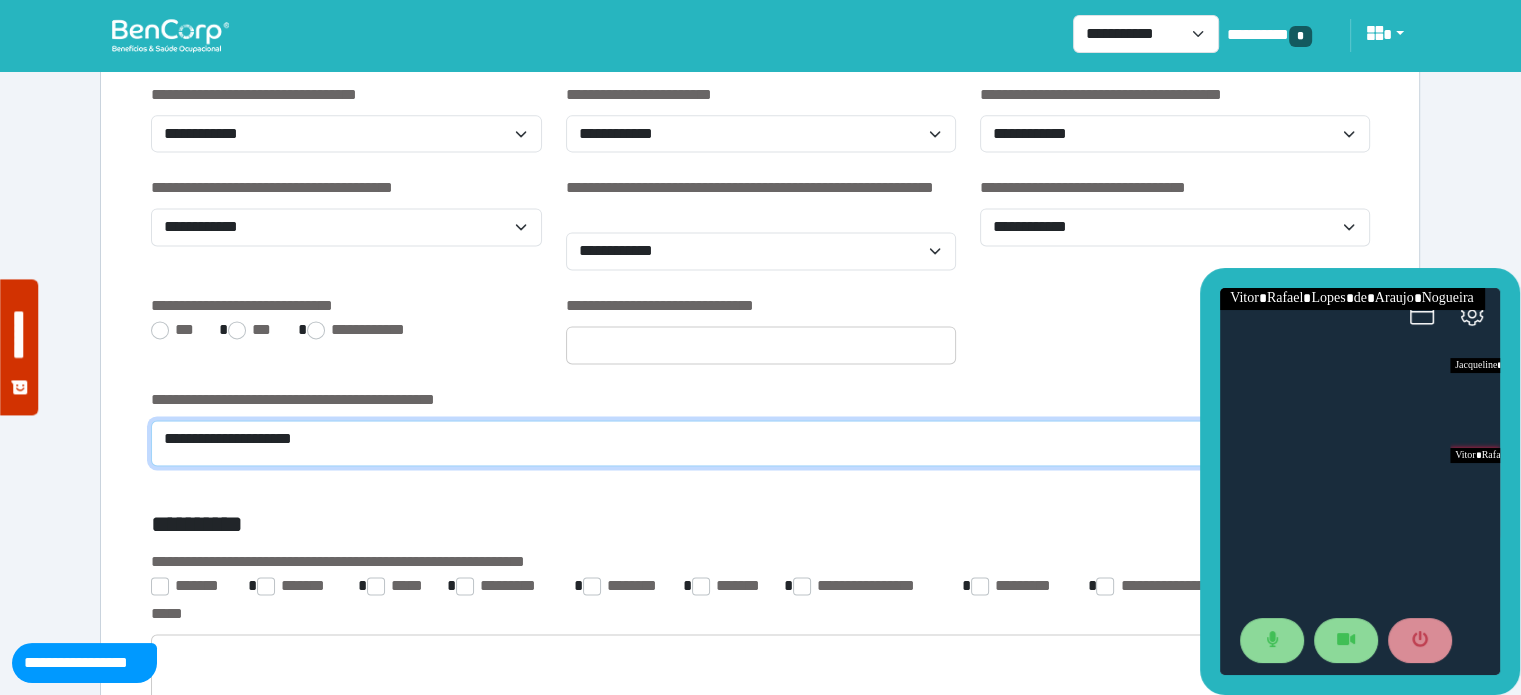 type on "**********" 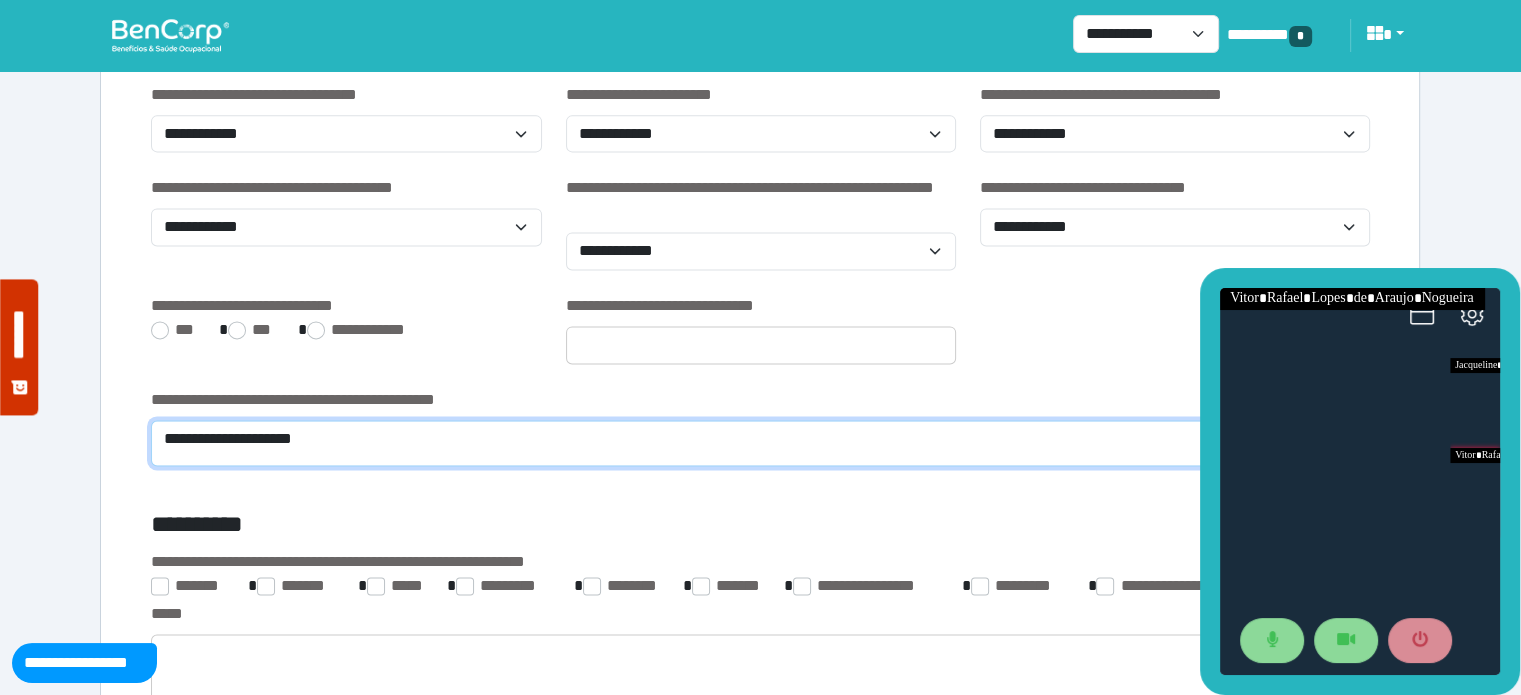 click on "**********" 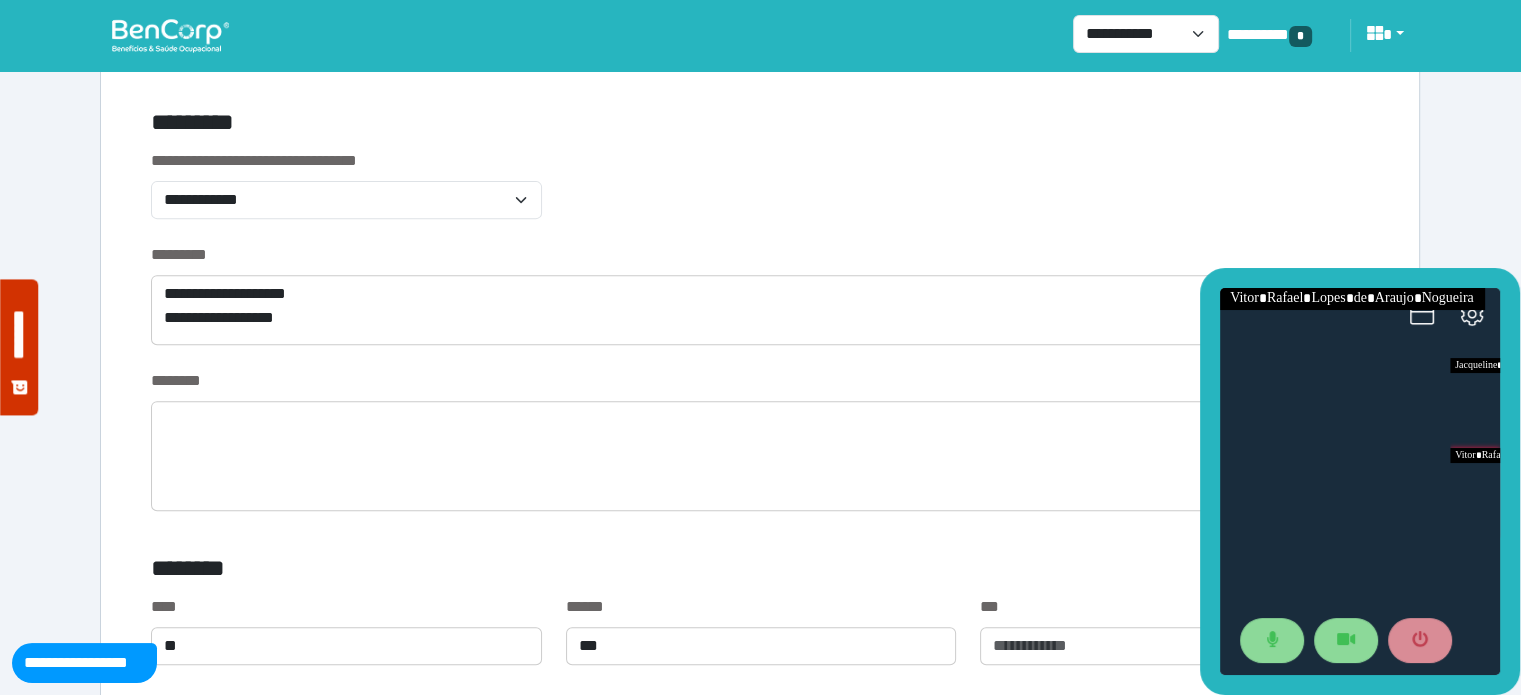 scroll, scrollTop: 809, scrollLeft: 0, axis: vertical 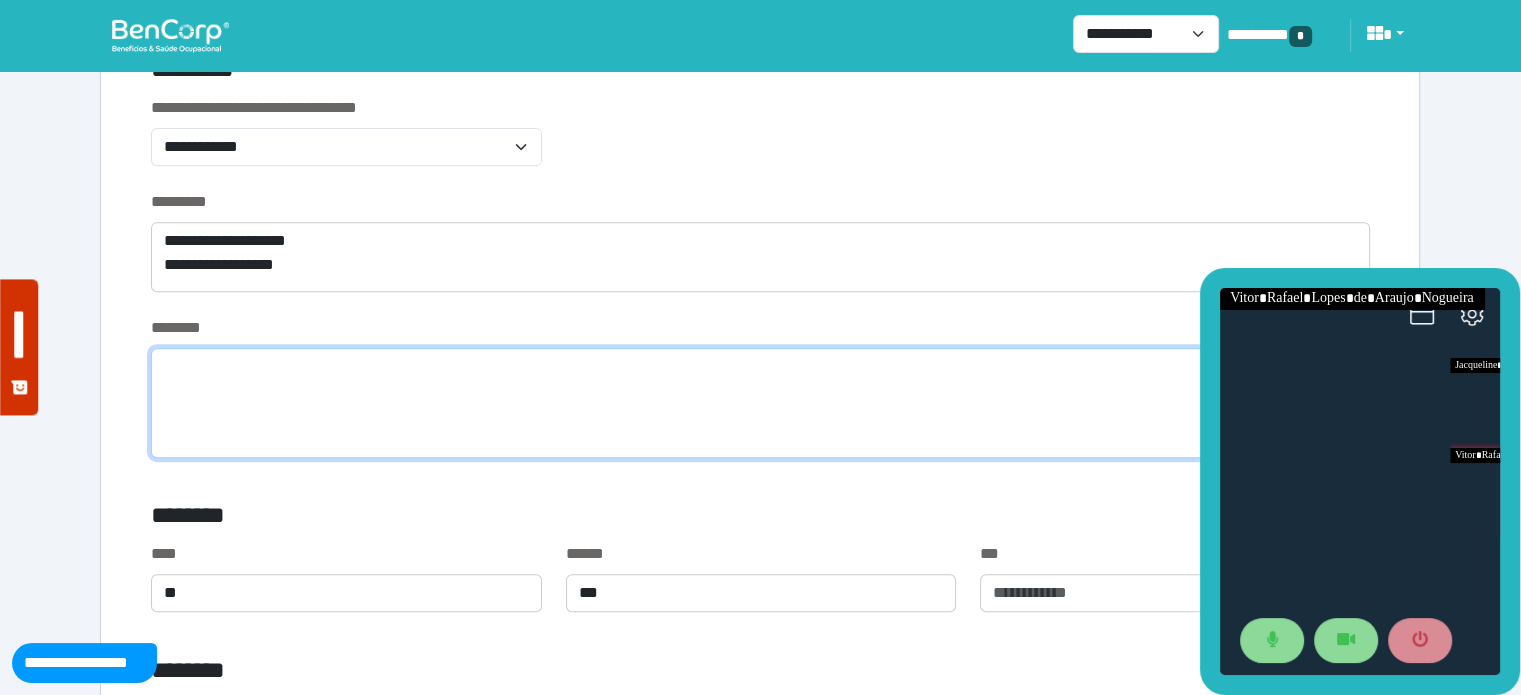 click 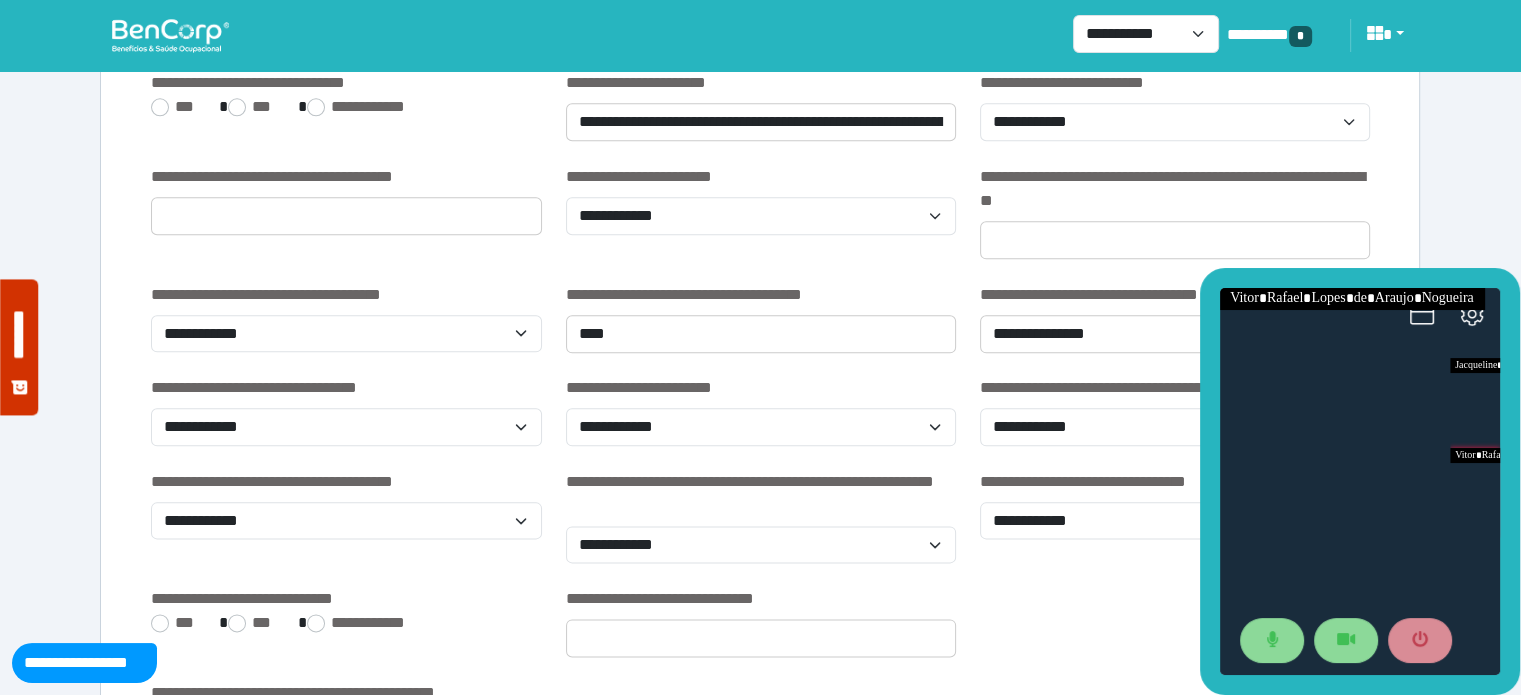 scroll, scrollTop: 2420, scrollLeft: 0, axis: vertical 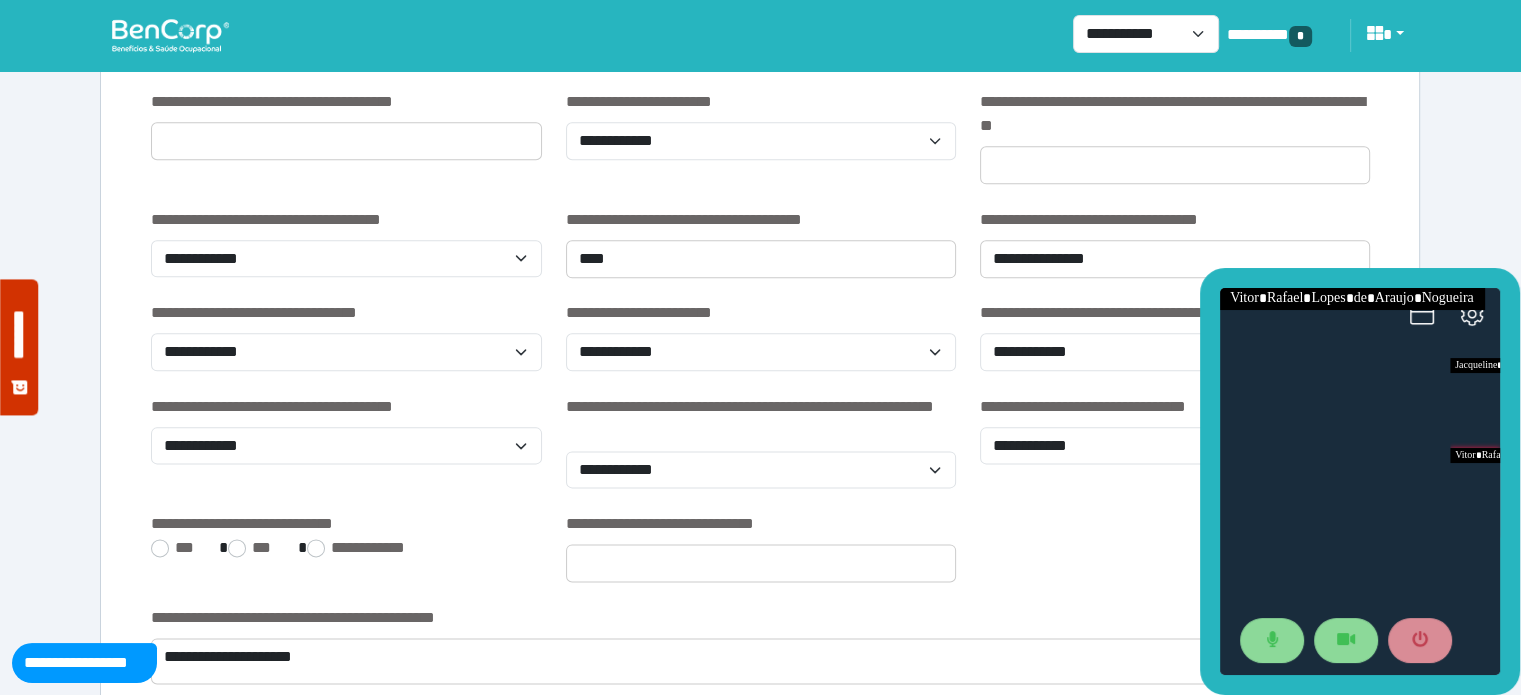 type on "****" 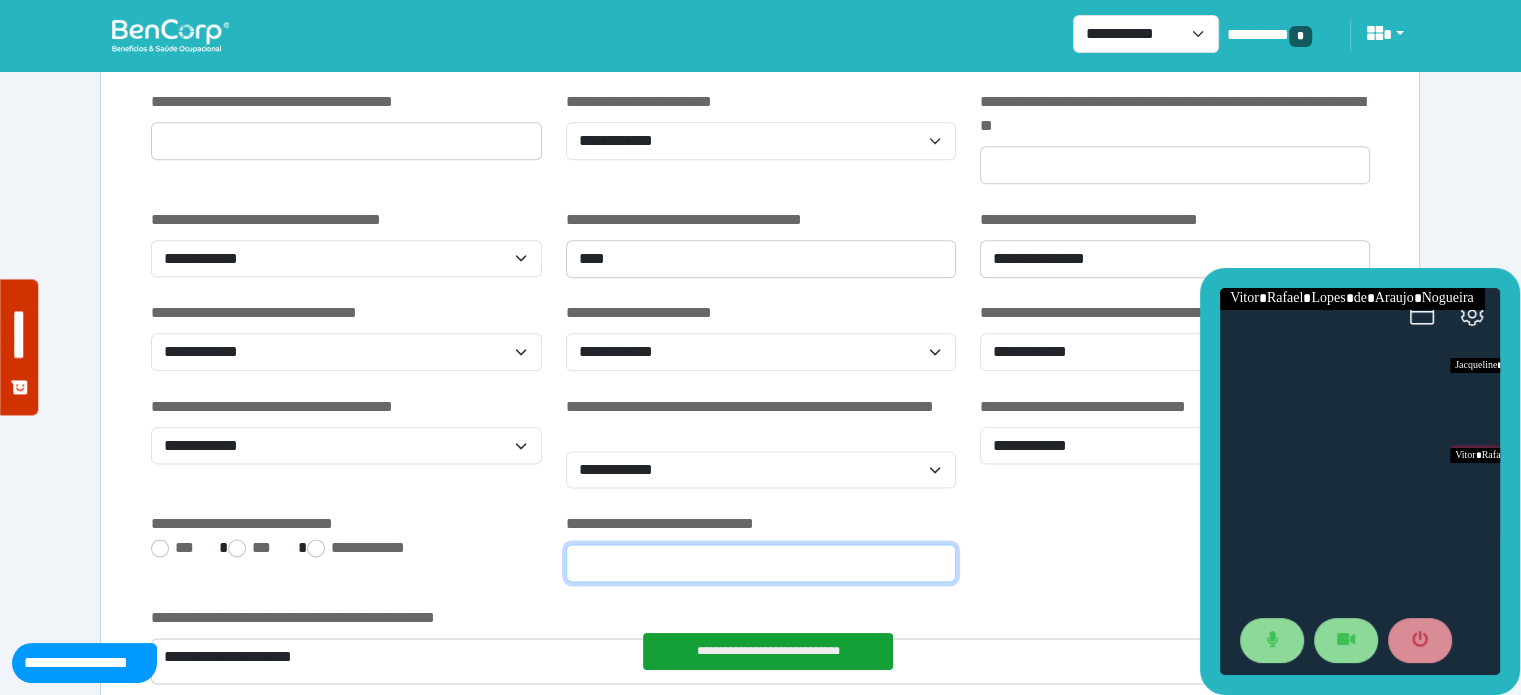 click 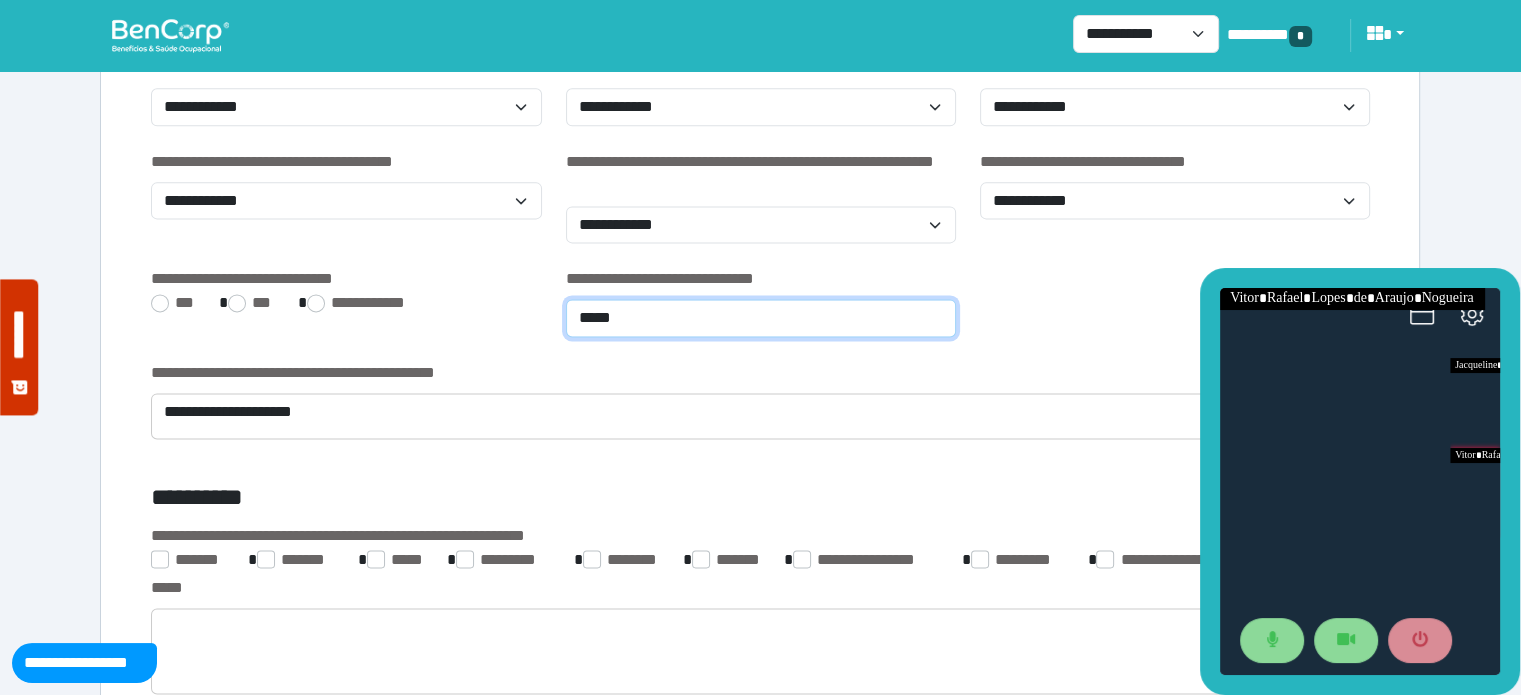scroll, scrollTop: 2687, scrollLeft: 0, axis: vertical 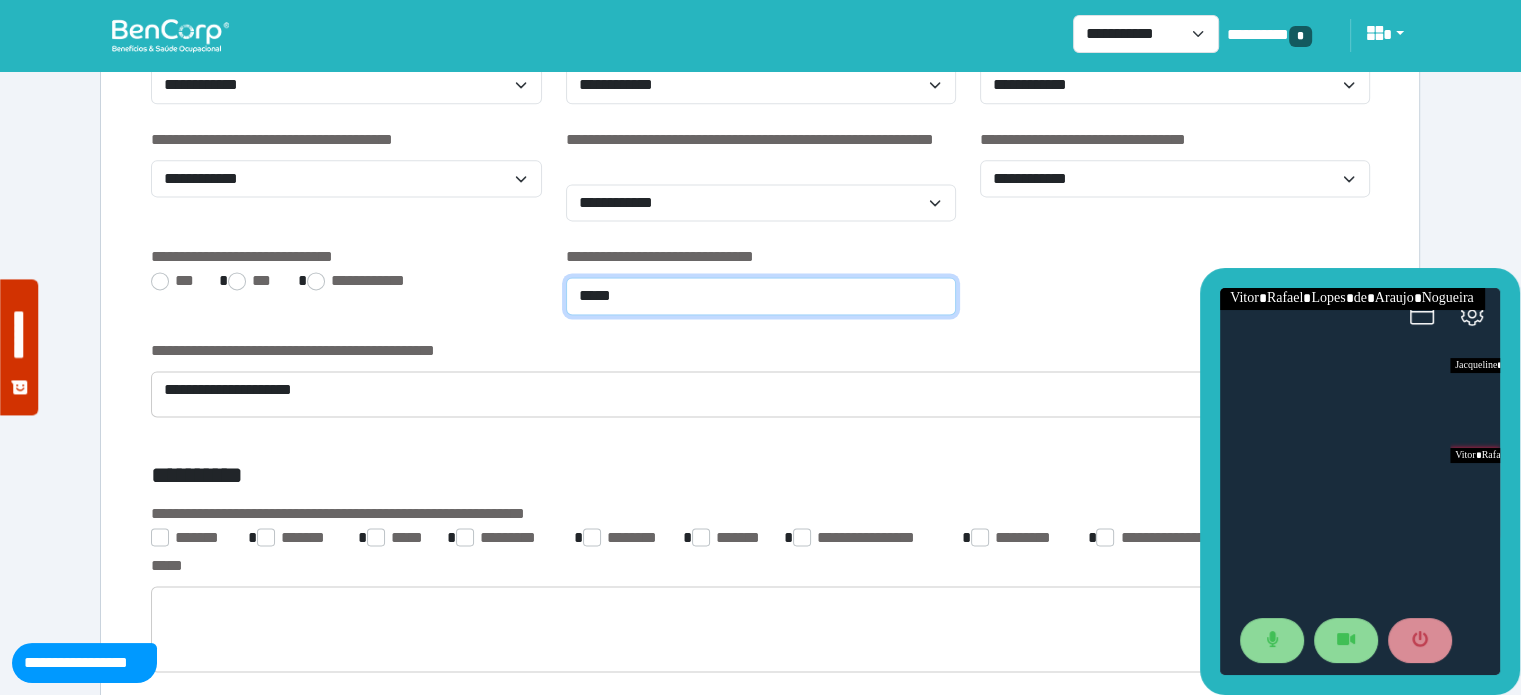 type on "****" 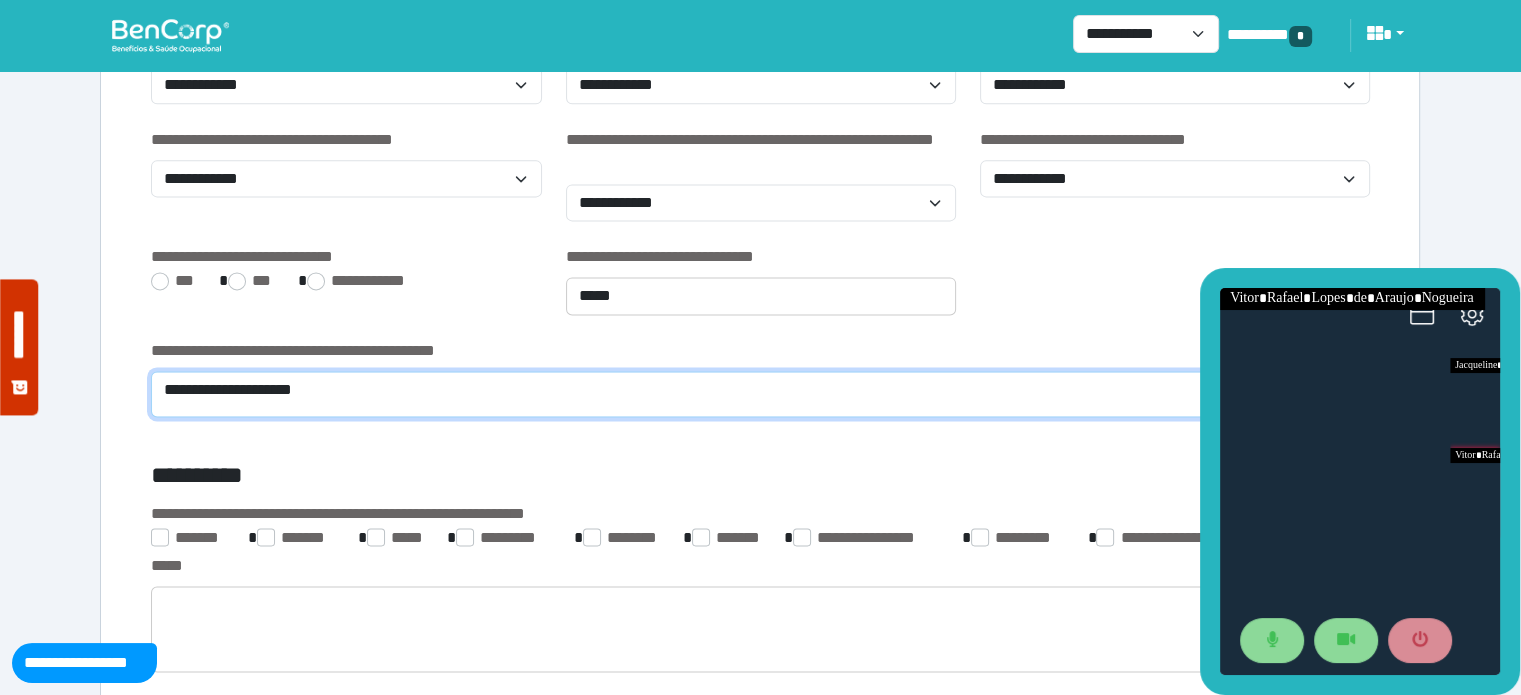 click on "**********" 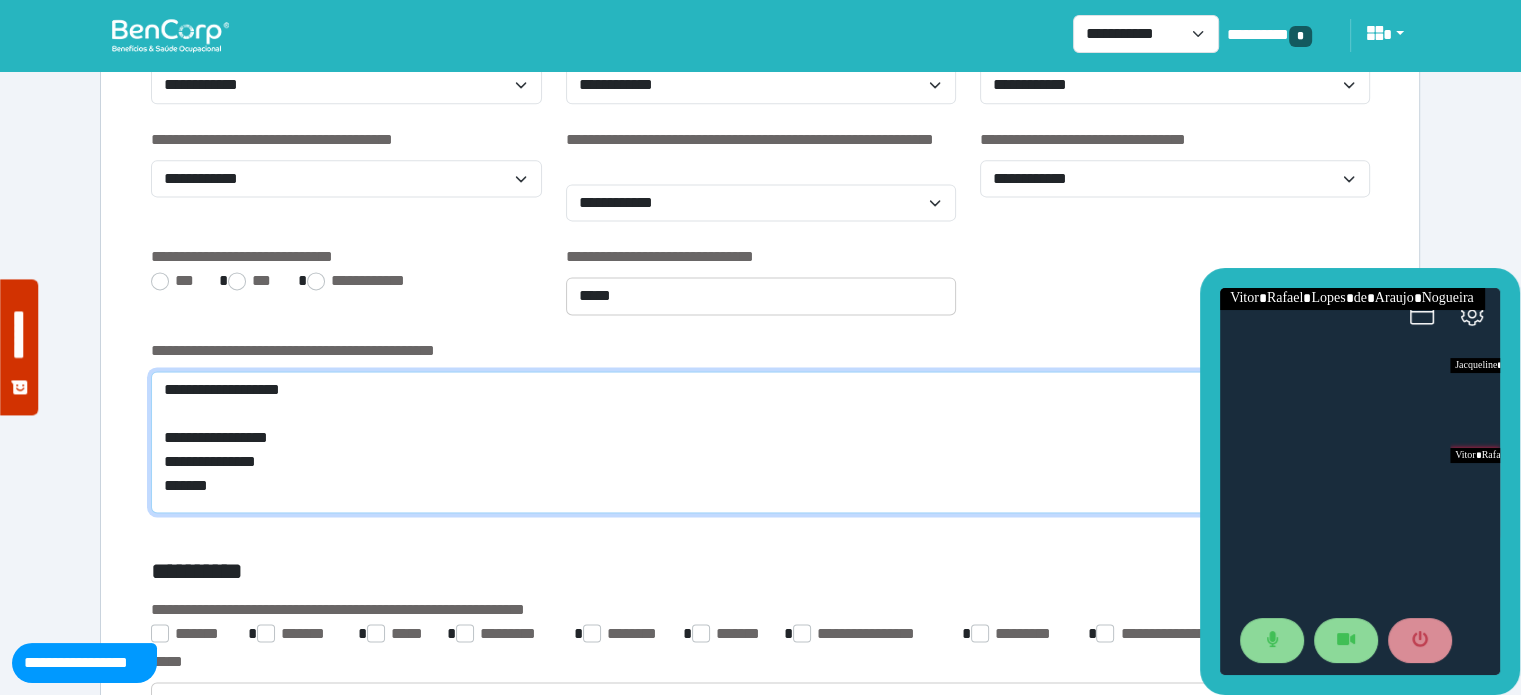 scroll, scrollTop: 0, scrollLeft: 0, axis: both 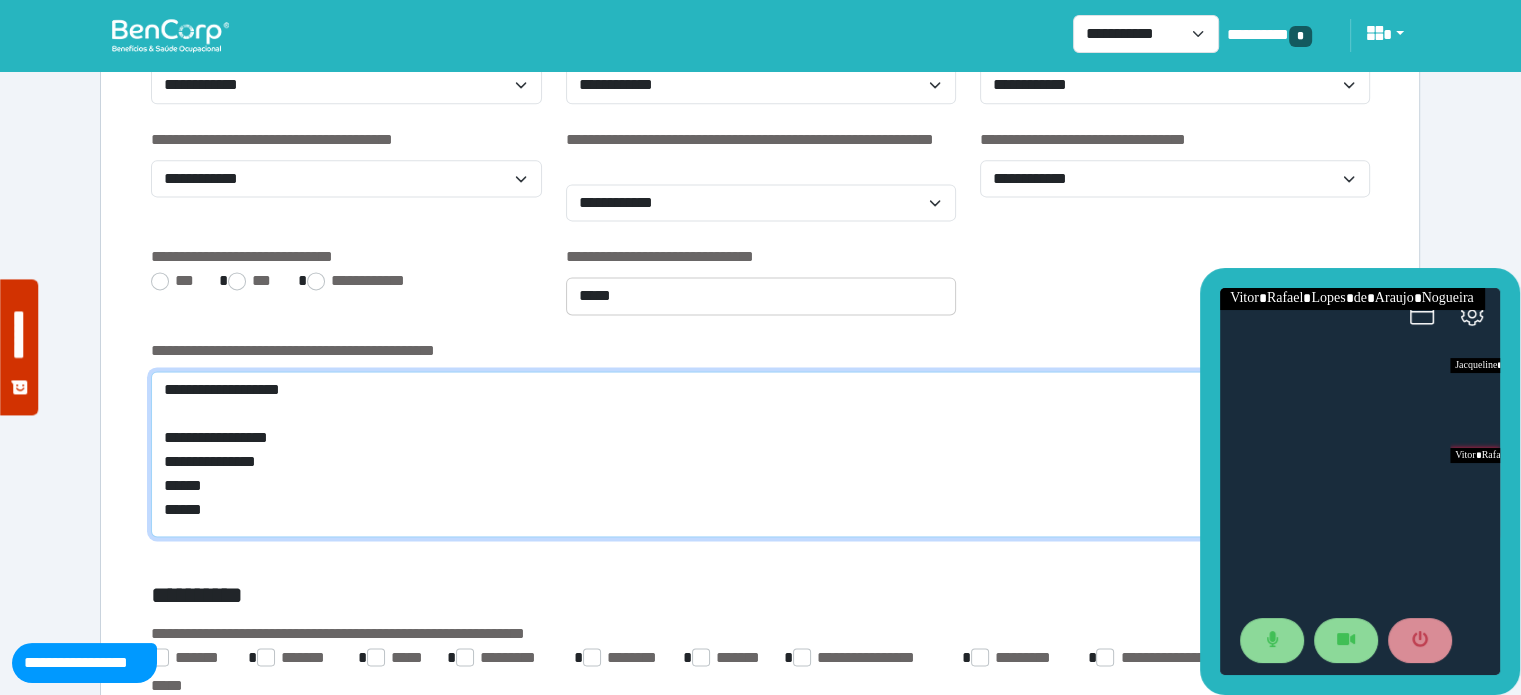 click on "**********" 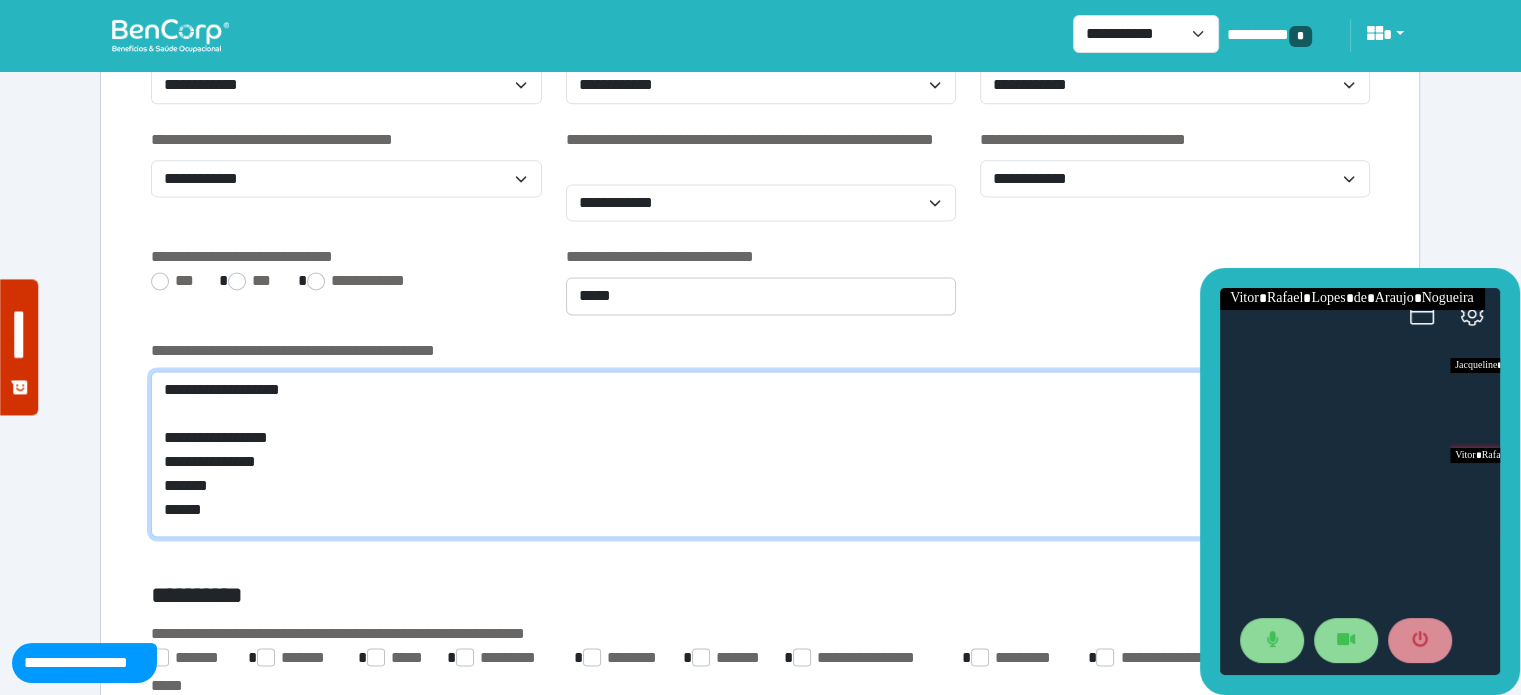click on "**********" 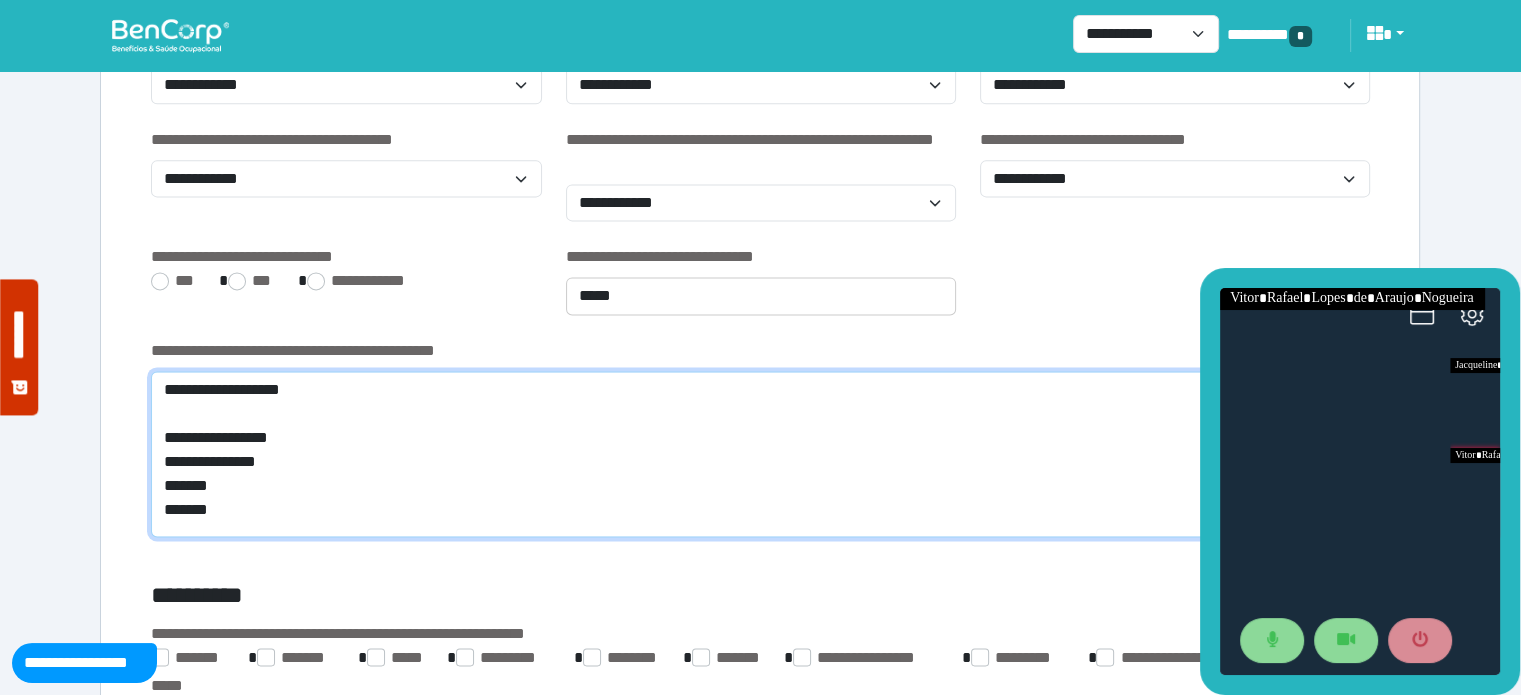 click on "**********" 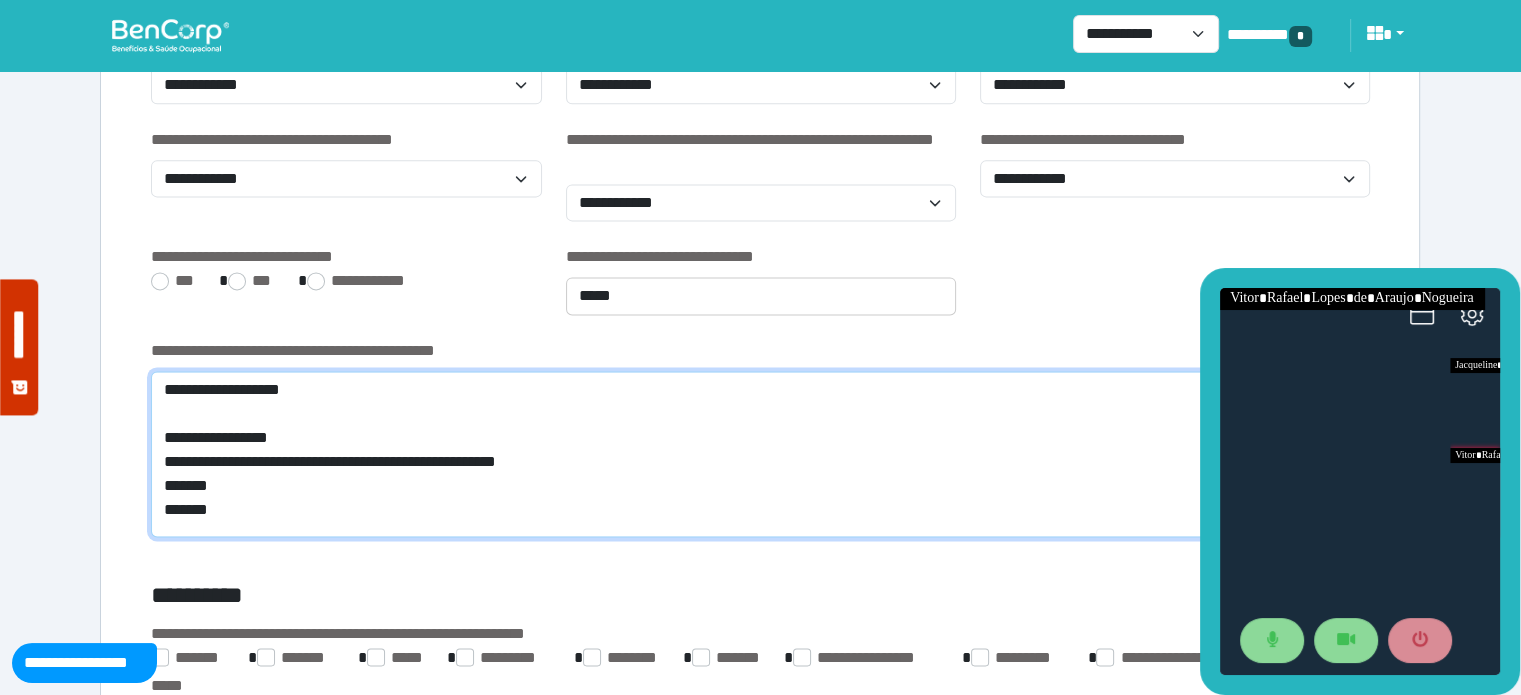 click on "**********" 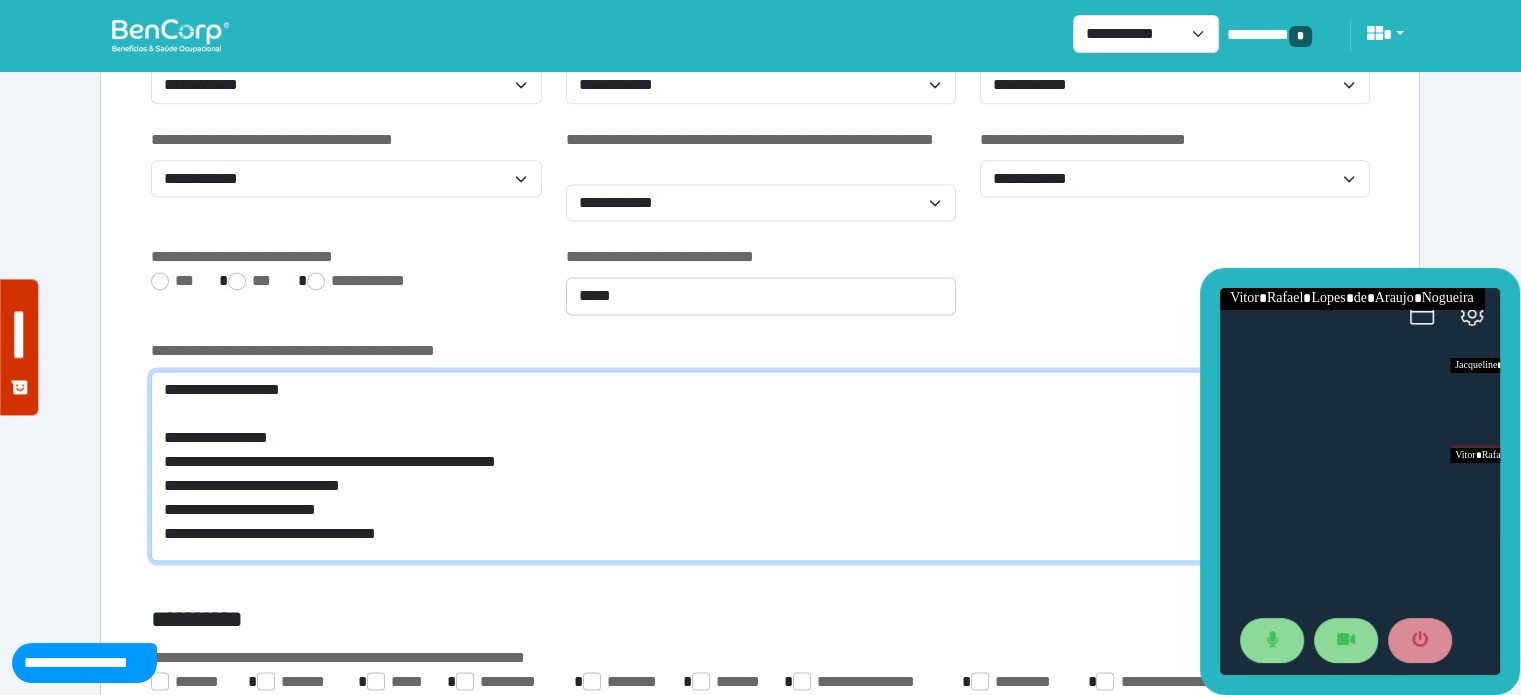 click on "**********" 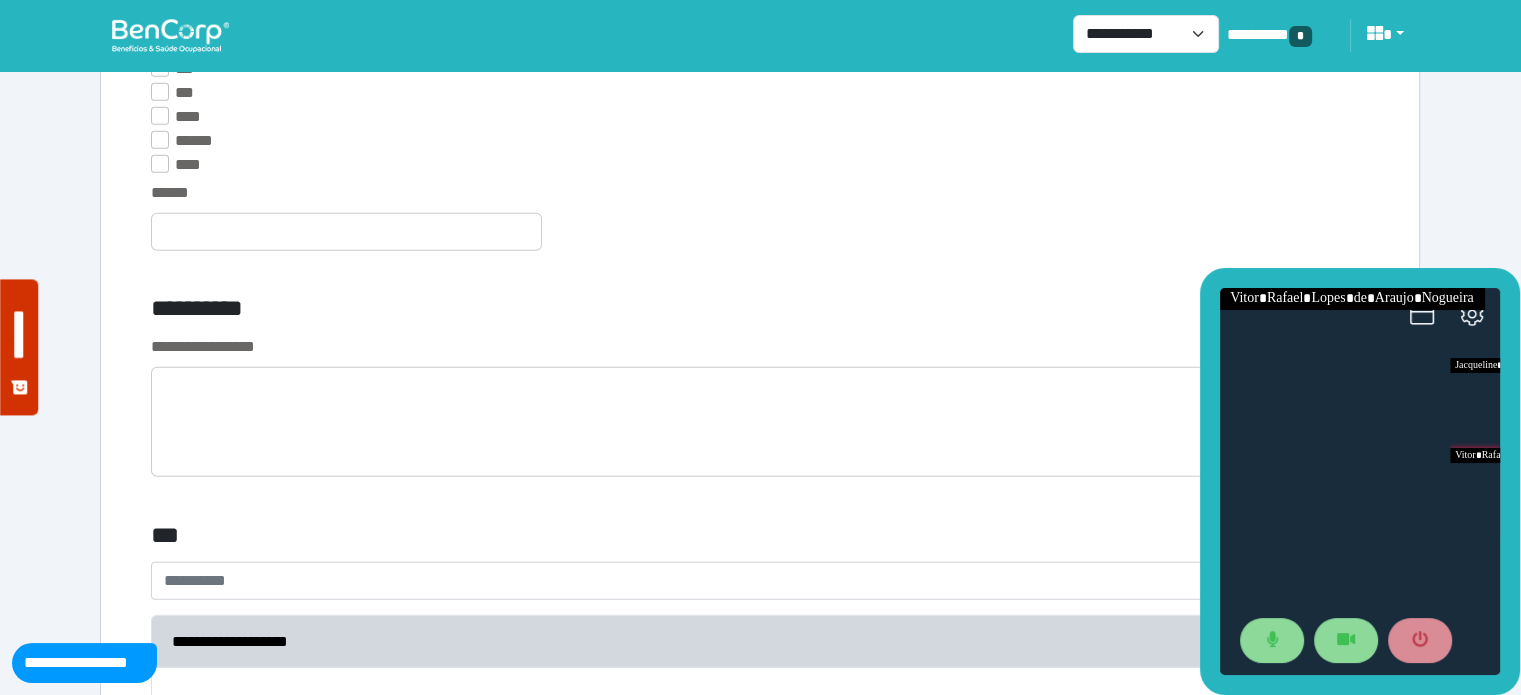 scroll, scrollTop: 5522, scrollLeft: 0, axis: vertical 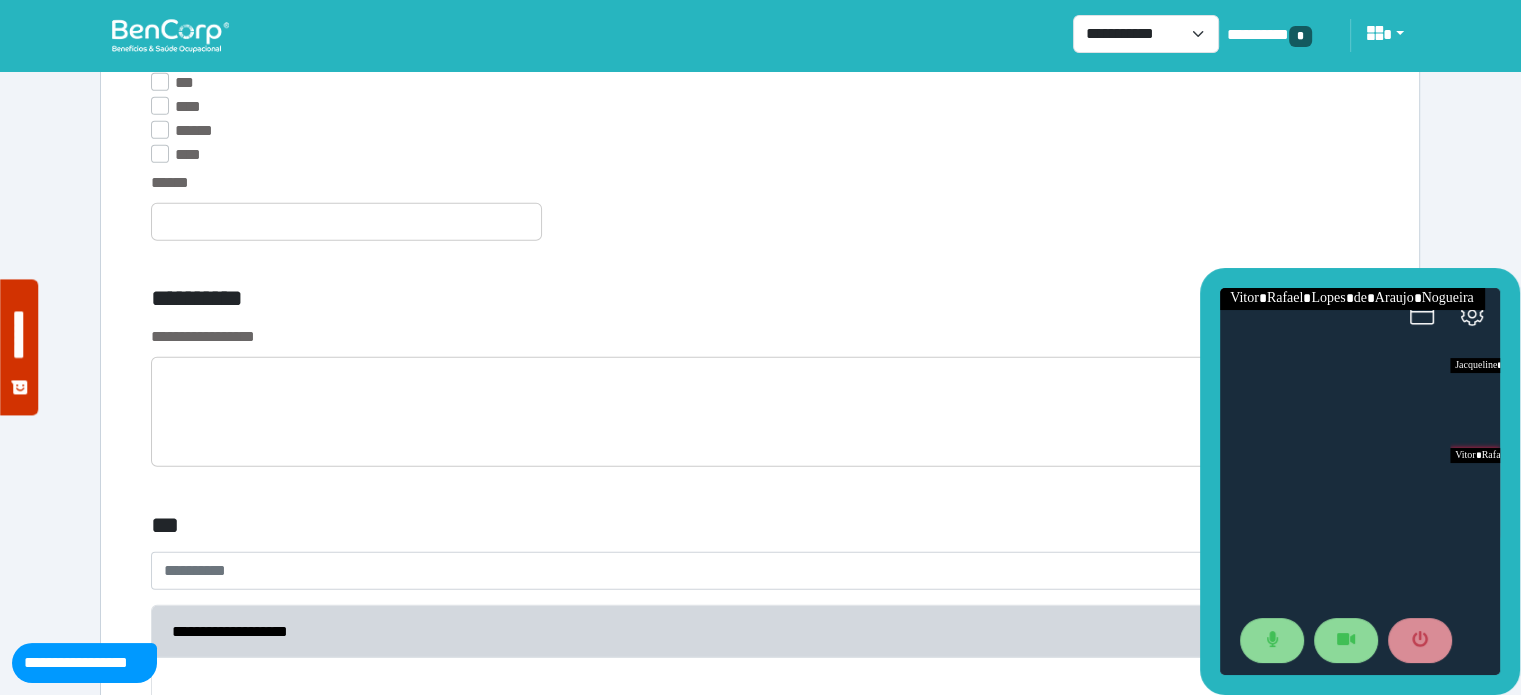 type on "**********" 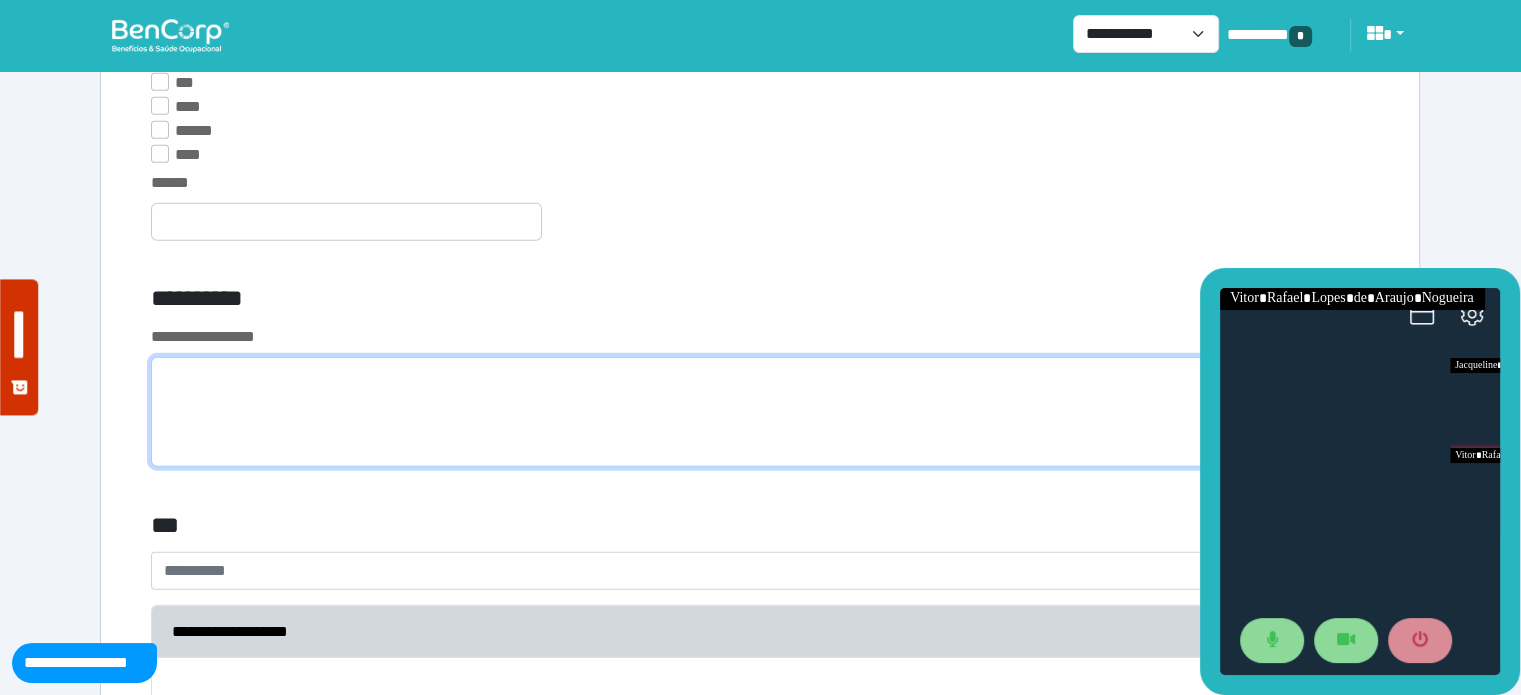 click 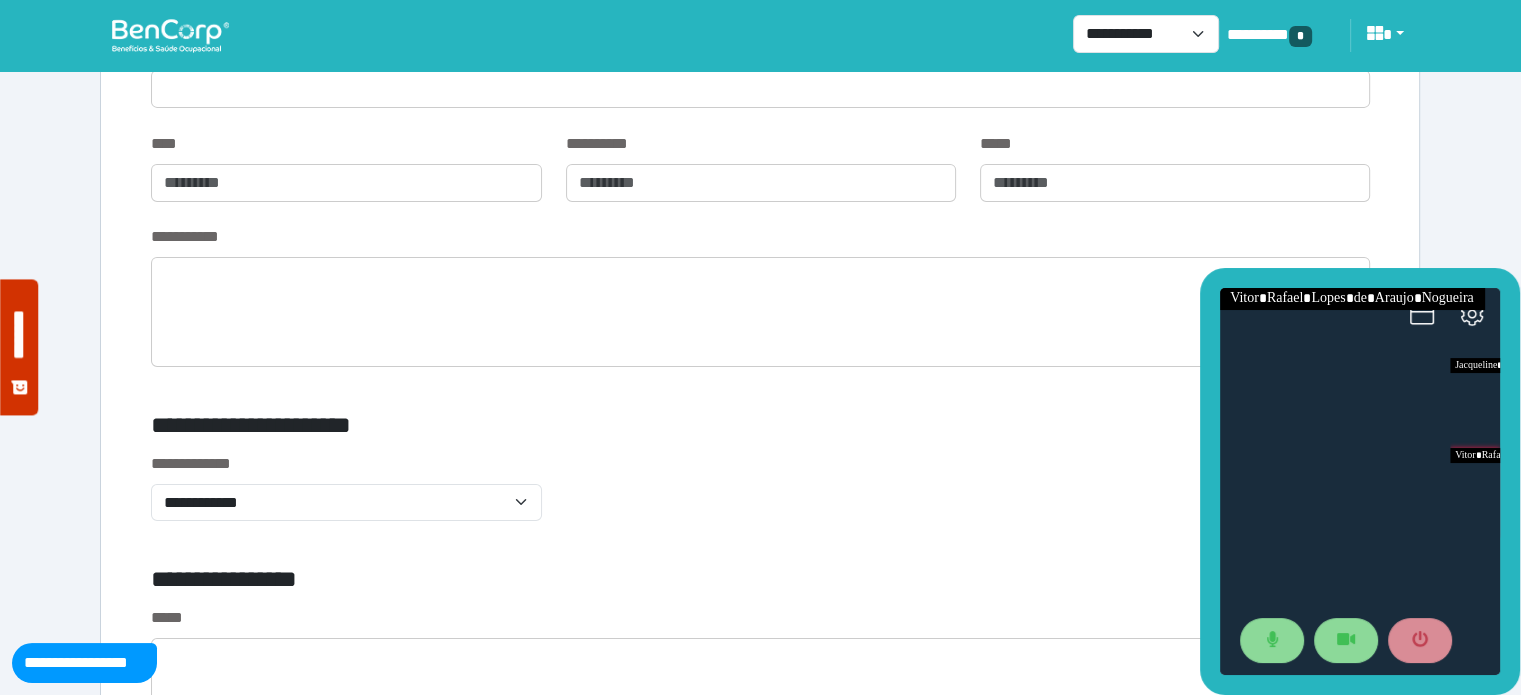 scroll, scrollTop: 6681, scrollLeft: 0, axis: vertical 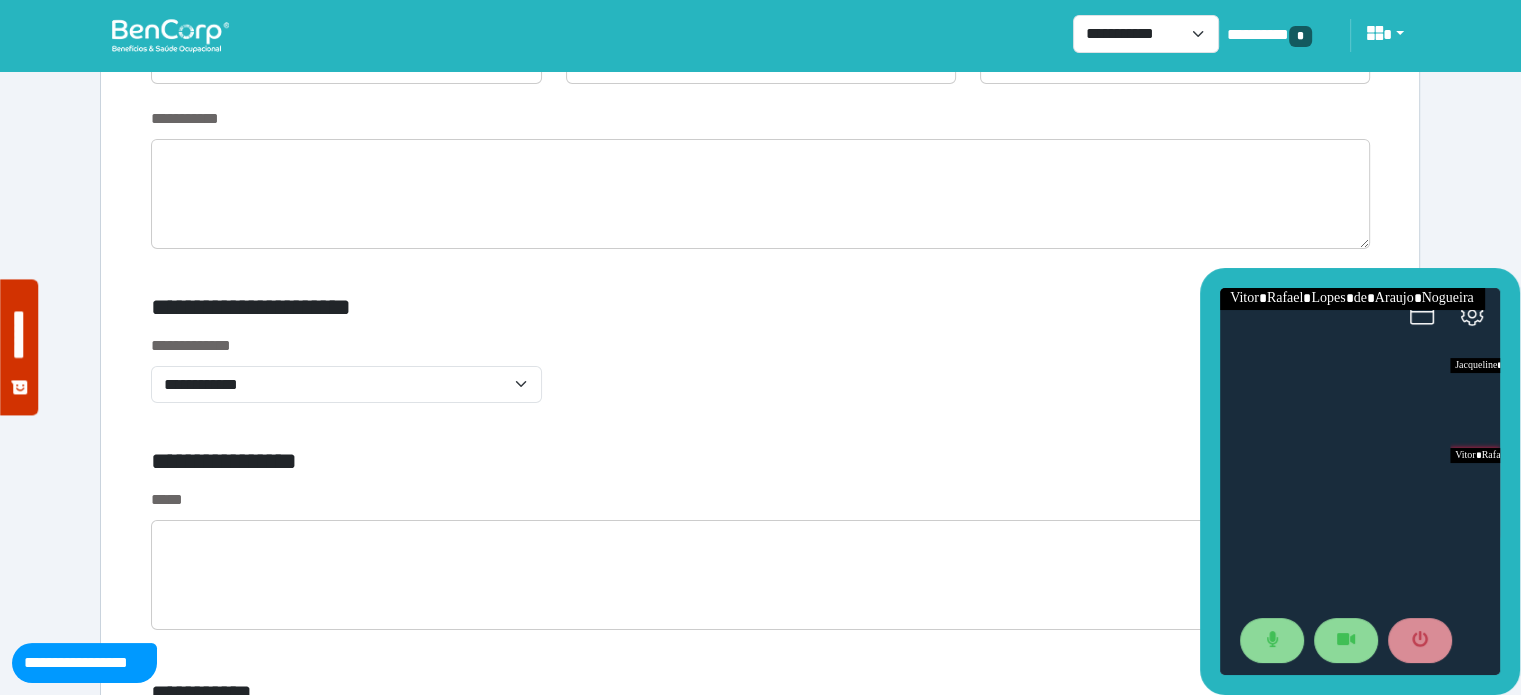 type on "****" 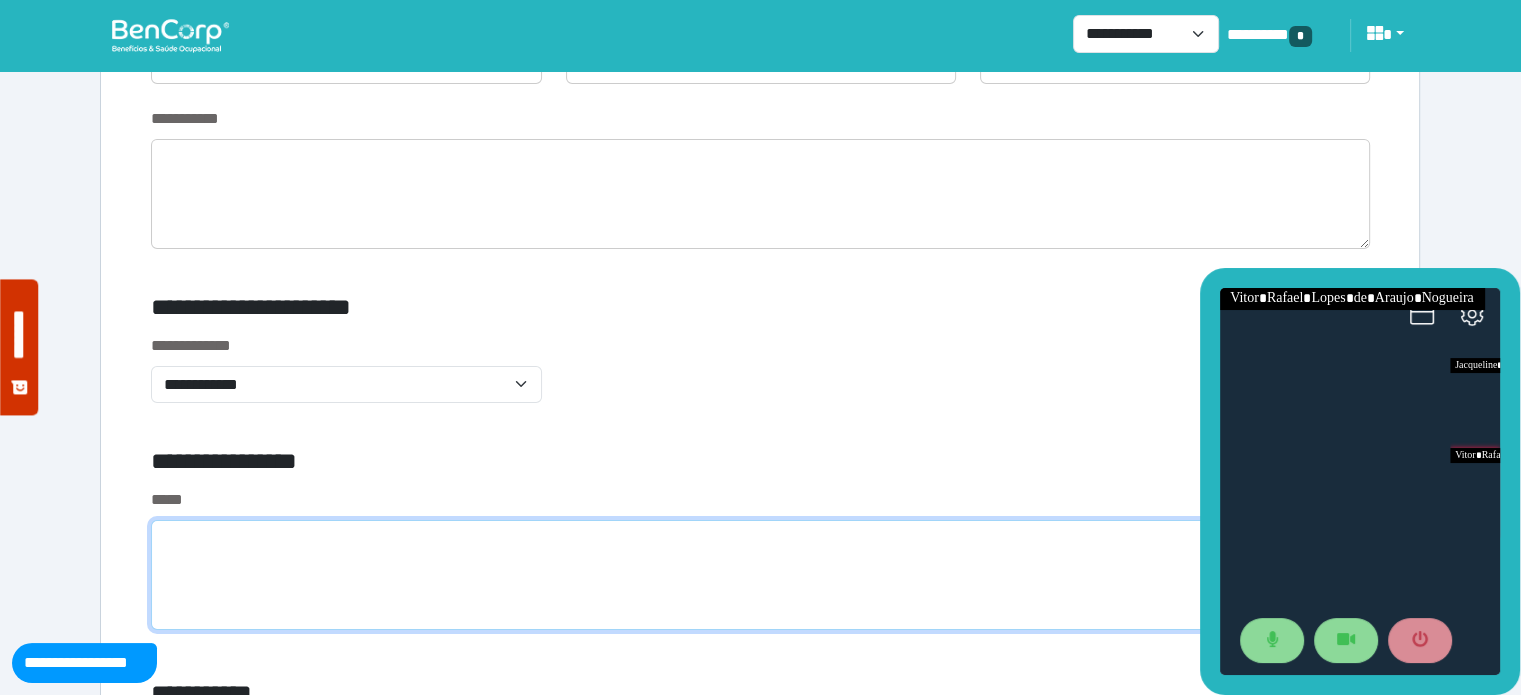click 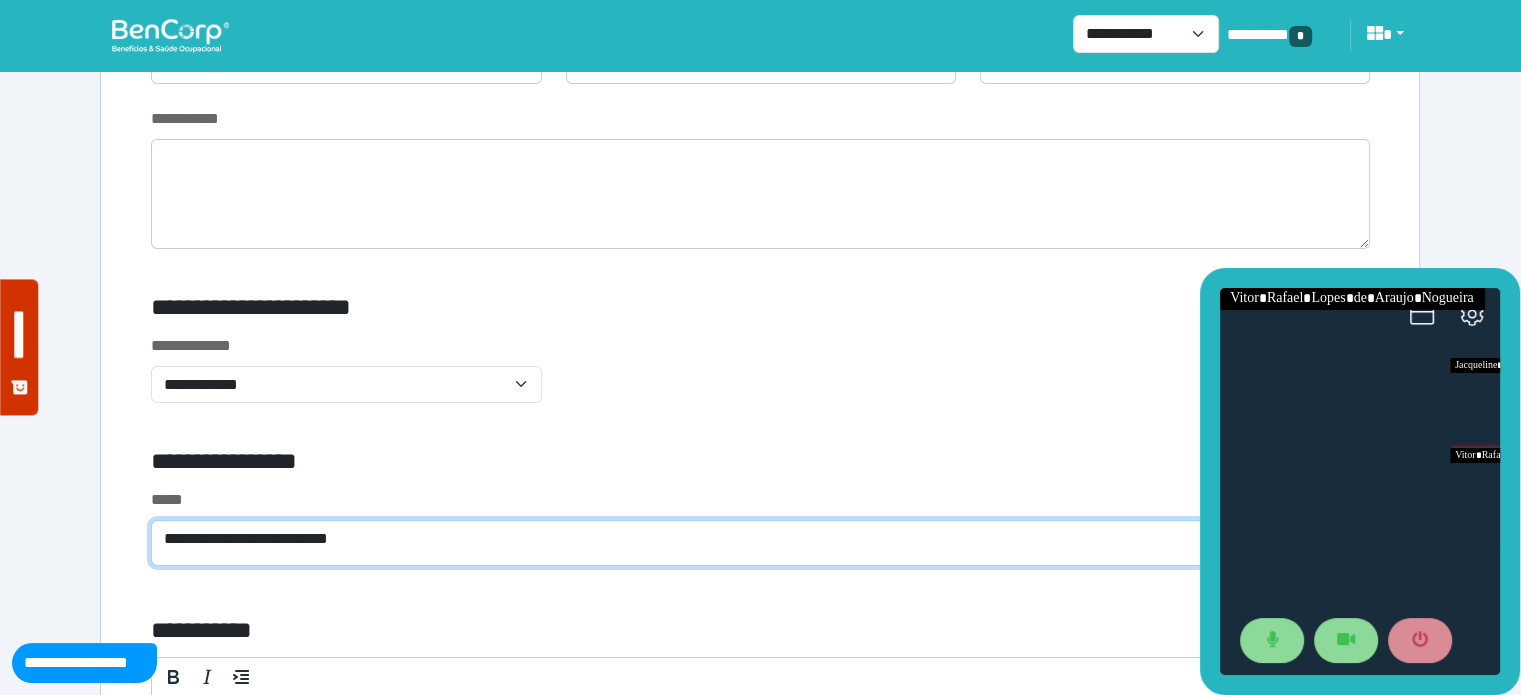 scroll, scrollTop: 0, scrollLeft: 0, axis: both 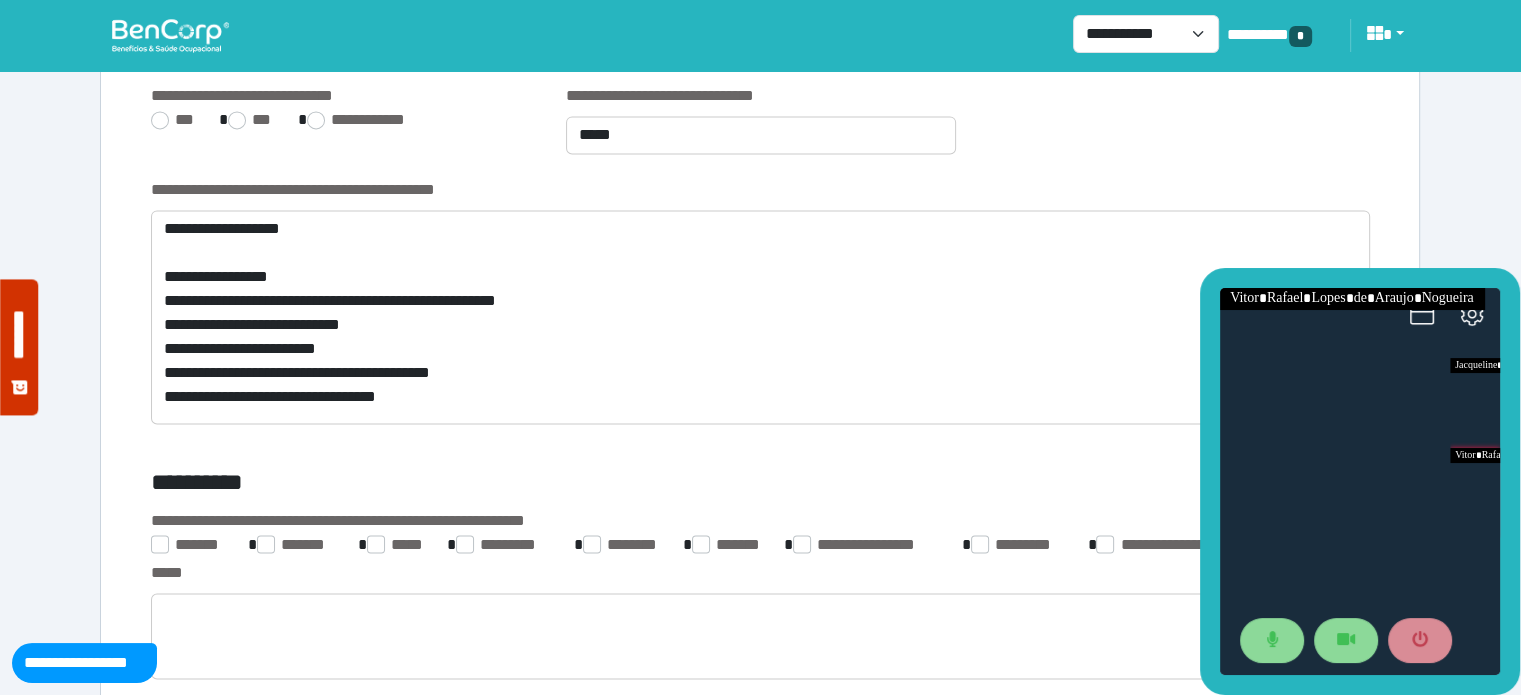 type on "**********" 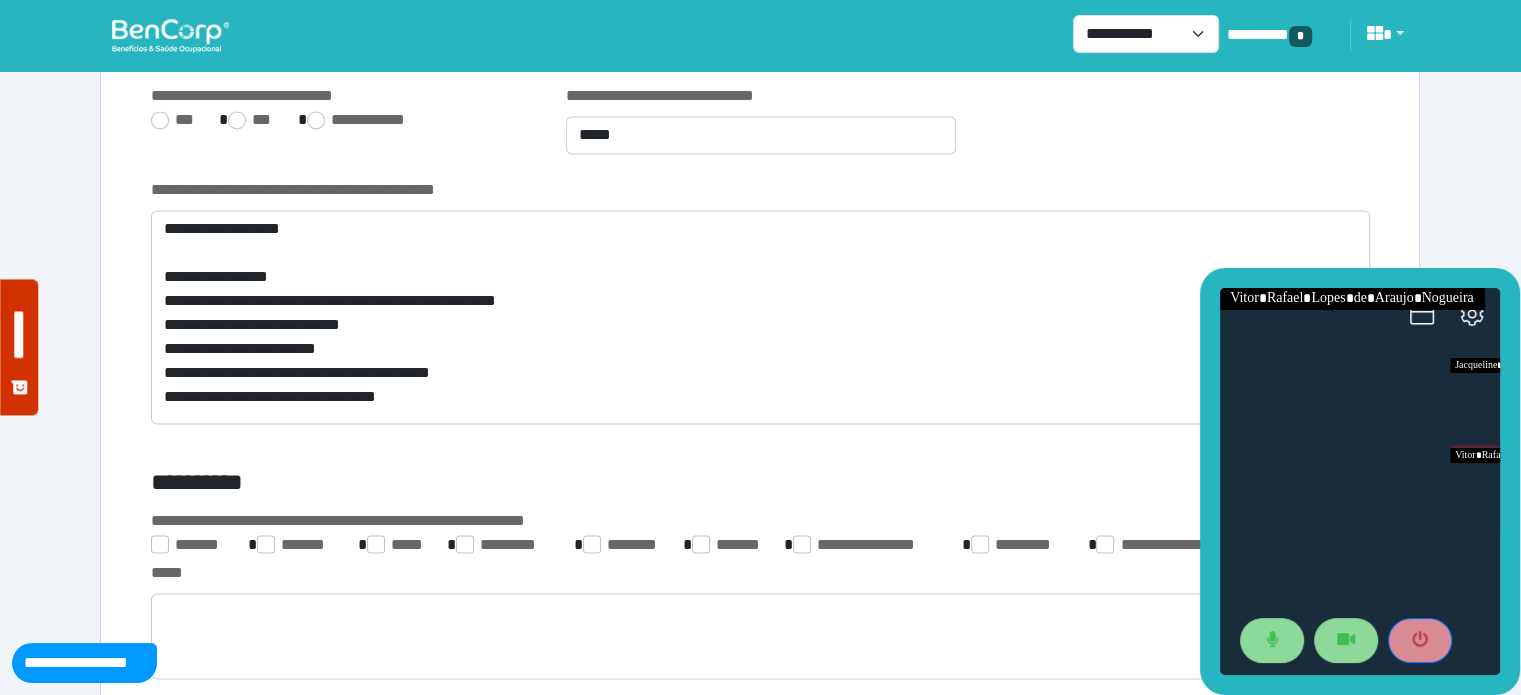 drag, startPoint x: 1404, startPoint y: 646, endPoint x: 710, endPoint y: 693, distance: 695.58966 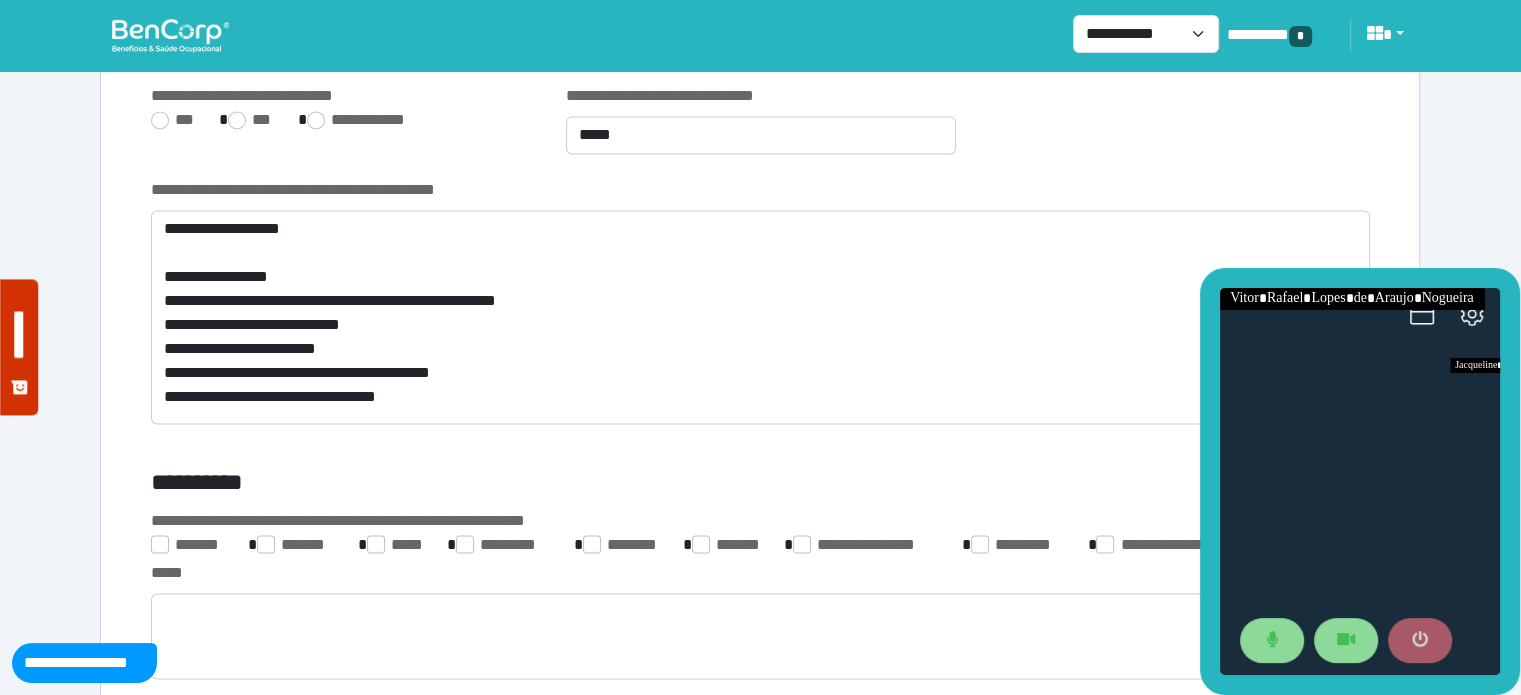 click at bounding box center (1420, 641) 